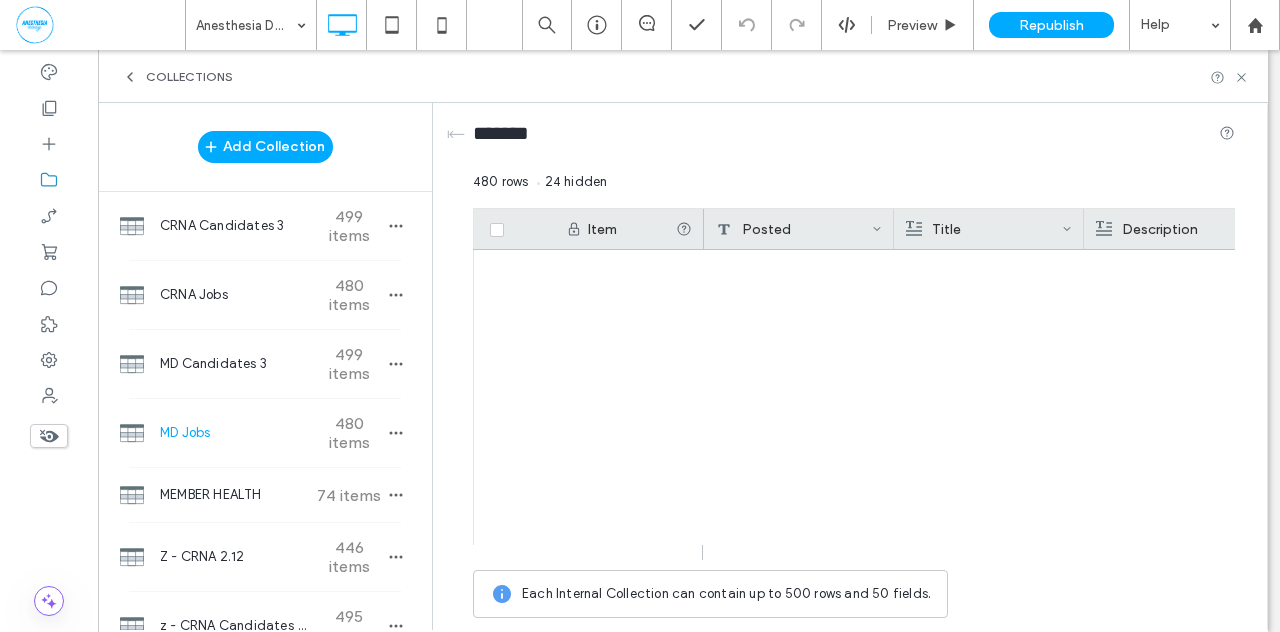 click 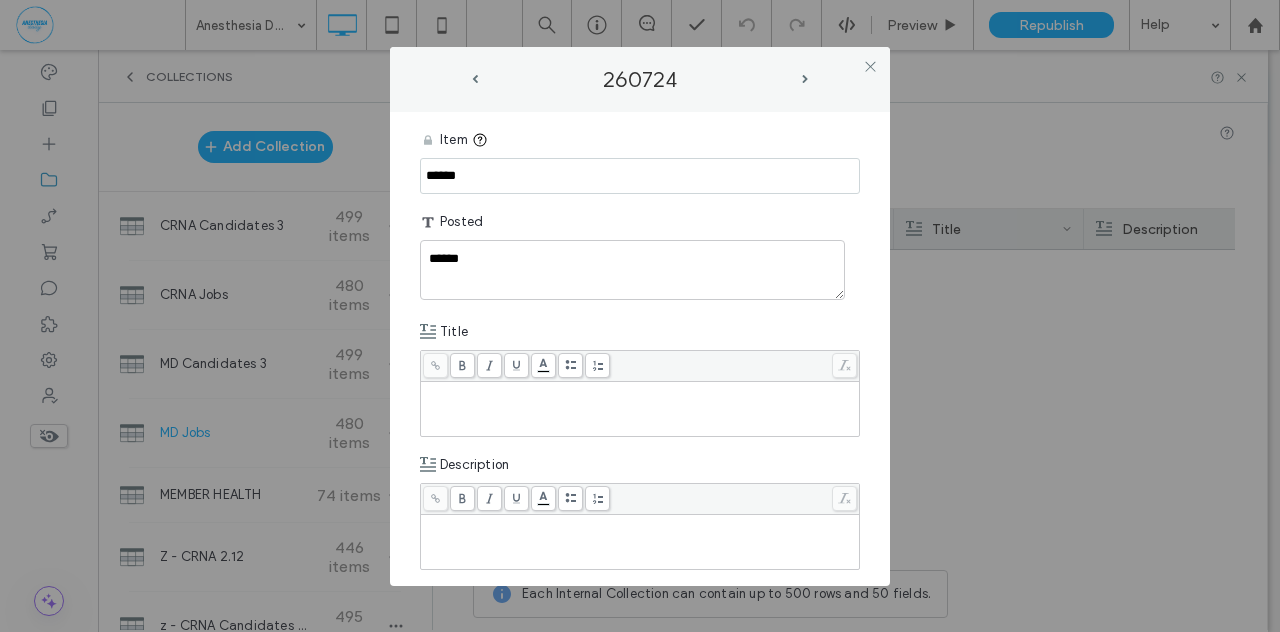 scroll, scrollTop: 0, scrollLeft: 0, axis: both 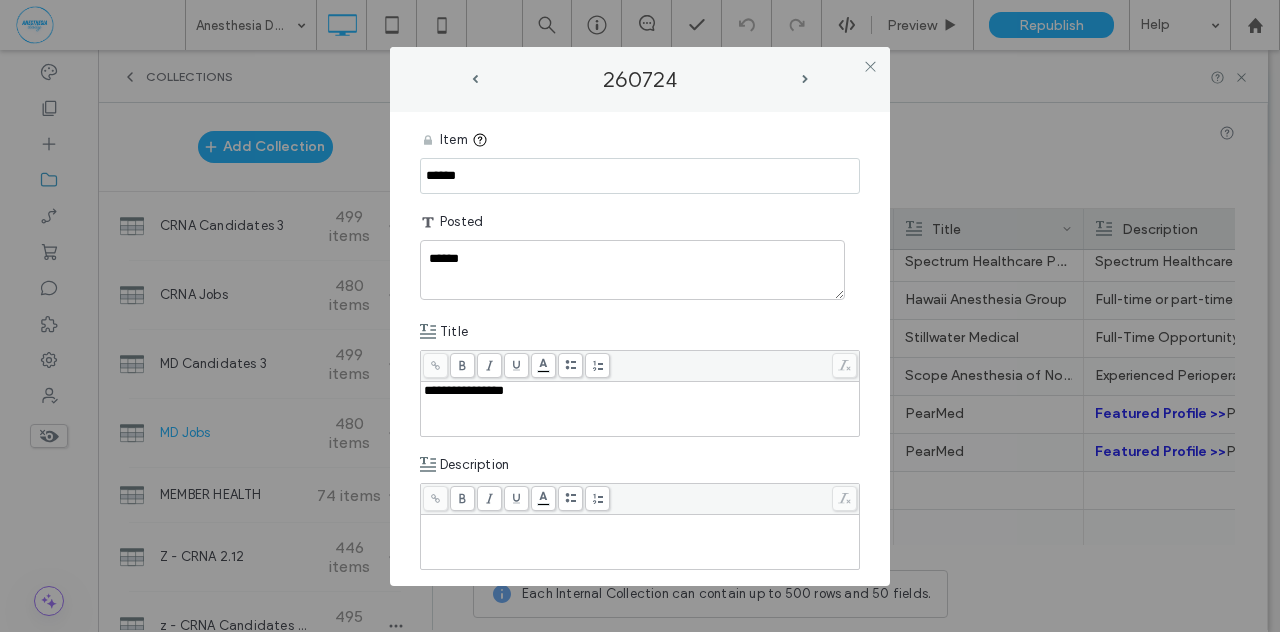 drag, startPoint x: 476, startPoint y: 178, endPoint x: 363, endPoint y: 171, distance: 113.216606 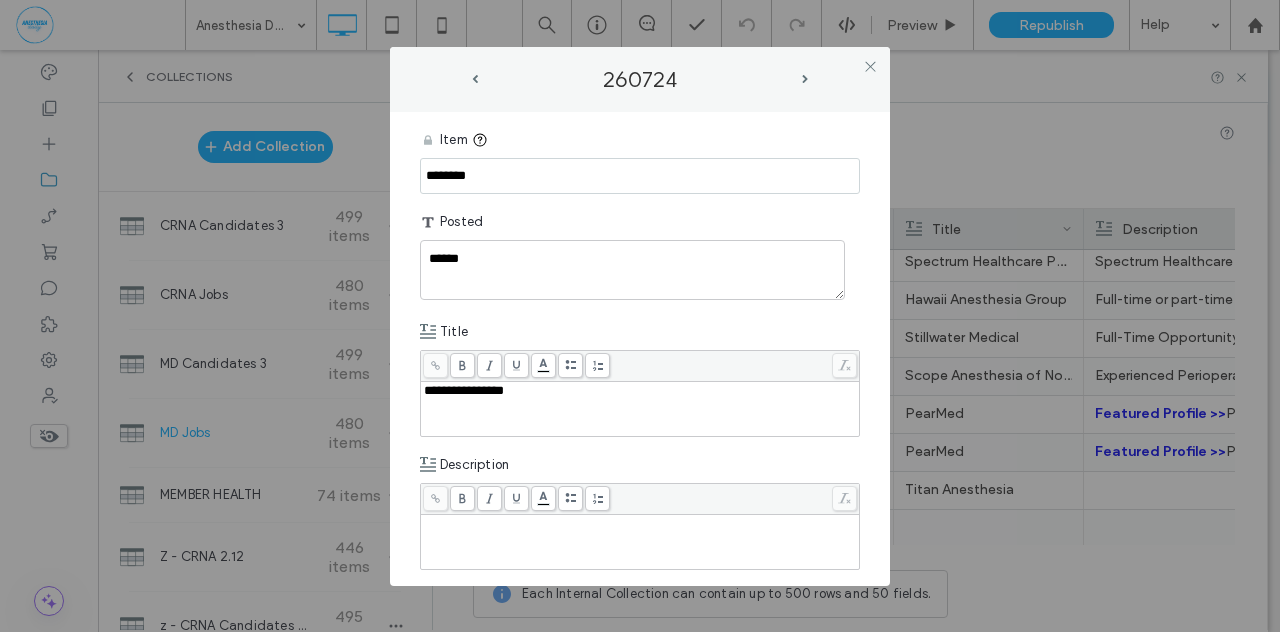 type on "********" 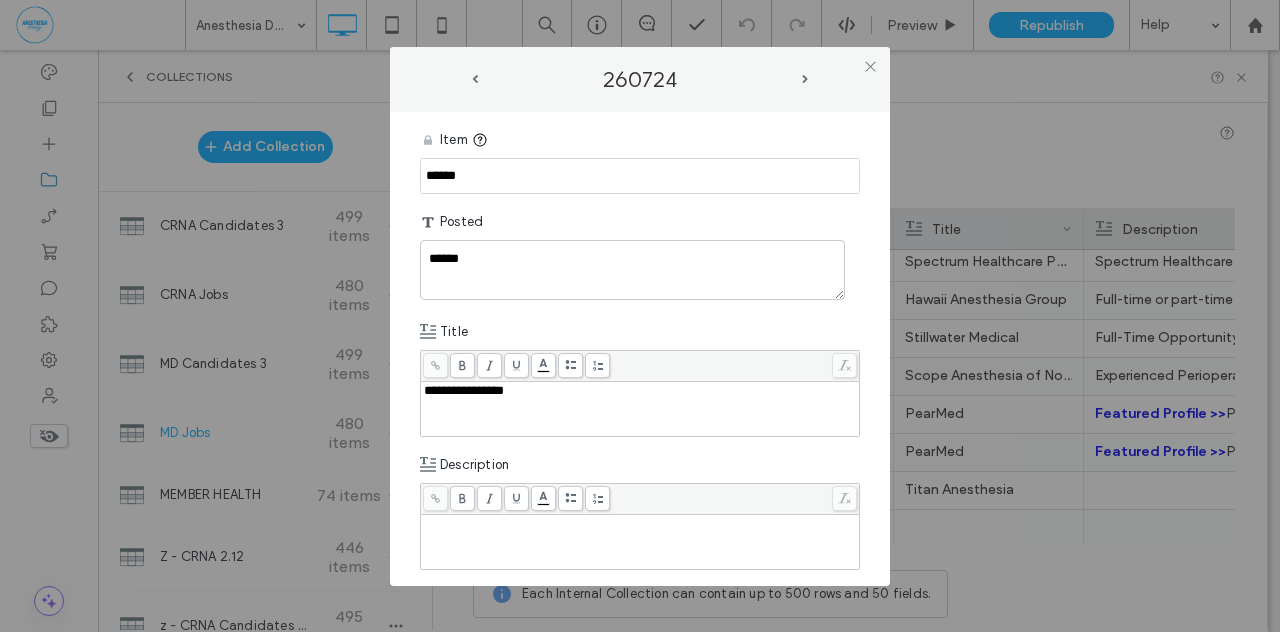 drag, startPoint x: 427, startPoint y: 173, endPoint x: 339, endPoint y: 167, distance: 88.20431 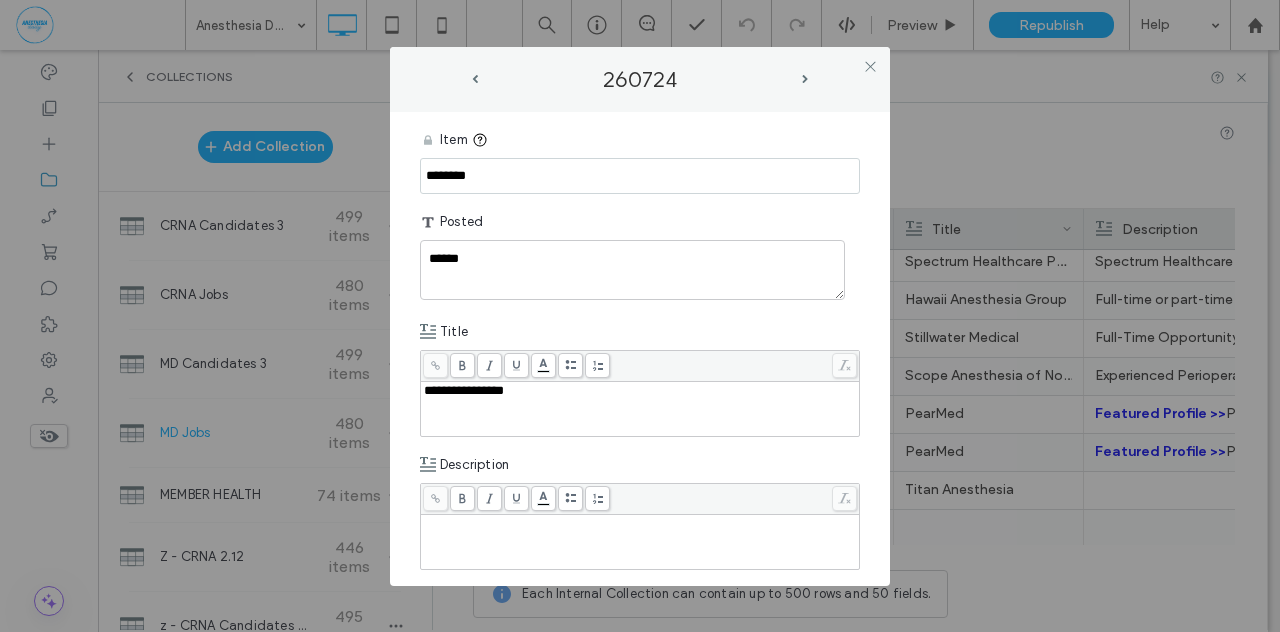 type on "********" 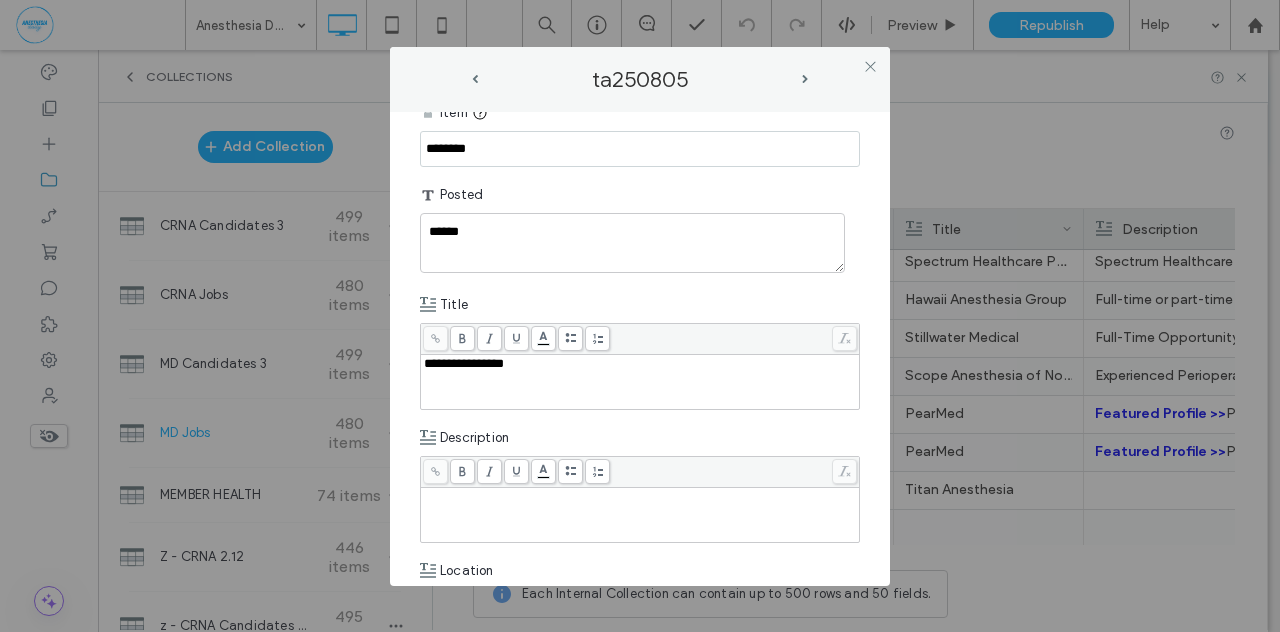 scroll, scrollTop: 148, scrollLeft: 0, axis: vertical 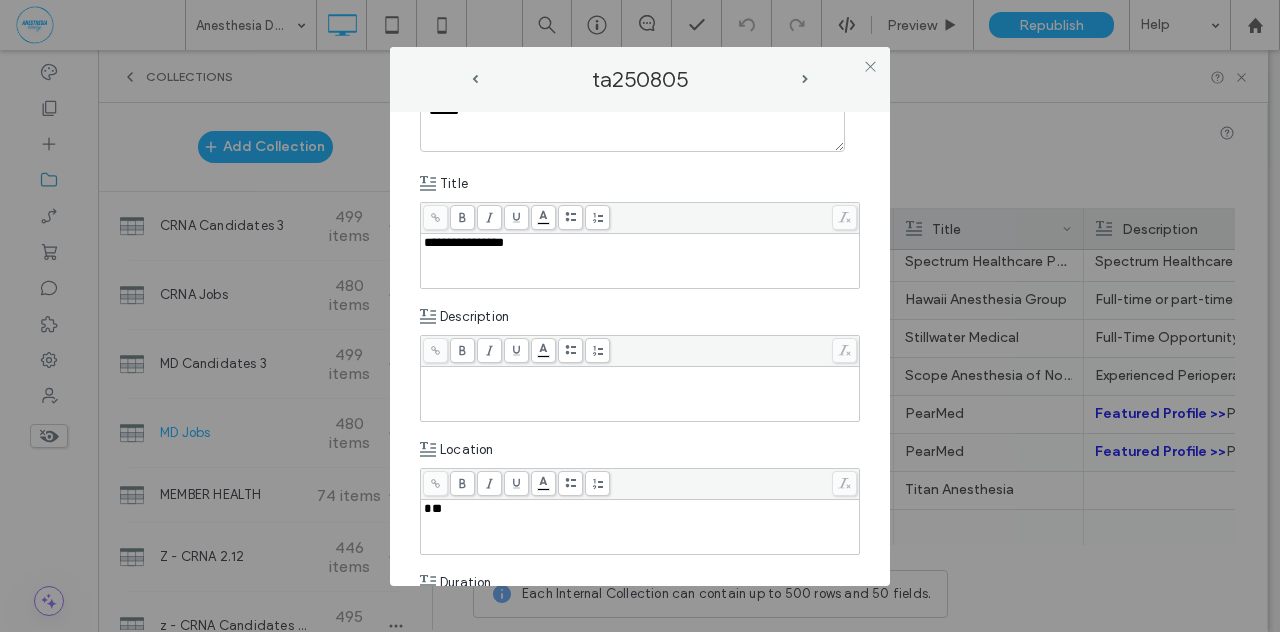 click at bounding box center (640, 376) 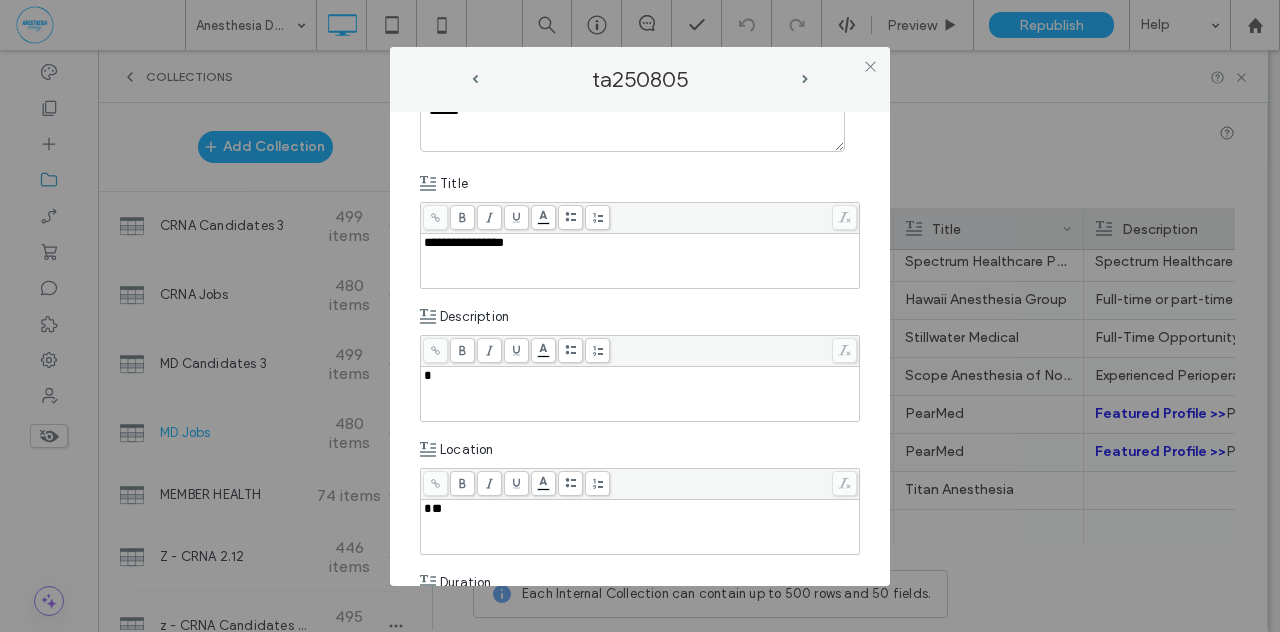 type 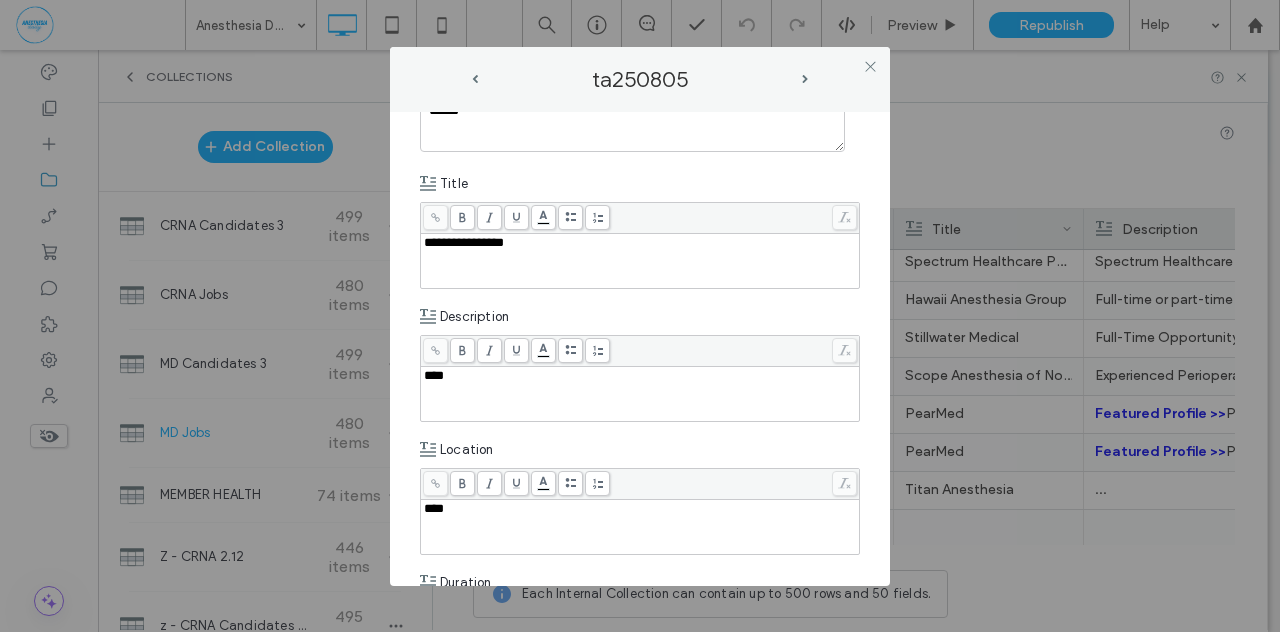 type 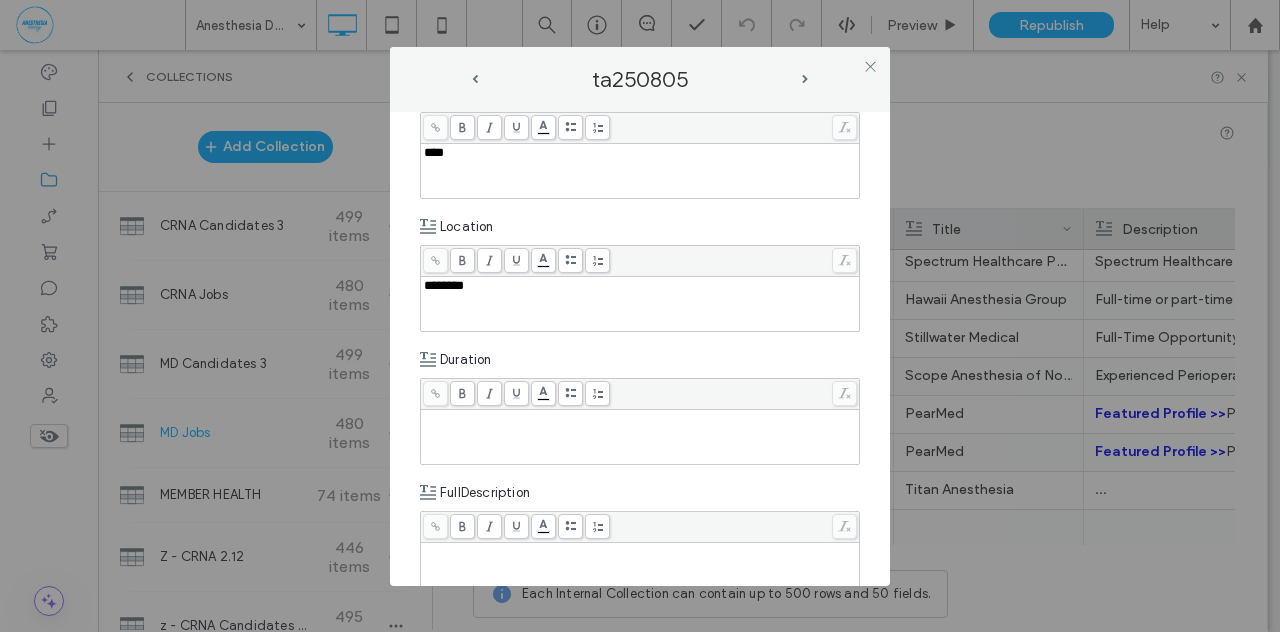 scroll, scrollTop: 451, scrollLeft: 0, axis: vertical 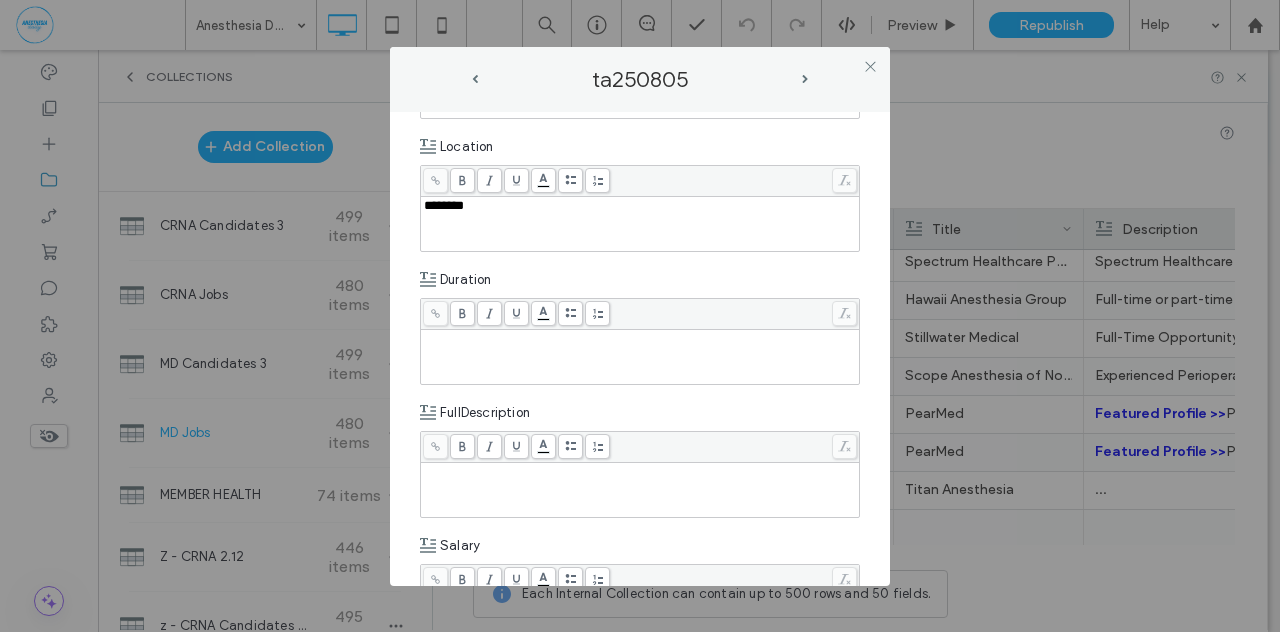 click at bounding box center (640, 339) 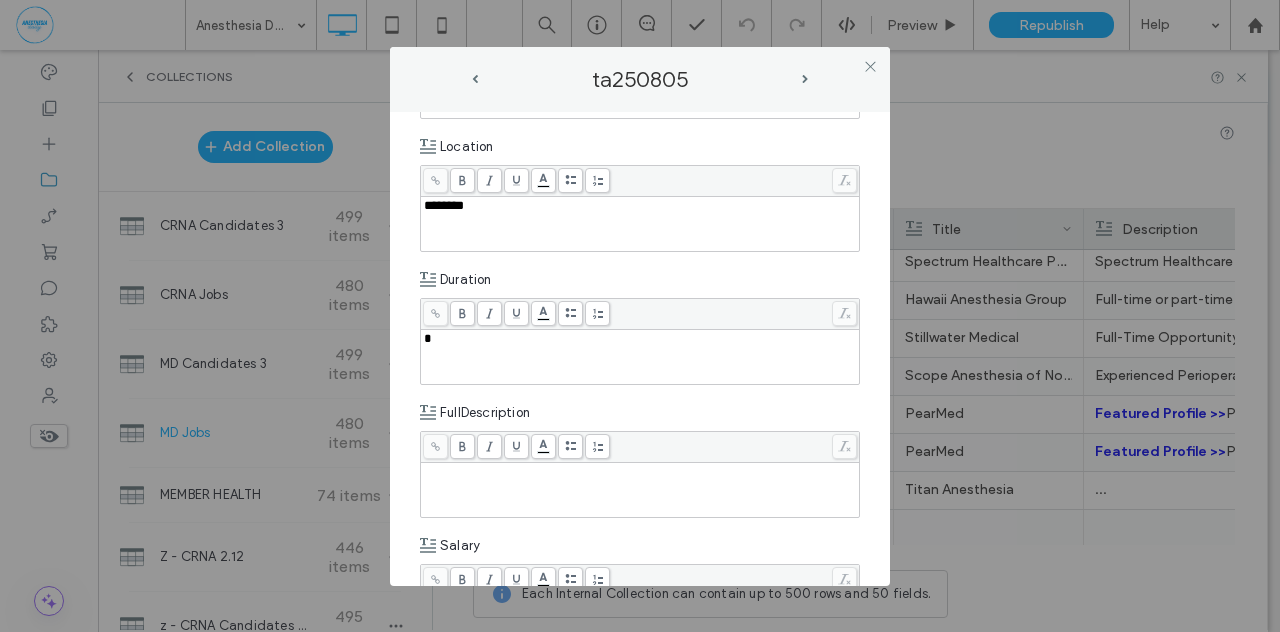 type 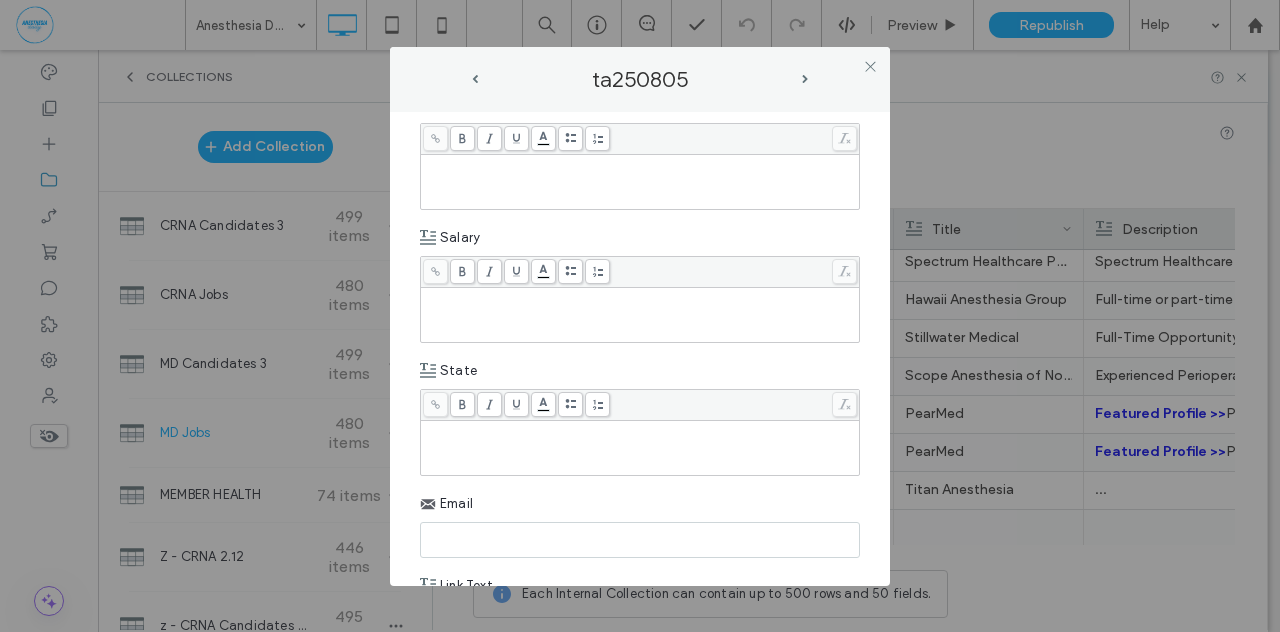 scroll, scrollTop: 808, scrollLeft: 0, axis: vertical 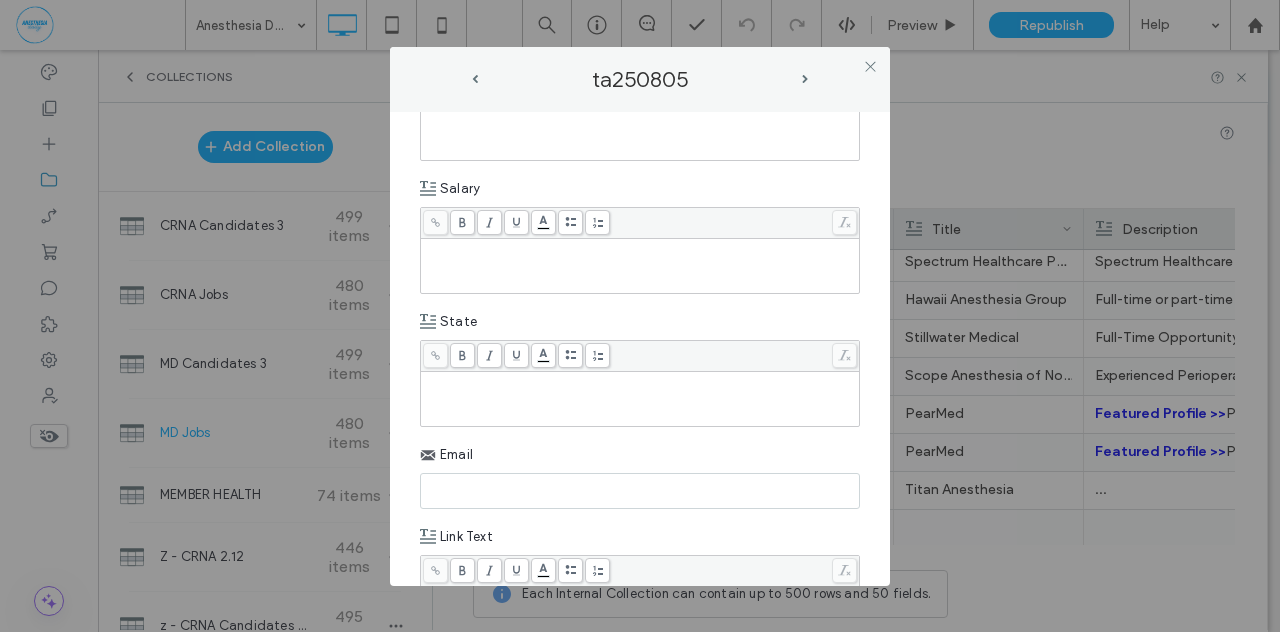 click at bounding box center (640, 399) 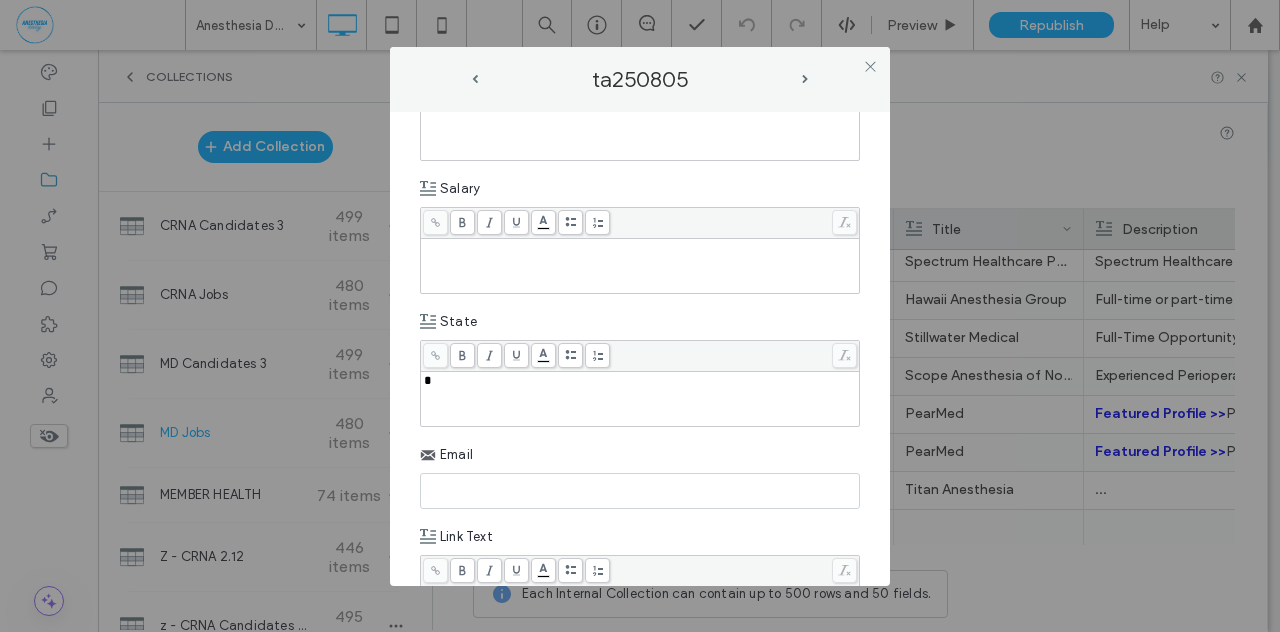 type 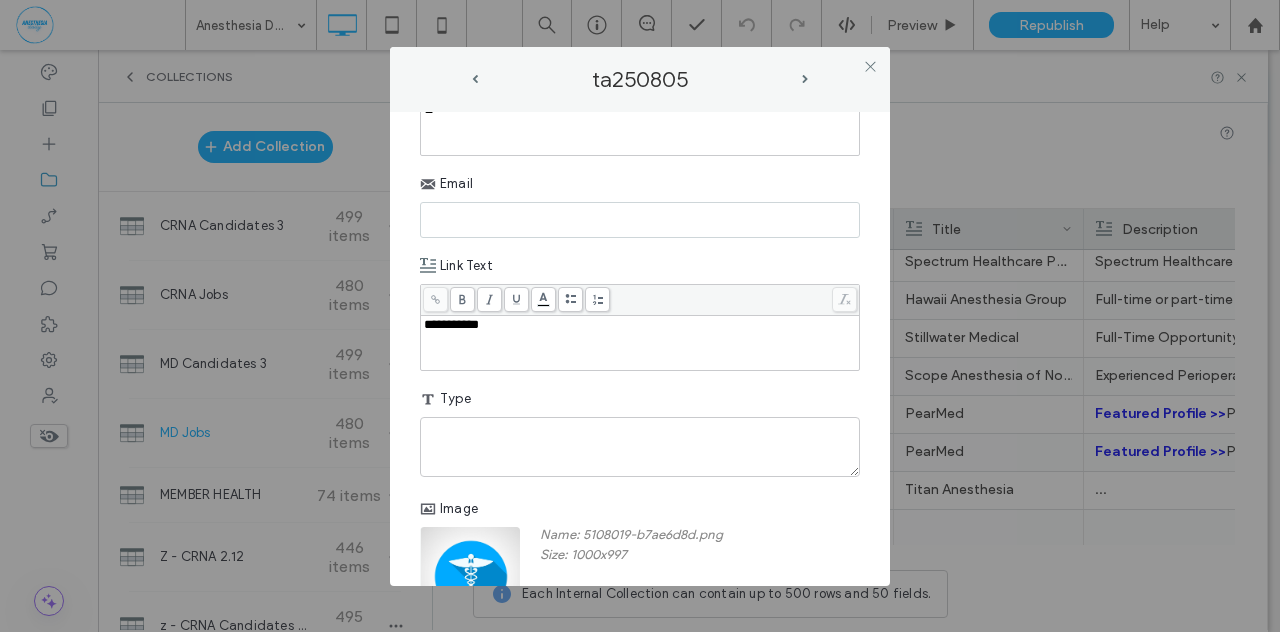scroll, scrollTop: 1112, scrollLeft: 0, axis: vertical 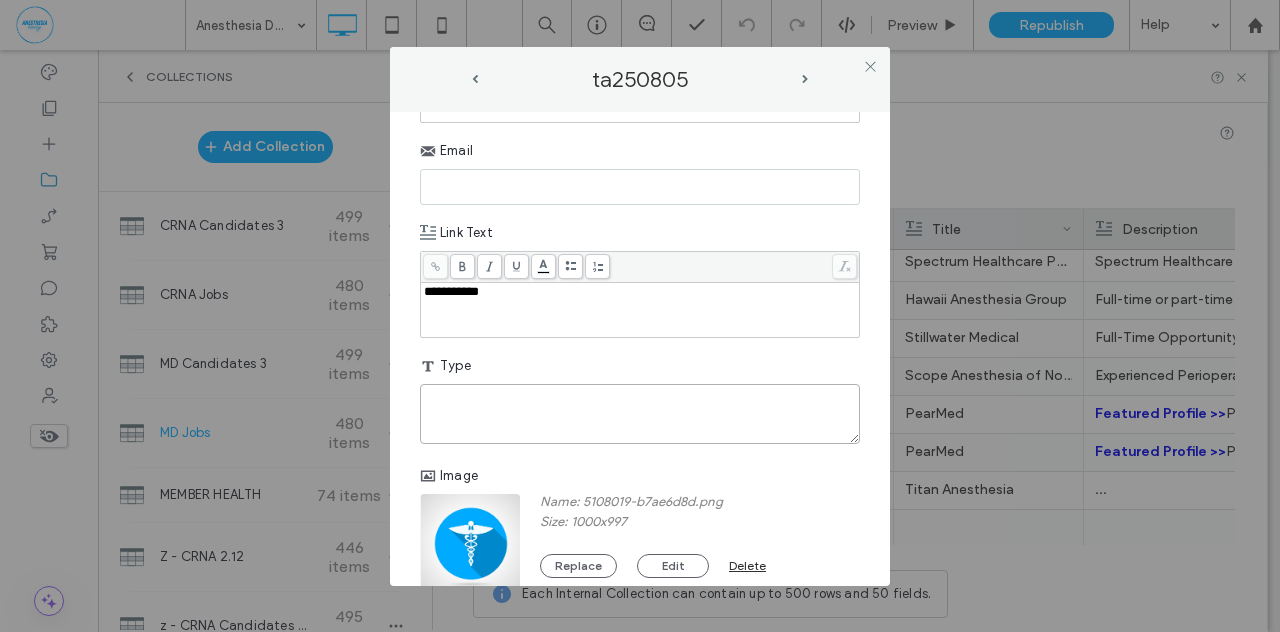 click at bounding box center (640, 414) 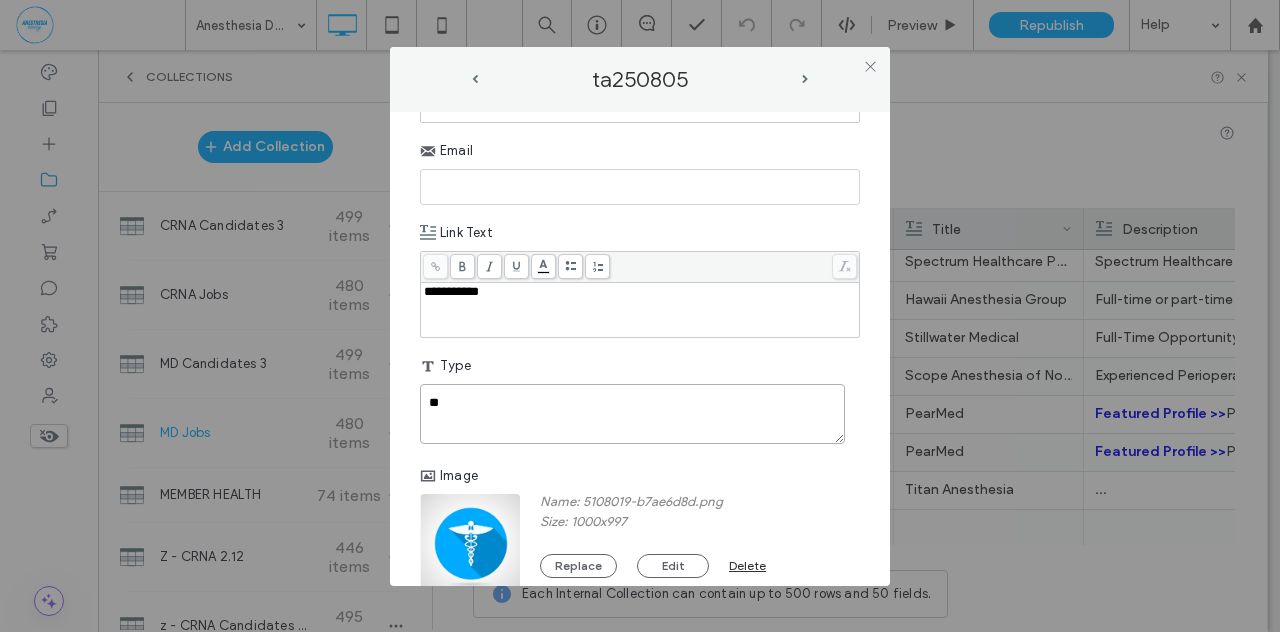 type on "*" 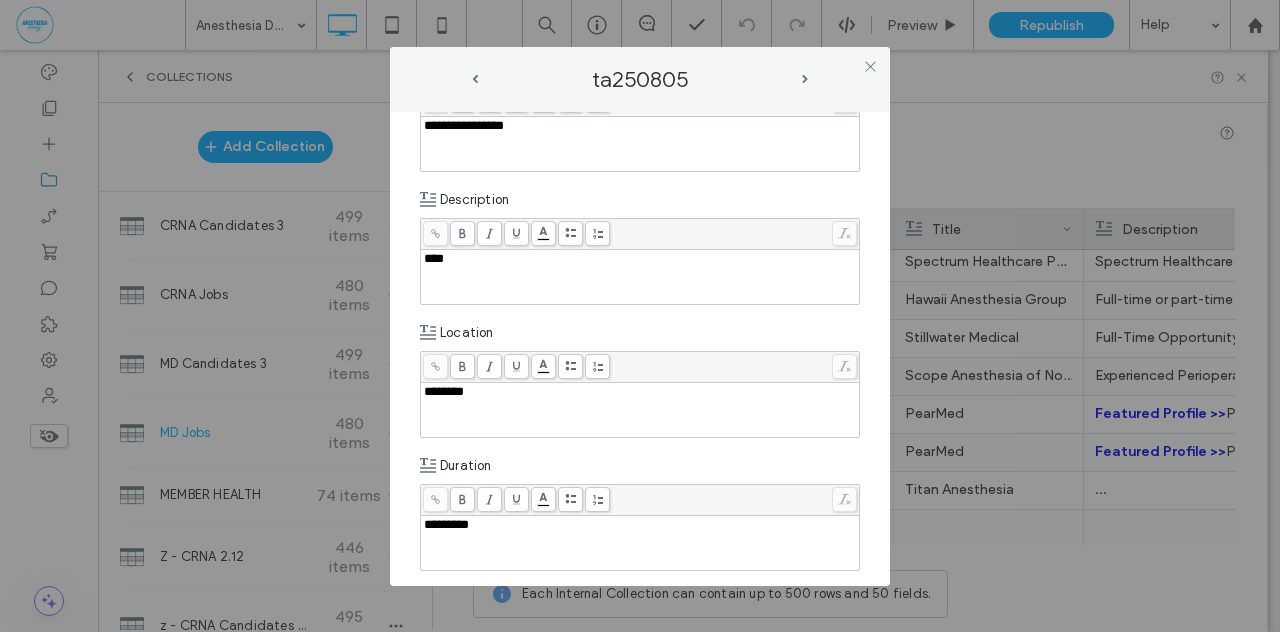 scroll, scrollTop: 264, scrollLeft: 0, axis: vertical 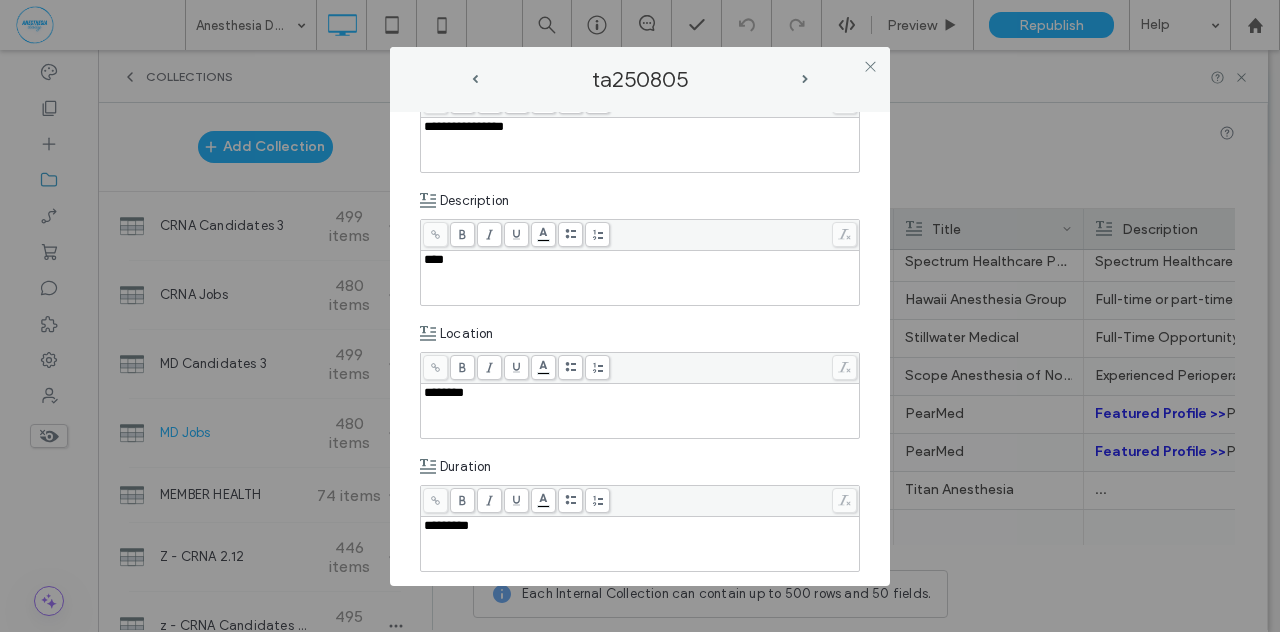 type on "****" 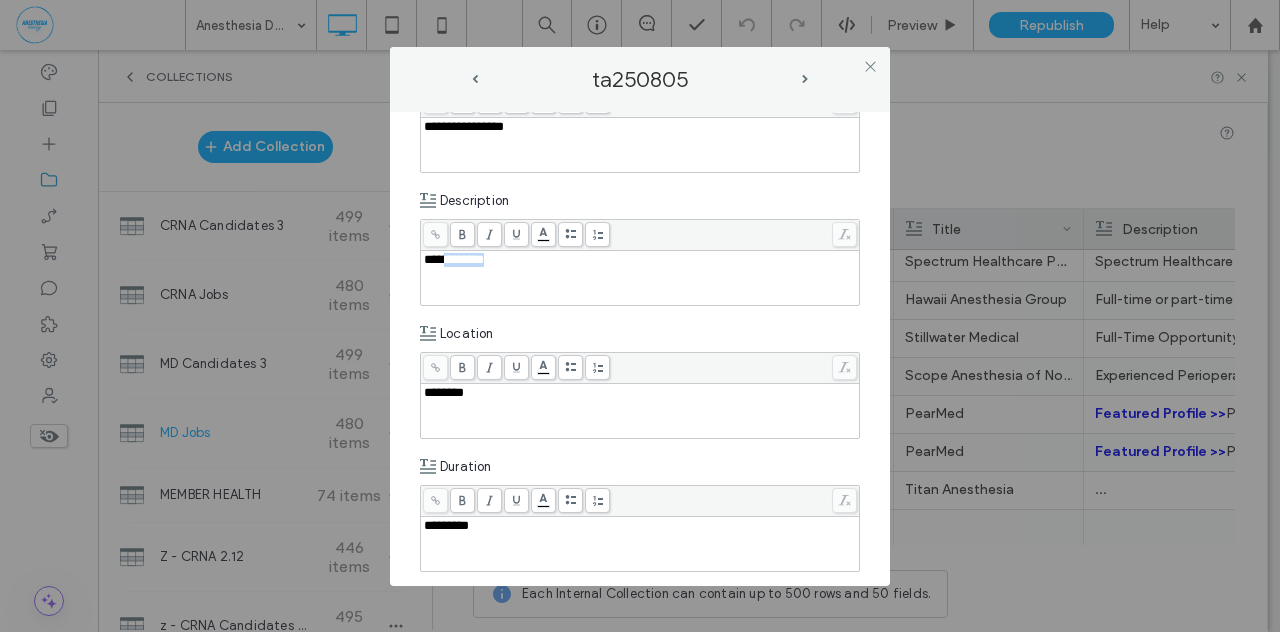 drag, startPoint x: 499, startPoint y: 257, endPoint x: 437, endPoint y: 258, distance: 62.008064 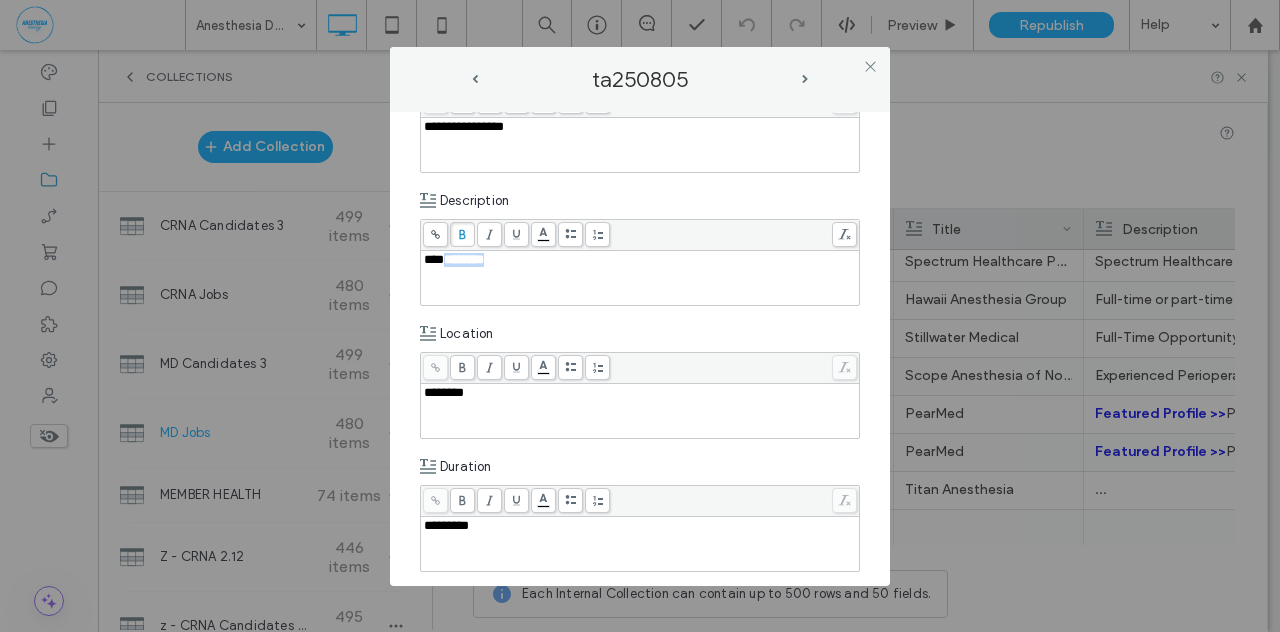 click 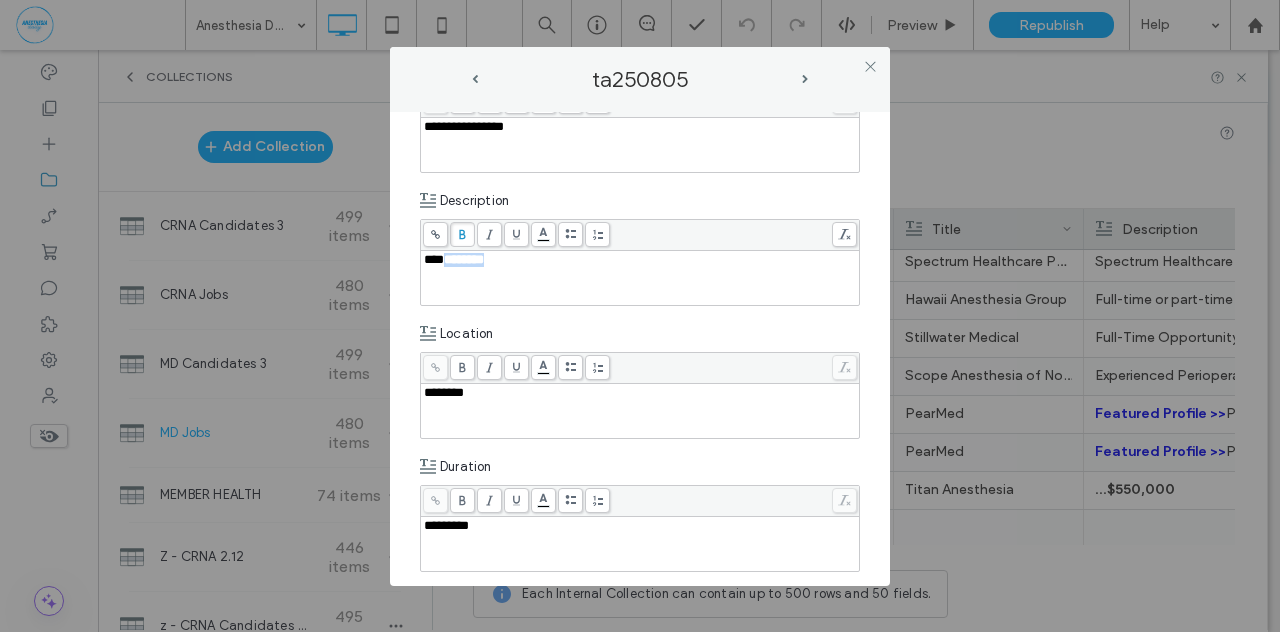 click on "*** ********" at bounding box center [640, 278] 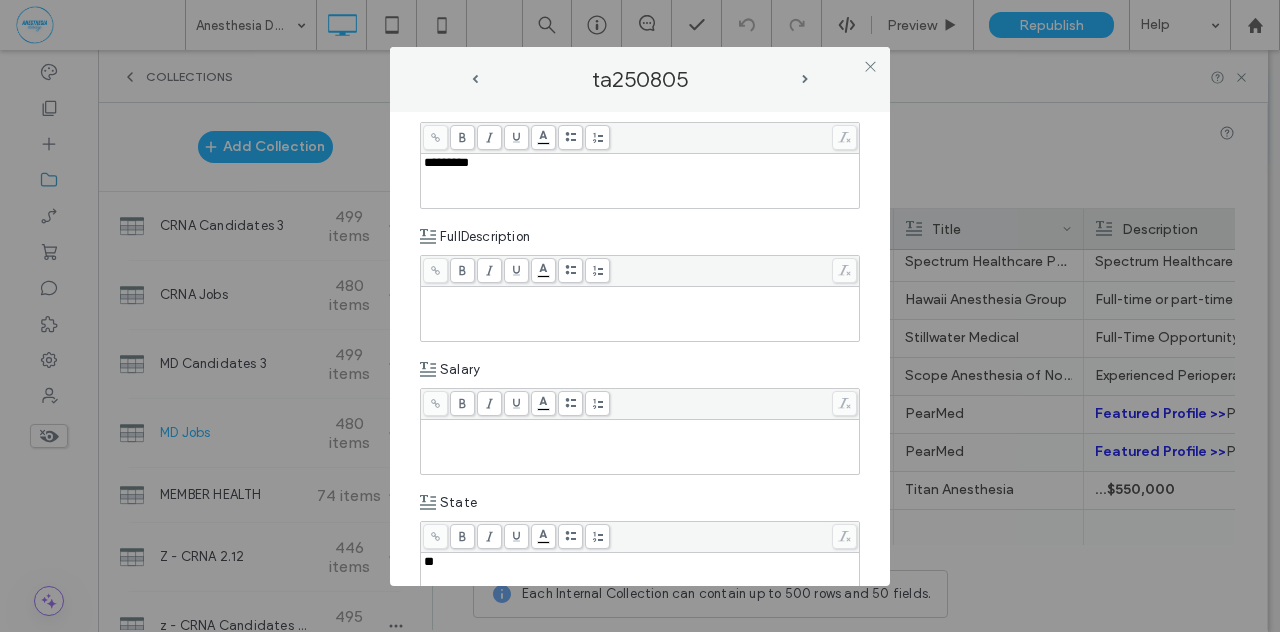 scroll, scrollTop: 684, scrollLeft: 0, axis: vertical 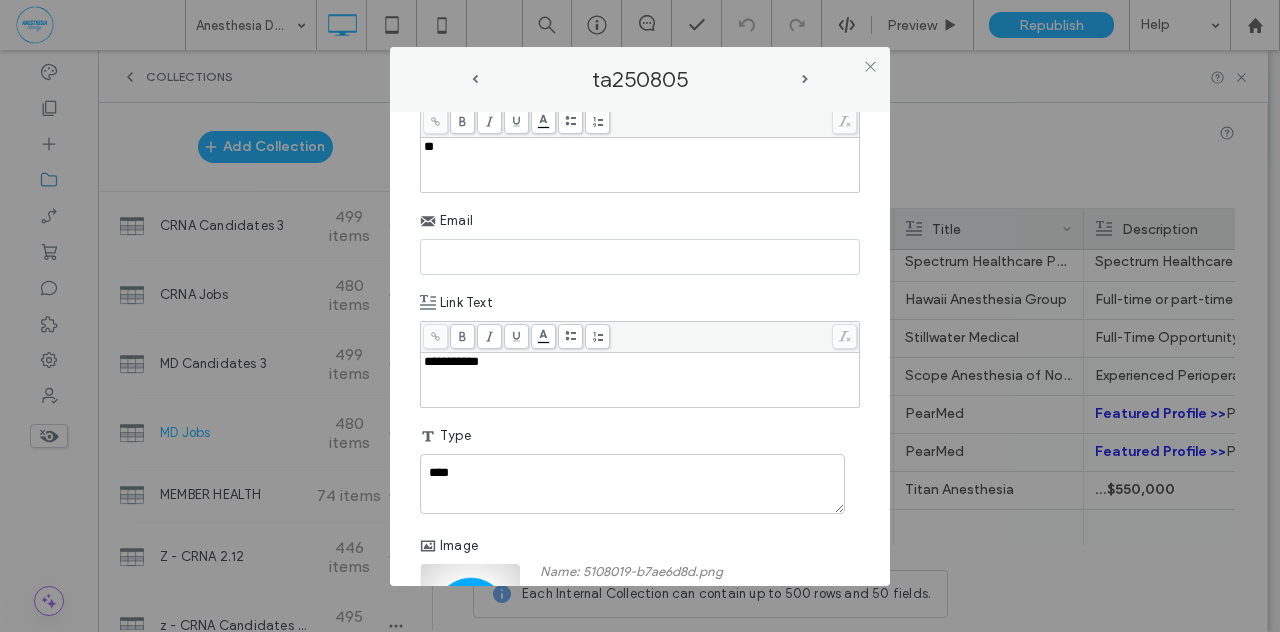 paste on "**********" 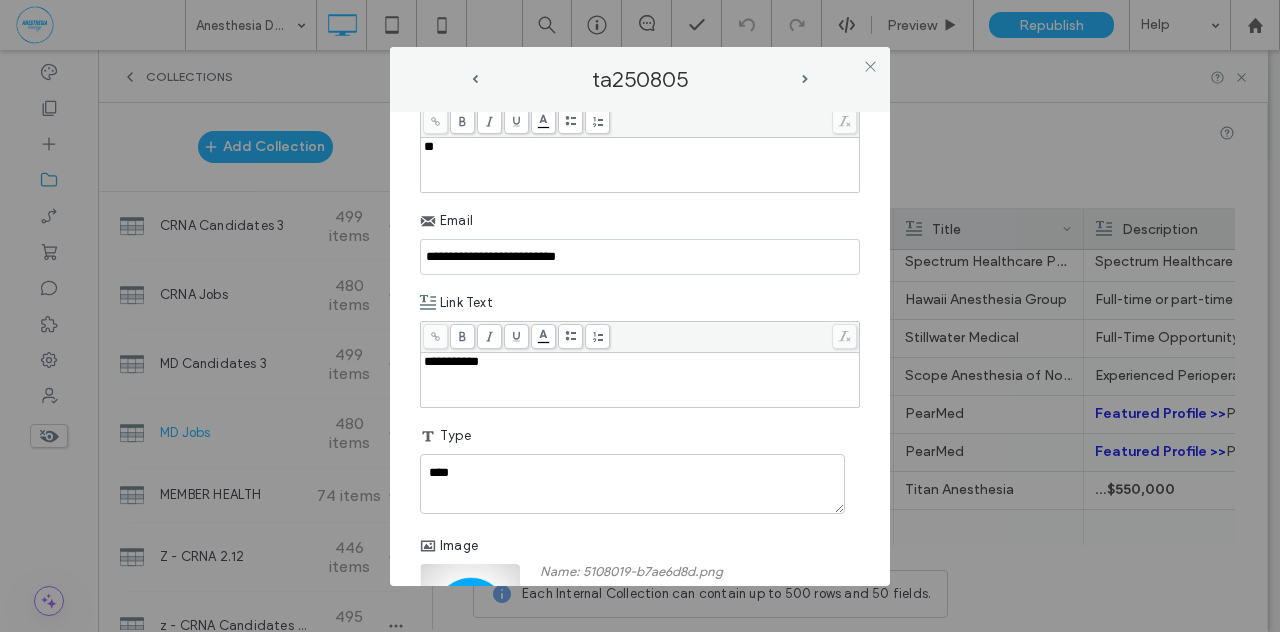 type on "**********" 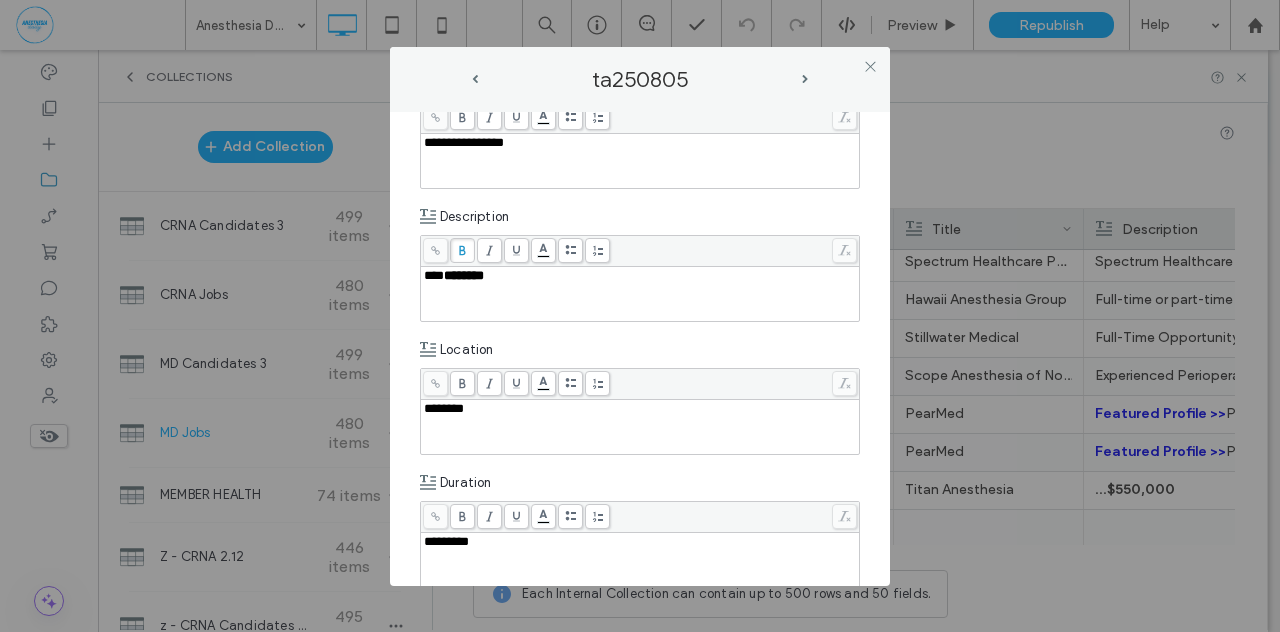 scroll, scrollTop: 241, scrollLeft: 0, axis: vertical 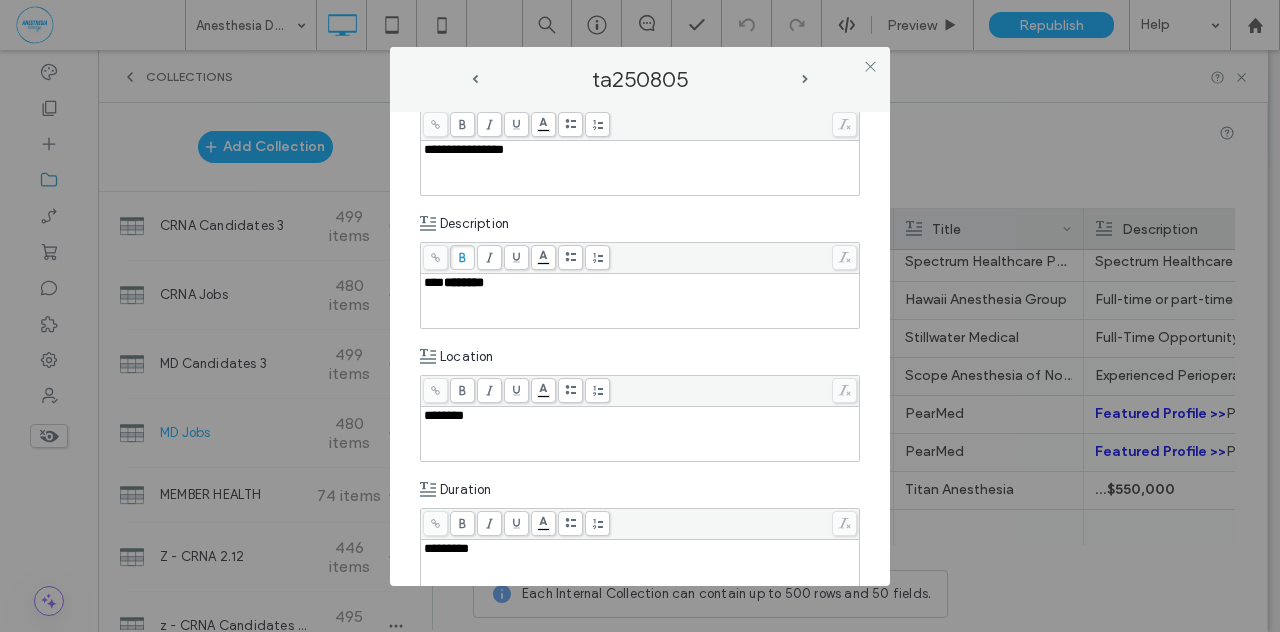 click on "***" at bounding box center [434, 282] 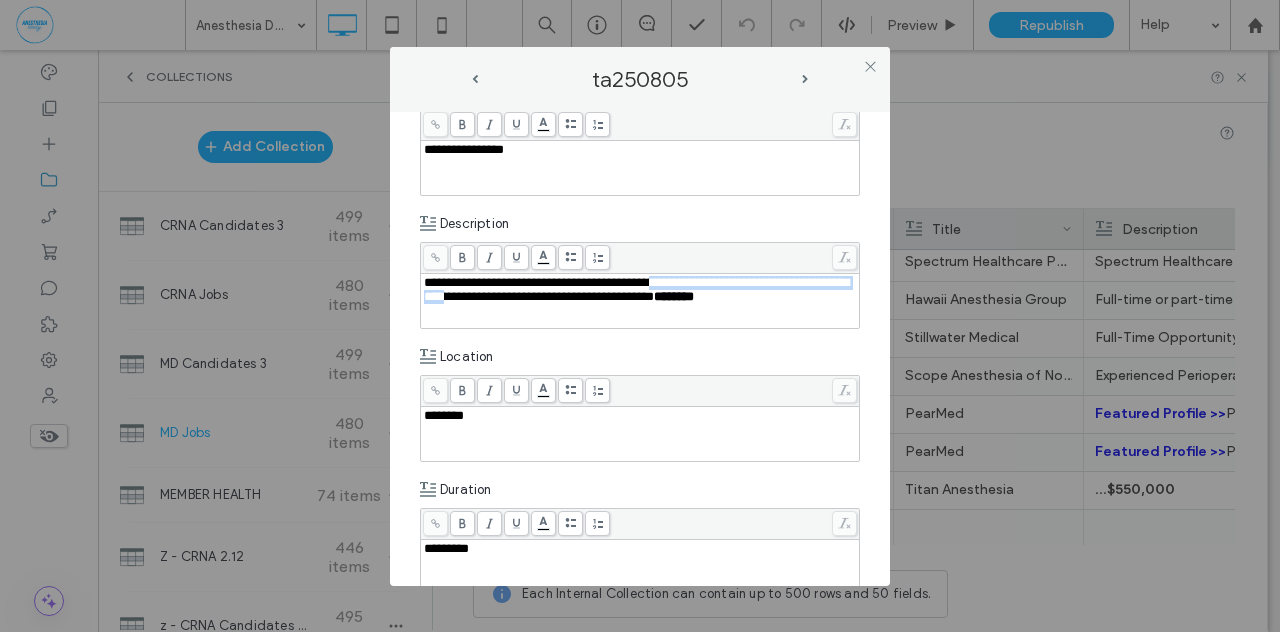 drag, startPoint x: 698, startPoint y: 283, endPoint x: 559, endPoint y: 293, distance: 139.35925 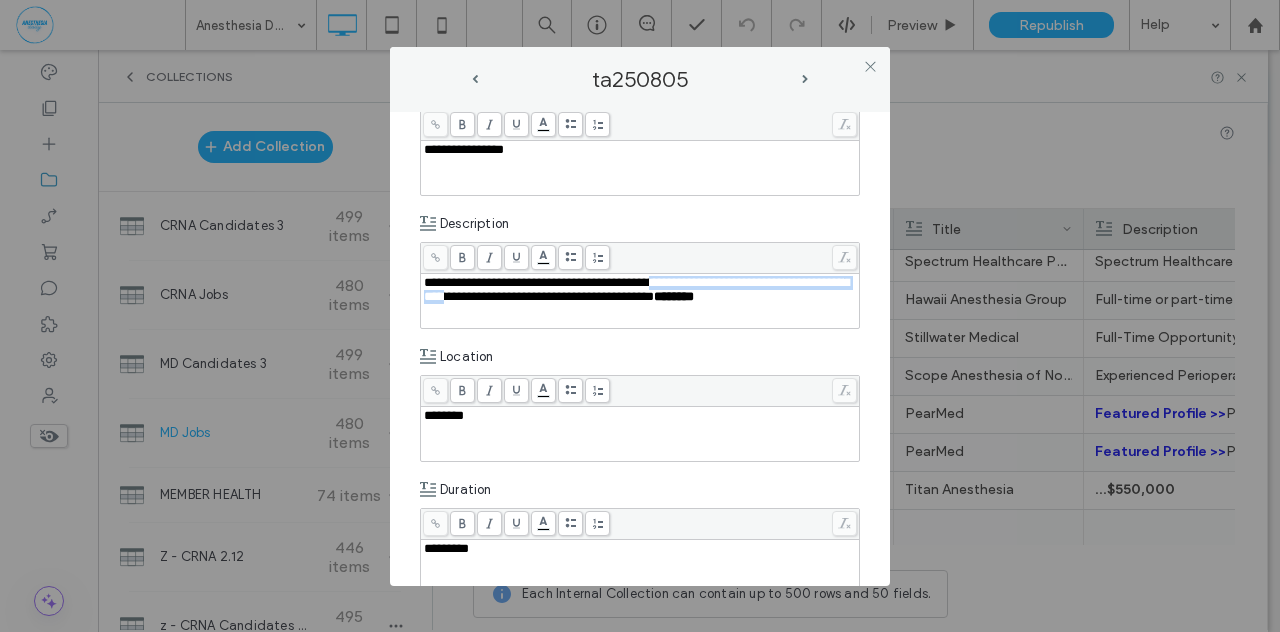click on "**********" at bounding box center [636, 289] 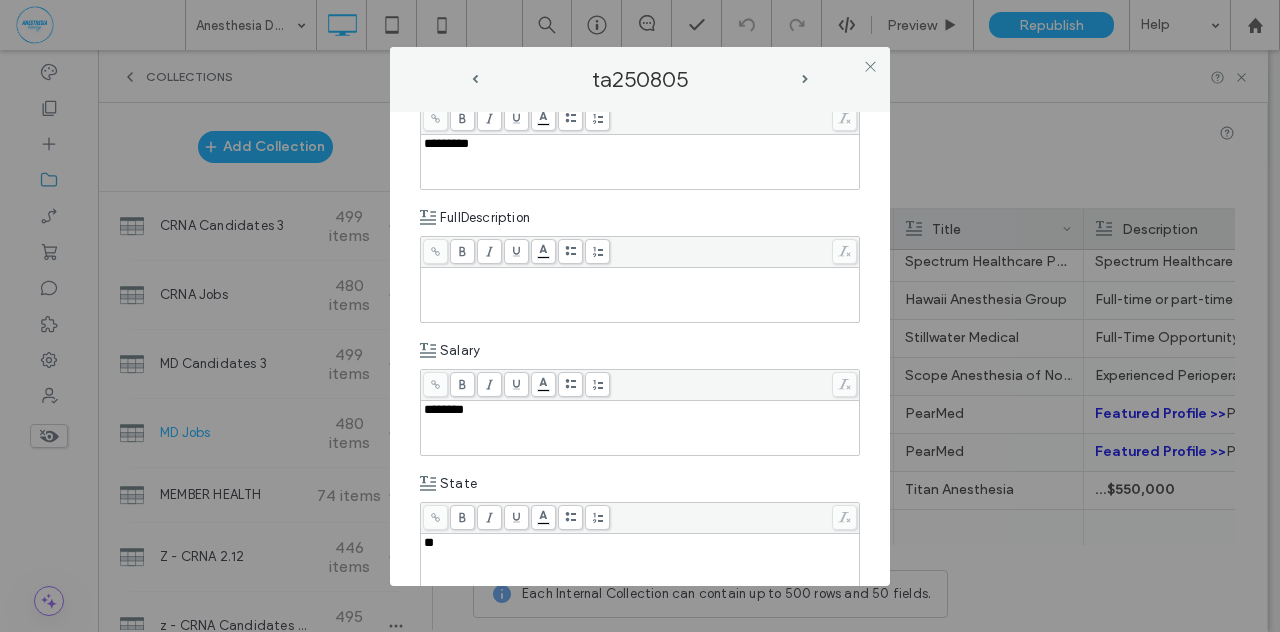 scroll, scrollTop: 676, scrollLeft: 0, axis: vertical 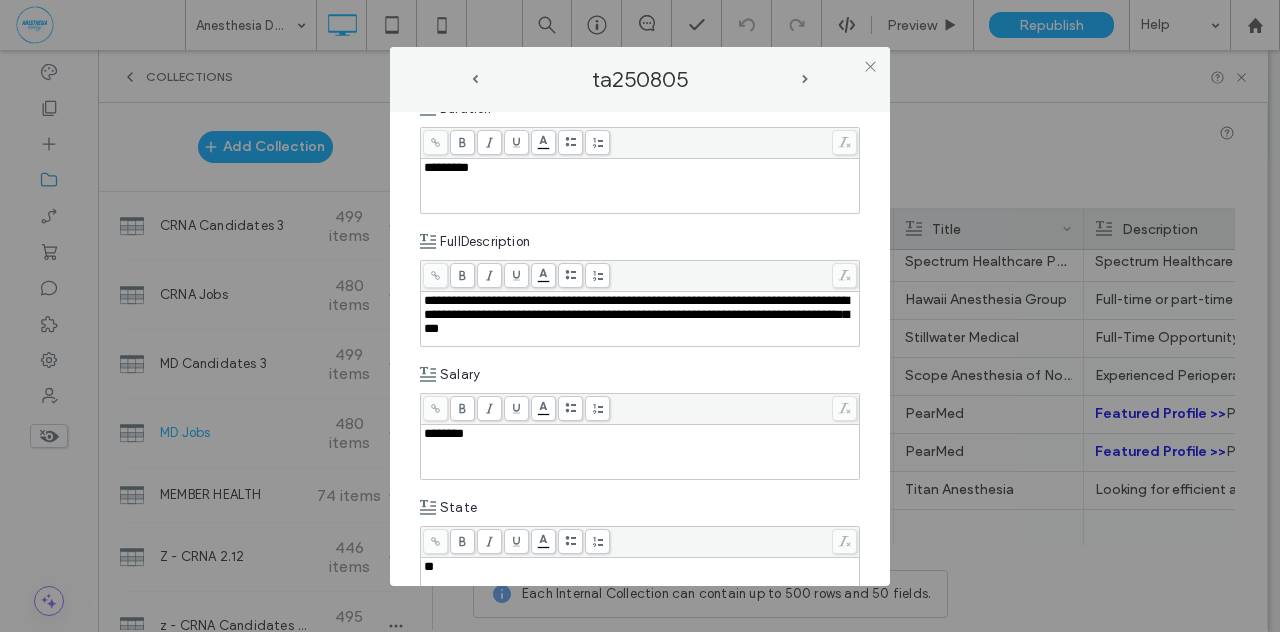 click on "**********" at bounding box center [636, 314] 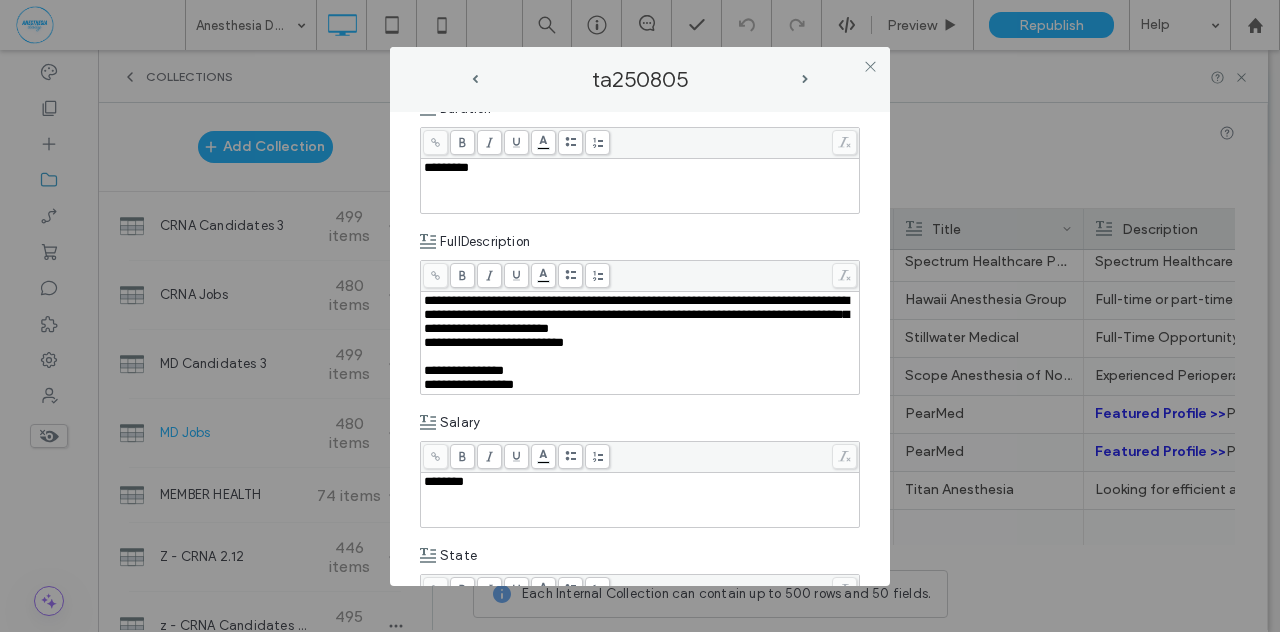 click on "**********" at bounding box center (464, 370) 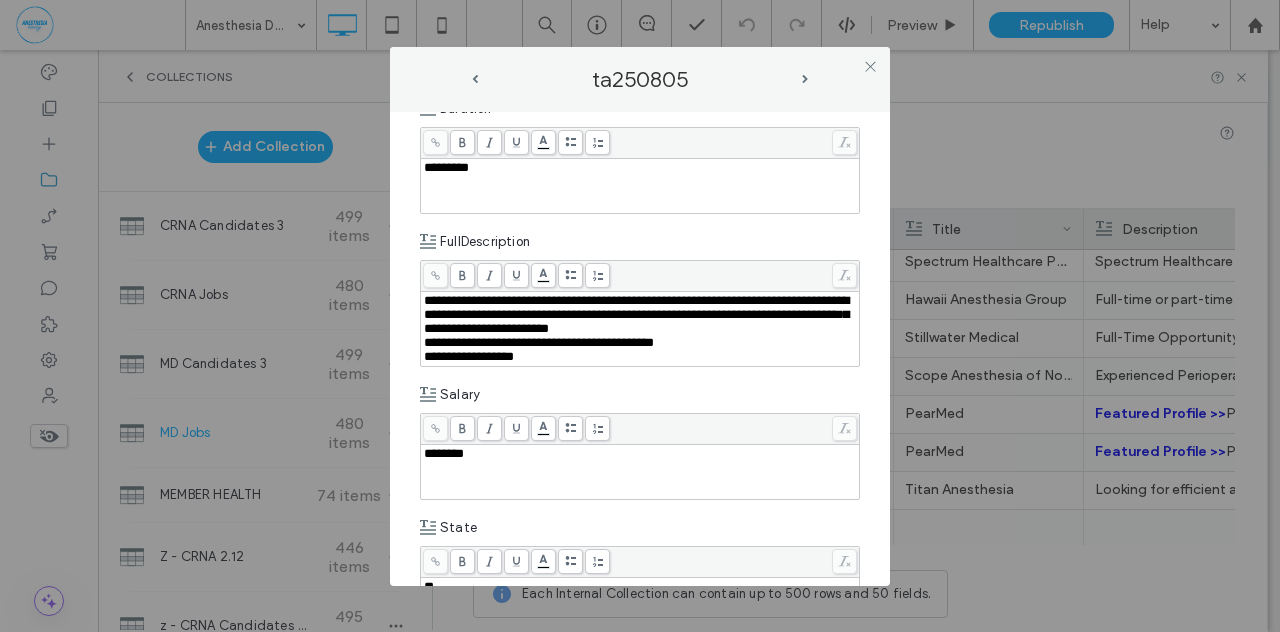 click on "**********" at bounding box center [469, 356] 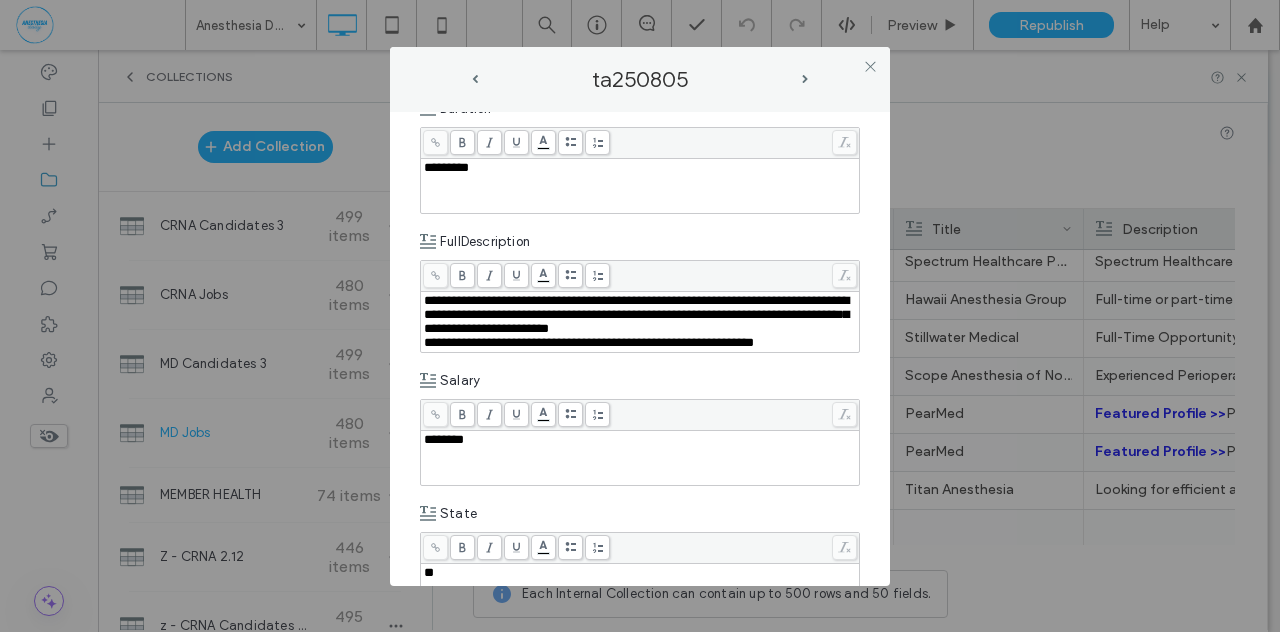 click on "**********" at bounding box center (640, 343) 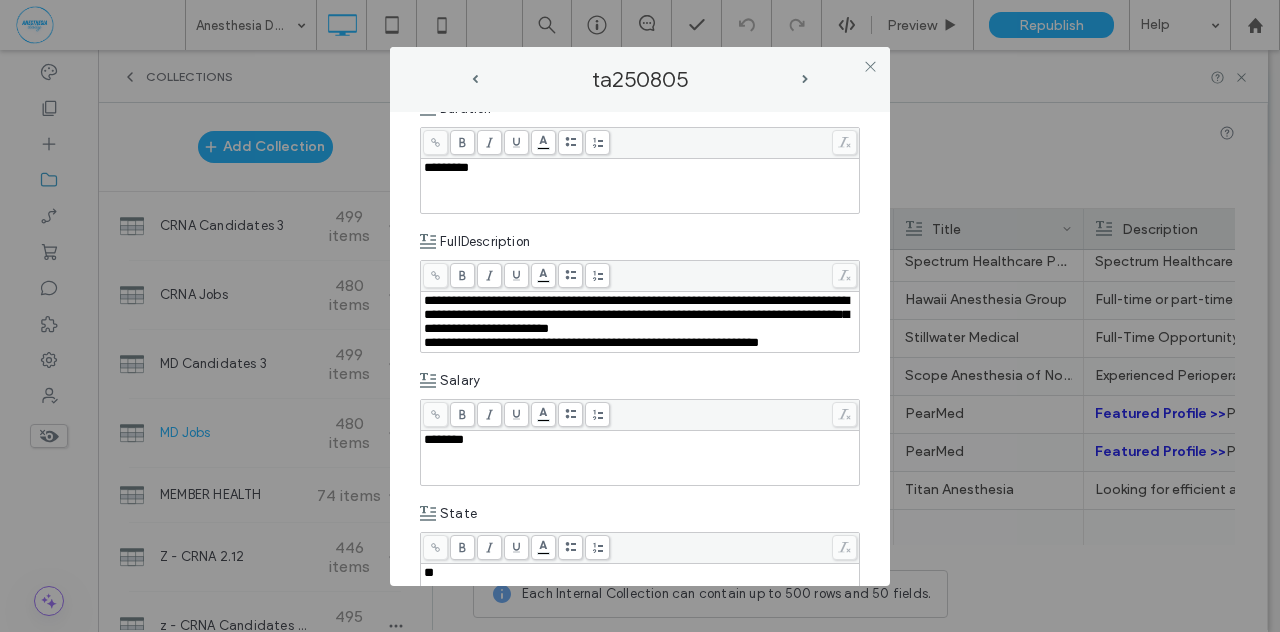 click on "**********" at bounding box center (591, 342) 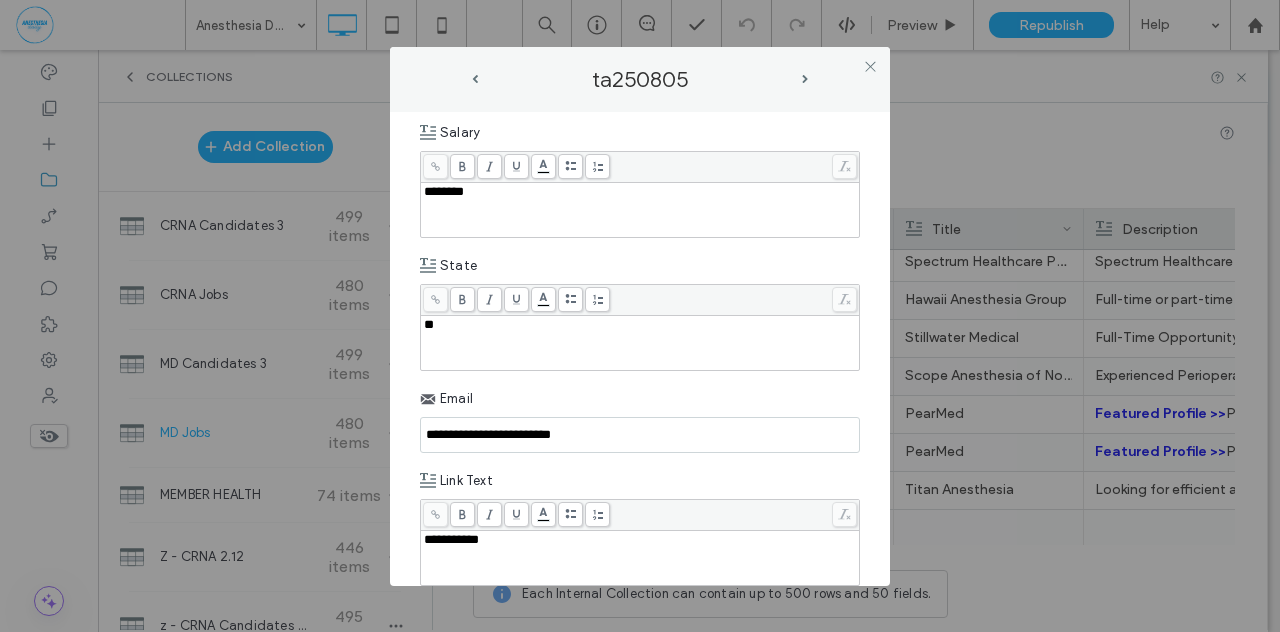 scroll, scrollTop: 871, scrollLeft: 0, axis: vertical 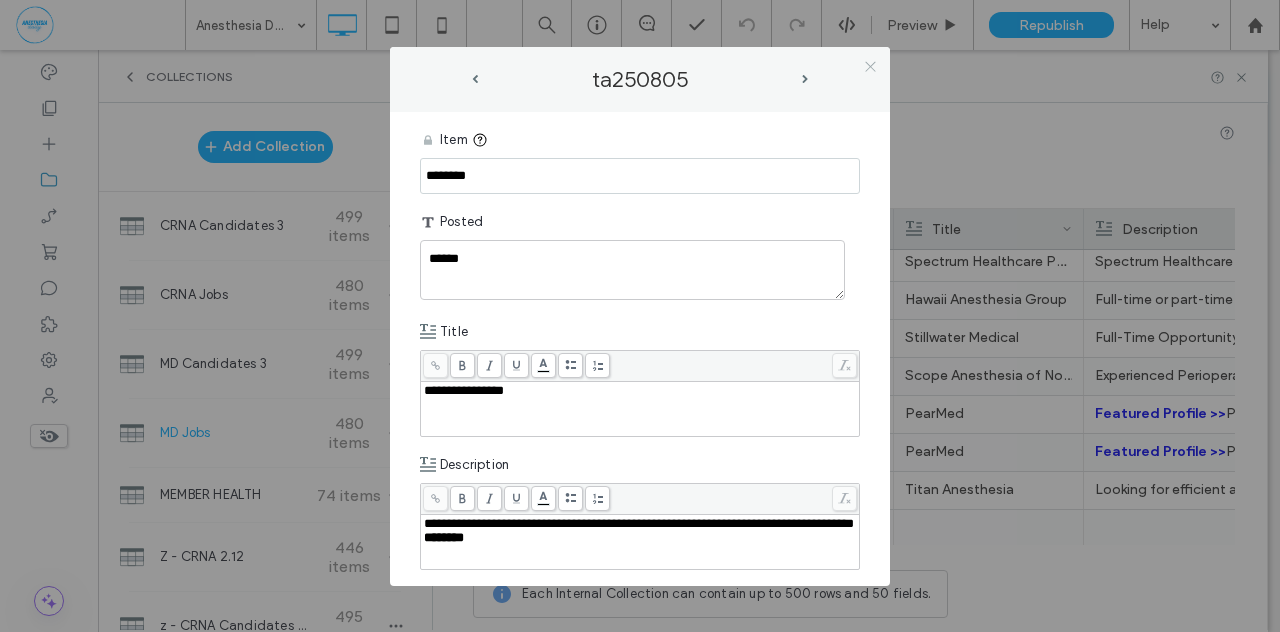click 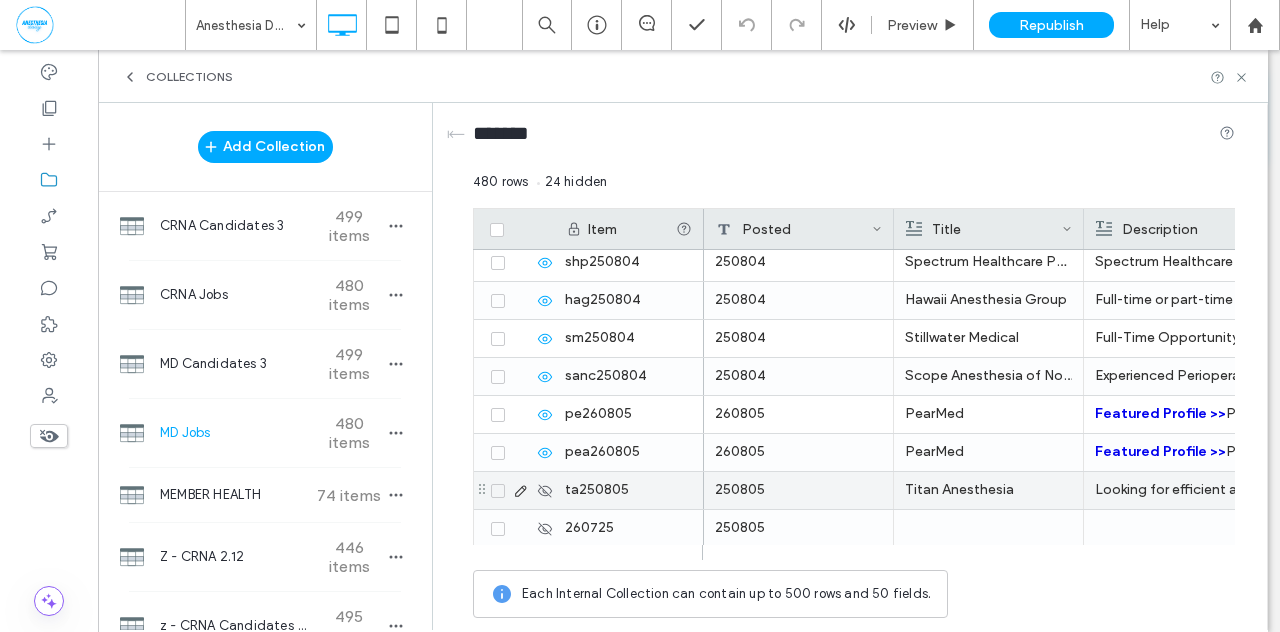 click 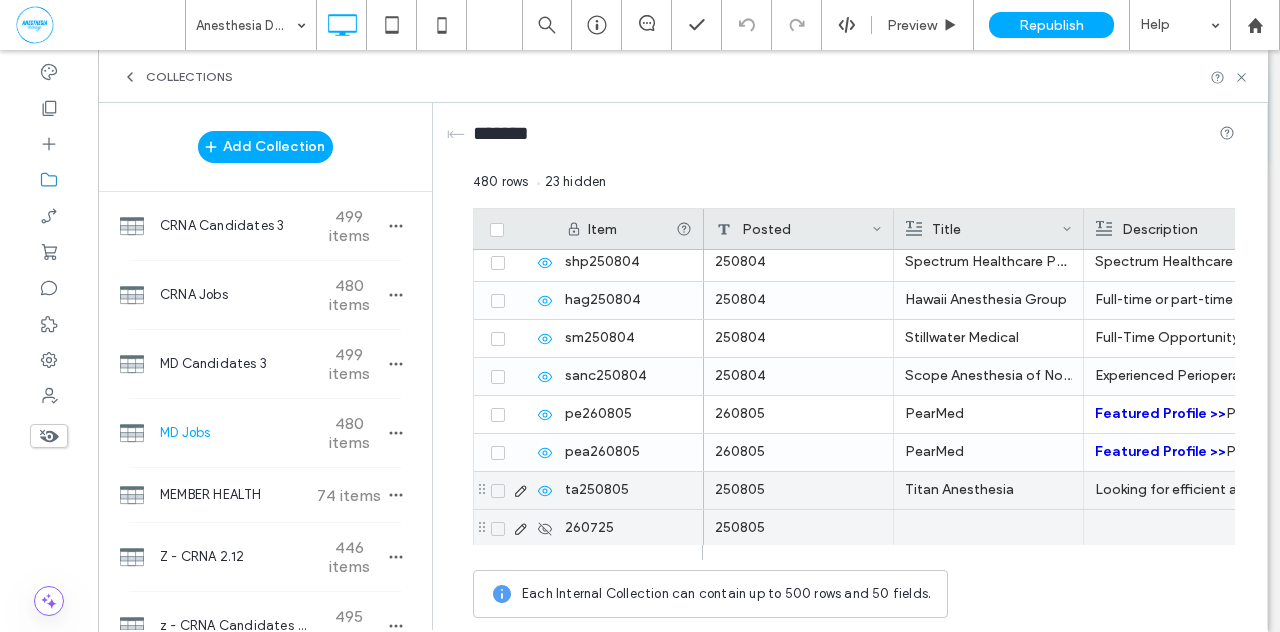 click 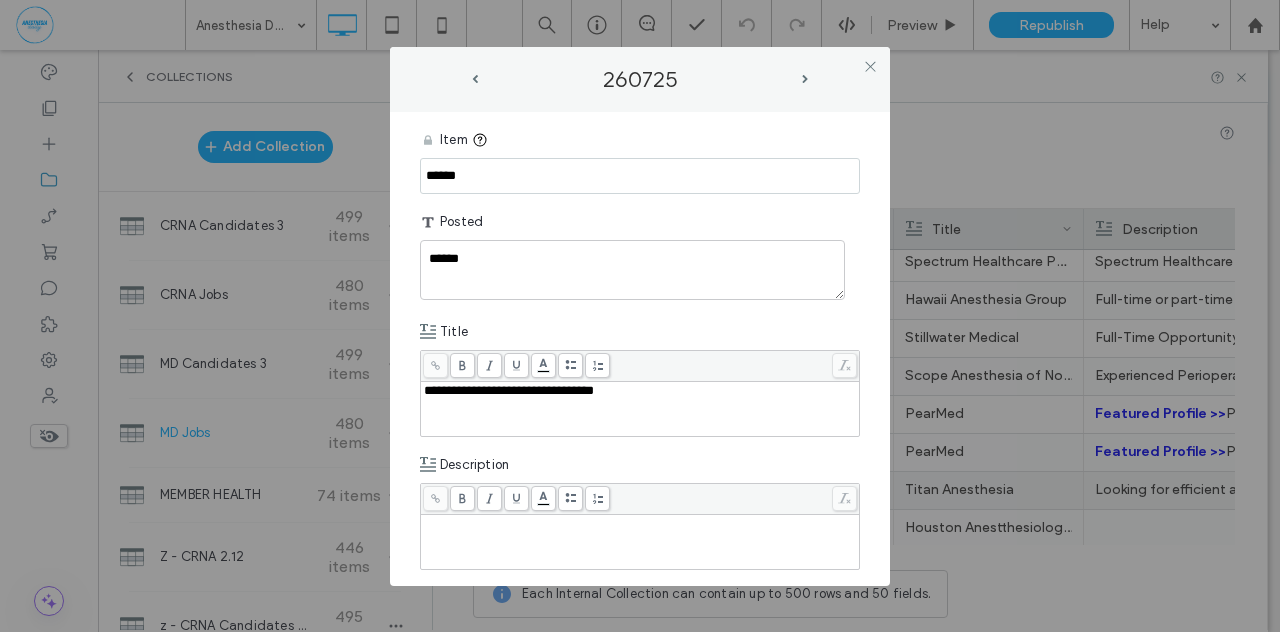 drag, startPoint x: 475, startPoint y: 179, endPoint x: 376, endPoint y: 177, distance: 99.0202 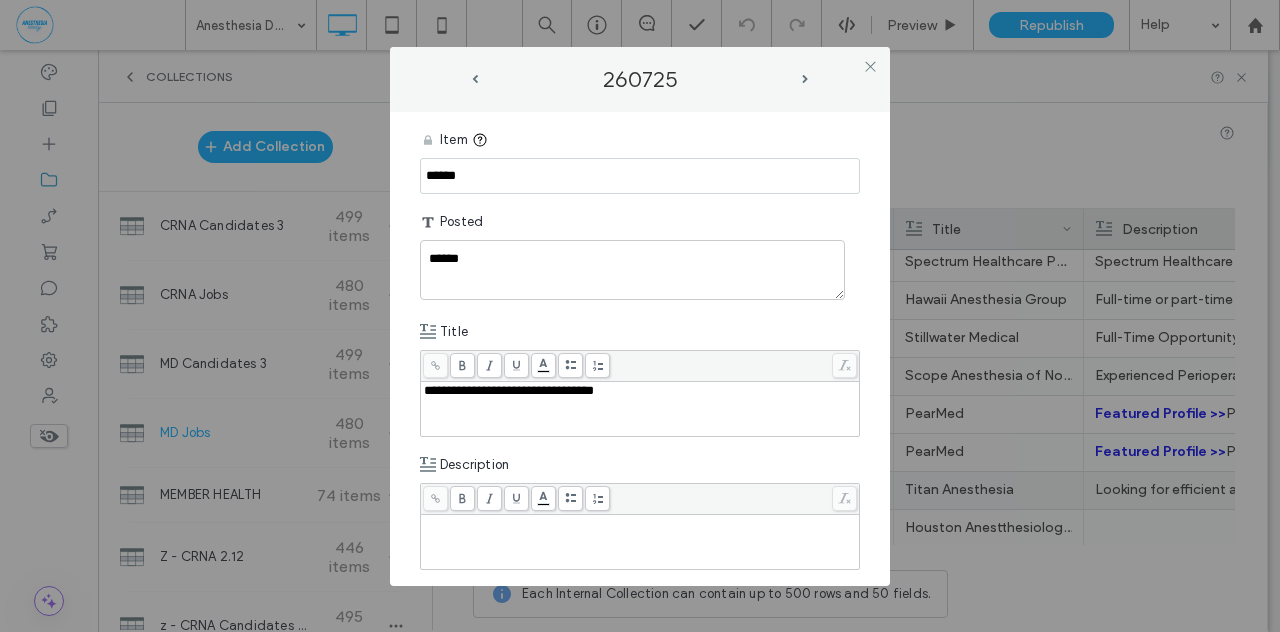 click on "**********" at bounding box center (640, 316) 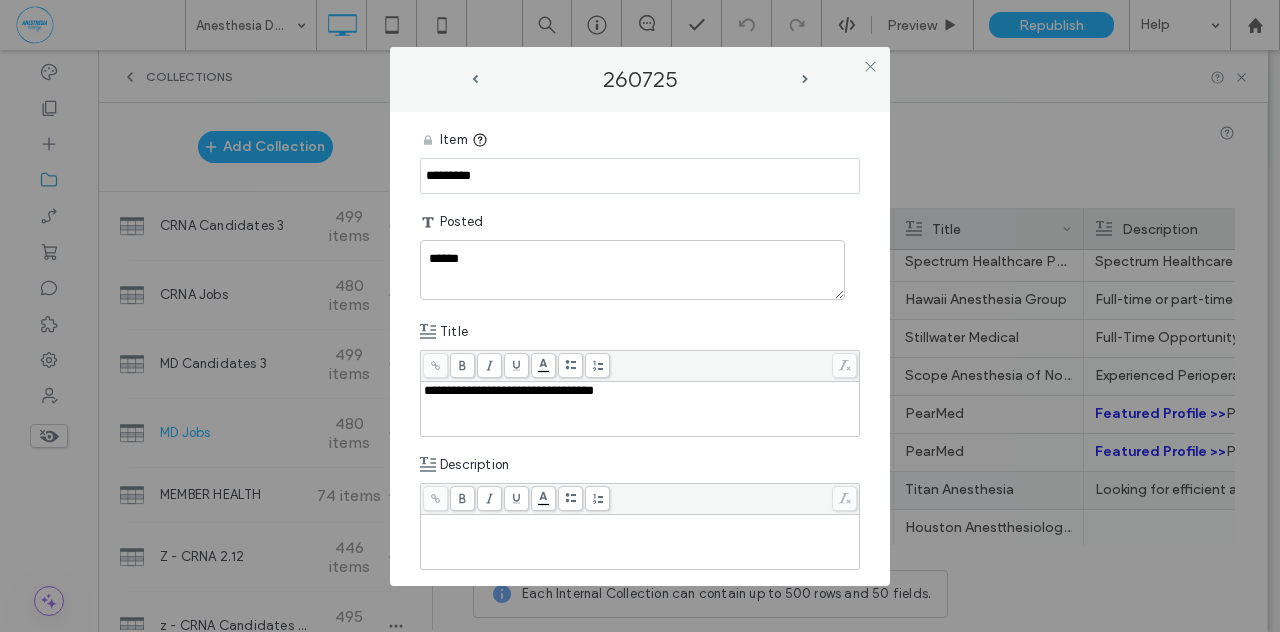 type on "*********" 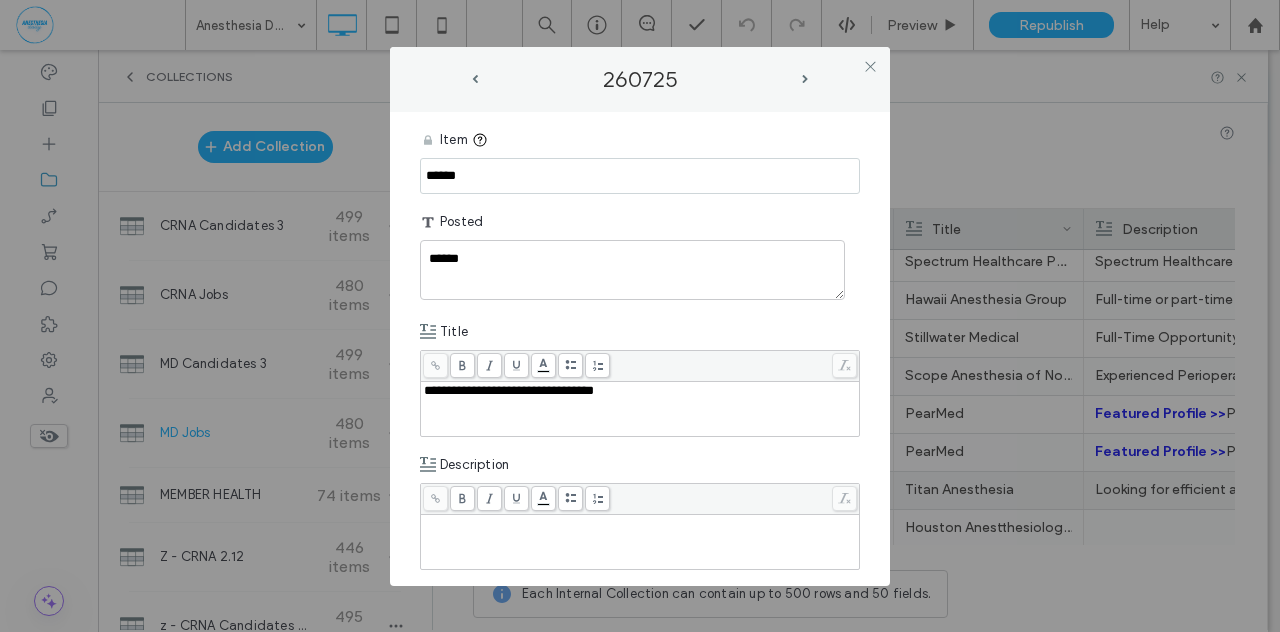 drag, startPoint x: 478, startPoint y: 178, endPoint x: 352, endPoint y: 173, distance: 126.09917 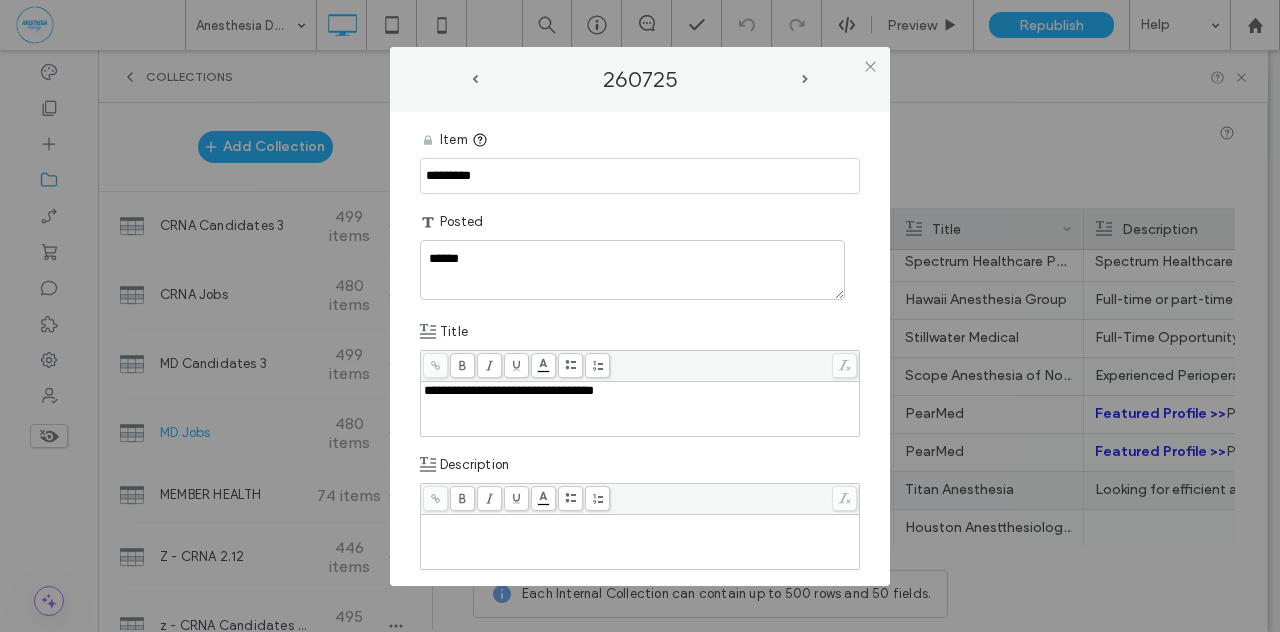 type on "*********" 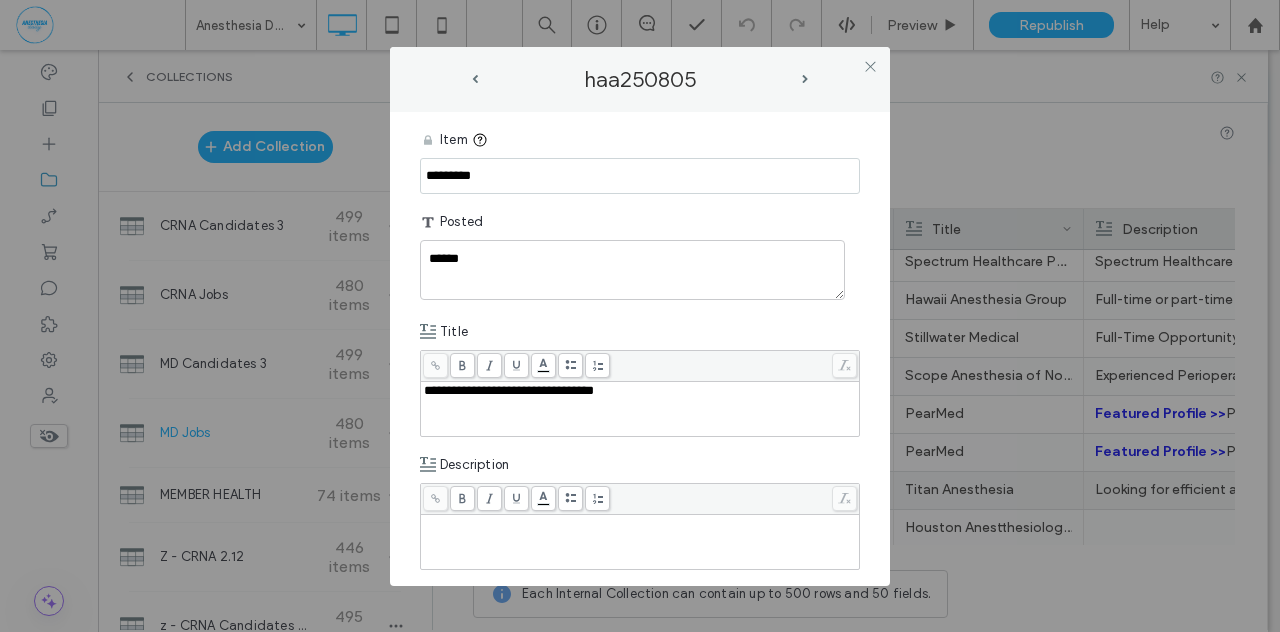 click at bounding box center (640, 524) 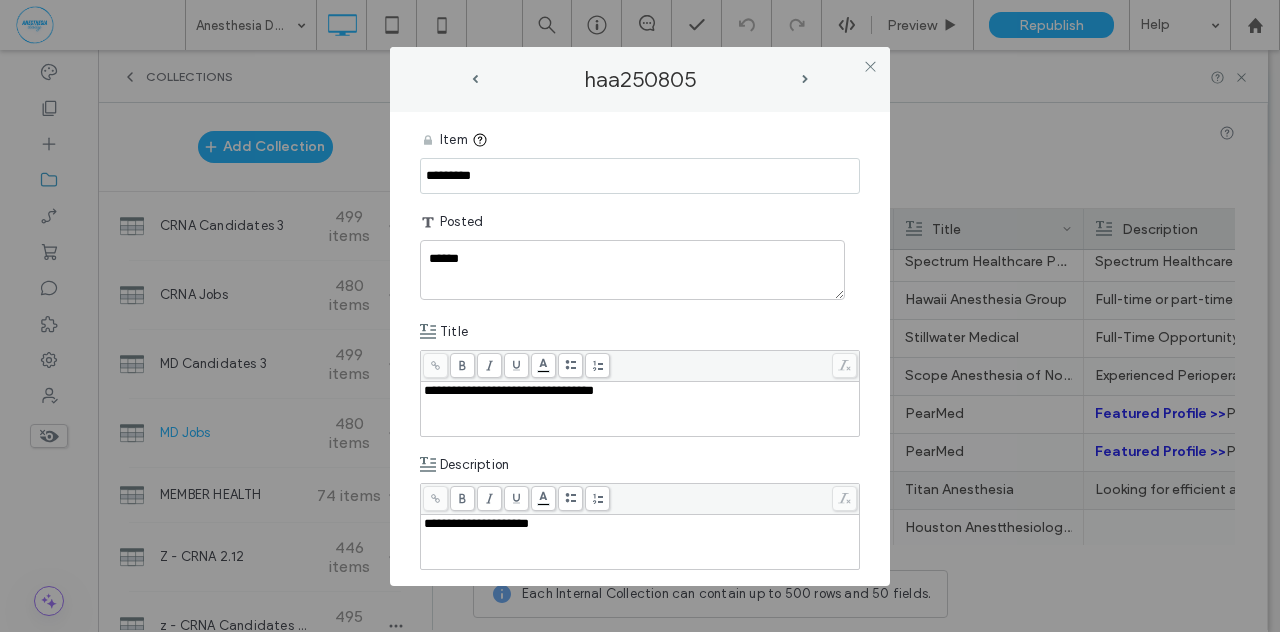 click on "**********" at bounding box center (476, 523) 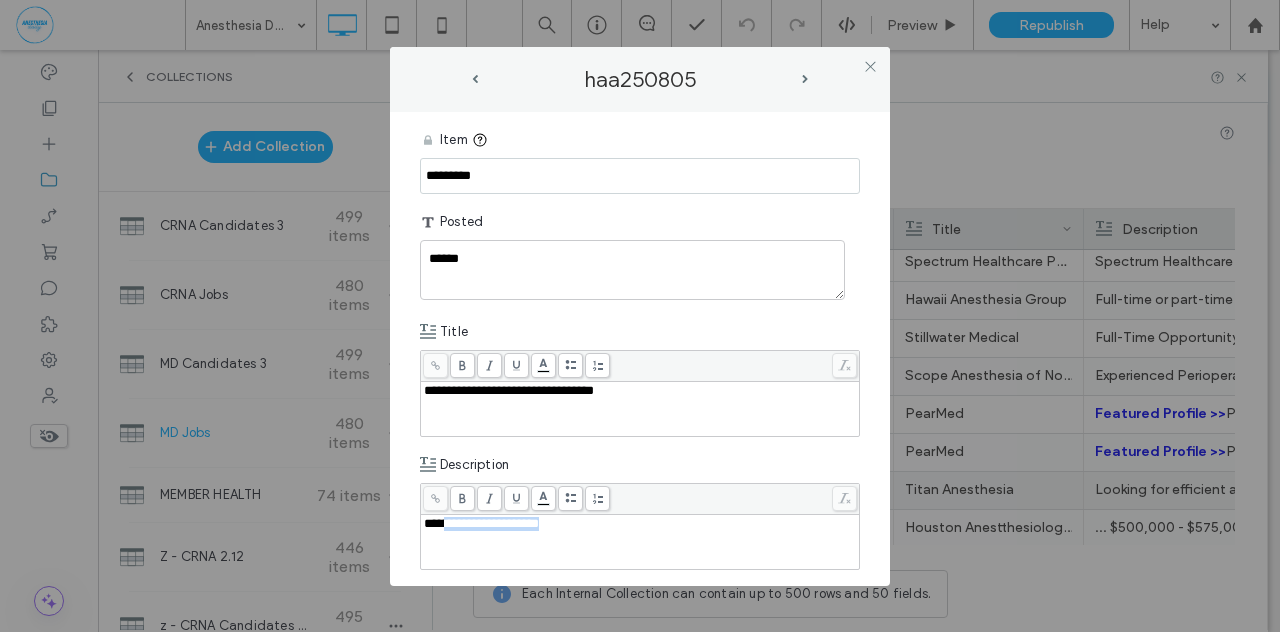 drag, startPoint x: 566, startPoint y: 521, endPoint x: 437, endPoint y: 521, distance: 129 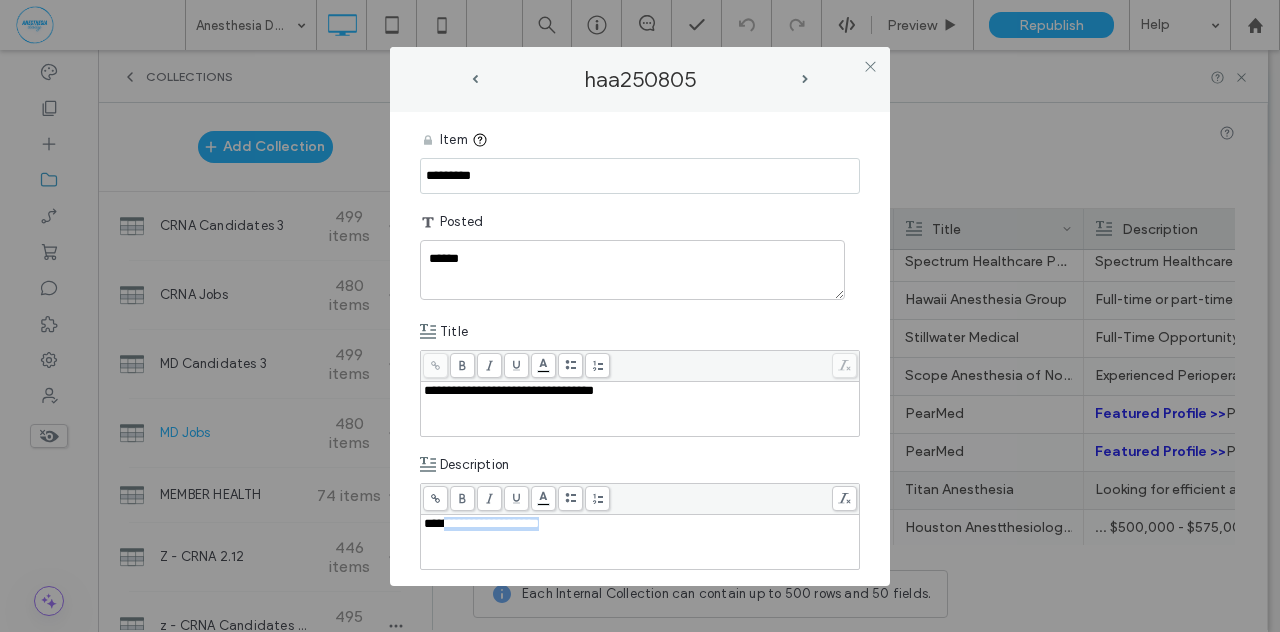 copy on "**********" 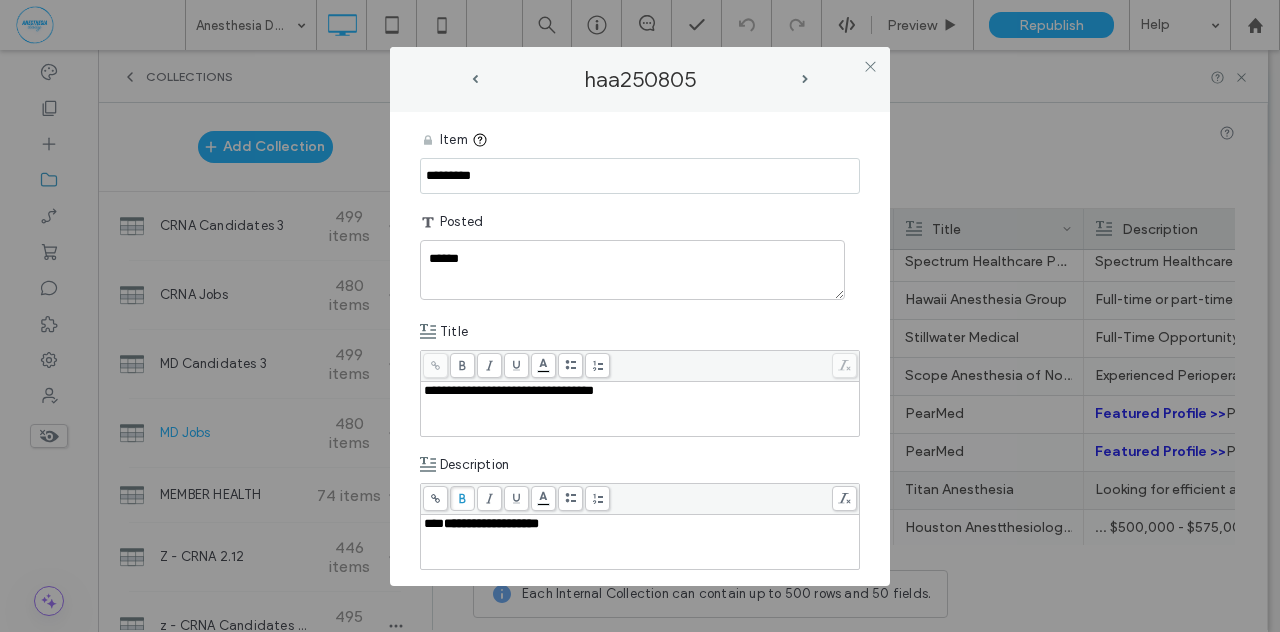click 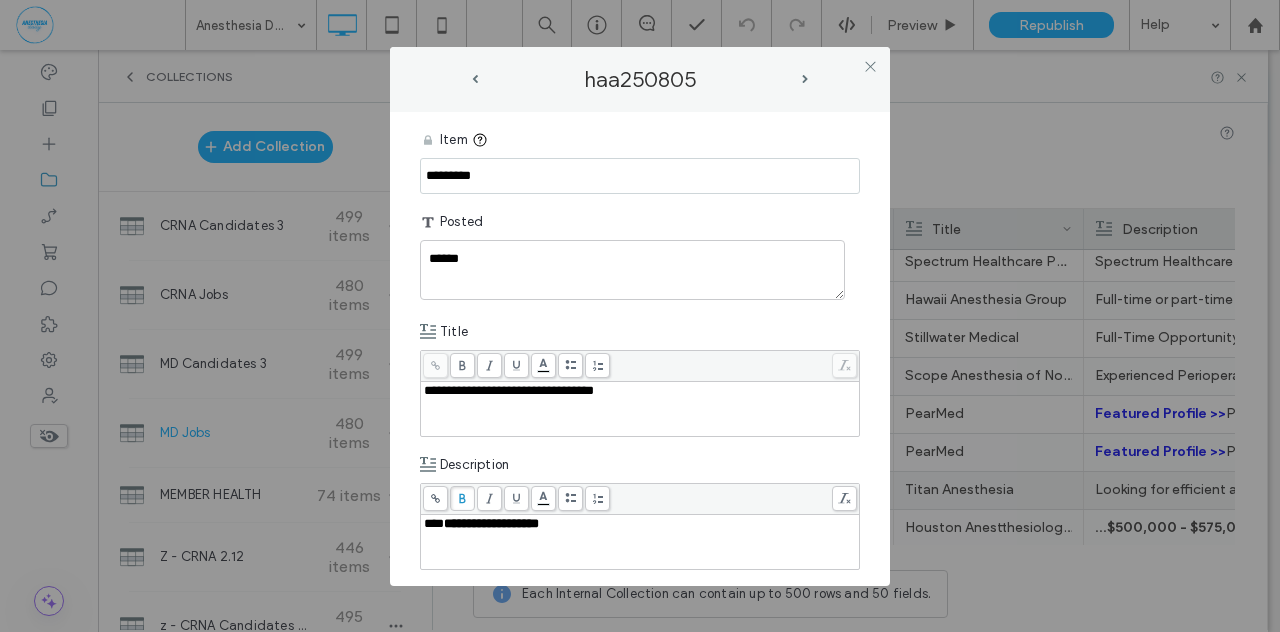 click on "**********" at bounding box center [640, 349] 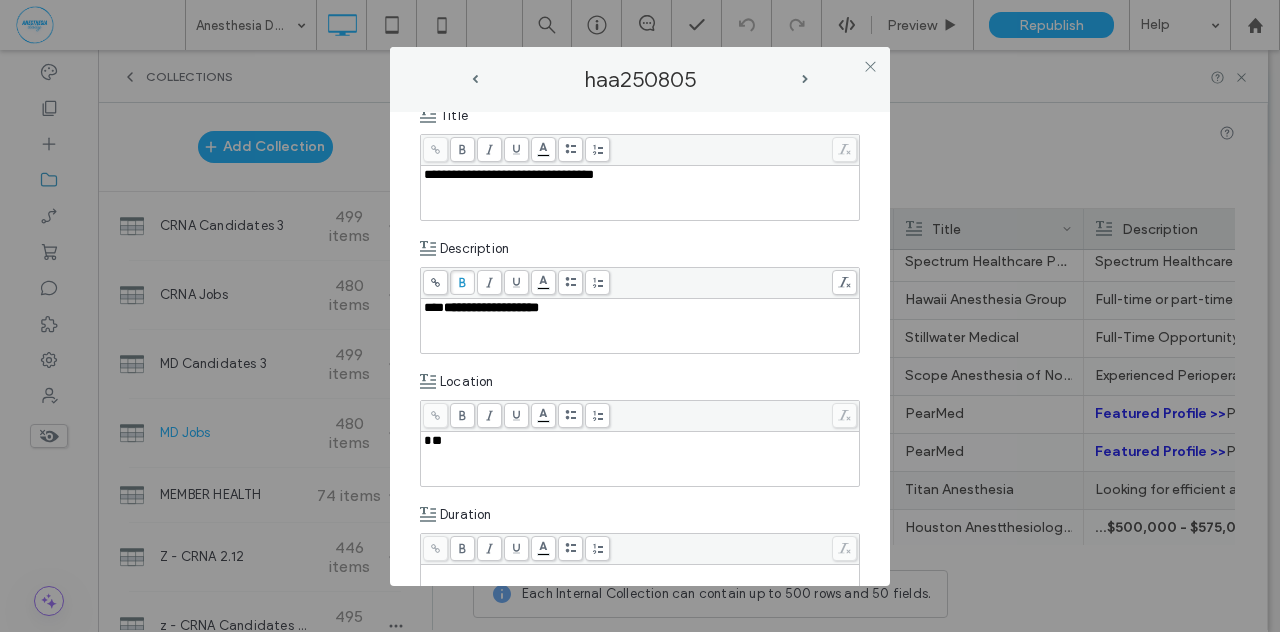 scroll, scrollTop: 225, scrollLeft: 0, axis: vertical 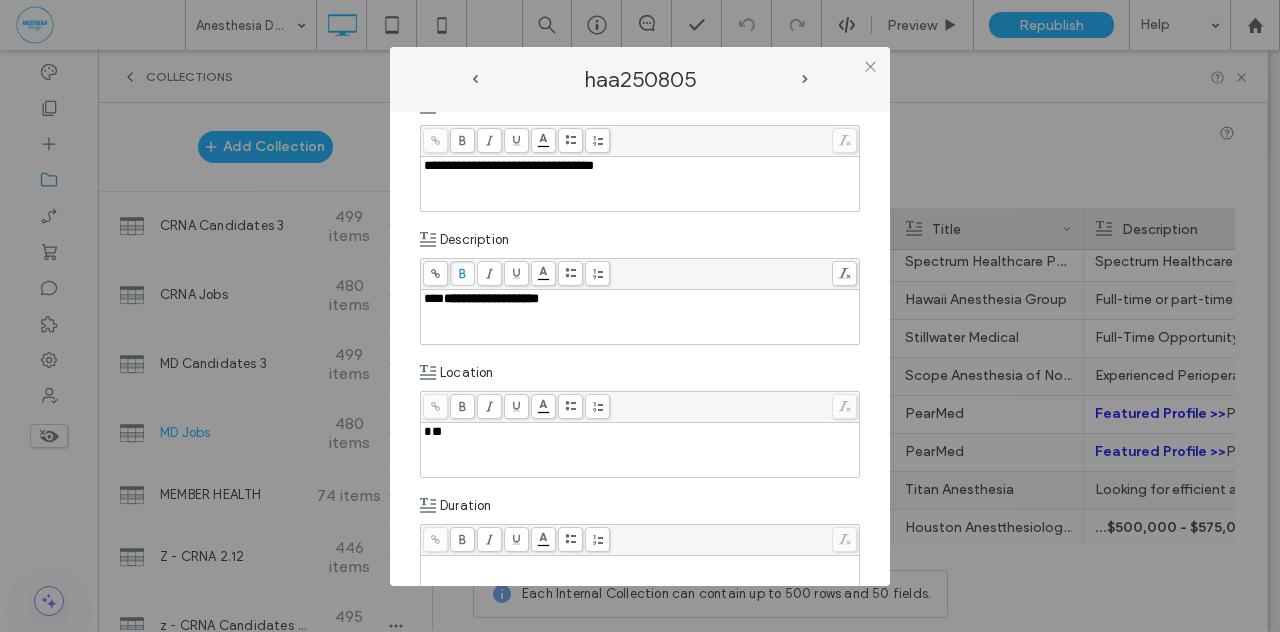 click on "**" at bounding box center (433, 431) 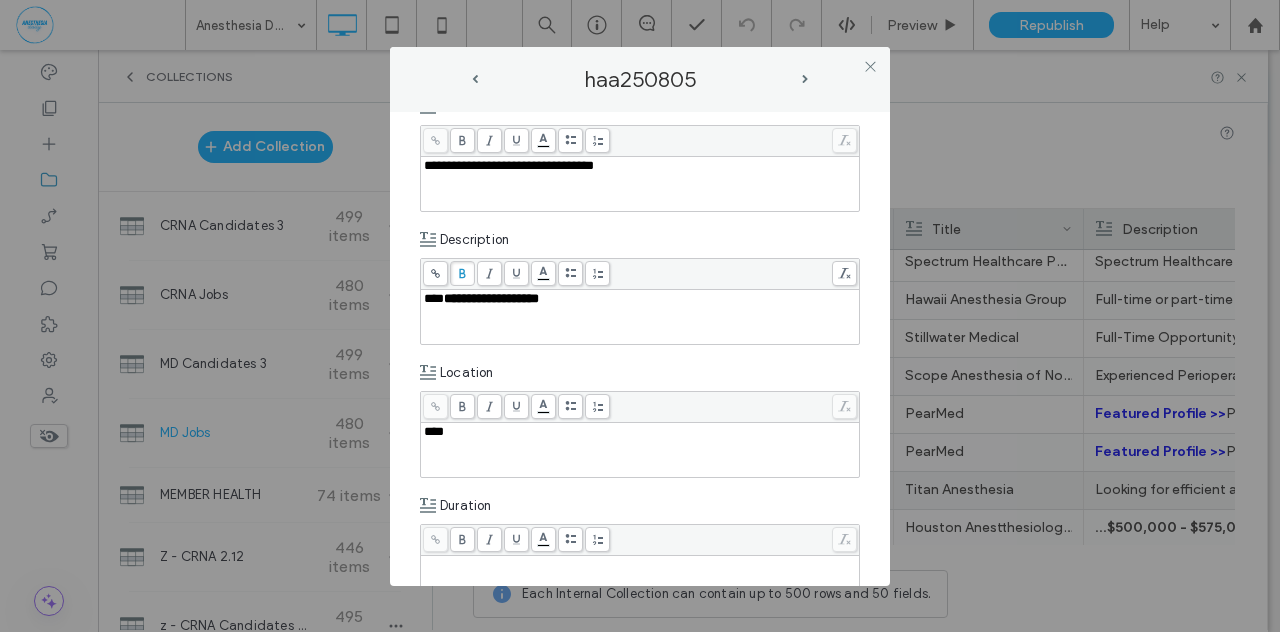 type 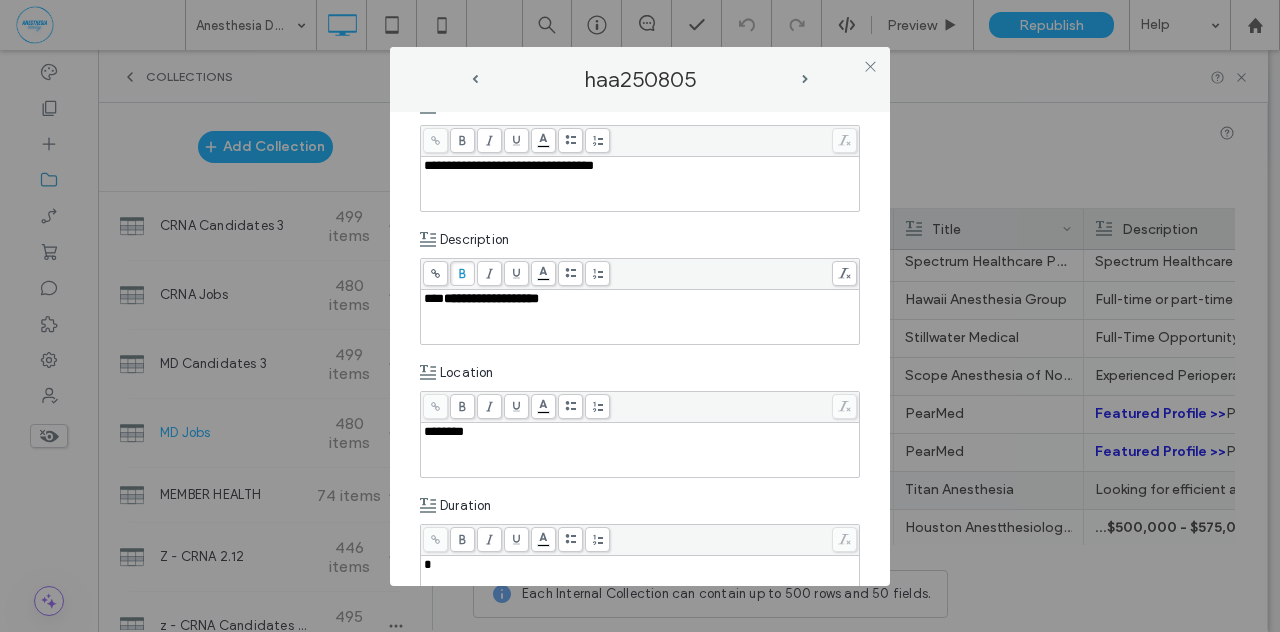 type 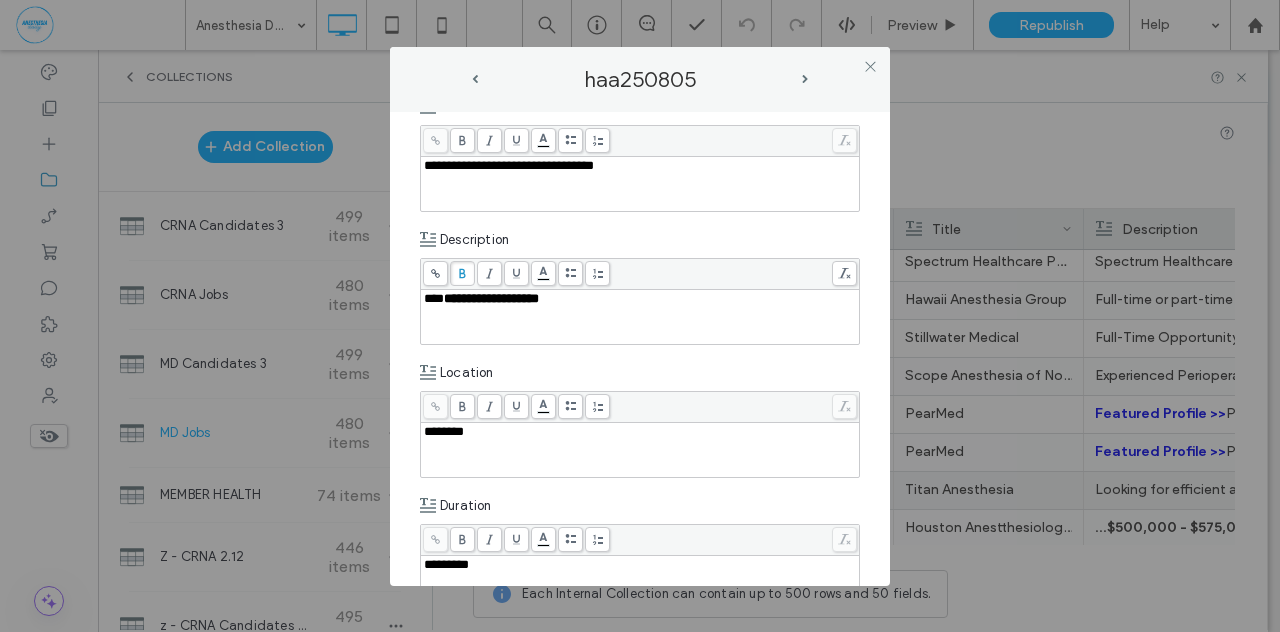 scroll, scrollTop: 570, scrollLeft: 0, axis: vertical 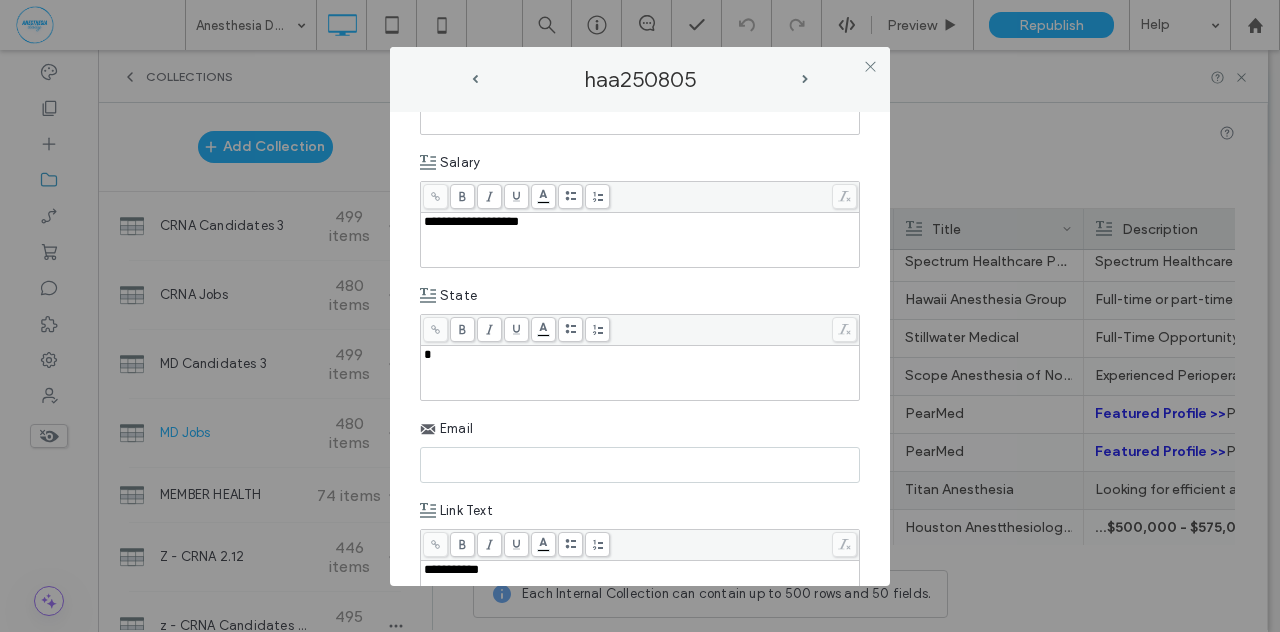 type 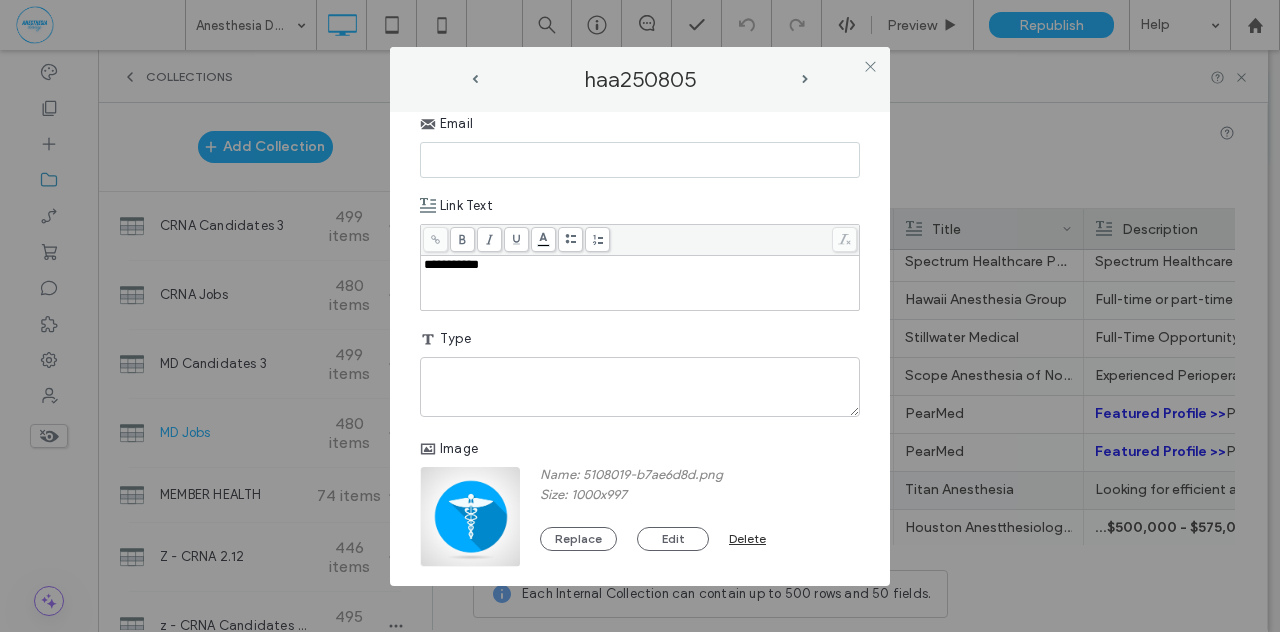 scroll, scrollTop: 1184, scrollLeft: 0, axis: vertical 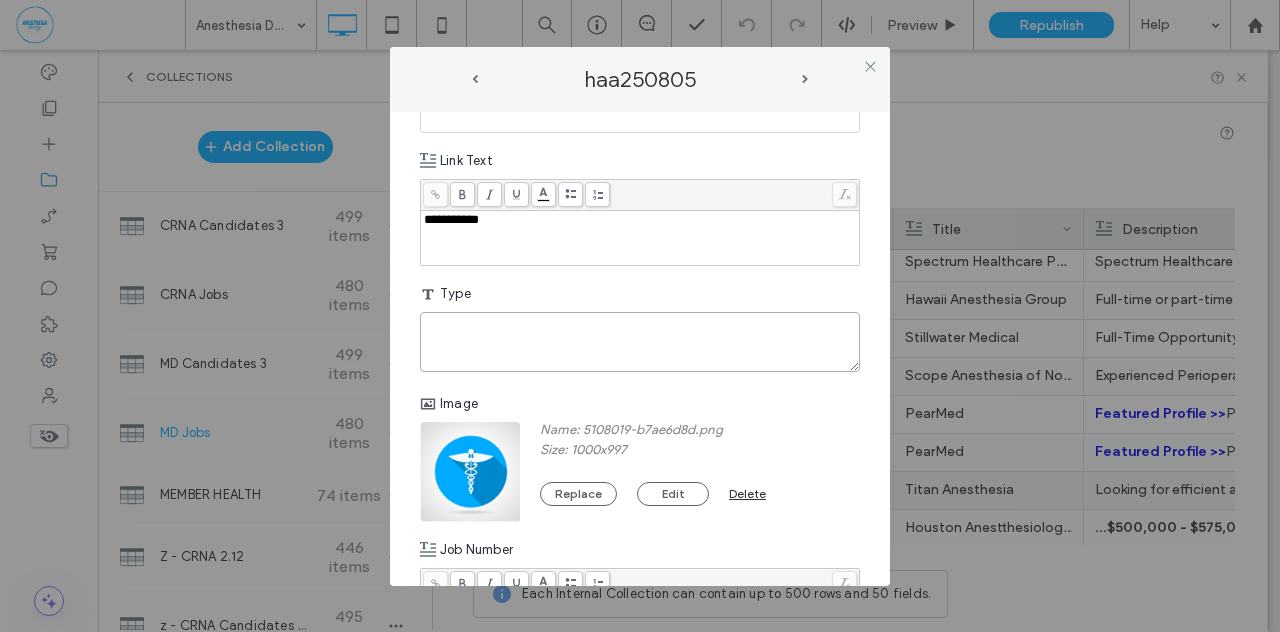 click at bounding box center [640, 342] 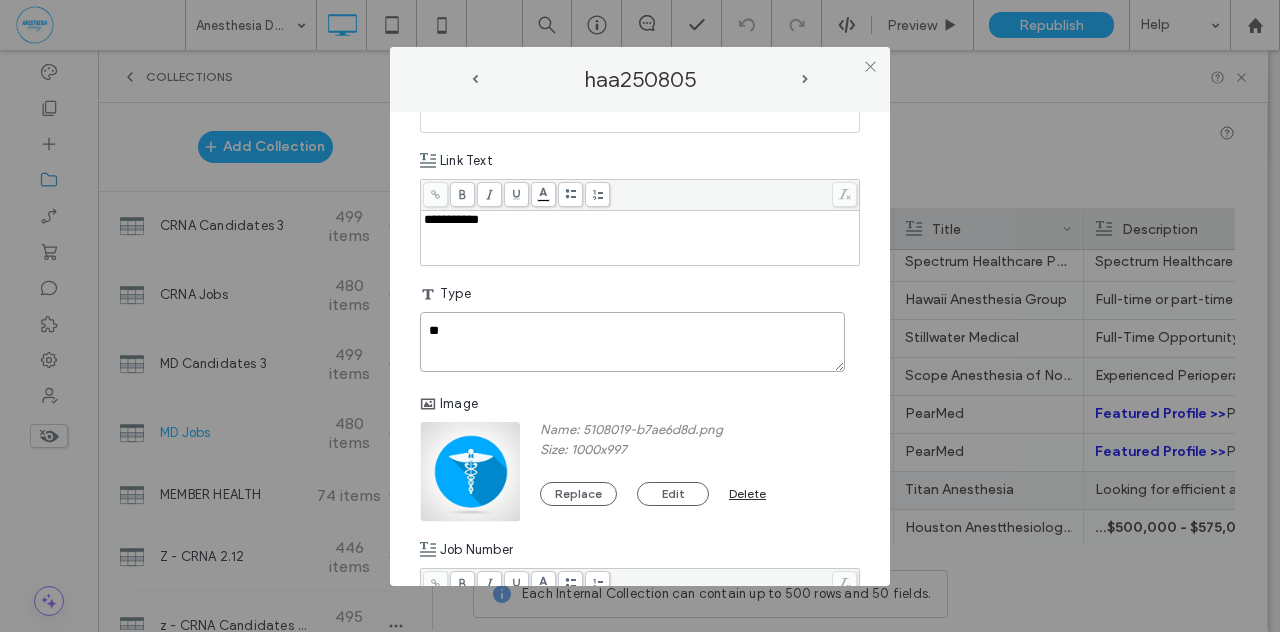 type on "**" 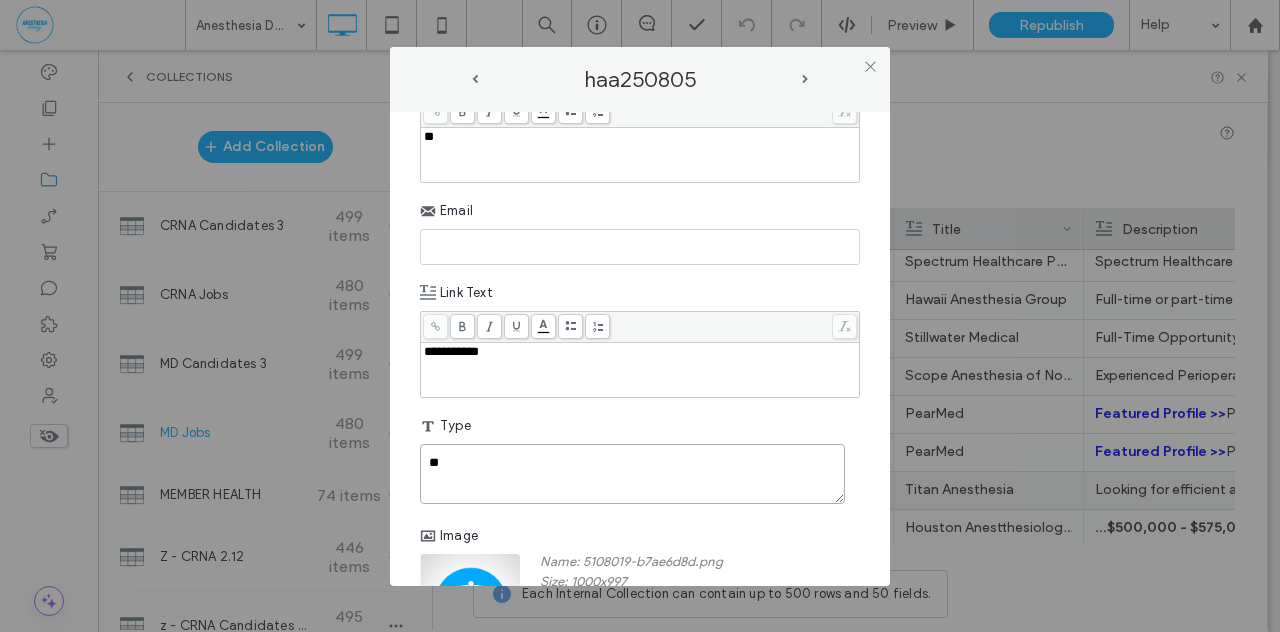 scroll, scrollTop: 873, scrollLeft: 0, axis: vertical 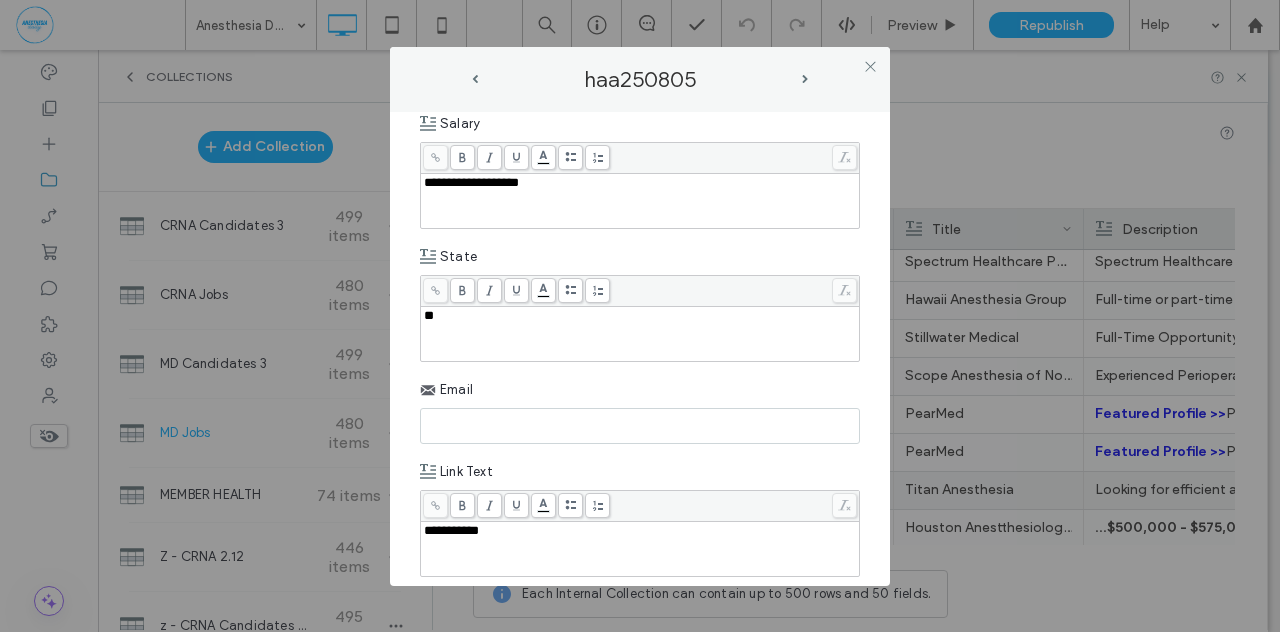 paste on "**********" 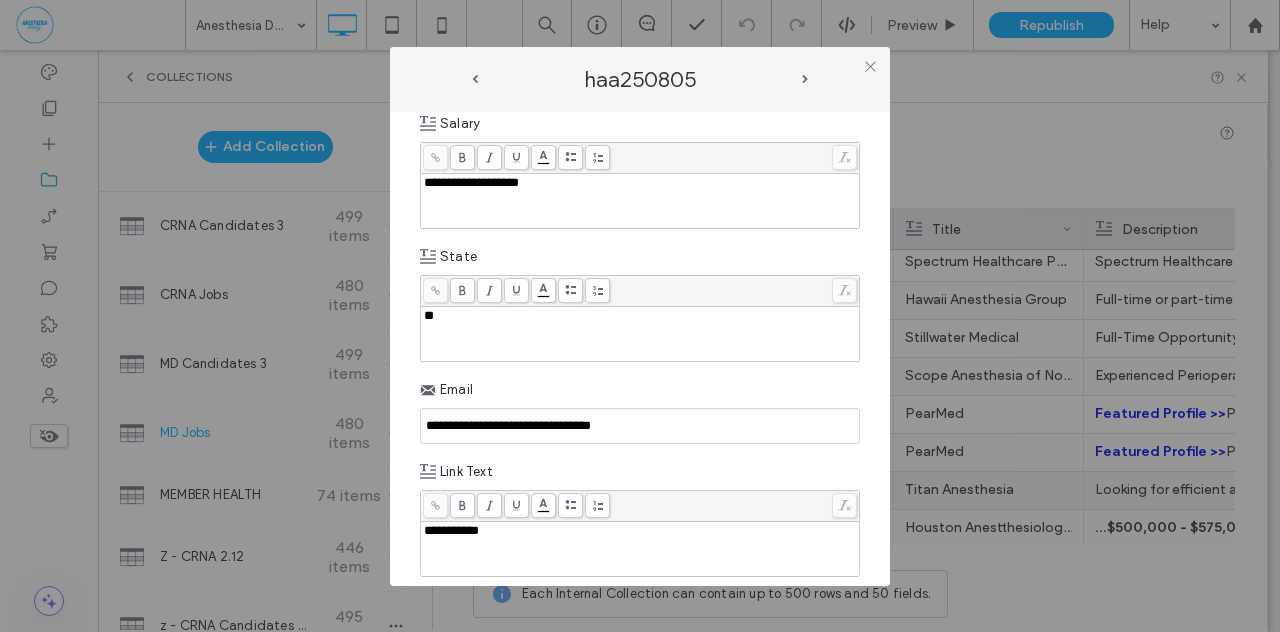 type on "**********" 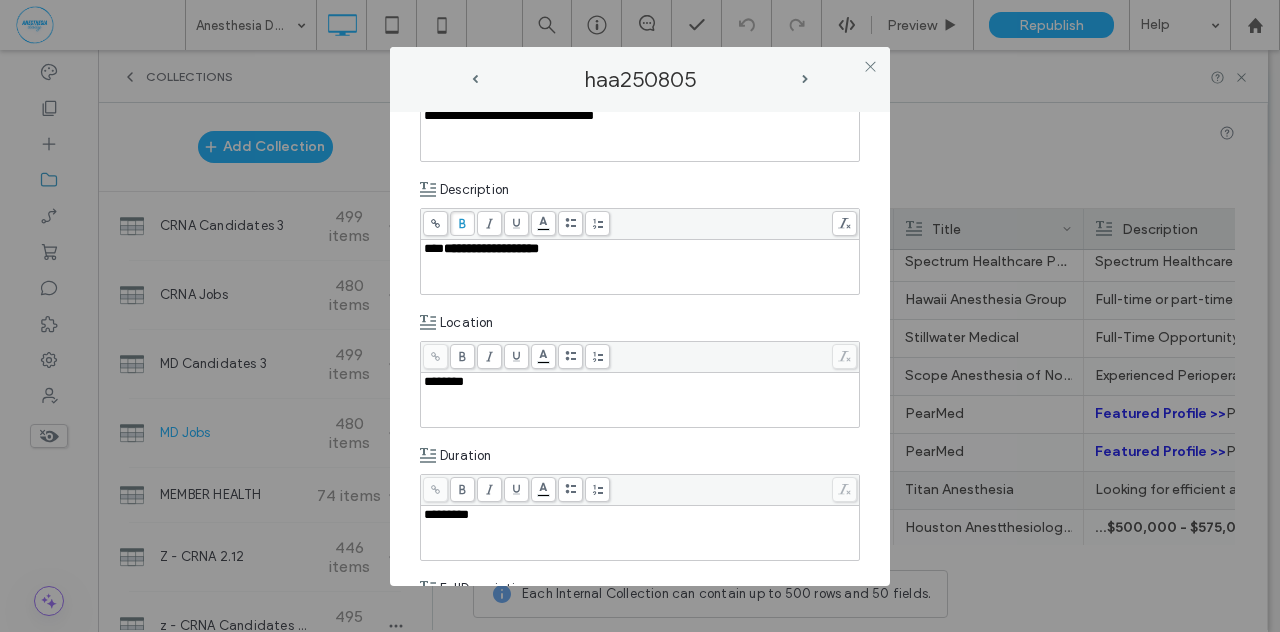scroll, scrollTop: 274, scrollLeft: 0, axis: vertical 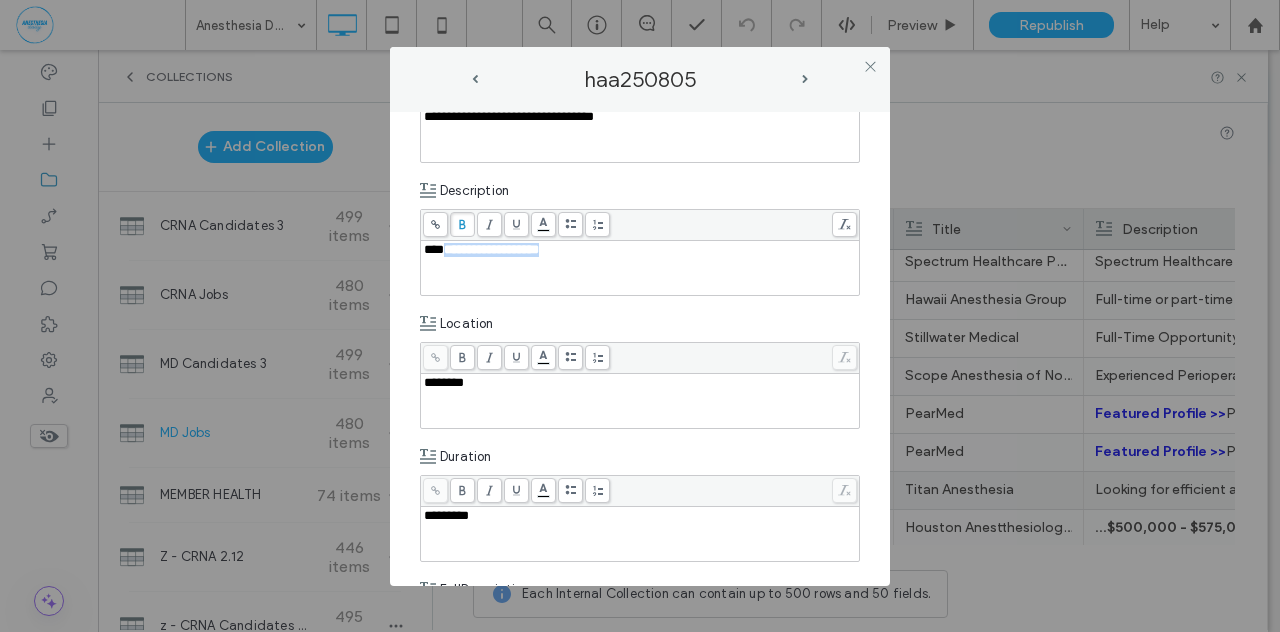 click on "***" at bounding box center [434, 249] 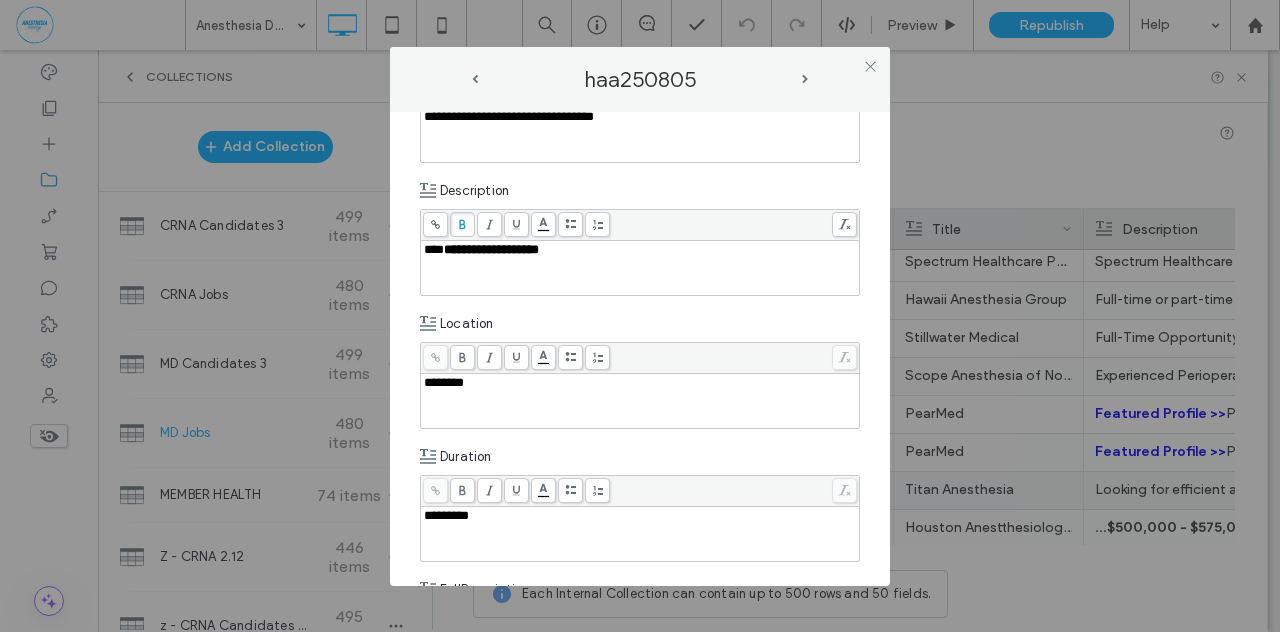 click on "***" at bounding box center (434, 249) 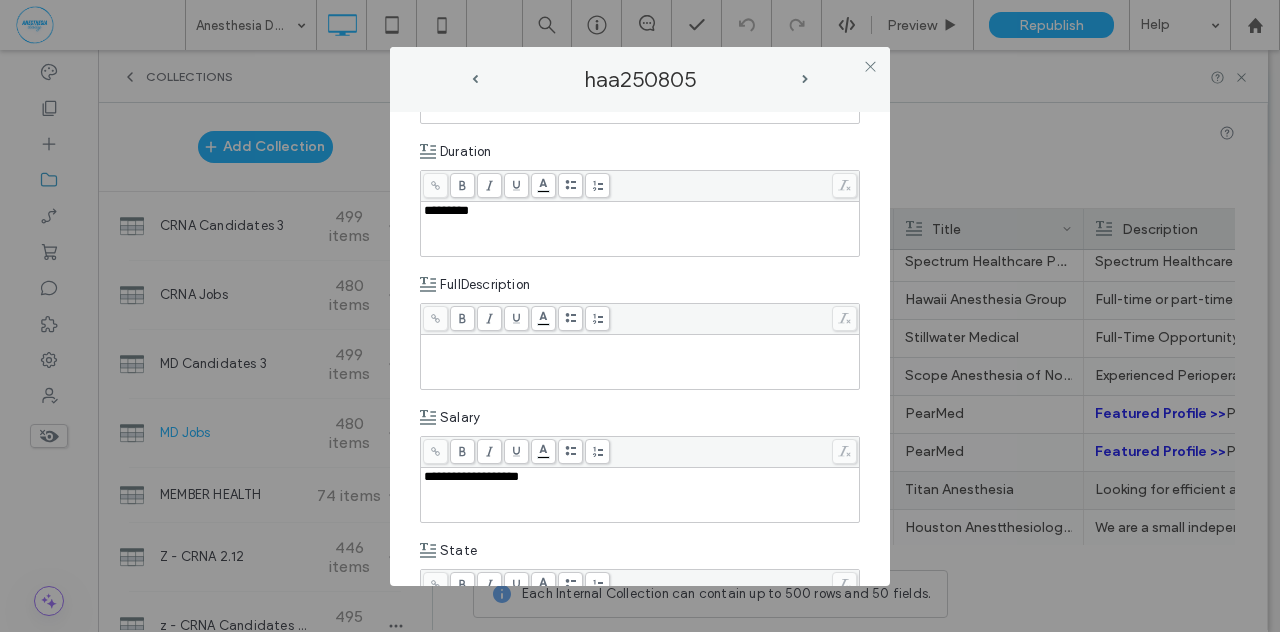 scroll, scrollTop: 624, scrollLeft: 0, axis: vertical 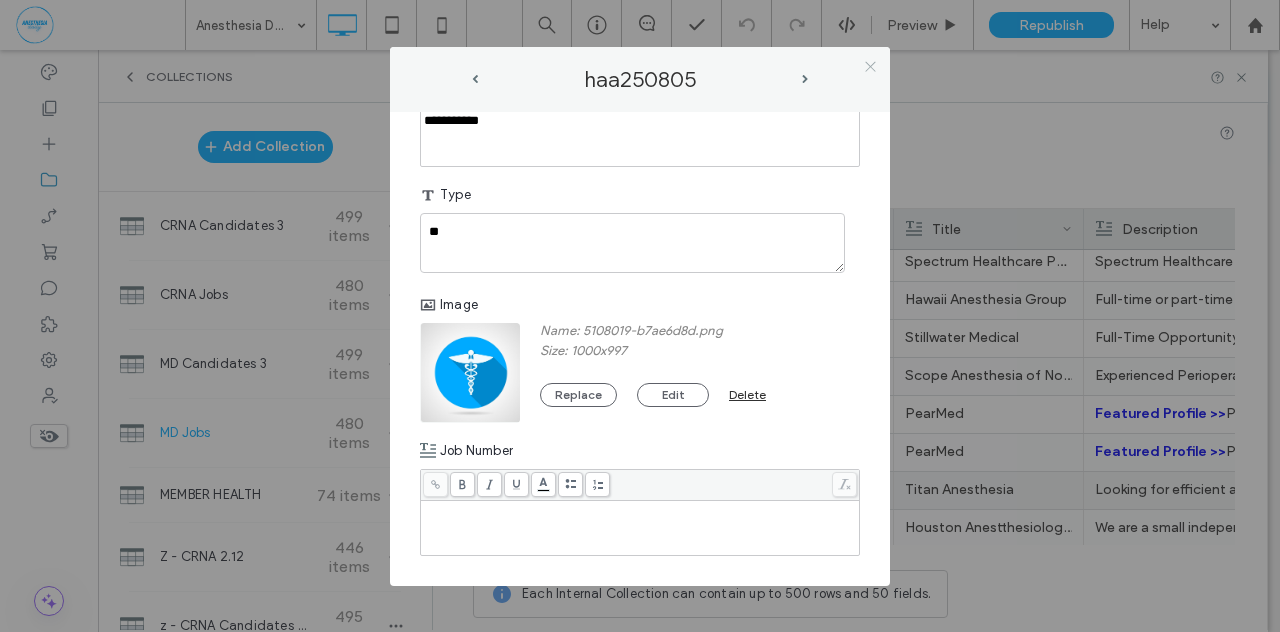 click 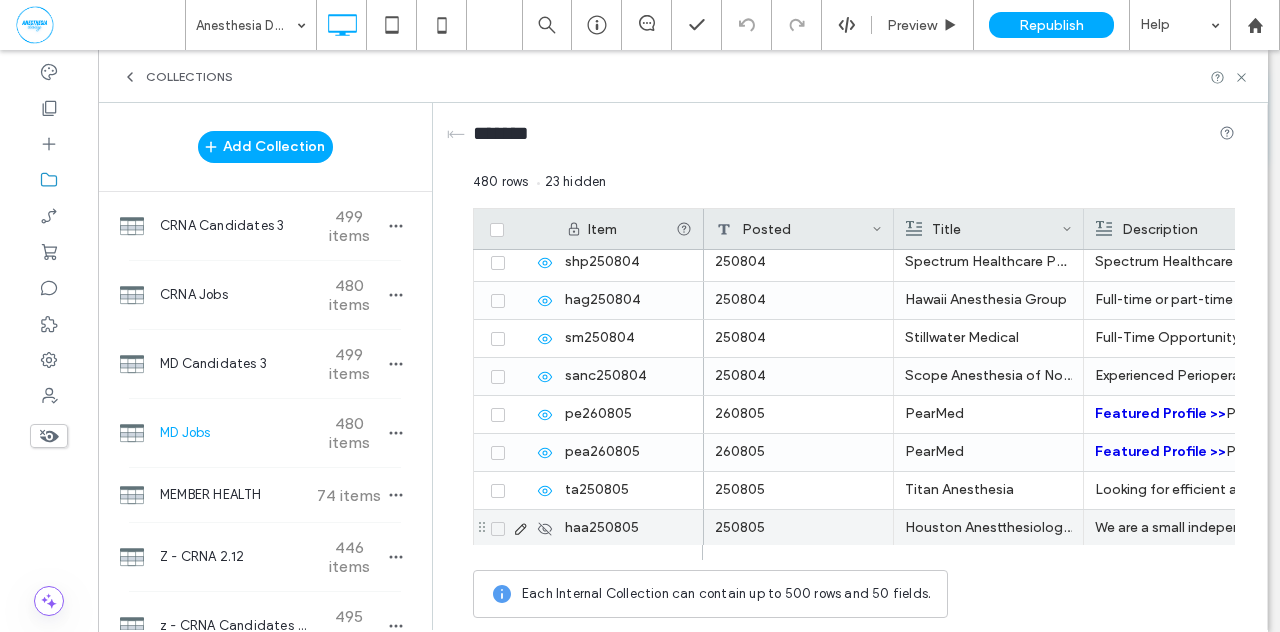click 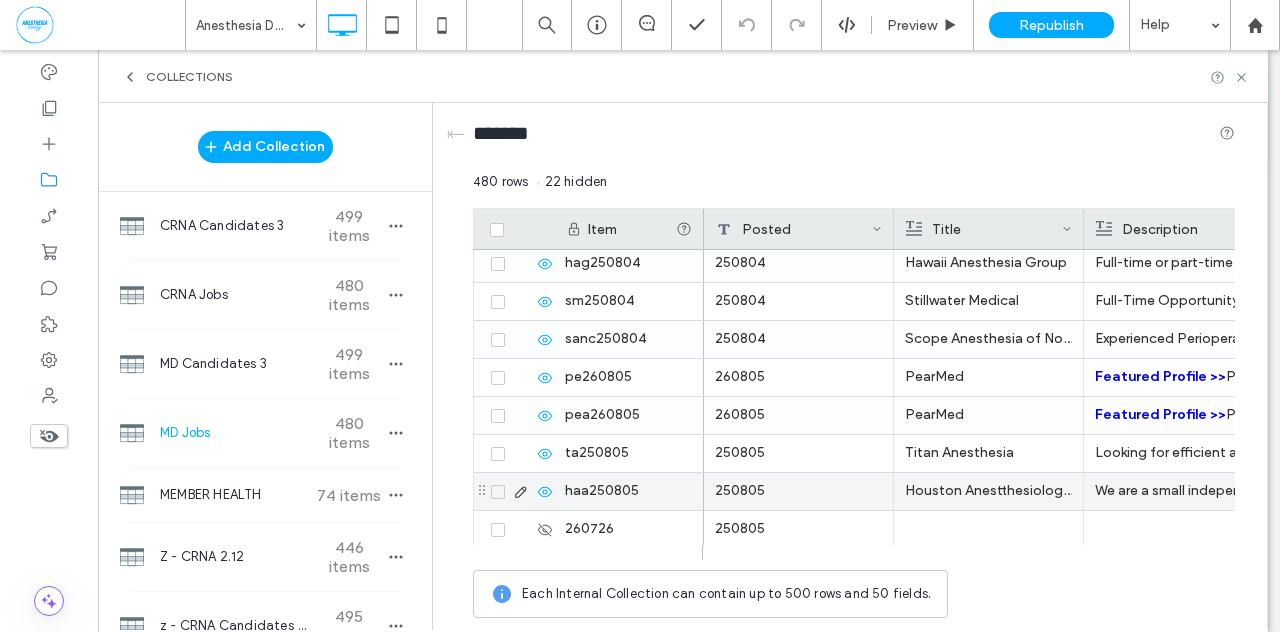 scroll, scrollTop: 17950, scrollLeft: 0, axis: vertical 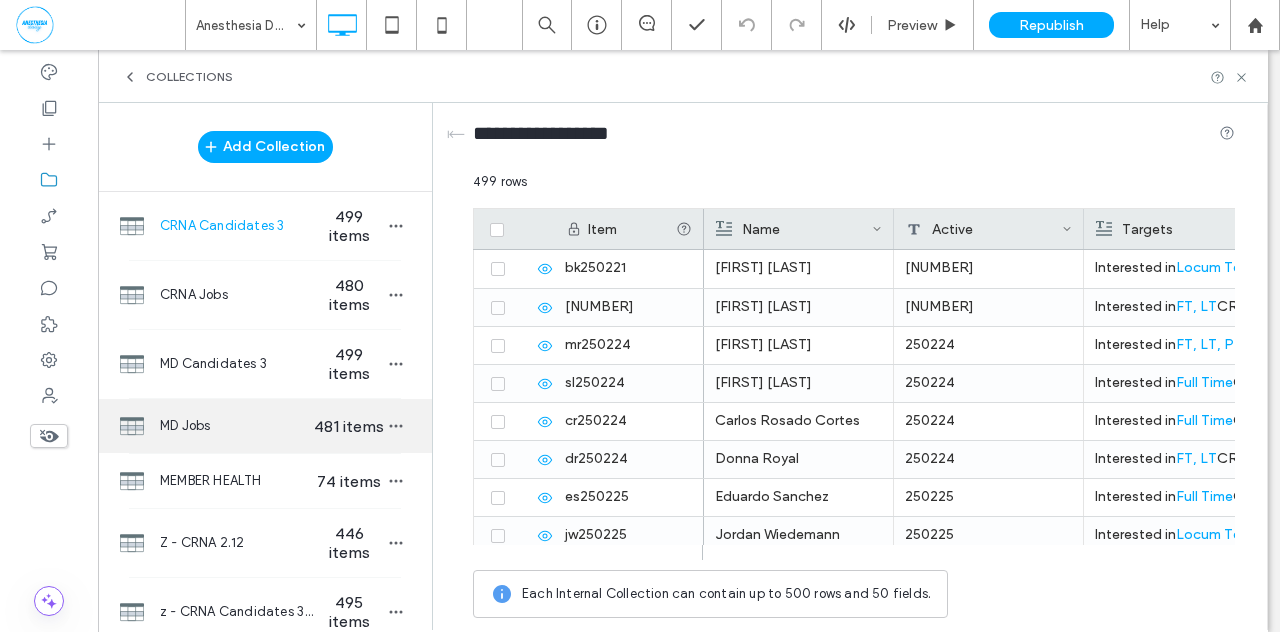 click on "MD Jobs" at bounding box center (237, 426) 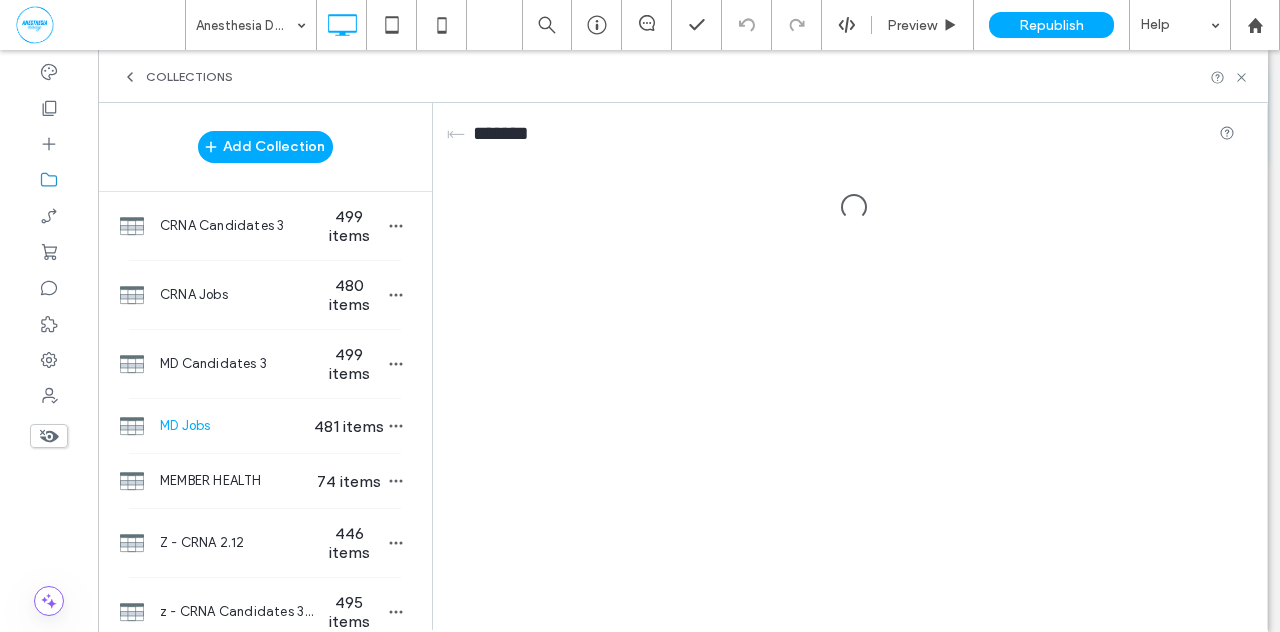 scroll, scrollTop: 0, scrollLeft: 0, axis: both 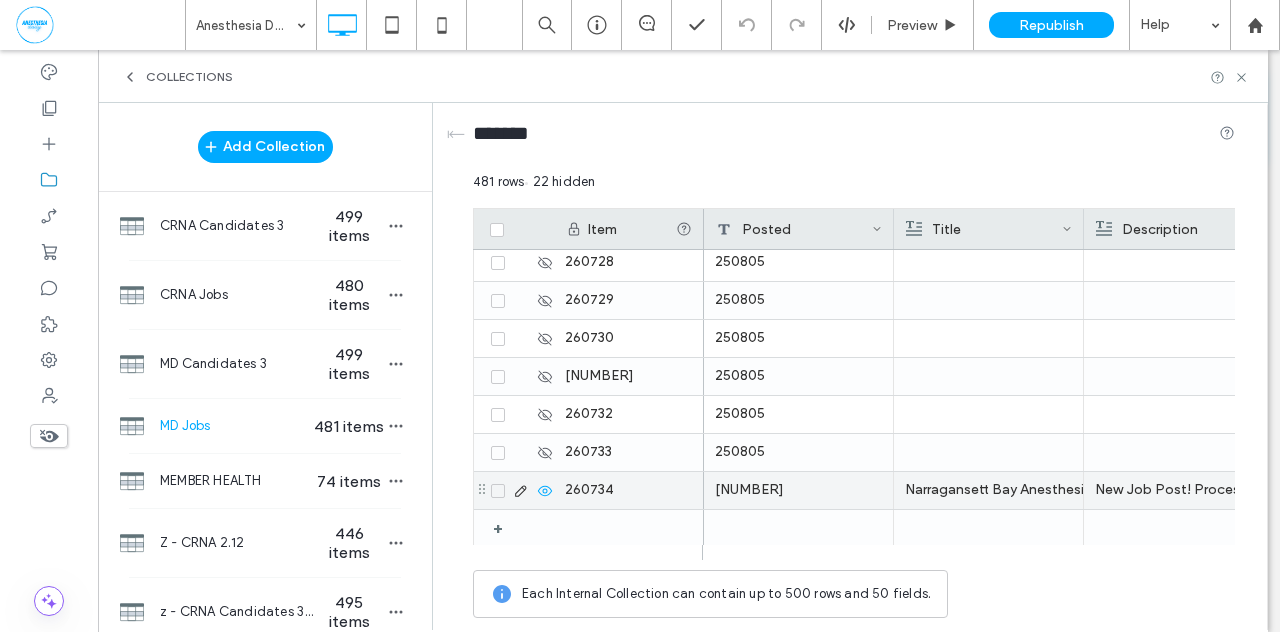 click 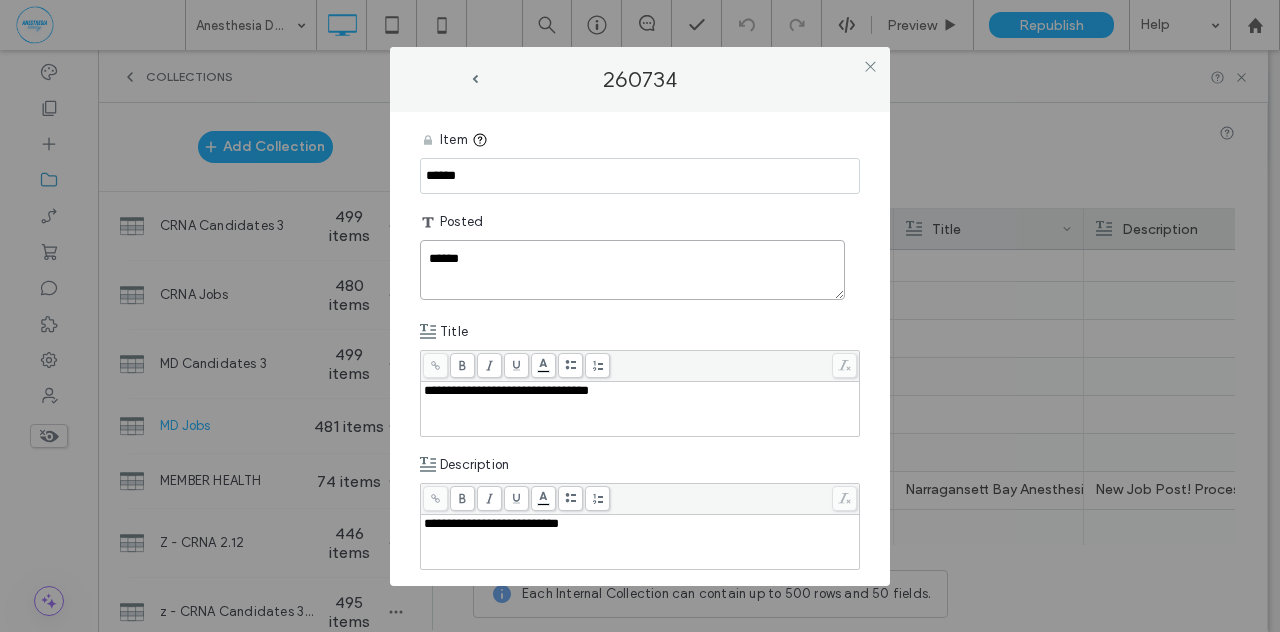click on "******" at bounding box center [632, 270] 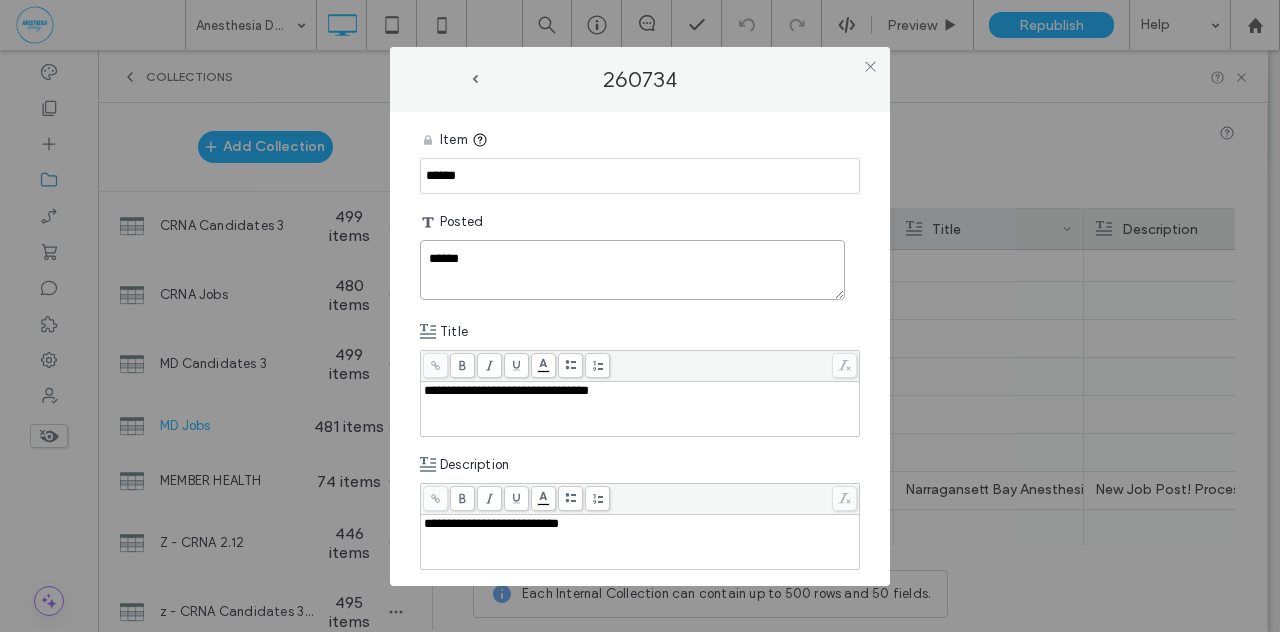 type on "******" 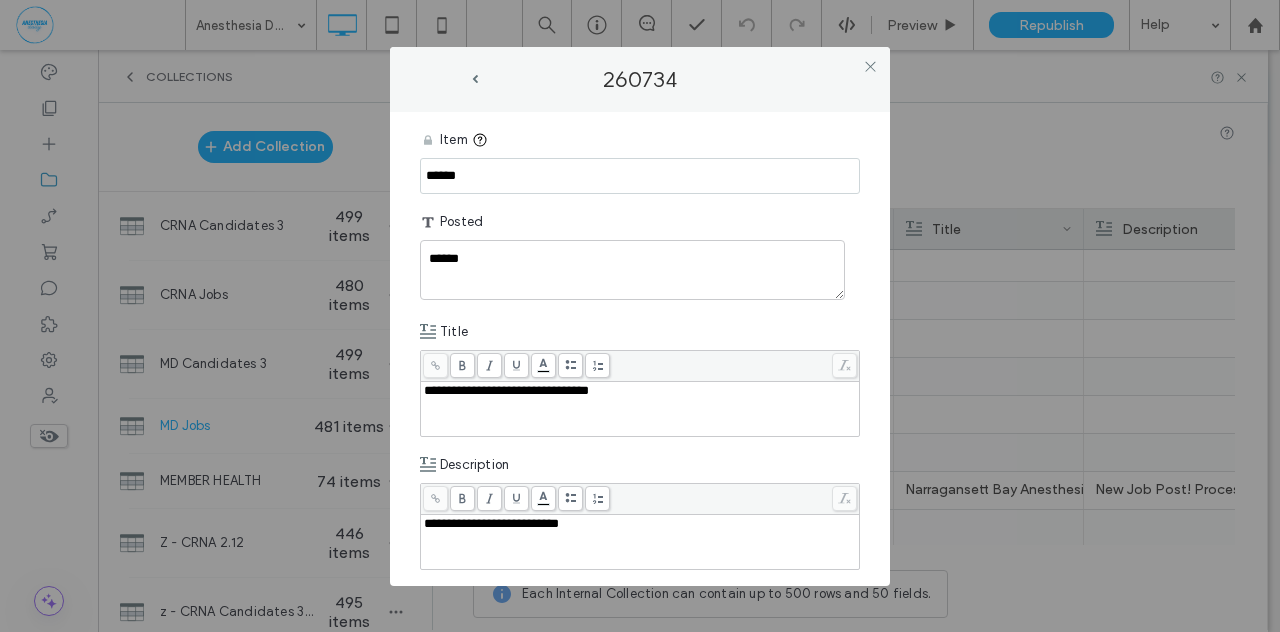 drag, startPoint x: 473, startPoint y: 176, endPoint x: 405, endPoint y: 172, distance: 68.117546 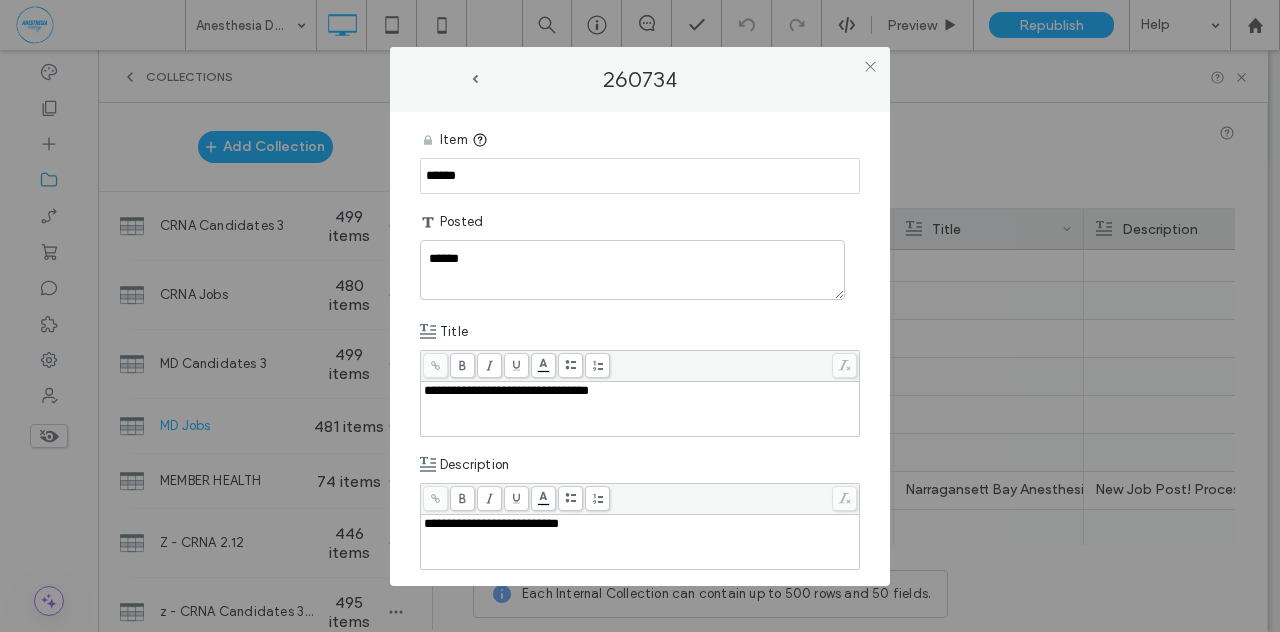 click on "**********" at bounding box center [640, 349] 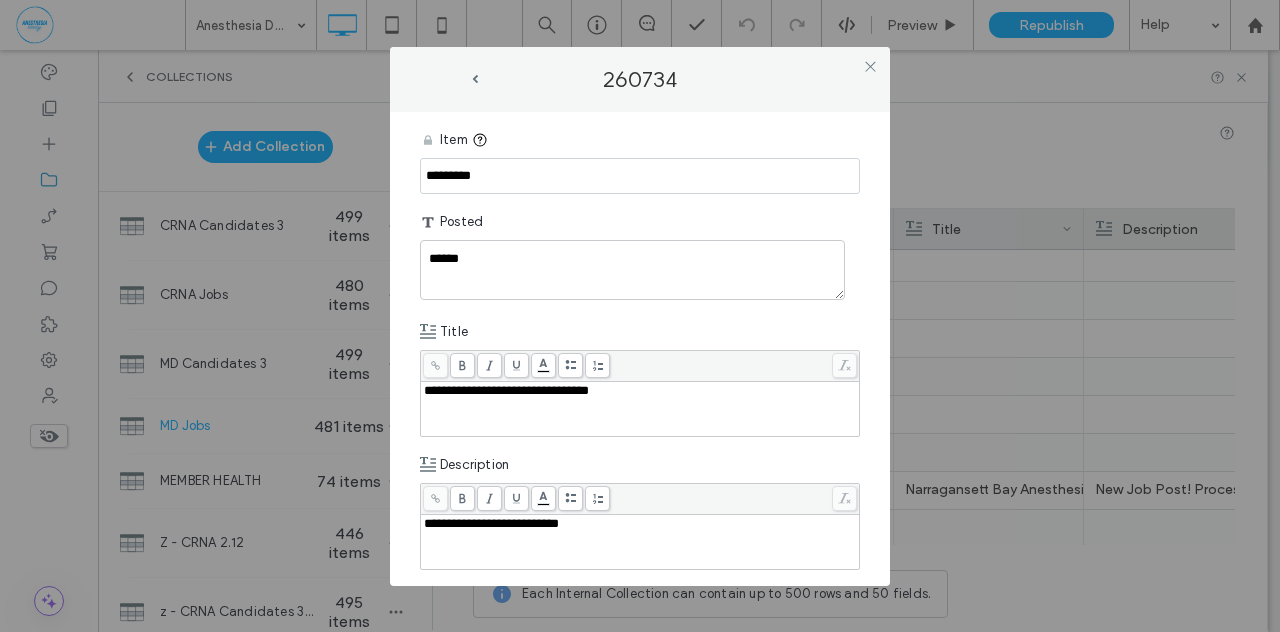 type on "*********" 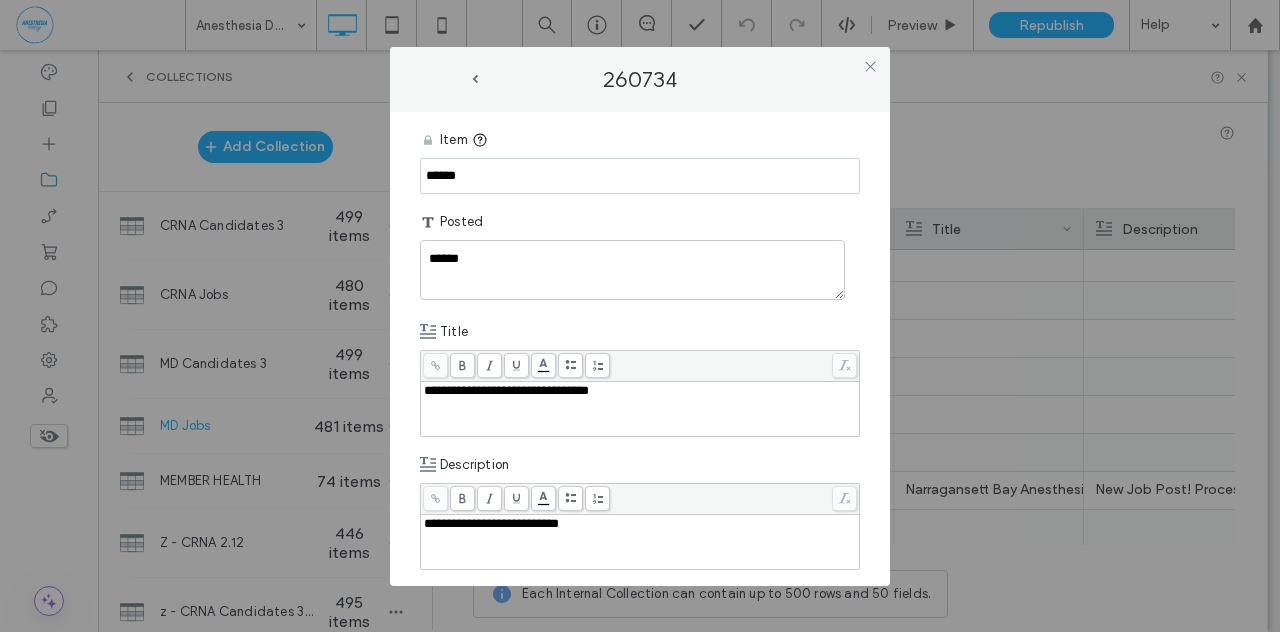 drag, startPoint x: 495, startPoint y: 173, endPoint x: 348, endPoint y: 183, distance: 147.33974 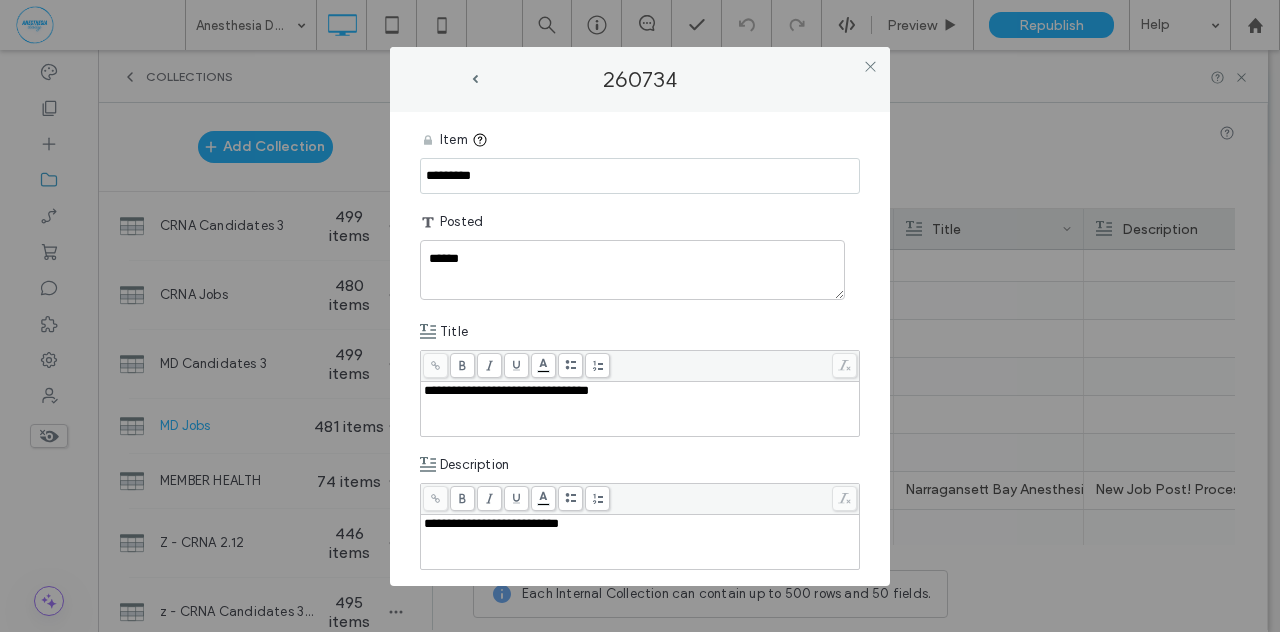 type on "*********" 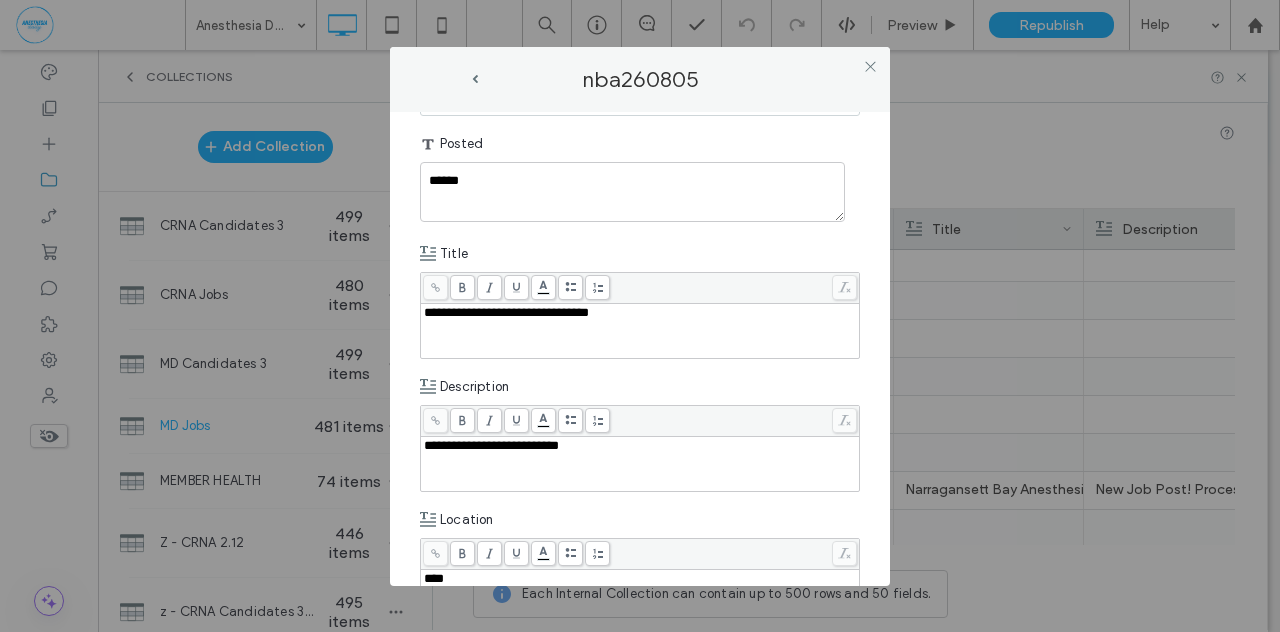 scroll, scrollTop: 280, scrollLeft: 0, axis: vertical 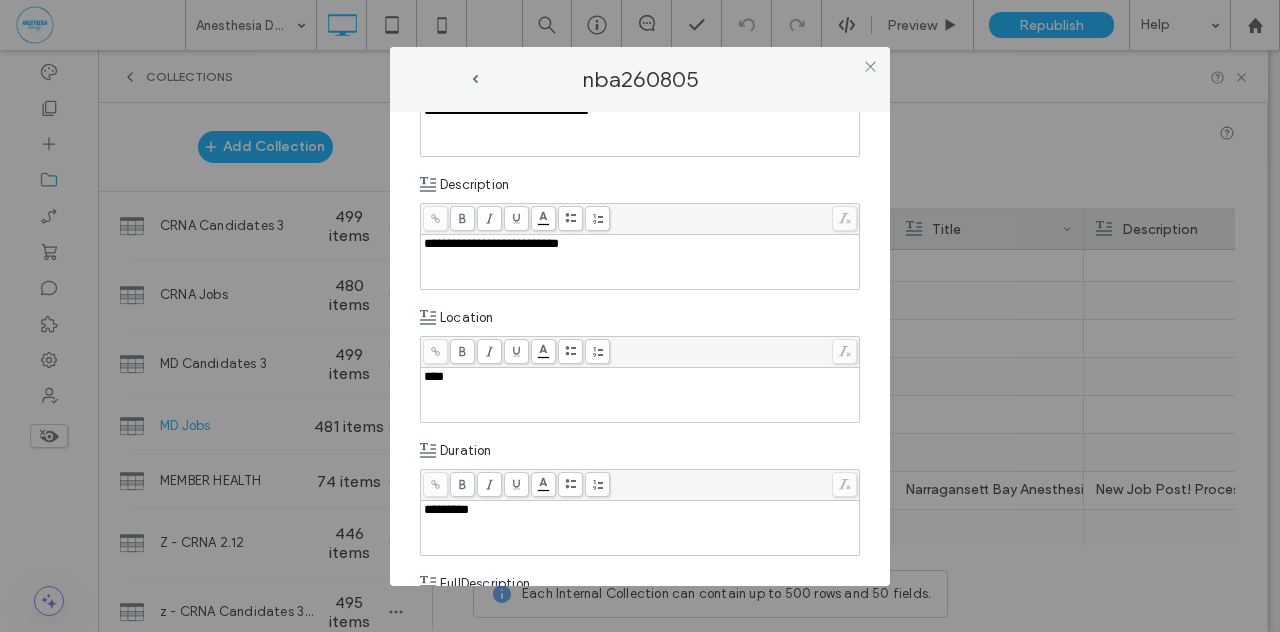 click on "****" at bounding box center [434, 376] 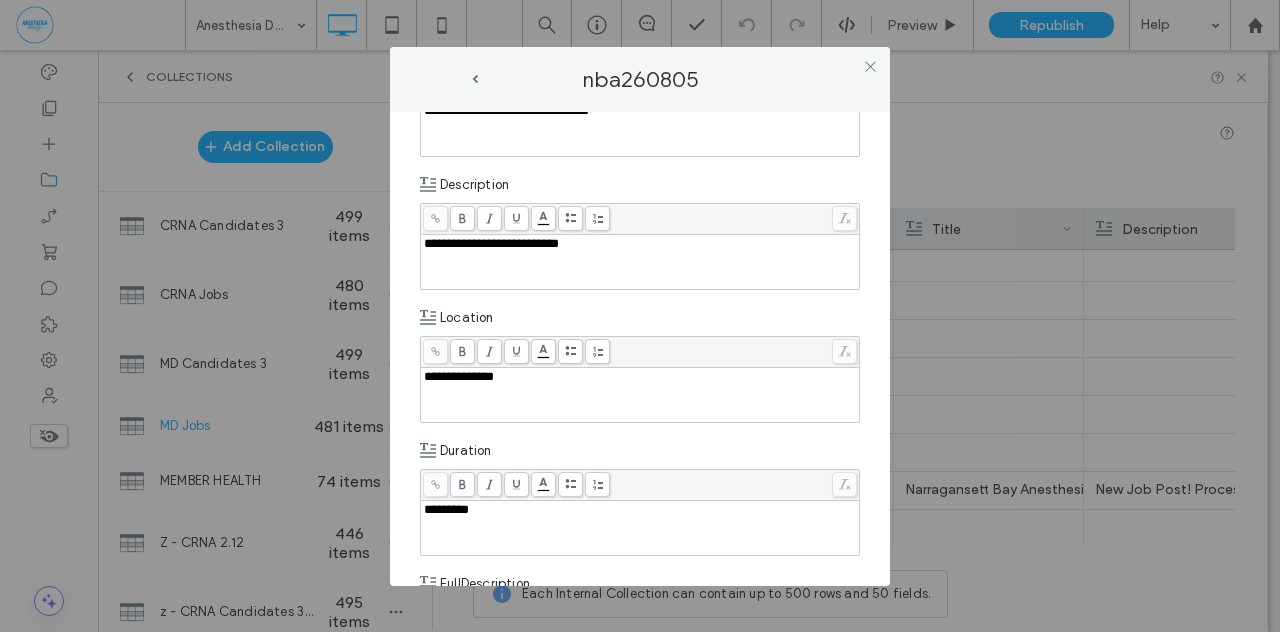 type 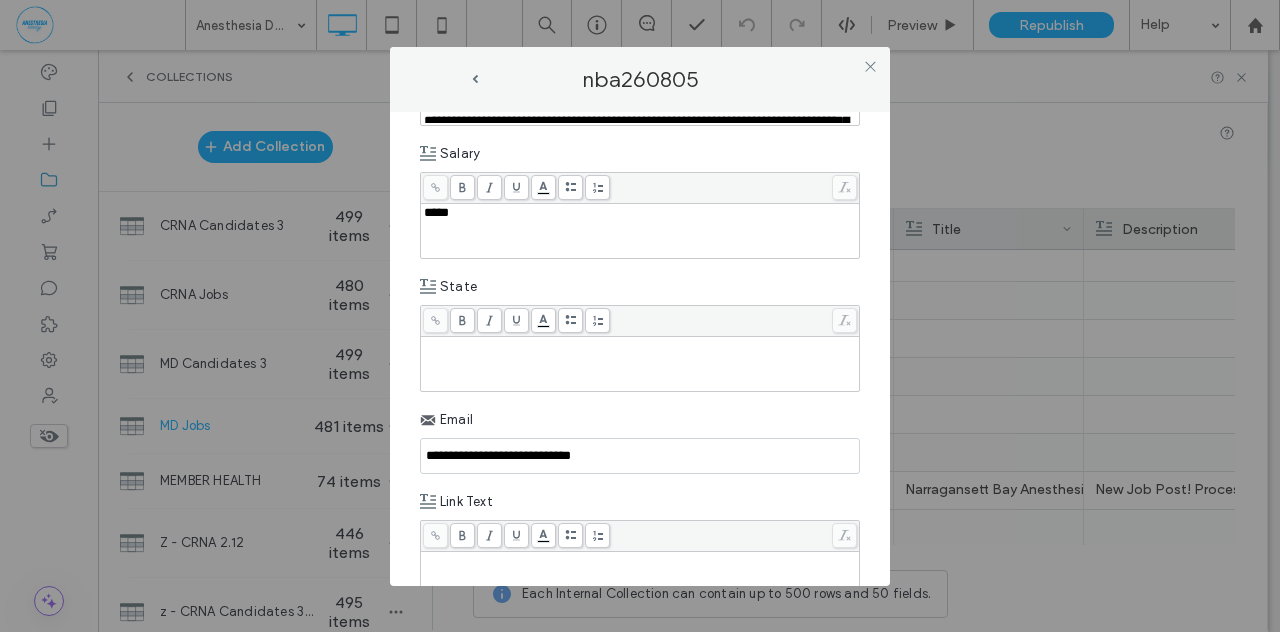 scroll, scrollTop: 1104, scrollLeft: 0, axis: vertical 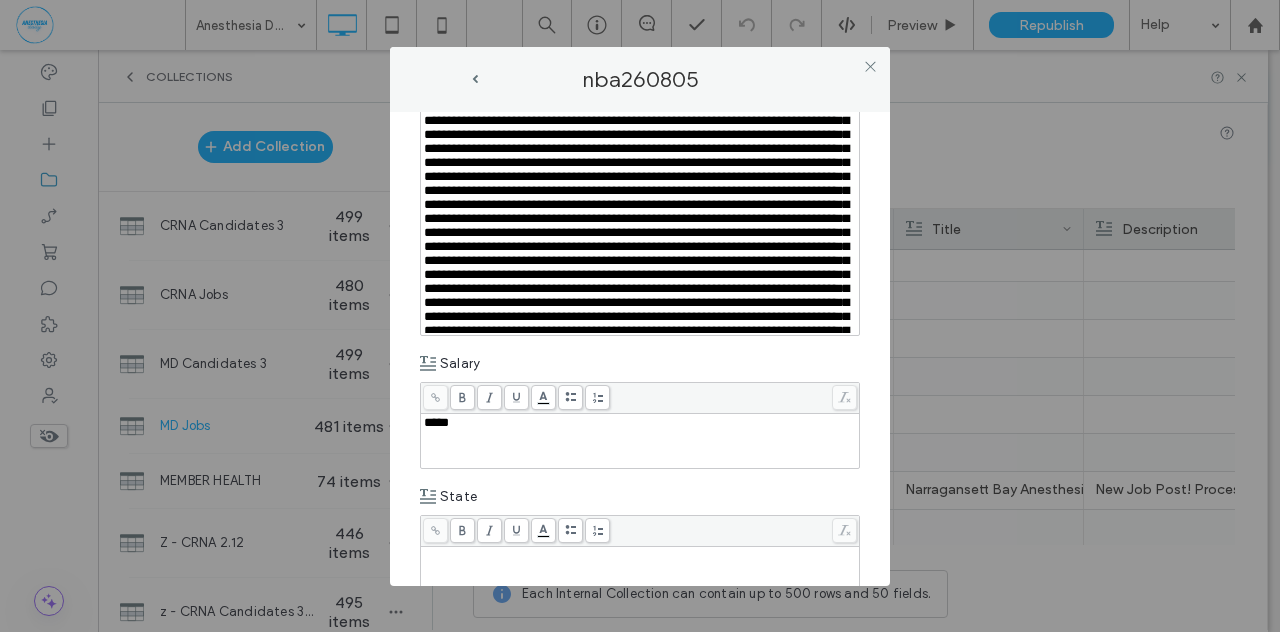 click on "*****" at bounding box center (640, 423) 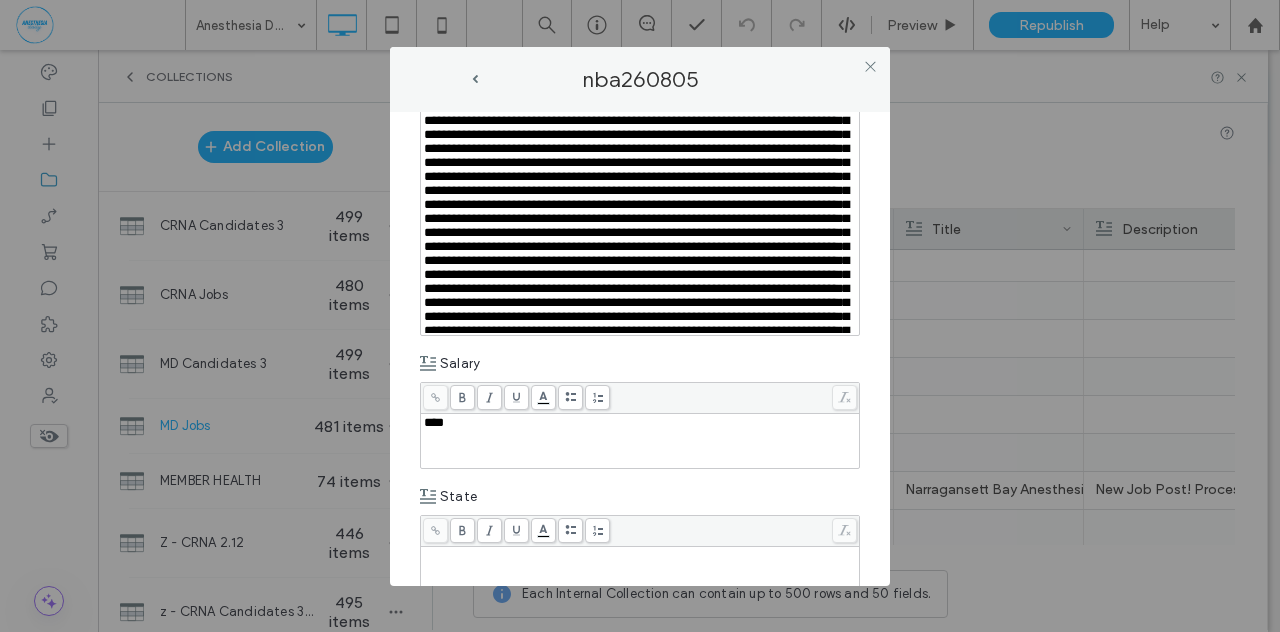 type 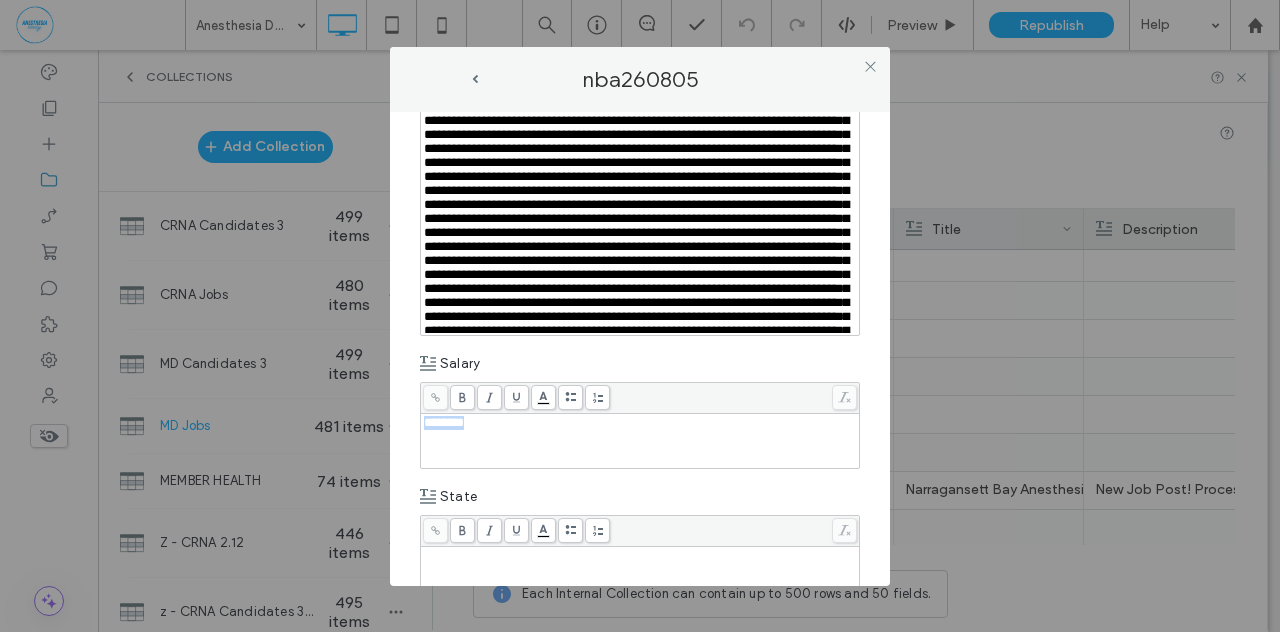 drag, startPoint x: 485, startPoint y: 417, endPoint x: 418, endPoint y: 421, distance: 67.11929 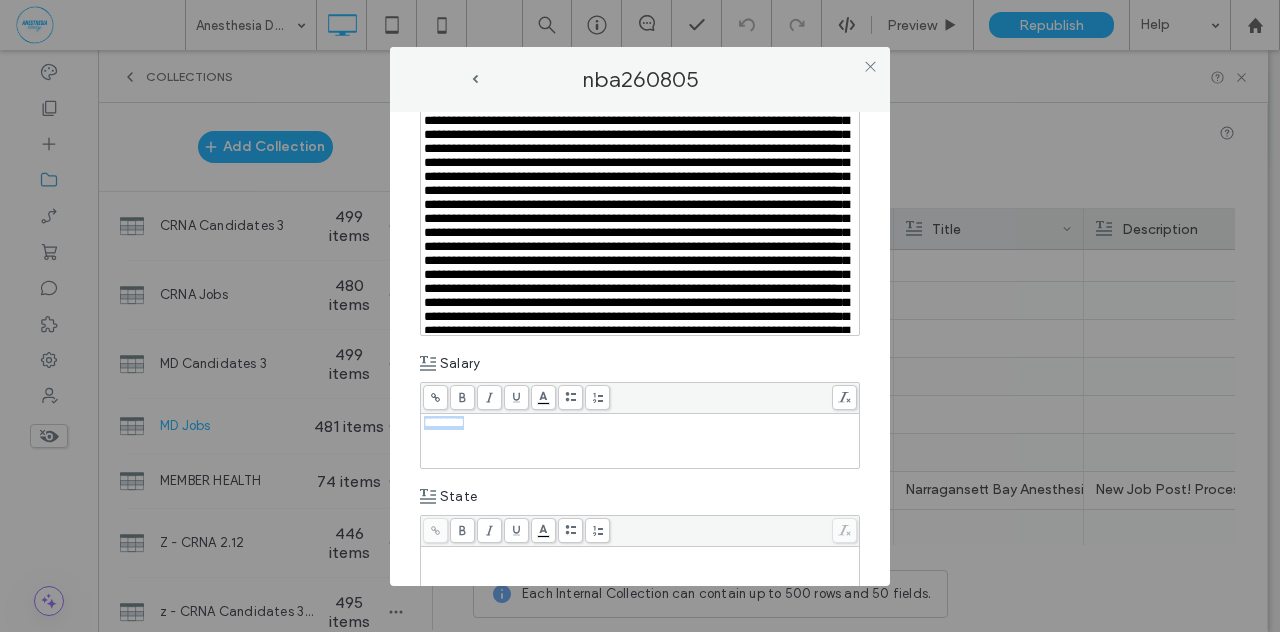 copy on "********" 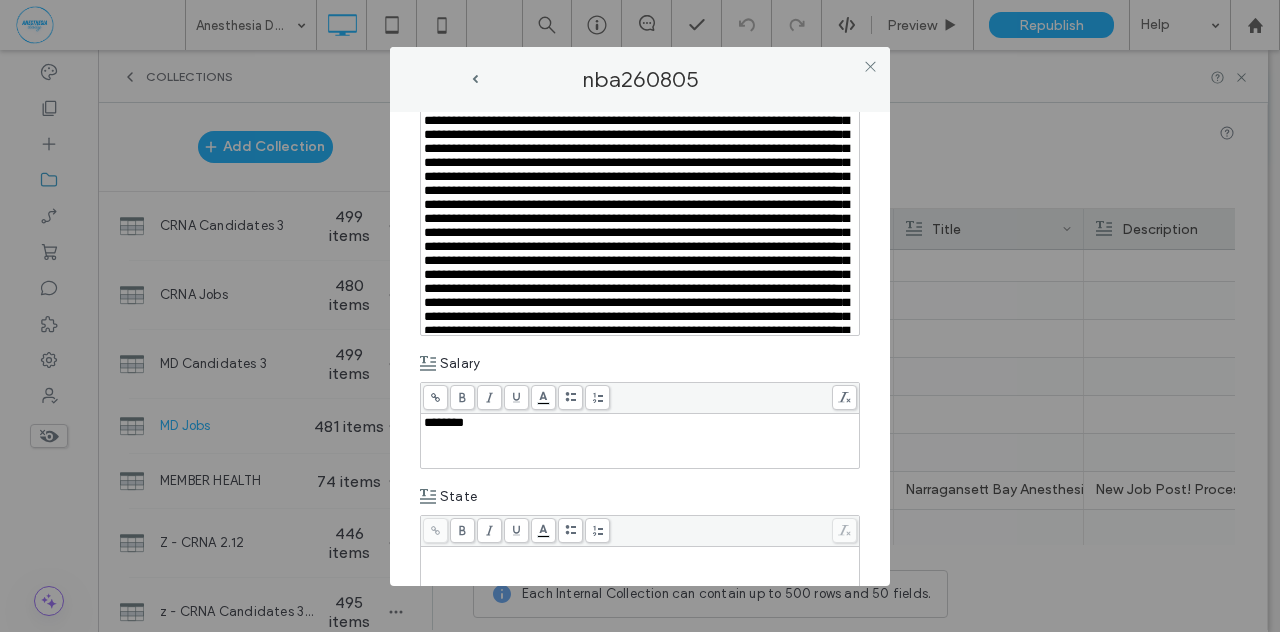 click on "**********" at bounding box center (640, 349) 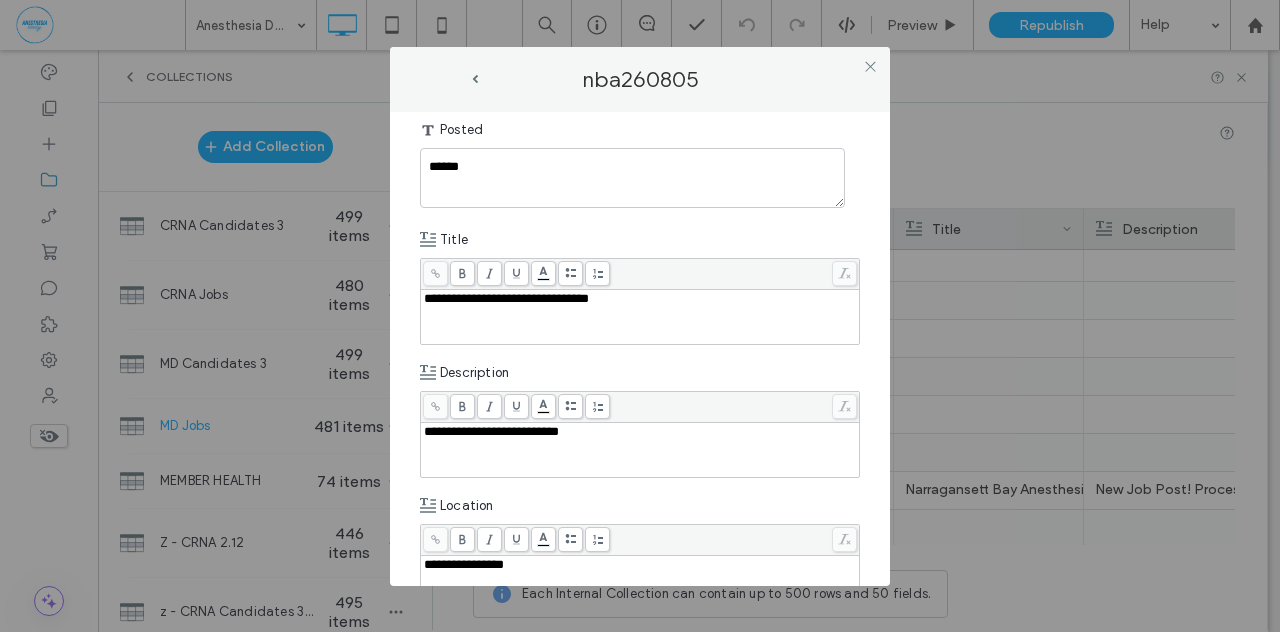 scroll, scrollTop: 93, scrollLeft: 0, axis: vertical 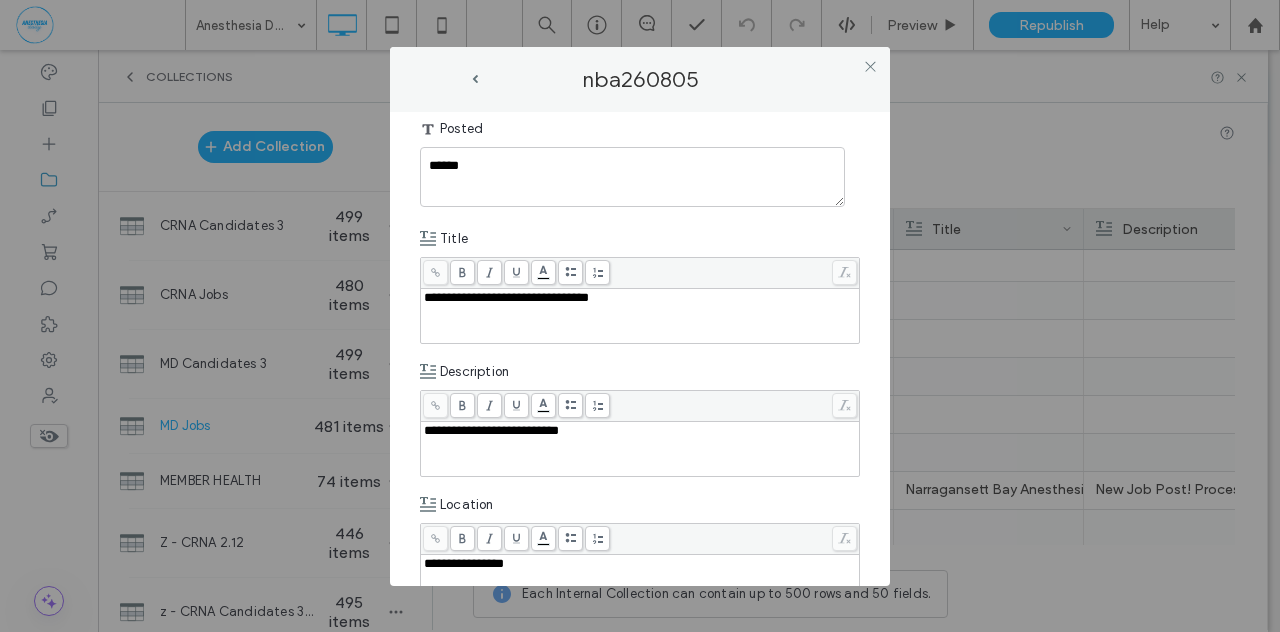 click on "**********" at bounding box center (640, 431) 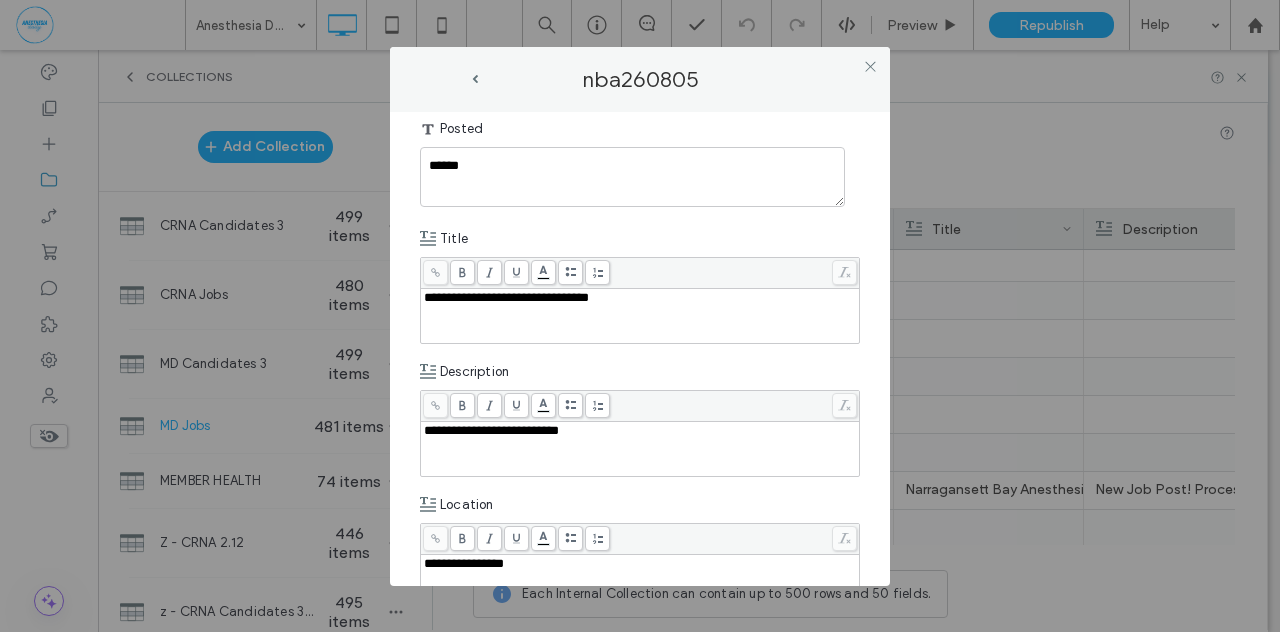 type 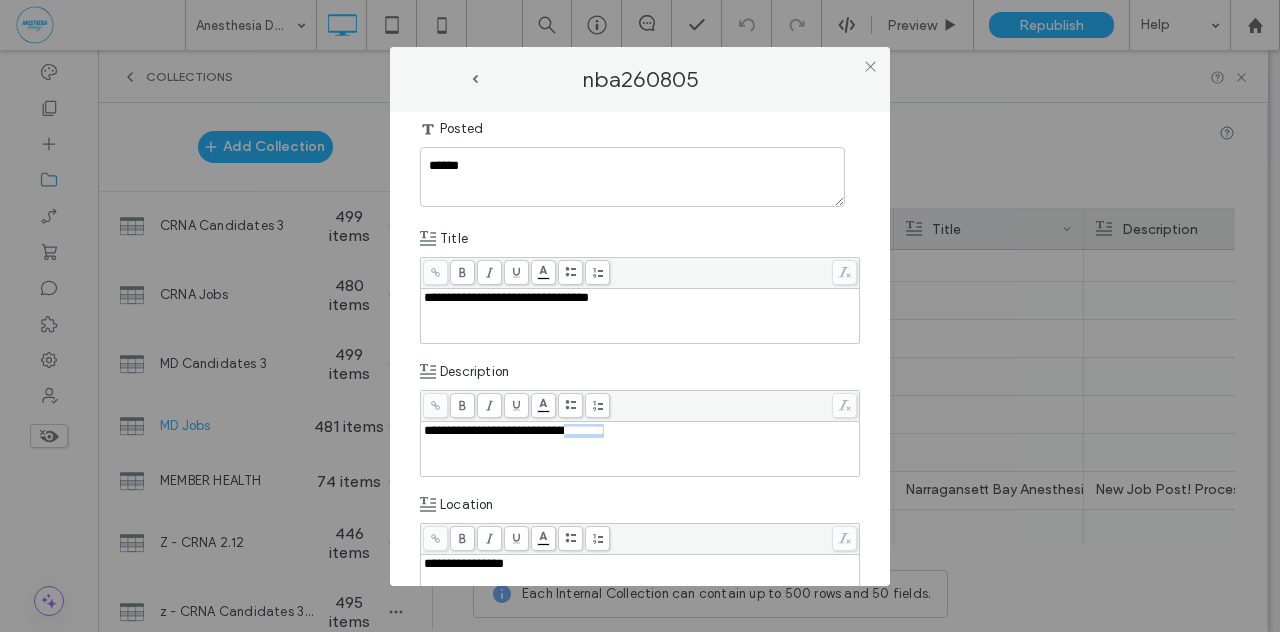 drag, startPoint x: 600, startPoint y: 427, endPoint x: 658, endPoint y: 424, distance: 58.077534 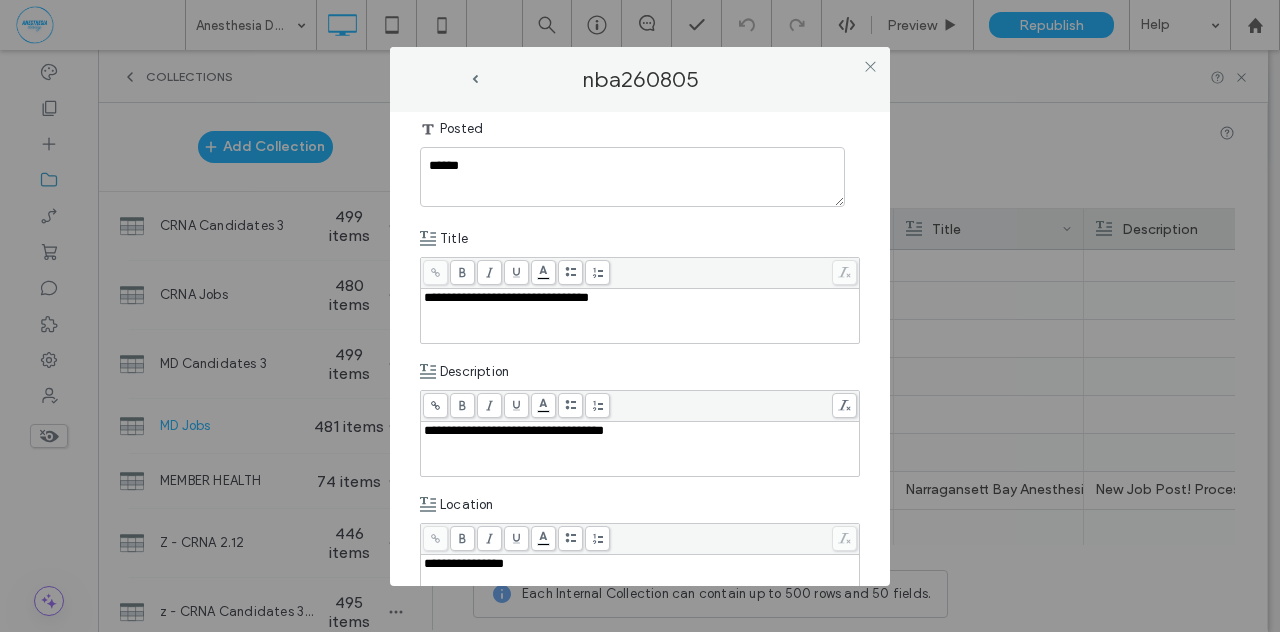 drag, startPoint x: 459, startPoint y: 403, endPoint x: 436, endPoint y: 401, distance: 23.086792 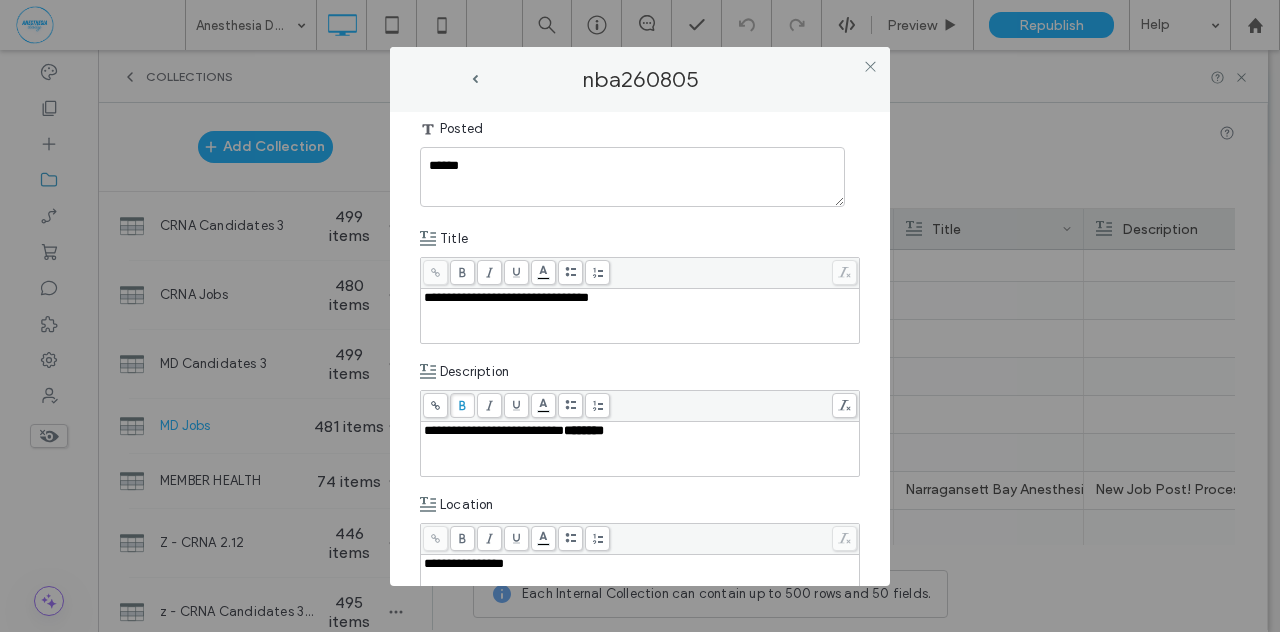 click on "**********" at bounding box center (640, 349) 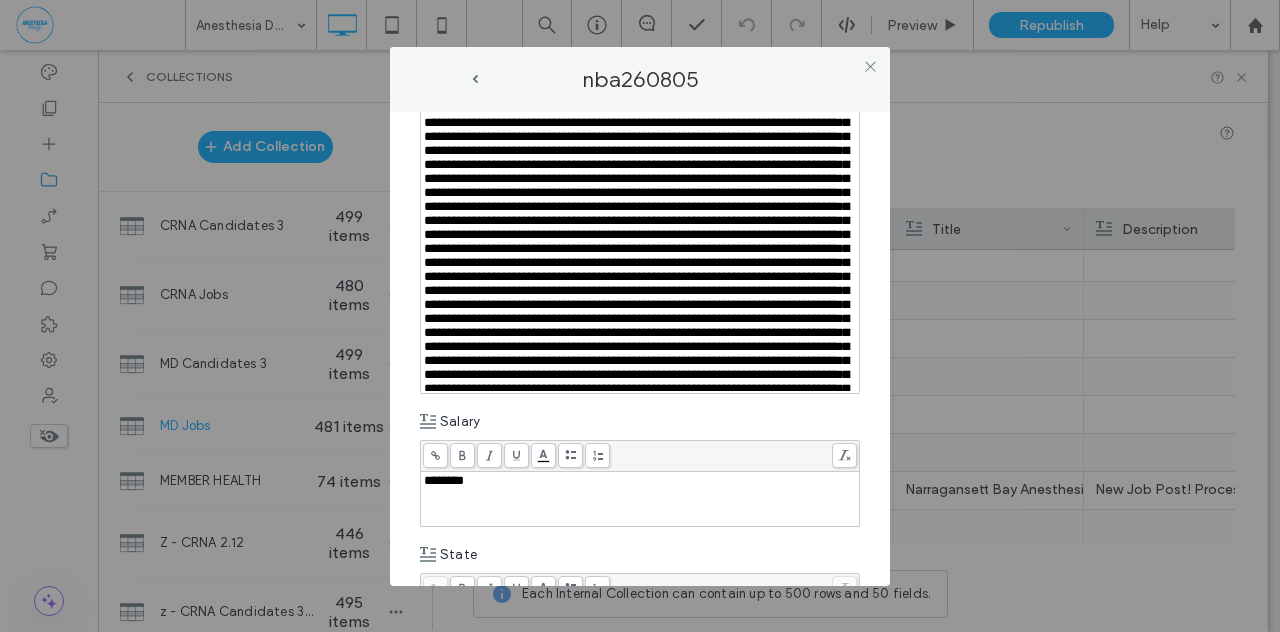 scroll, scrollTop: 816, scrollLeft: 0, axis: vertical 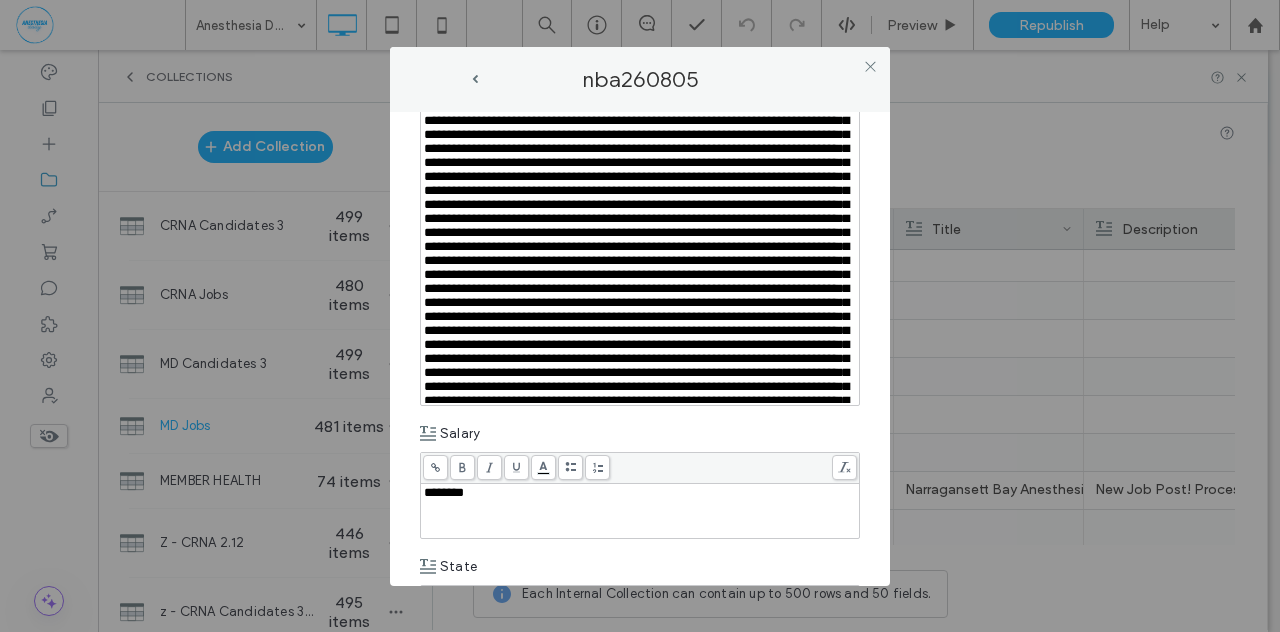 click at bounding box center (640, 303) 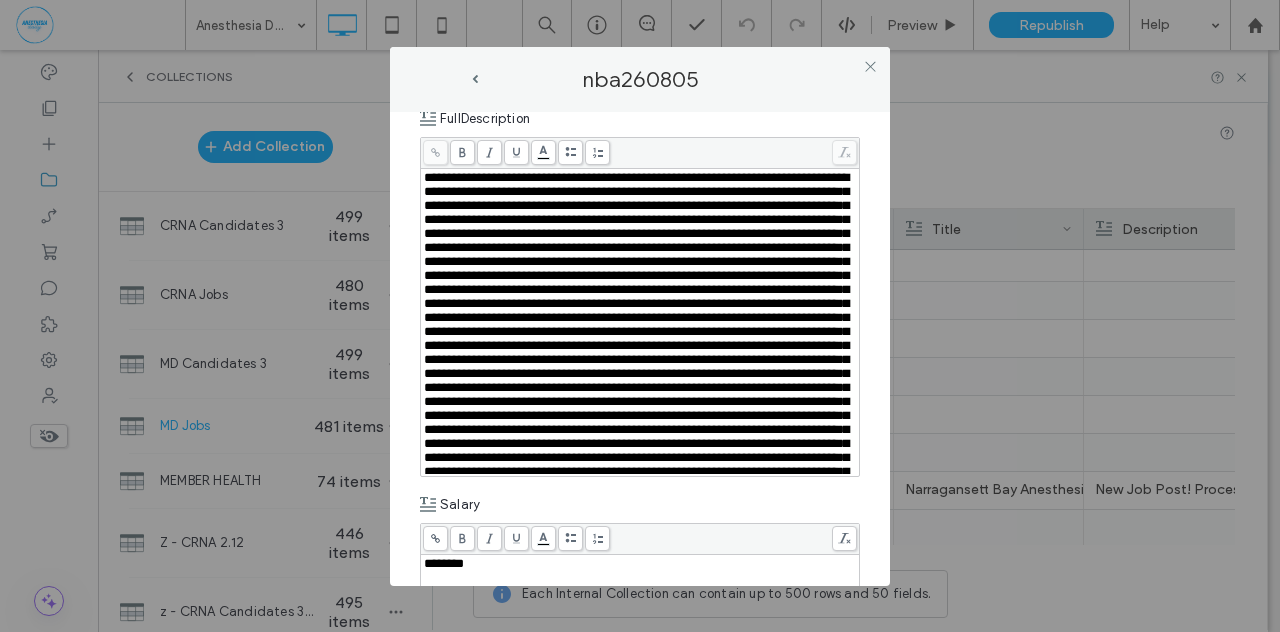 scroll, scrollTop: 731, scrollLeft: 0, axis: vertical 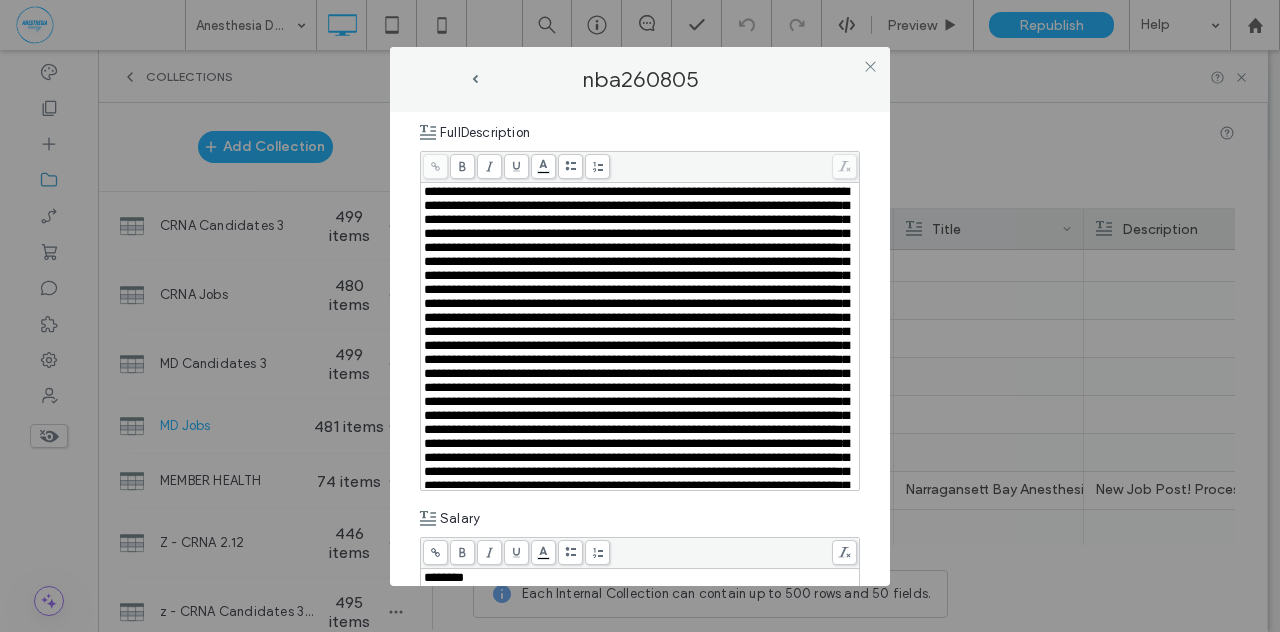 click on "**********" at bounding box center (640, 349) 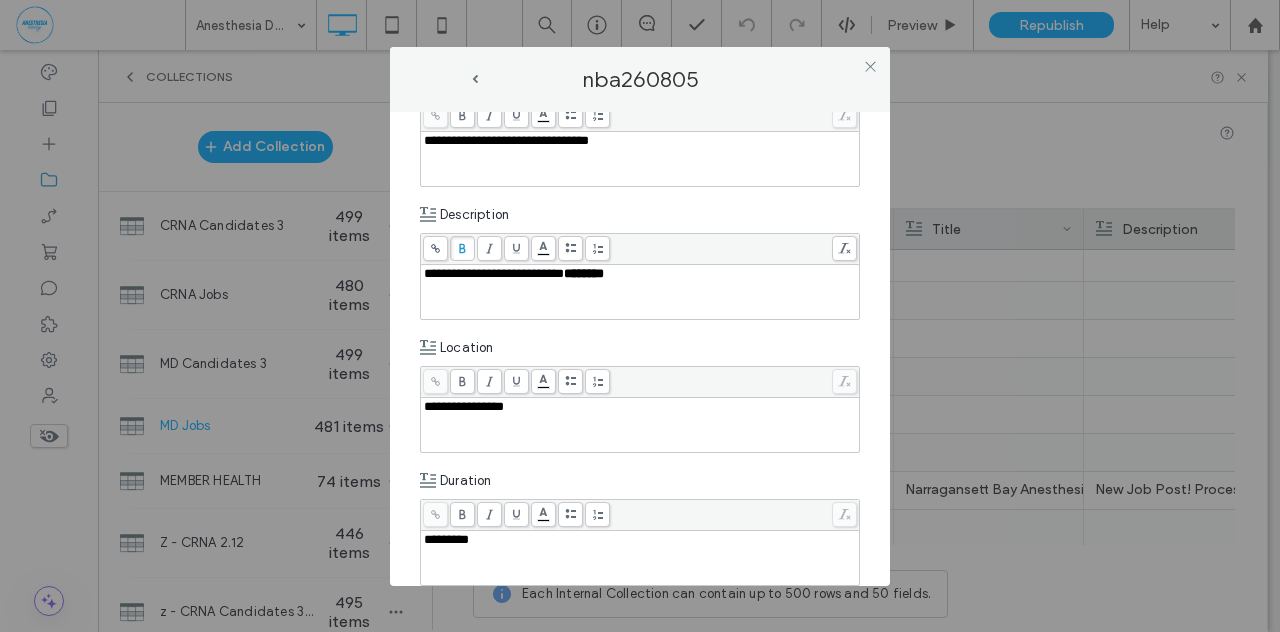 scroll, scrollTop: 248, scrollLeft: 0, axis: vertical 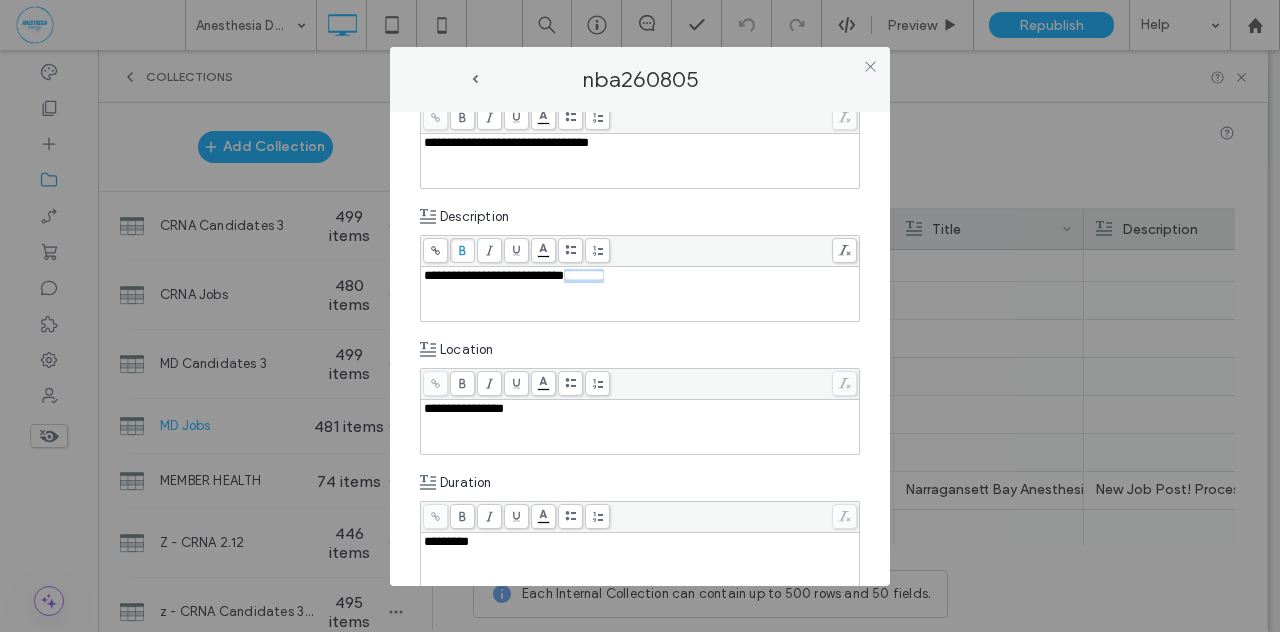 click on "********" at bounding box center [584, 275] 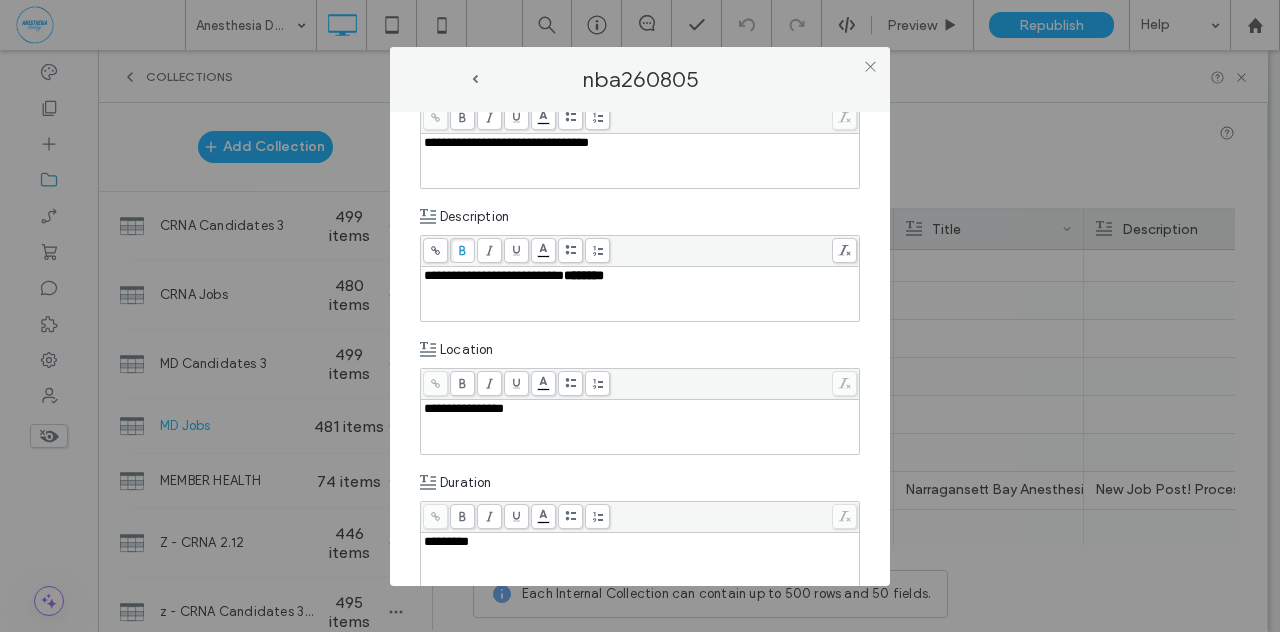 click on "**********" at bounding box center (494, 275) 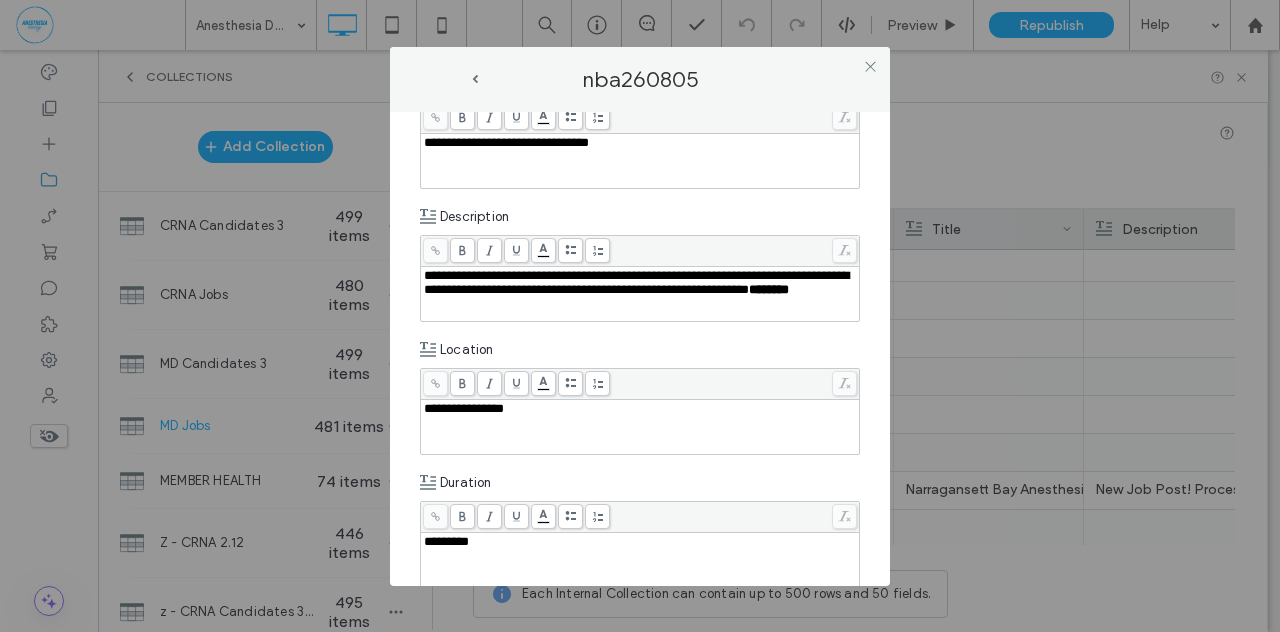 click on "**********" at bounding box center (636, 282) 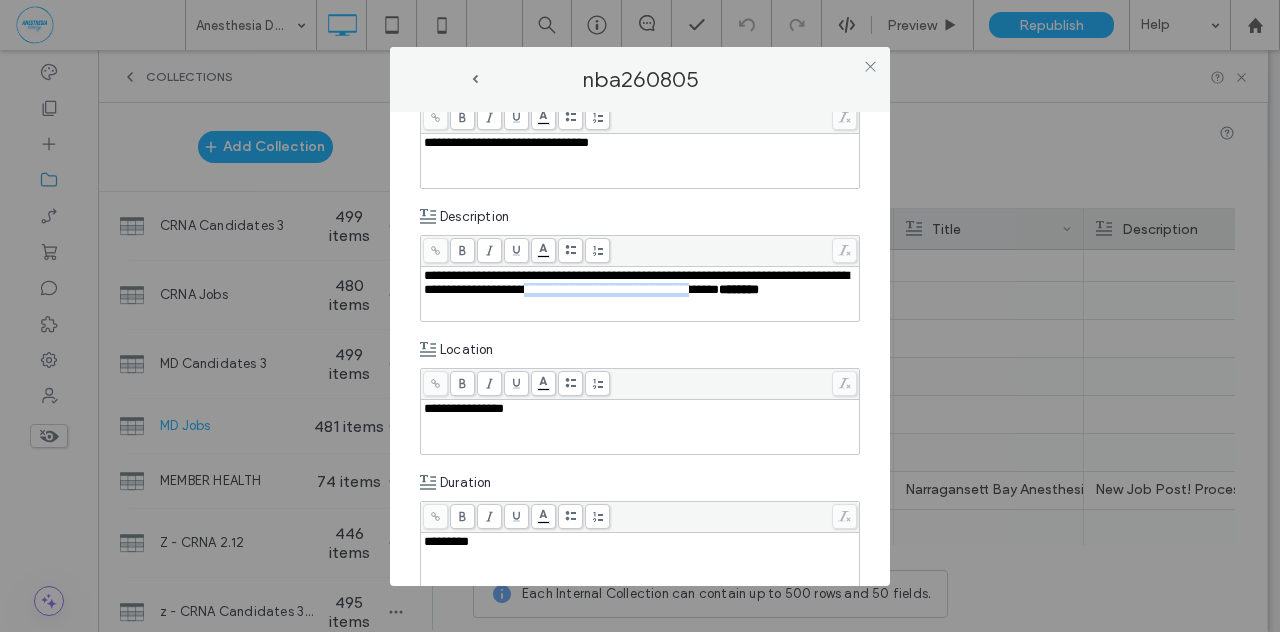 drag, startPoint x: 663, startPoint y: 289, endPoint x: 487, endPoint y: 304, distance: 176.63805 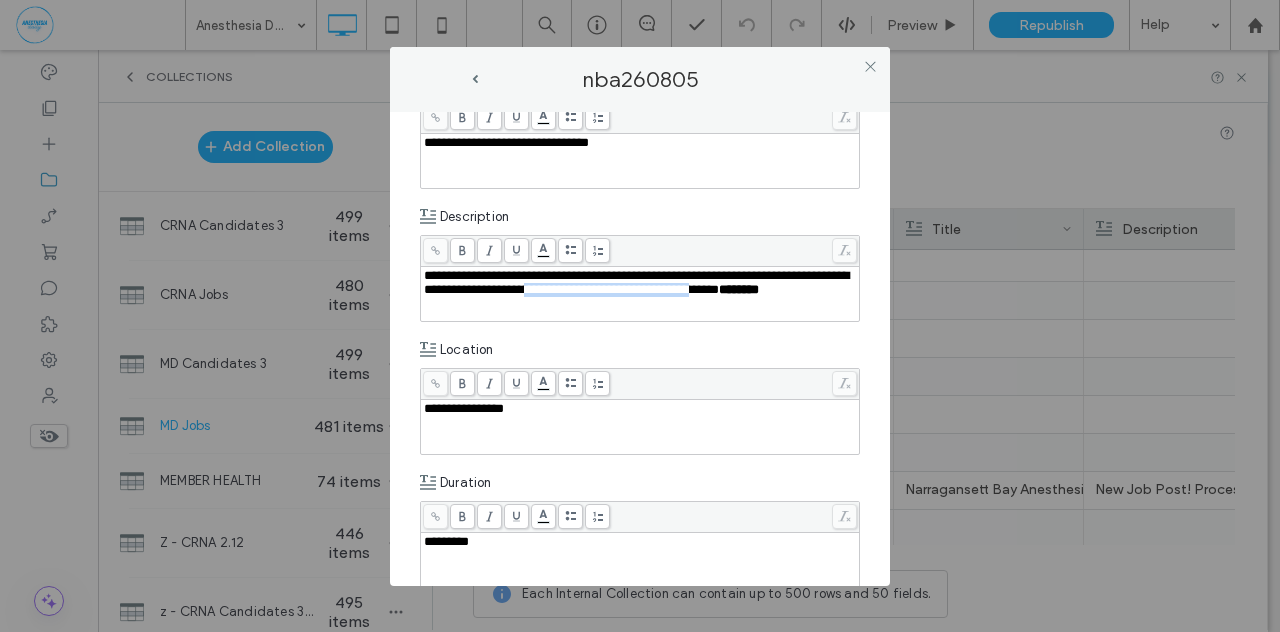 click on "**********" at bounding box center (636, 282) 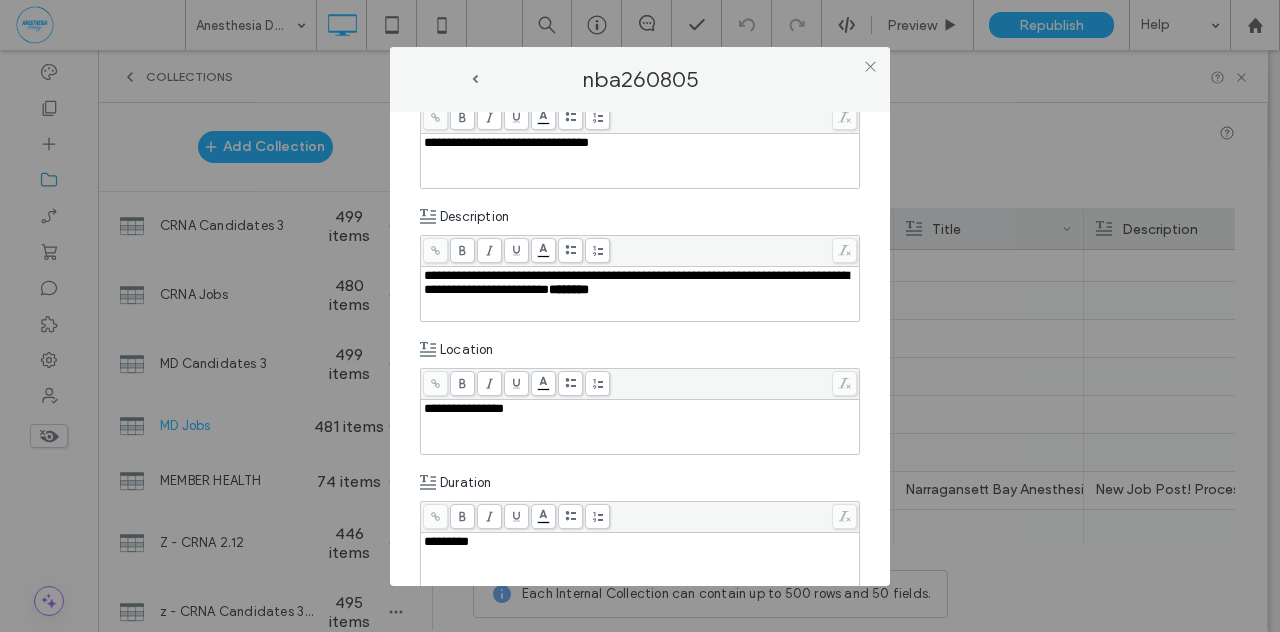 click on "**********" at bounding box center (636, 282) 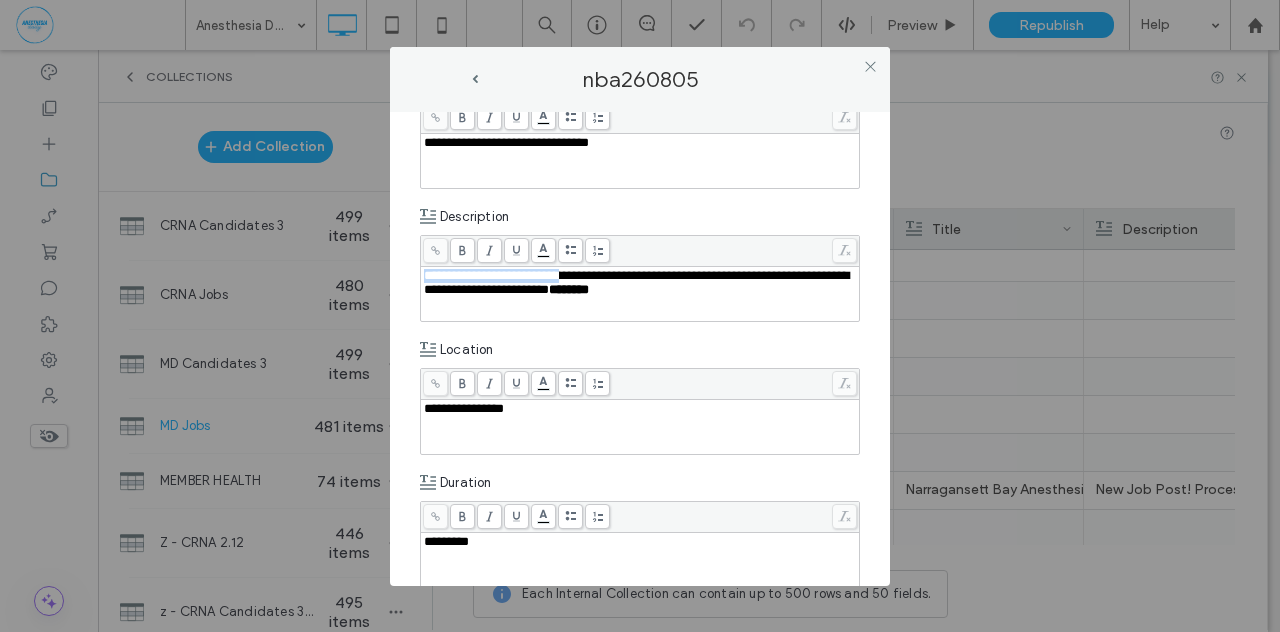 drag, startPoint x: 594, startPoint y: 277, endPoint x: 402, endPoint y: 270, distance: 192.12756 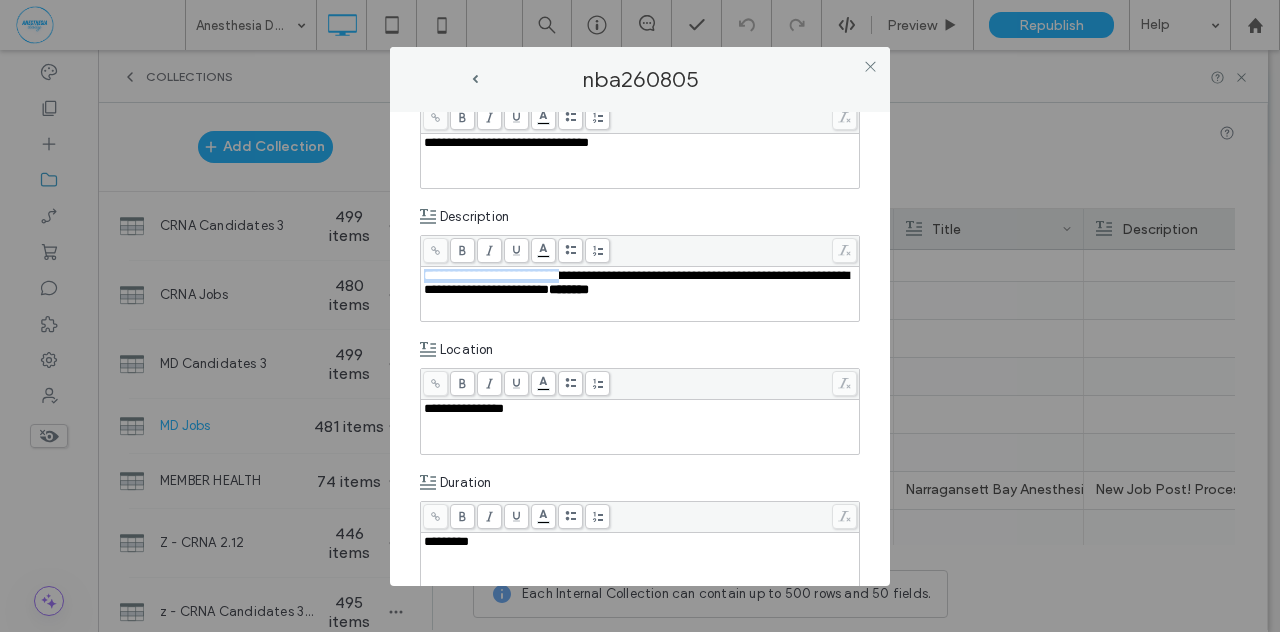 click on "**********" at bounding box center [640, 349] 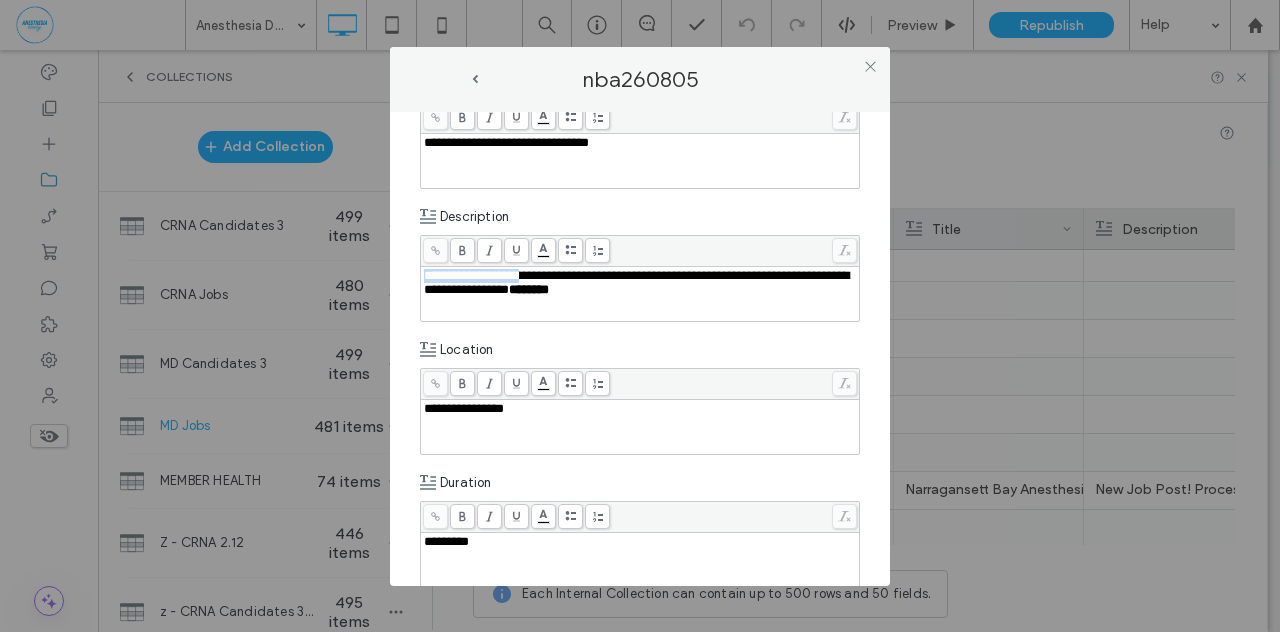 drag, startPoint x: 532, startPoint y: 272, endPoint x: 377, endPoint y: 273, distance: 155.00322 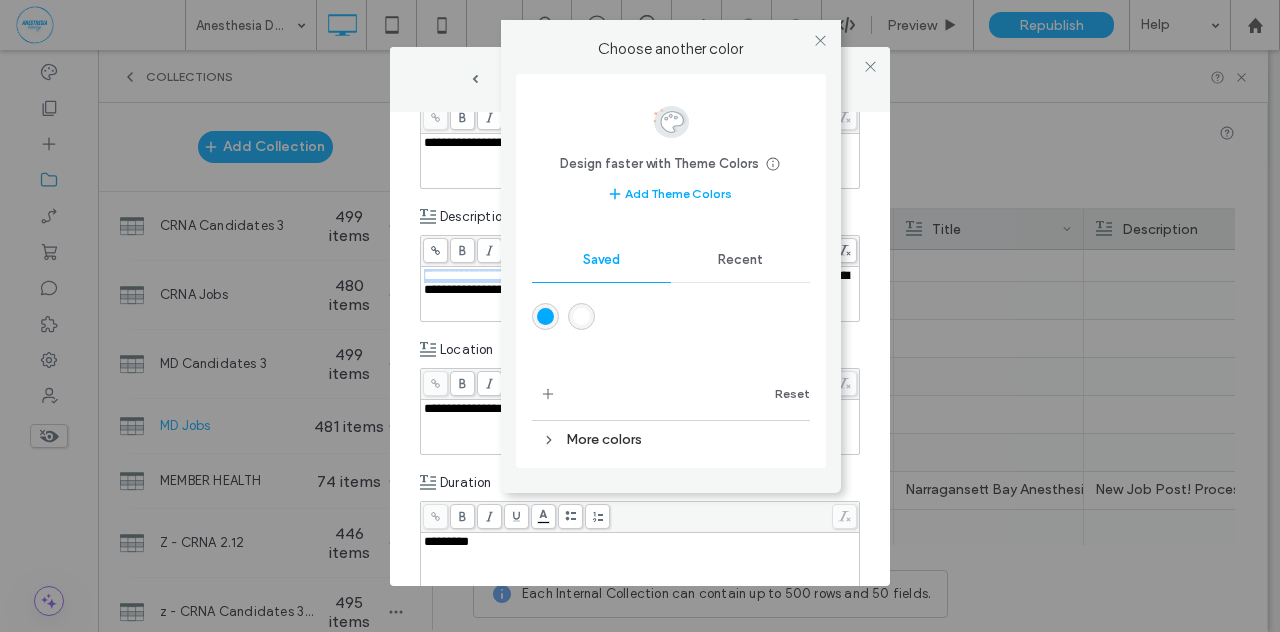 click on ".wqwq-1{fill:#231f20;}
.cls-1q, .cls-2q { fill-rule: evenodd; }
.cls-2q { fill: #6e8188; }
True_local
Agendize
HealthEngine
x_close_popup
from_your_site
multi_language
zoom-out
zoom-in
z_vimeo
z_yelp
z_picassa
w_vCita
youtube
yelp
x2
x
x_x
x_alignright
x_handwritten
wrench
wordpress
windowsvv
win8
whats_app
wallet
warning-sign
w_youtube
w_youtube_channel
w_yelp
w_video
w_twitter
w_title
w_tabs
w_social_icons
w_spacer
w_share
w_rss_feed
w_recent-posts
w_push
w_paypal
w_photo_gallery" at bounding box center (640, 316) 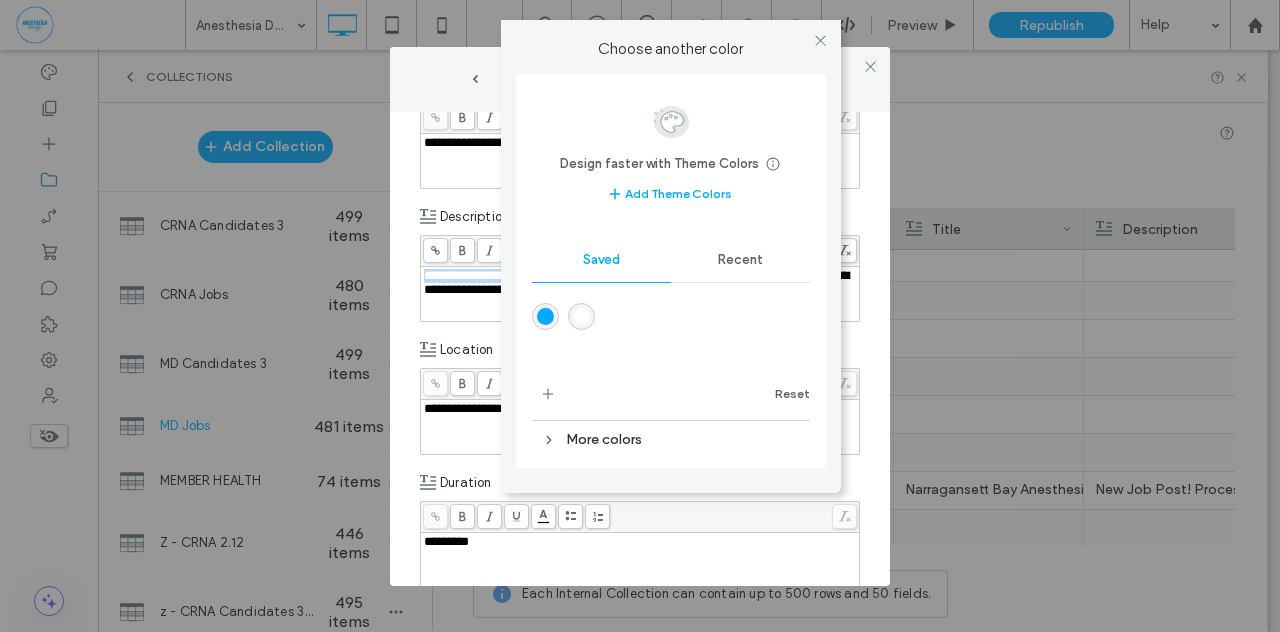 click on "Reset" at bounding box center (671, 346) 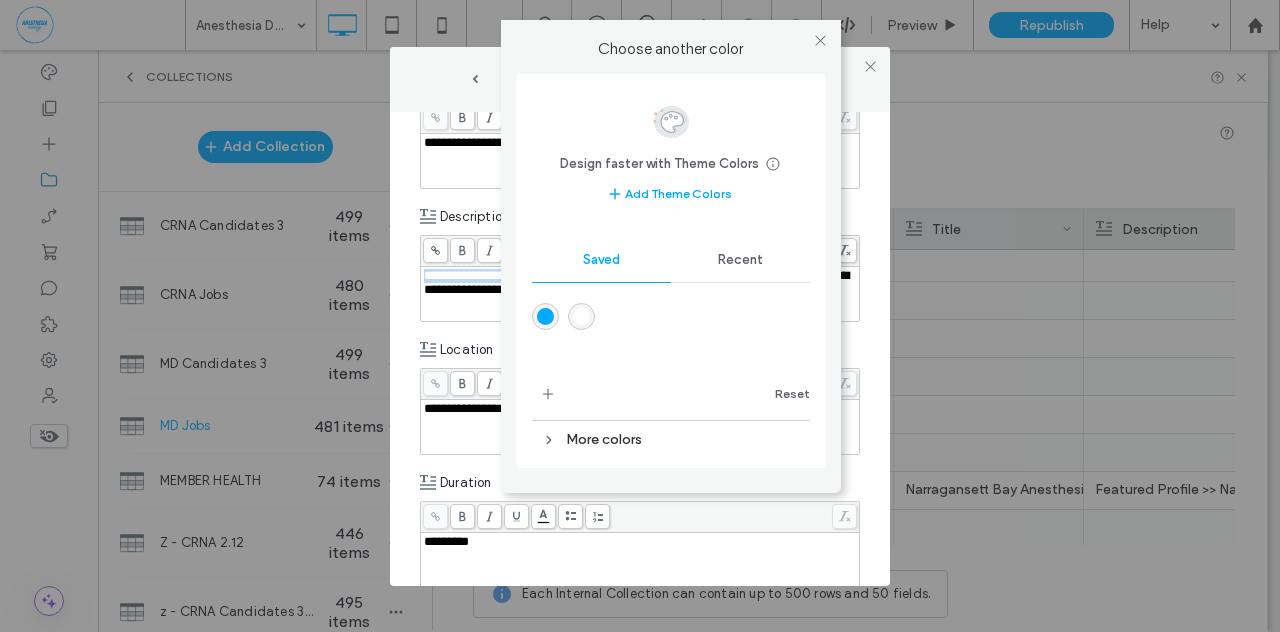 click at bounding box center (545, 316) 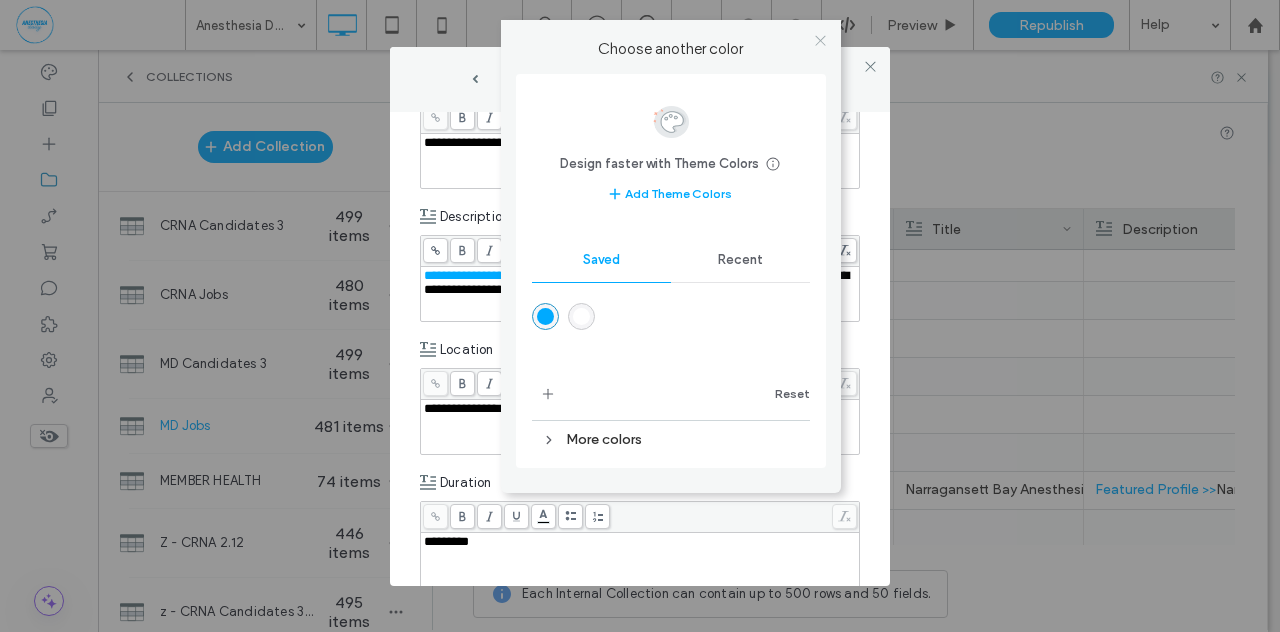 click 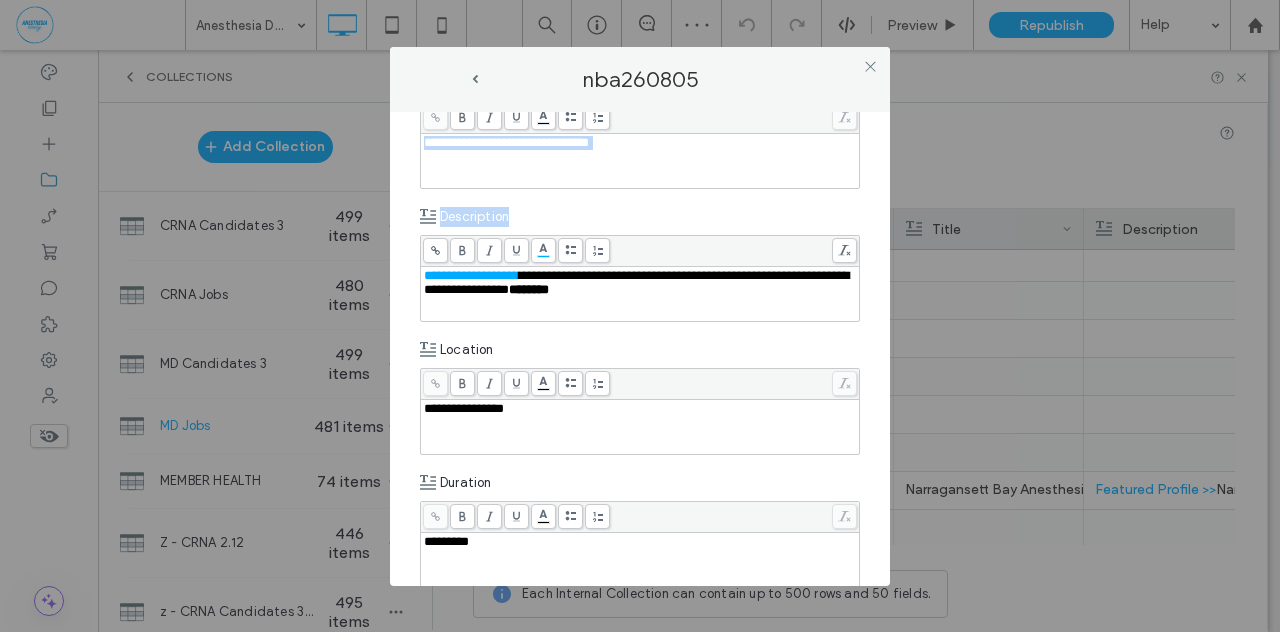 drag, startPoint x: 536, startPoint y: 131, endPoint x: 460, endPoint y: 250, distance: 141.19844 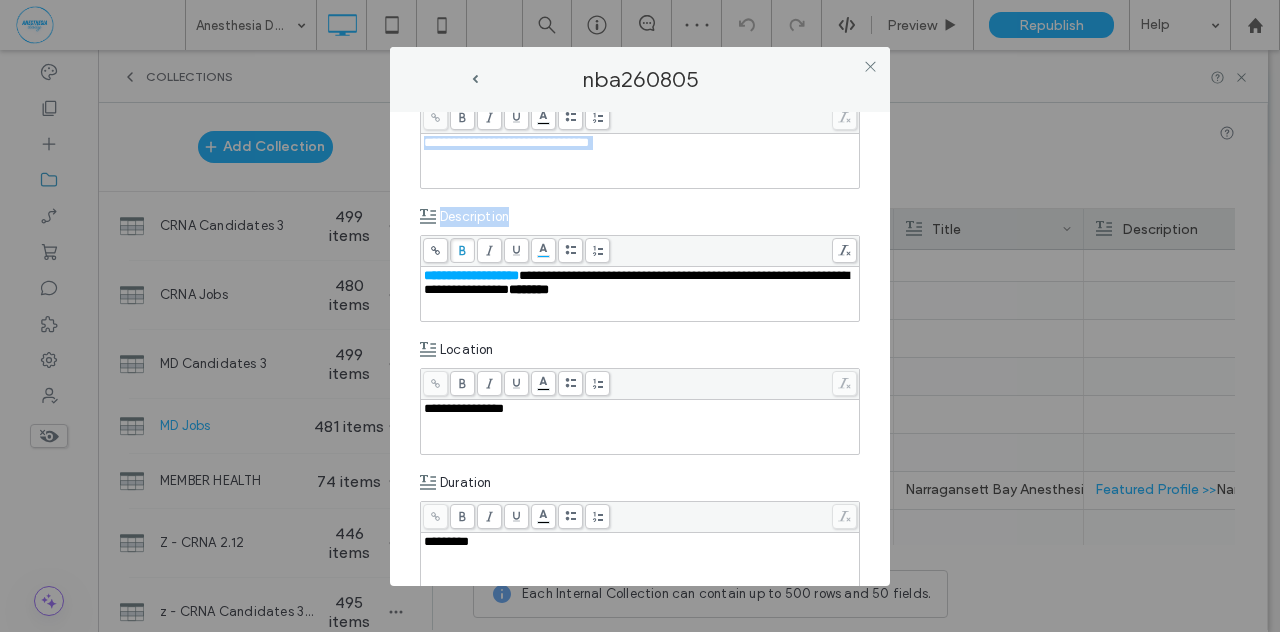 click 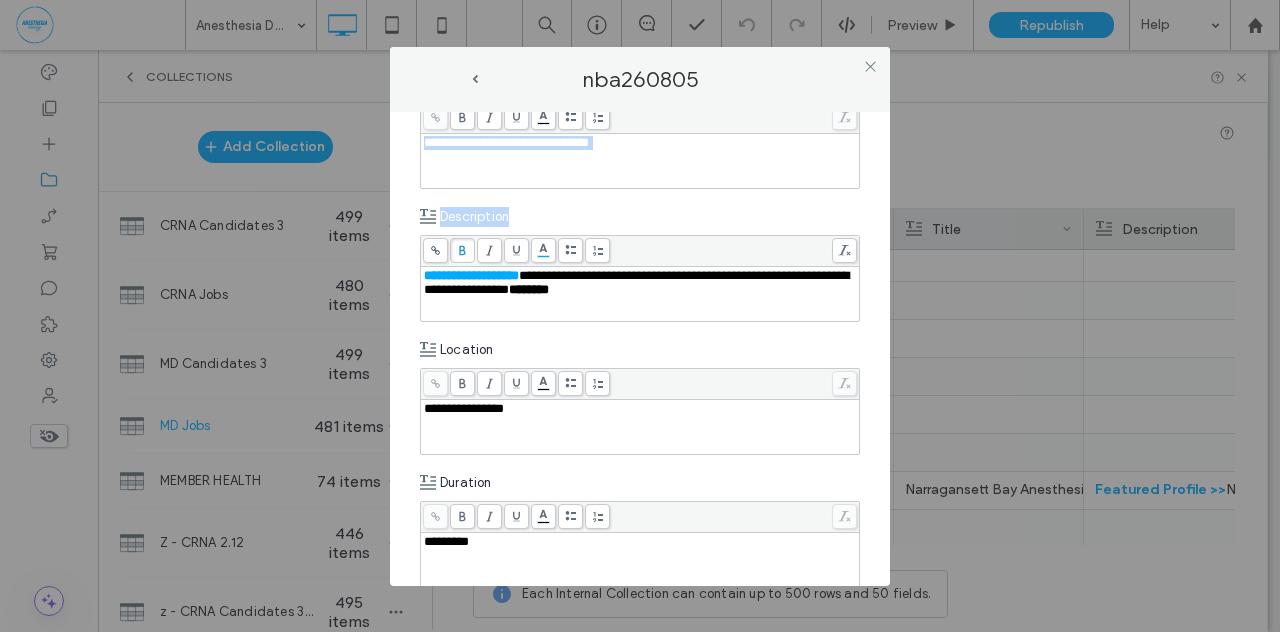 click 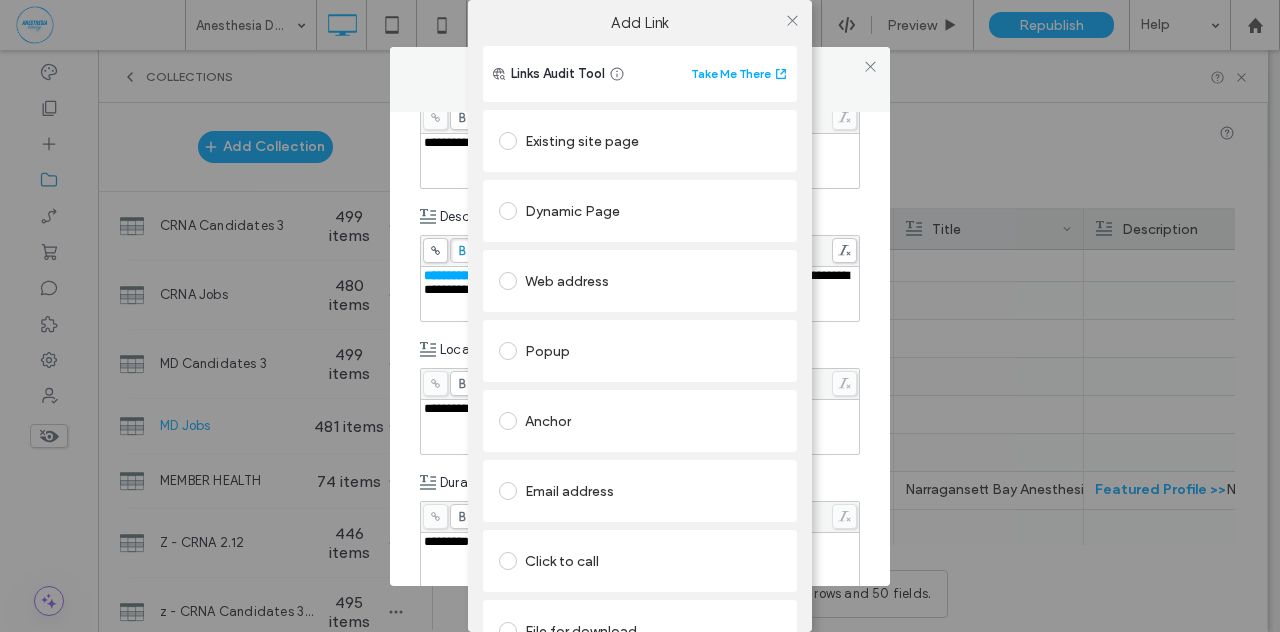 click at bounding box center (508, 141) 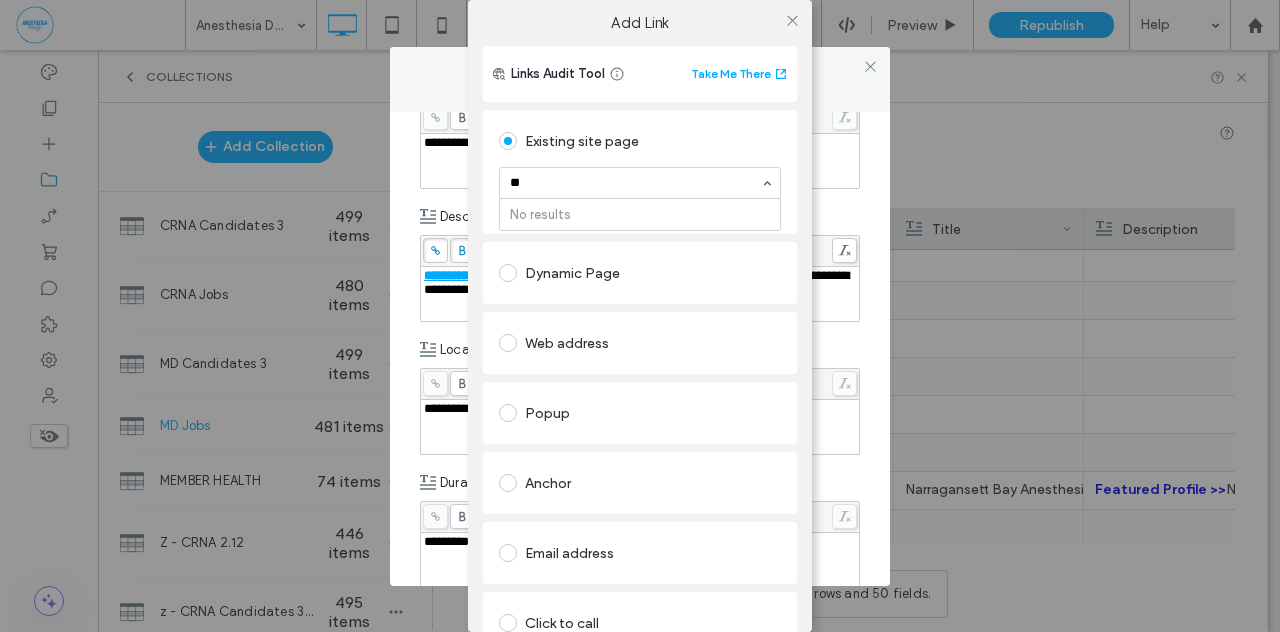 type on "*" 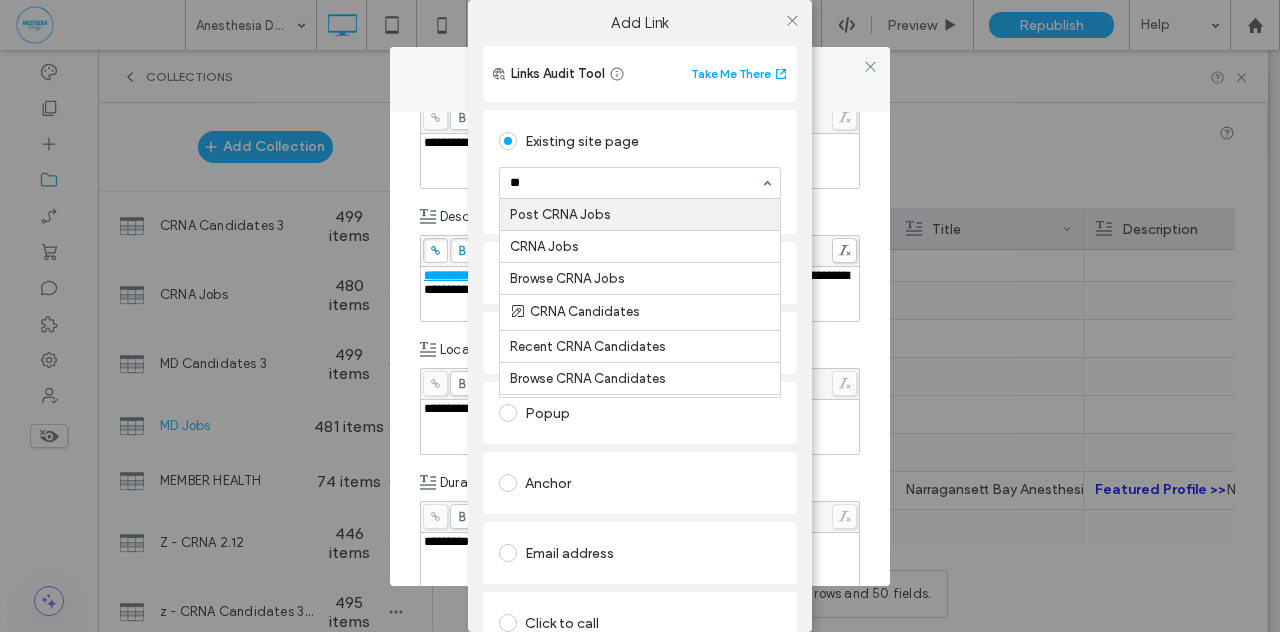 type on "*" 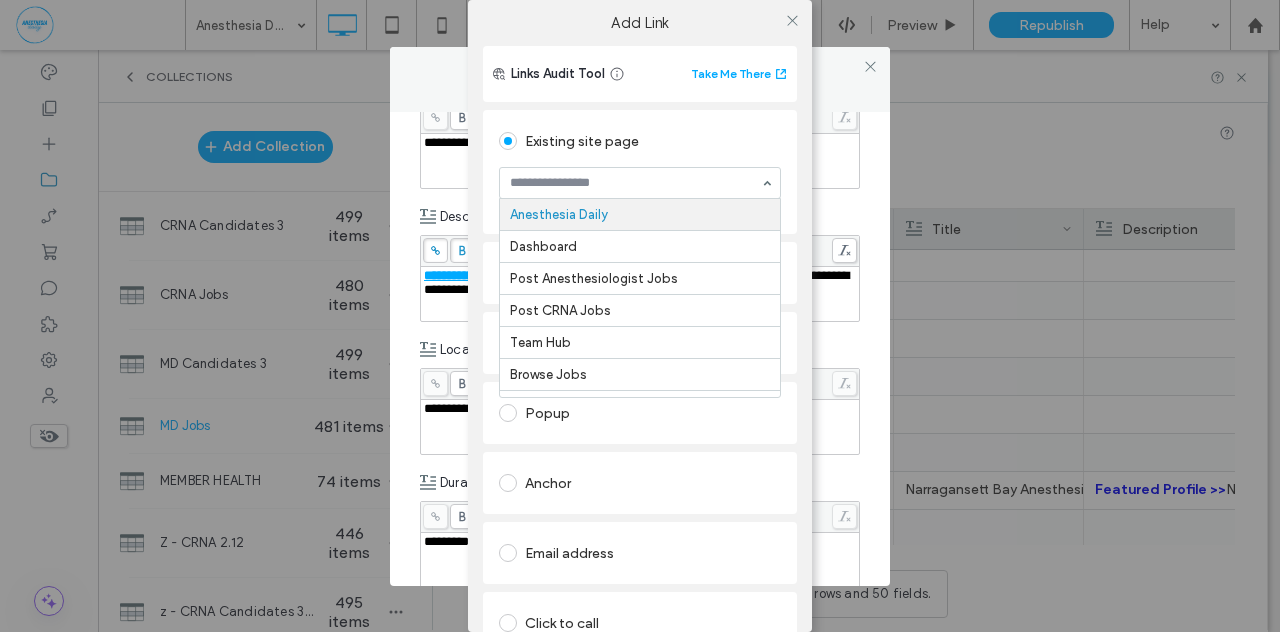 type on "*" 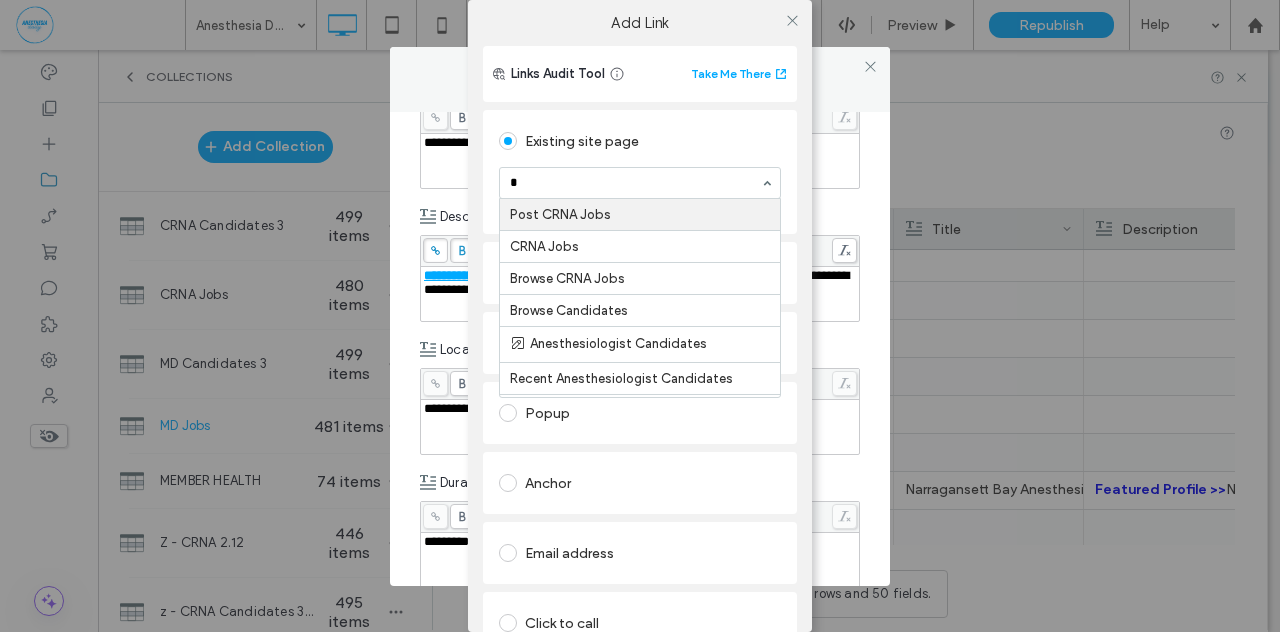 click on "*" at bounding box center [635, 183] 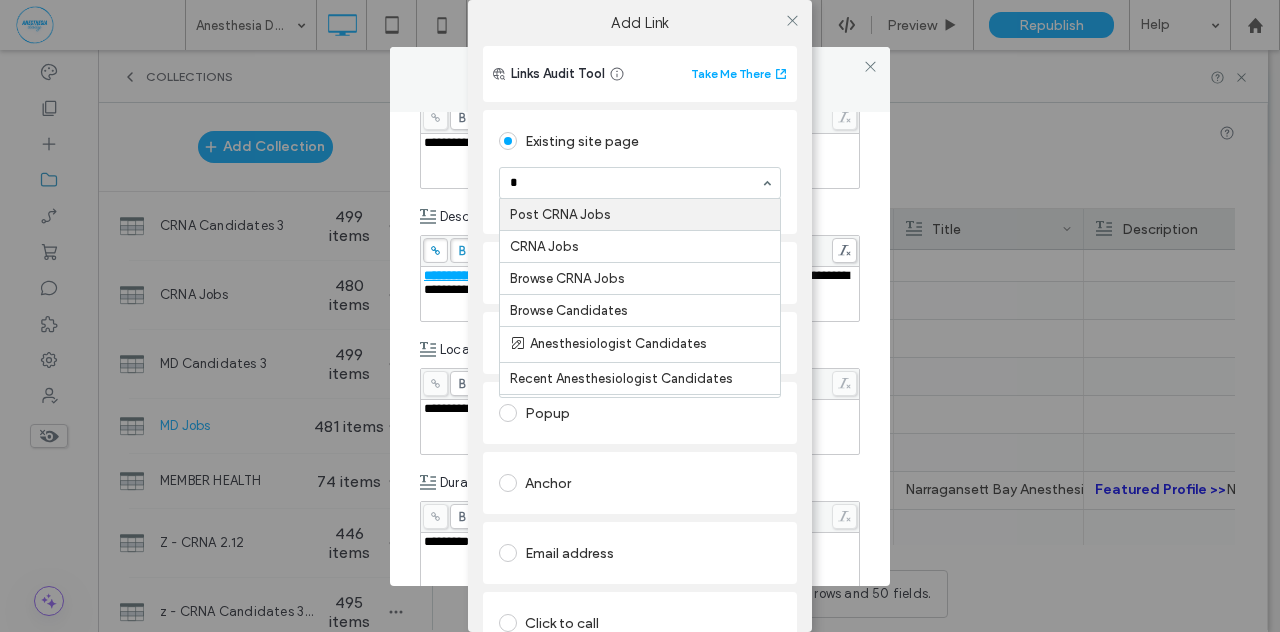 type 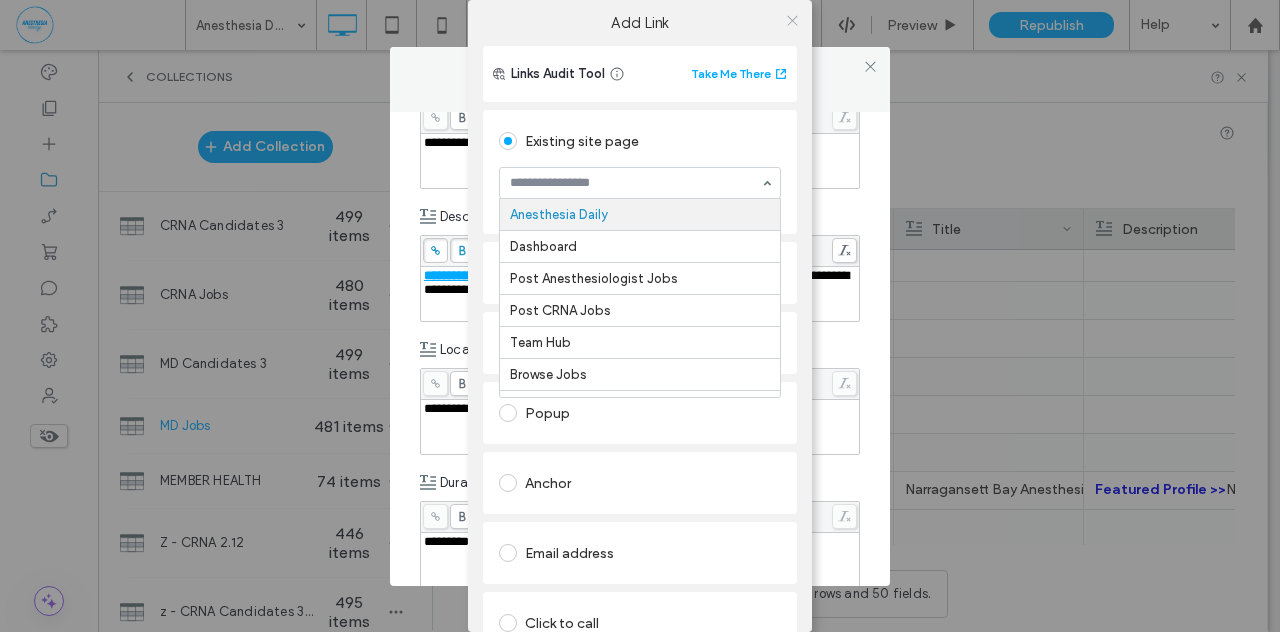 click 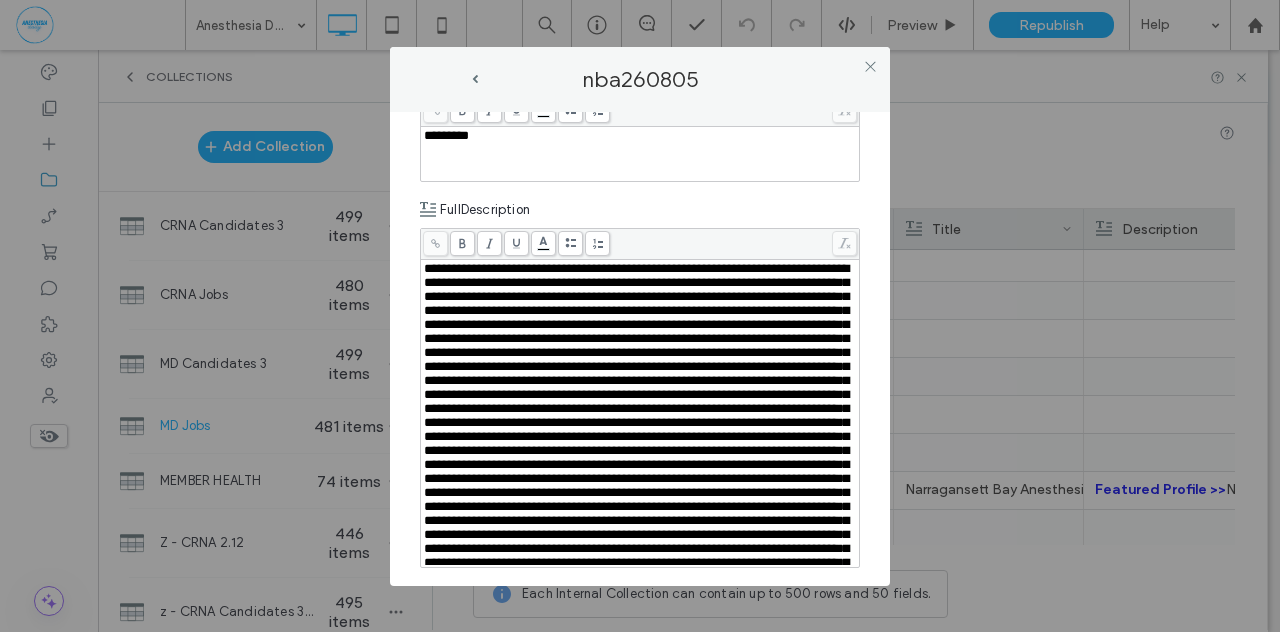 scroll, scrollTop: 778, scrollLeft: 0, axis: vertical 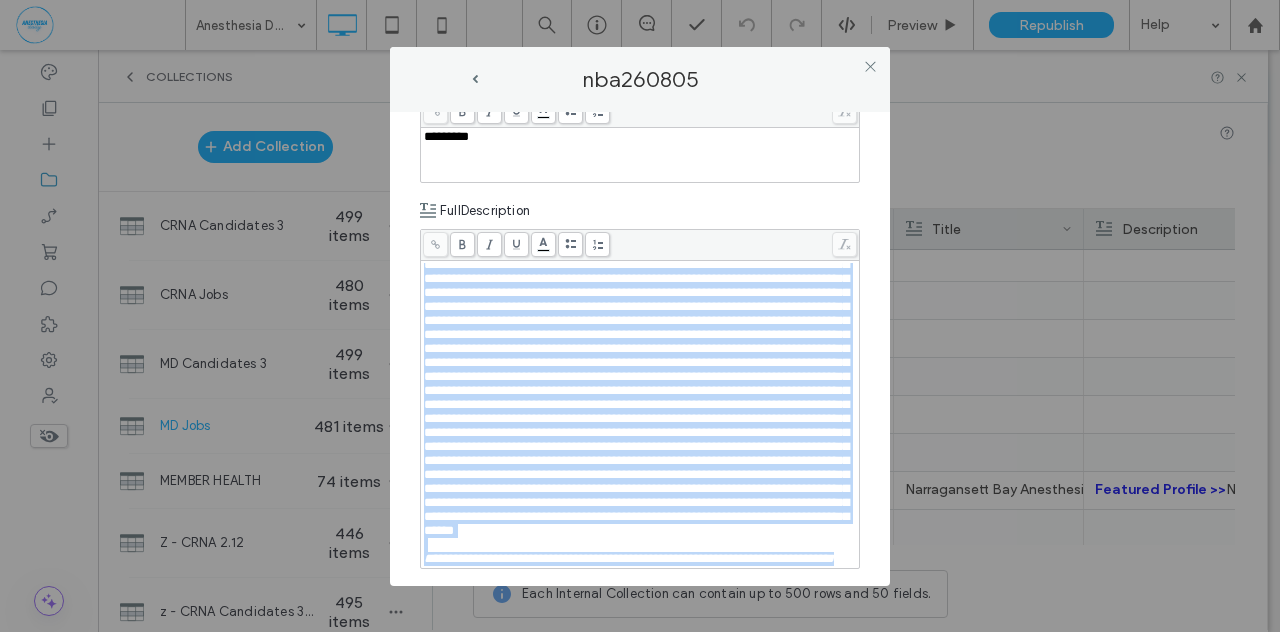 drag, startPoint x: 424, startPoint y: 266, endPoint x: 779, endPoint y: 561, distance: 461.5734 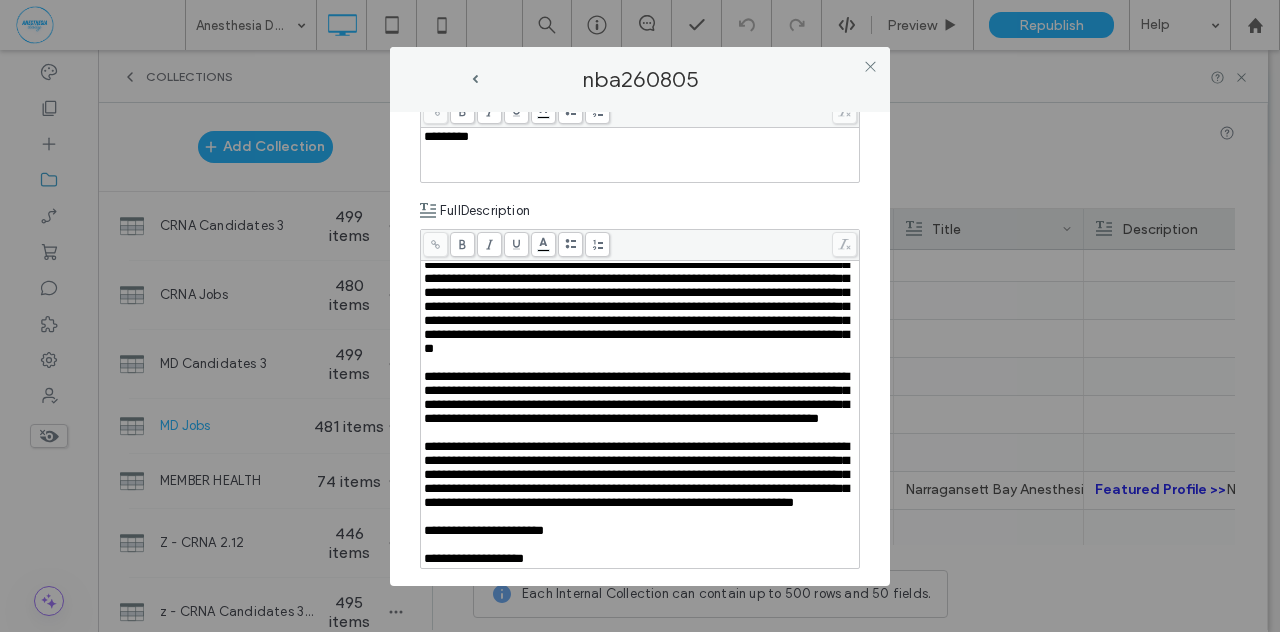 scroll, scrollTop: 480, scrollLeft: 0, axis: vertical 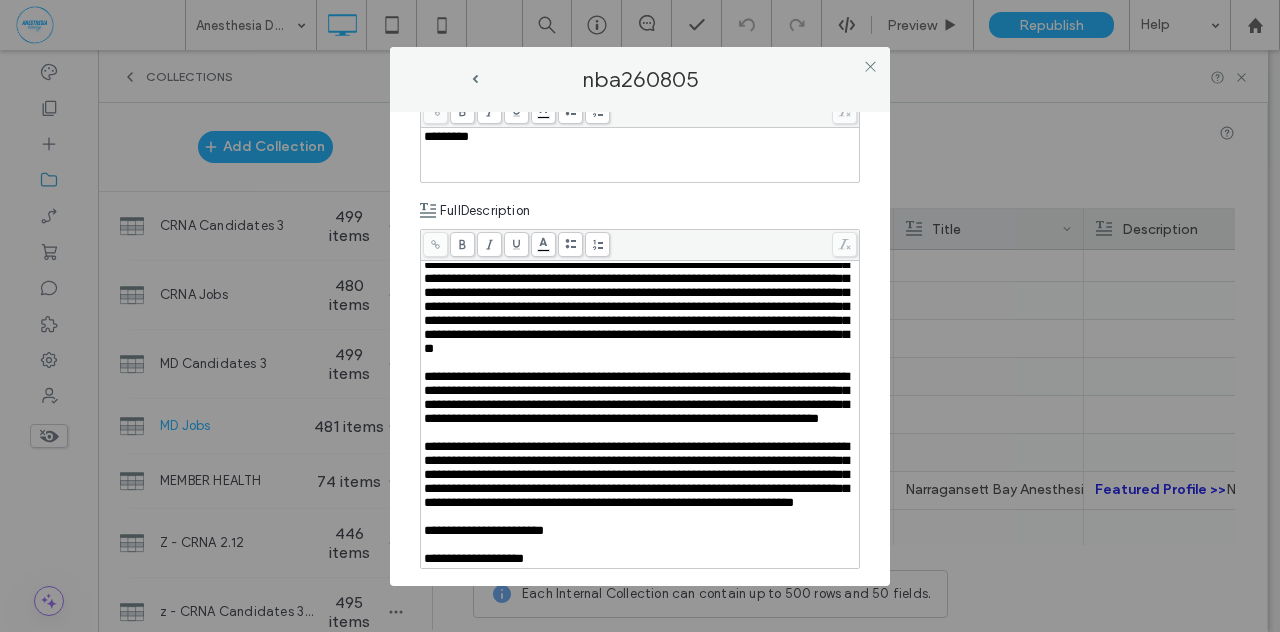 click on "**********" at bounding box center (640, 349) 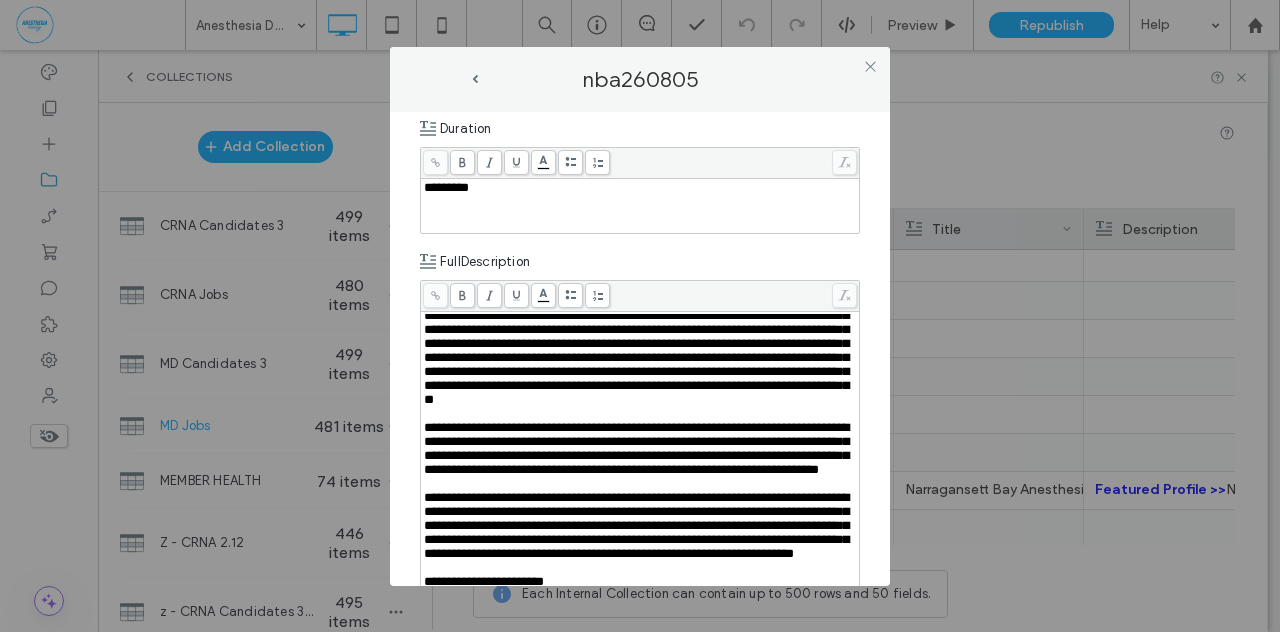 scroll, scrollTop: 598, scrollLeft: 0, axis: vertical 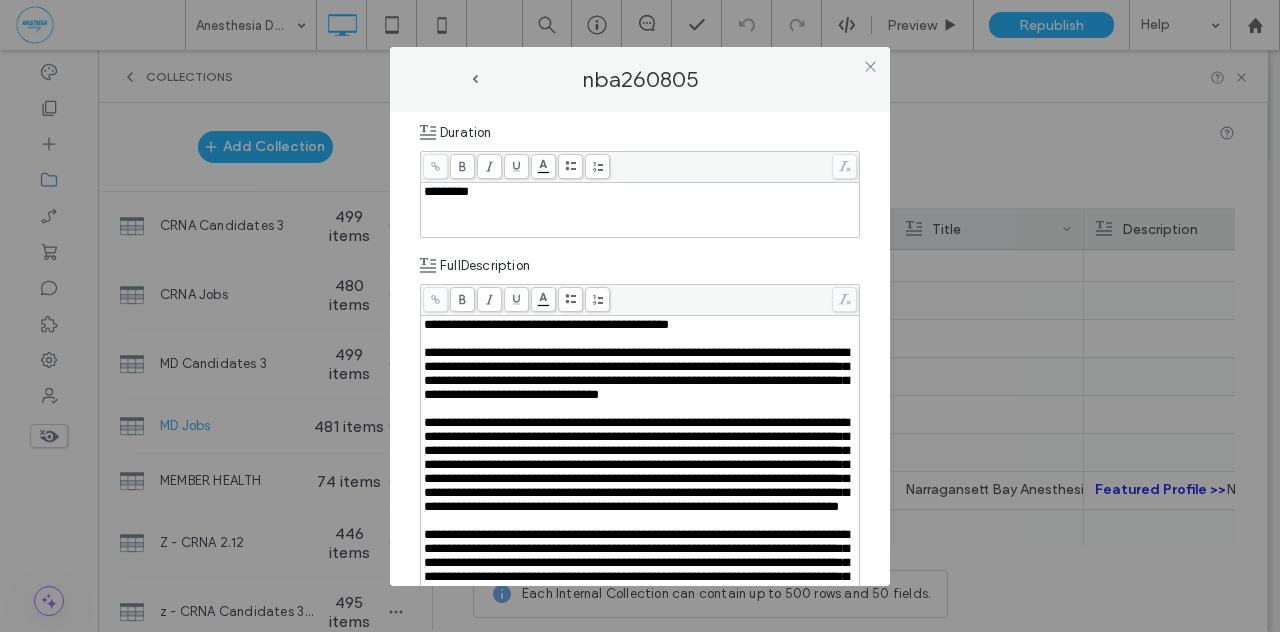 click on "**********" at bounding box center [640, 349] 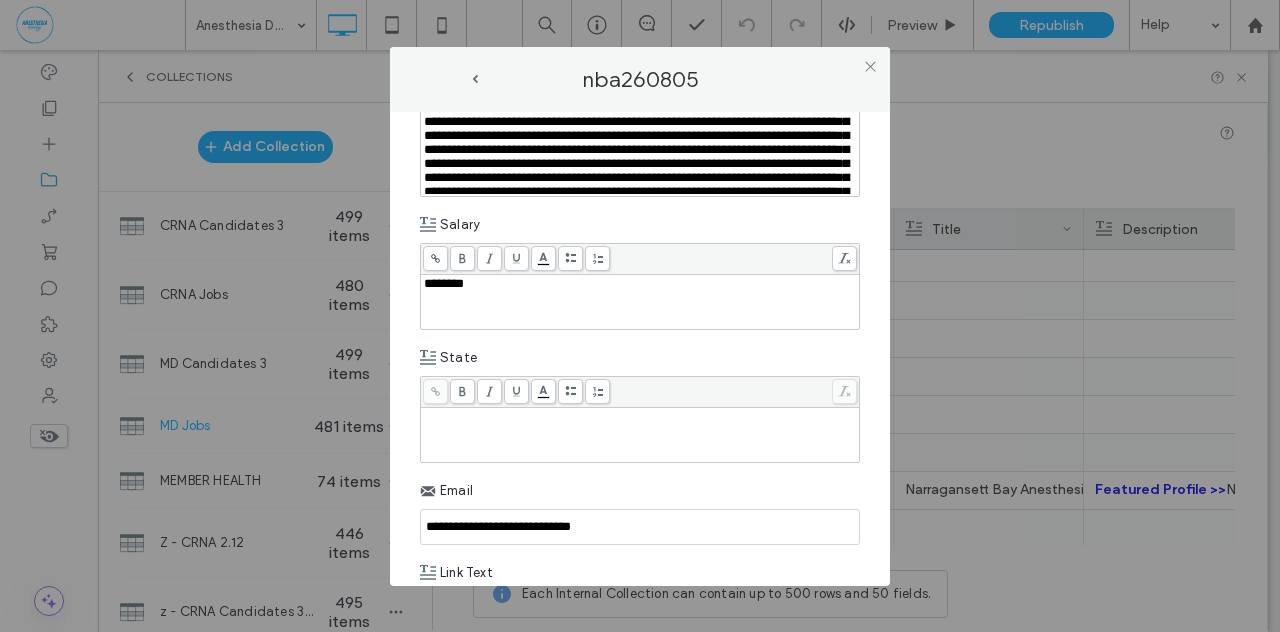 scroll, scrollTop: 1026, scrollLeft: 0, axis: vertical 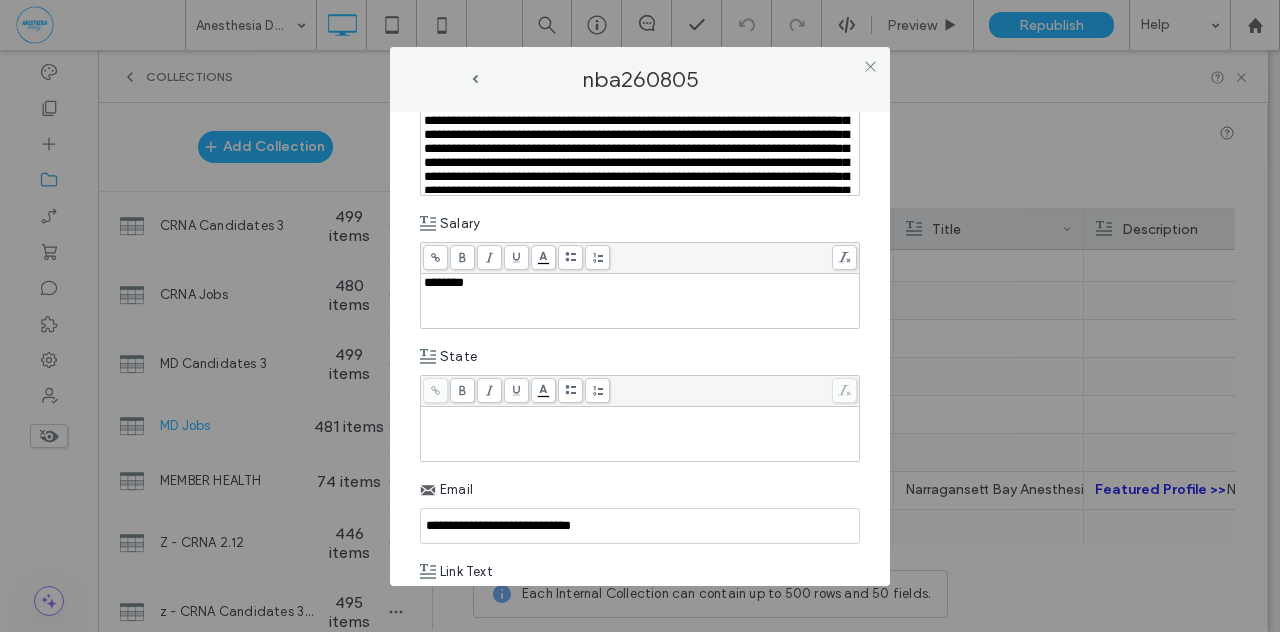 click at bounding box center [640, 434] 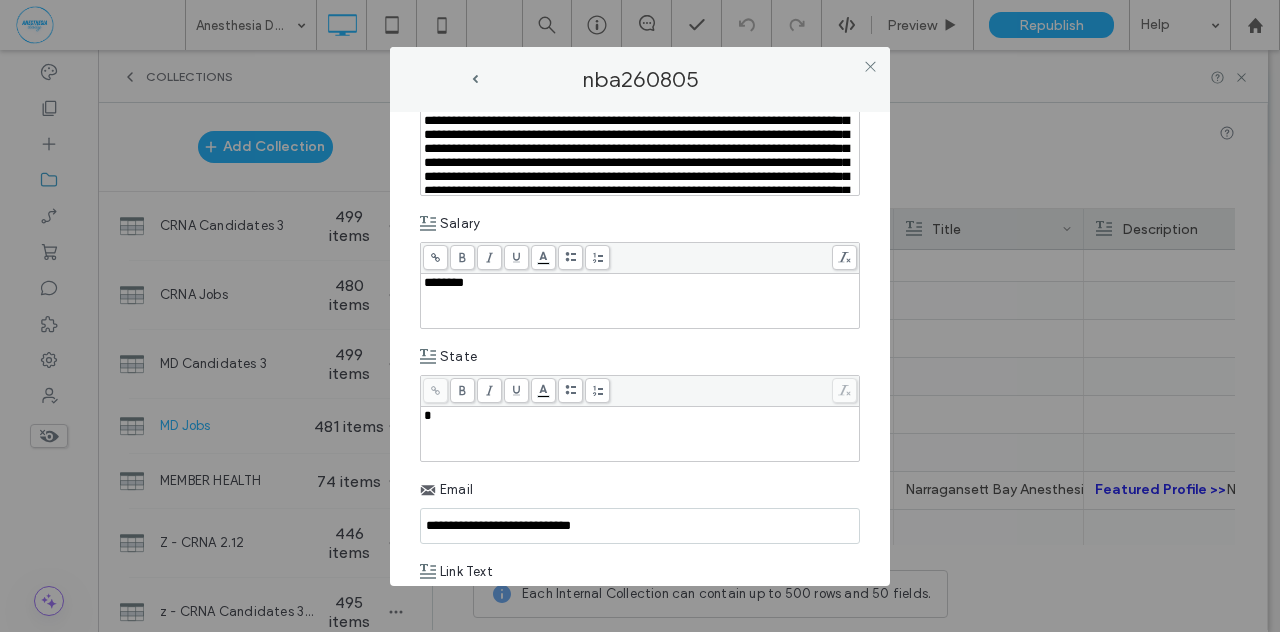 type 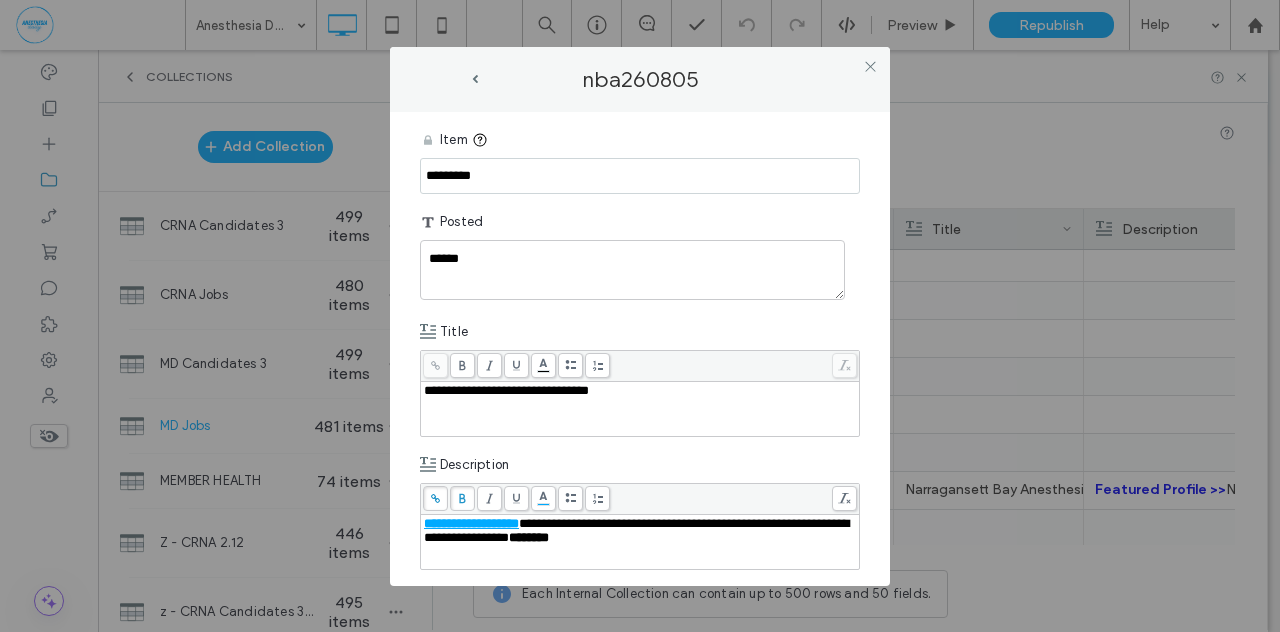scroll, scrollTop: 8, scrollLeft: 0, axis: vertical 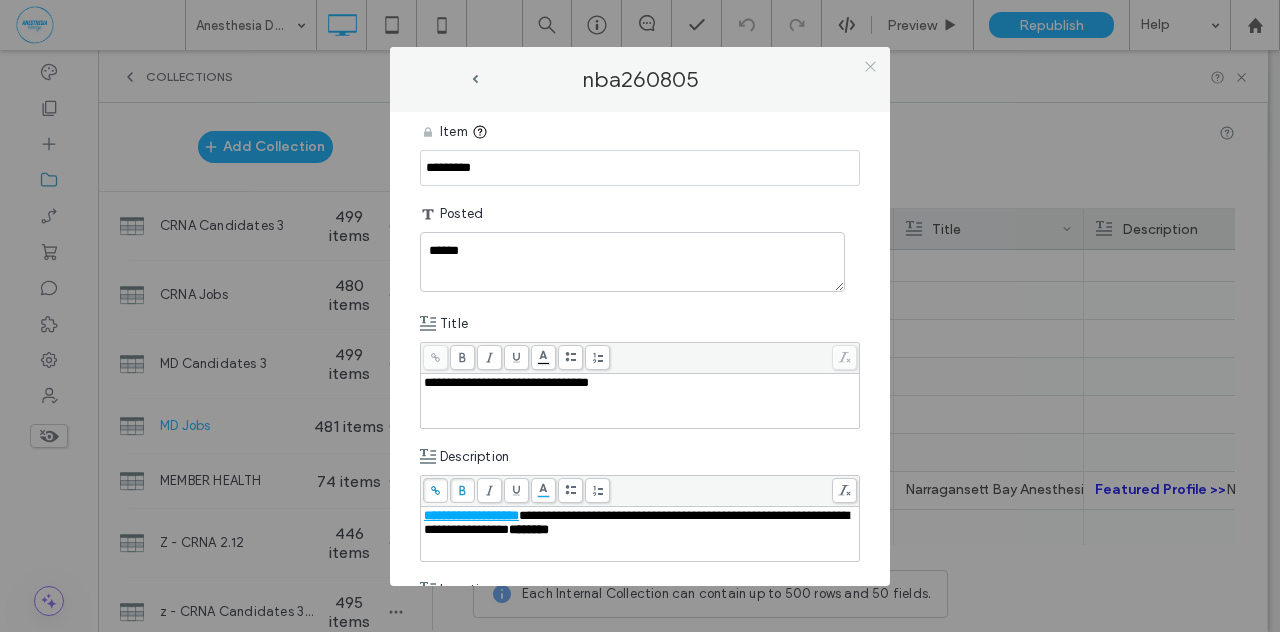 click 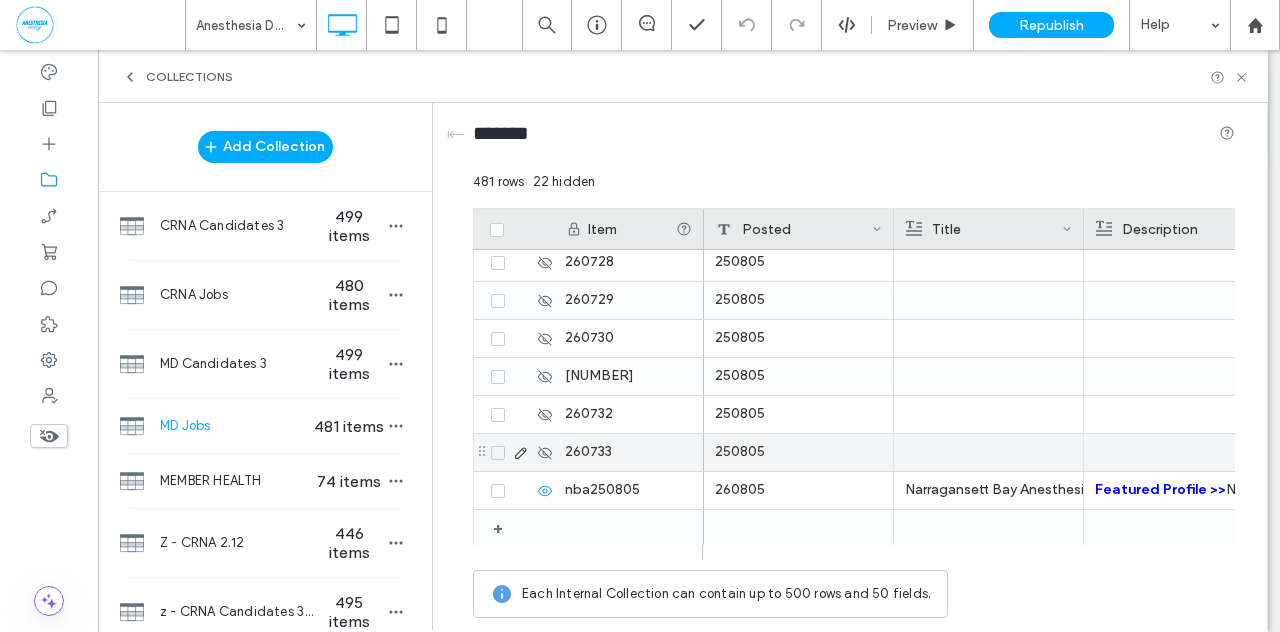 click 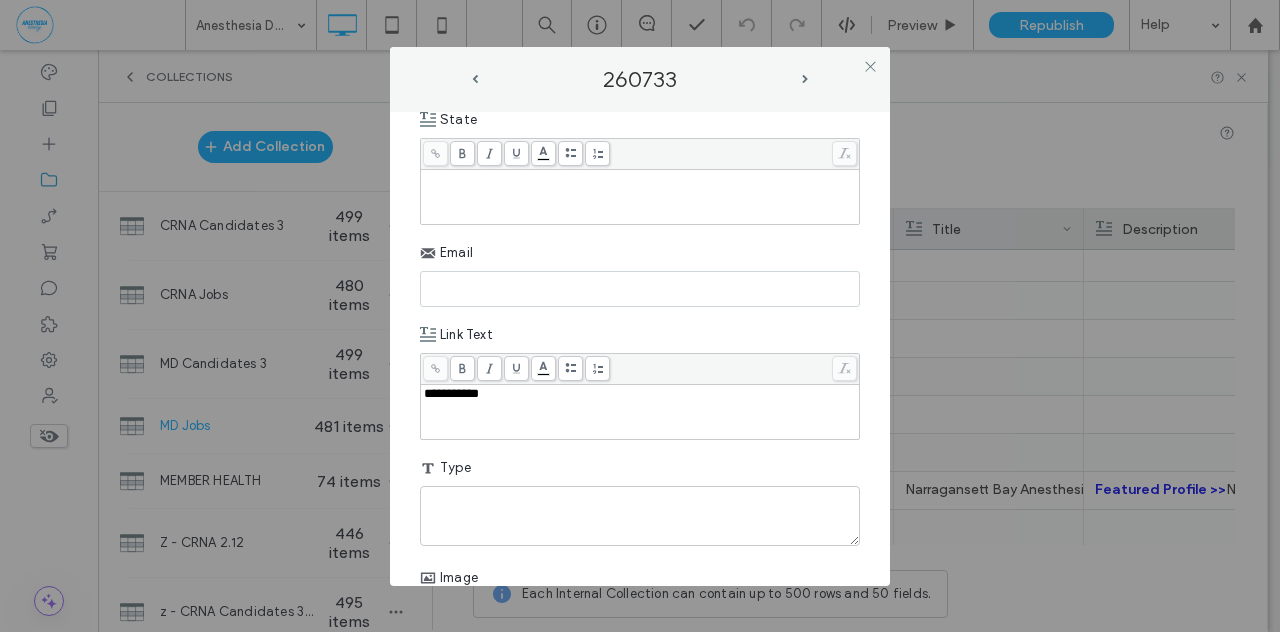 scroll, scrollTop: 1011, scrollLeft: 0, axis: vertical 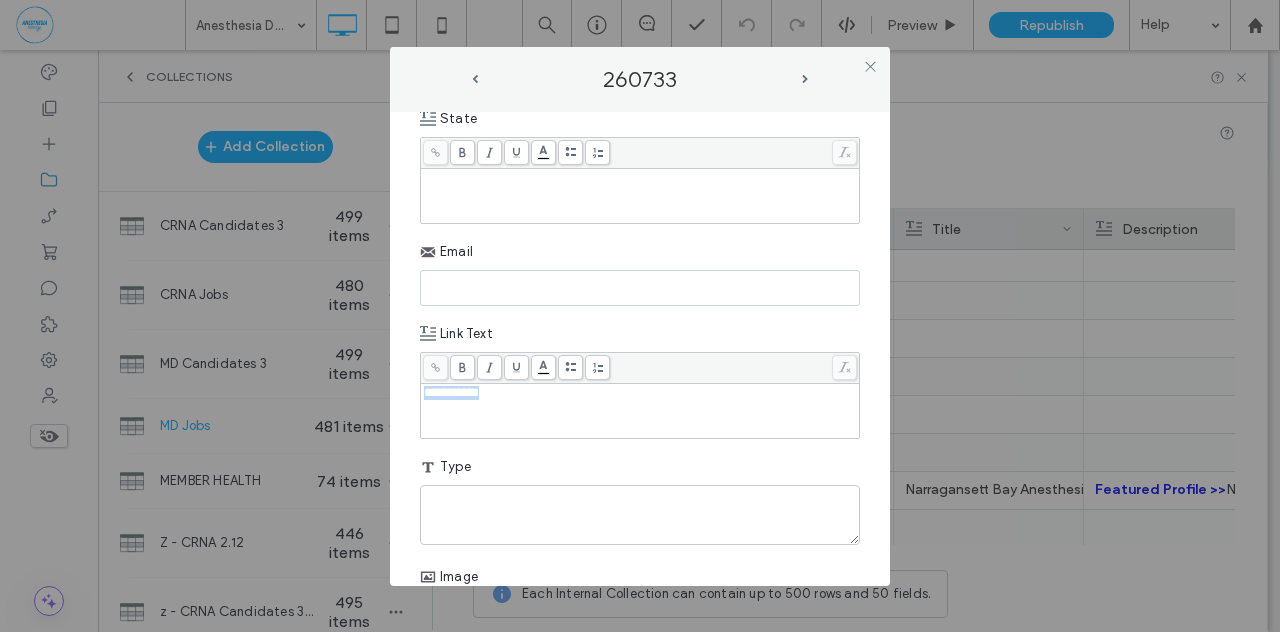 drag, startPoint x: 504, startPoint y: 394, endPoint x: 390, endPoint y: 385, distance: 114.35471 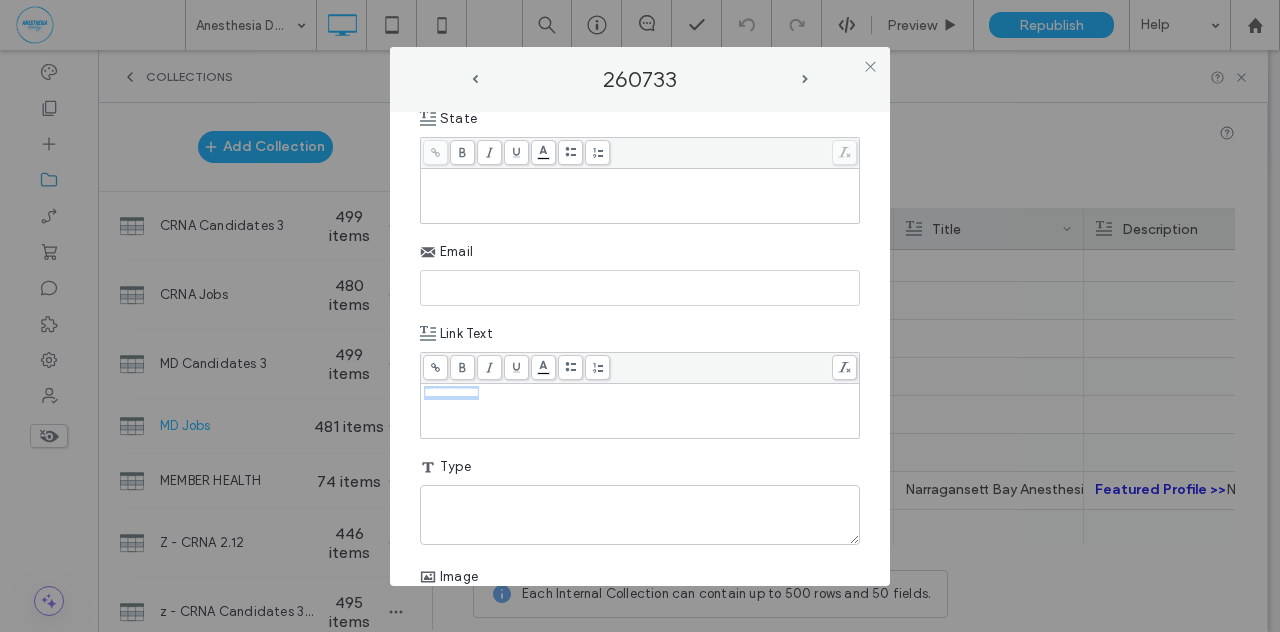 copy on "**********" 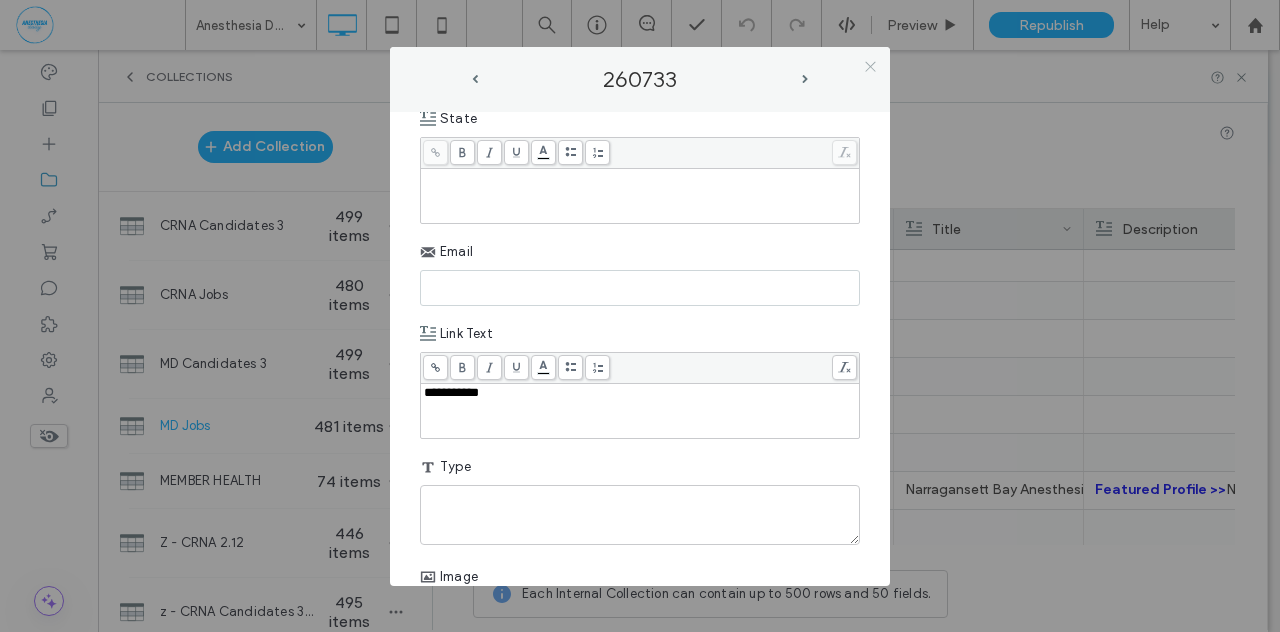click at bounding box center (870, 67) 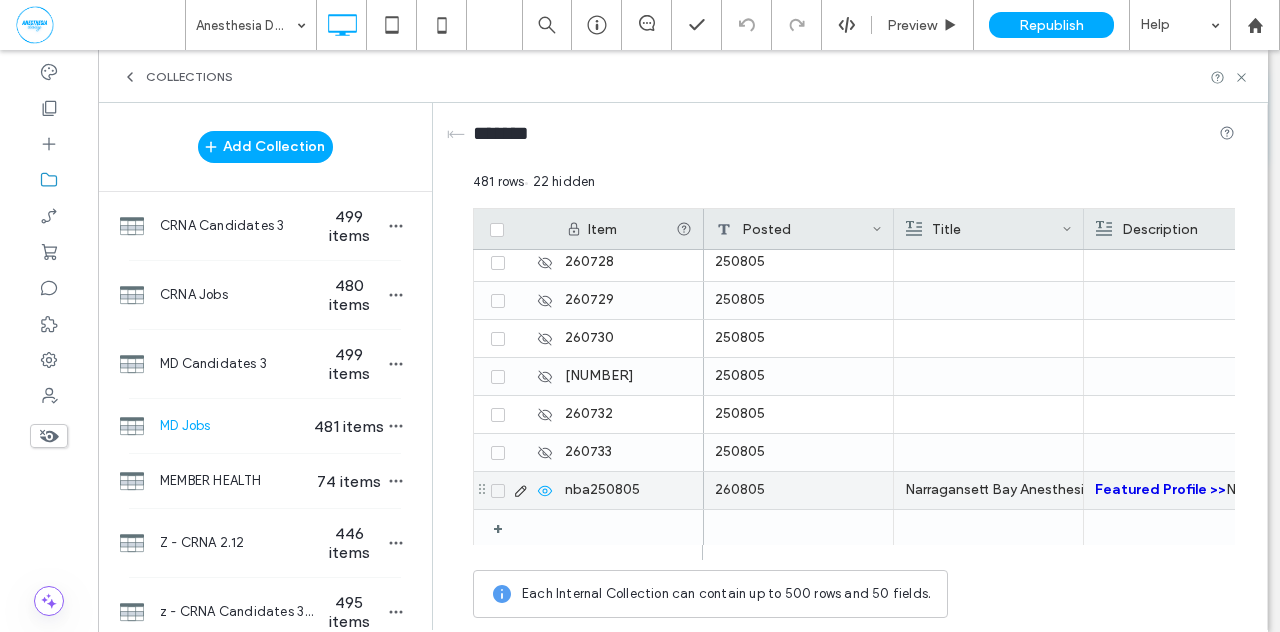 click 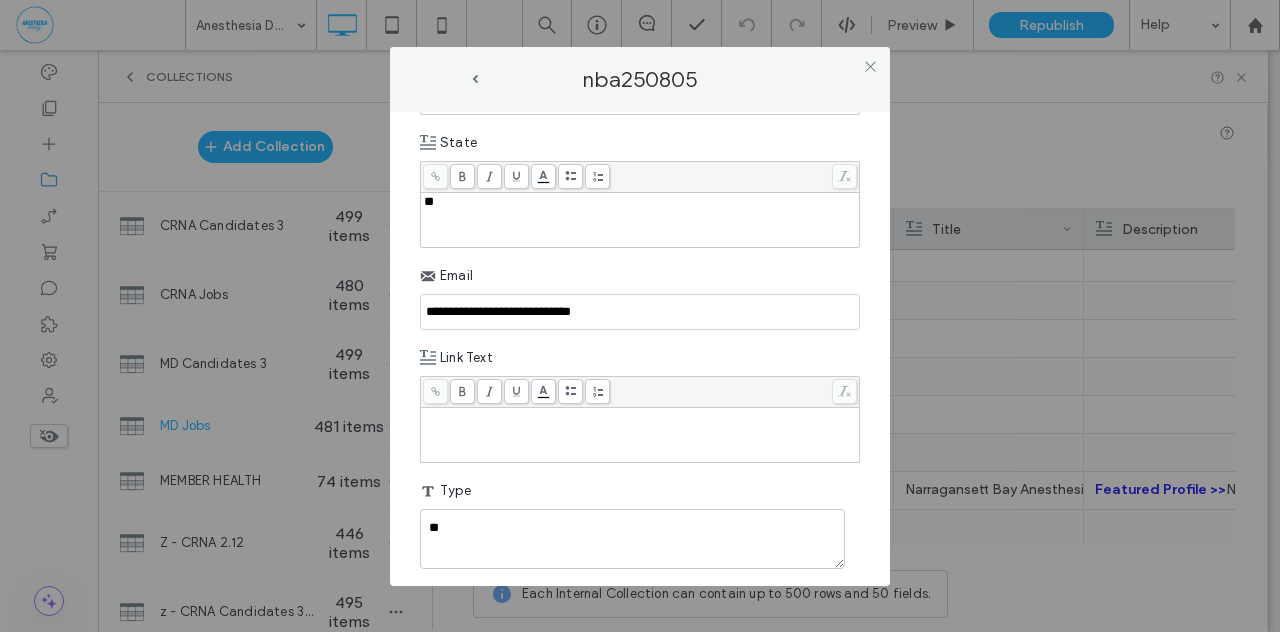 scroll, scrollTop: 1235, scrollLeft: 0, axis: vertical 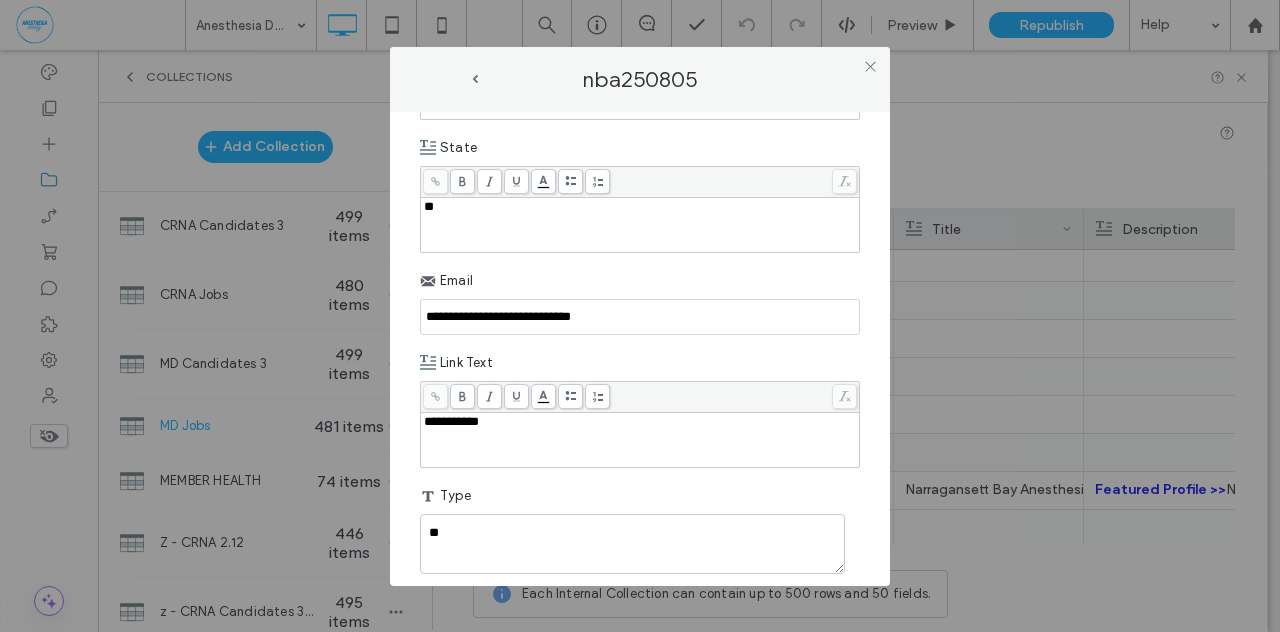 click on "**********" at bounding box center (640, 316) 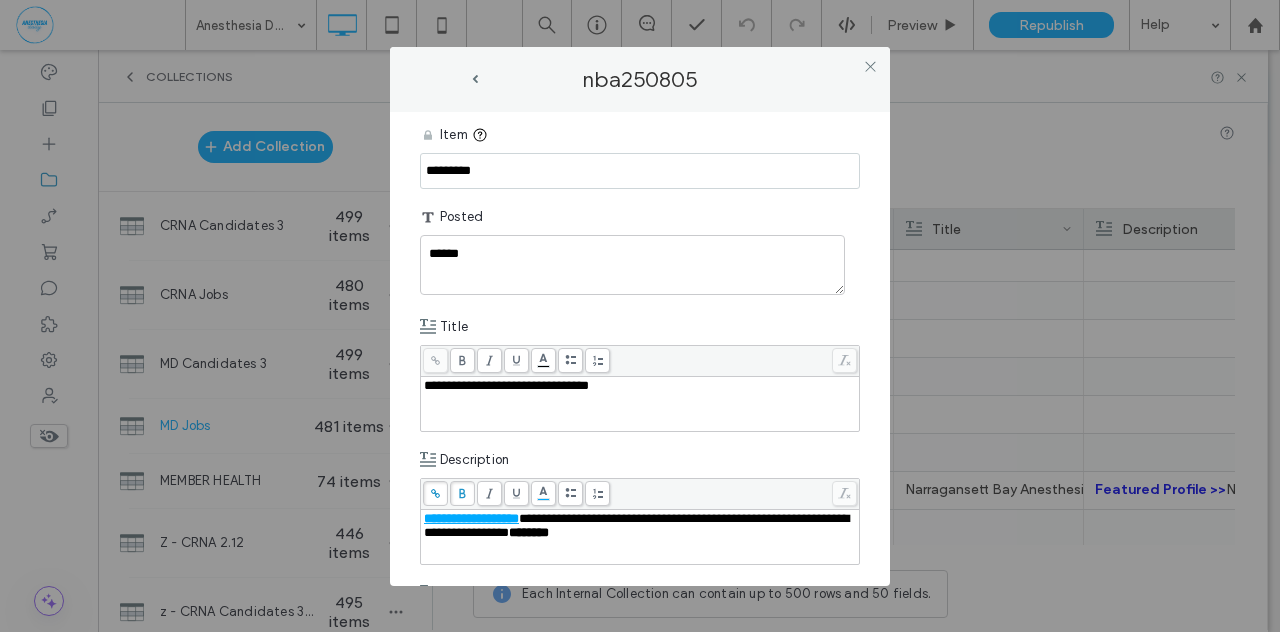 scroll, scrollTop: 0, scrollLeft: 0, axis: both 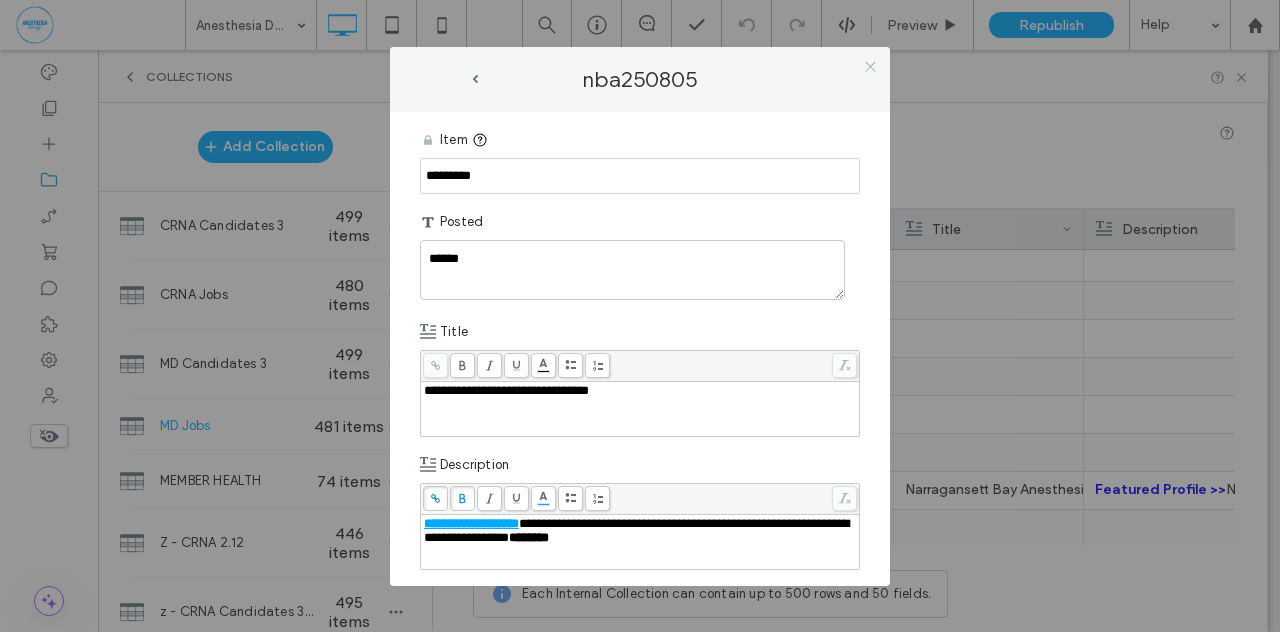 click 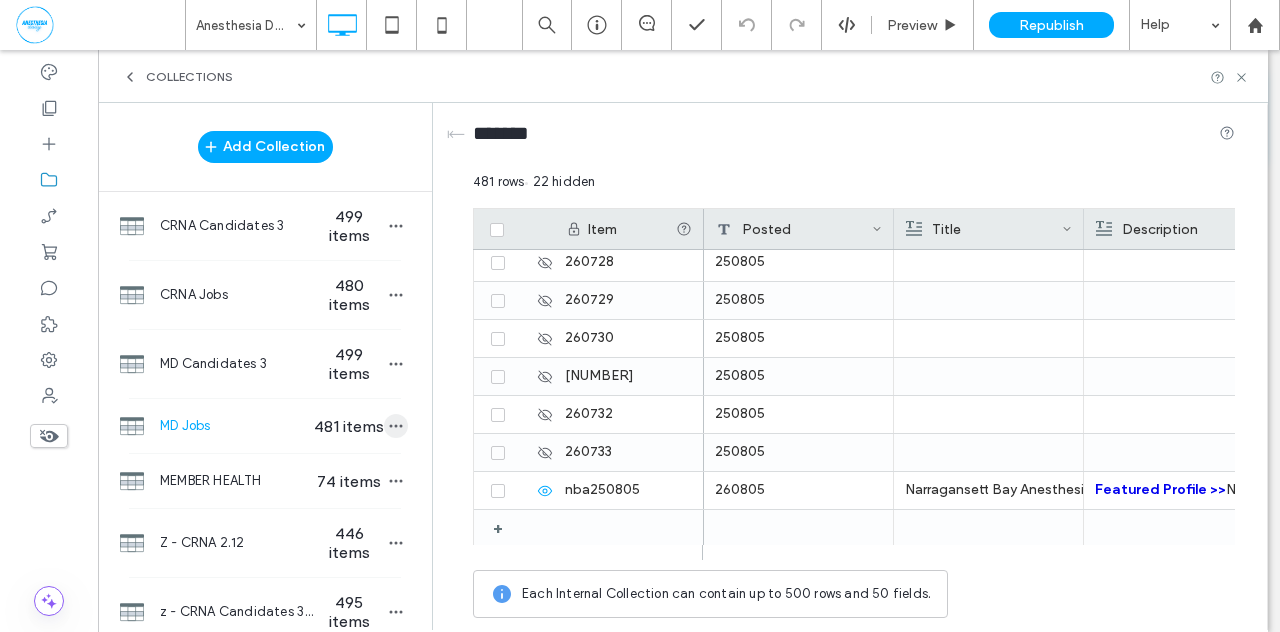 click 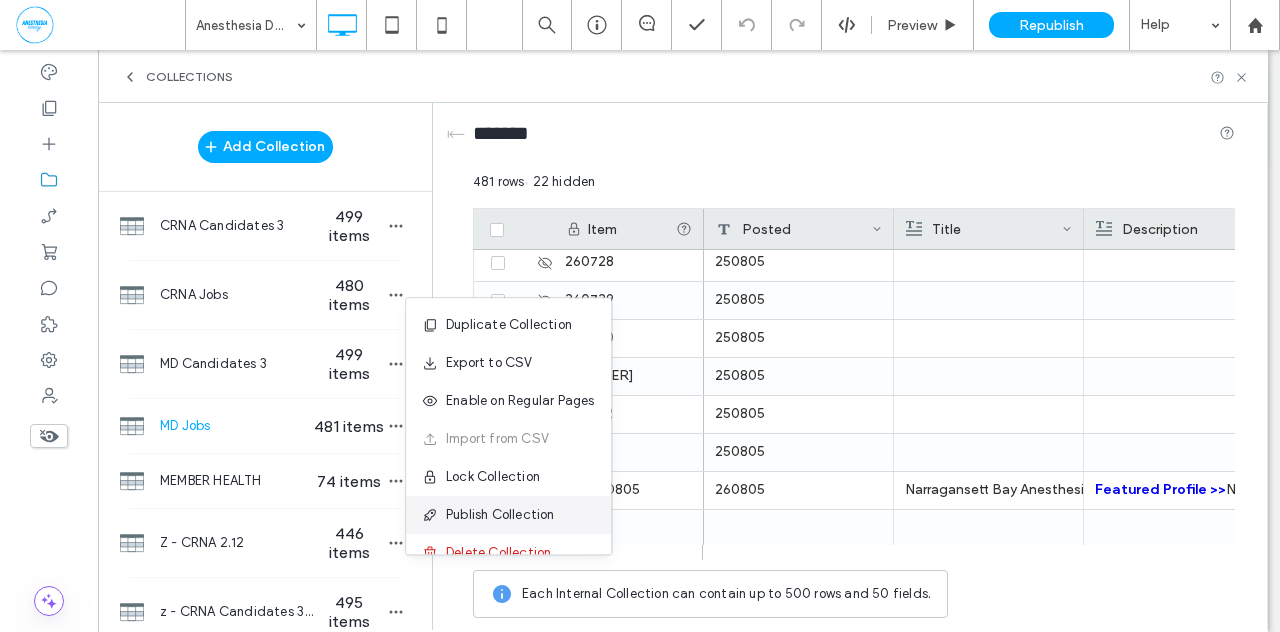 click on "Publish Collection" at bounding box center (500, 515) 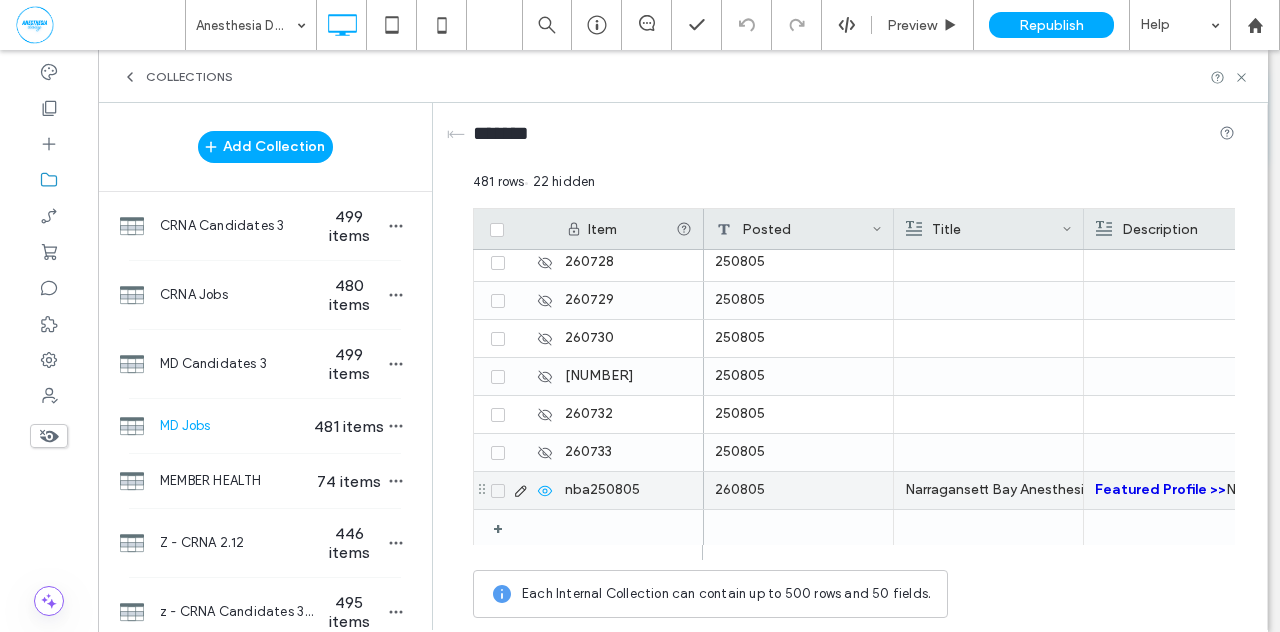 click 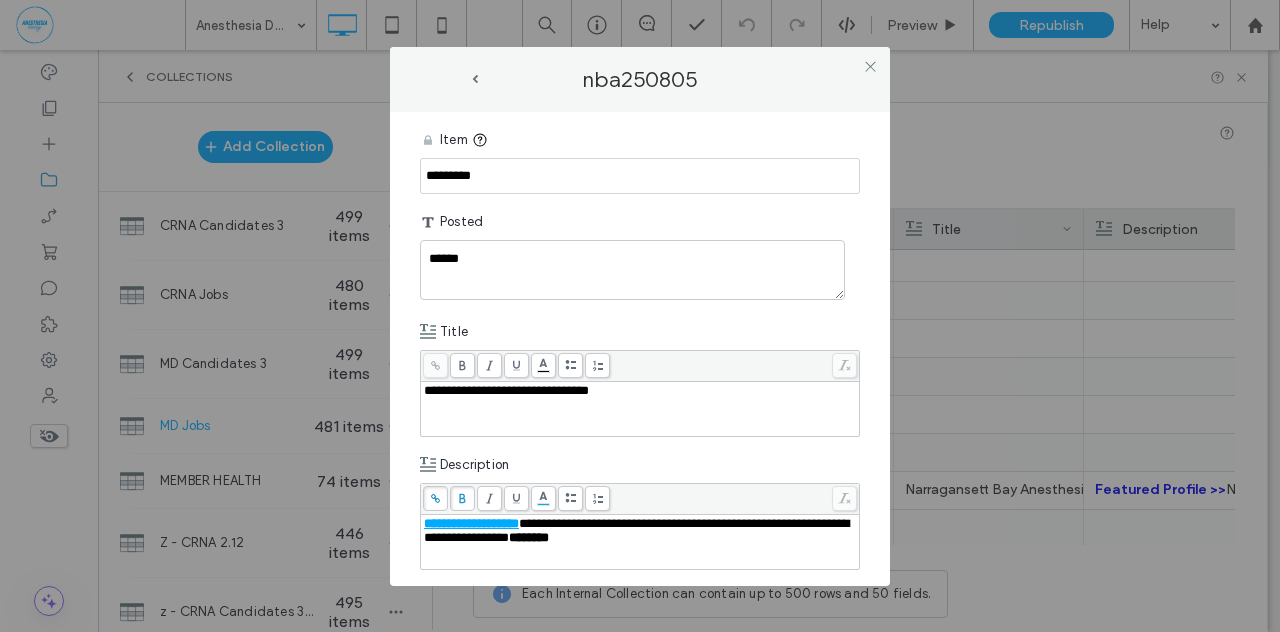 click on "********" at bounding box center [529, 537] 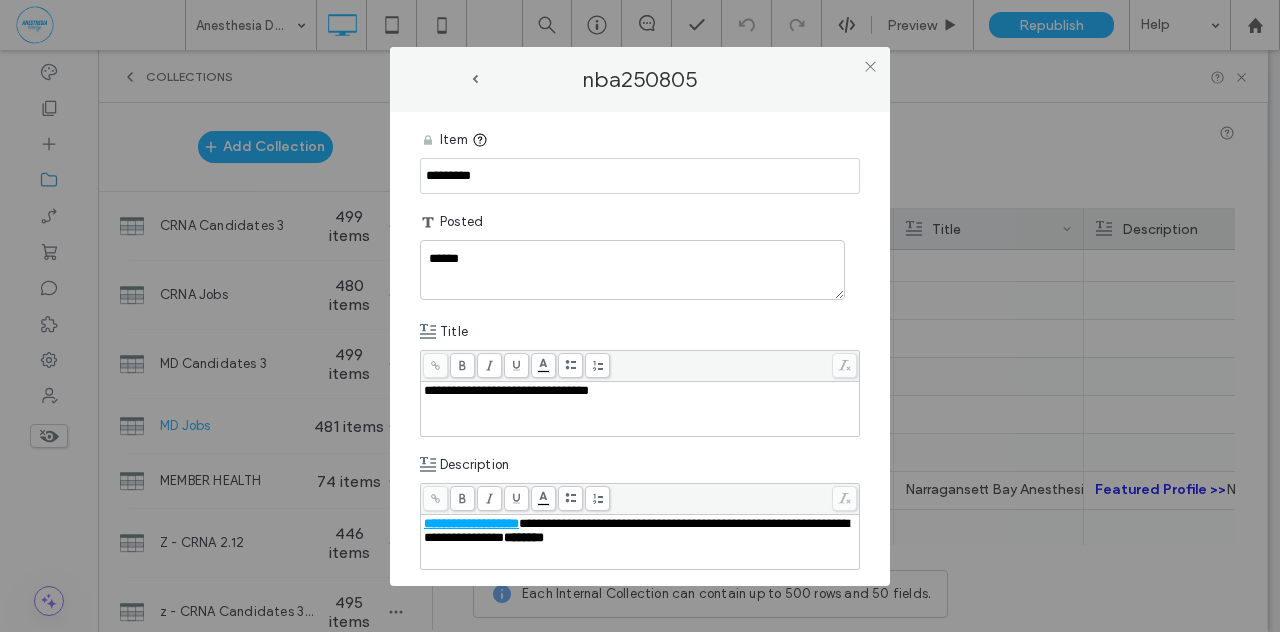 click on "**********" at bounding box center (640, 349) 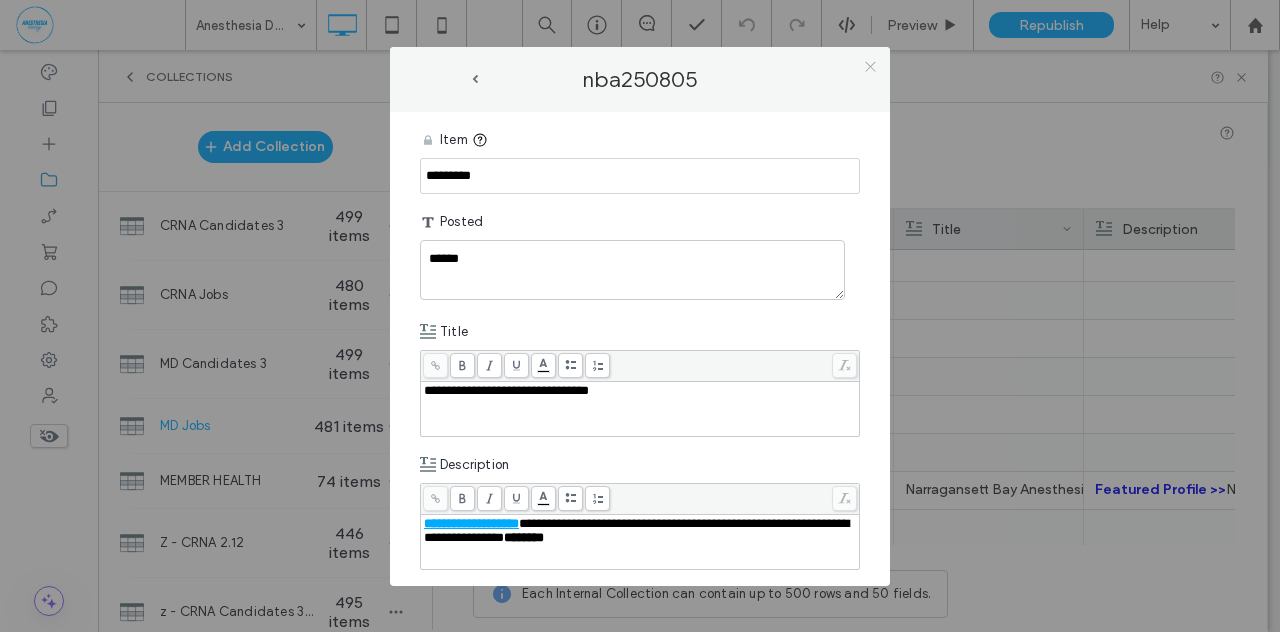 click 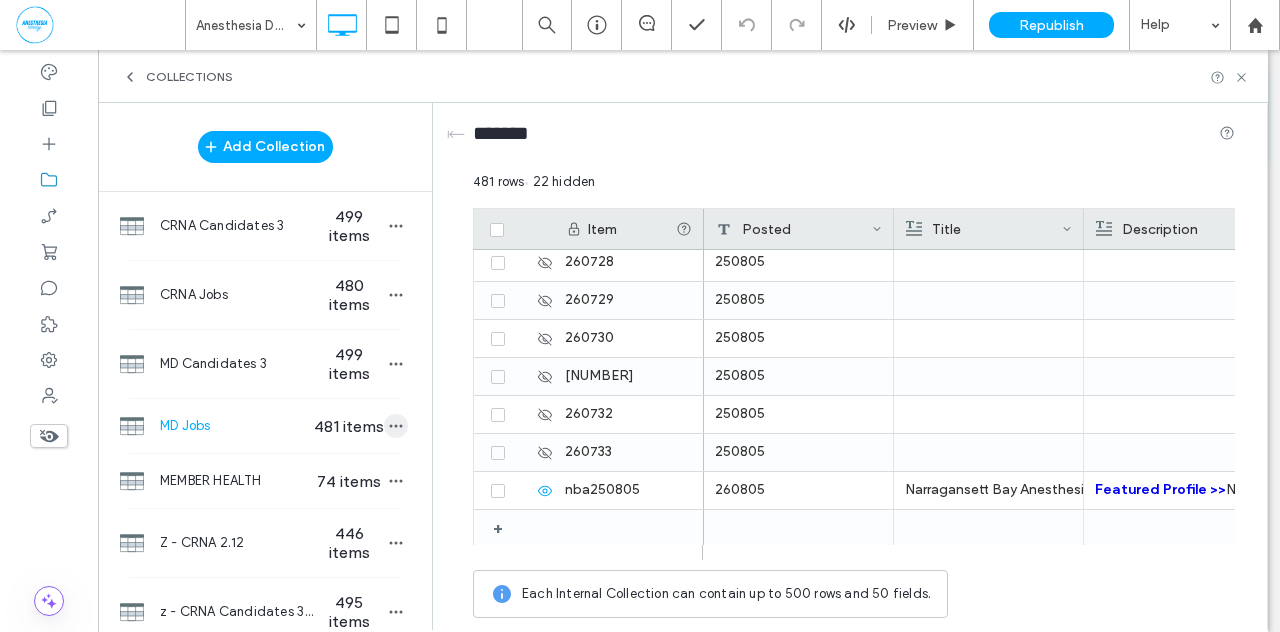 click 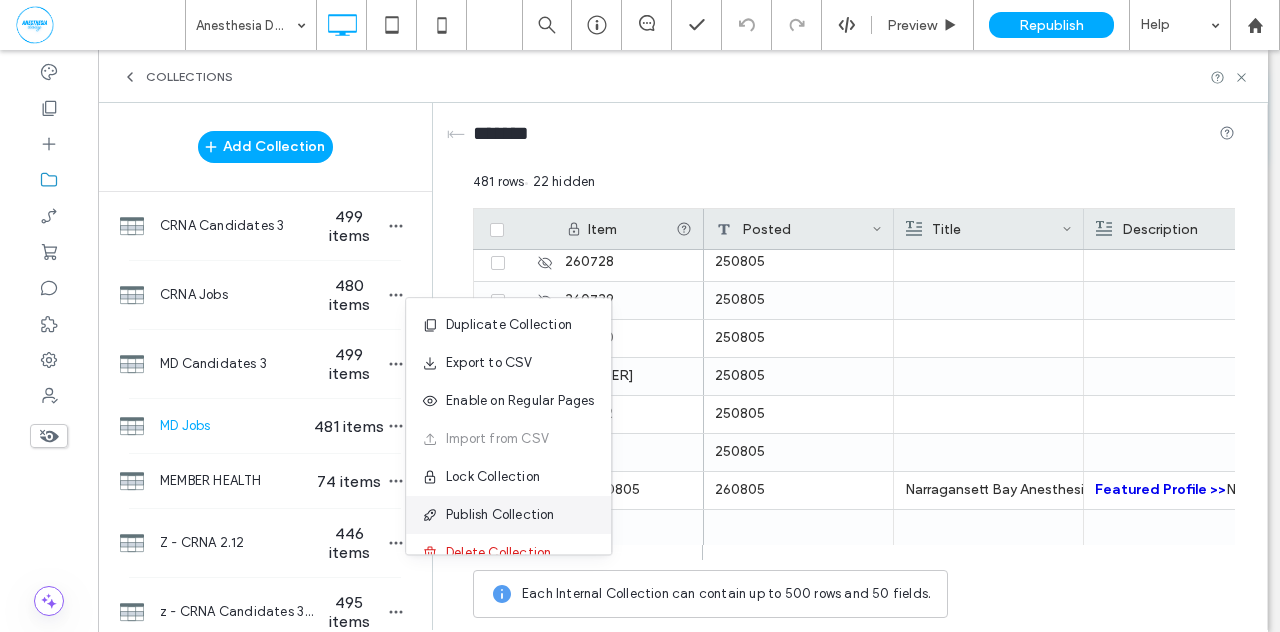 click on "Publish Collection" at bounding box center (500, 515) 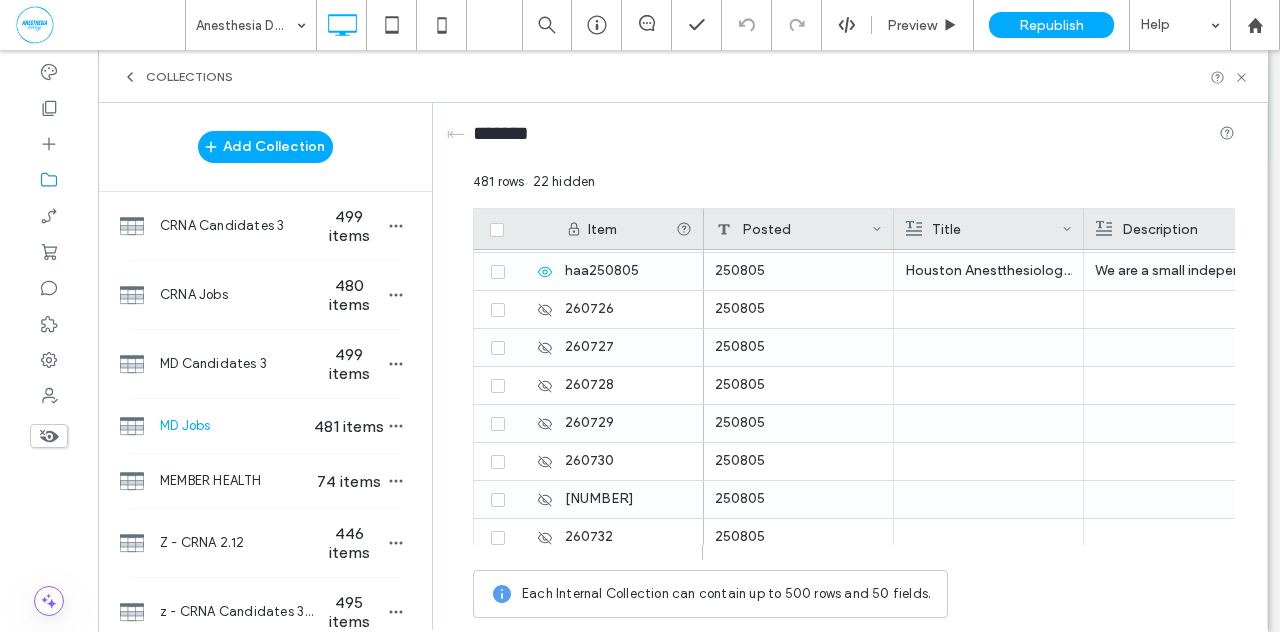 scroll, scrollTop: 17786, scrollLeft: 0, axis: vertical 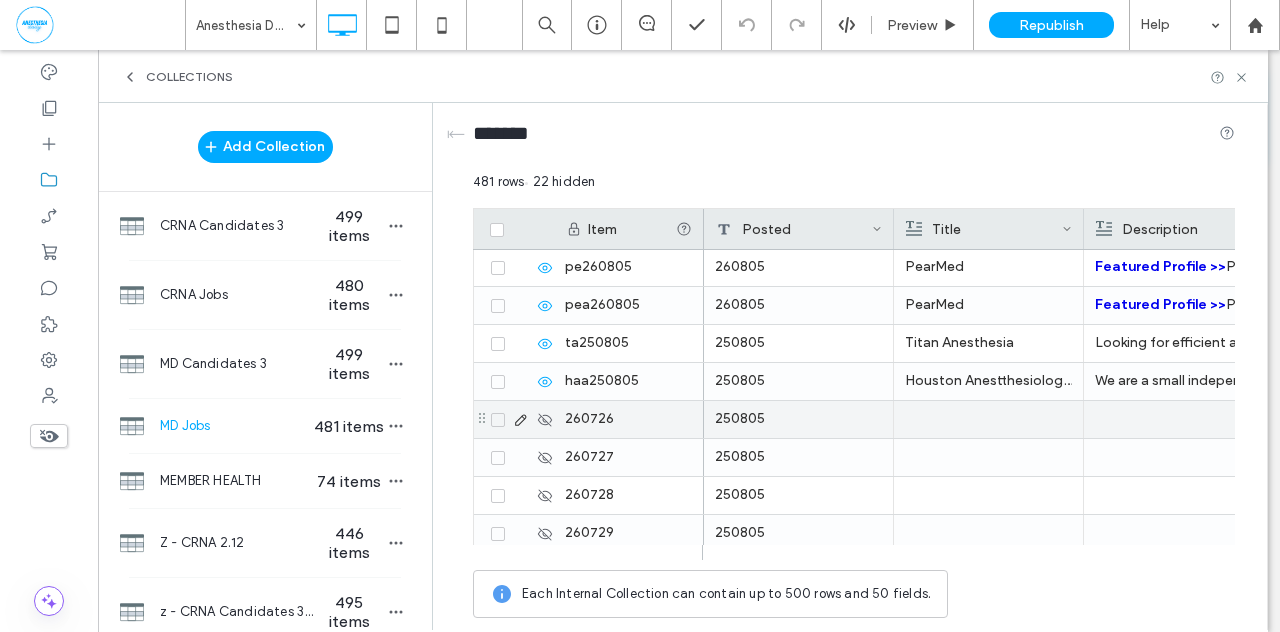 click 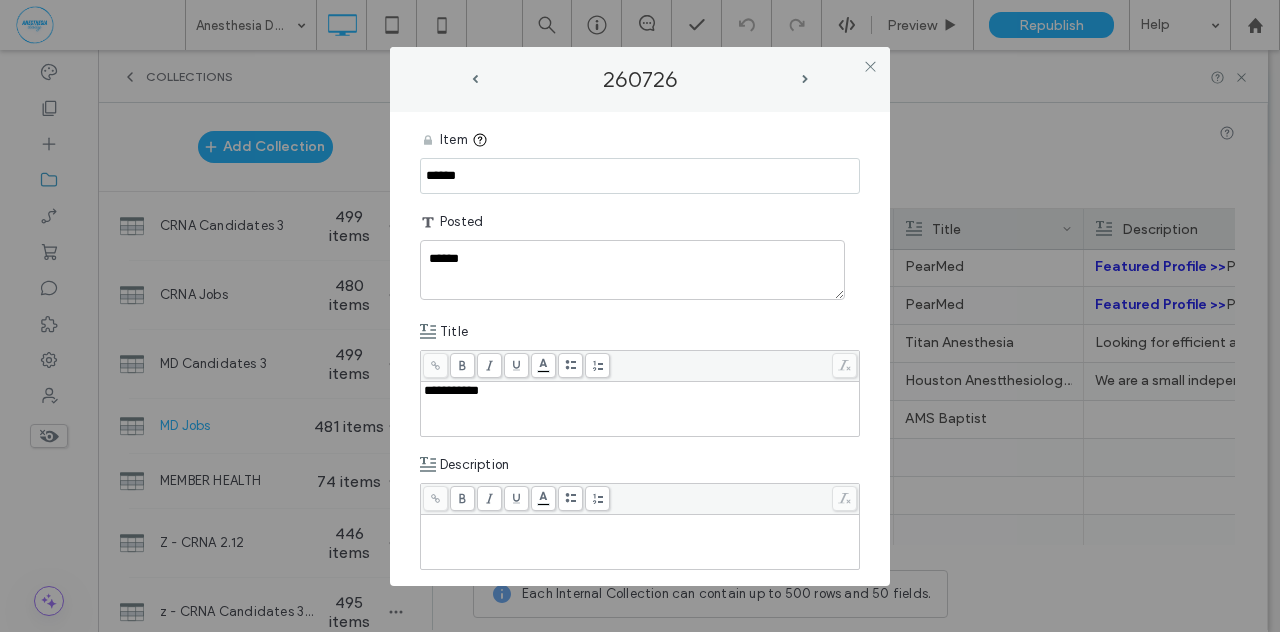 drag, startPoint x: 482, startPoint y: 171, endPoint x: 388, endPoint y: 178, distance: 94.26028 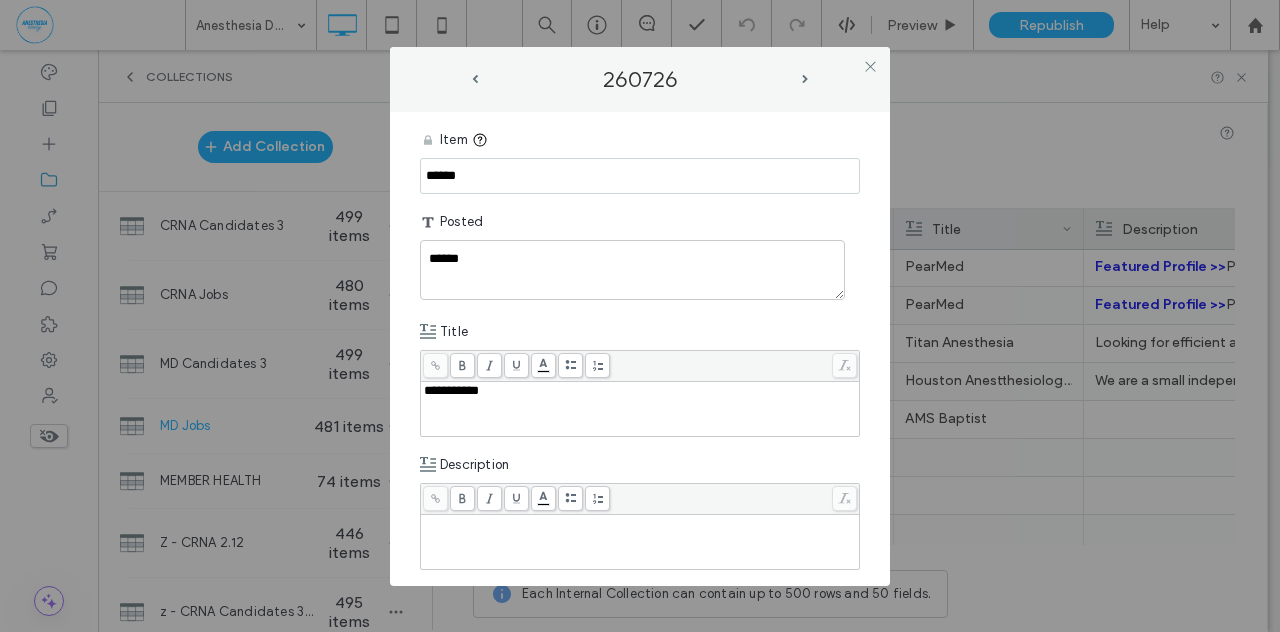 click on "**********" at bounding box center (640, 316) 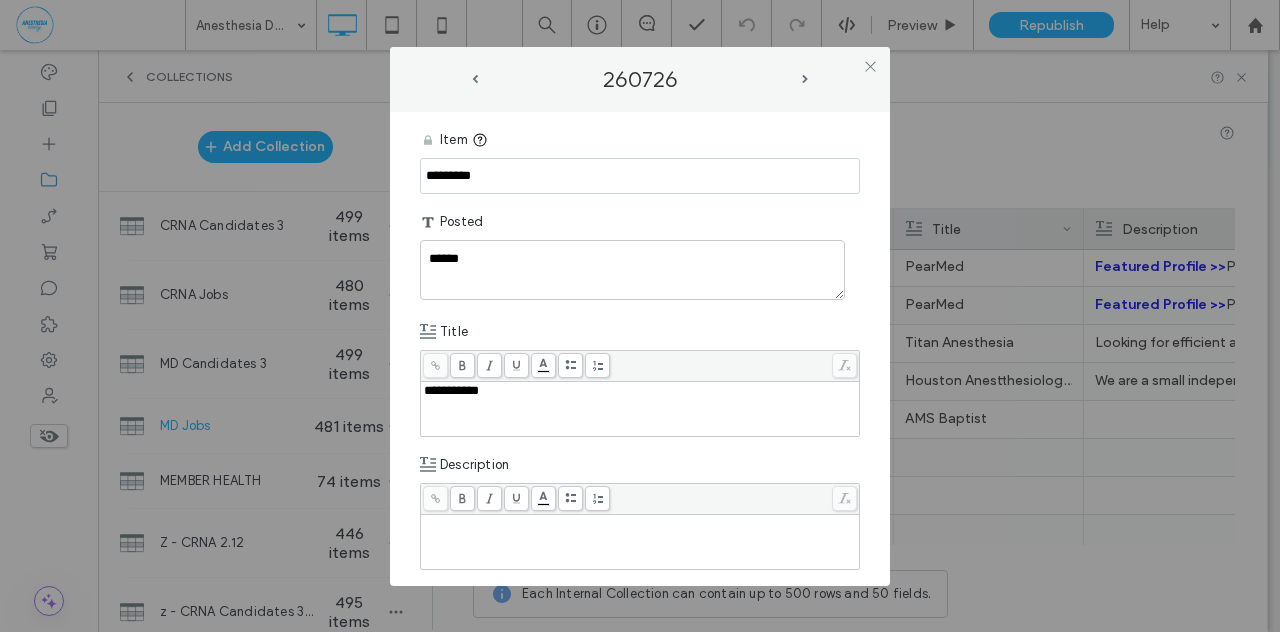 type on "*********" 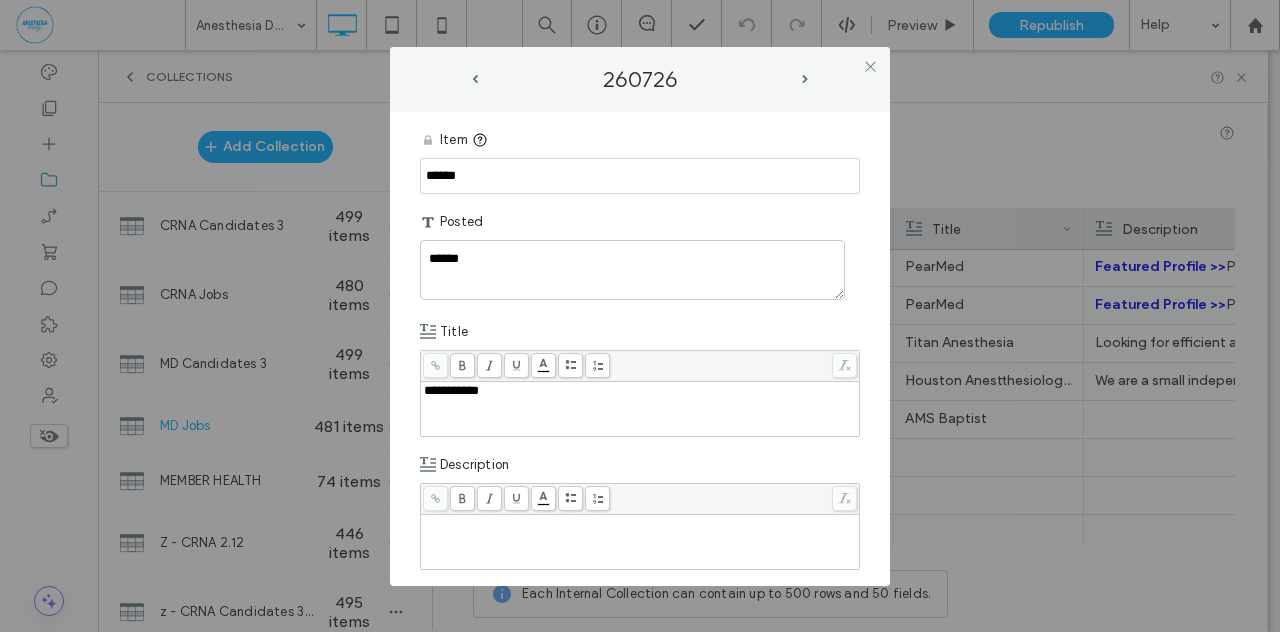 drag, startPoint x: 470, startPoint y: 173, endPoint x: 368, endPoint y: 179, distance: 102.176315 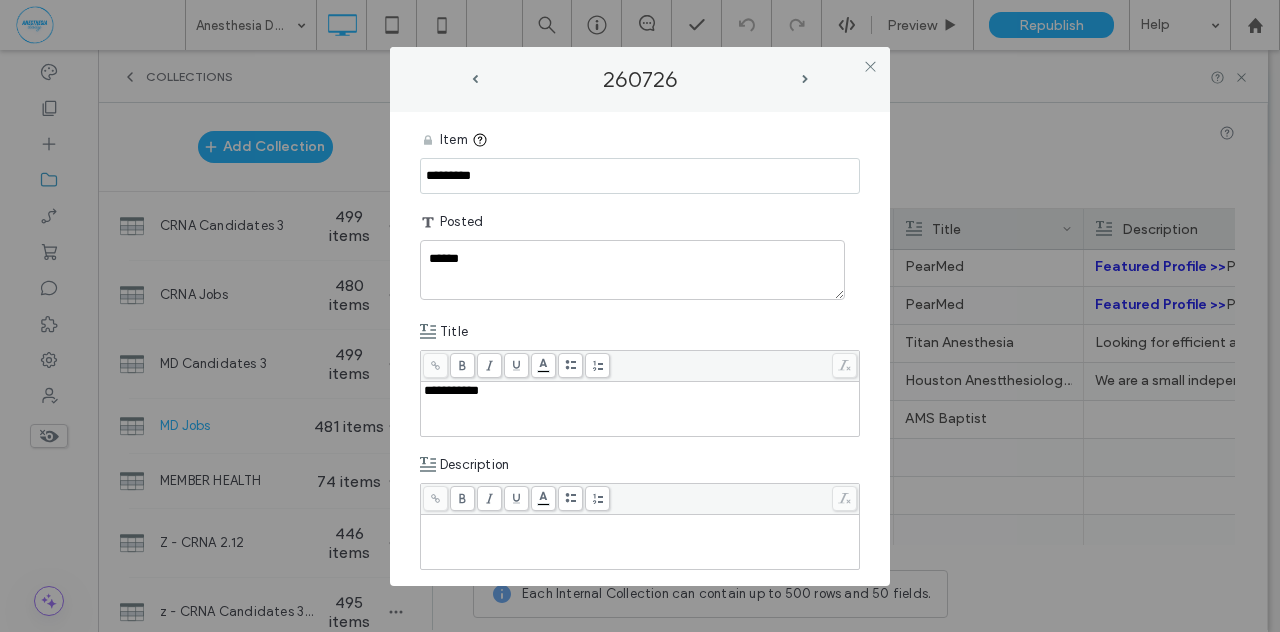 type on "*********" 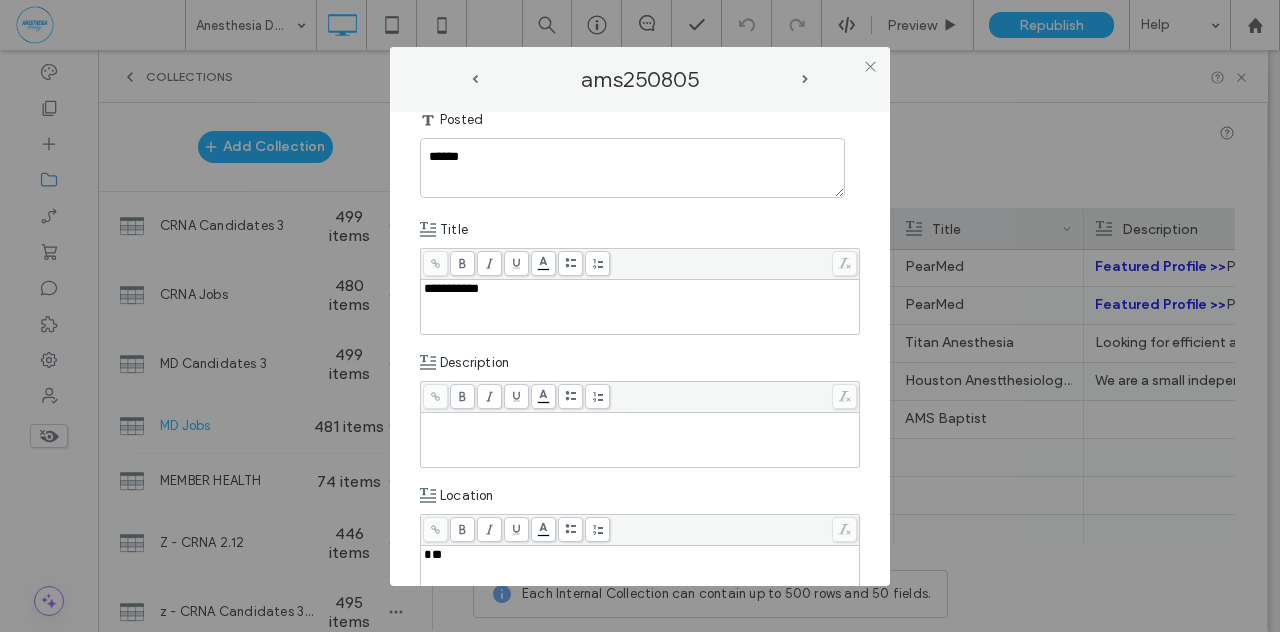 scroll, scrollTop: 155, scrollLeft: 0, axis: vertical 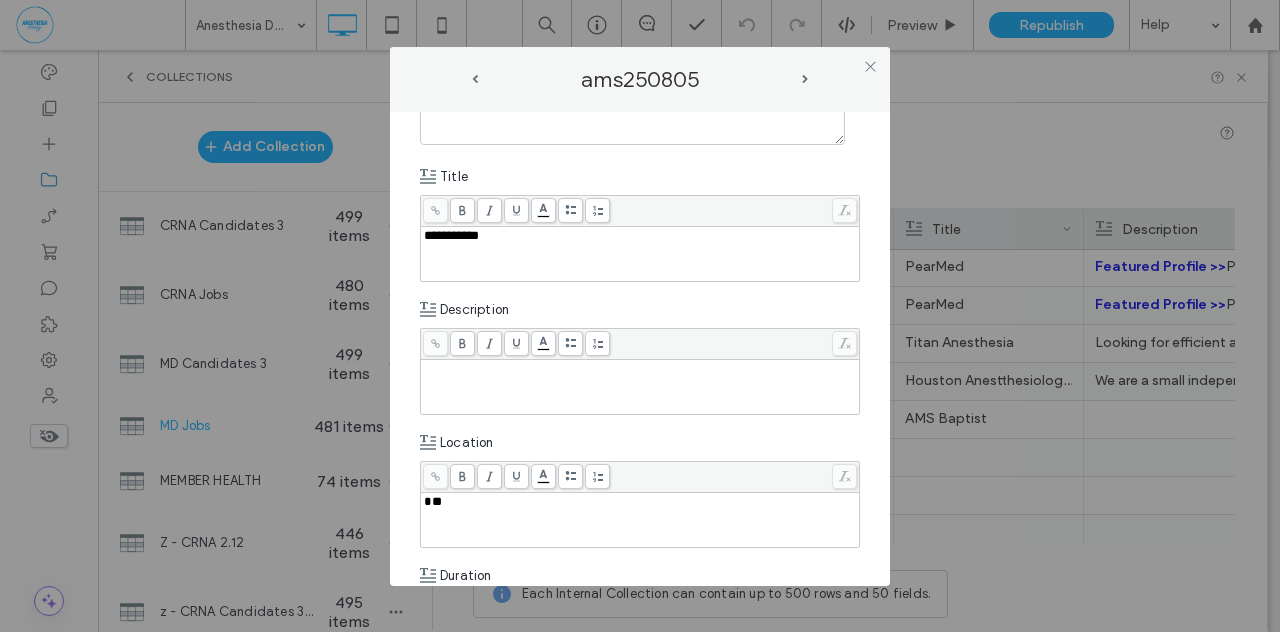 click at bounding box center (640, 387) 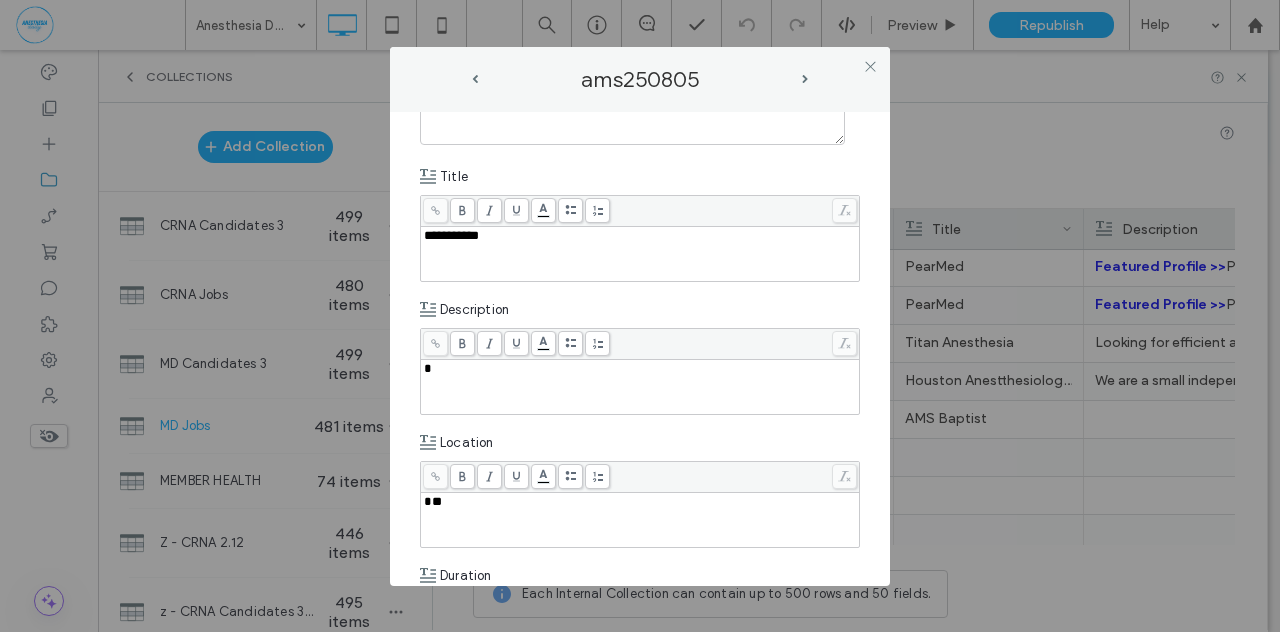 type 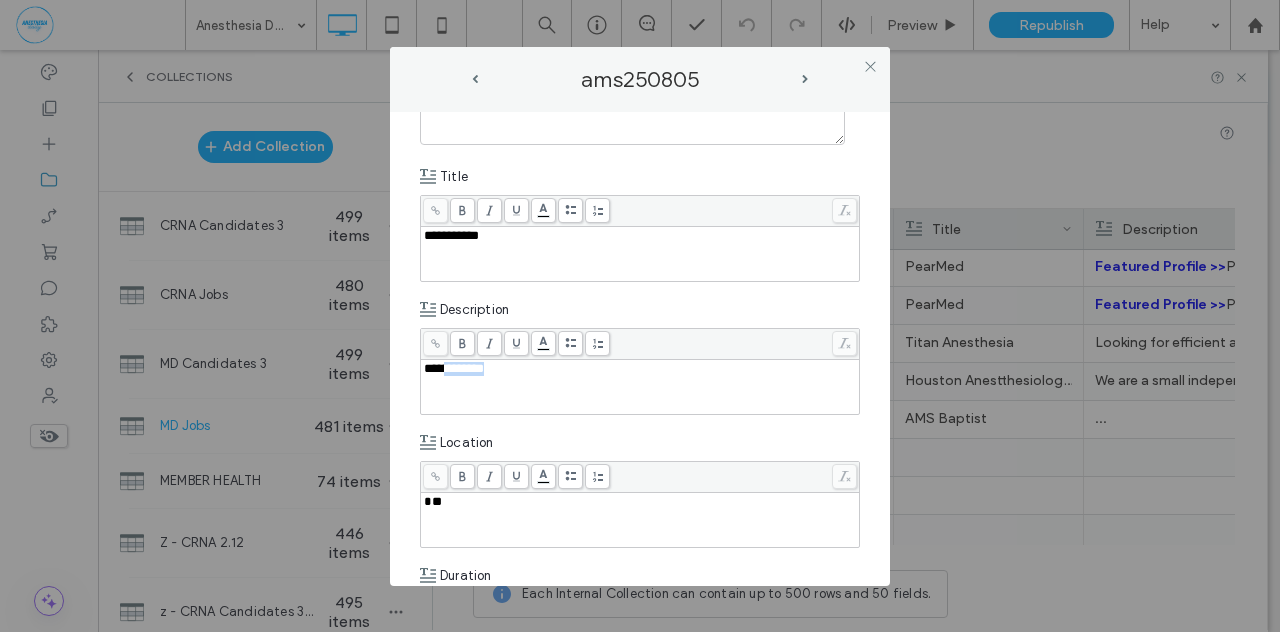 drag, startPoint x: 437, startPoint y: 367, endPoint x: 502, endPoint y: 363, distance: 65.12296 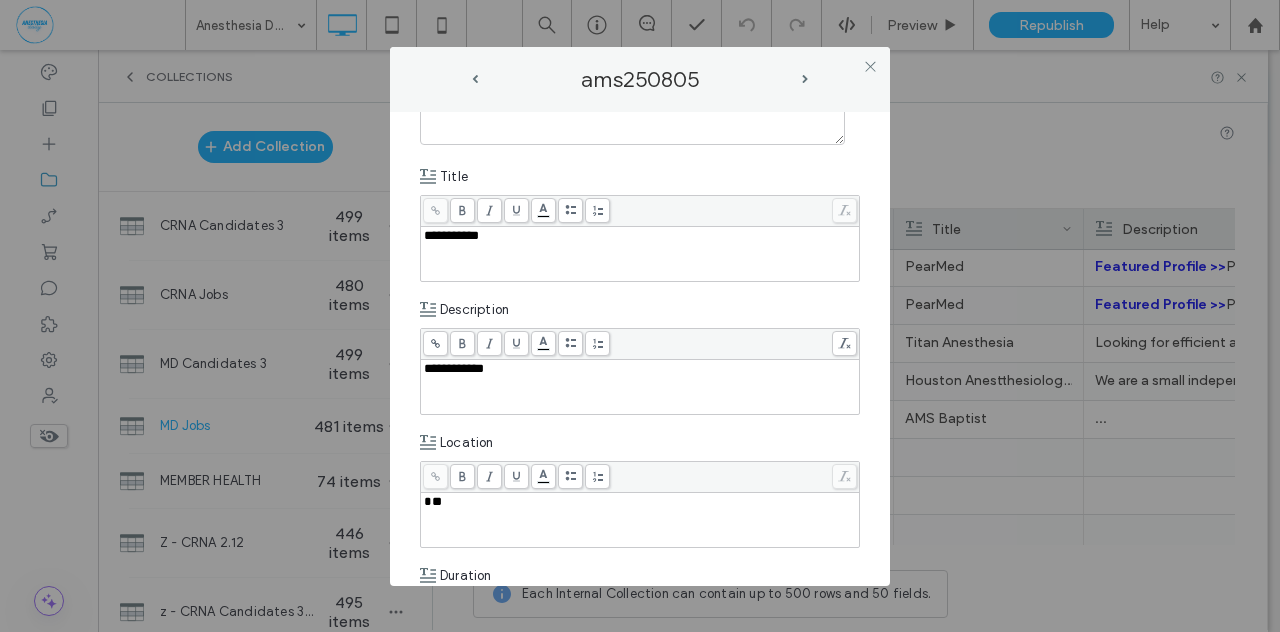 click 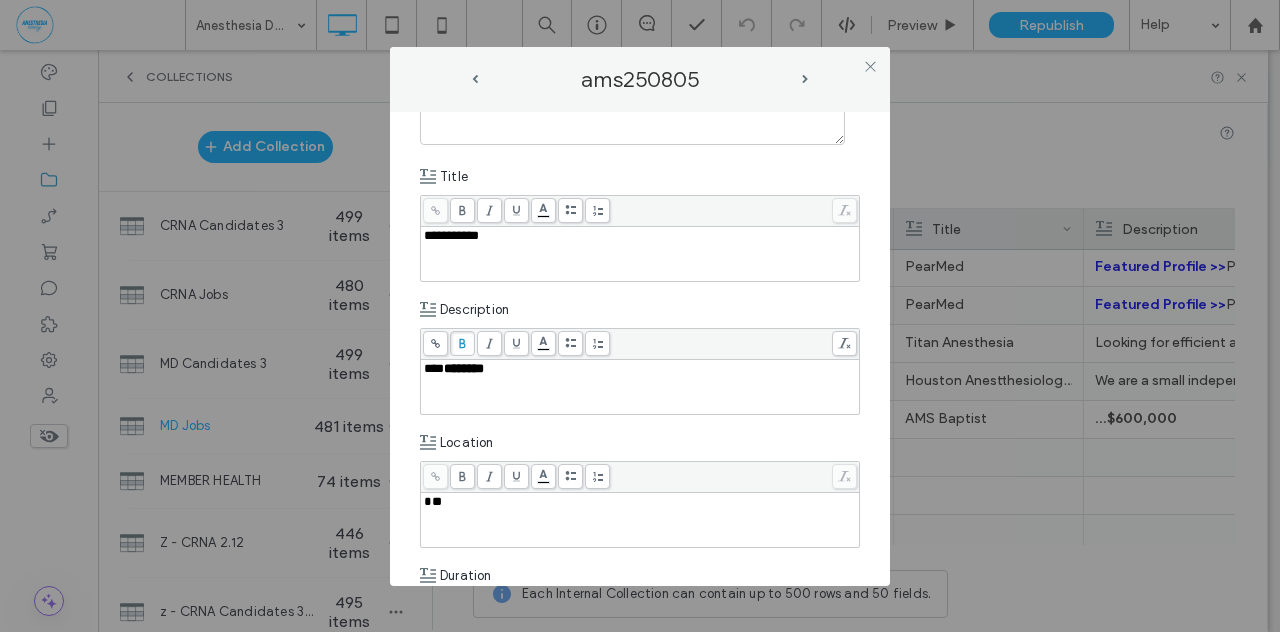 click on "**" at bounding box center [433, 501] 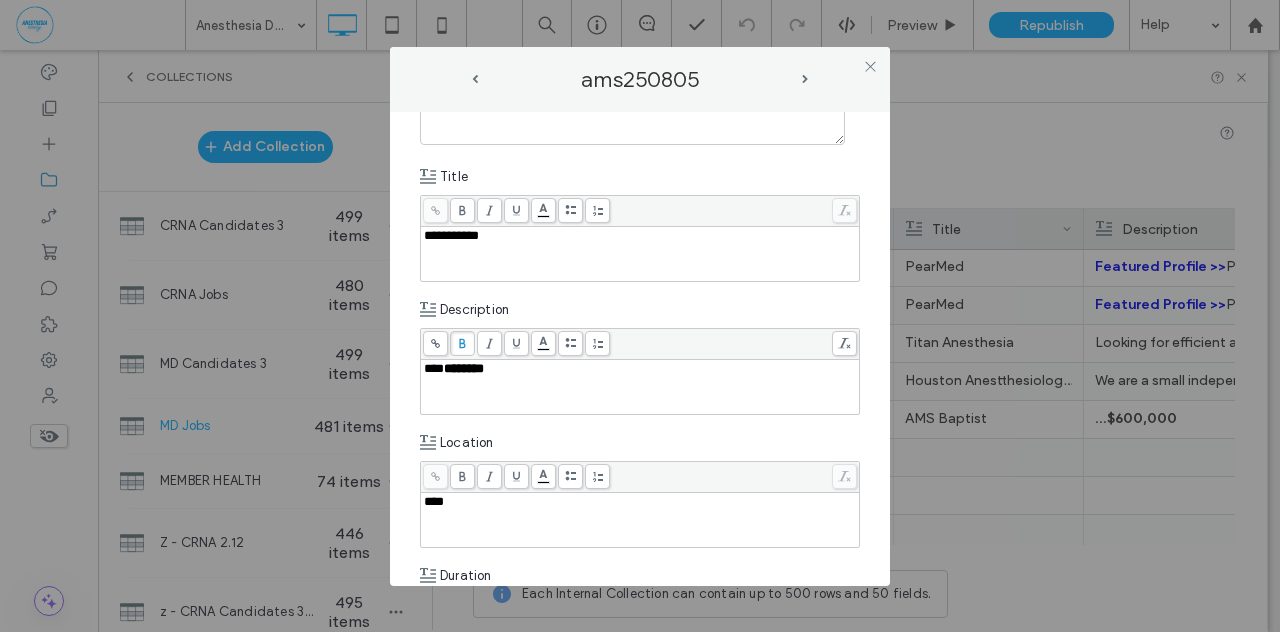 type 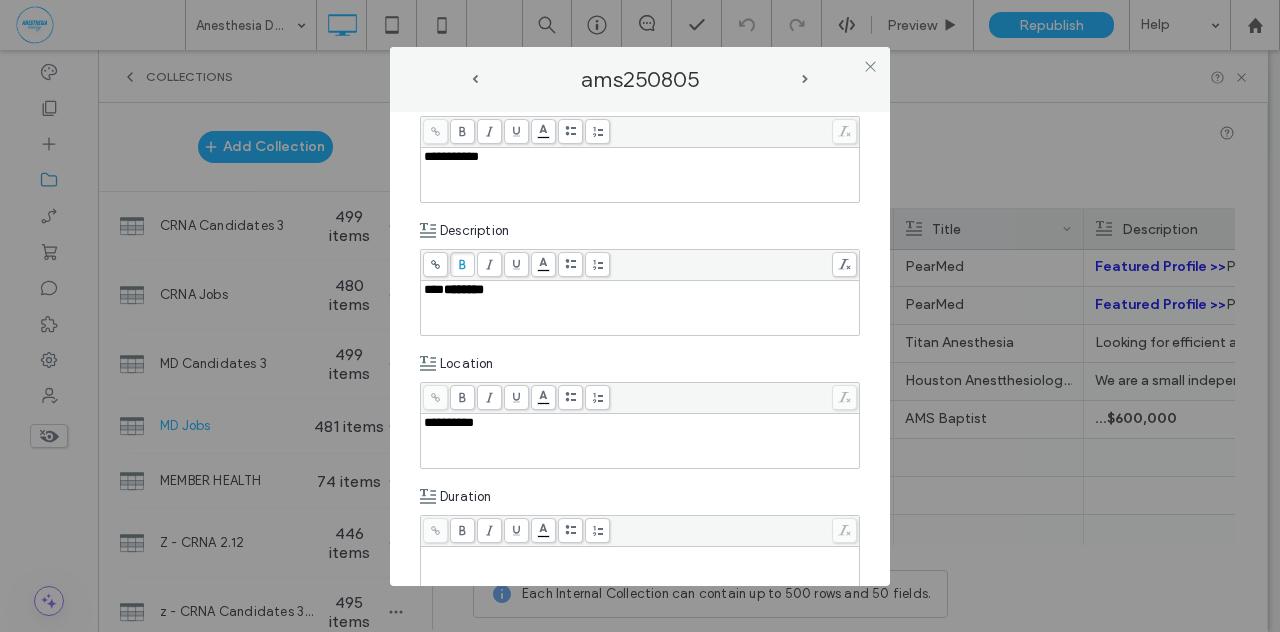 scroll, scrollTop: 318, scrollLeft: 0, axis: vertical 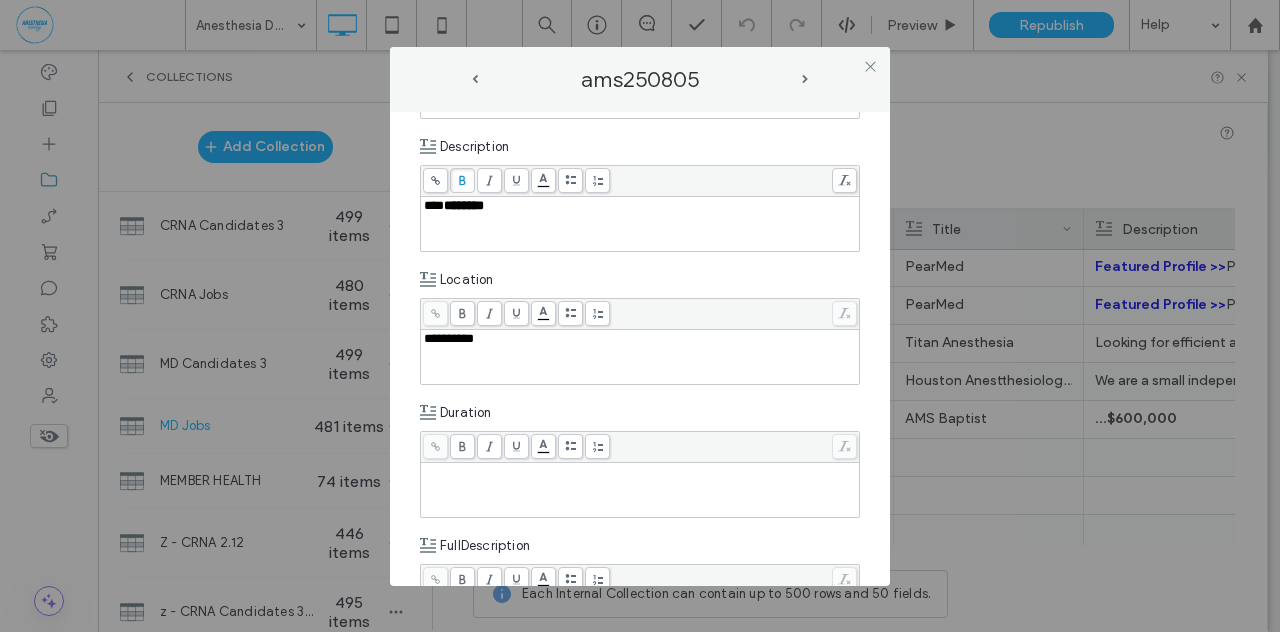 click at bounding box center [640, 472] 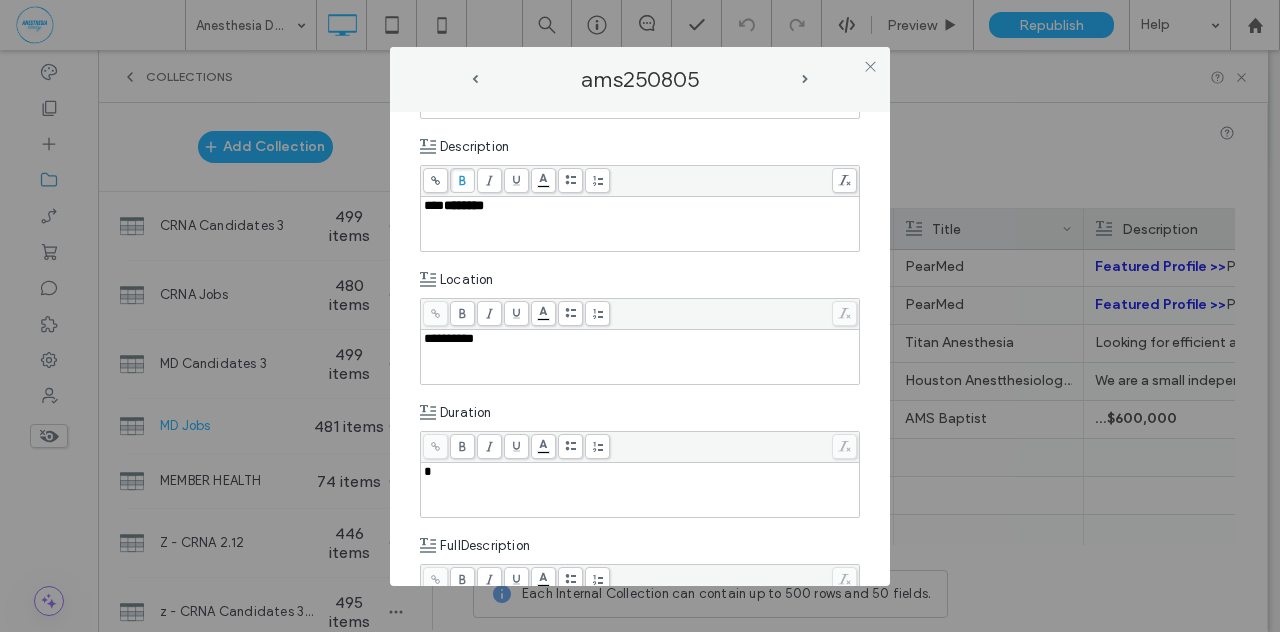 type 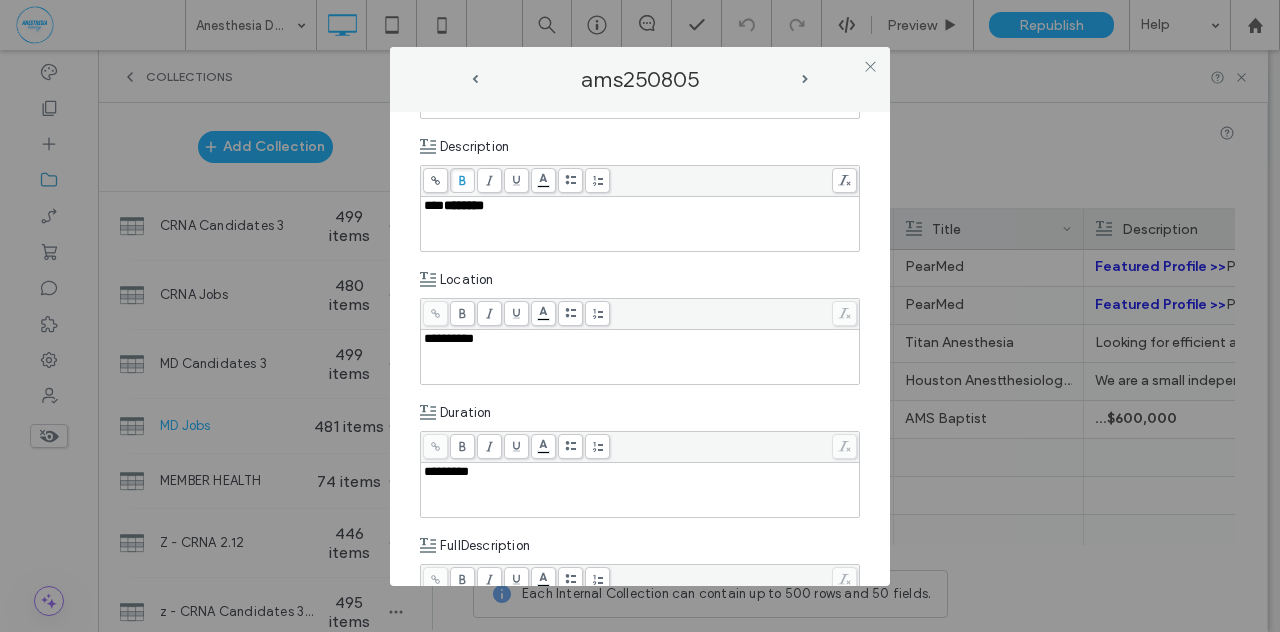 scroll, scrollTop: 570, scrollLeft: 0, axis: vertical 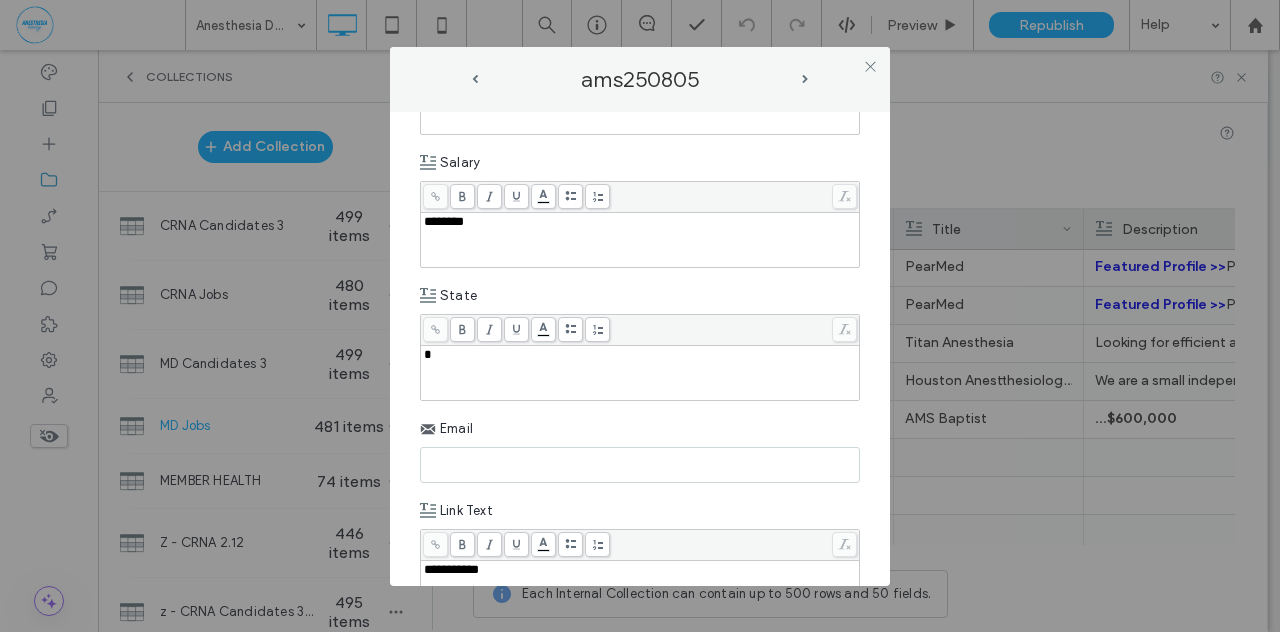 type 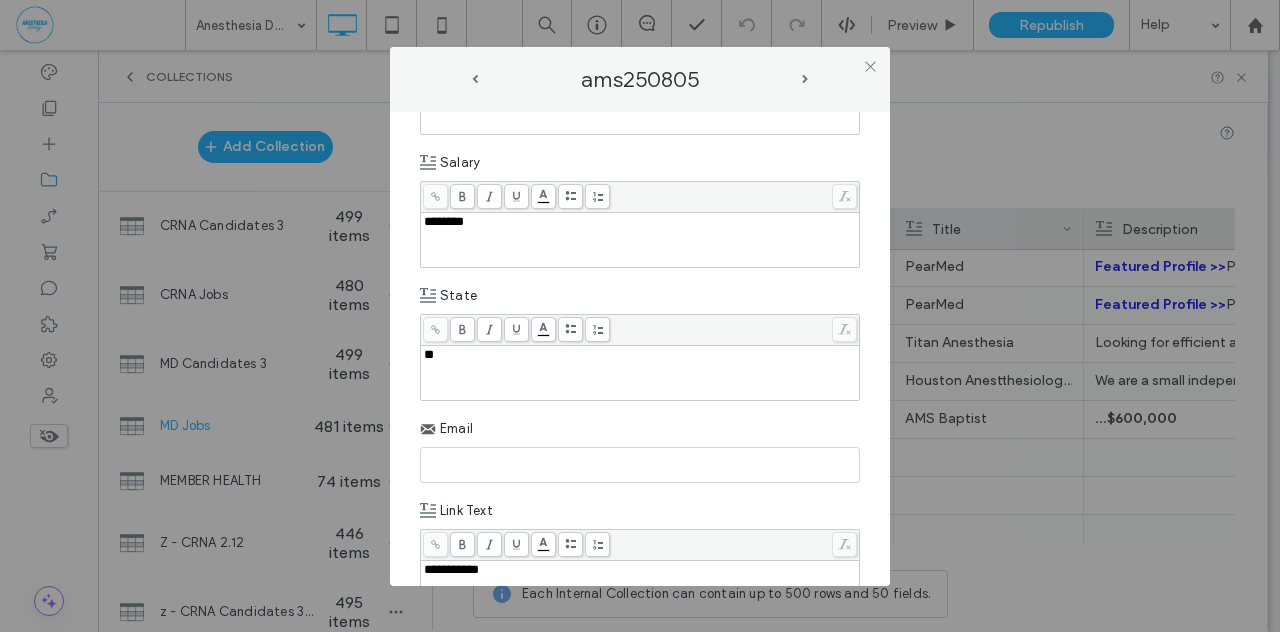 scroll, scrollTop: 1157, scrollLeft: 0, axis: vertical 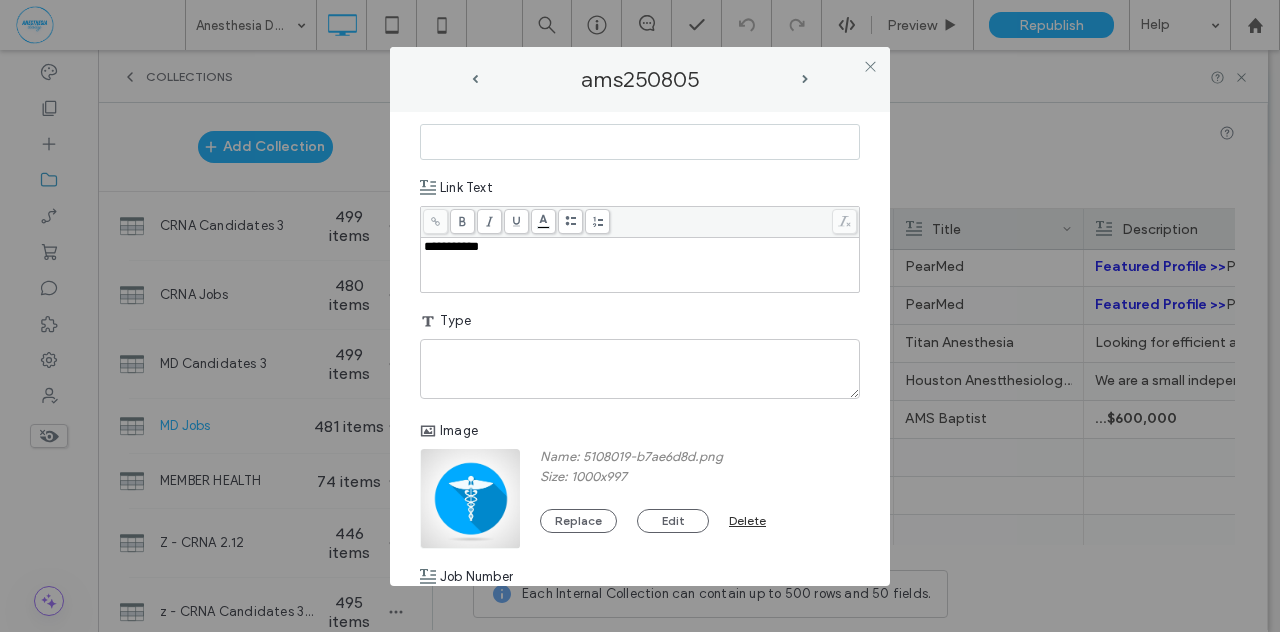 type 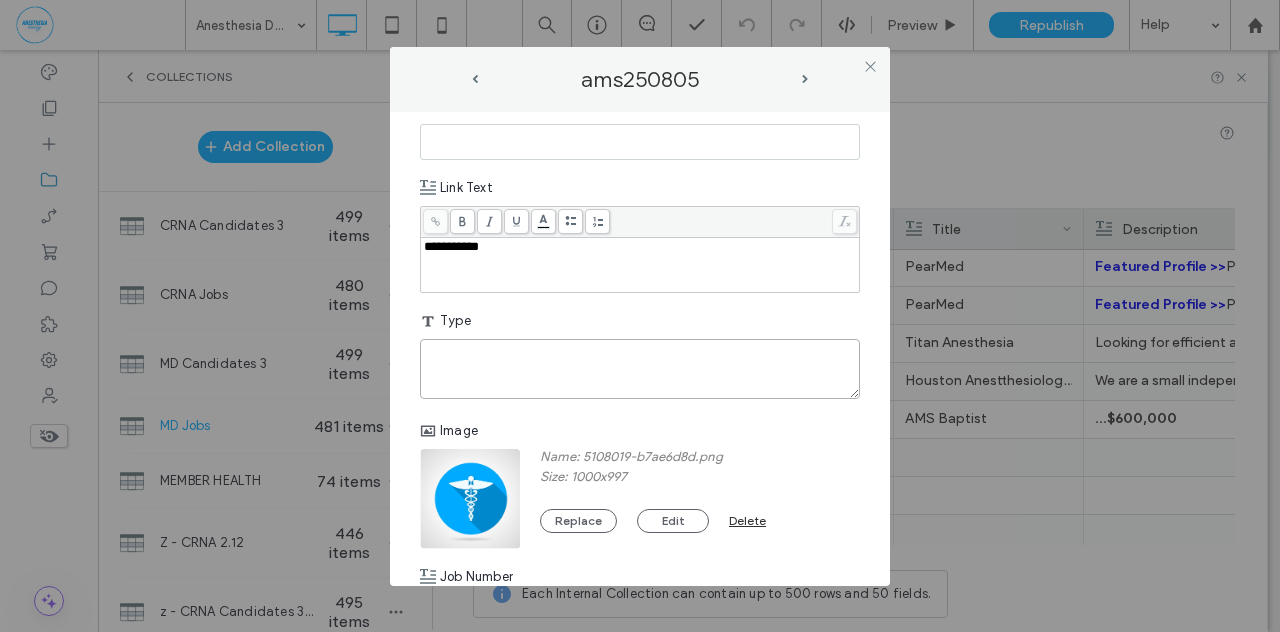 click at bounding box center [640, 369] 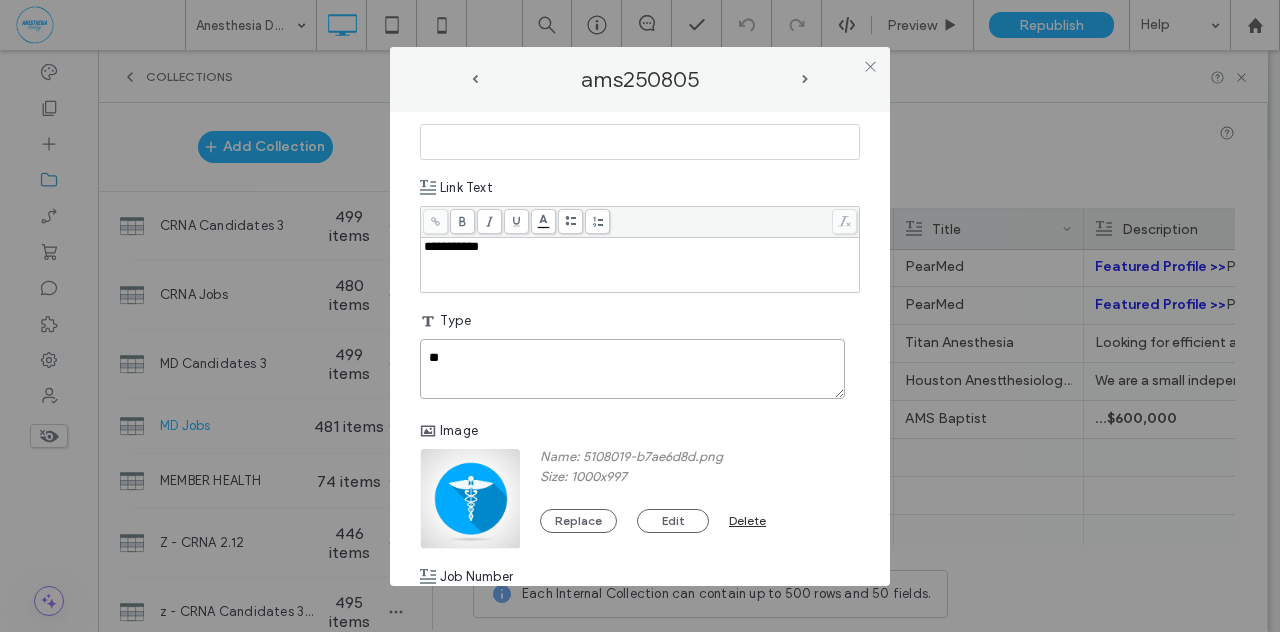 type on "*" 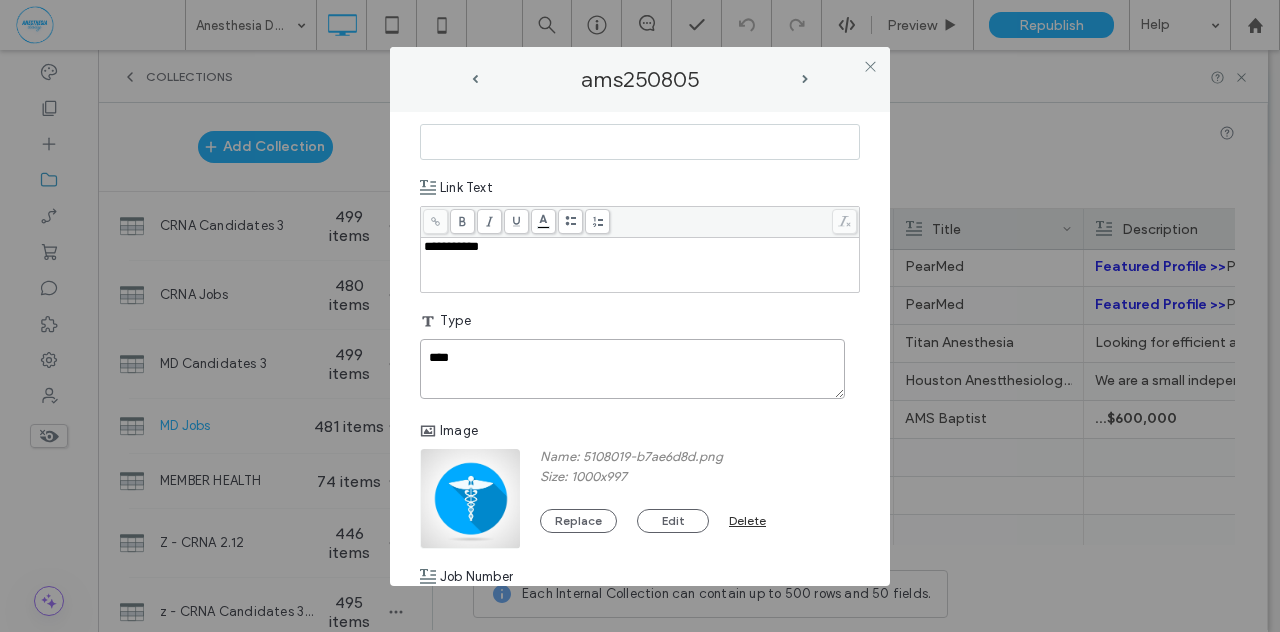 type on "****" 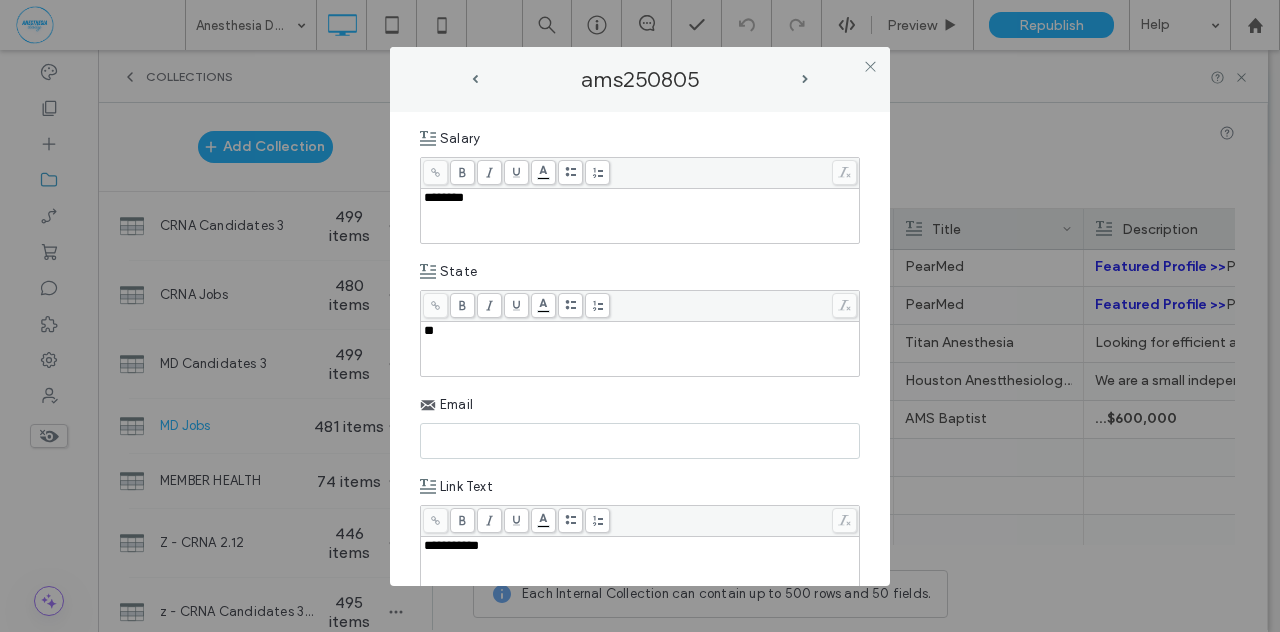 scroll, scrollTop: 900, scrollLeft: 0, axis: vertical 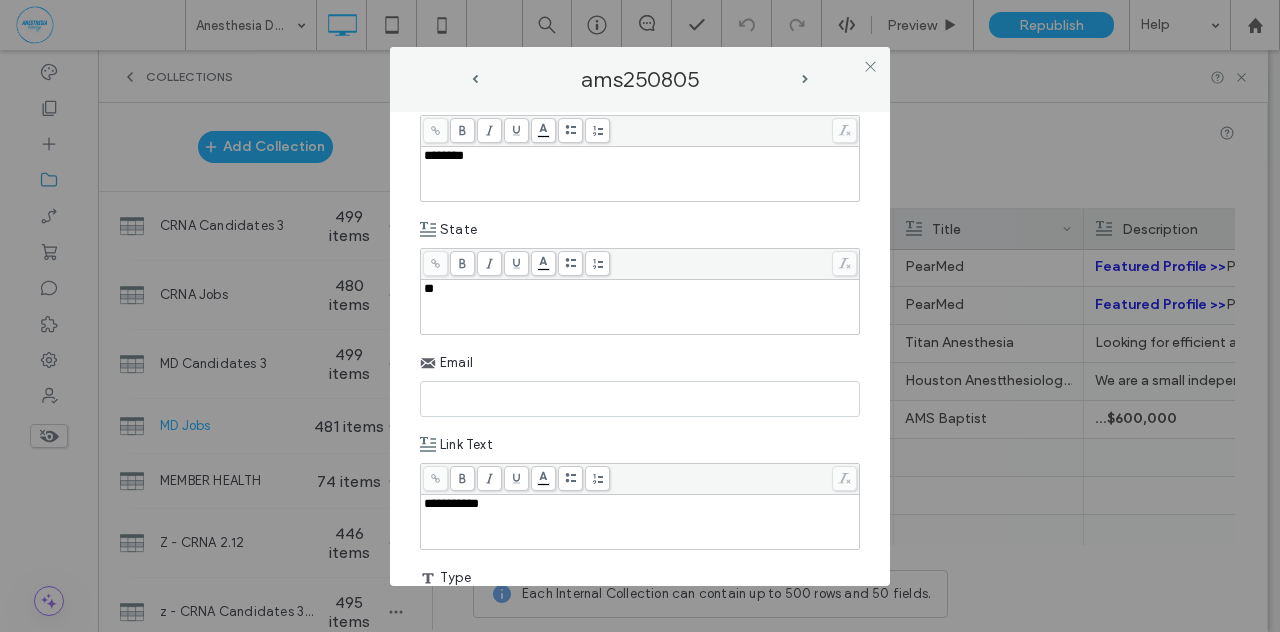 paste on "**********" 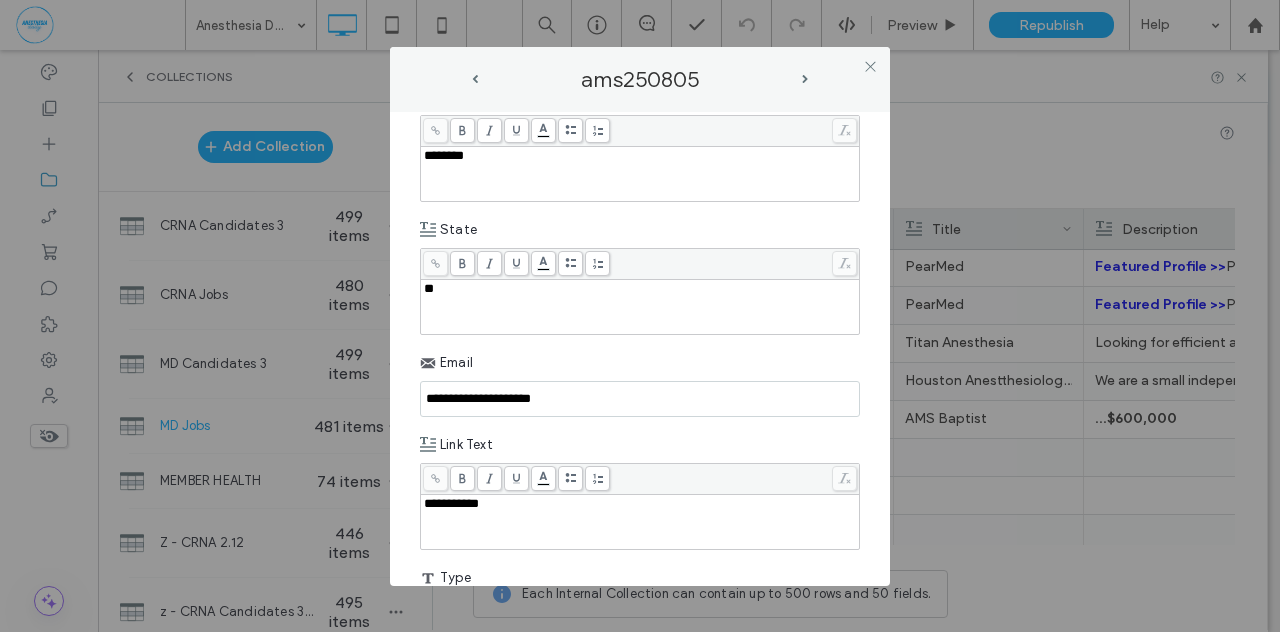type on "**********" 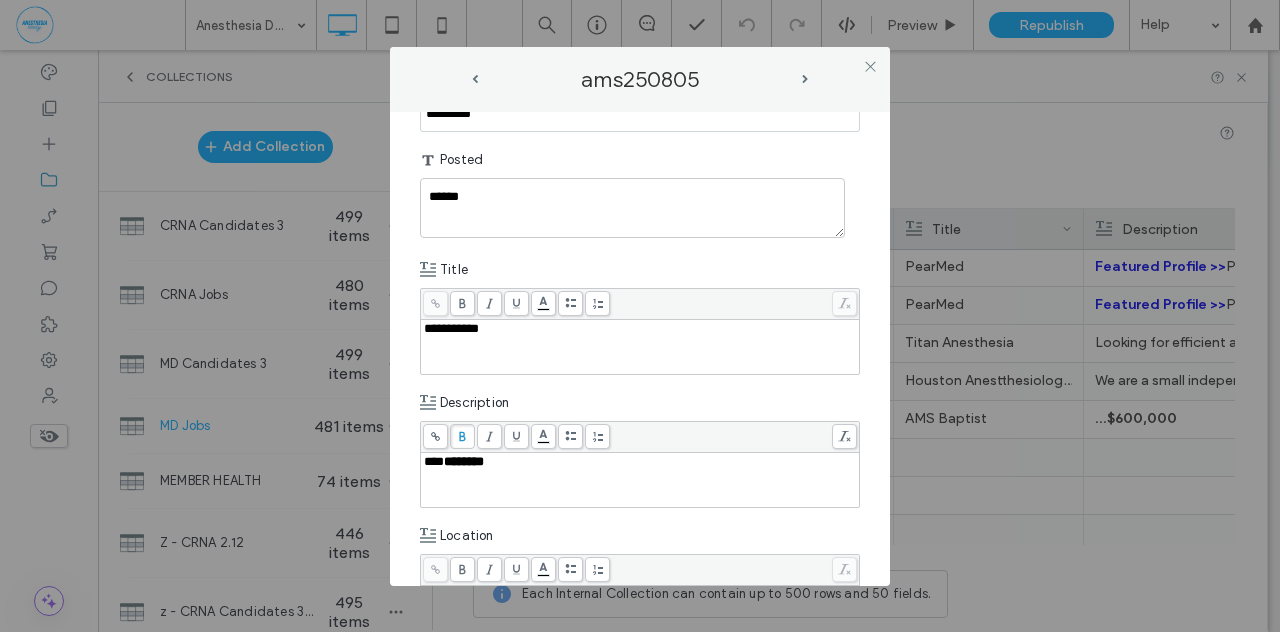 scroll, scrollTop: 0, scrollLeft: 0, axis: both 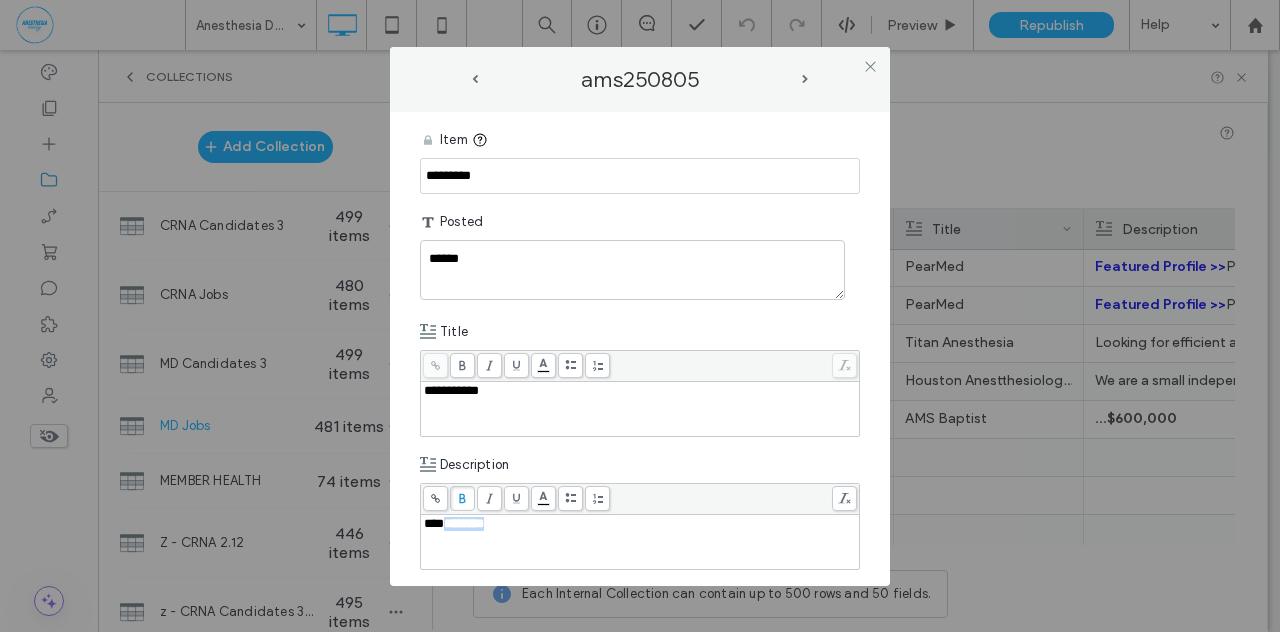click on "***" at bounding box center [434, 523] 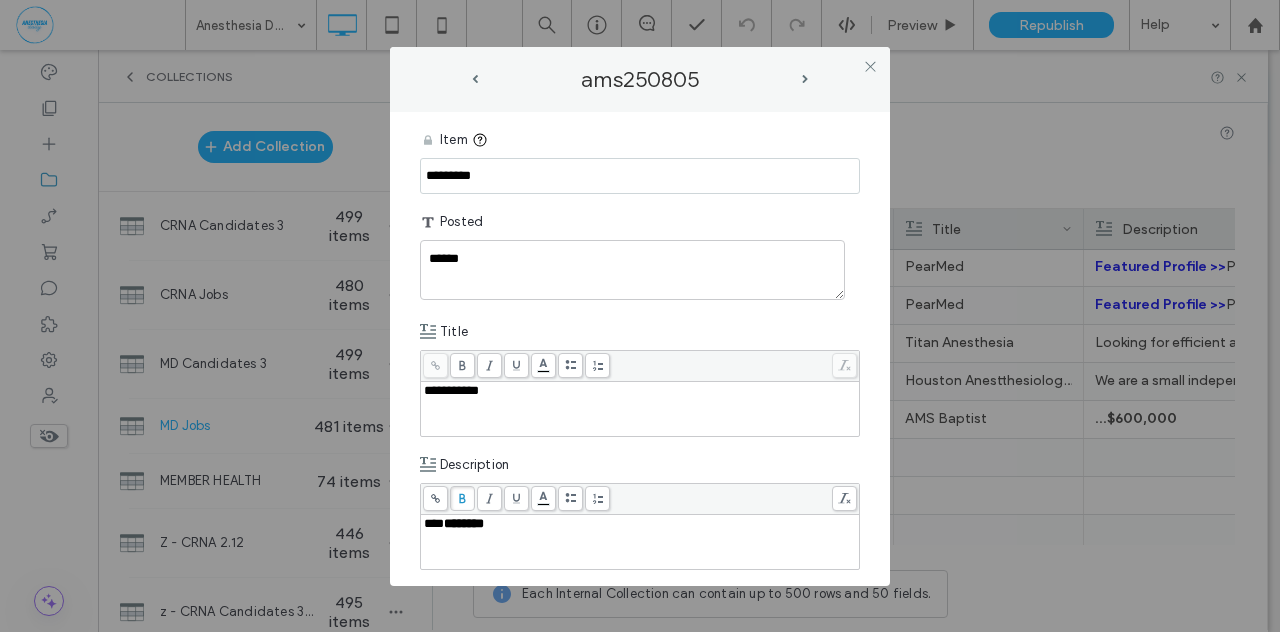 click on "***" at bounding box center [434, 523] 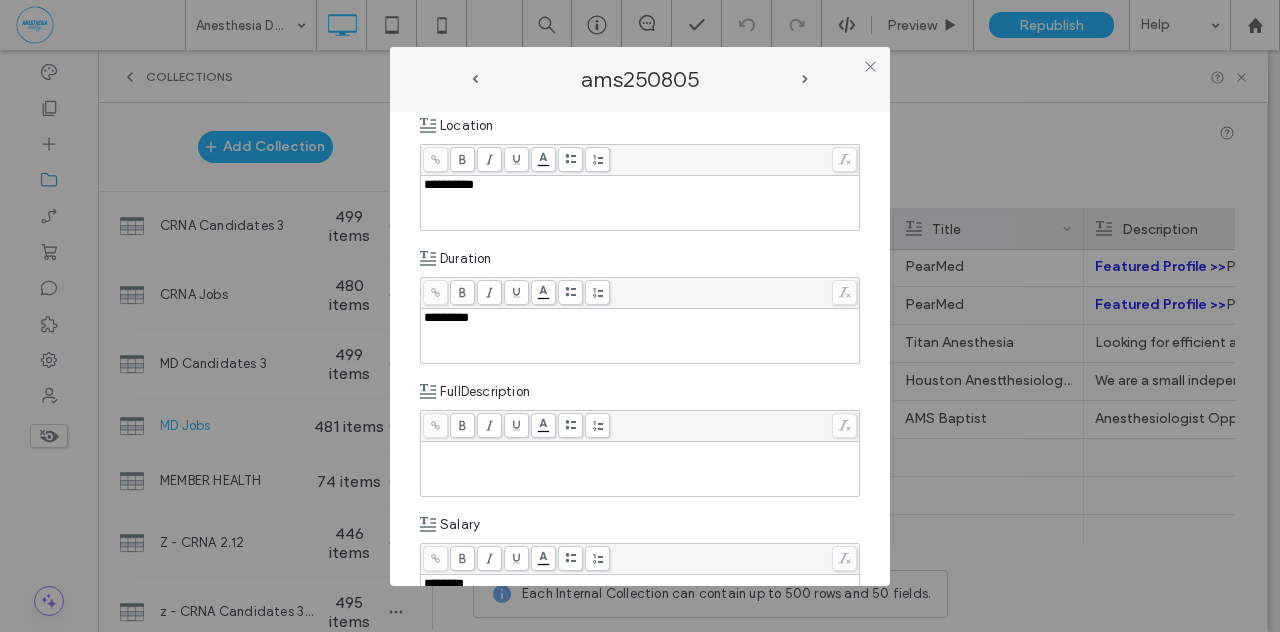 scroll, scrollTop: 474, scrollLeft: 0, axis: vertical 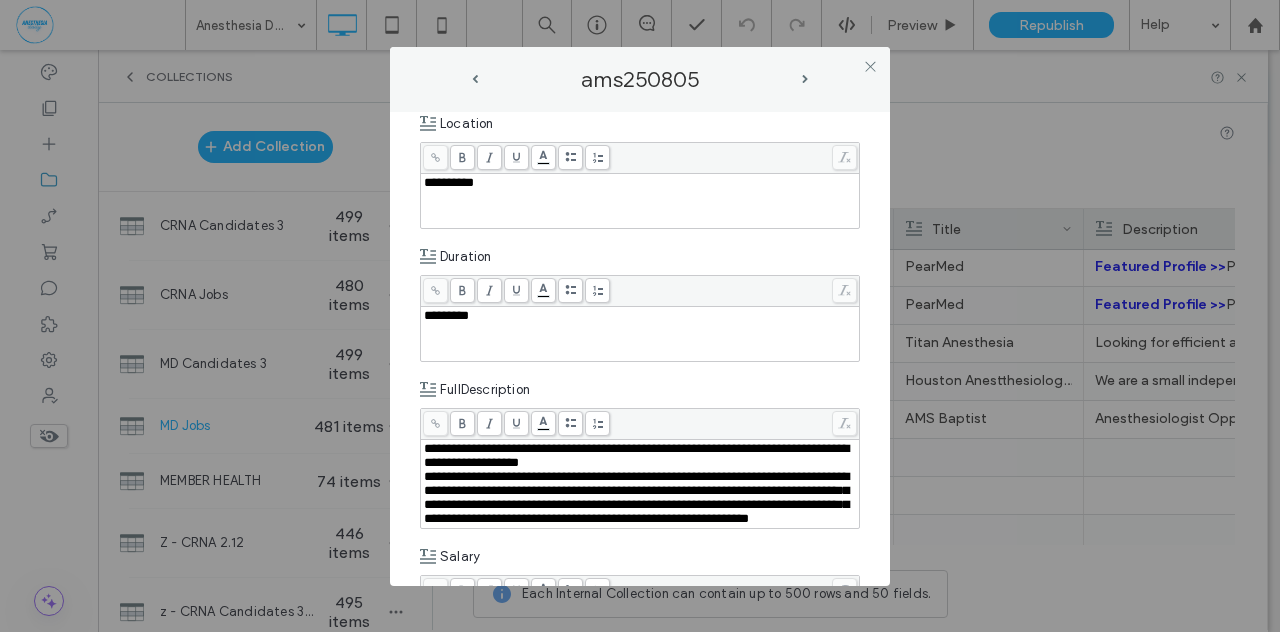 click on "**********" at bounding box center (636, 497) 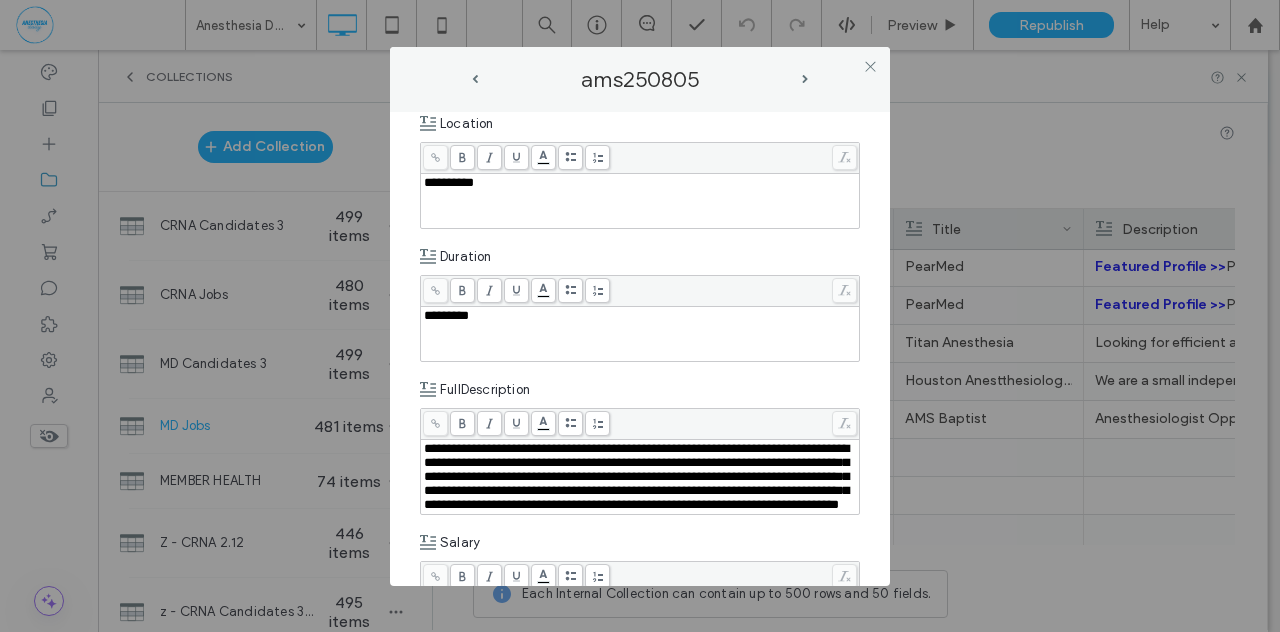 type 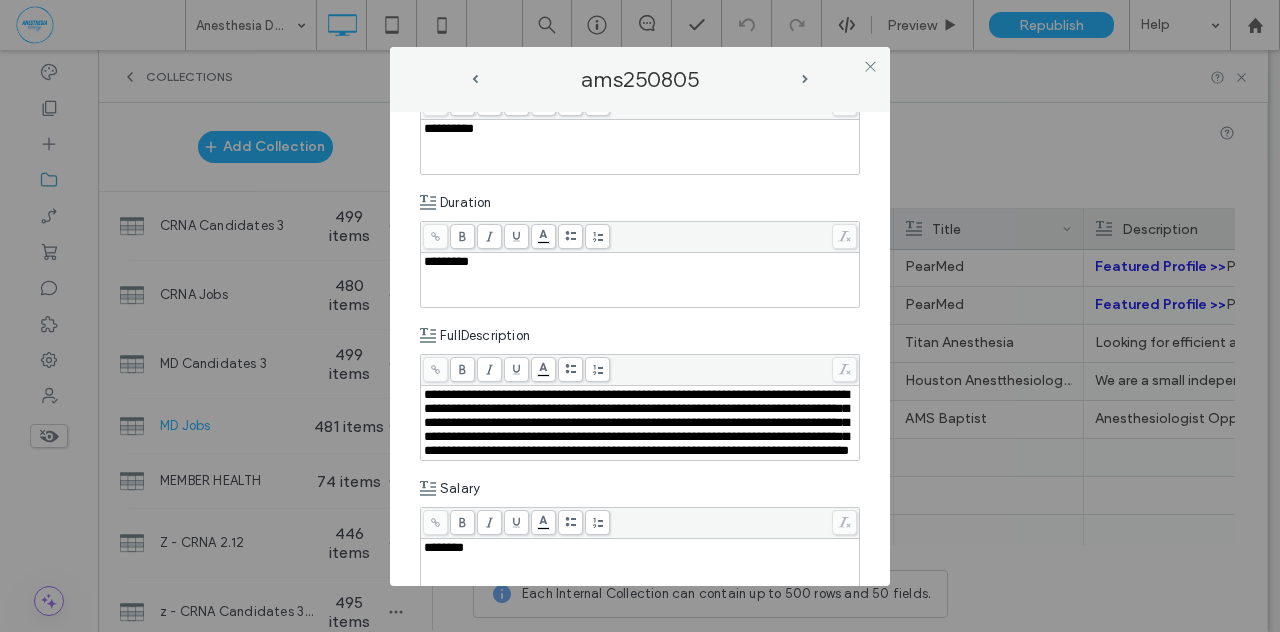 scroll, scrollTop: 490, scrollLeft: 0, axis: vertical 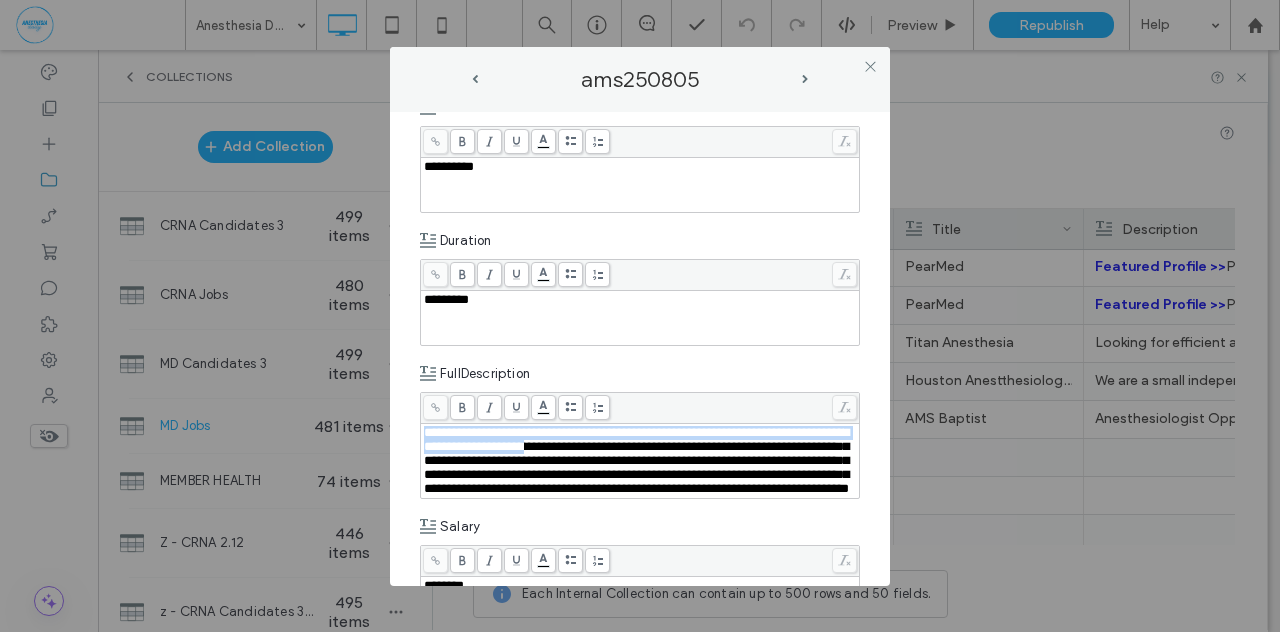 drag, startPoint x: 625, startPoint y: 445, endPoint x: 402, endPoint y: 433, distance: 223.32263 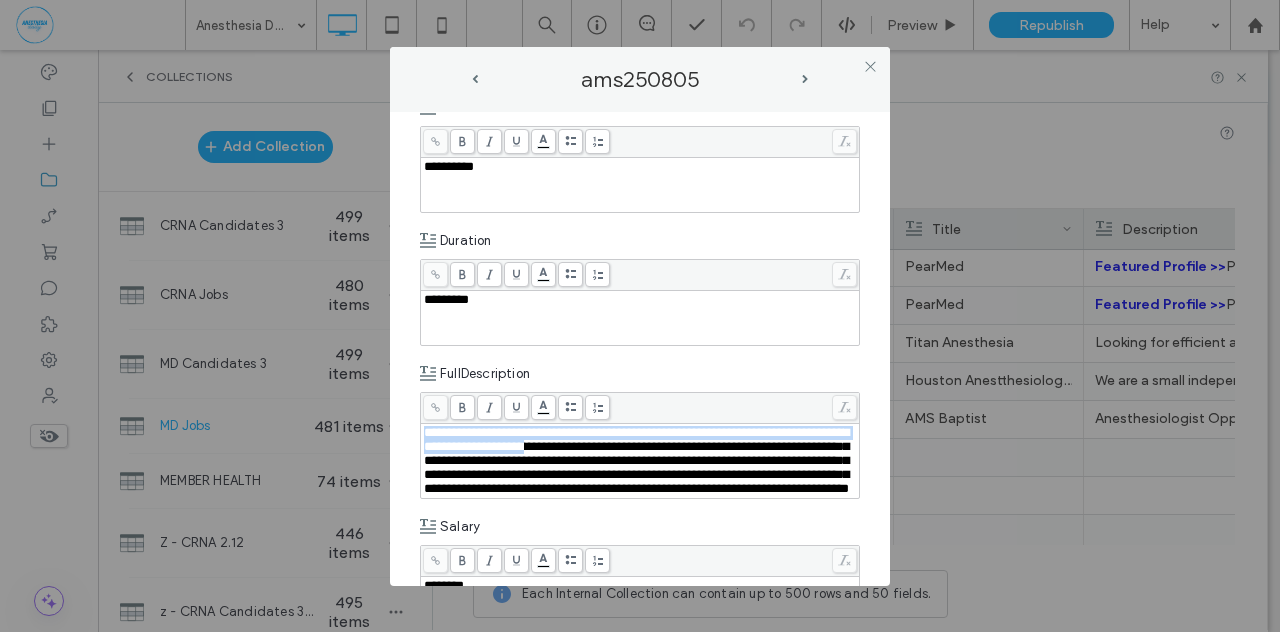 click on "**********" at bounding box center [640, 349] 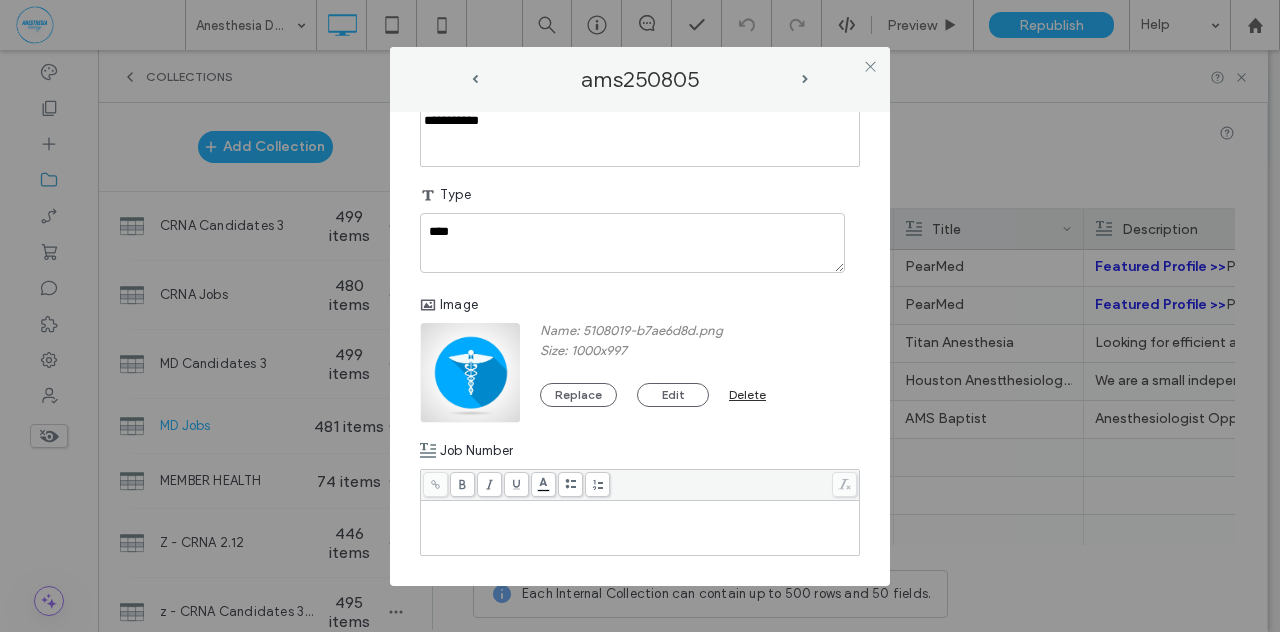 scroll, scrollTop: 1302, scrollLeft: 0, axis: vertical 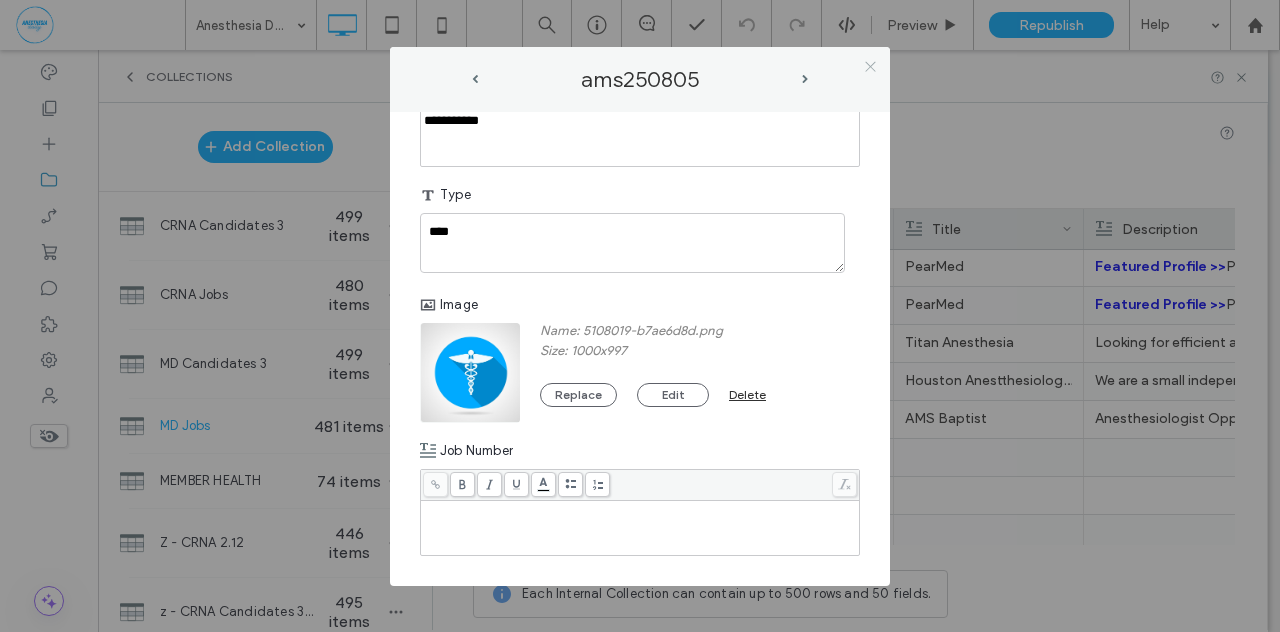 click 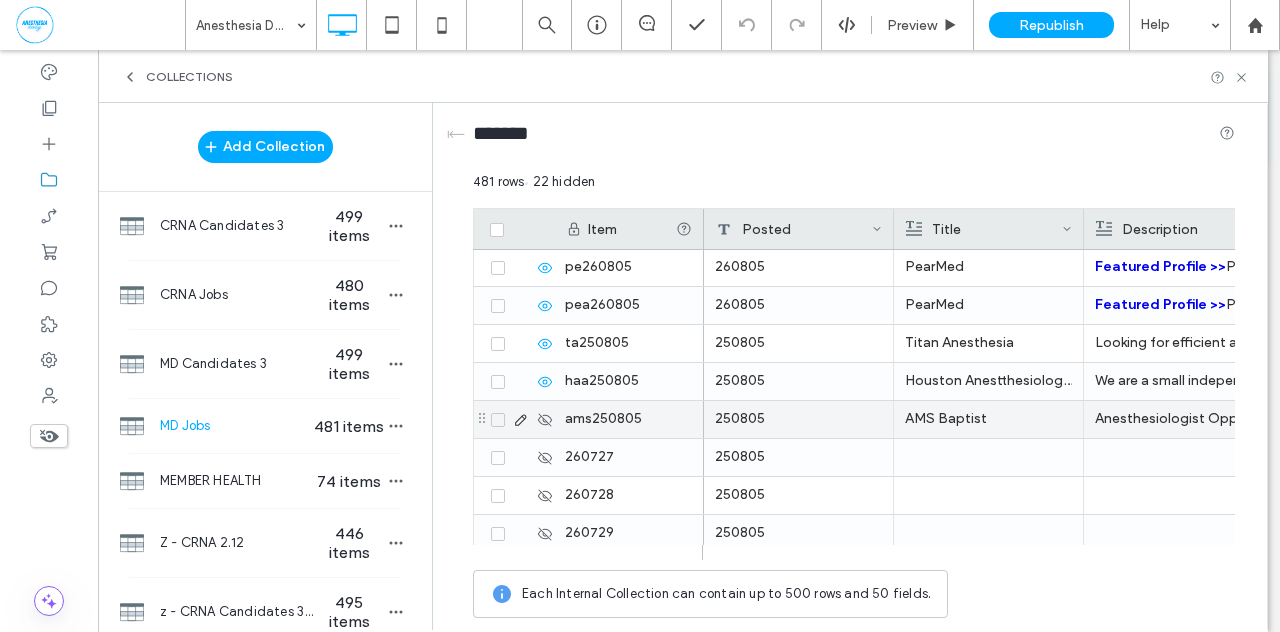 click 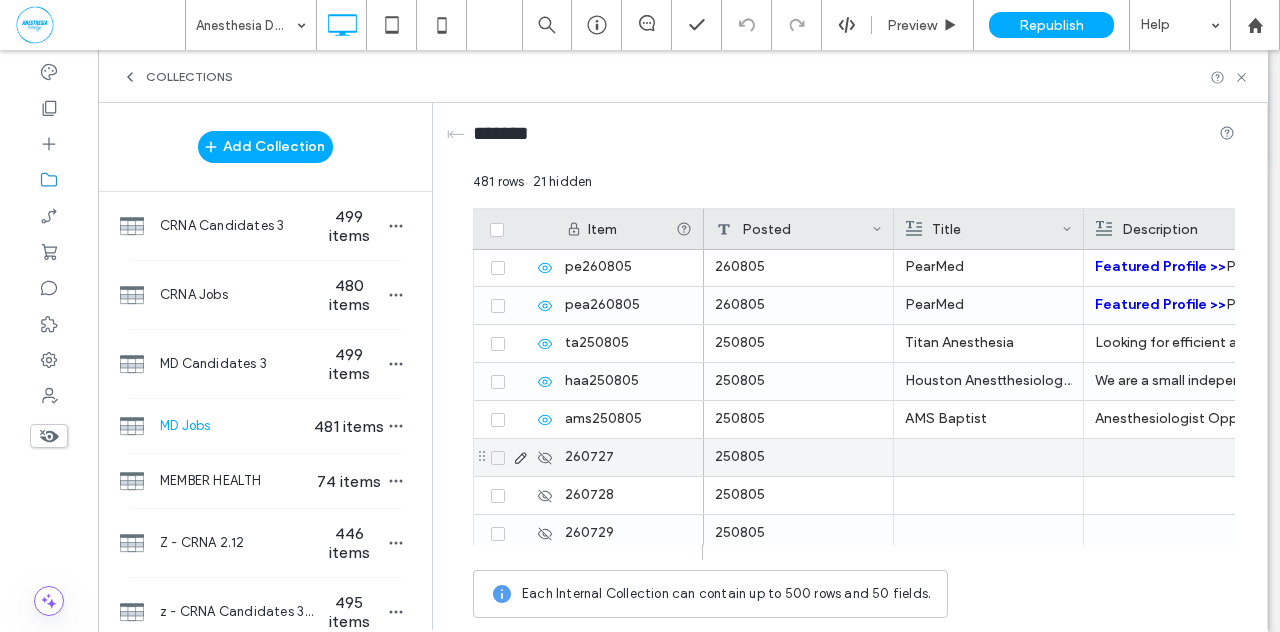 click 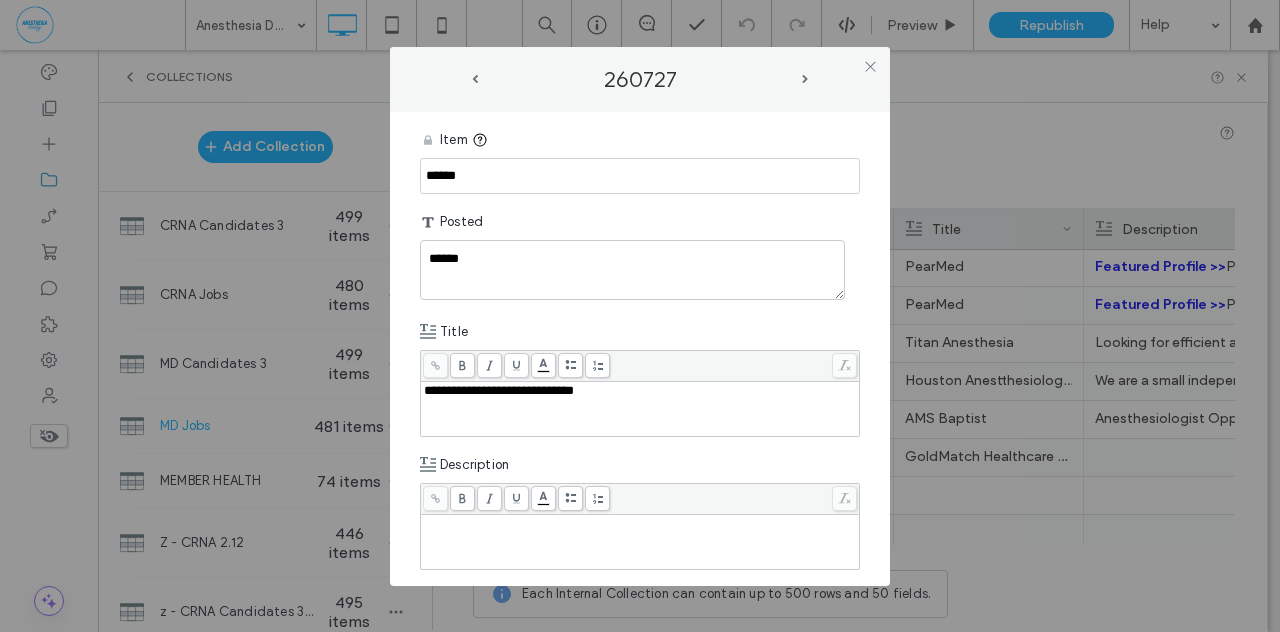 drag, startPoint x: 477, startPoint y: 173, endPoint x: 403, endPoint y: 166, distance: 74.330345 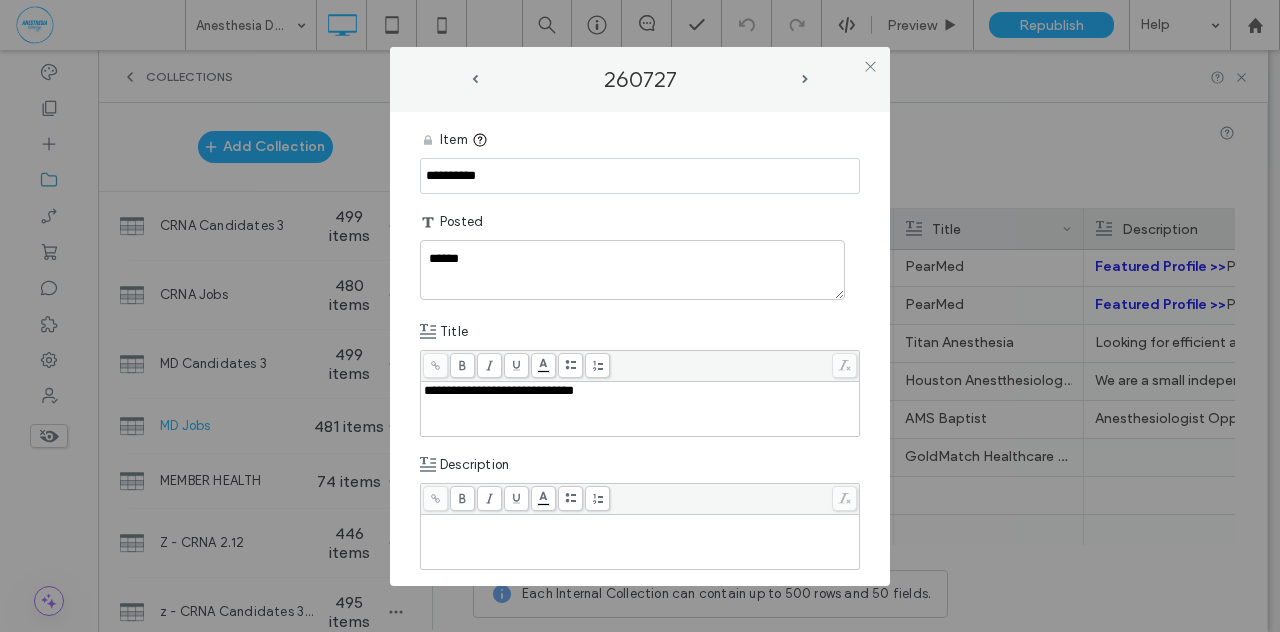 type on "**********" 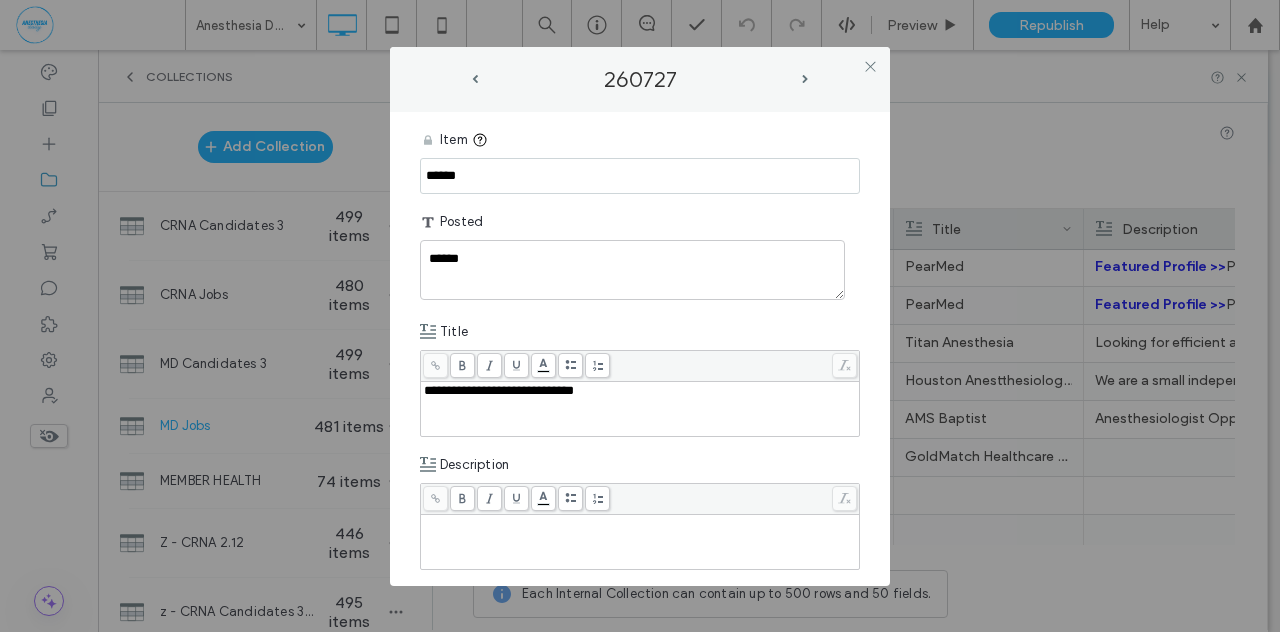 drag, startPoint x: 483, startPoint y: 175, endPoint x: 390, endPoint y: 177, distance: 93.0215 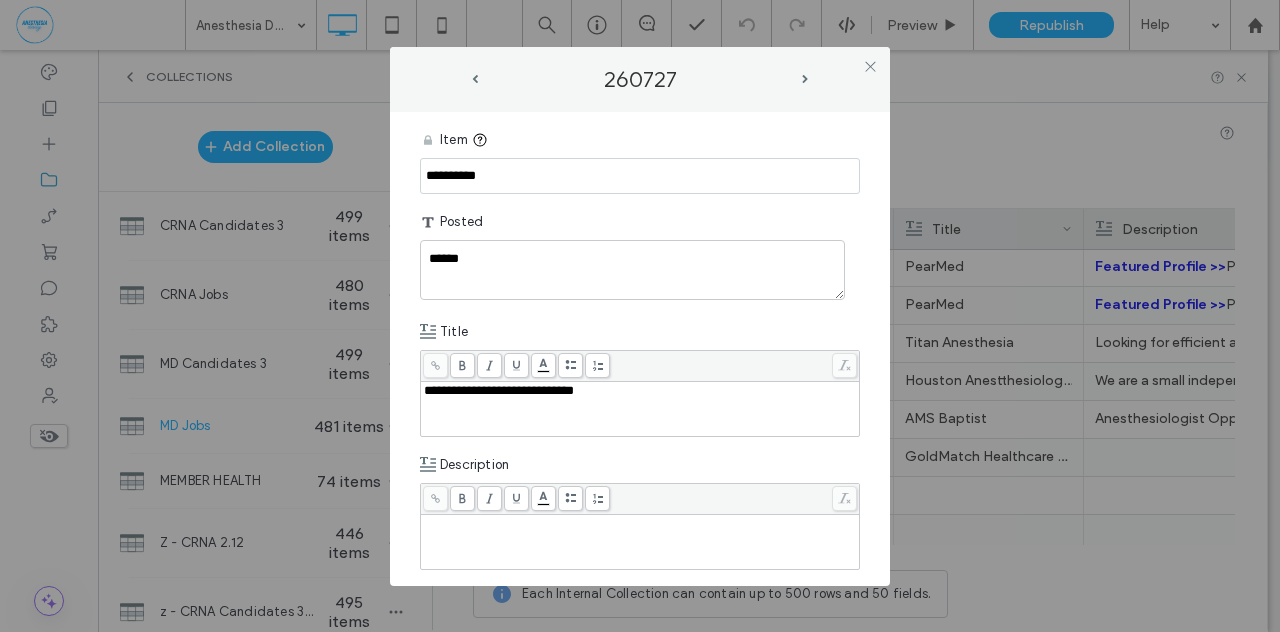 type on "**********" 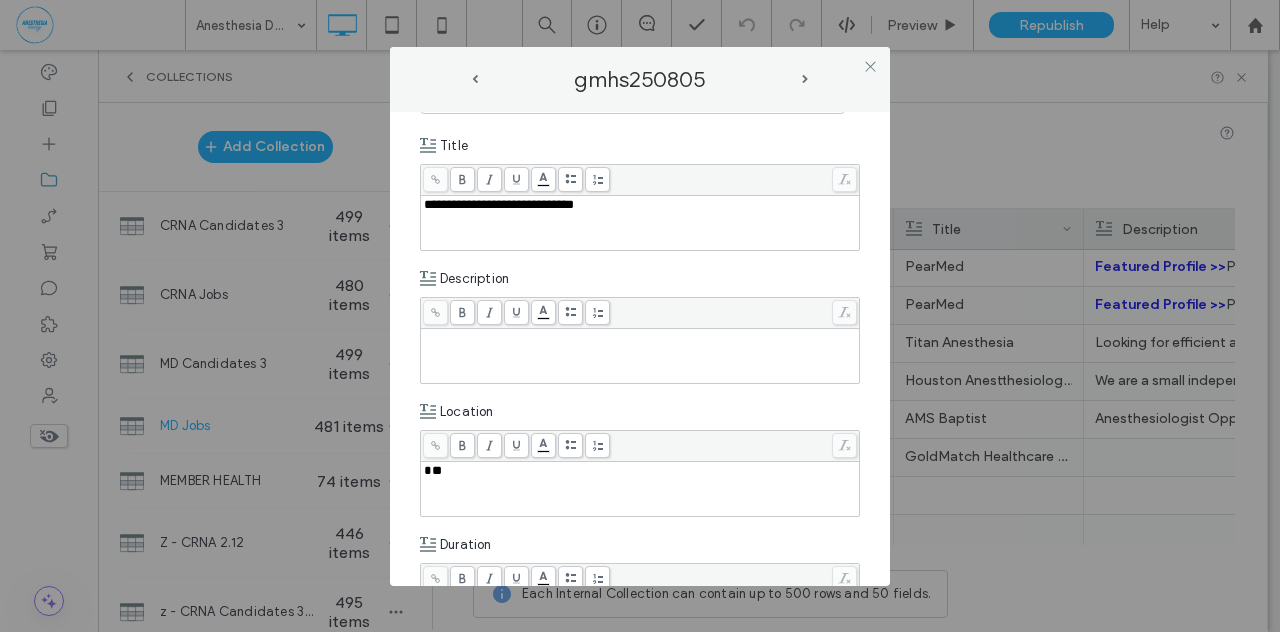 scroll, scrollTop: 241, scrollLeft: 0, axis: vertical 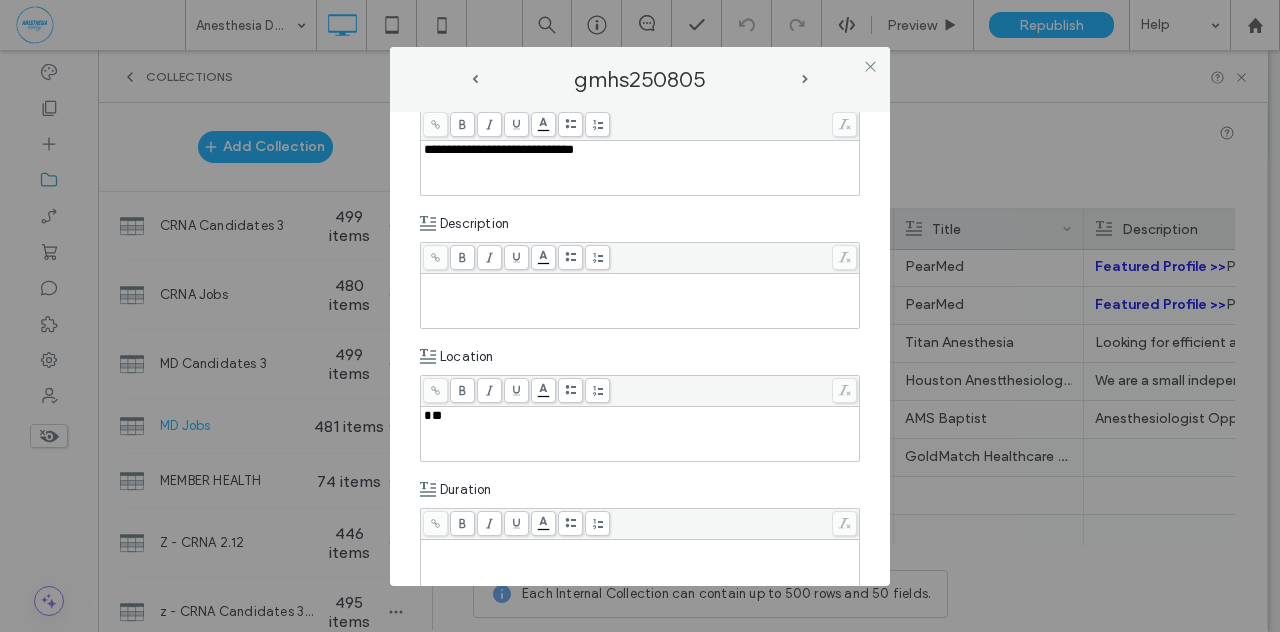 click at bounding box center [640, 283] 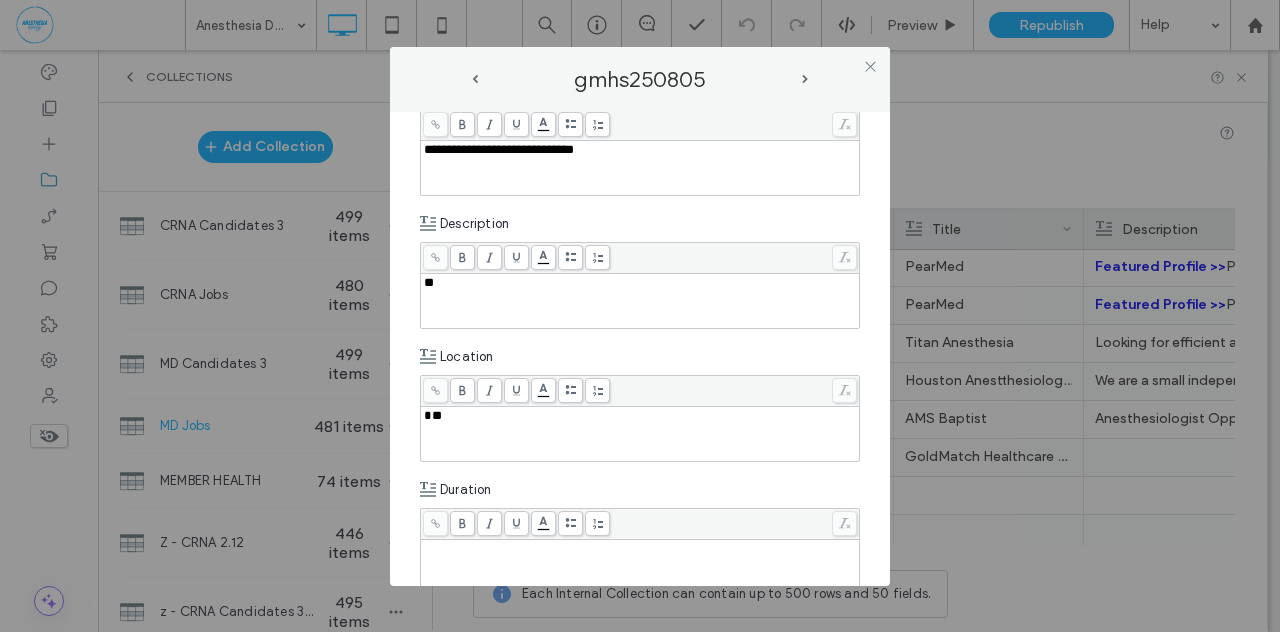 type 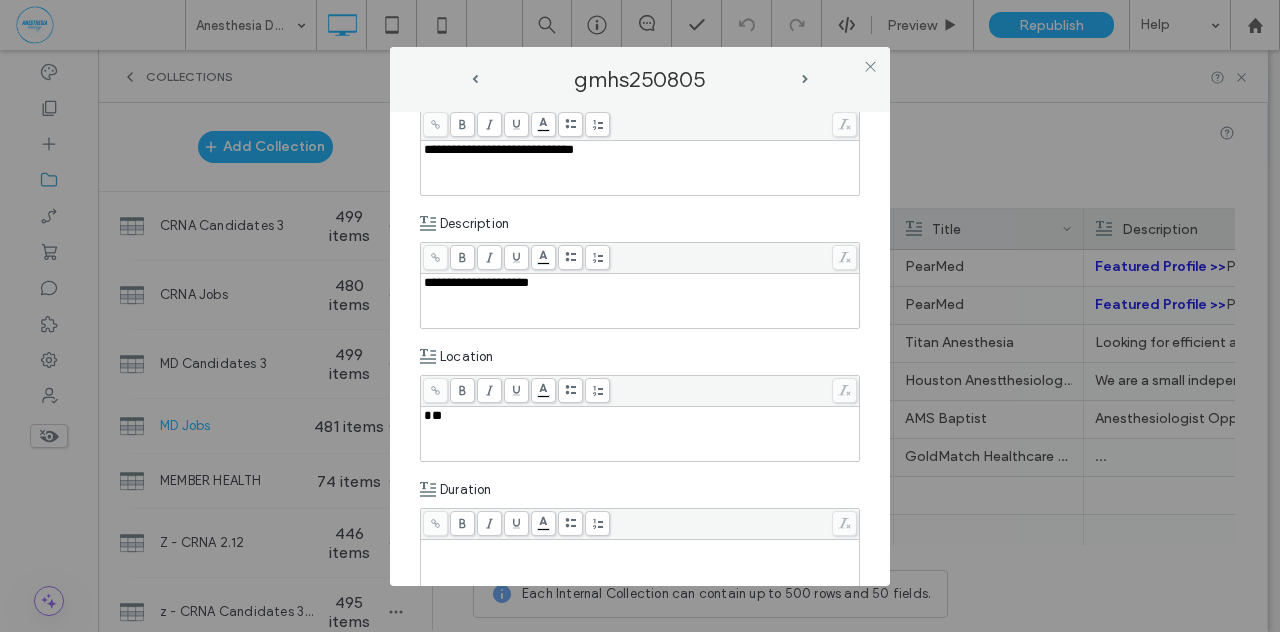 click on "**********" at bounding box center [476, 282] 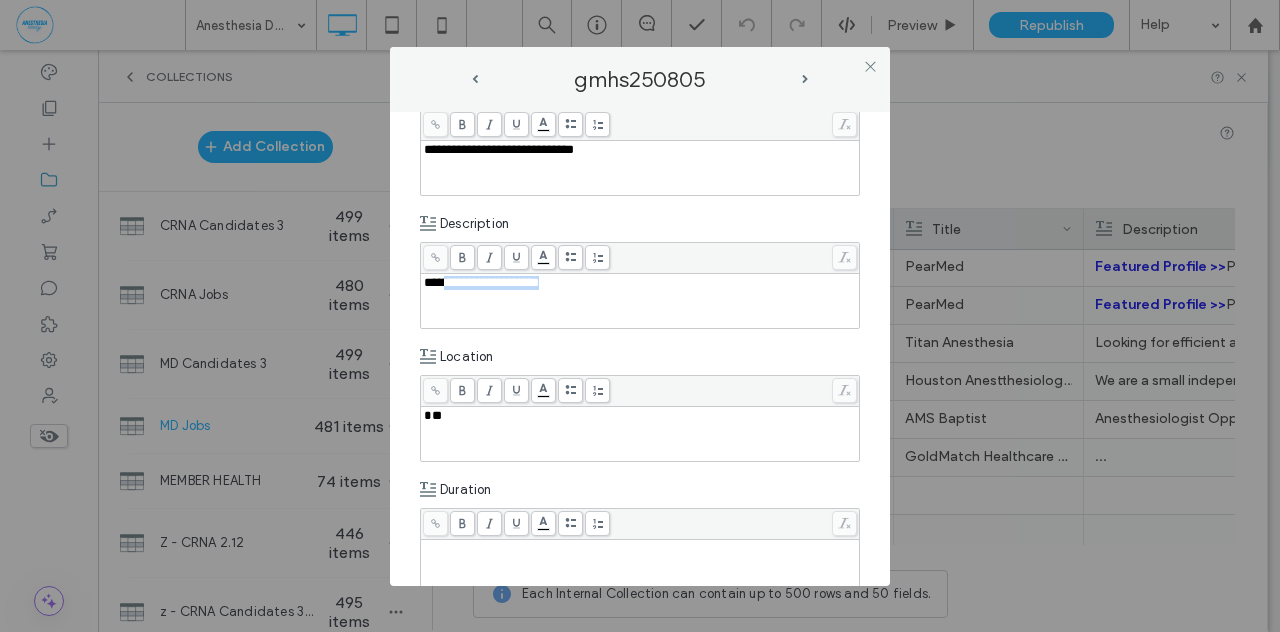 drag, startPoint x: 522, startPoint y: 280, endPoint x: 439, endPoint y: 282, distance: 83.02409 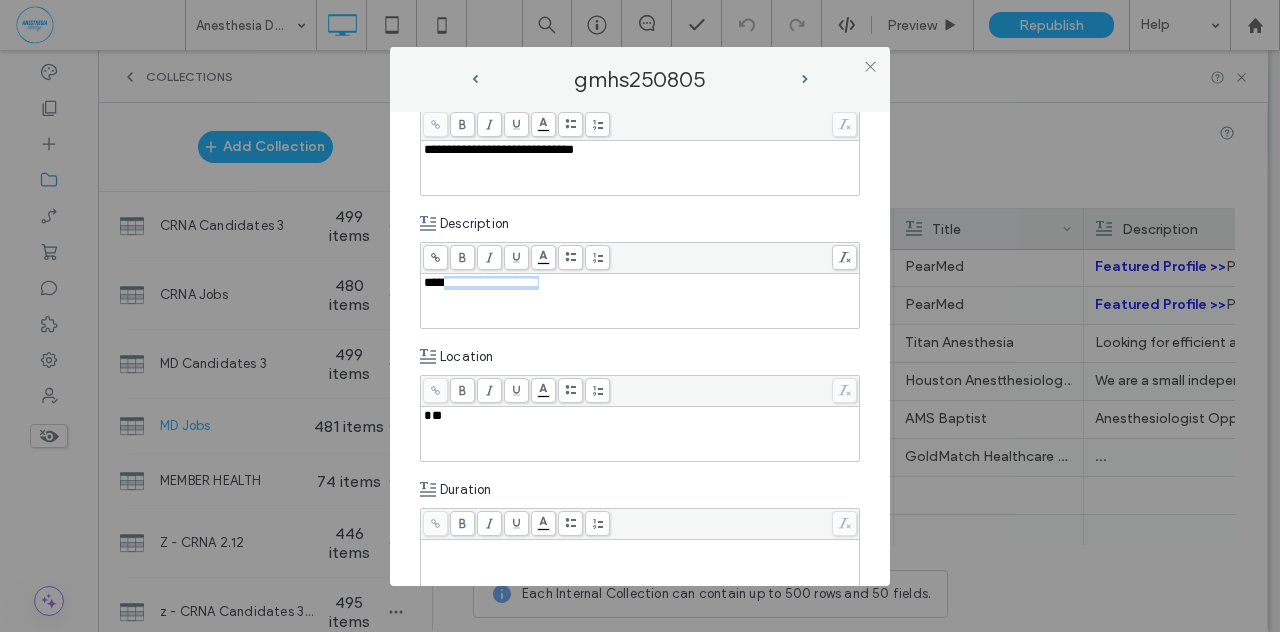 copy on "**********" 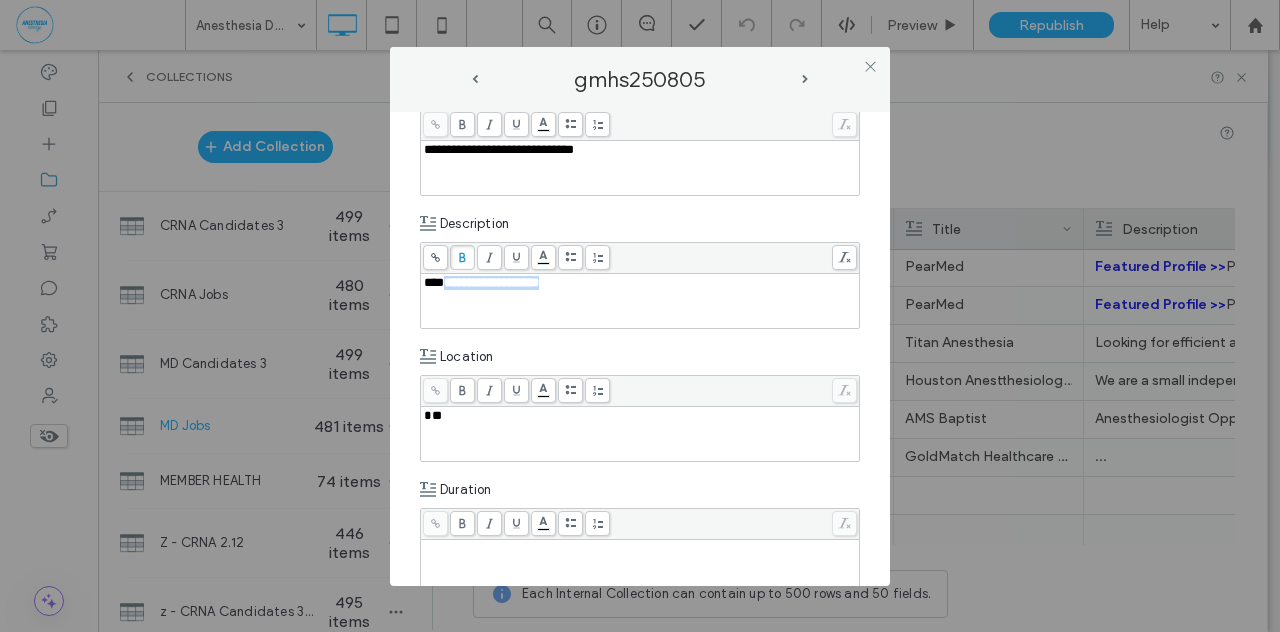 click 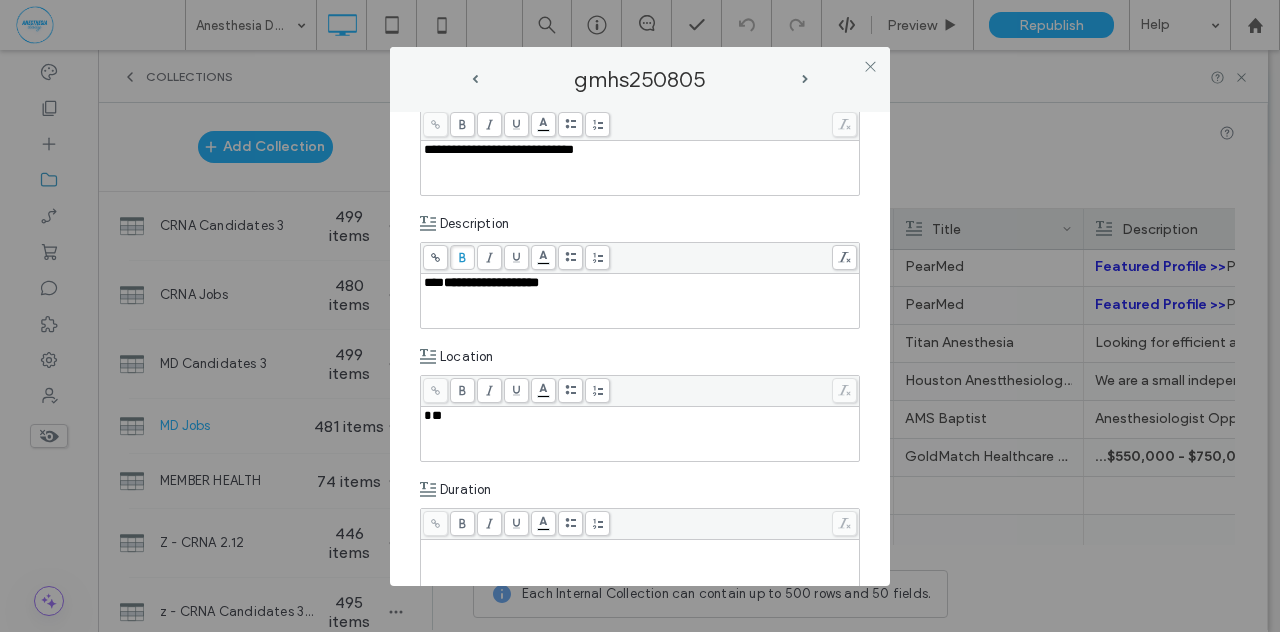 click on "**********" at bounding box center (640, 349) 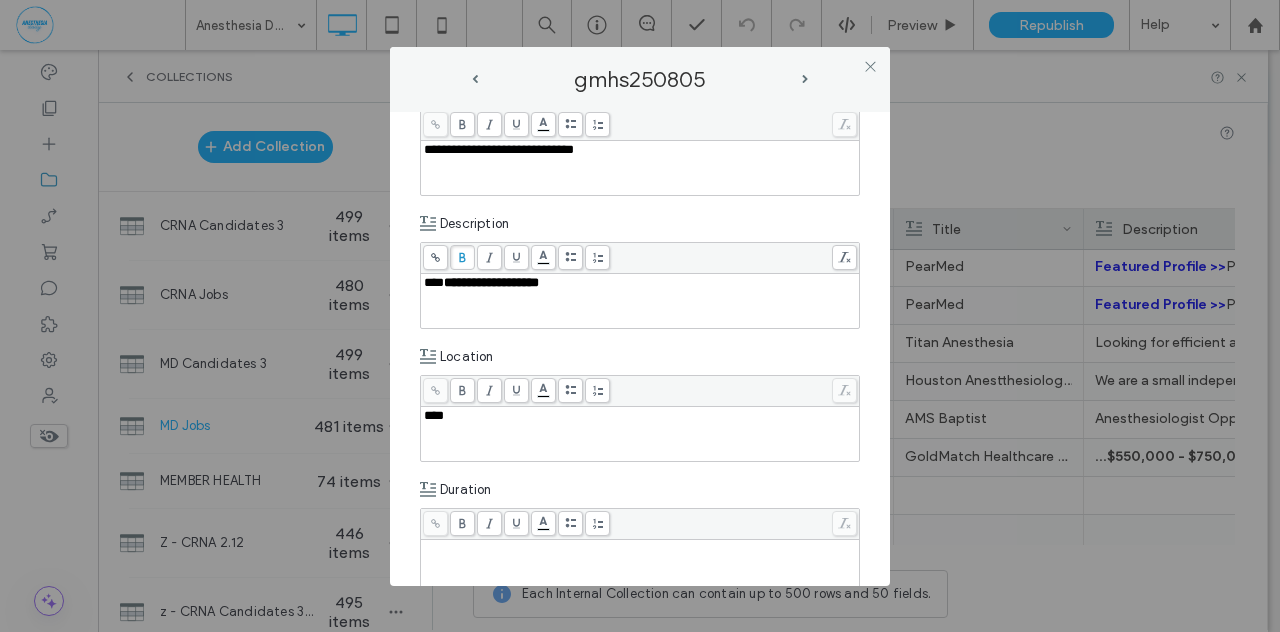 type 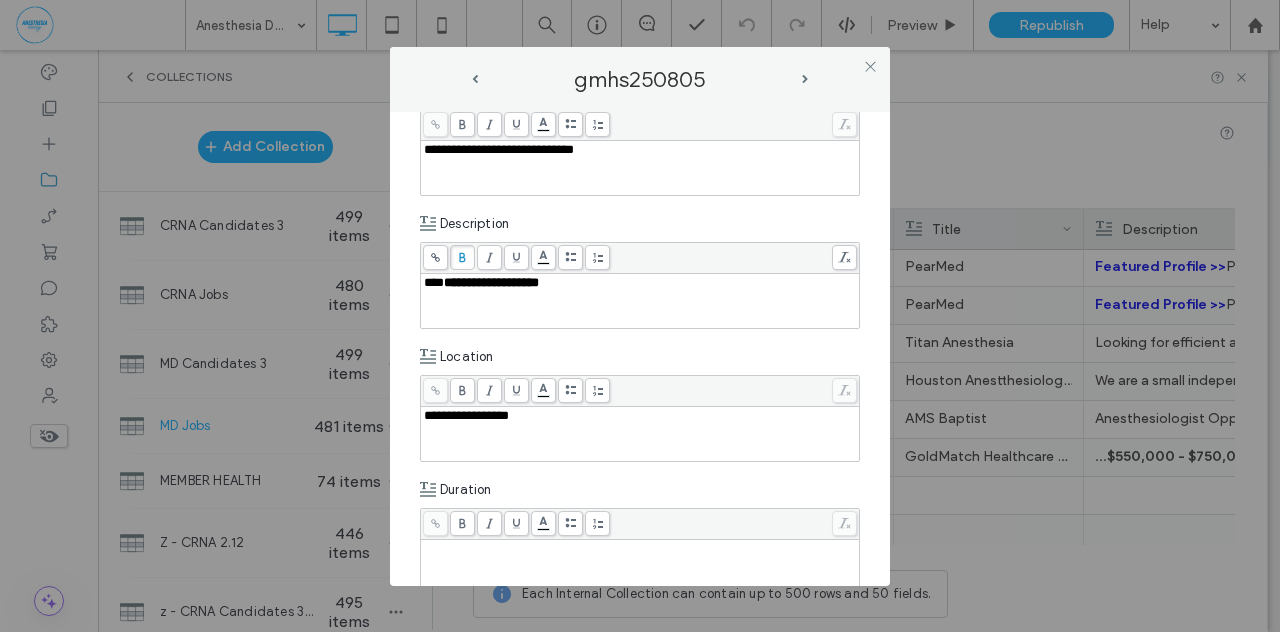 click at bounding box center [640, 567] 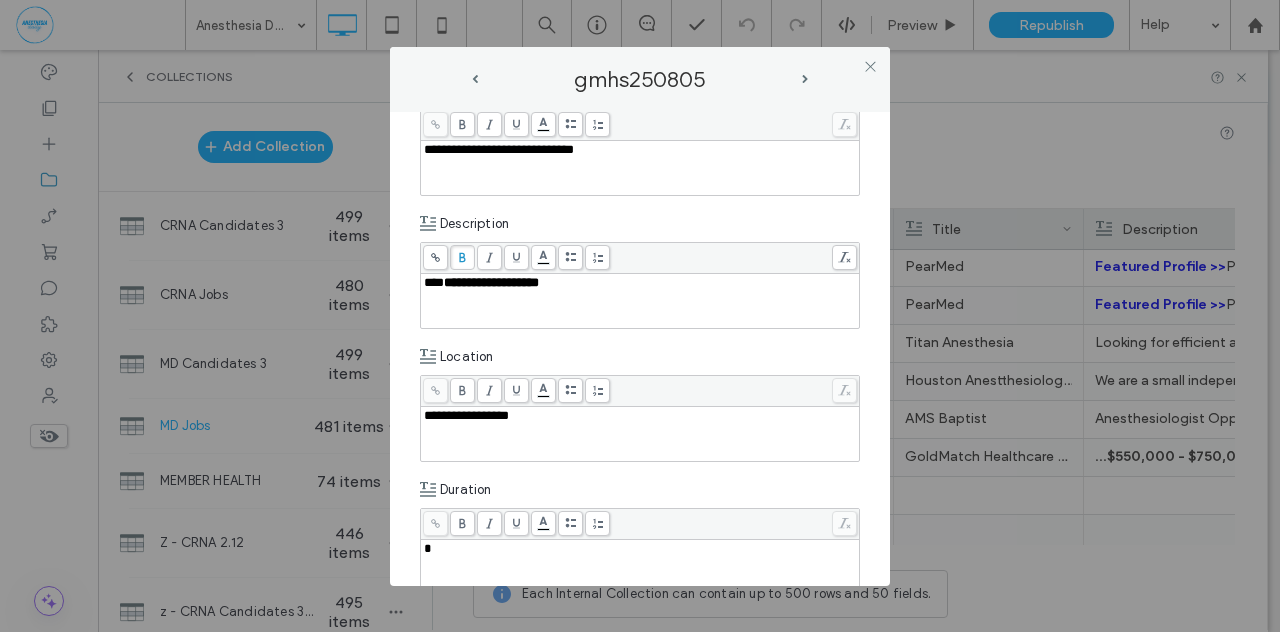 type 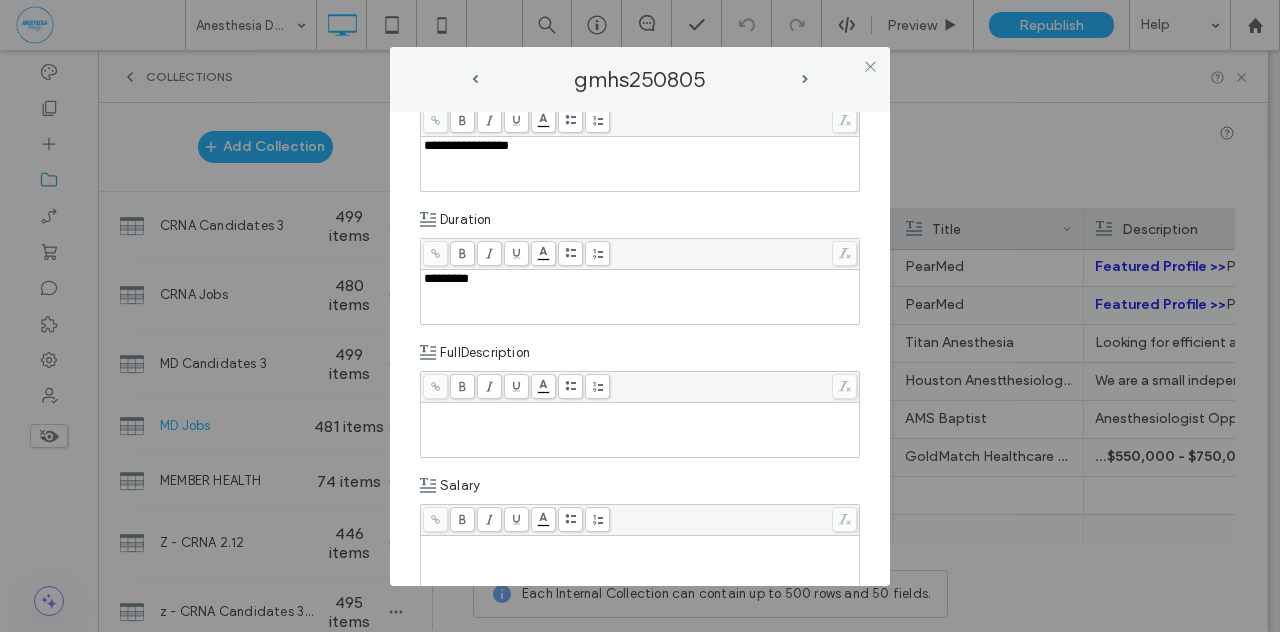 scroll, scrollTop: 521, scrollLeft: 0, axis: vertical 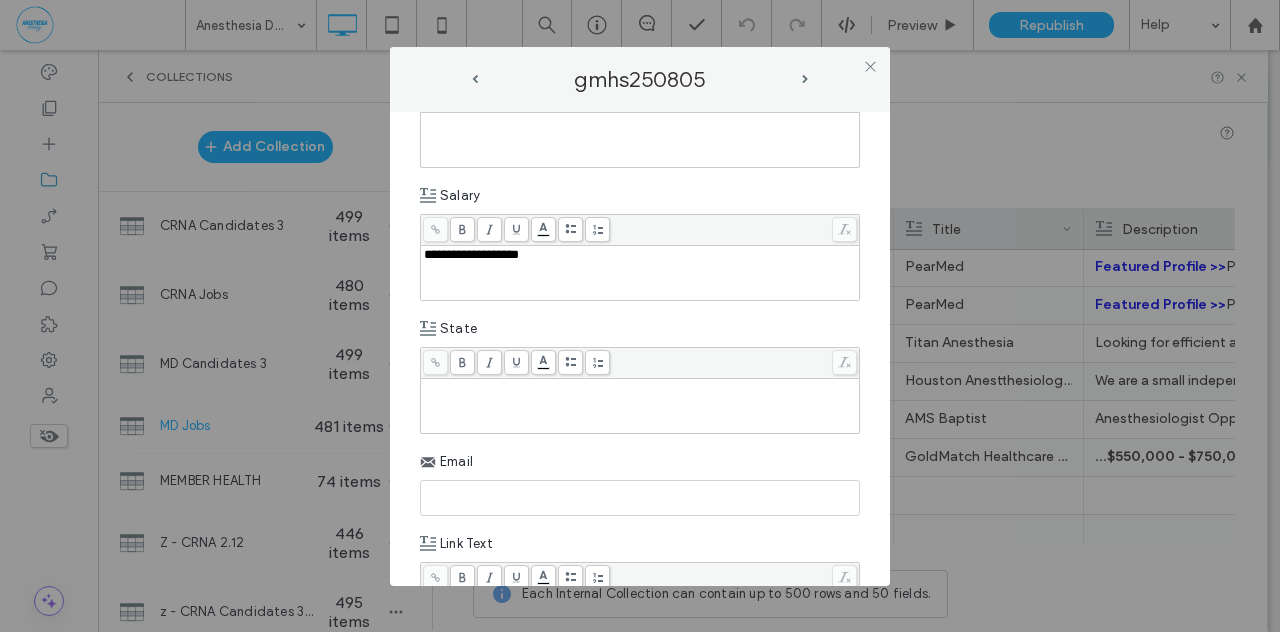 click at bounding box center (640, 406) 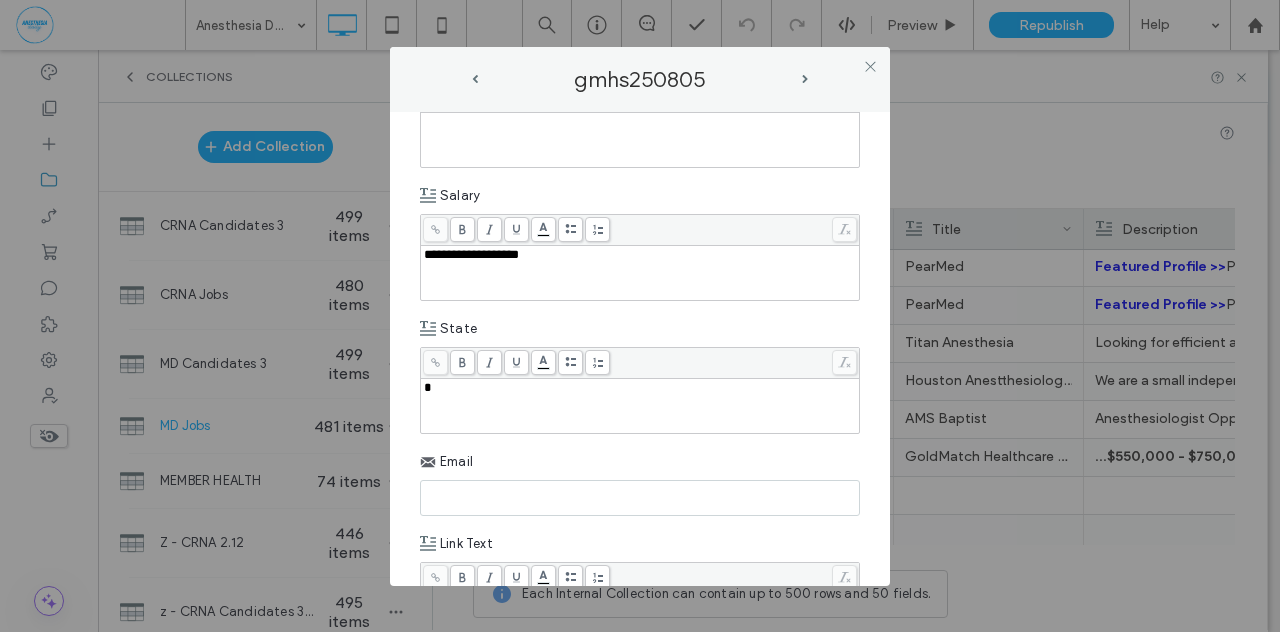 type 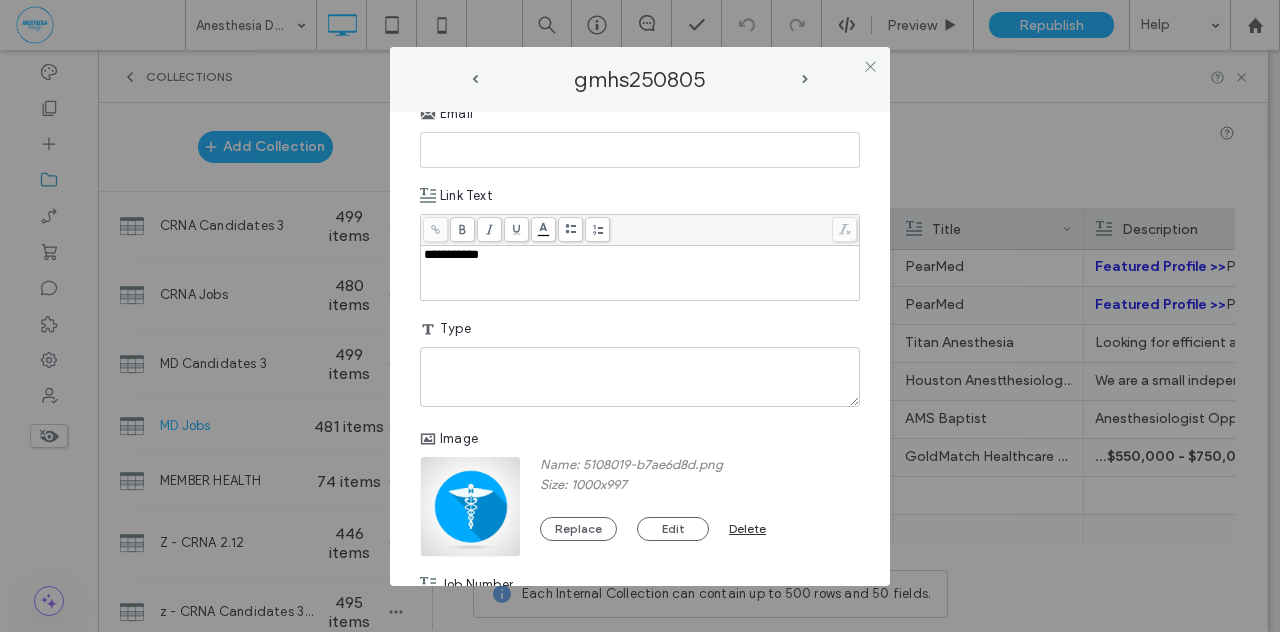 scroll, scrollTop: 1174, scrollLeft: 0, axis: vertical 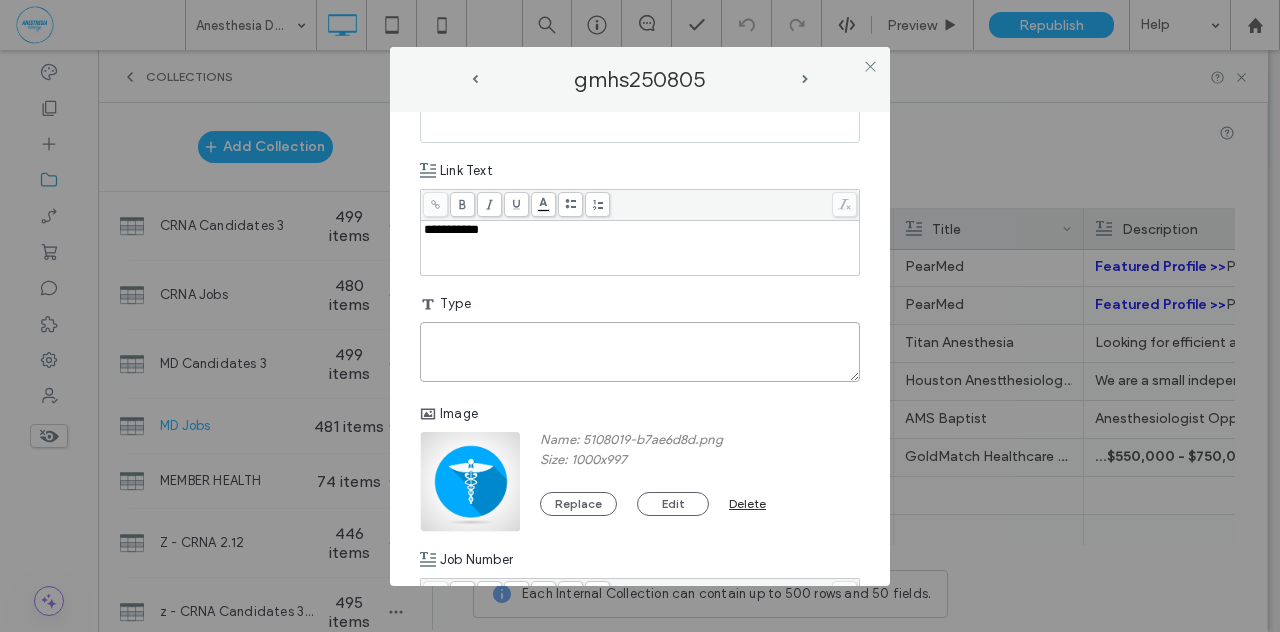 click at bounding box center (640, 352) 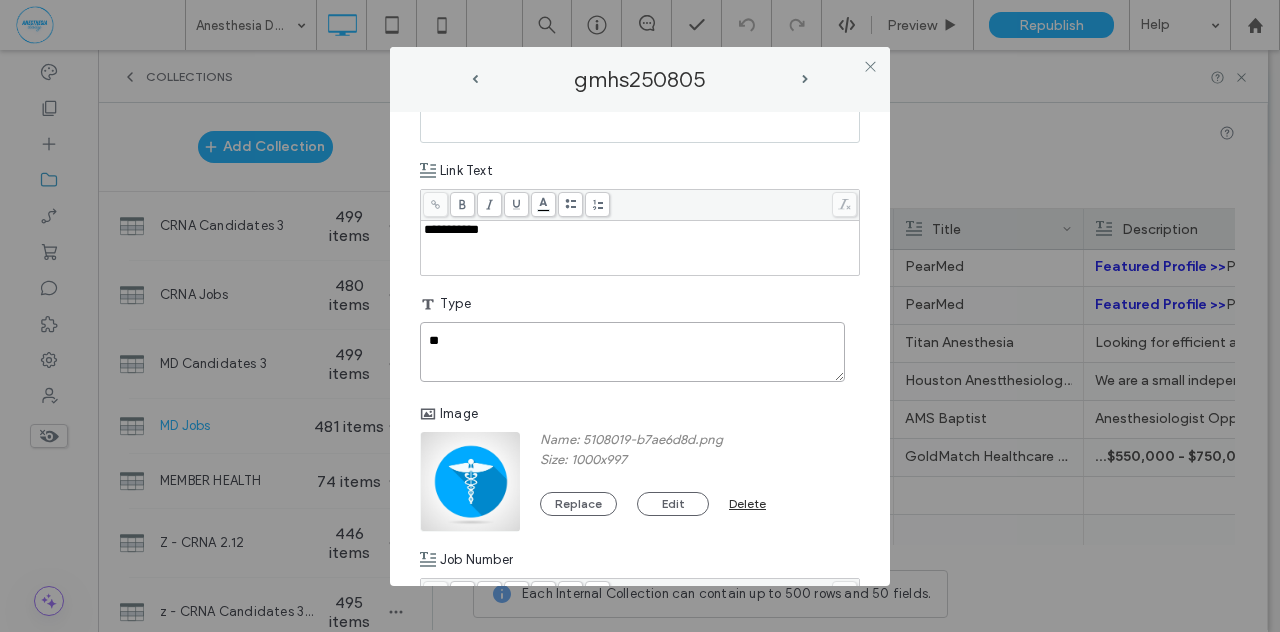 type on "**" 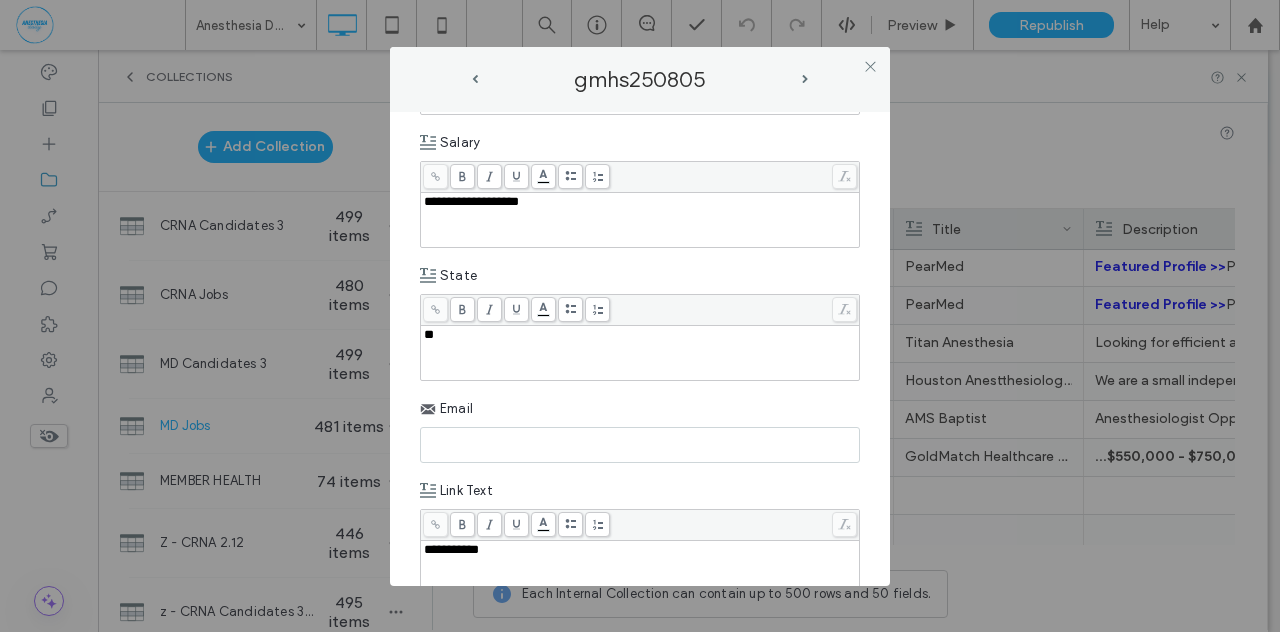 scroll, scrollTop: 808, scrollLeft: 0, axis: vertical 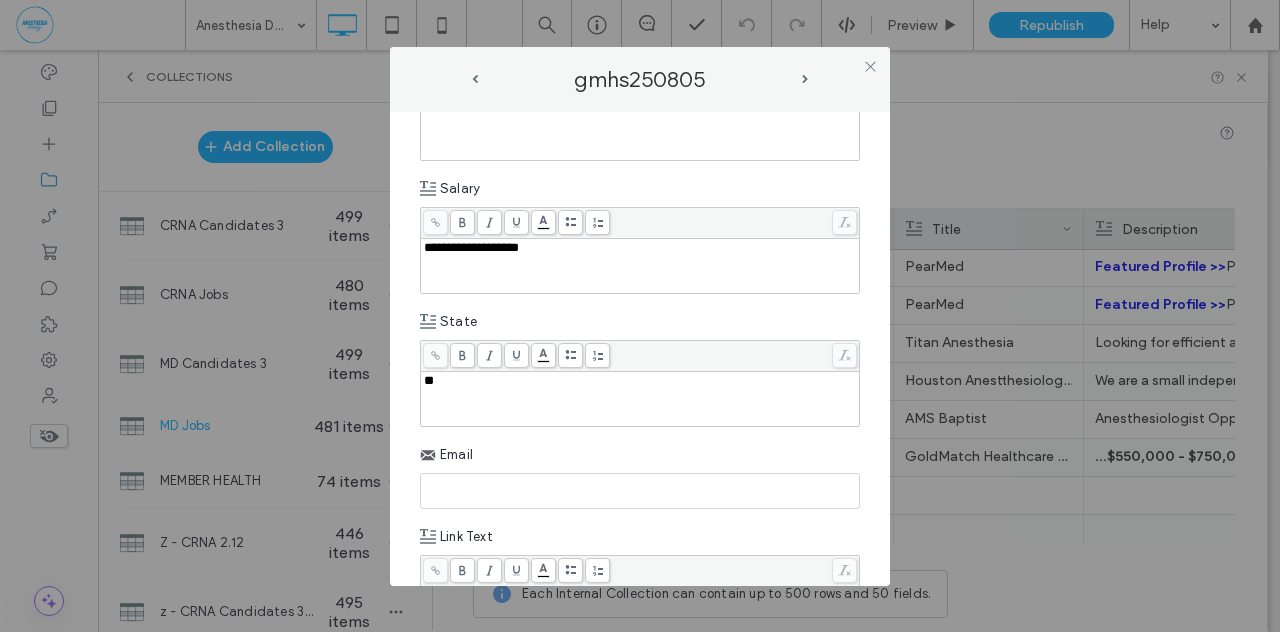 paste on "**********" 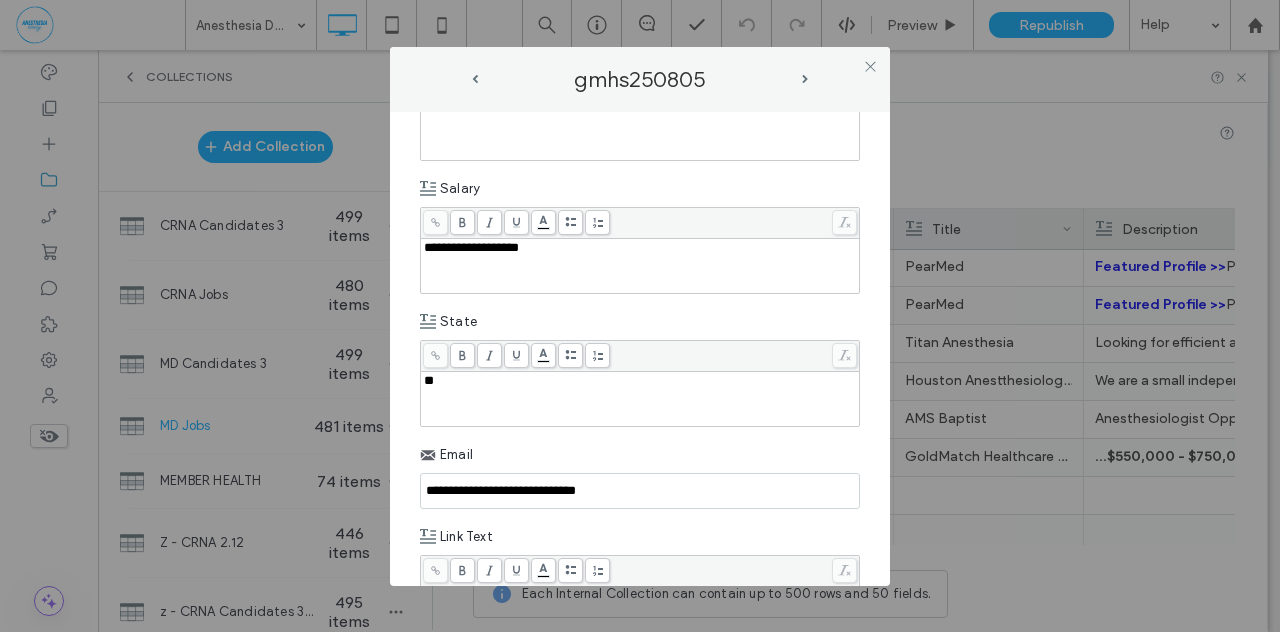 type on "**********" 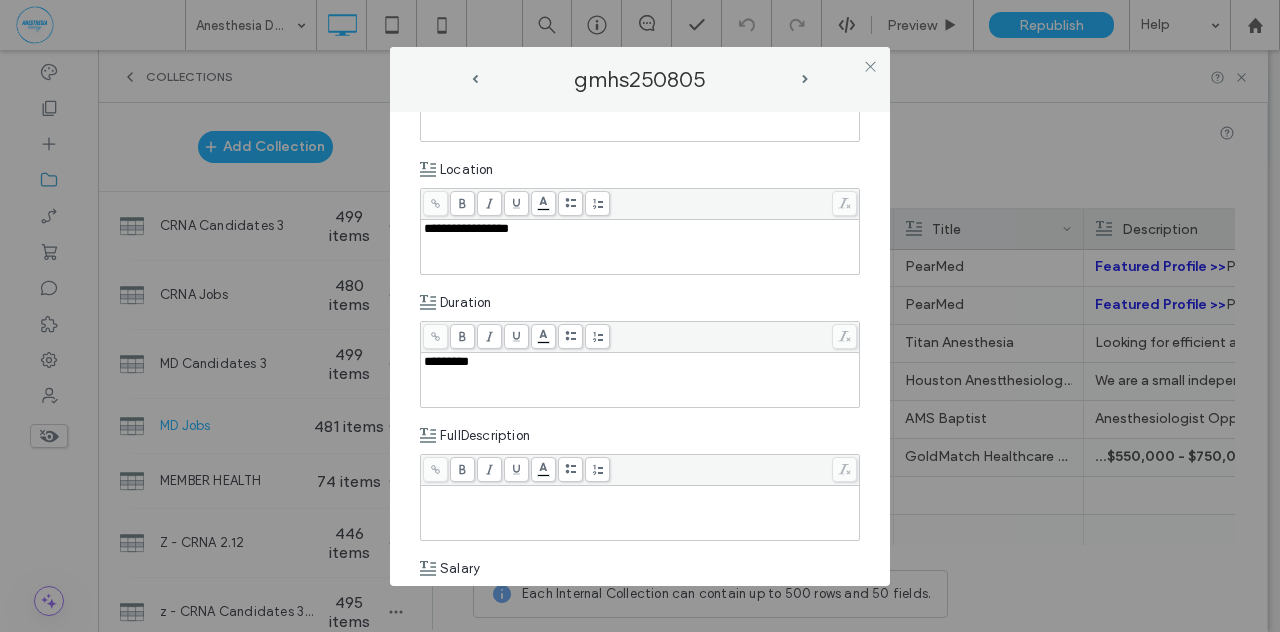 scroll, scrollTop: 428, scrollLeft: 0, axis: vertical 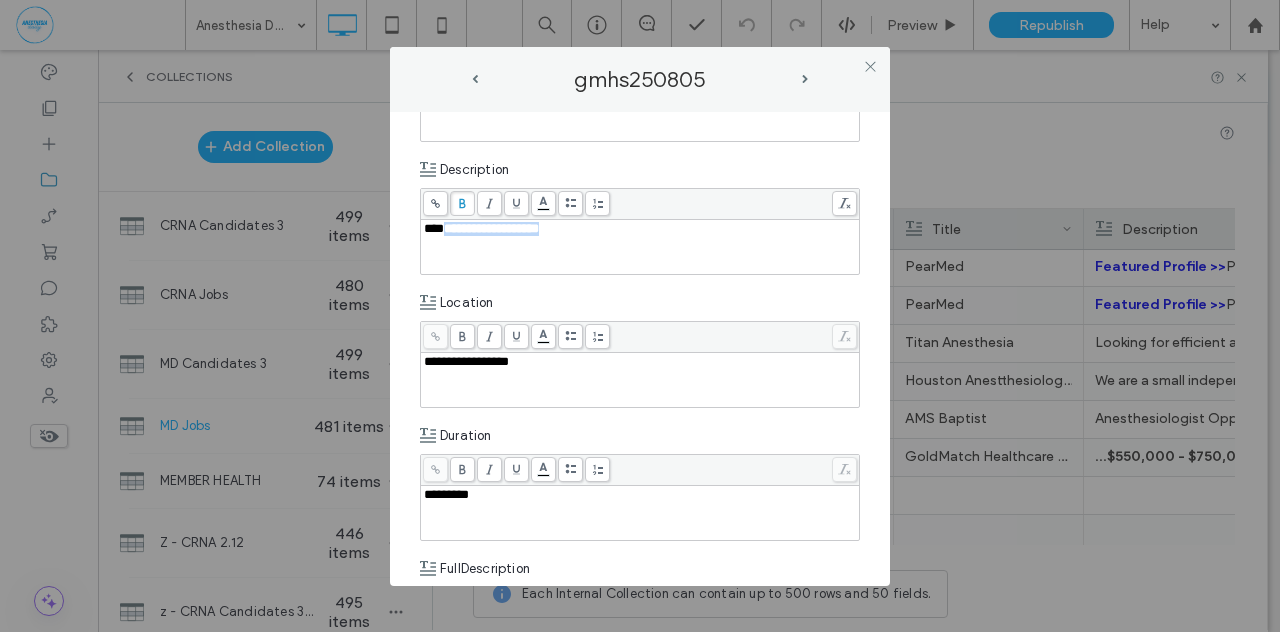 click on "***" at bounding box center [434, 228] 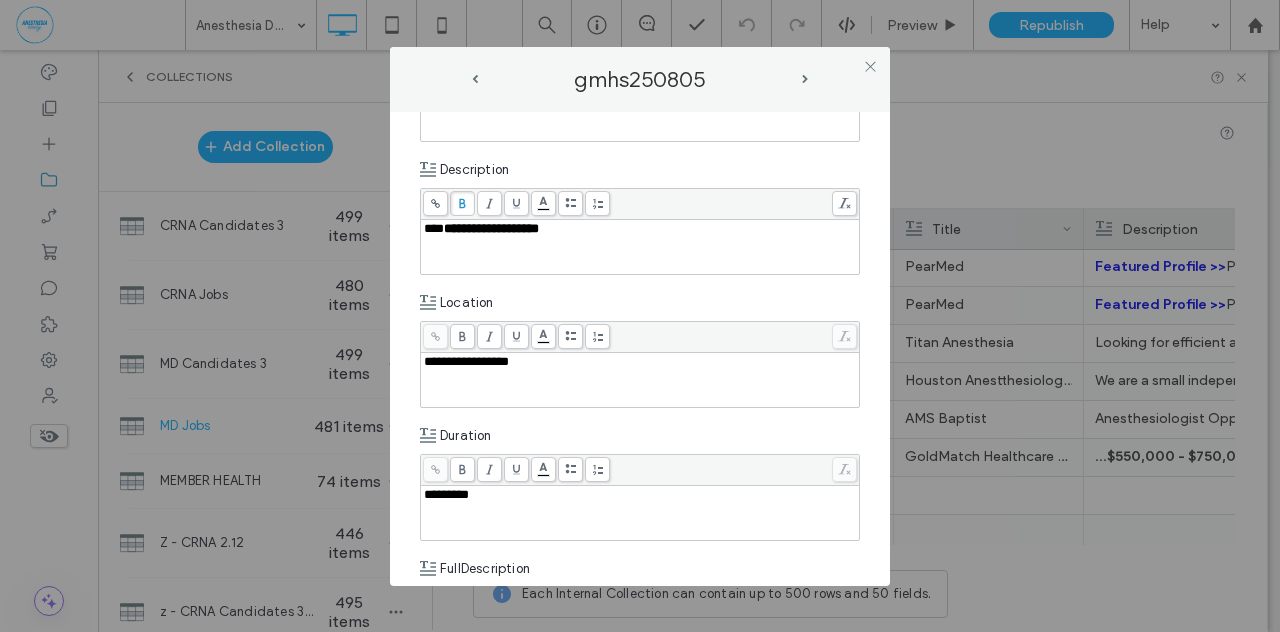 click on "***" at bounding box center (434, 228) 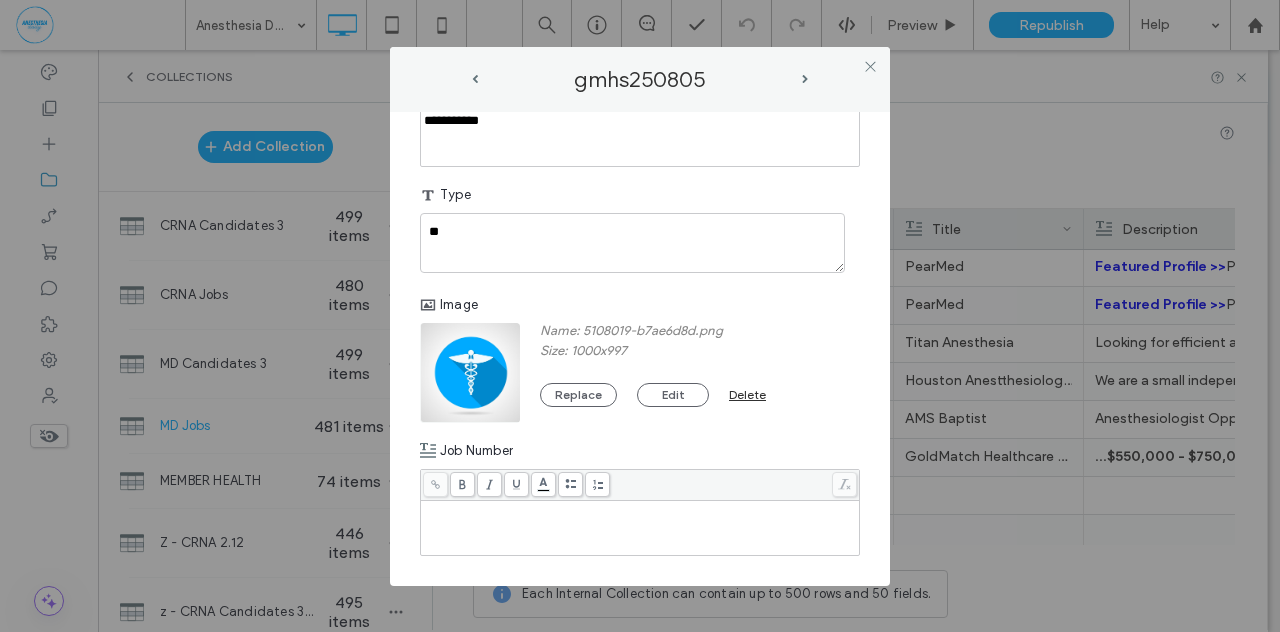 scroll, scrollTop: 1294, scrollLeft: 0, axis: vertical 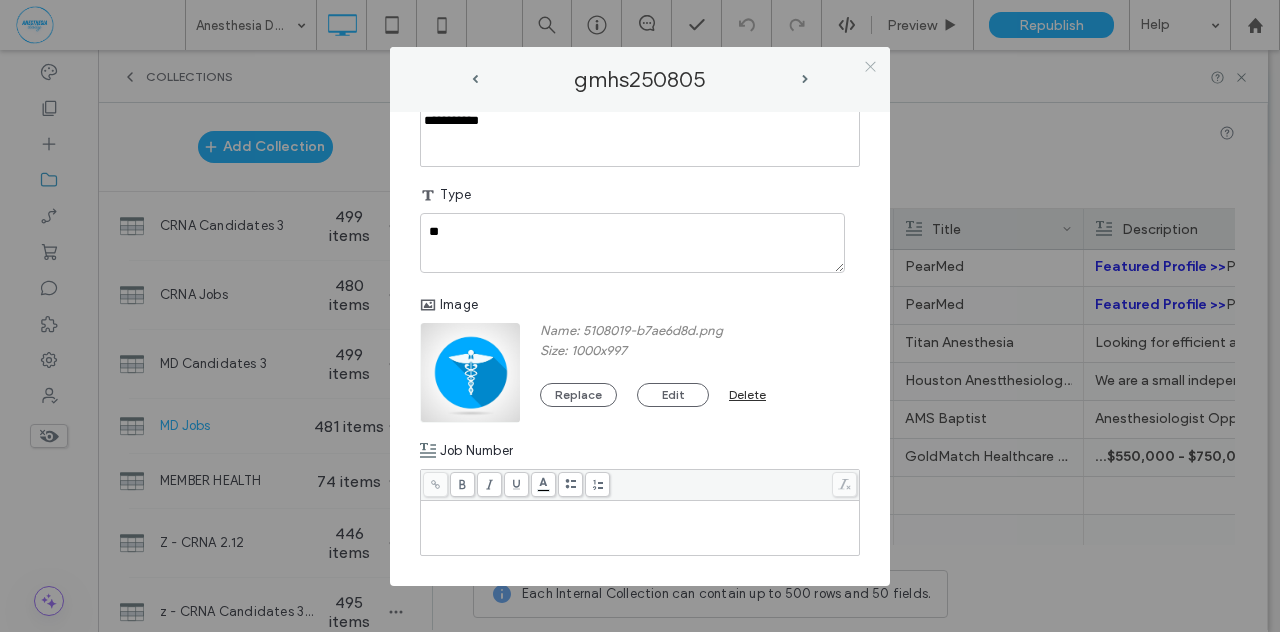 click 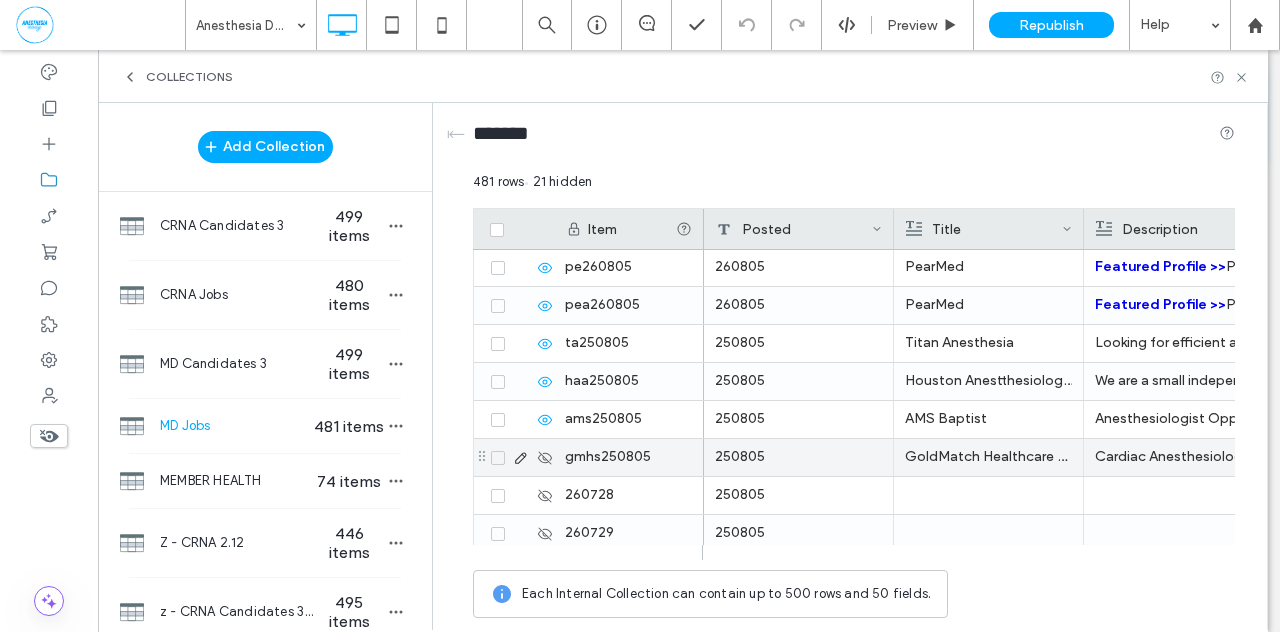 click 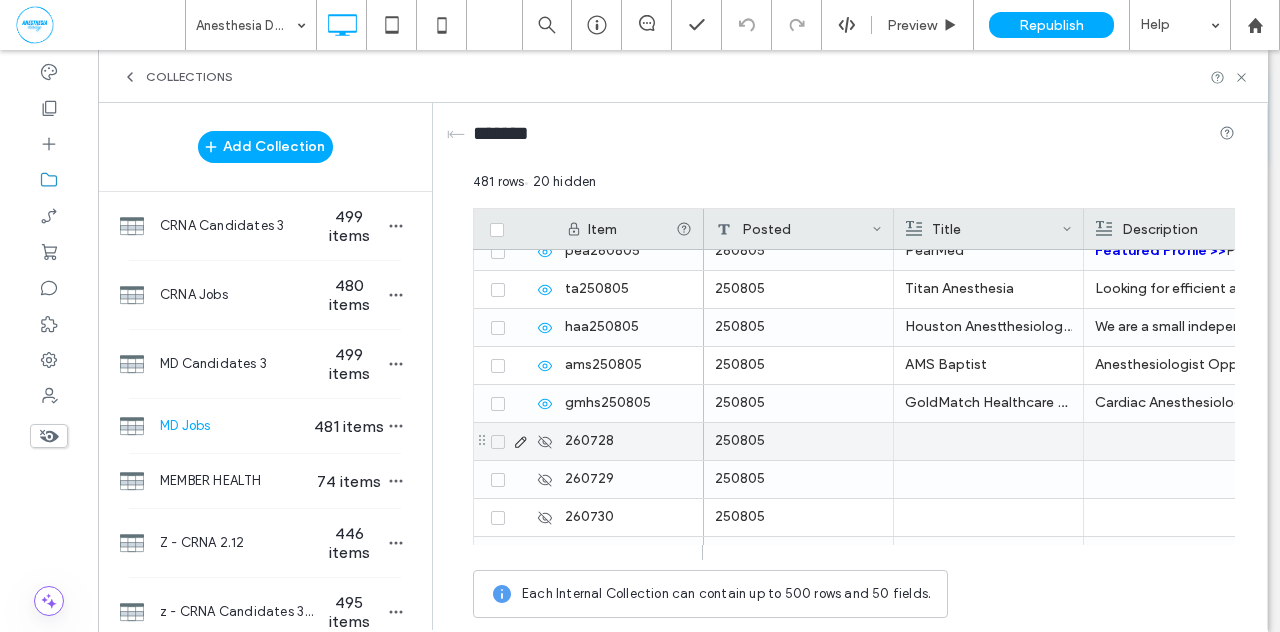 scroll, scrollTop: 17848, scrollLeft: 0, axis: vertical 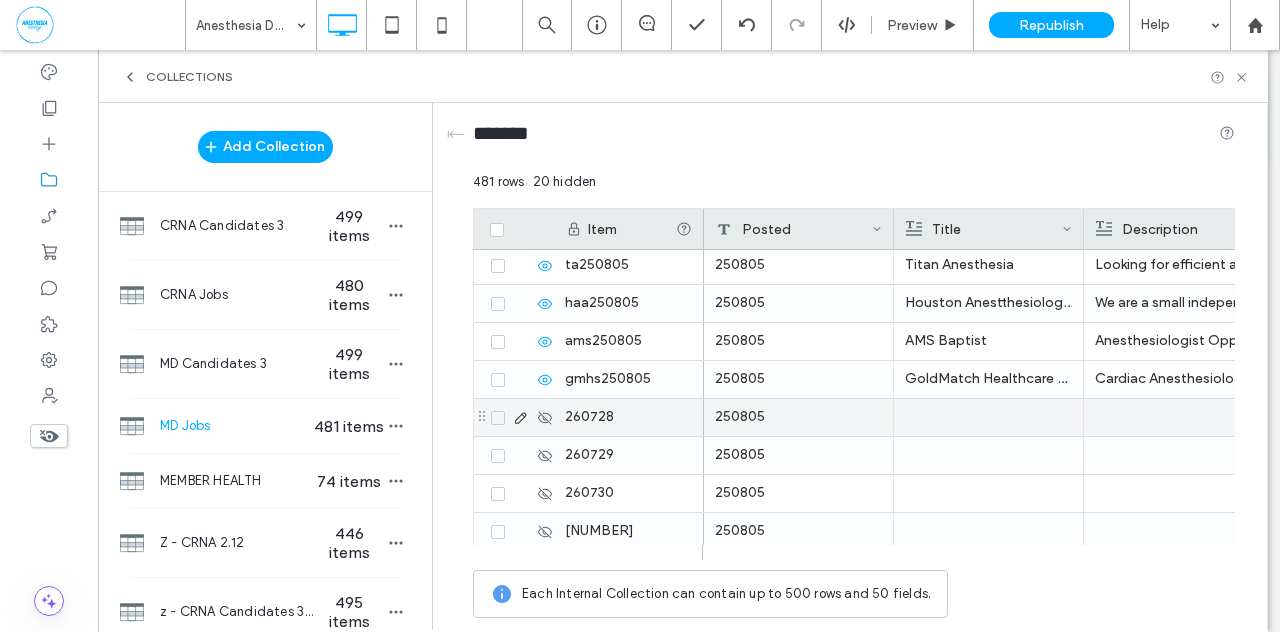 click 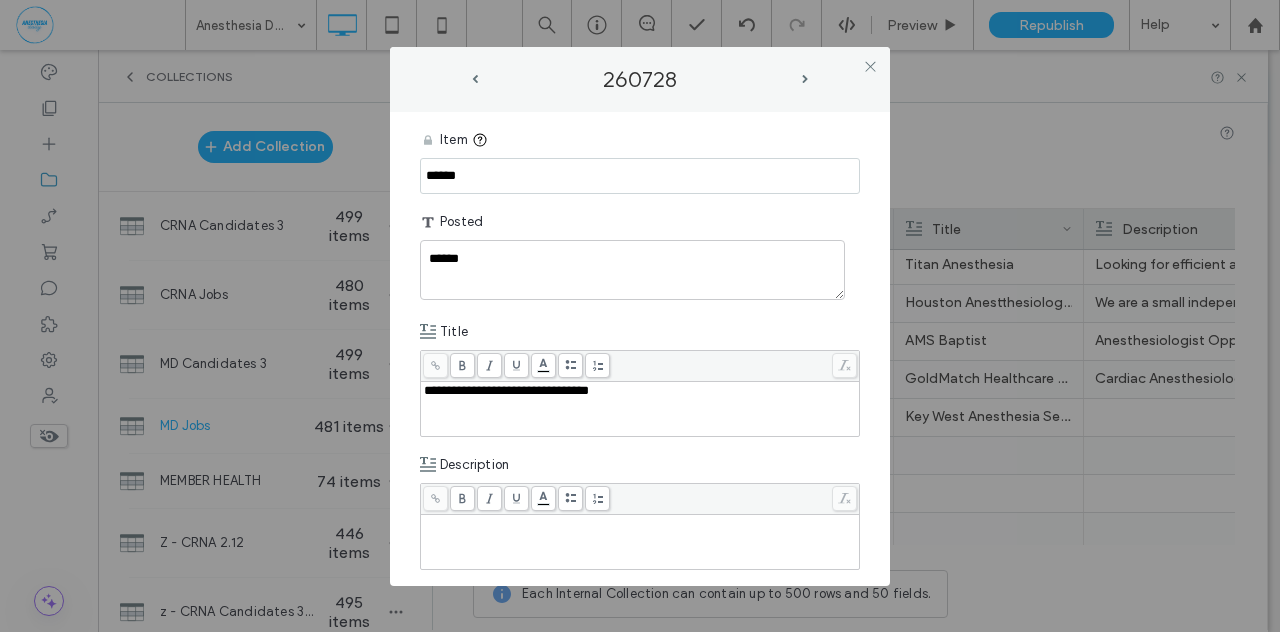 drag, startPoint x: 476, startPoint y: 173, endPoint x: 383, endPoint y: 173, distance: 93 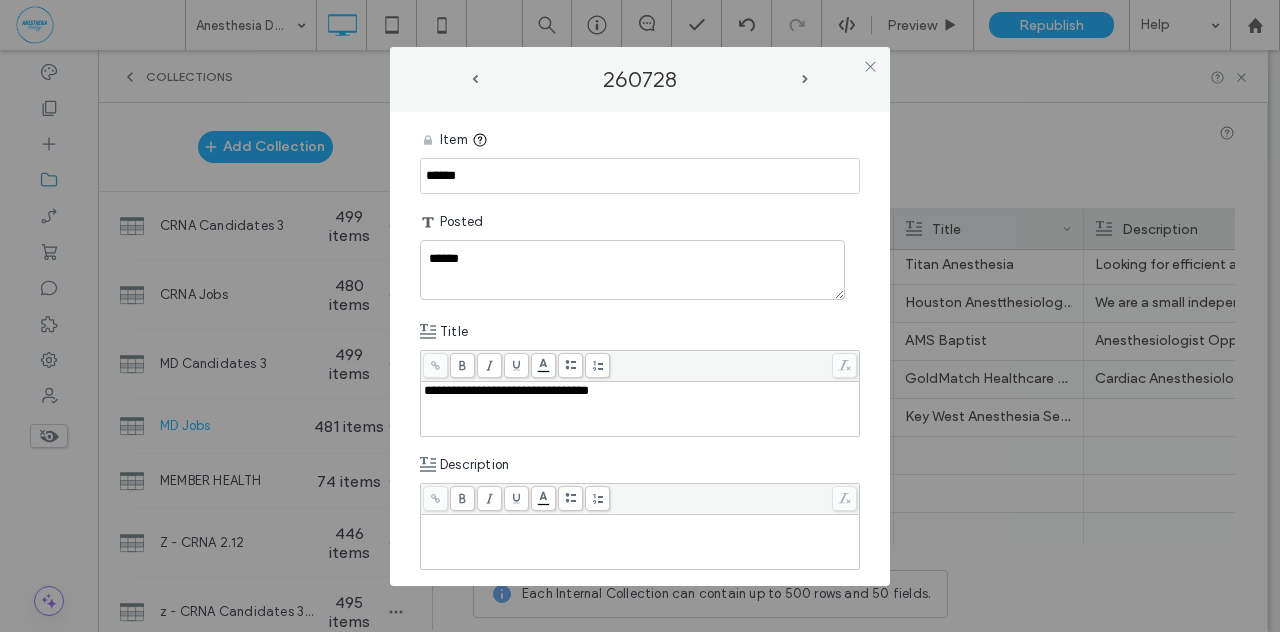 click on "**********" at bounding box center [640, 316] 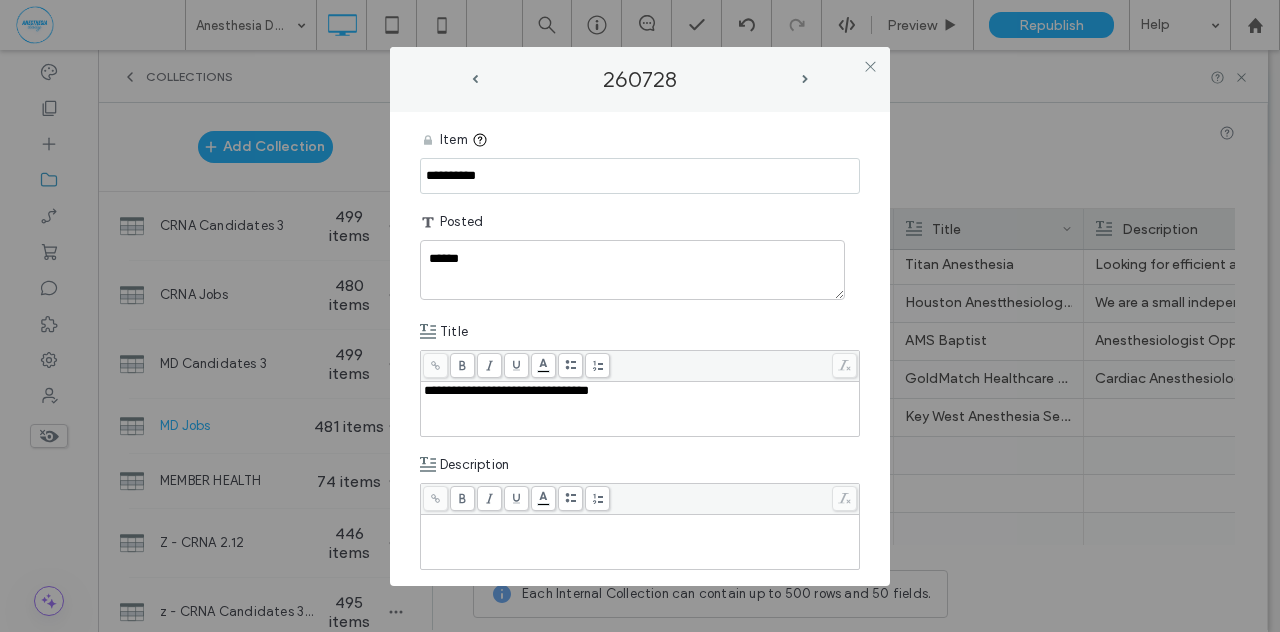 type on "**********" 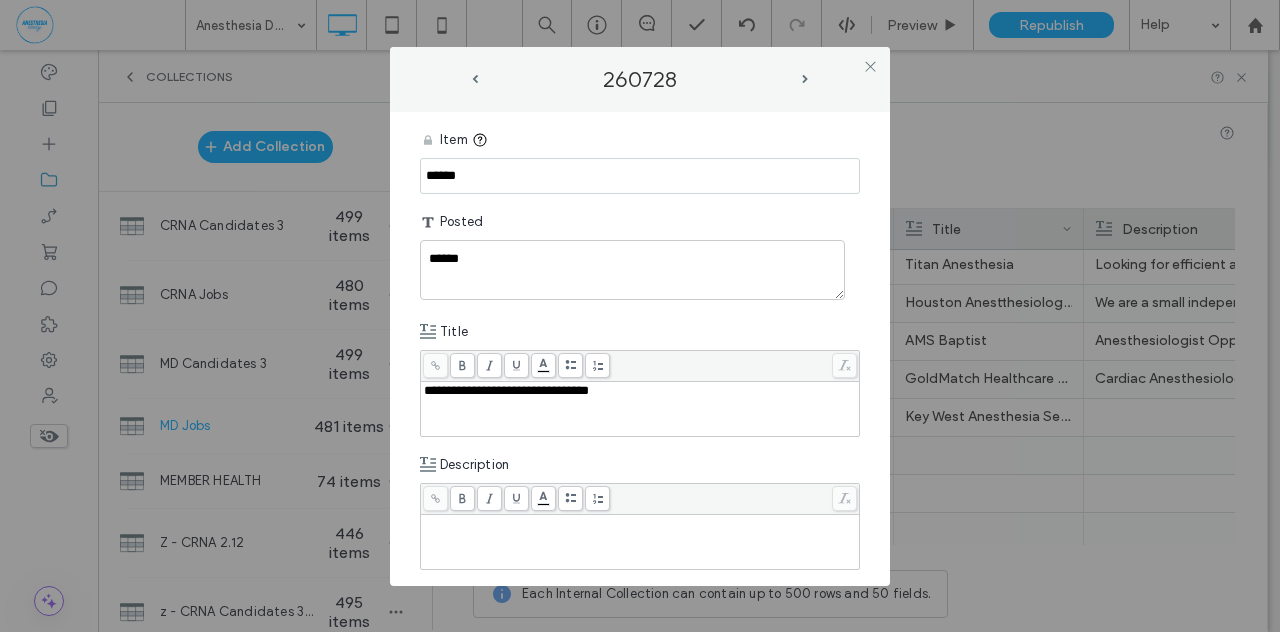drag, startPoint x: 457, startPoint y: 174, endPoint x: 352, endPoint y: 174, distance: 105 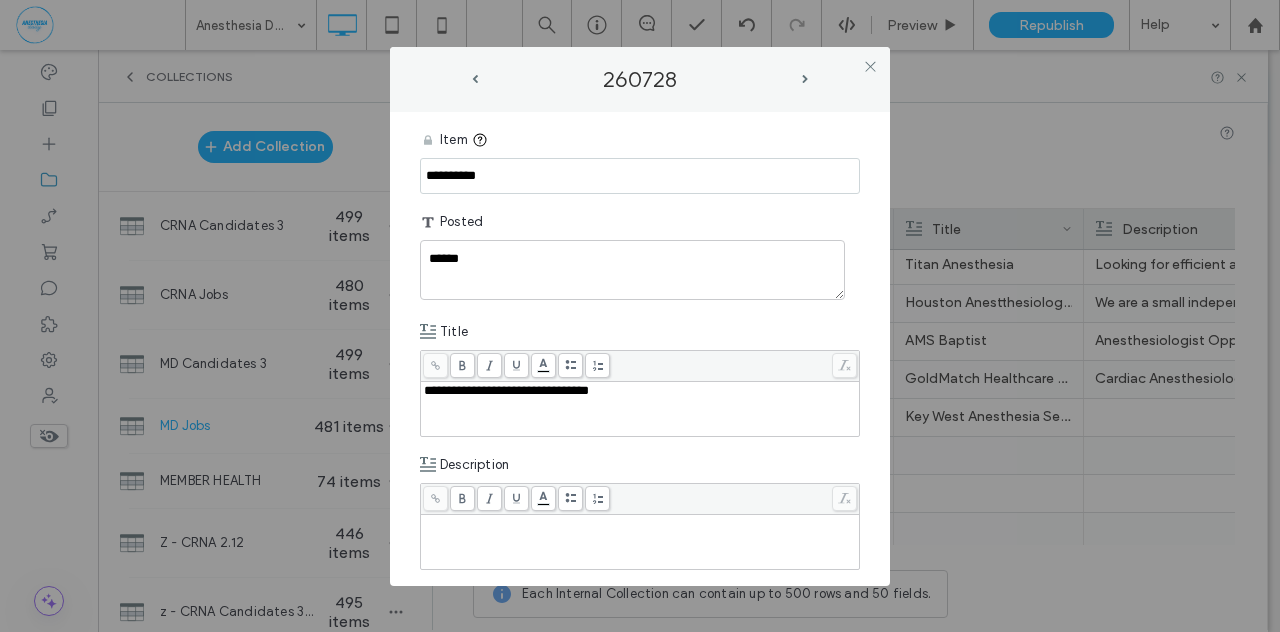 type on "**********" 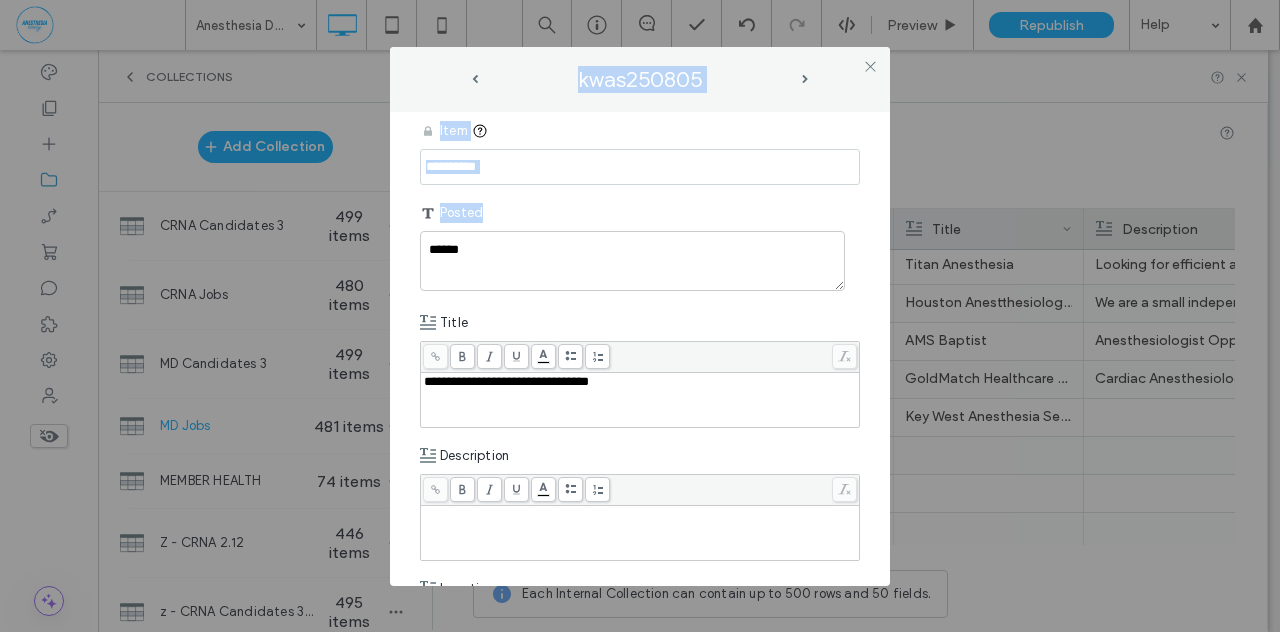 scroll, scrollTop: 8, scrollLeft: 0, axis: vertical 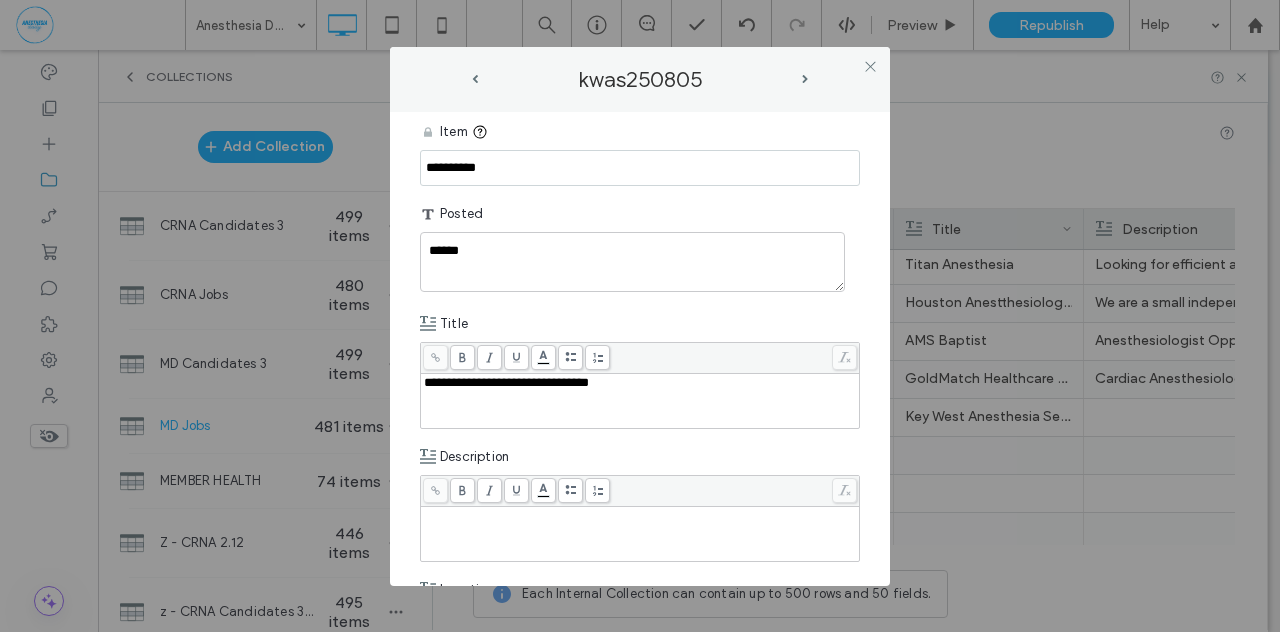 click on "**********" at bounding box center (640, 349) 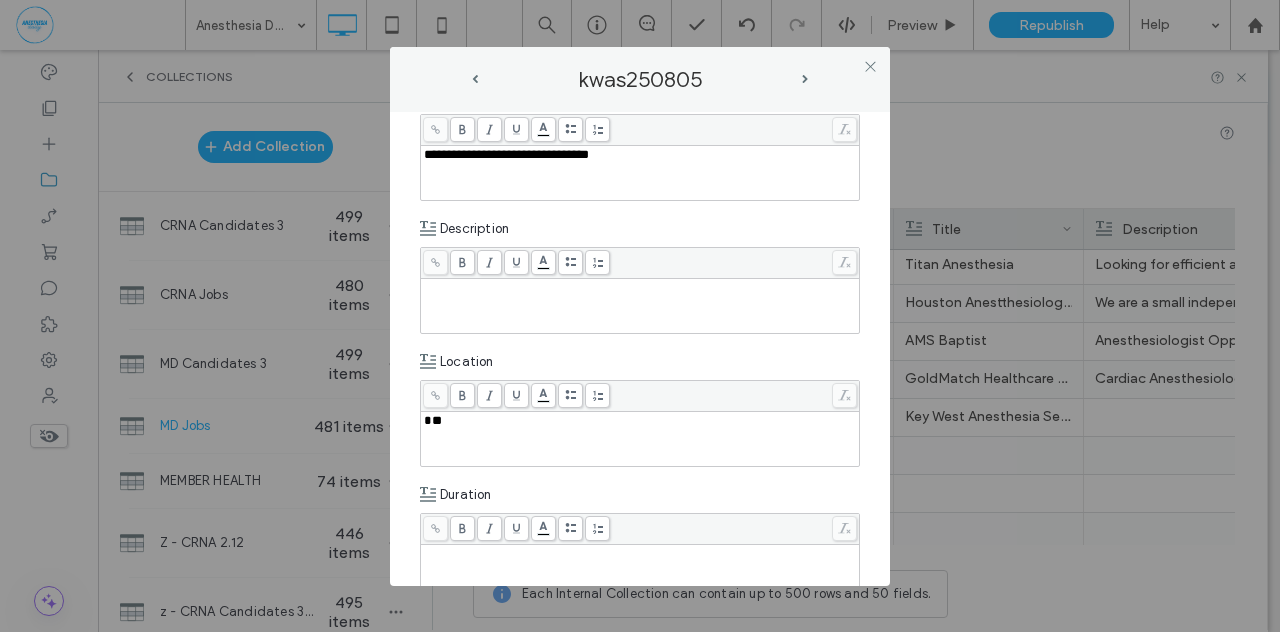 scroll, scrollTop: 248, scrollLeft: 0, axis: vertical 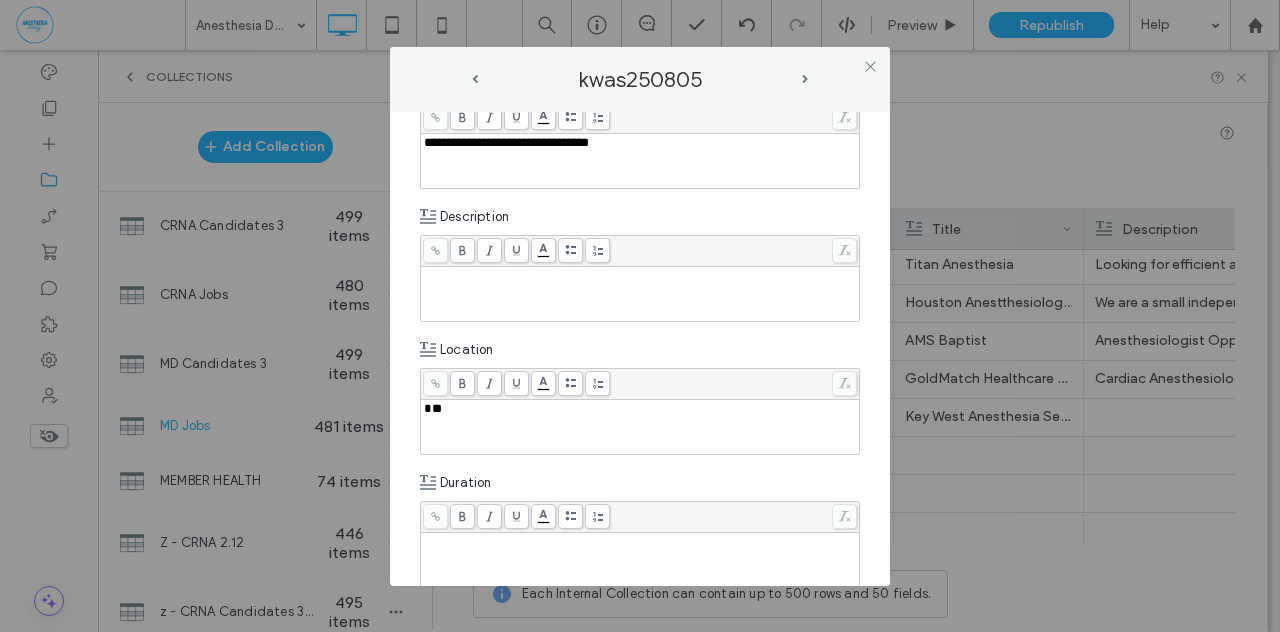 click at bounding box center (640, 294) 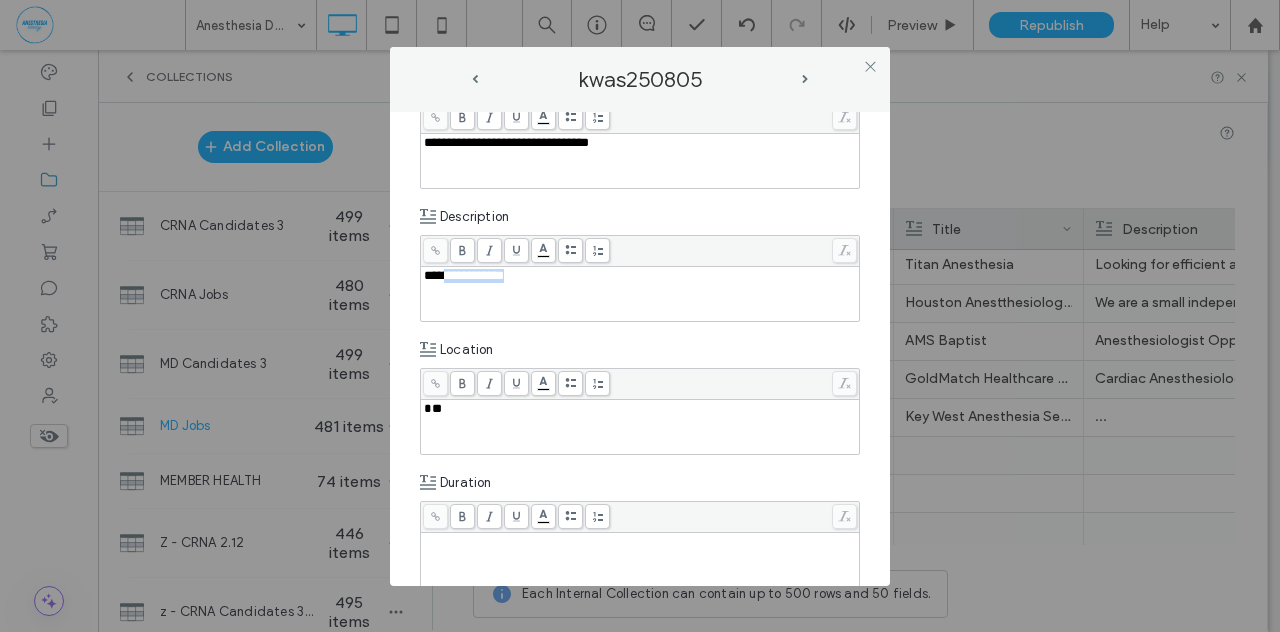 drag, startPoint x: 514, startPoint y: 271, endPoint x: 439, endPoint y: 269, distance: 75.026665 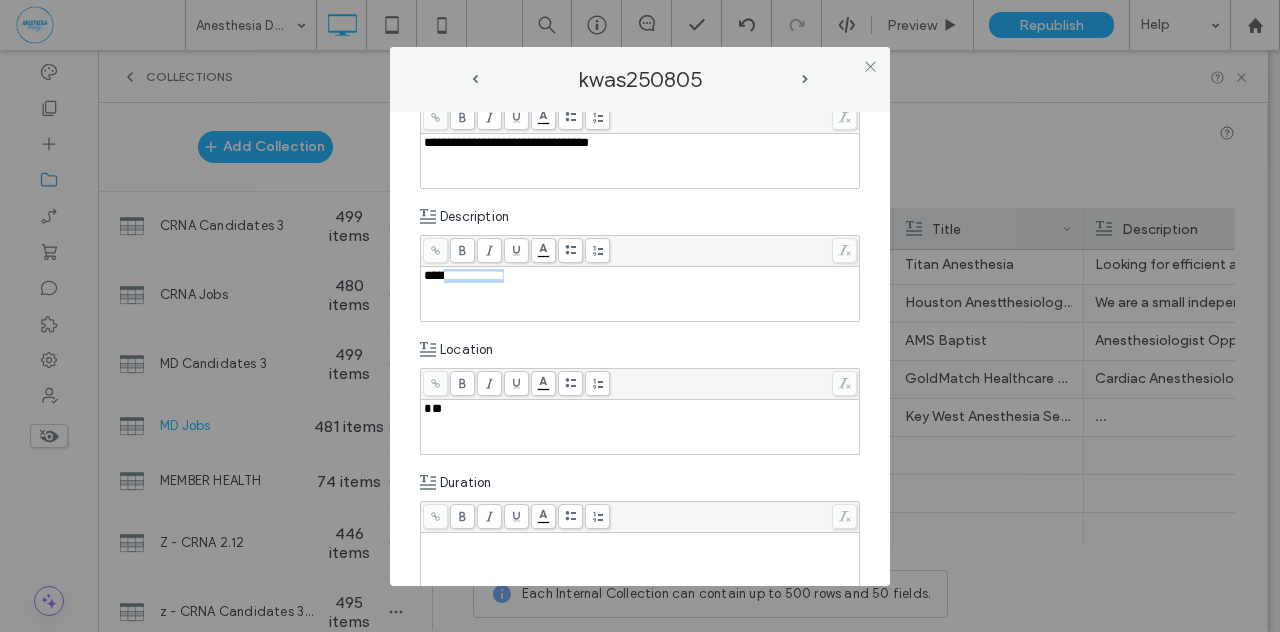 click on "**********" at bounding box center (640, 276) 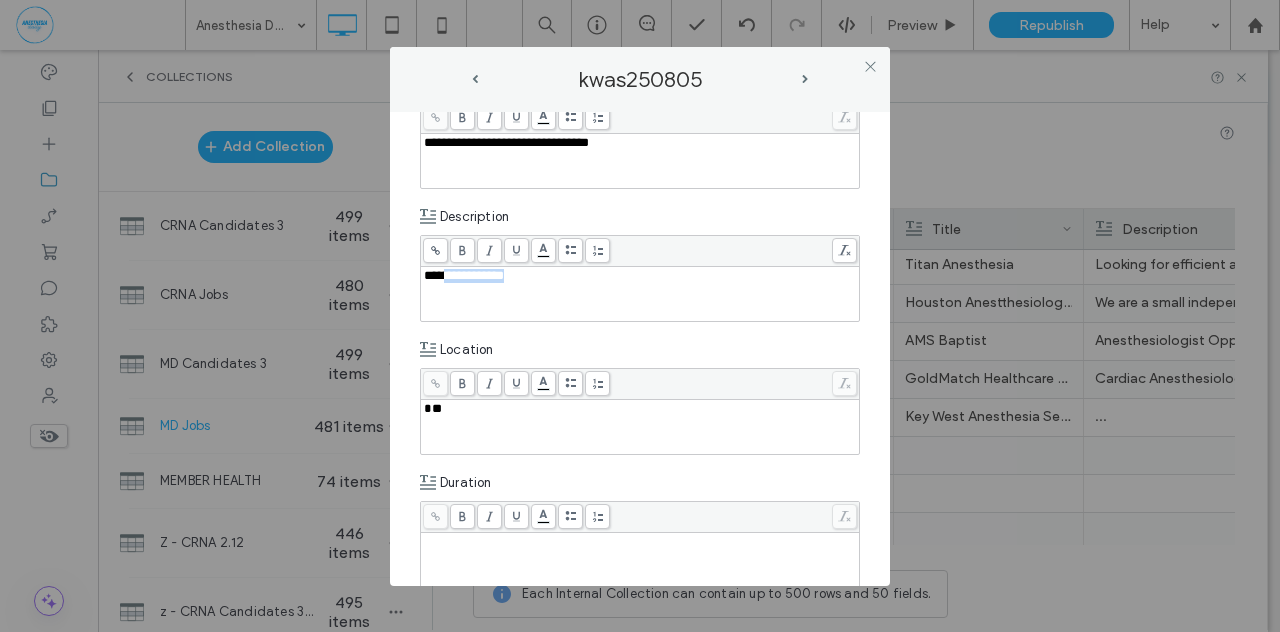 copy on "**********" 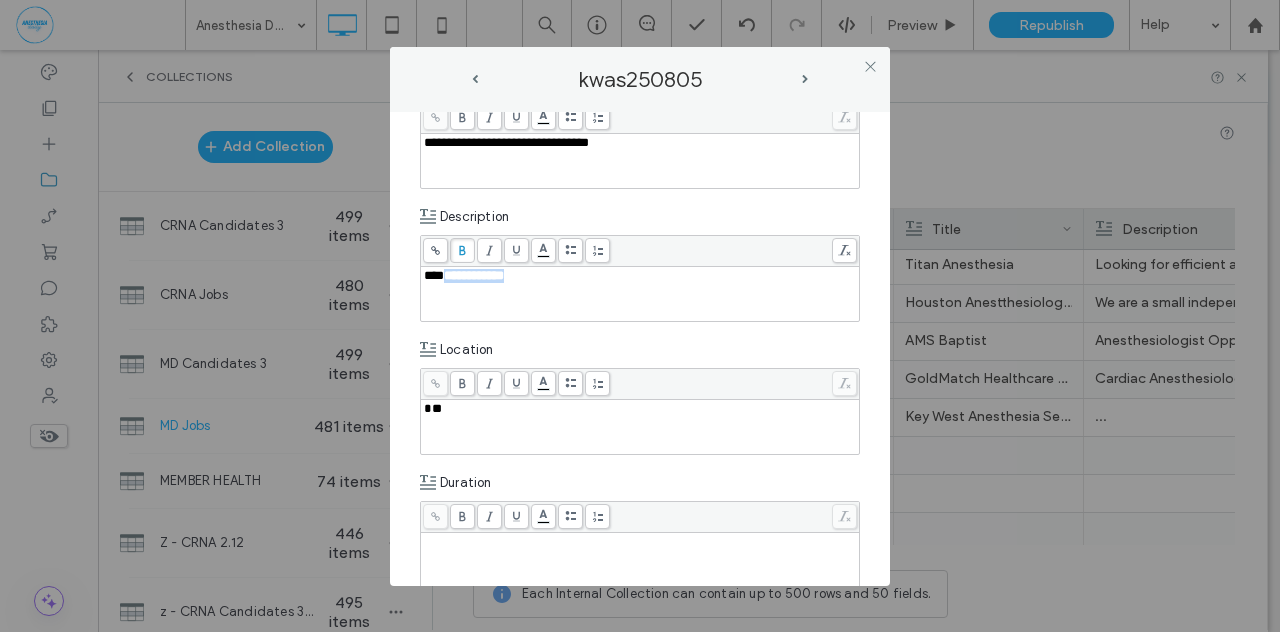 click 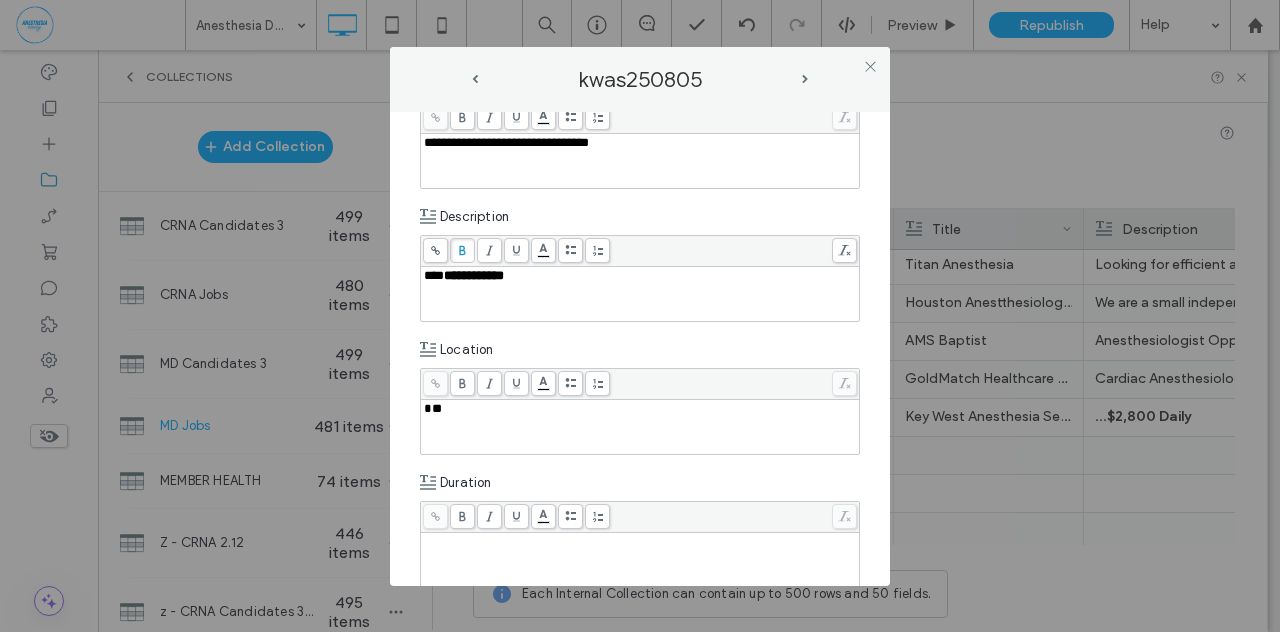 click on "**" at bounding box center [640, 427] 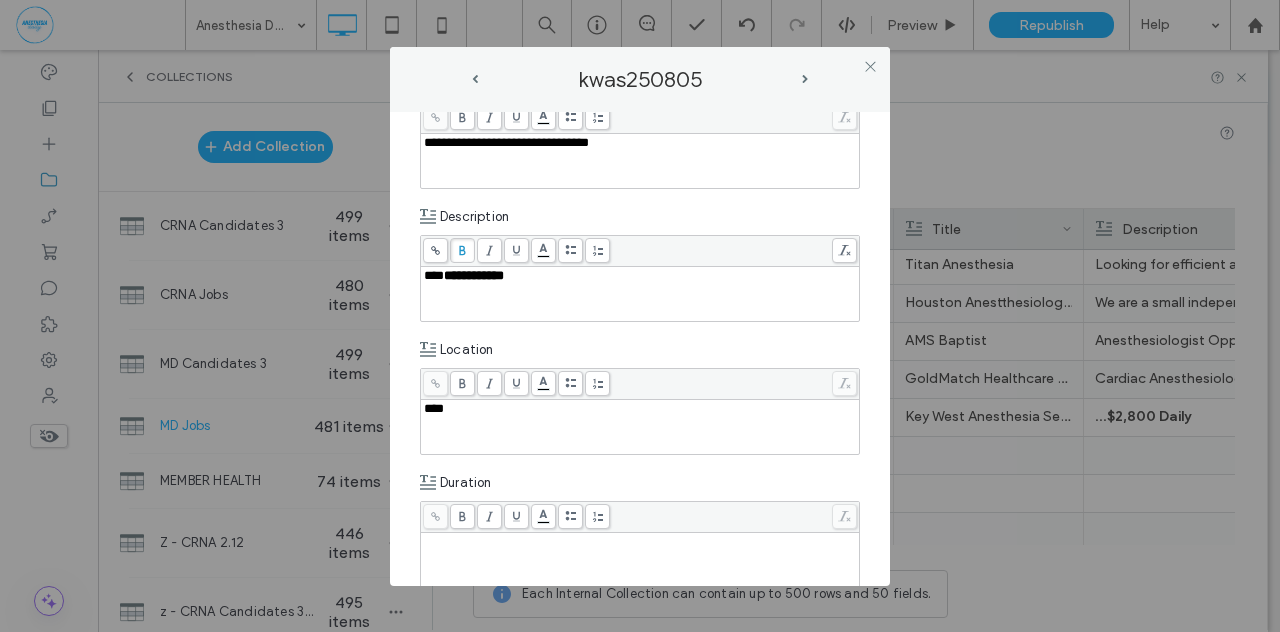 type 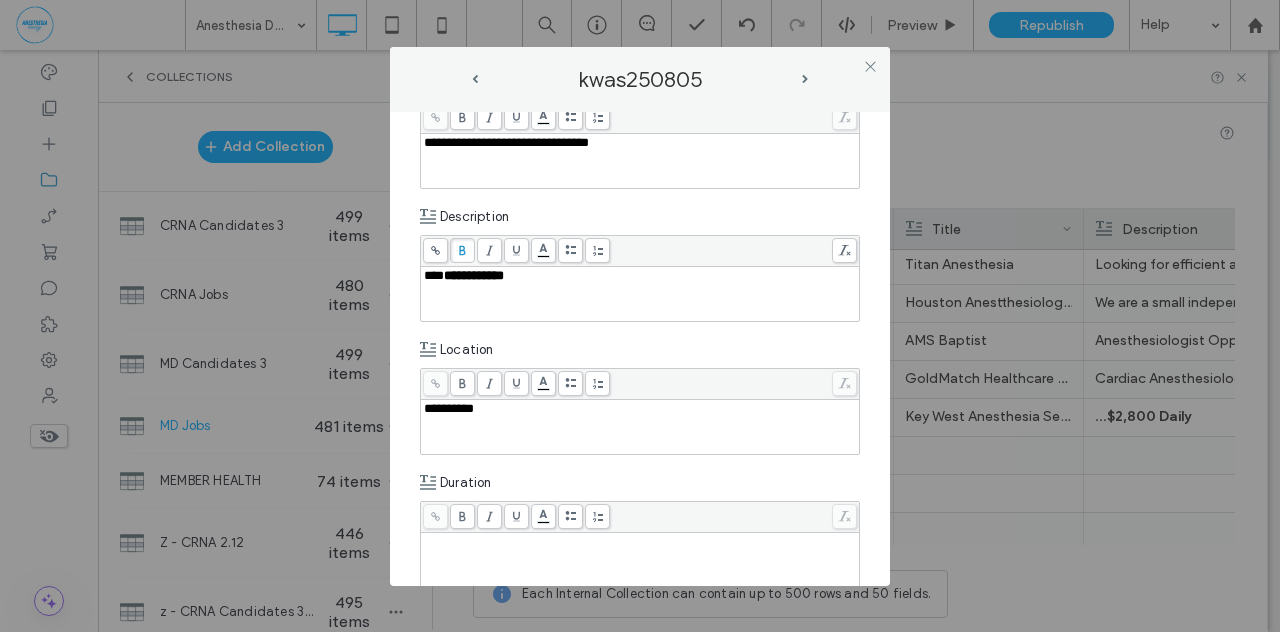 click at bounding box center [640, 560] 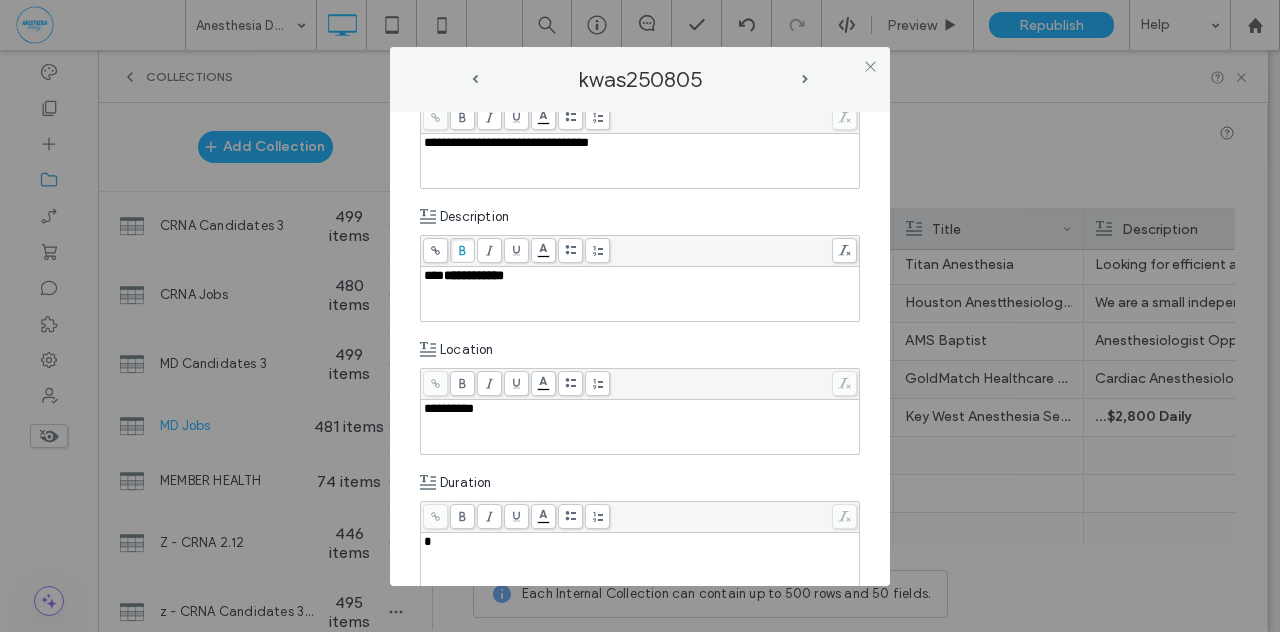 type 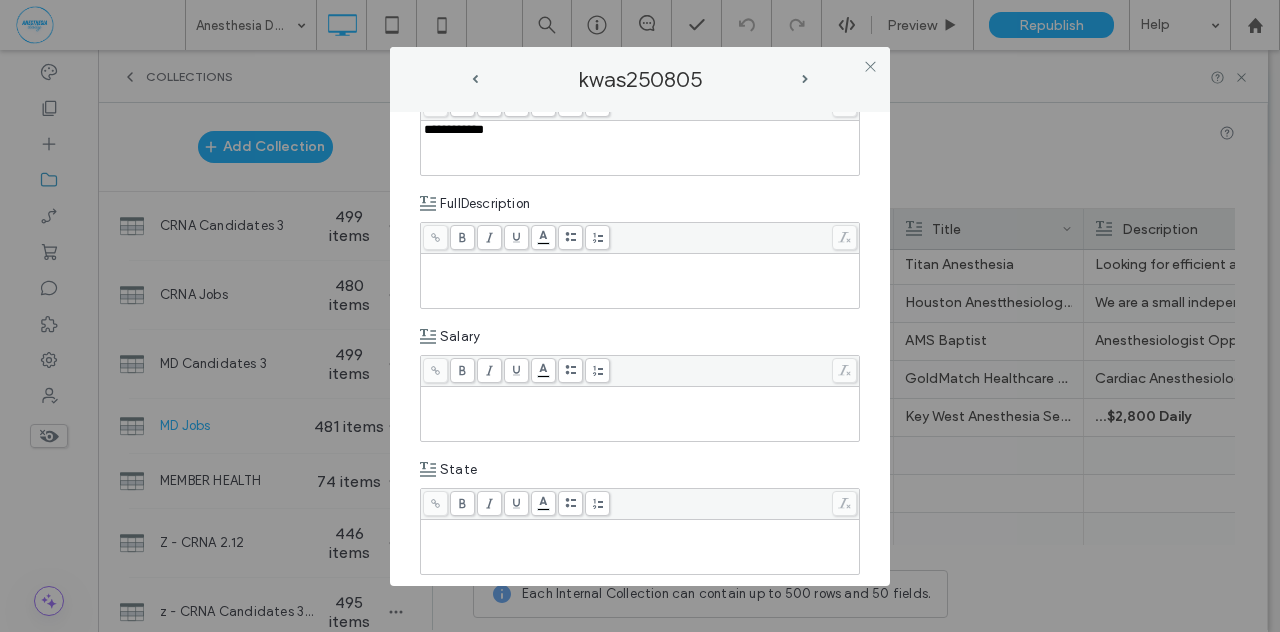 scroll, scrollTop: 661, scrollLeft: 0, axis: vertical 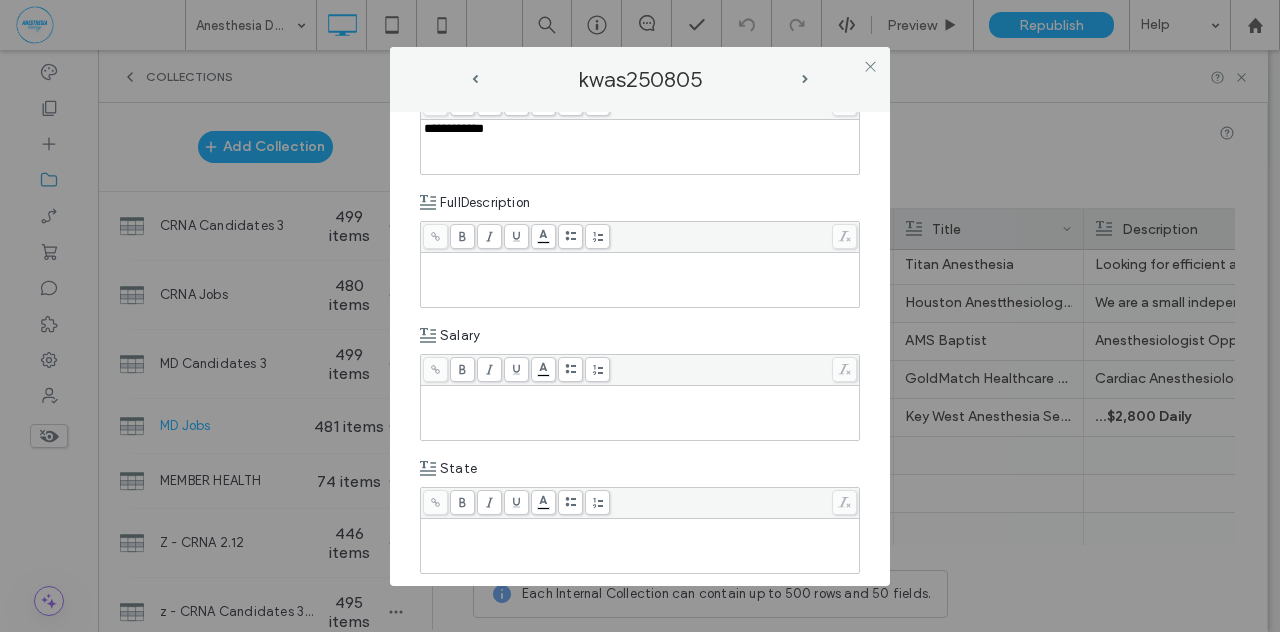 click at bounding box center [640, 546] 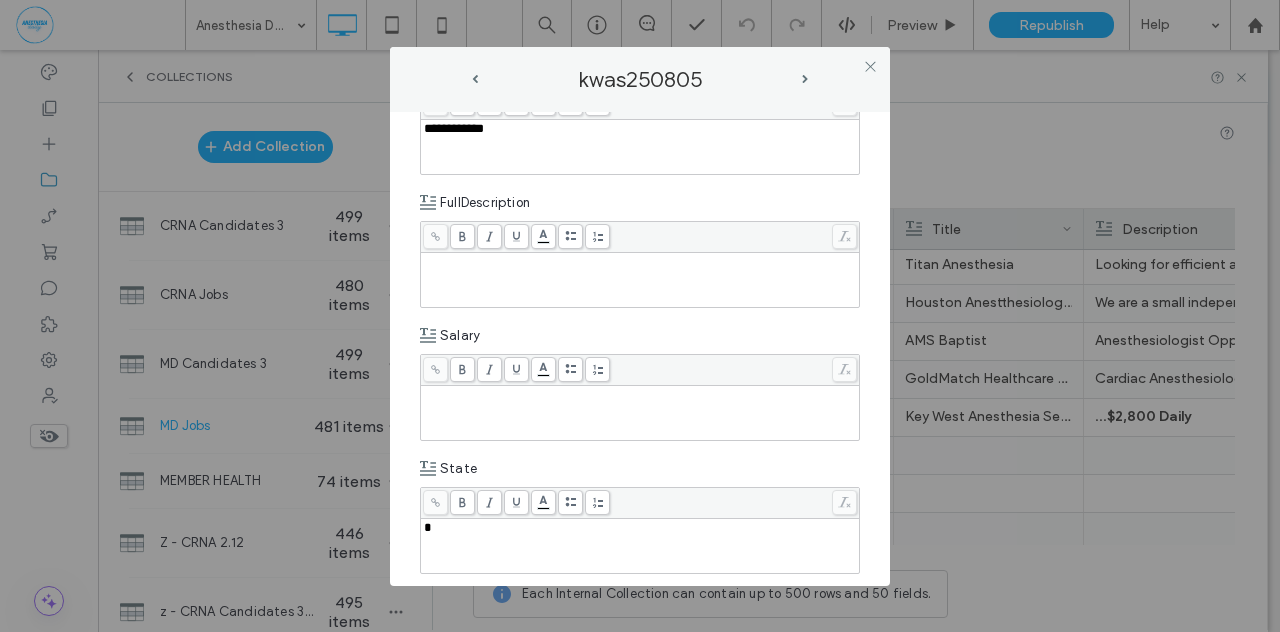type 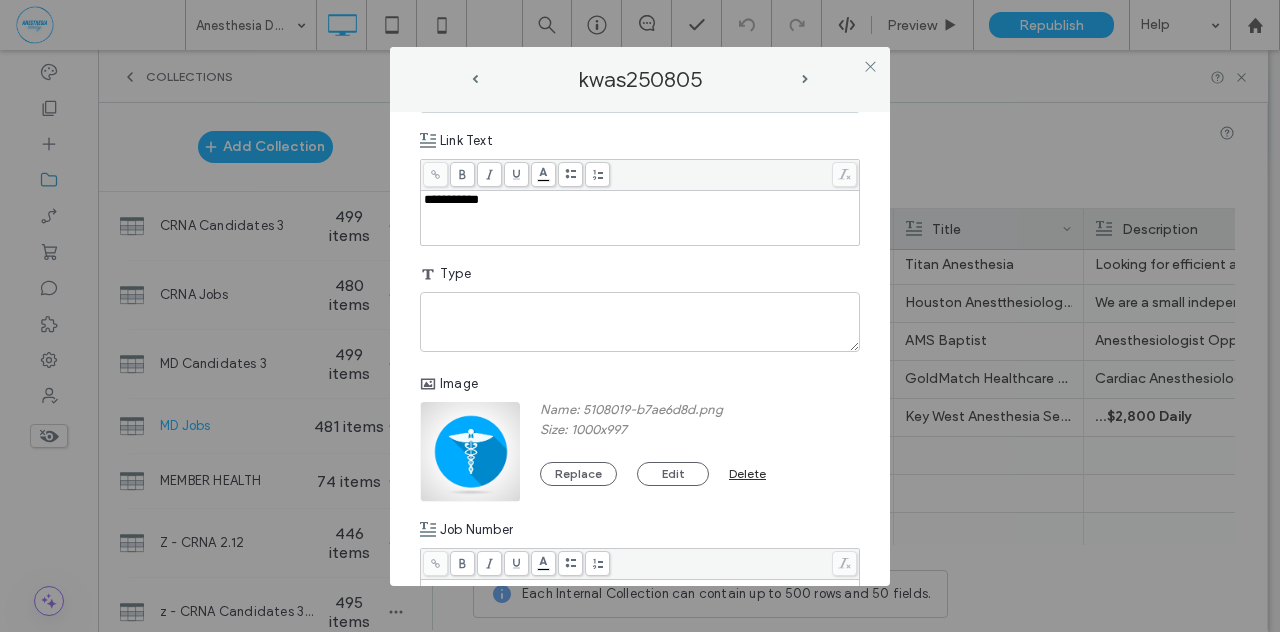 scroll, scrollTop: 1264, scrollLeft: 0, axis: vertical 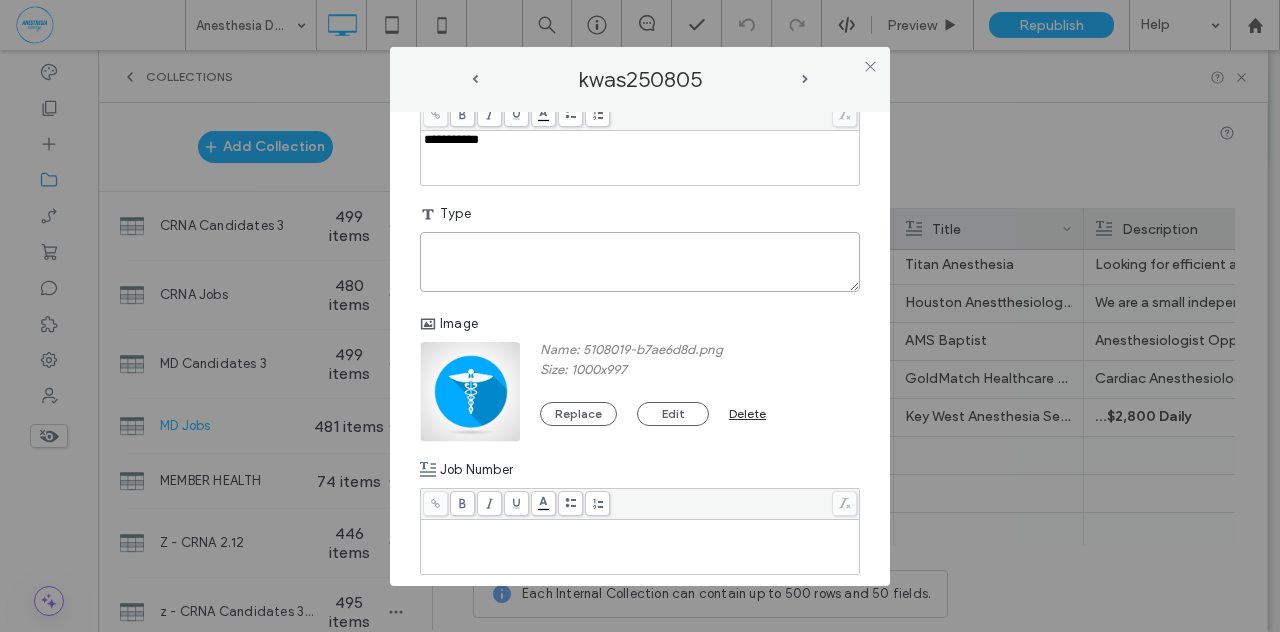 click at bounding box center [640, 262] 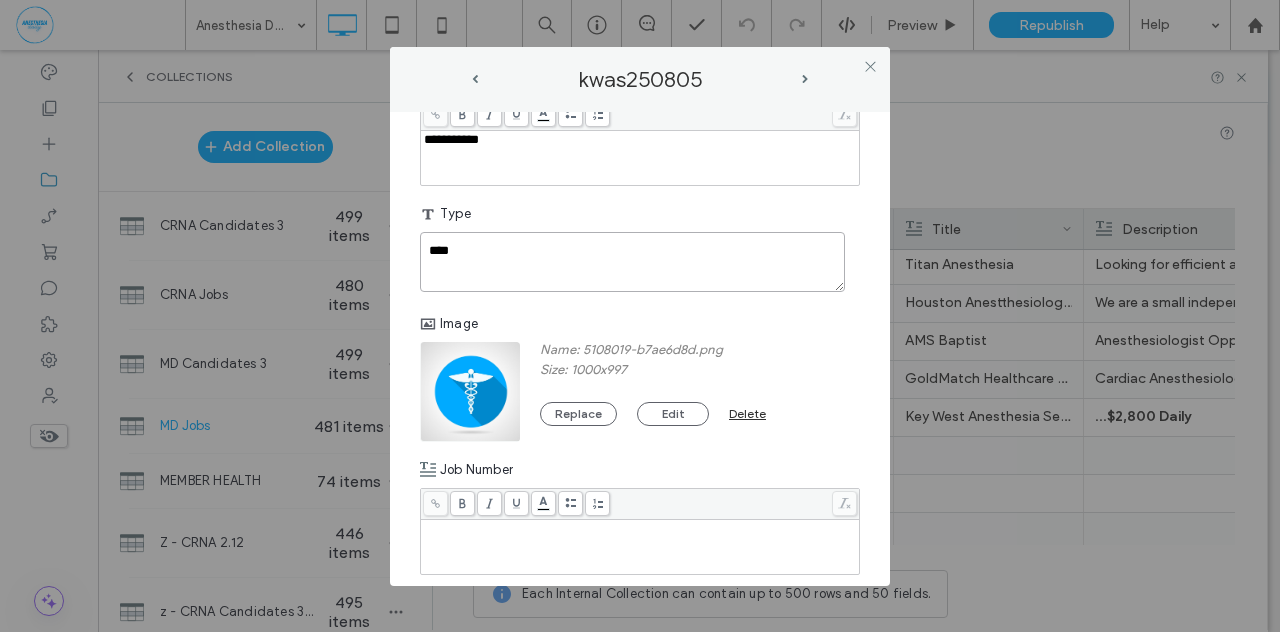 type on "****" 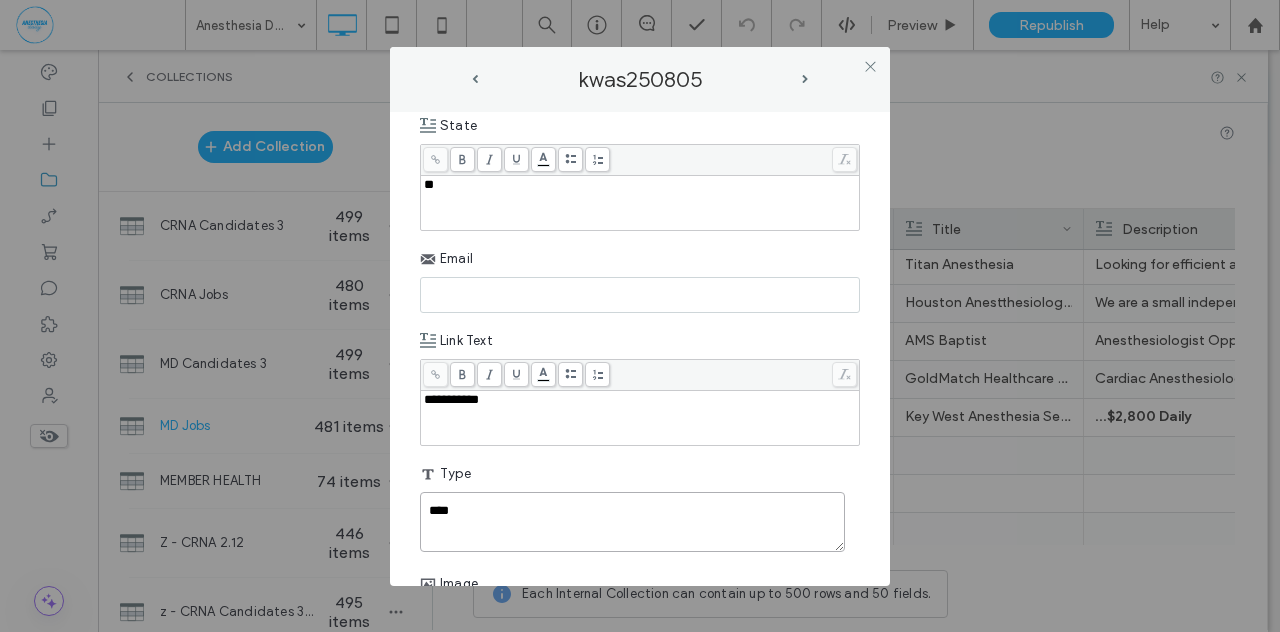 scroll, scrollTop: 977, scrollLeft: 0, axis: vertical 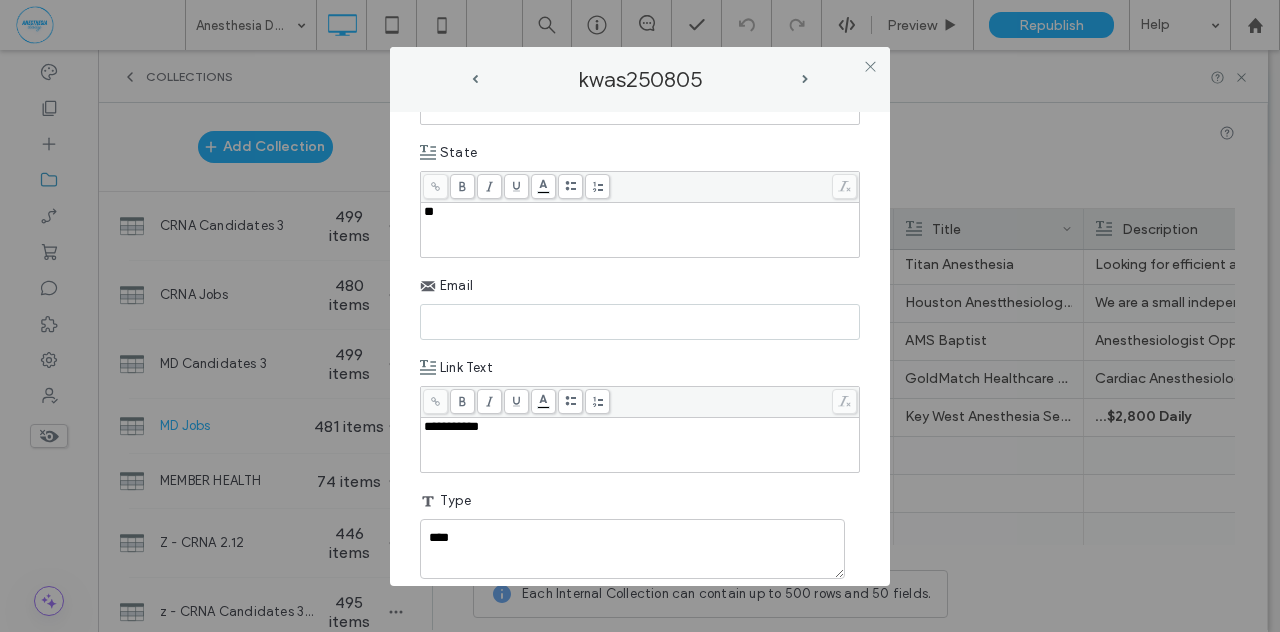 paste on "**********" 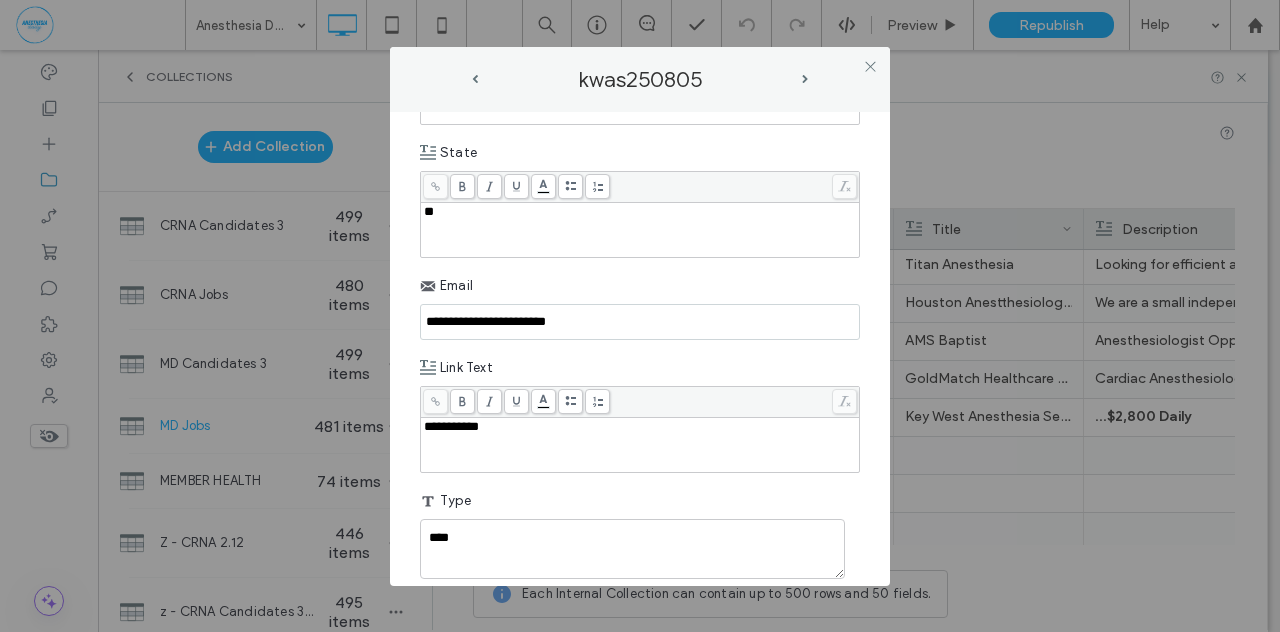 type on "**********" 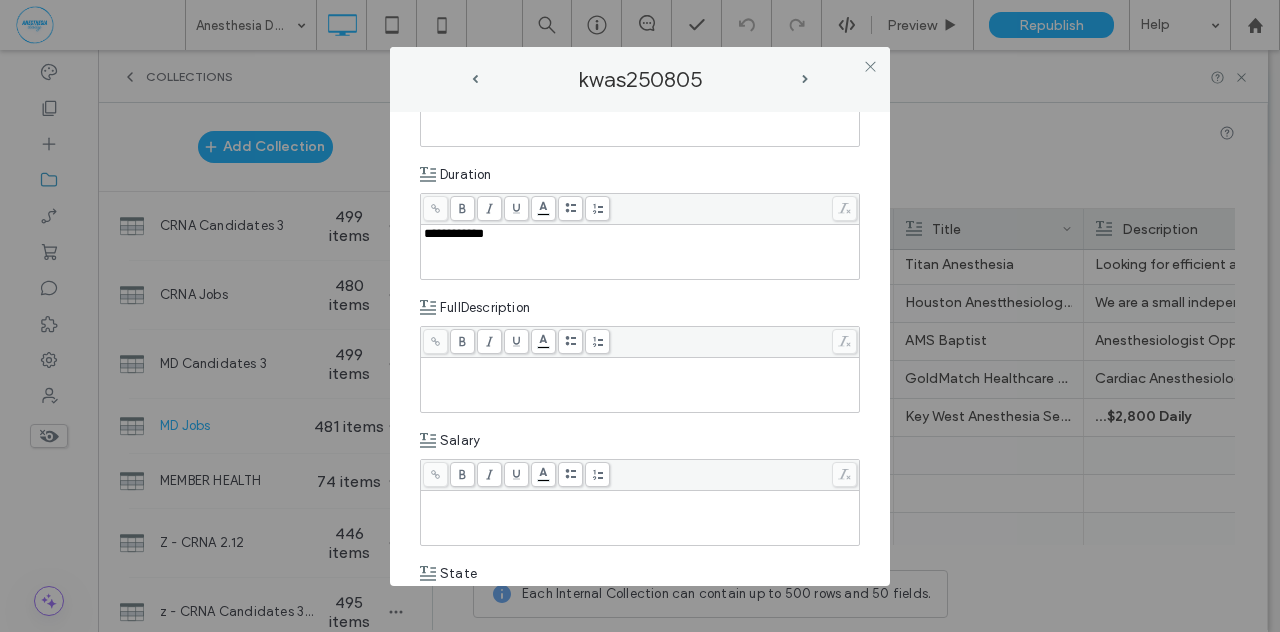 scroll, scrollTop: 549, scrollLeft: 0, axis: vertical 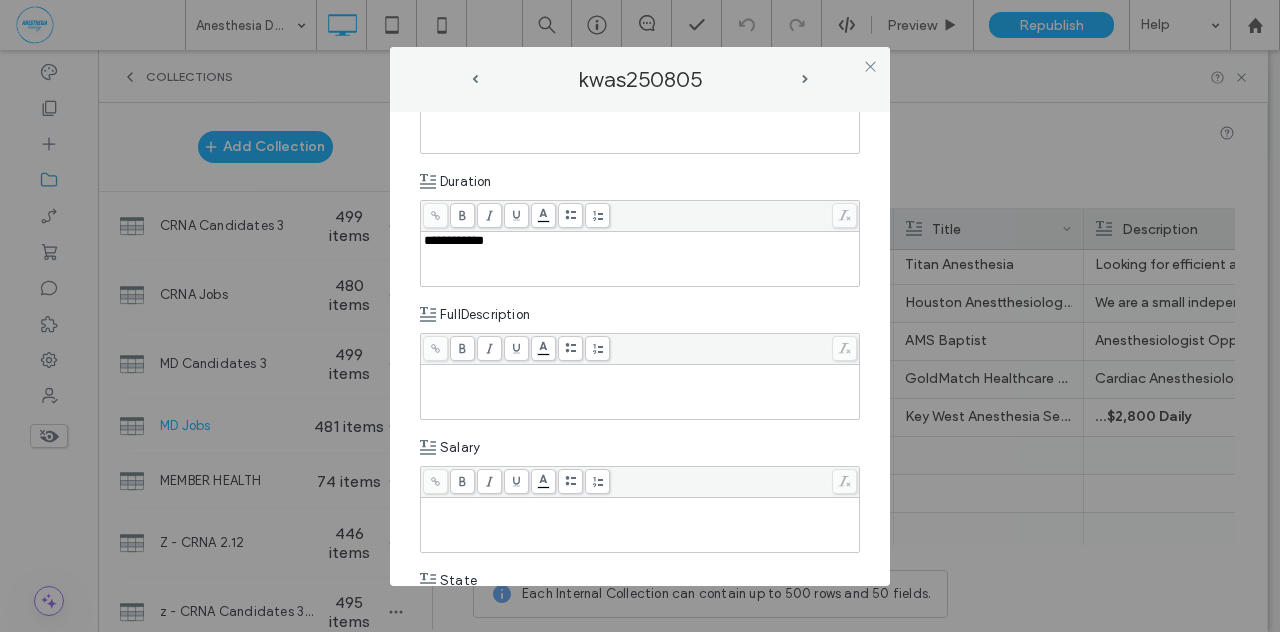 click at bounding box center (640, 374) 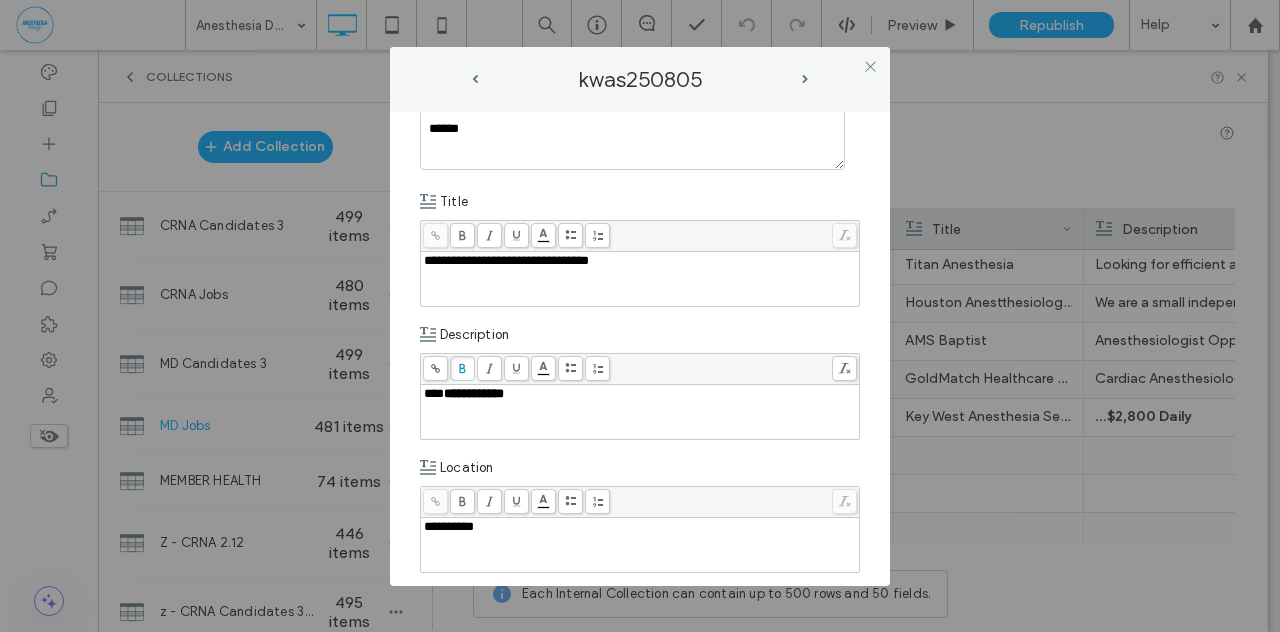 scroll, scrollTop: 121, scrollLeft: 0, axis: vertical 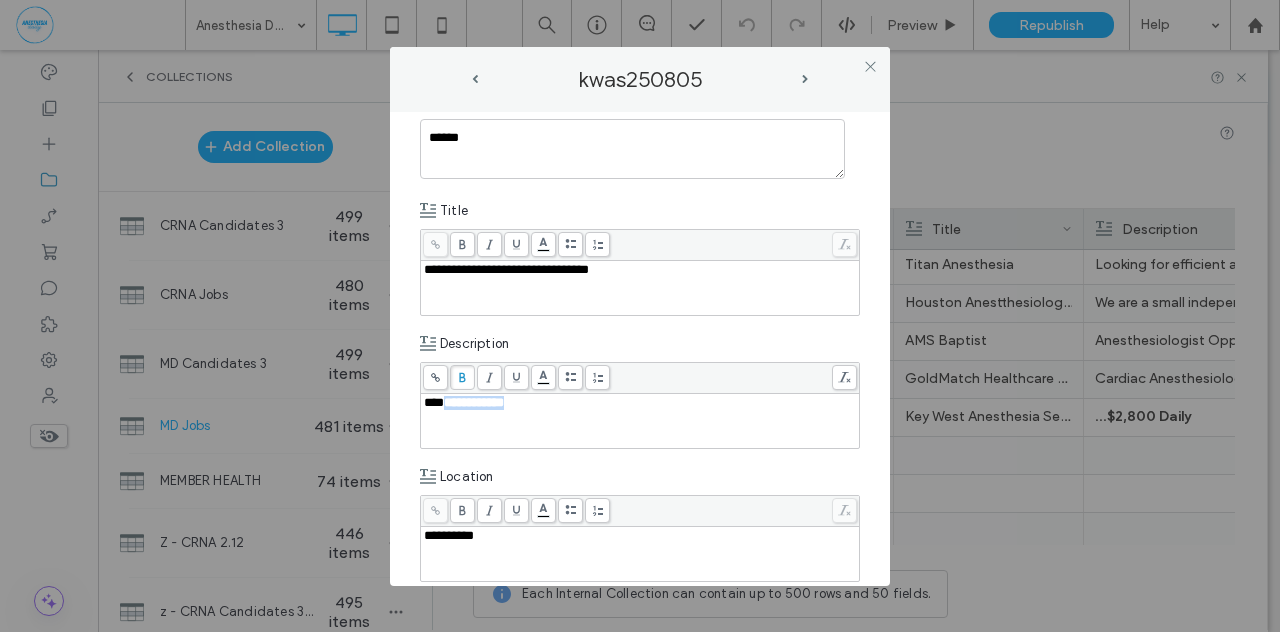 click on "***" at bounding box center (434, 402) 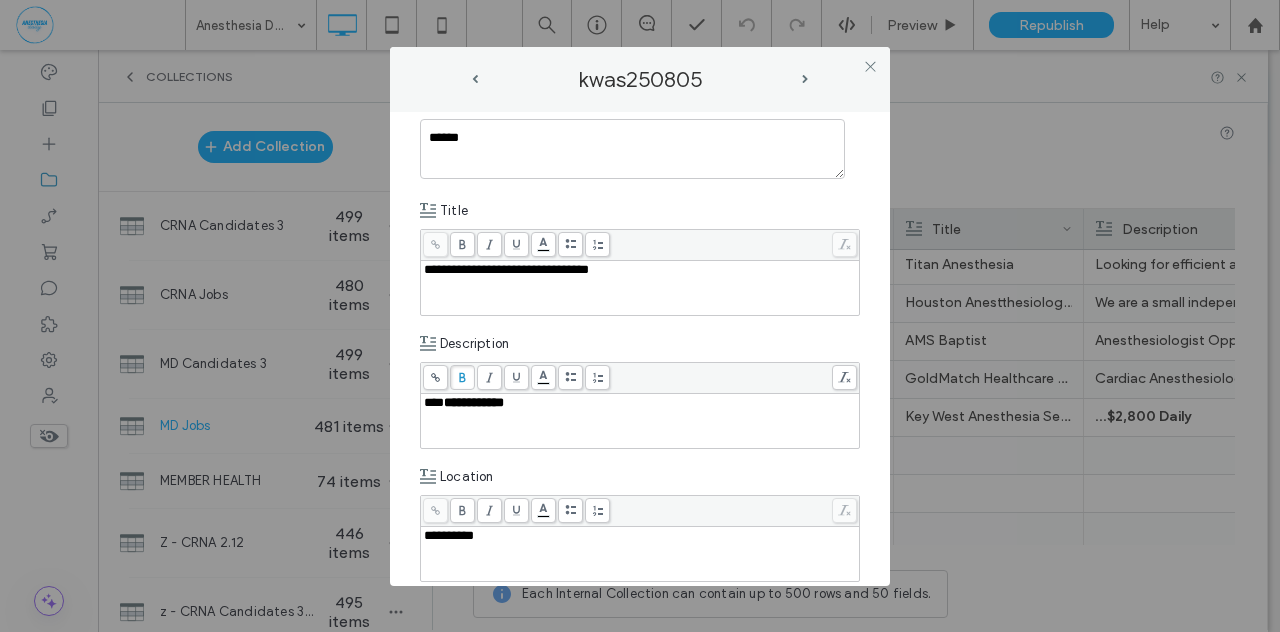 click on "***" at bounding box center (434, 402) 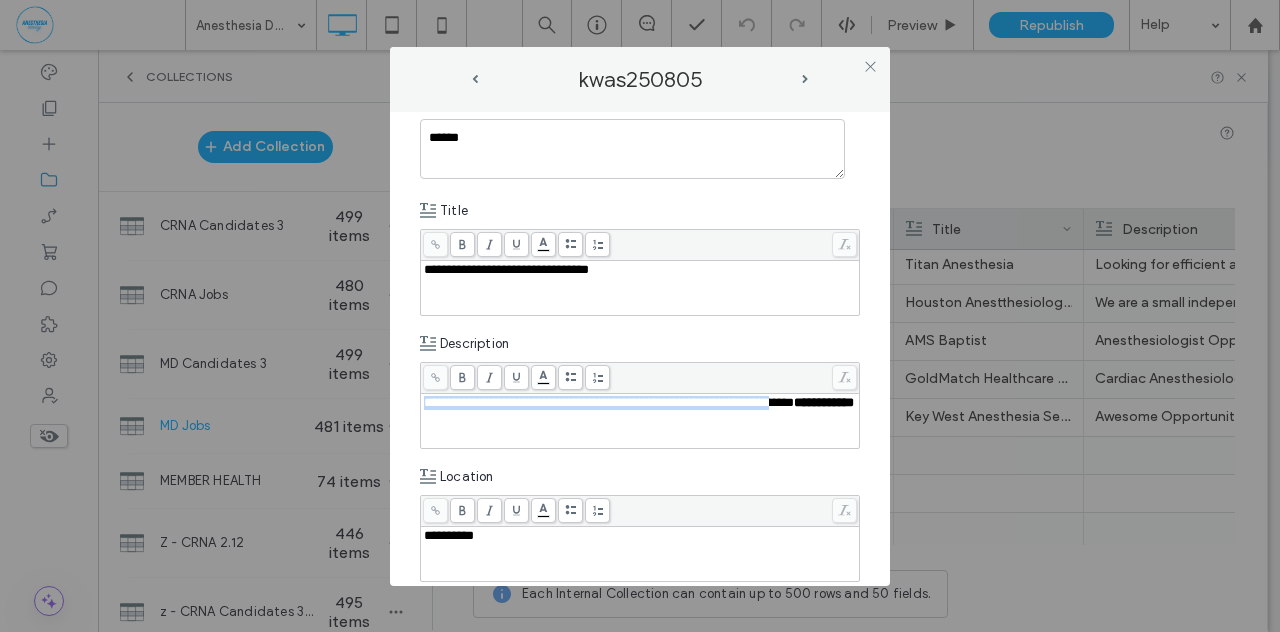 drag, startPoint x: 464, startPoint y: 418, endPoint x: 424, endPoint y: 402, distance: 43.081318 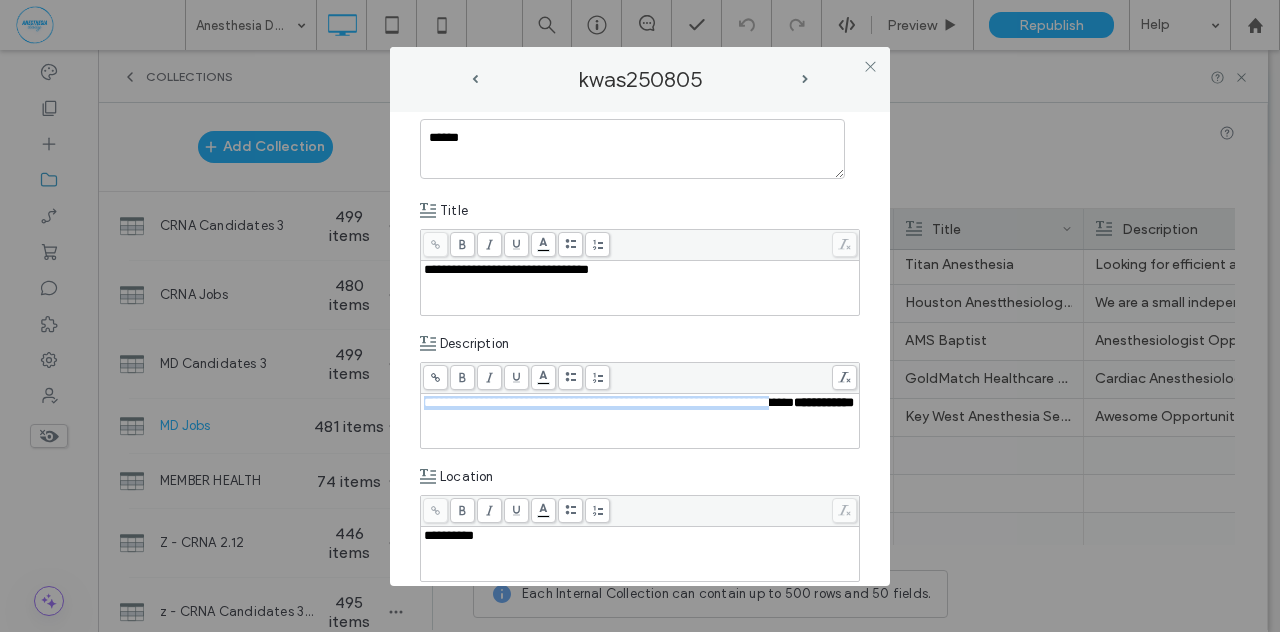 copy on "**********" 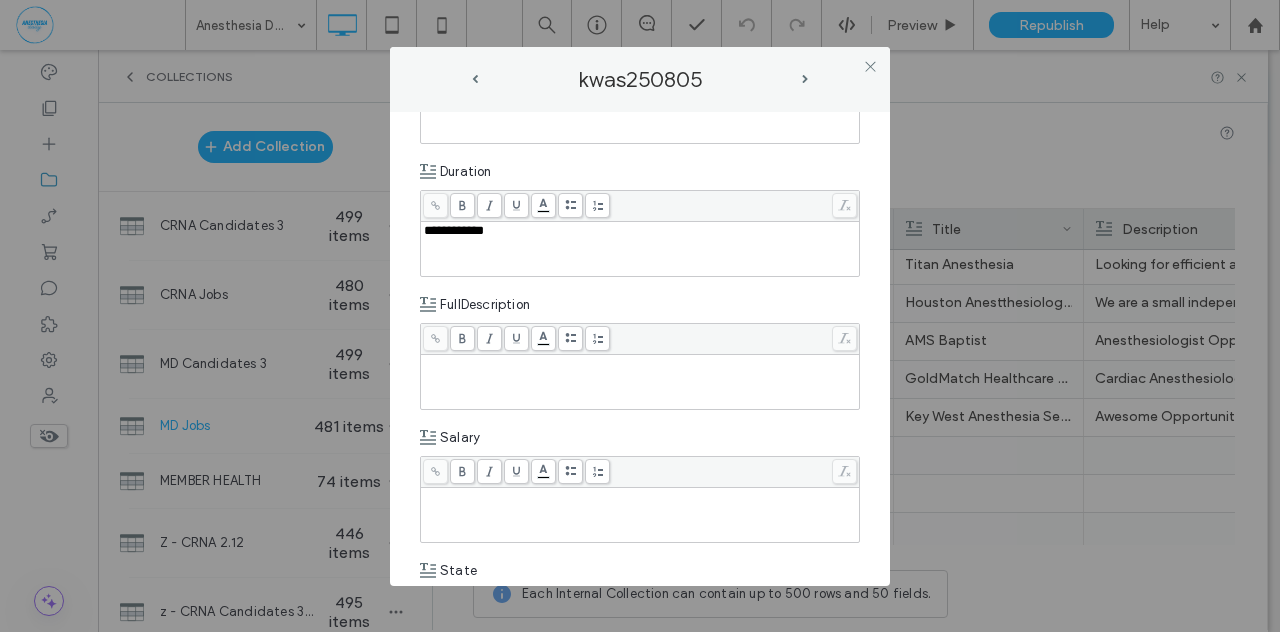 scroll, scrollTop: 619, scrollLeft: 0, axis: vertical 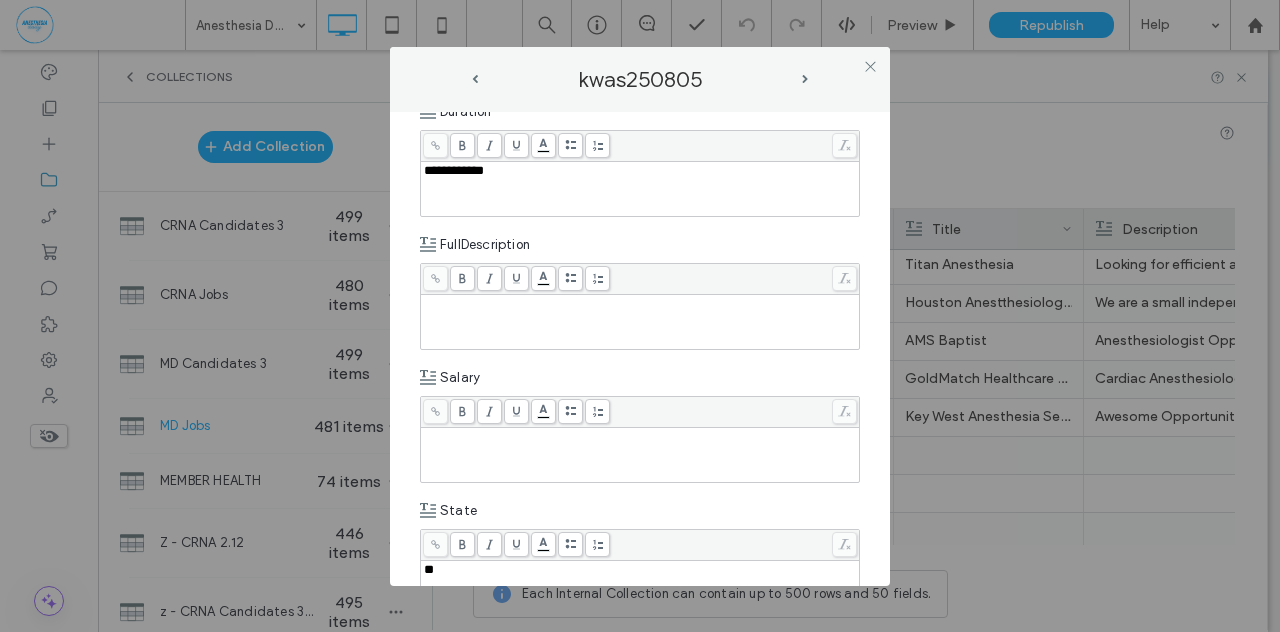 paste 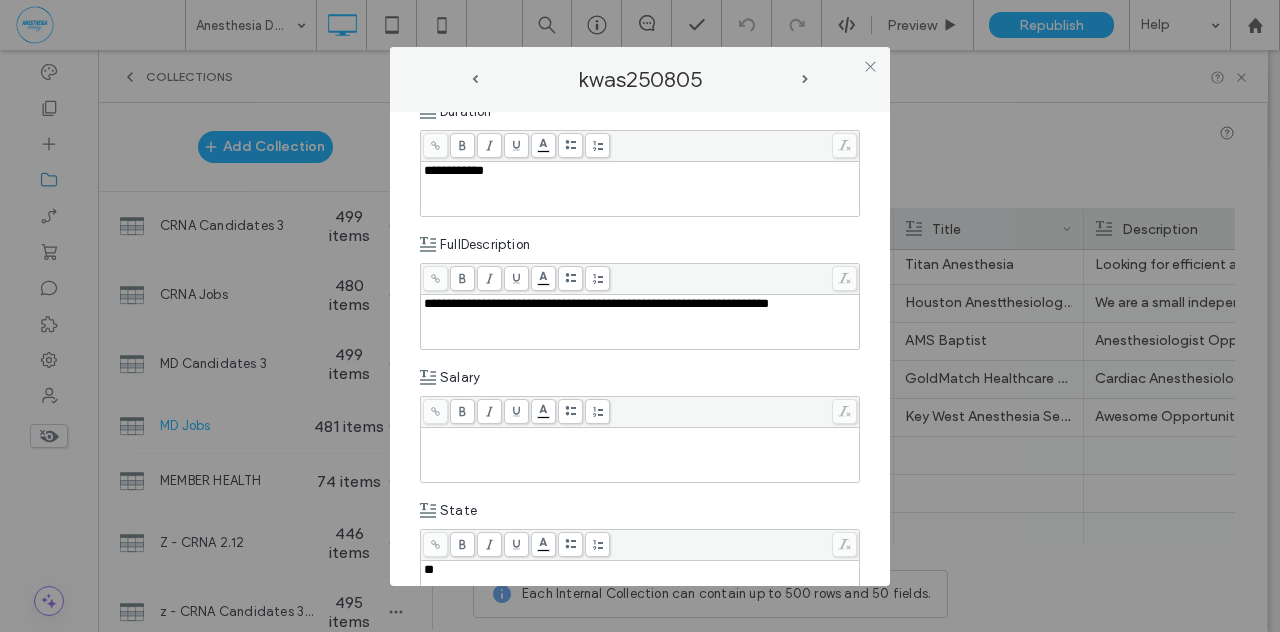 type 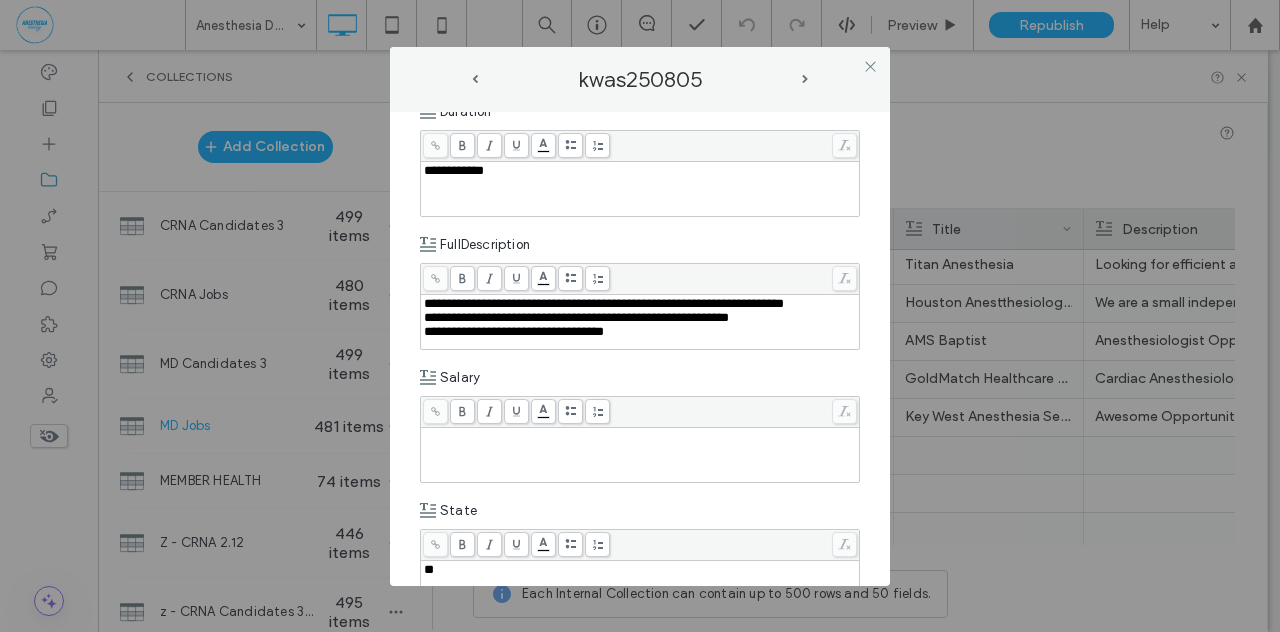 click on "**********" at bounding box center [576, 317] 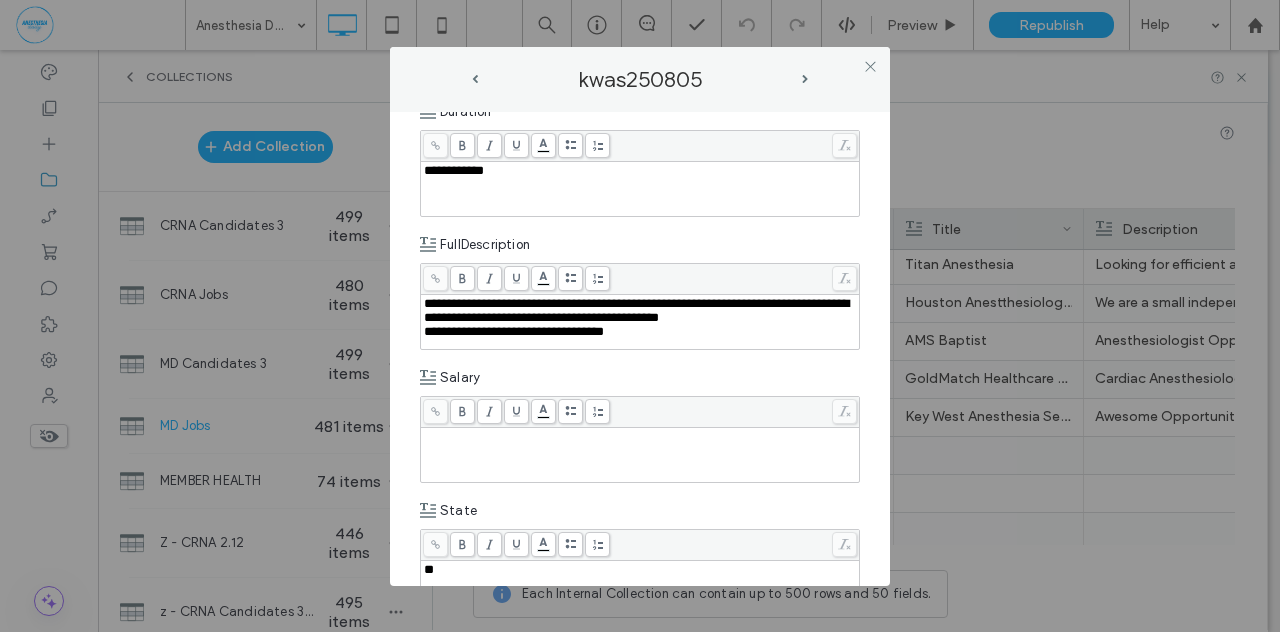 click on "**********" at bounding box center [514, 331] 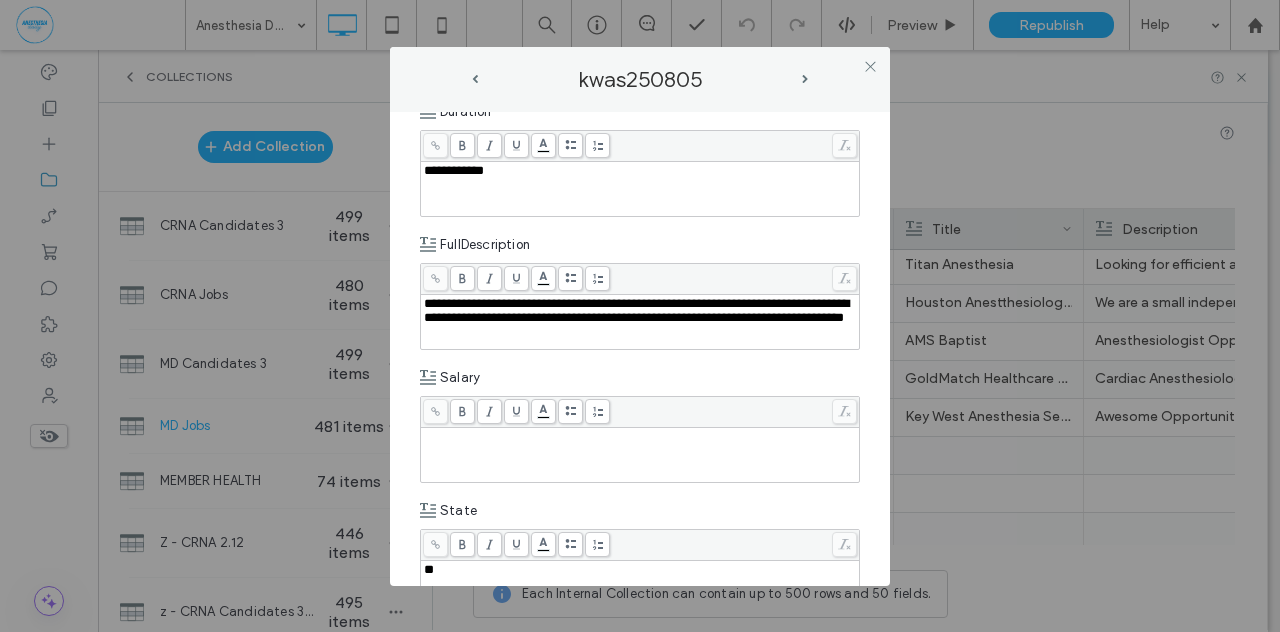 click on "**********" at bounding box center (640, 311) 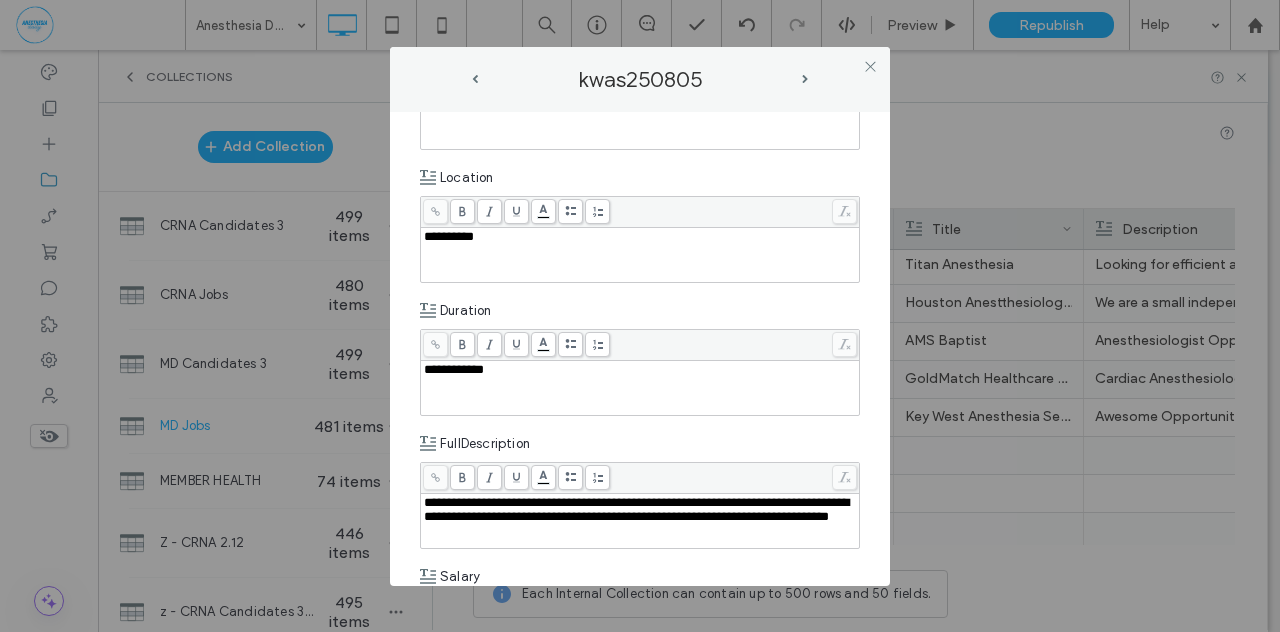 scroll, scrollTop: 417, scrollLeft: 0, axis: vertical 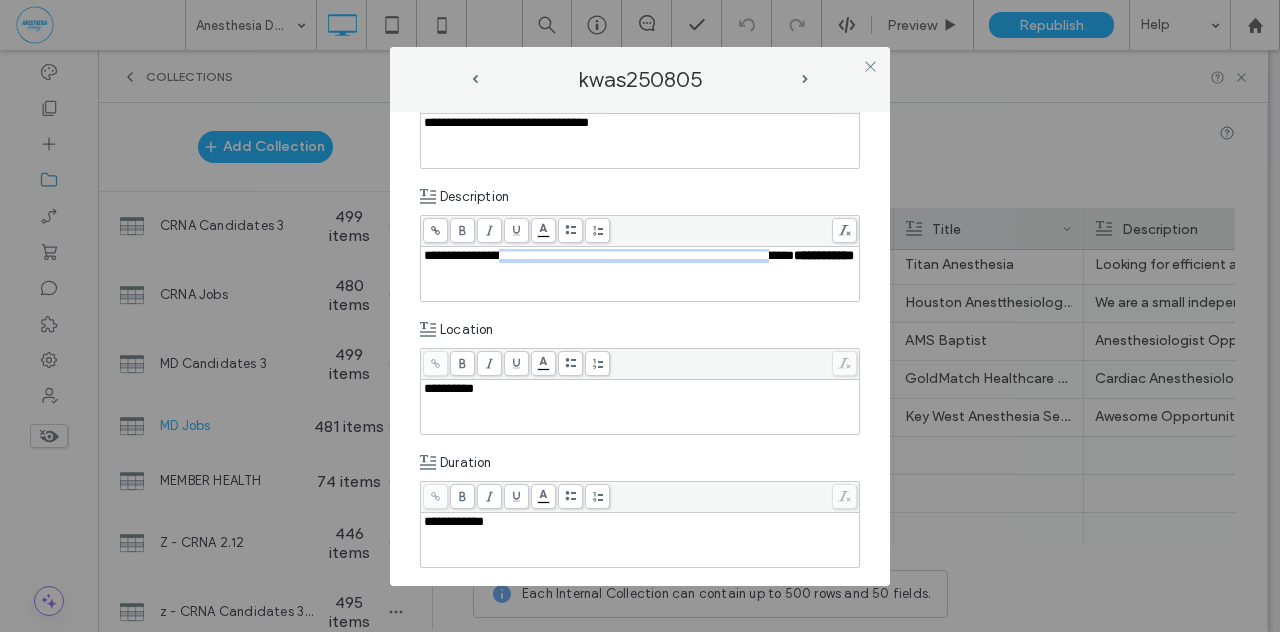 drag, startPoint x: 480, startPoint y: 119, endPoint x: 537, endPoint y: 120, distance: 57.00877 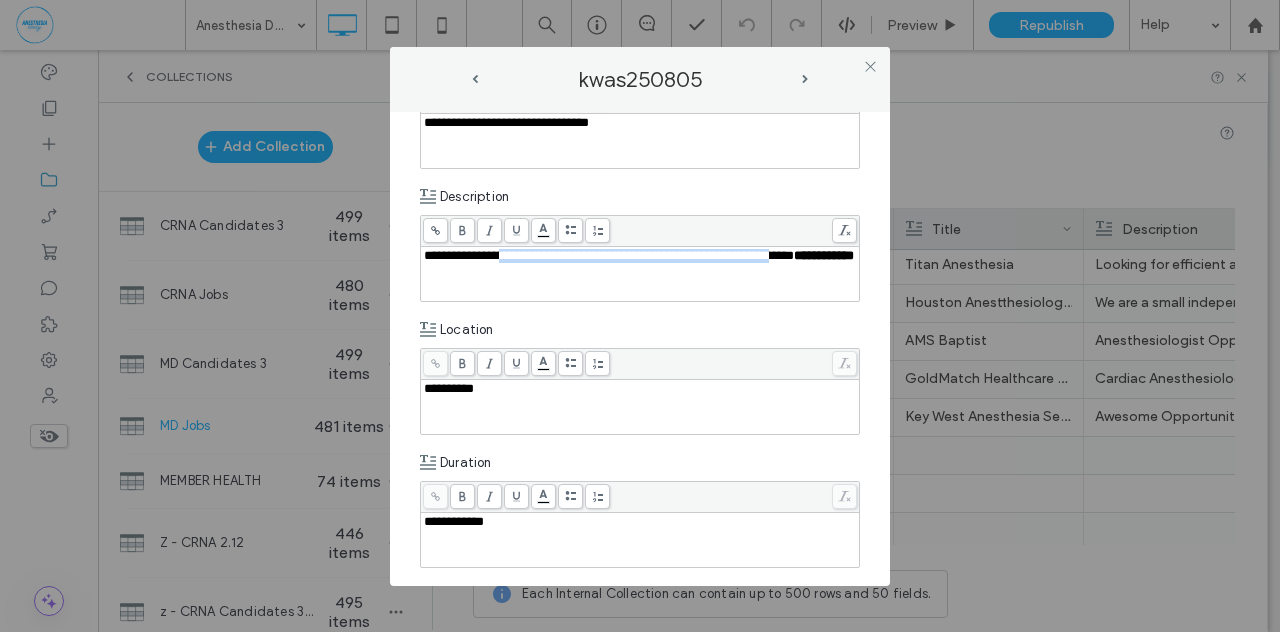 click on "**********" at bounding box center [640, 712] 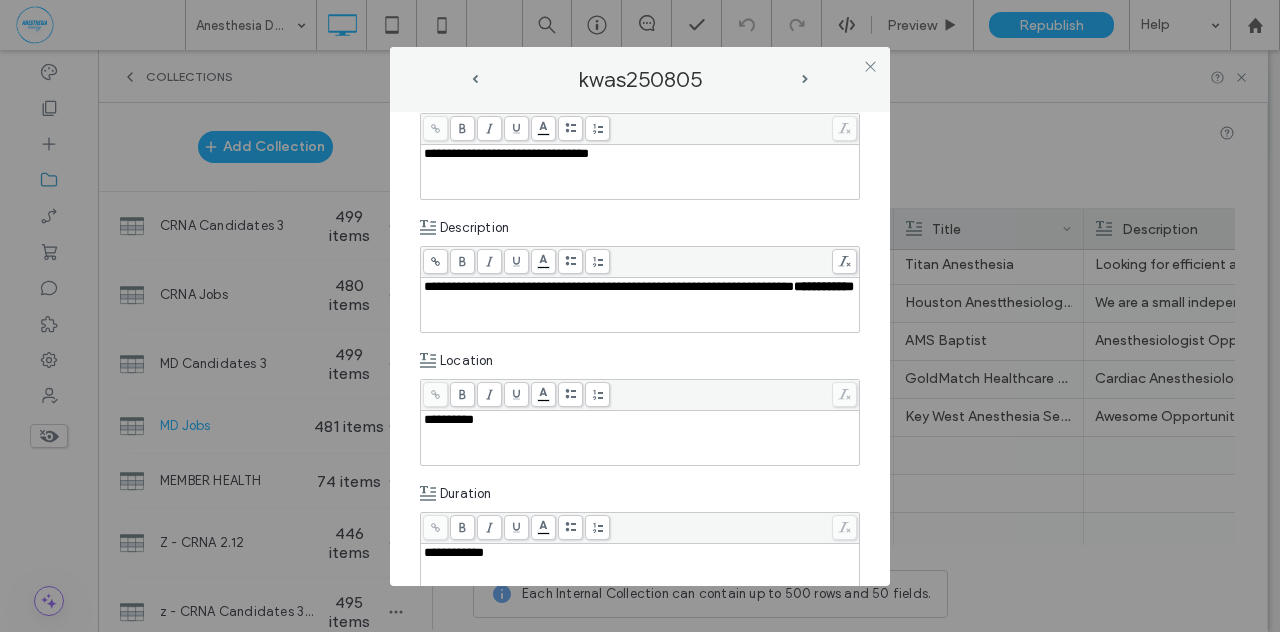 click on "**********" at bounding box center [640, 743] 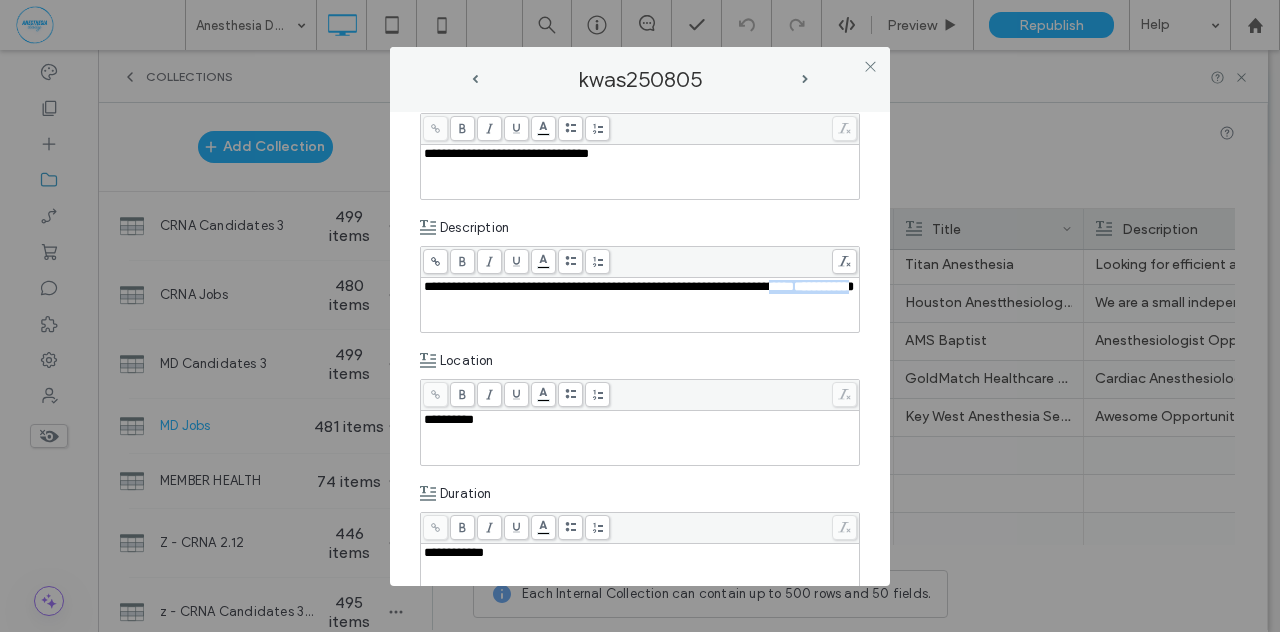 drag, startPoint x: 482, startPoint y: 301, endPoint x: 550, endPoint y: 301, distance: 68 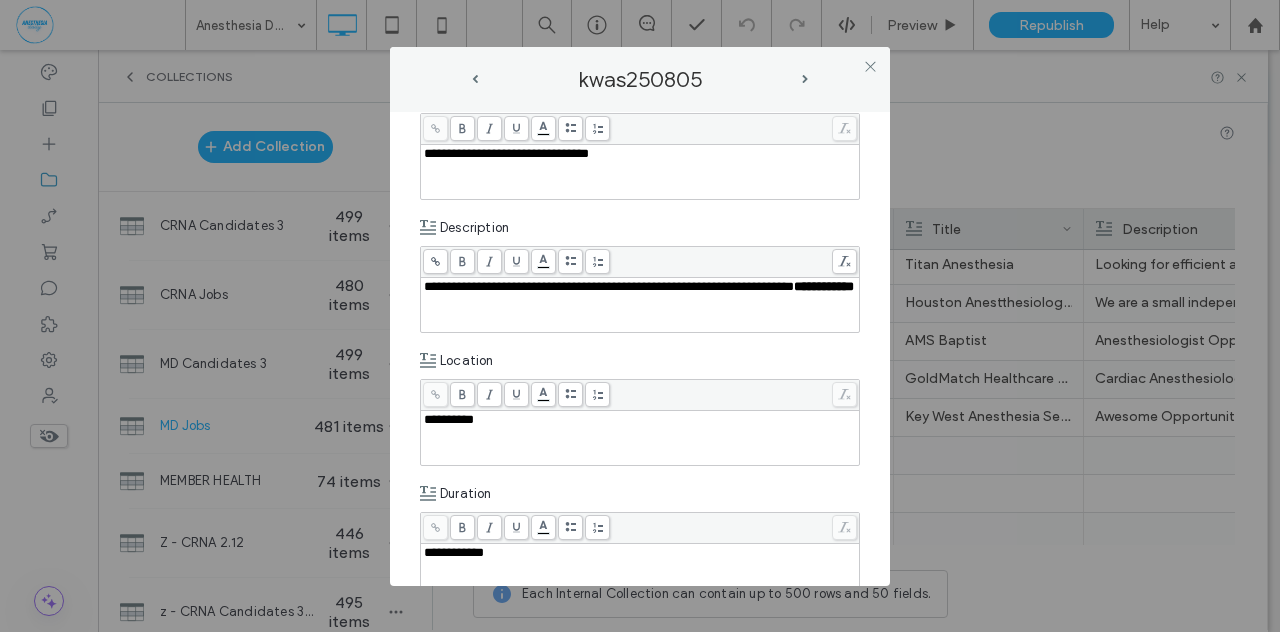 click on "**********" at bounding box center (640, 287) 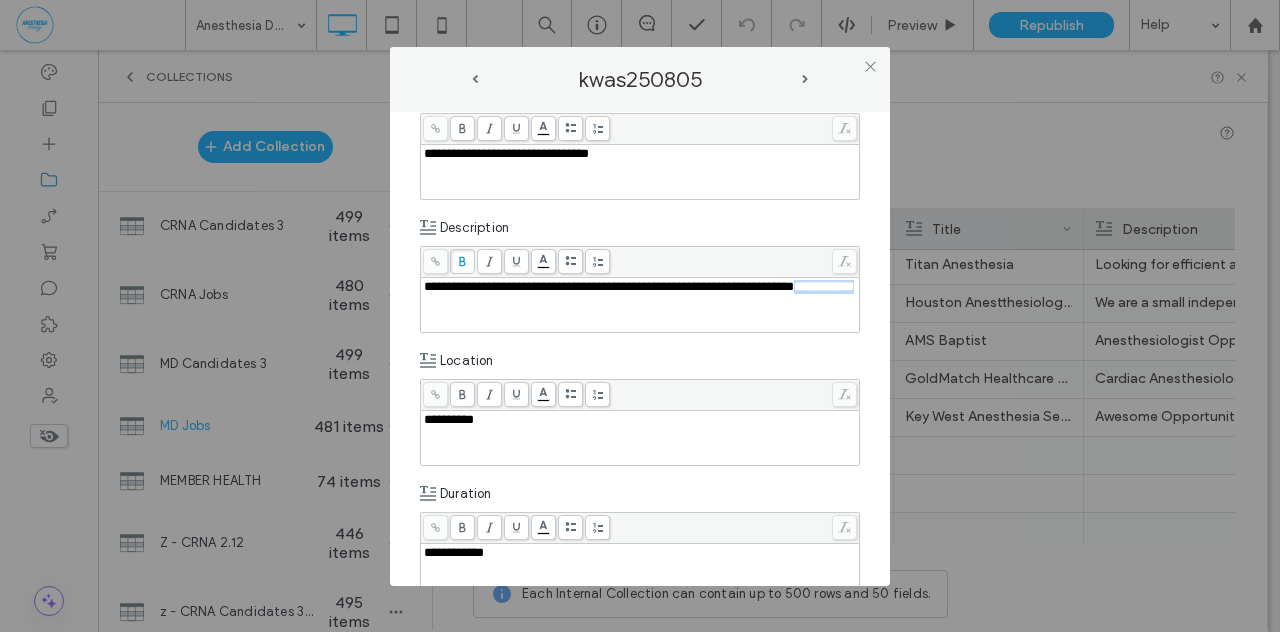 drag, startPoint x: 480, startPoint y: 299, endPoint x: 558, endPoint y: 300, distance: 78.00641 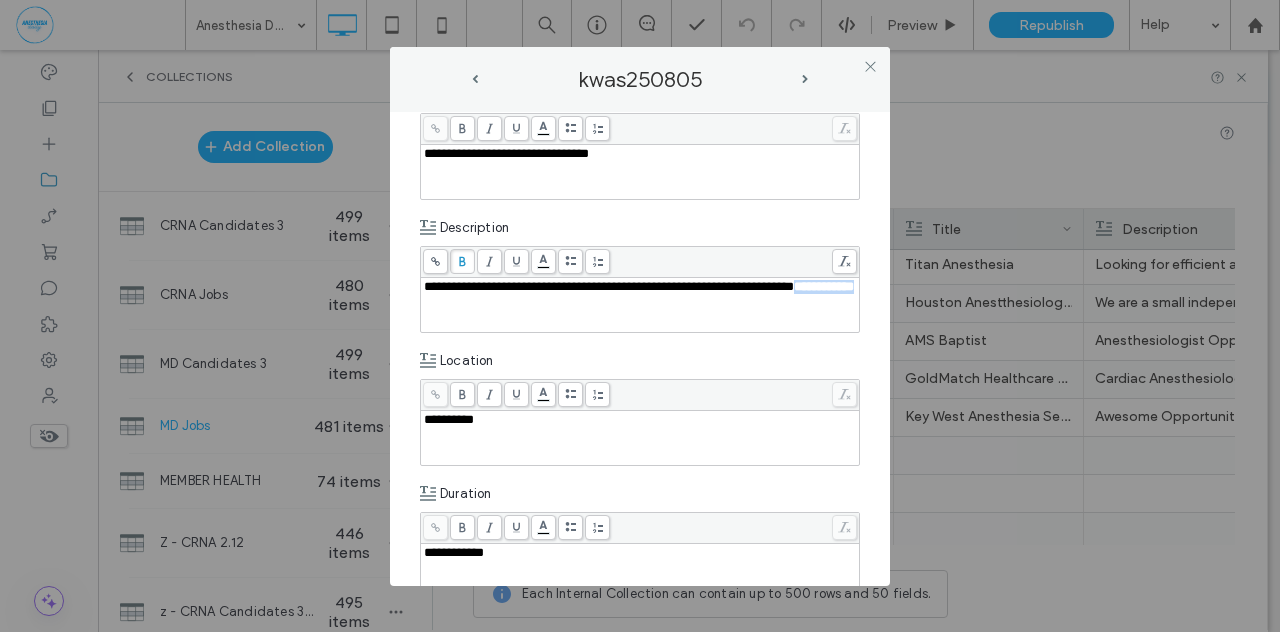 copy on "**********" 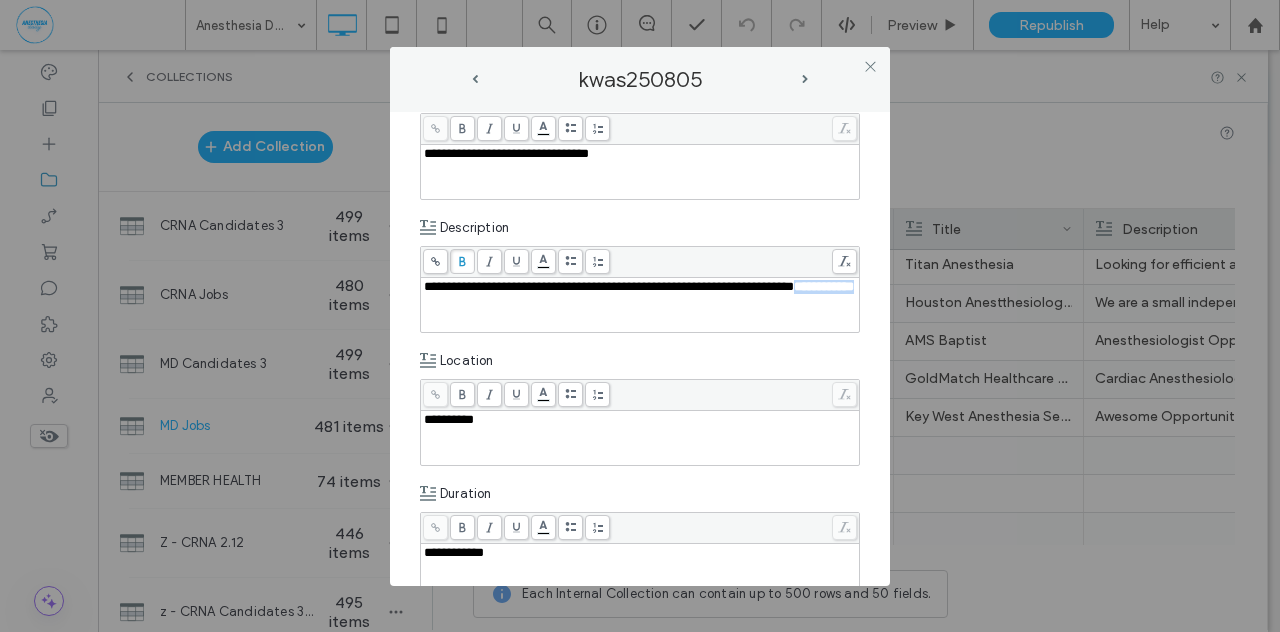 scroll, scrollTop: 711, scrollLeft: 0, axis: vertical 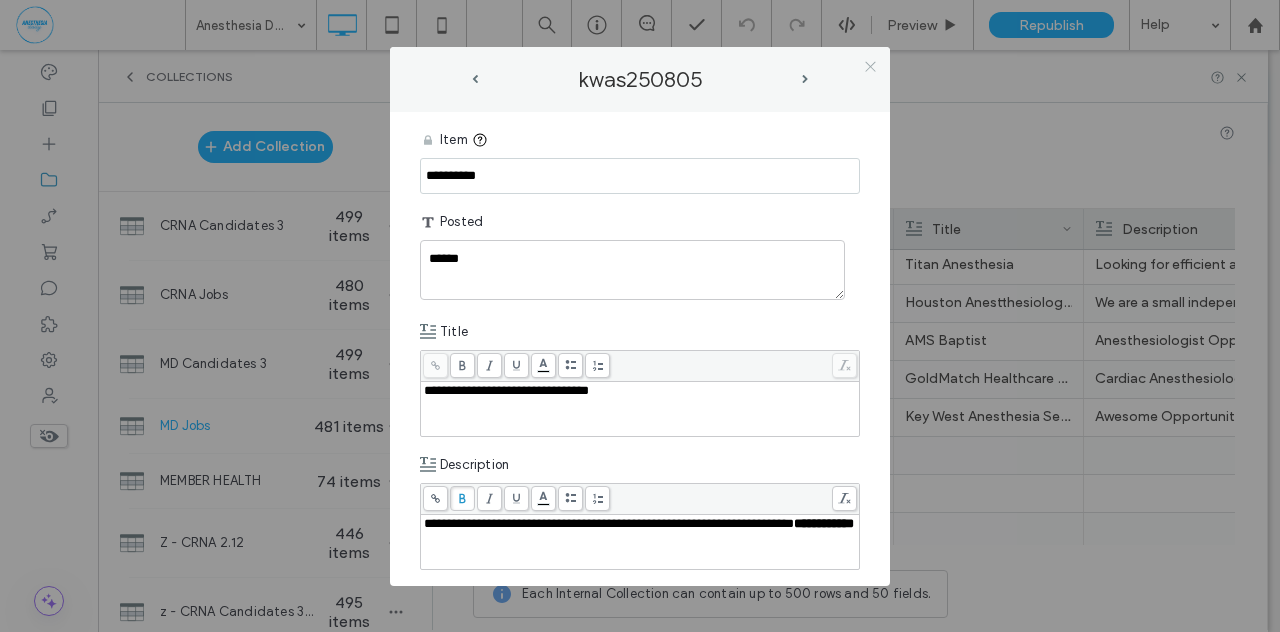 click 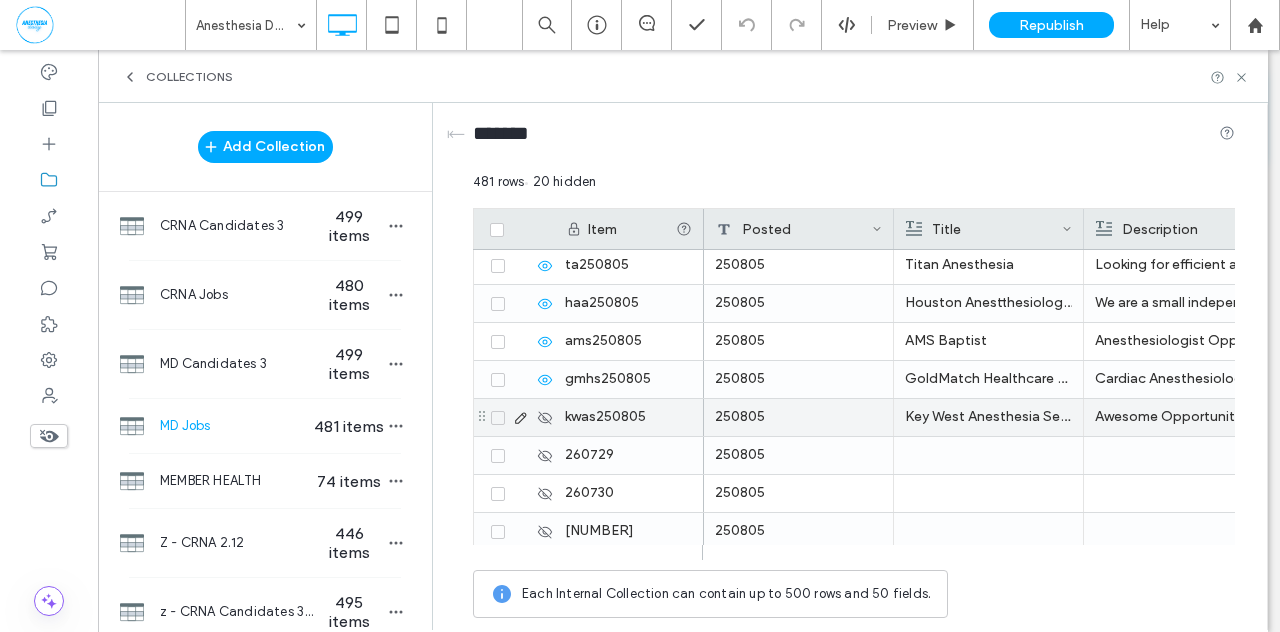 click 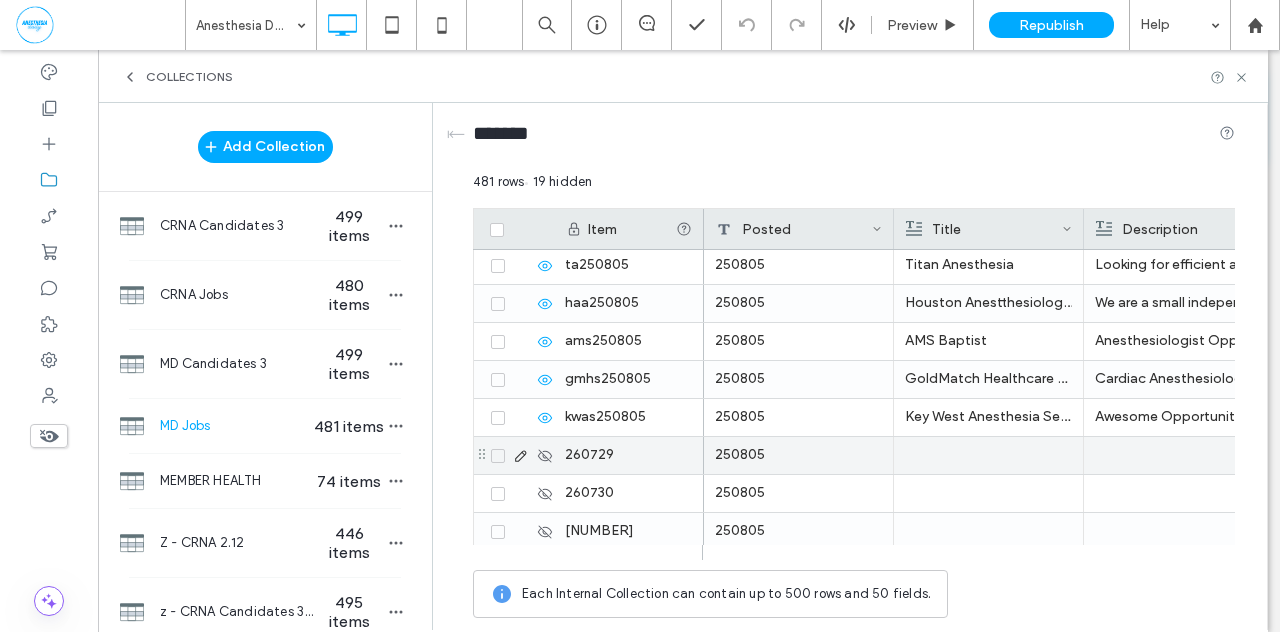 click 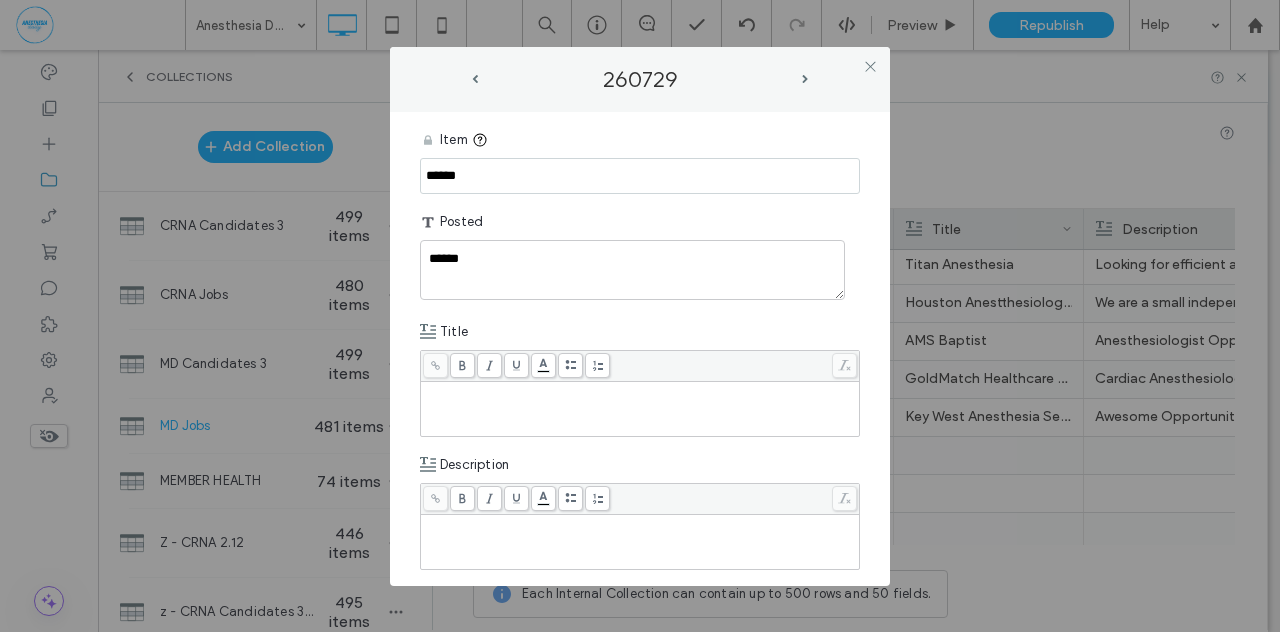 drag, startPoint x: 428, startPoint y: 396, endPoint x: 450, endPoint y: 409, distance: 25.553865 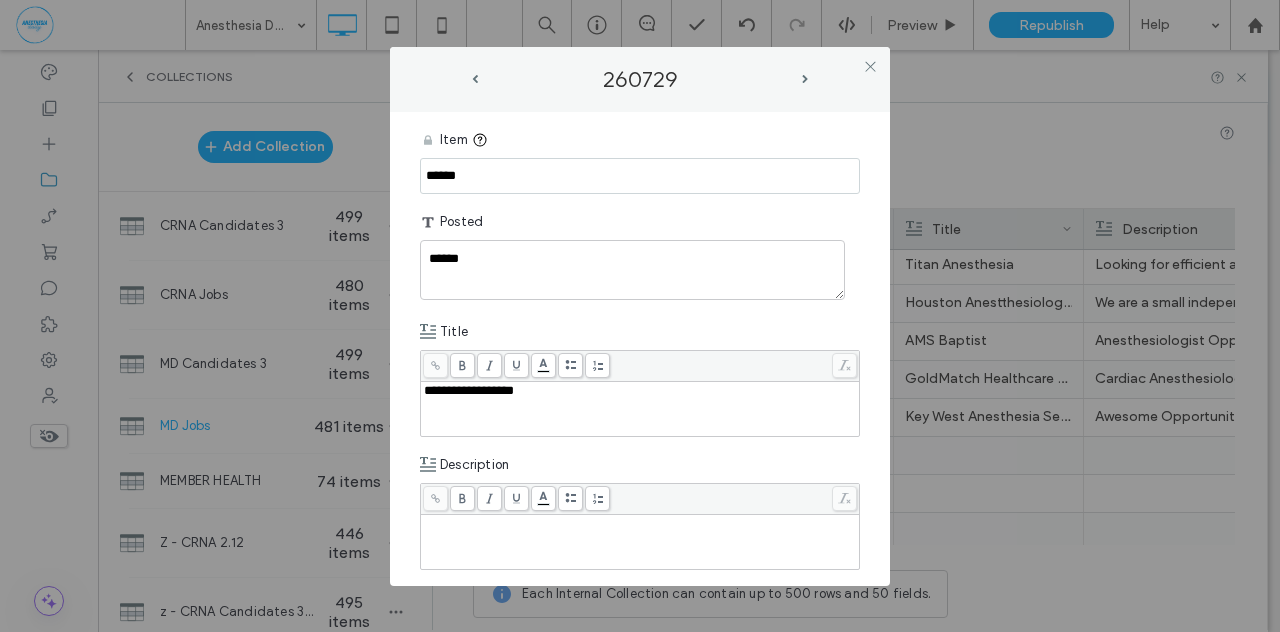 drag, startPoint x: 478, startPoint y: 169, endPoint x: 346, endPoint y: 151, distance: 133.22162 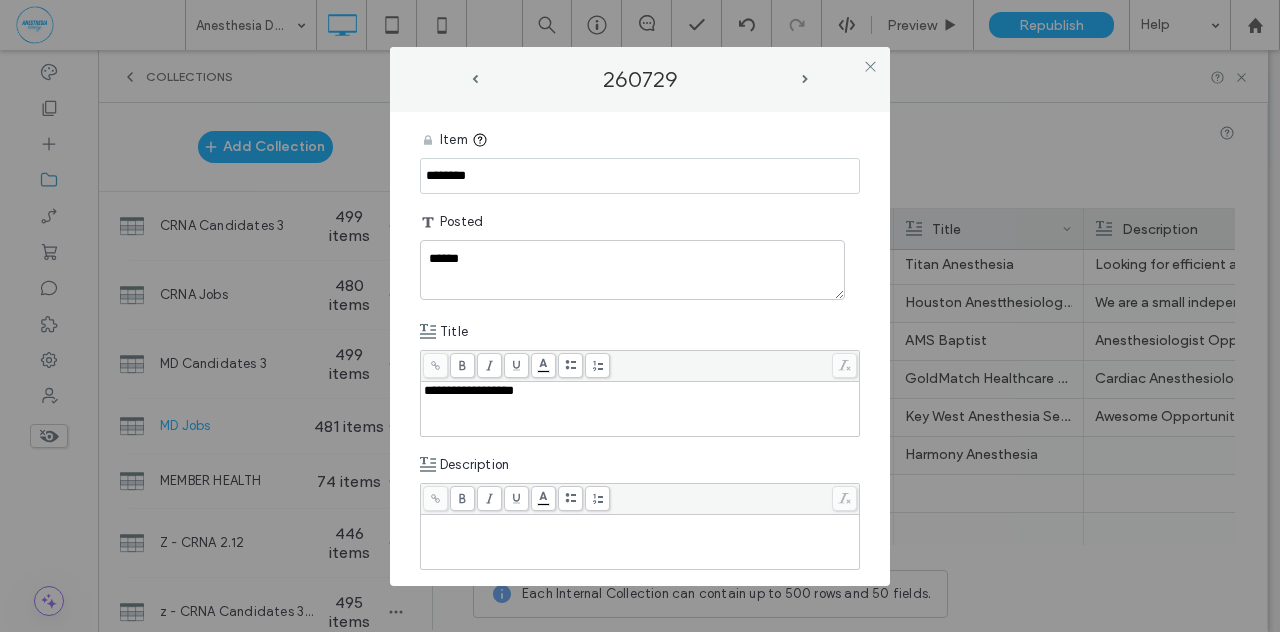 type on "********" 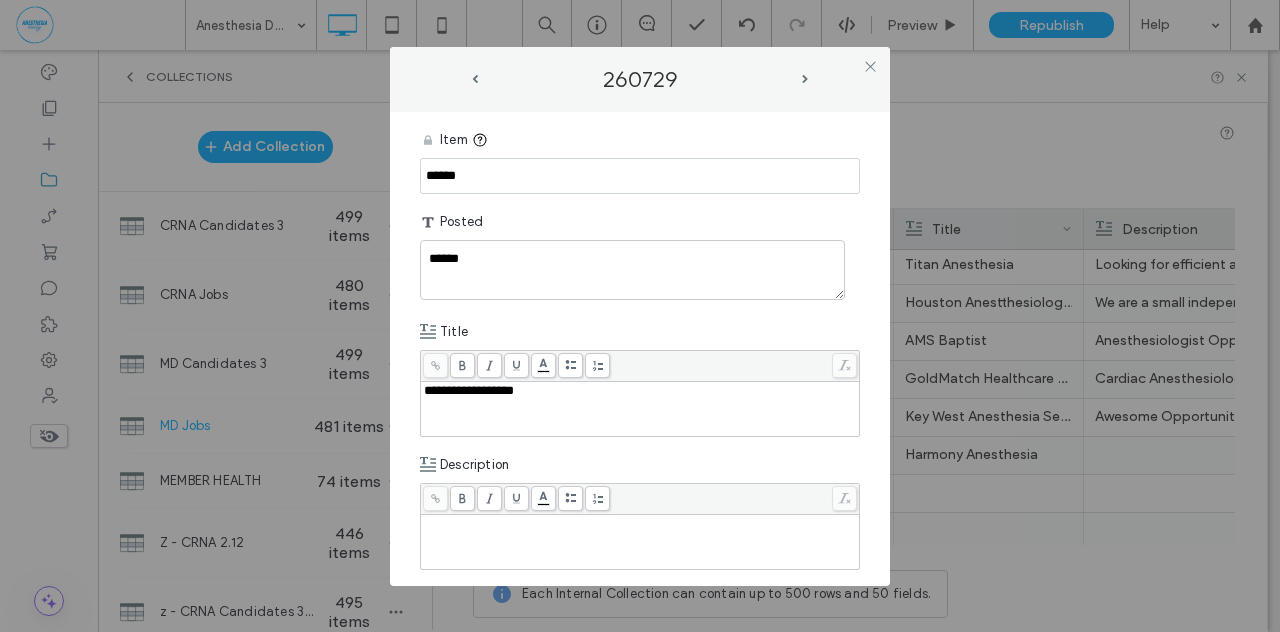 drag, startPoint x: 488, startPoint y: 183, endPoint x: 382, endPoint y: 174, distance: 106.381386 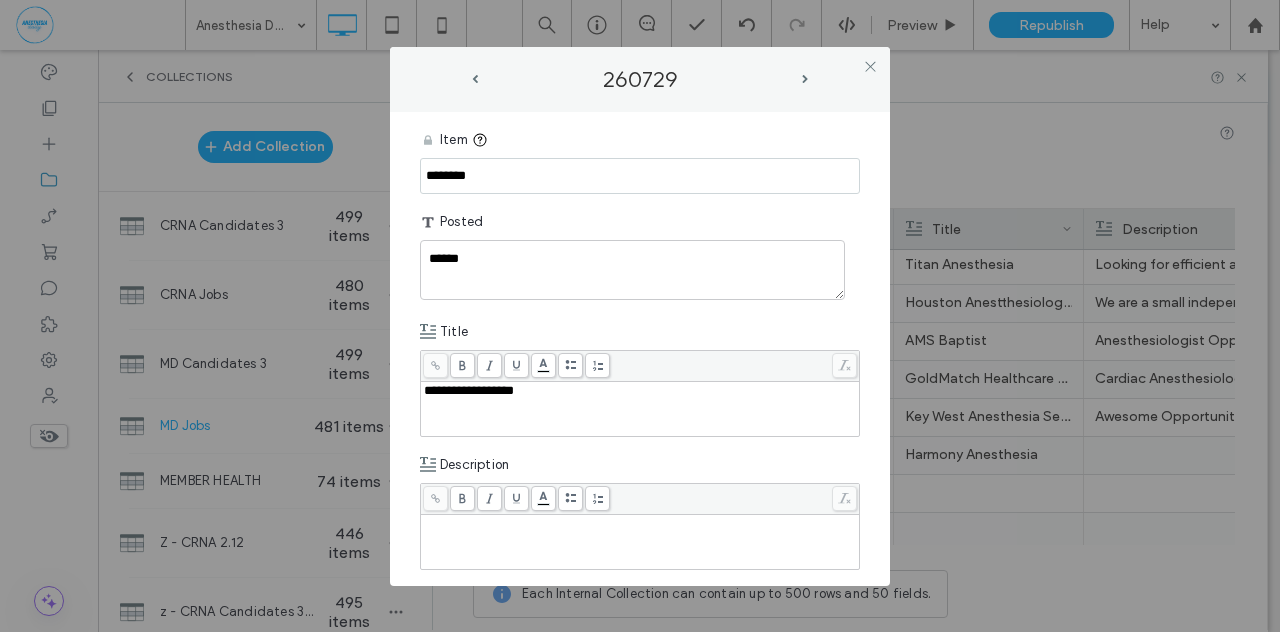 type on "********" 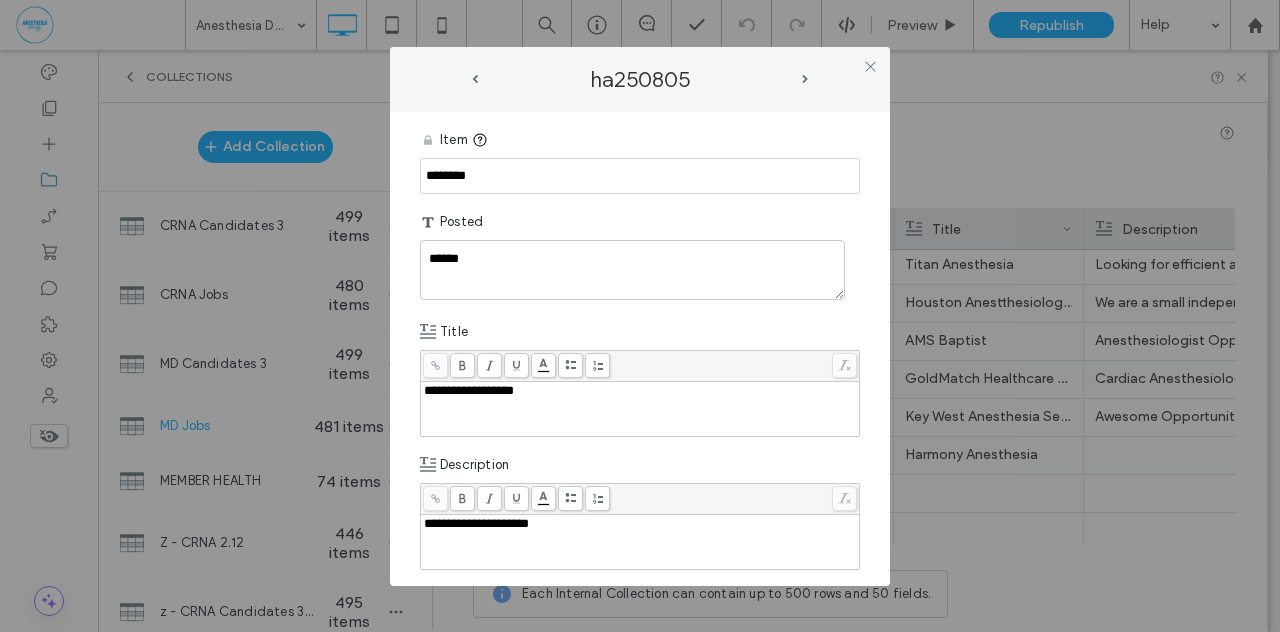 click on "**********" at bounding box center (476, 523) 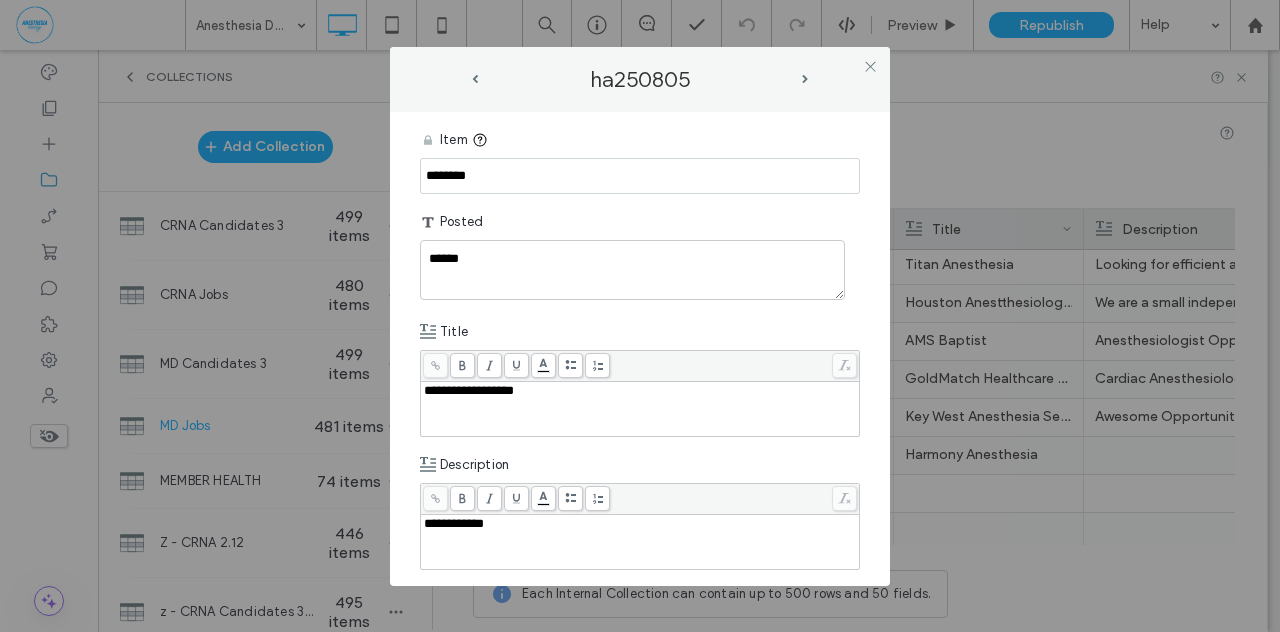 type 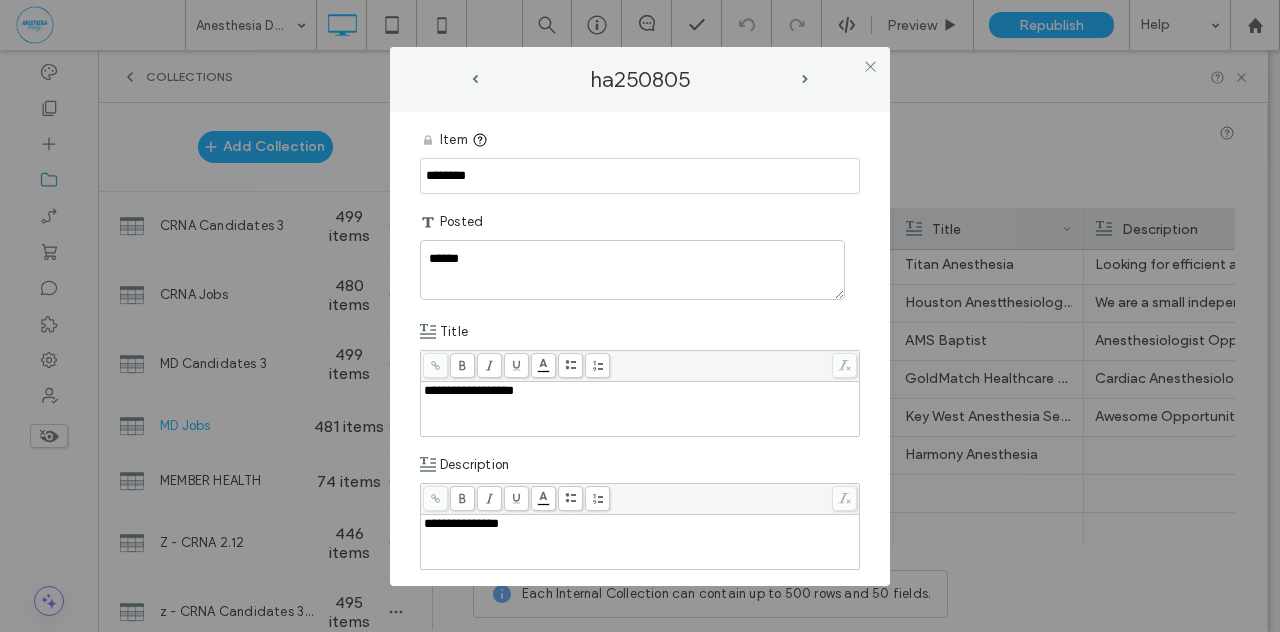 click on "**********" at bounding box center (640, 524) 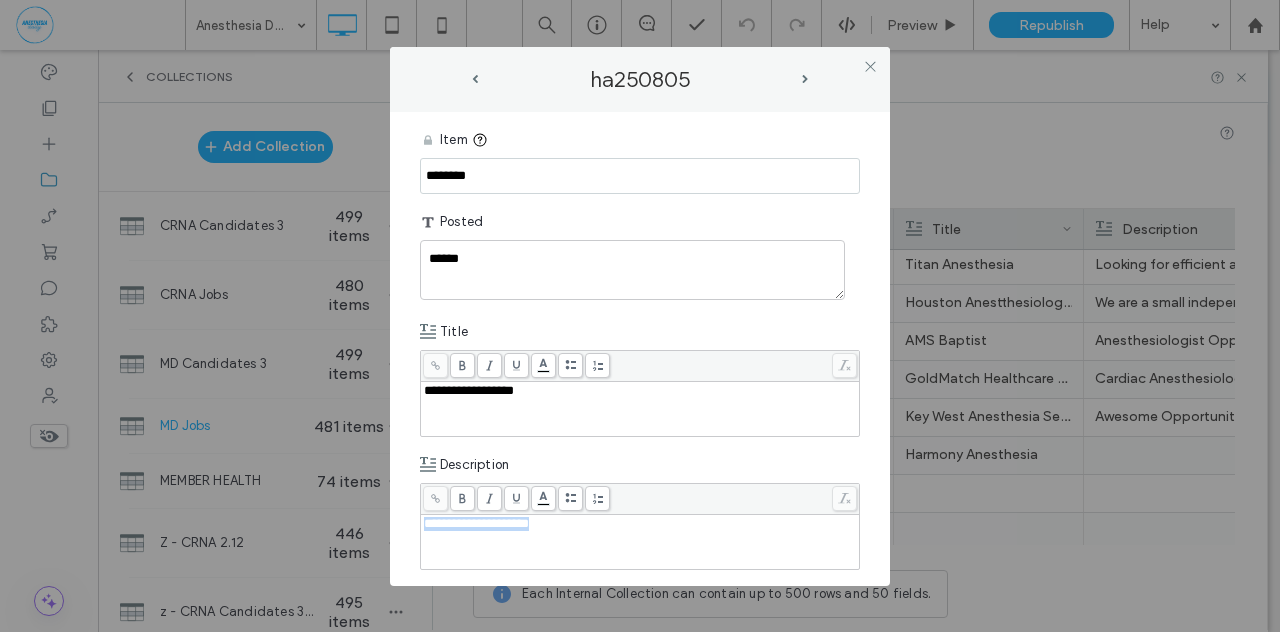 drag, startPoint x: 558, startPoint y: 525, endPoint x: 420, endPoint y: 520, distance: 138.09055 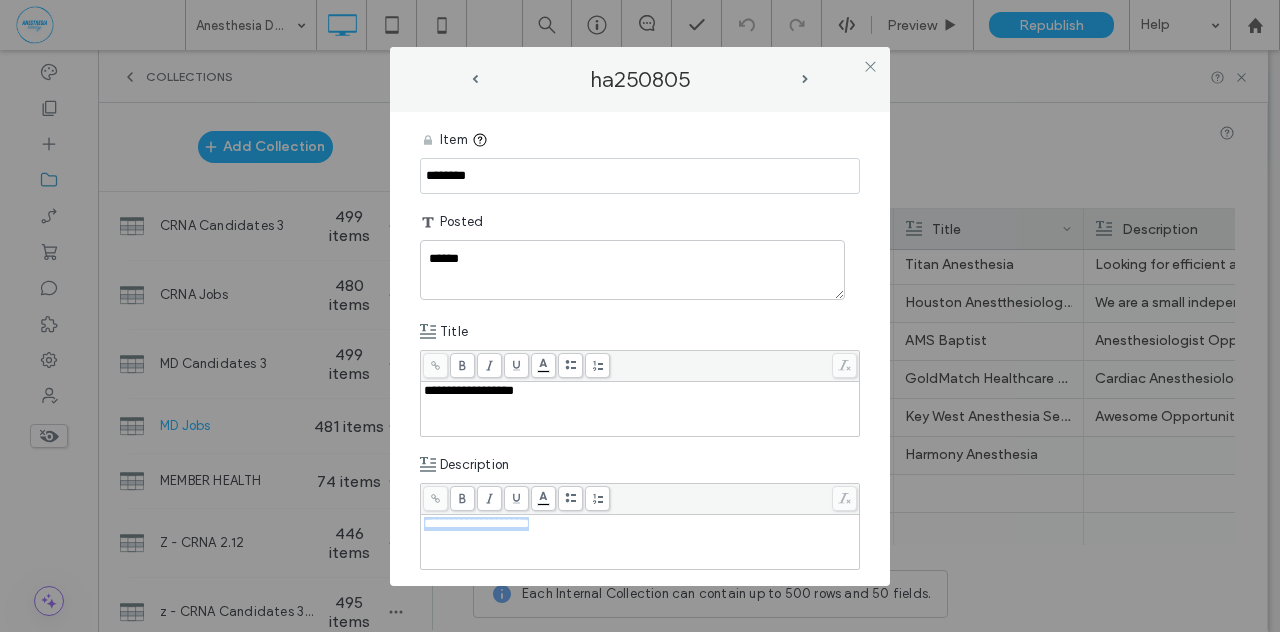 click on "**********" at bounding box center (640, 542) 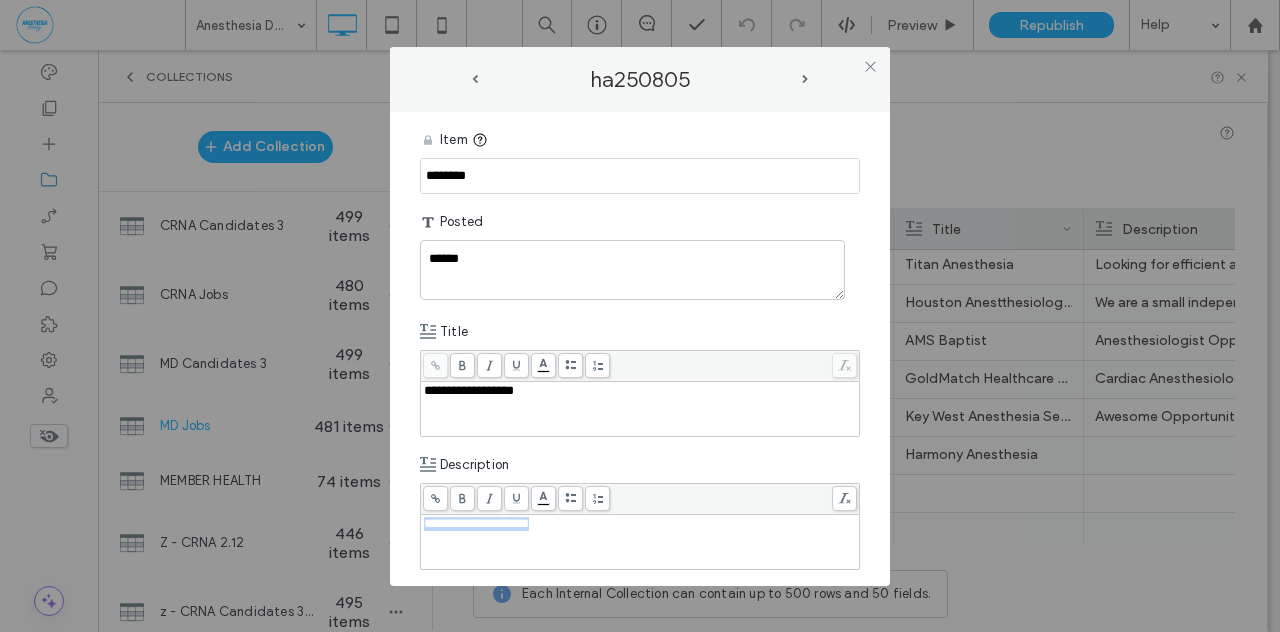 copy on "**********" 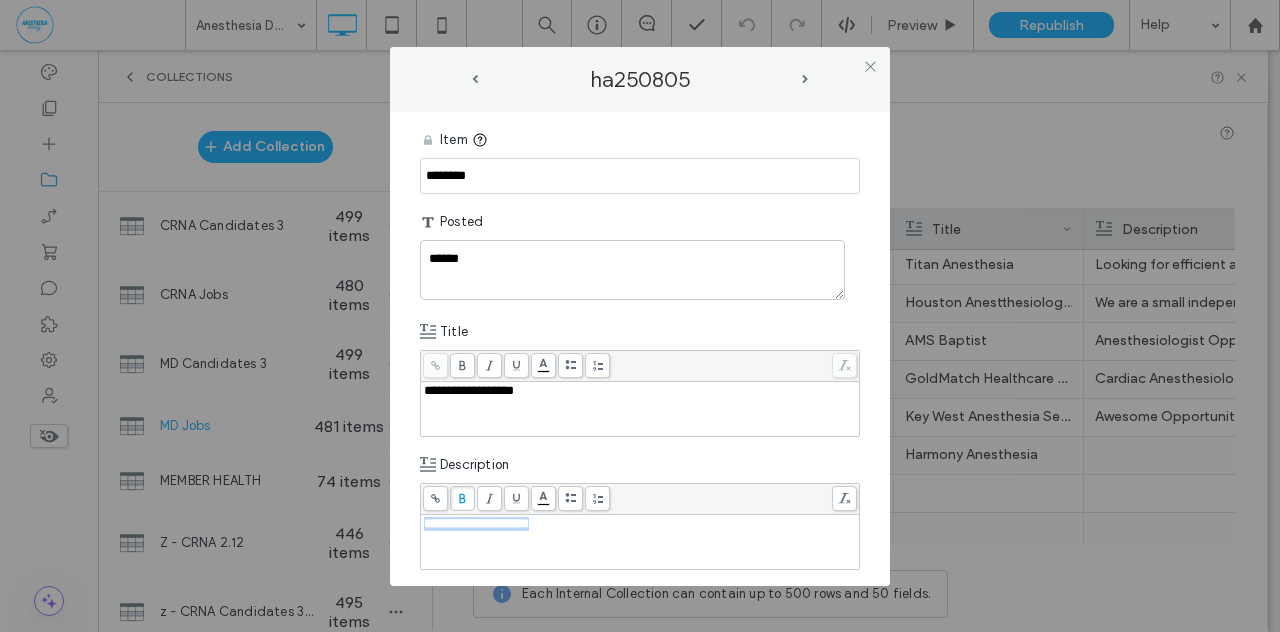 click 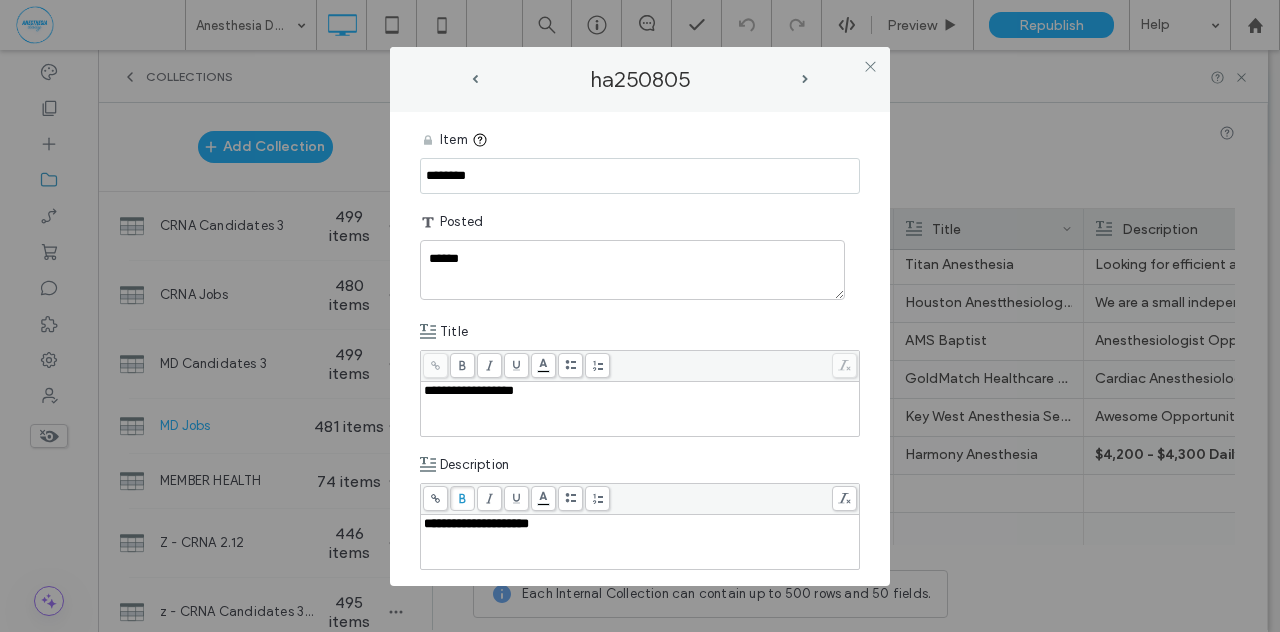 click on "**********" at bounding box center [640, 349] 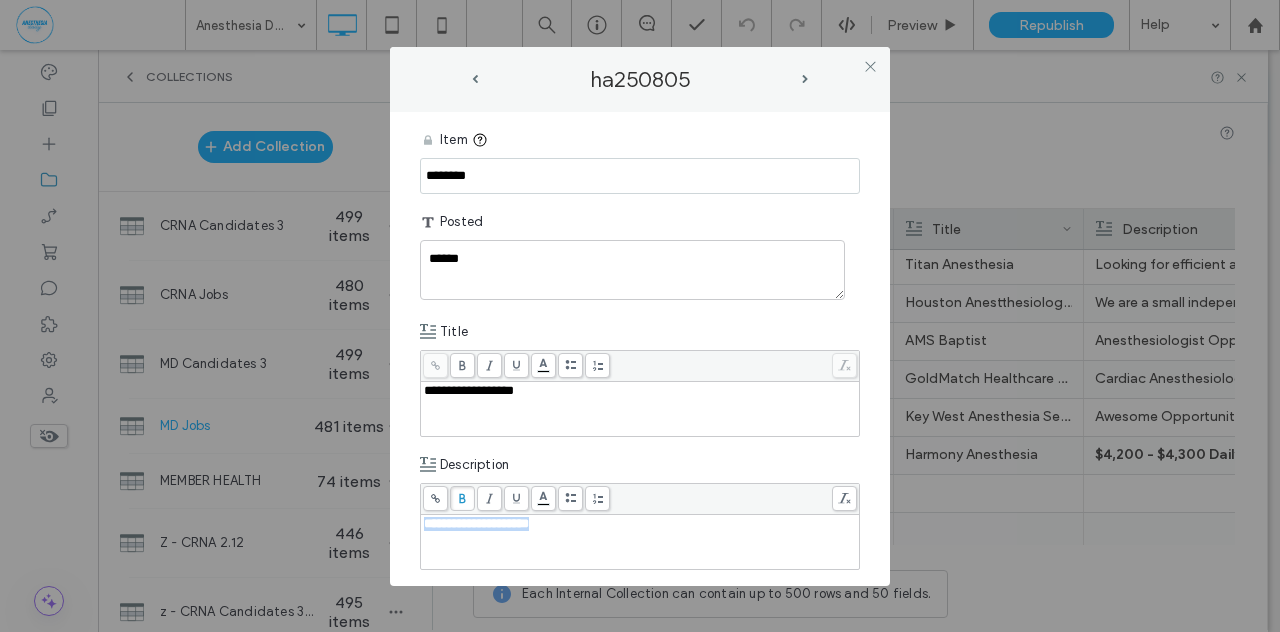 click on "**********" at bounding box center [476, 523] 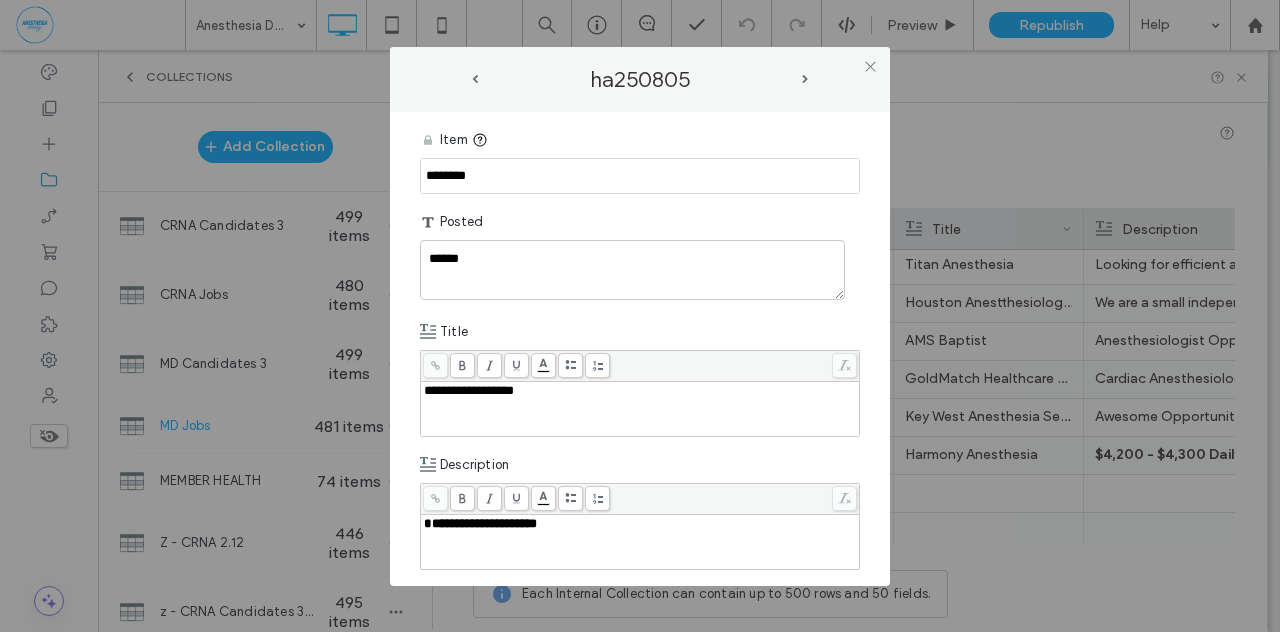 click 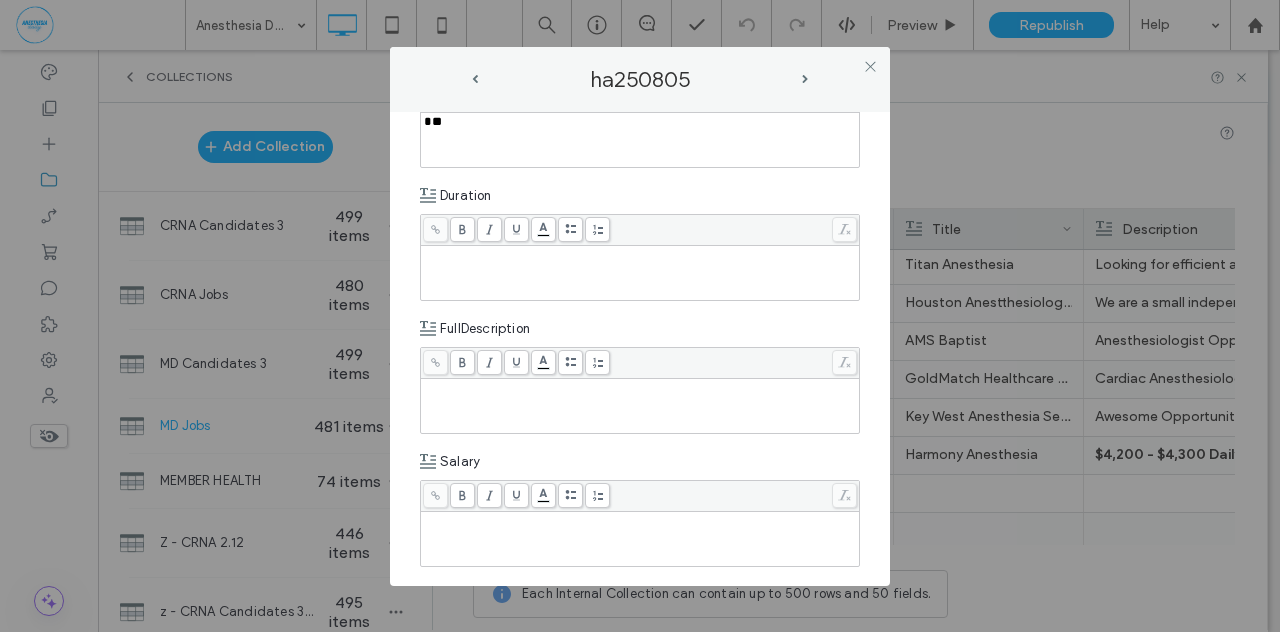 scroll, scrollTop: 645, scrollLeft: 0, axis: vertical 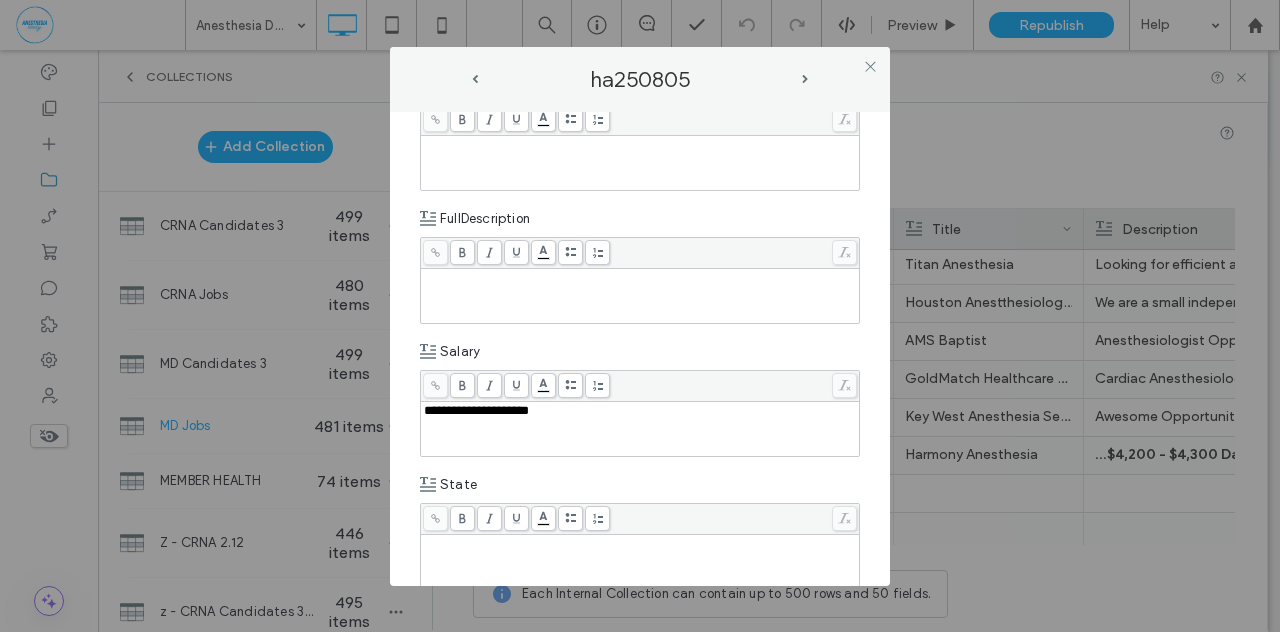 click at bounding box center [640, 562] 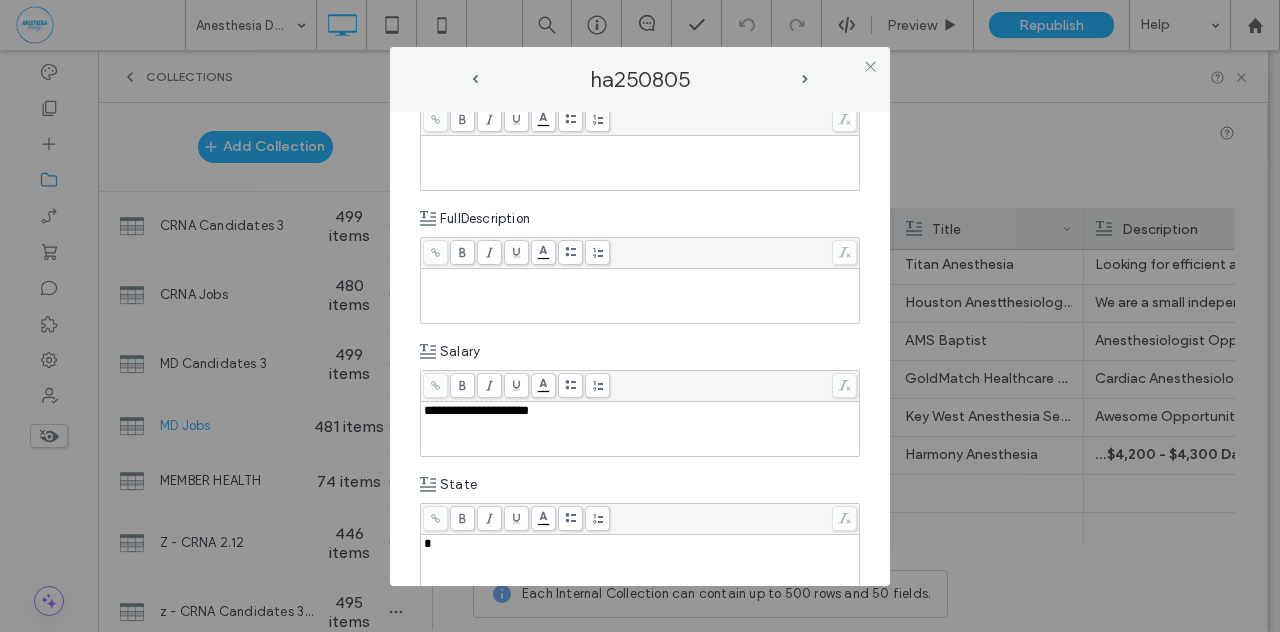 type 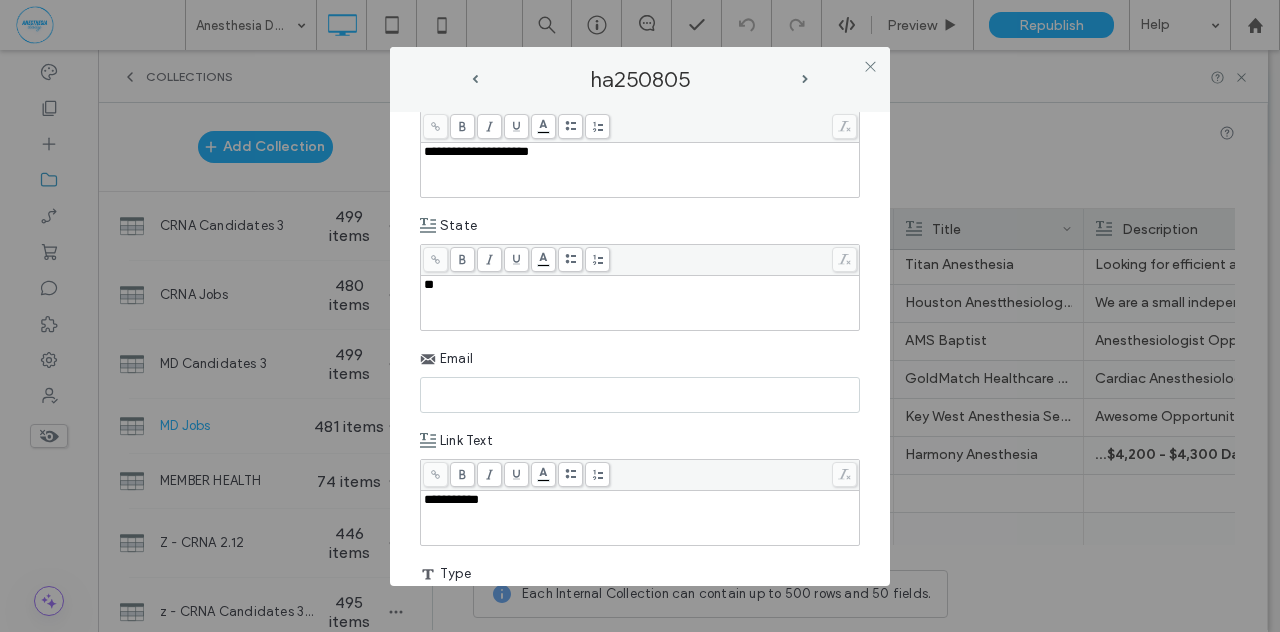 scroll, scrollTop: 1026, scrollLeft: 0, axis: vertical 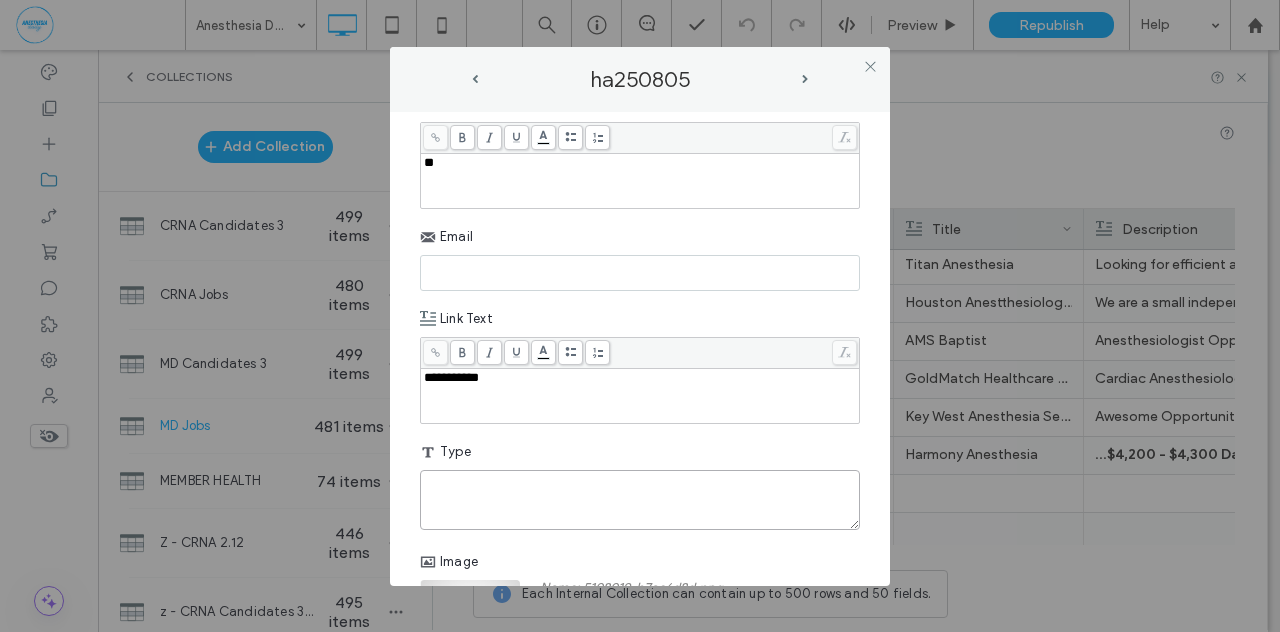 click at bounding box center [640, 500] 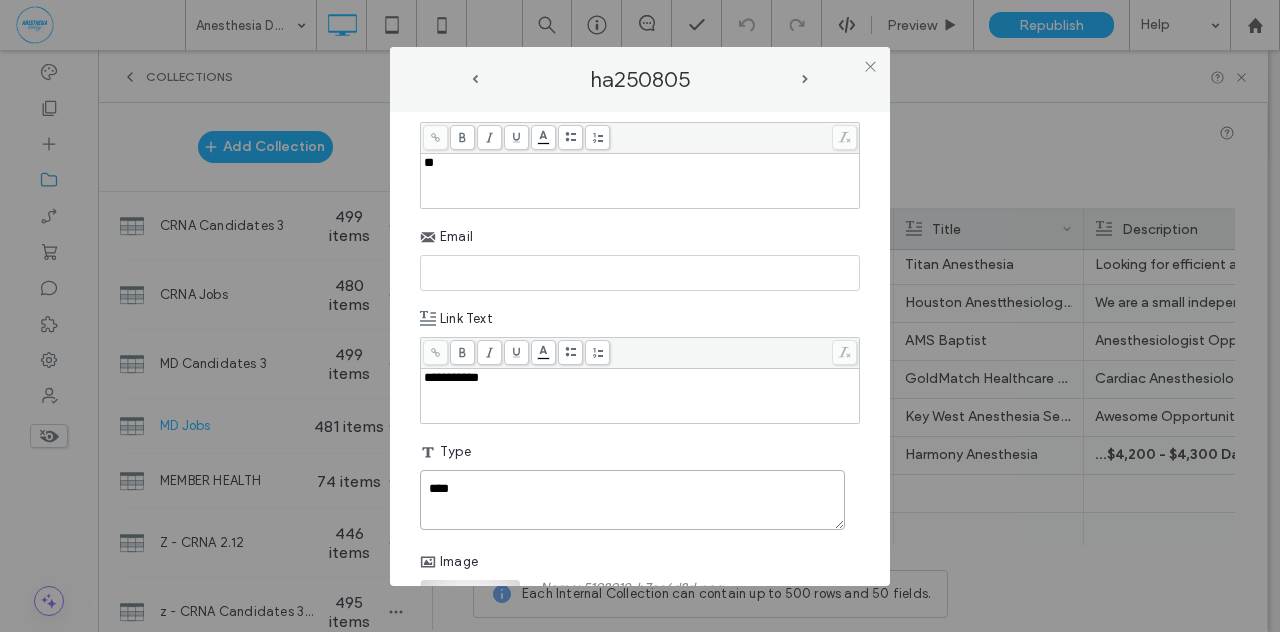 type on "****" 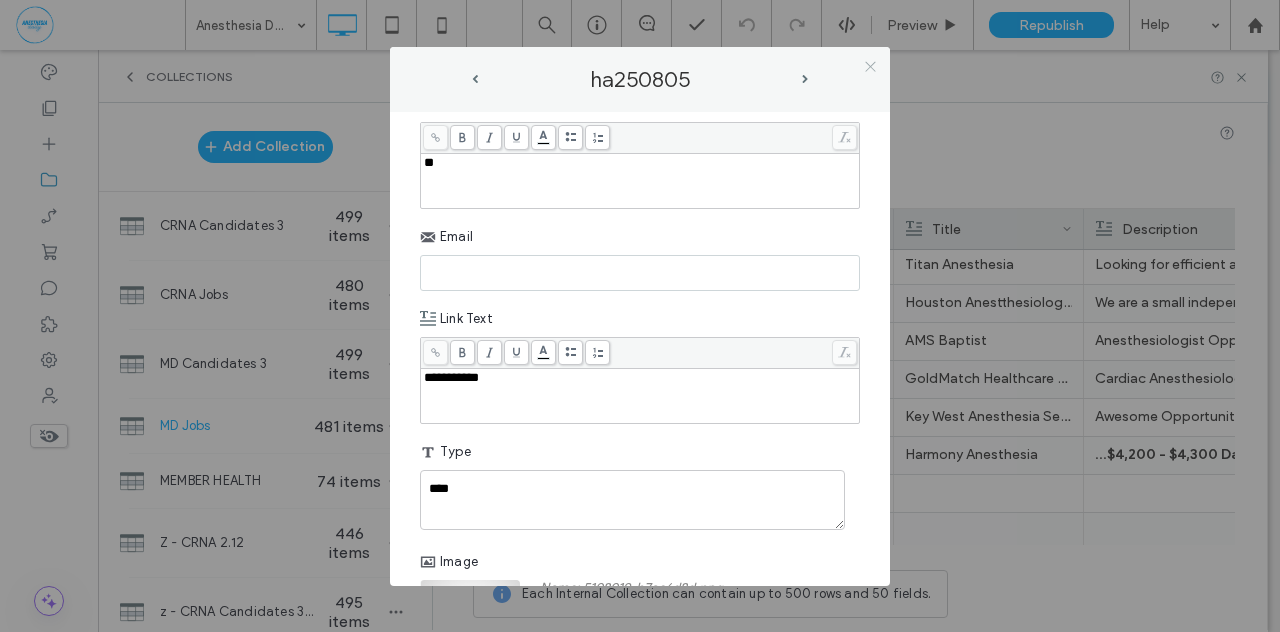 click 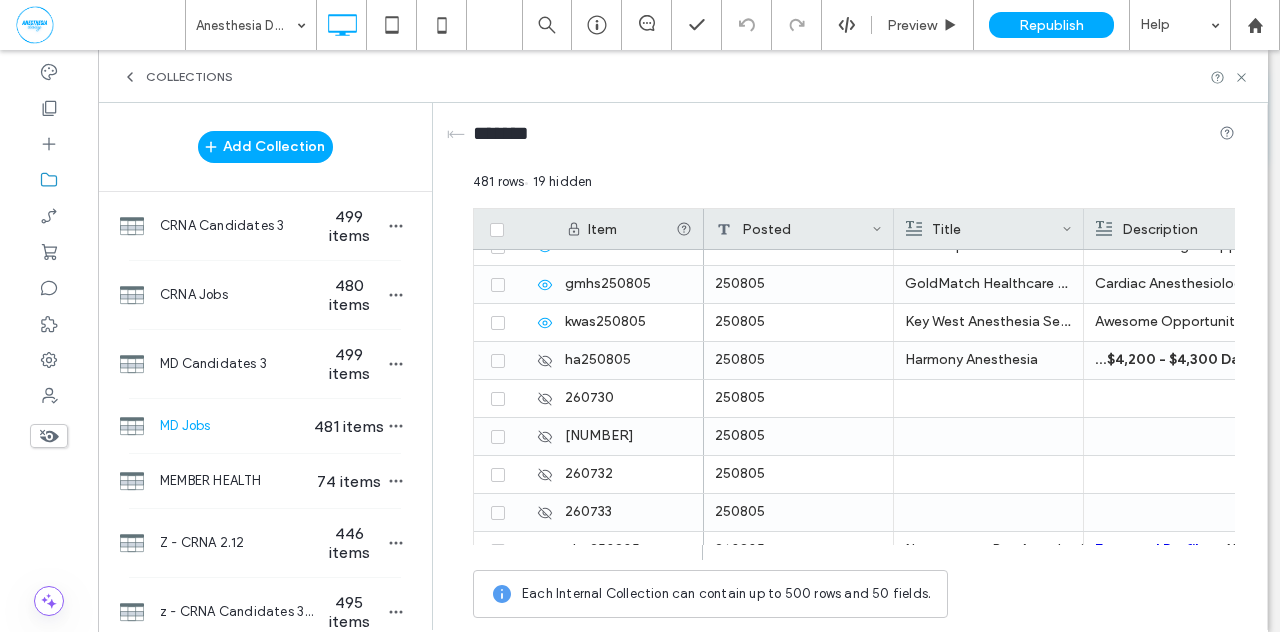 scroll, scrollTop: 18019, scrollLeft: 0, axis: vertical 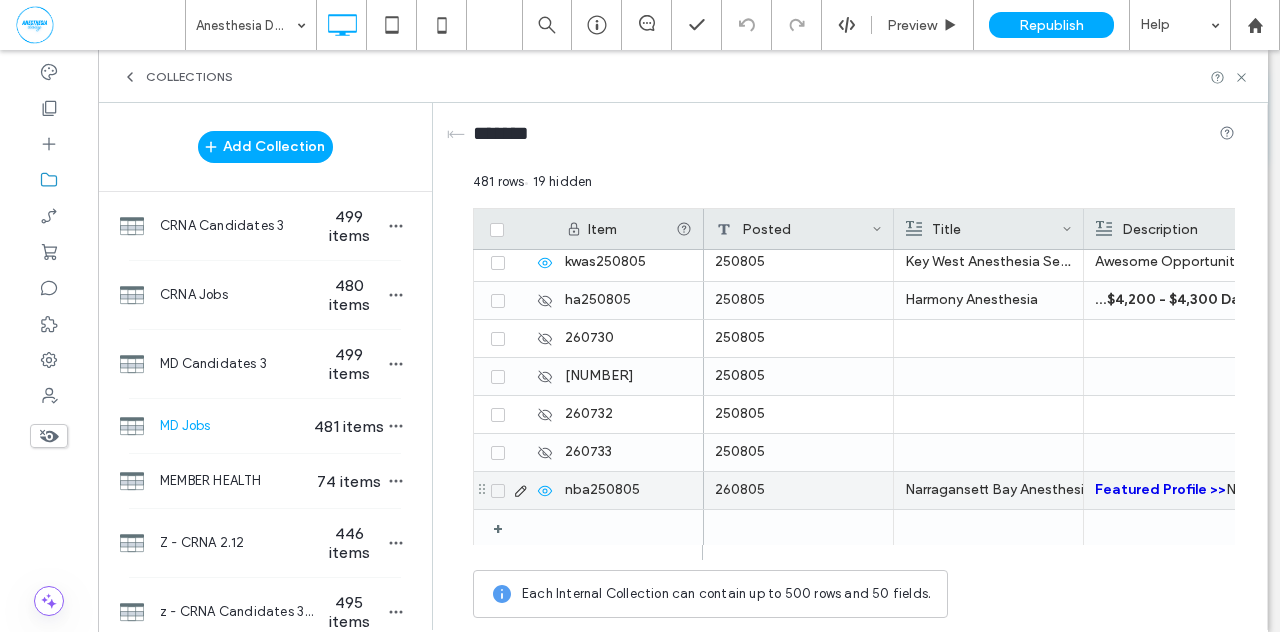 click 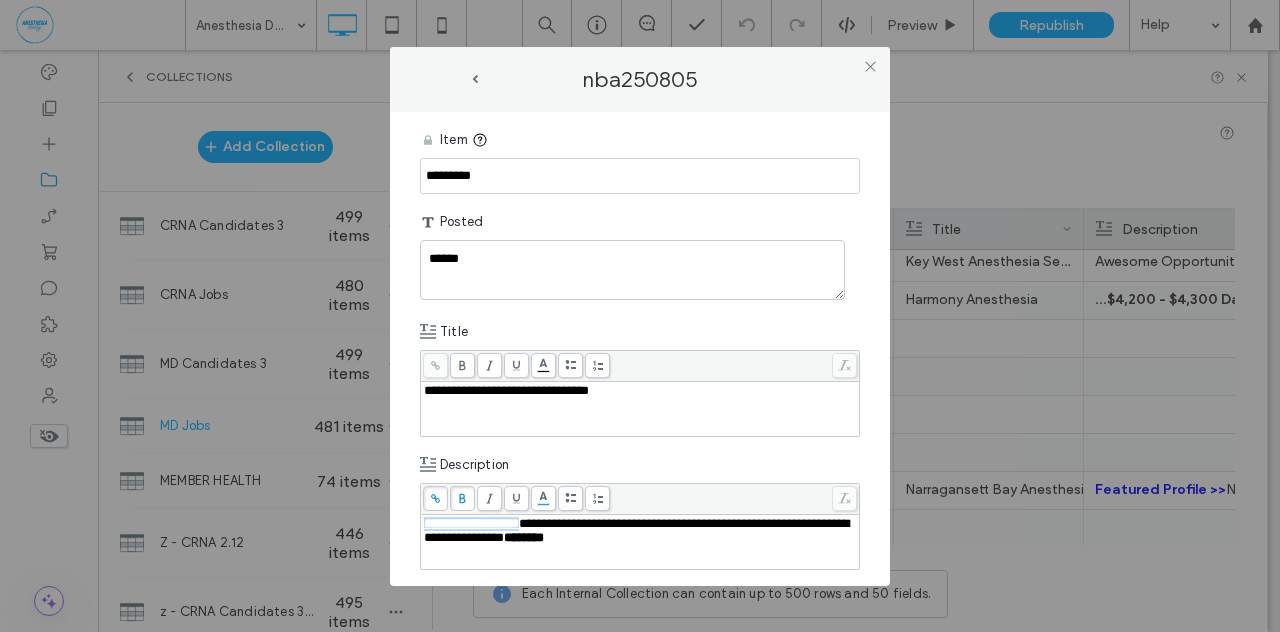 drag, startPoint x: 535, startPoint y: 521, endPoint x: 411, endPoint y: 511, distance: 124.40257 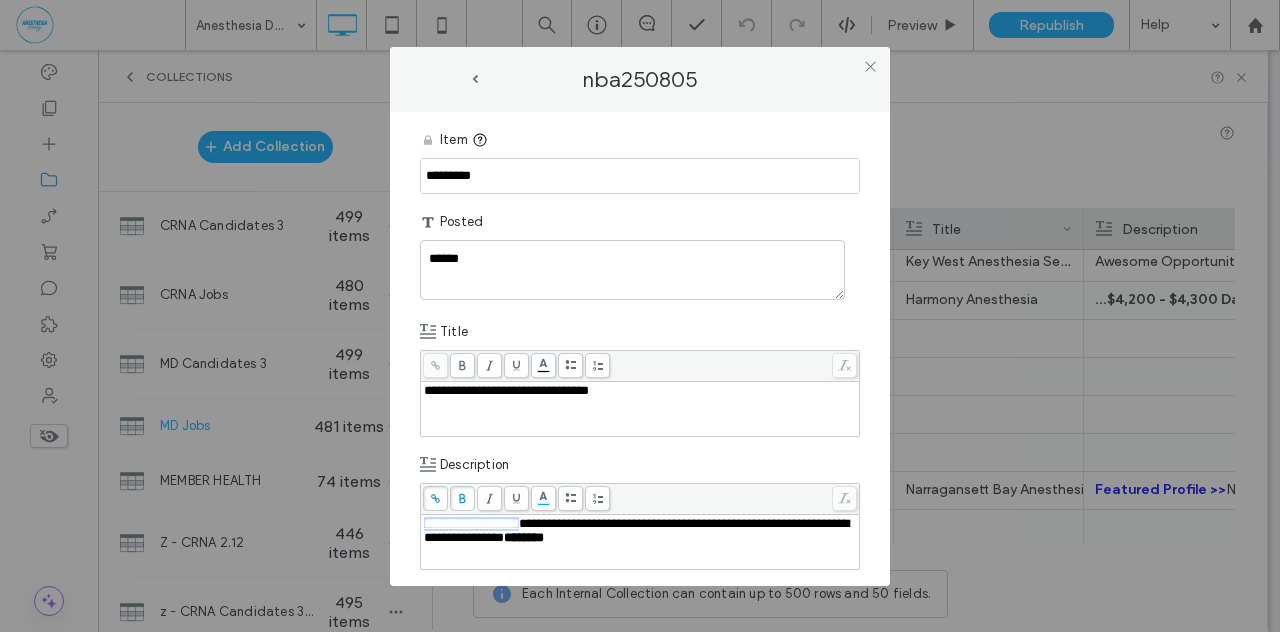 click on "**********" at bounding box center [640, 349] 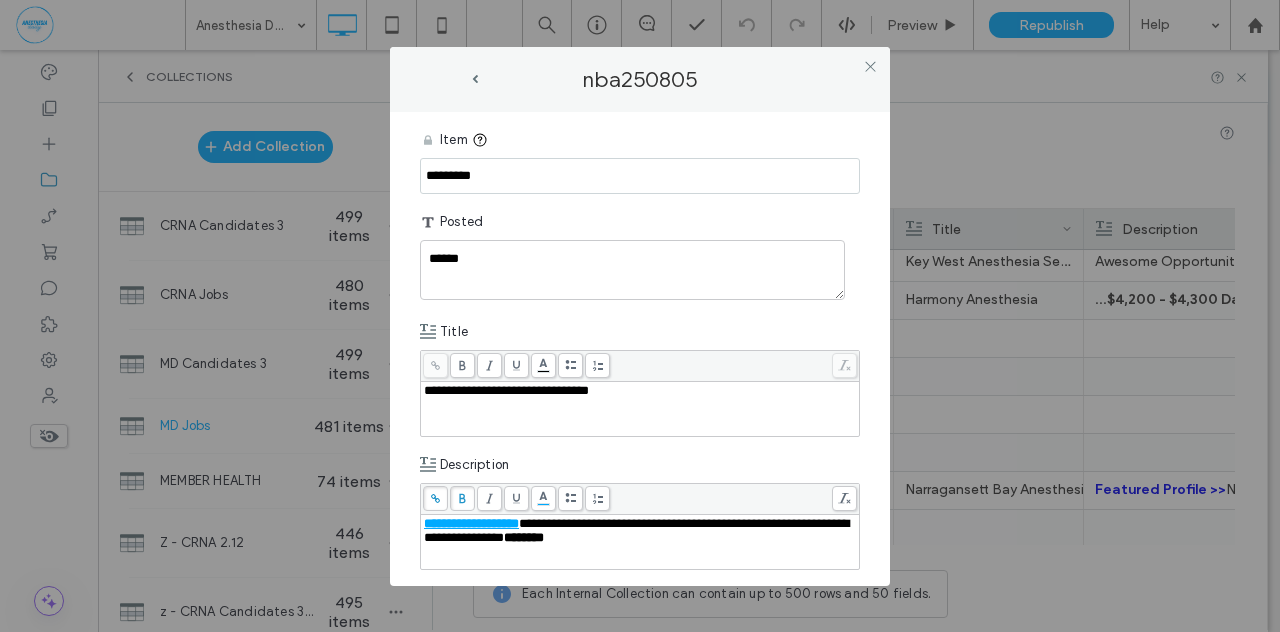 click 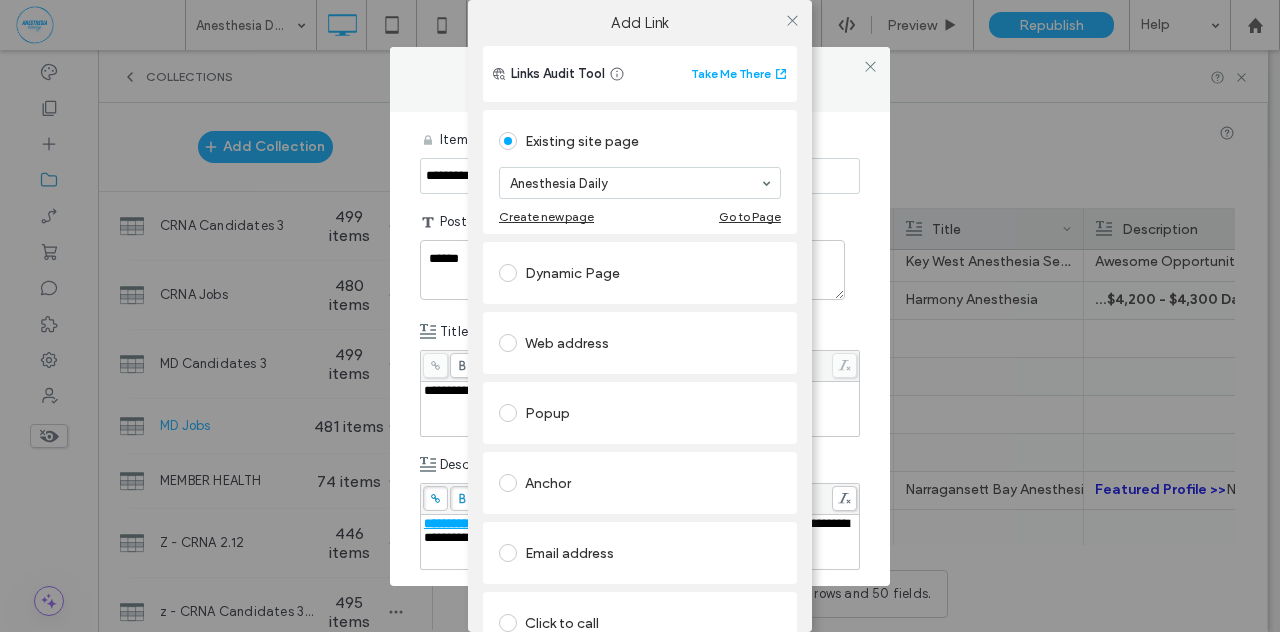 click on "Anesthesia Daily" at bounding box center (640, 183) 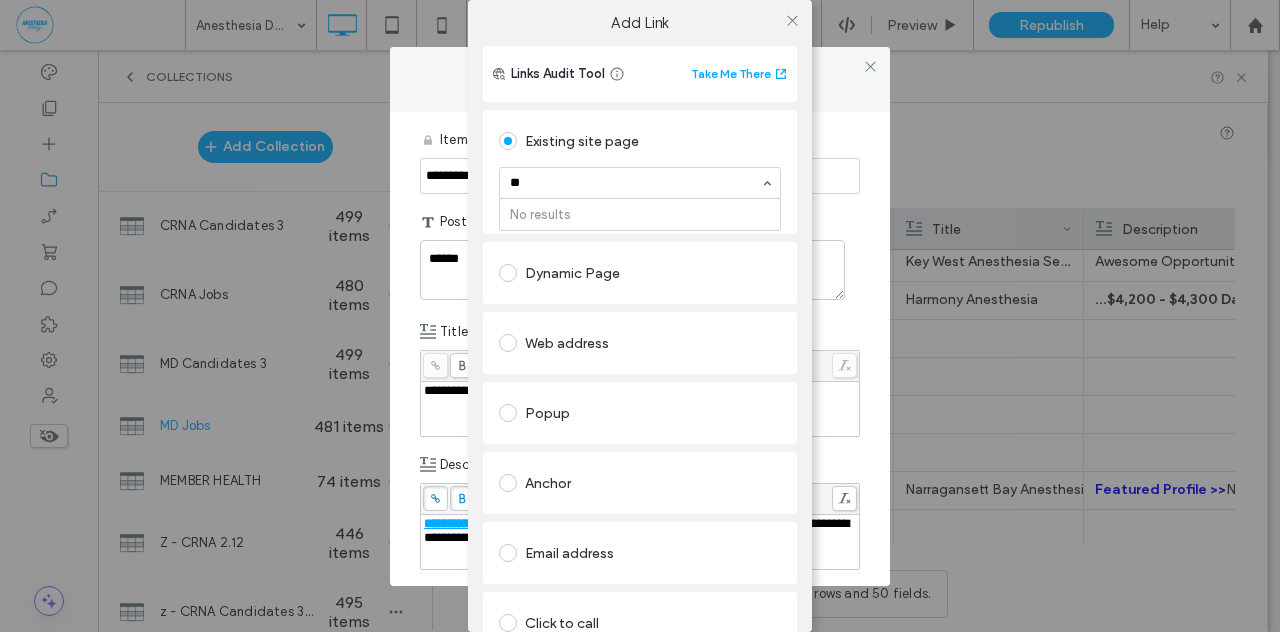type on "*" 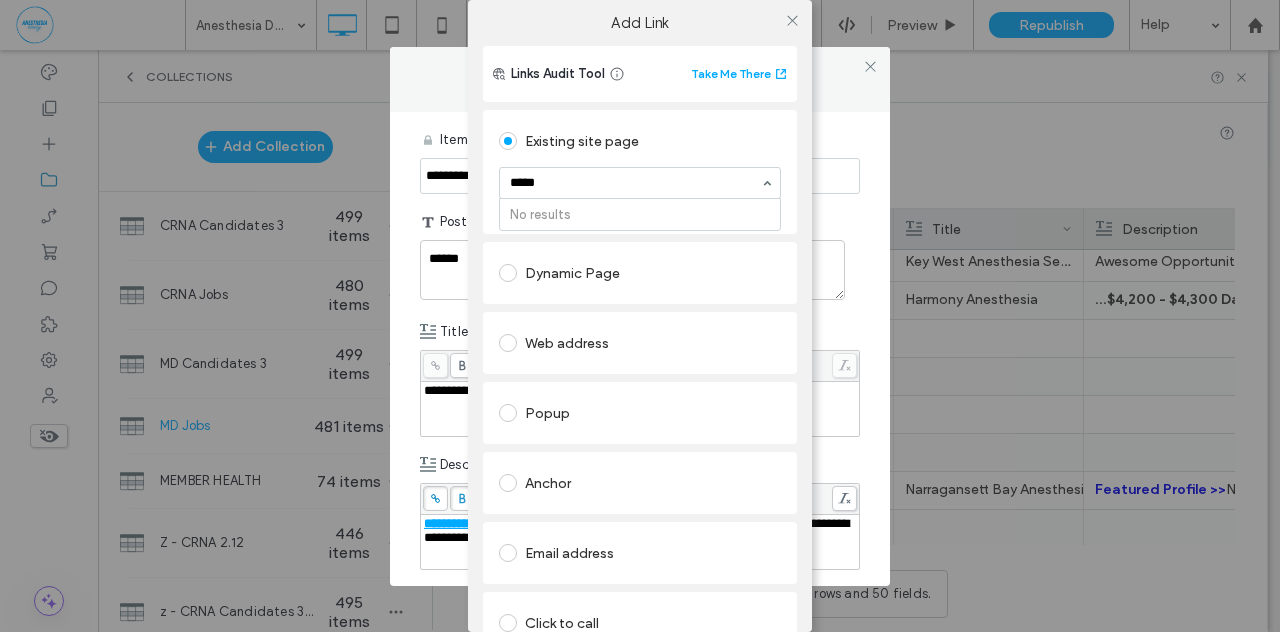 type on "*****" 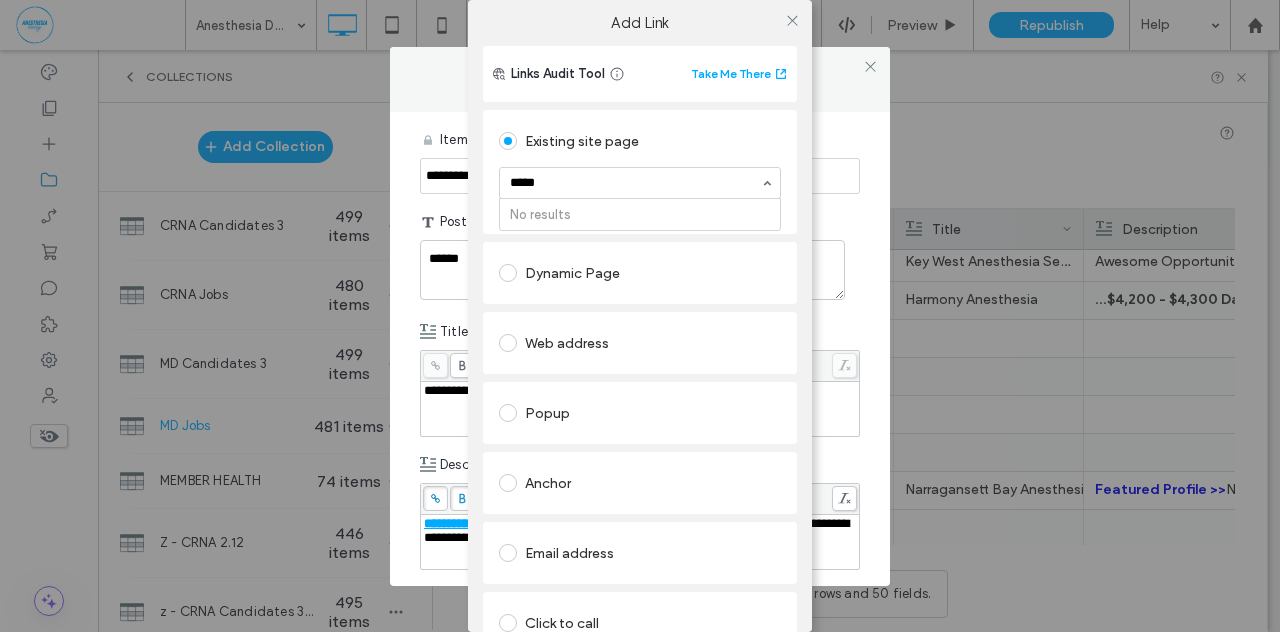 type 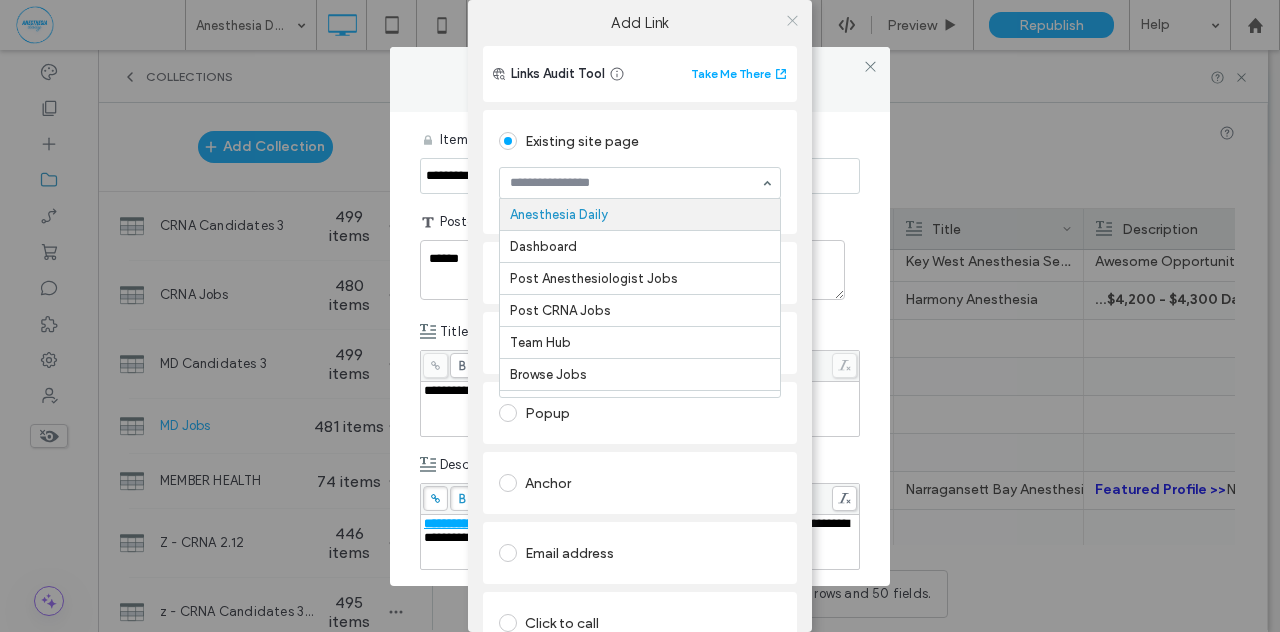 click 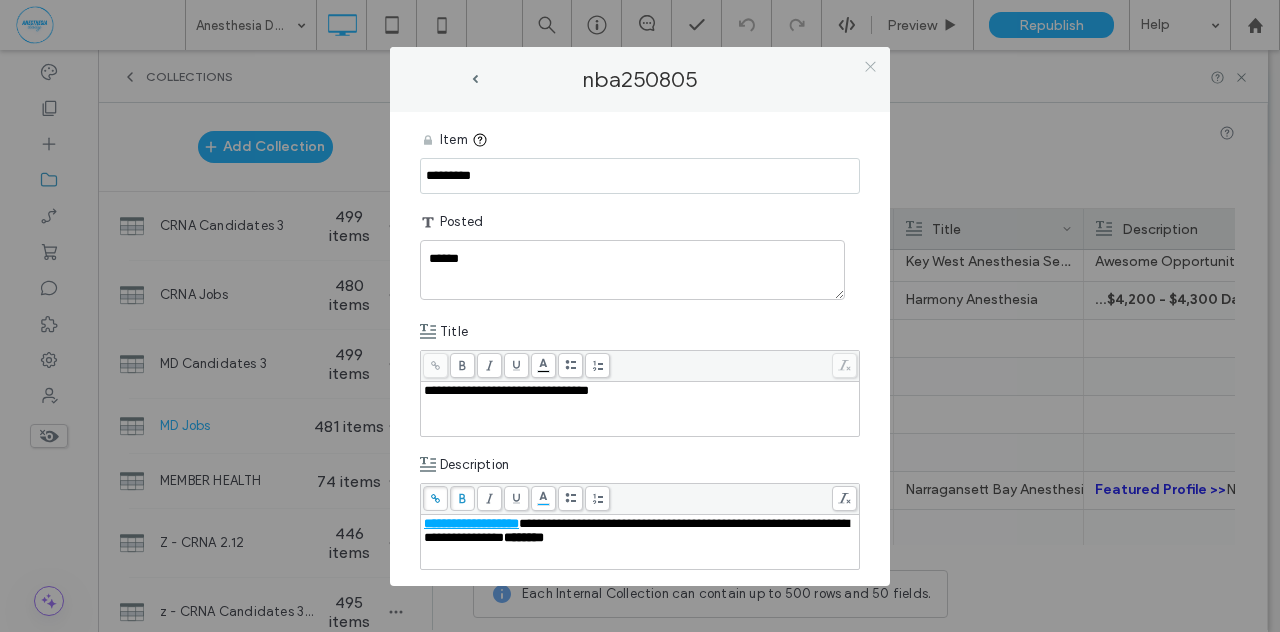 click 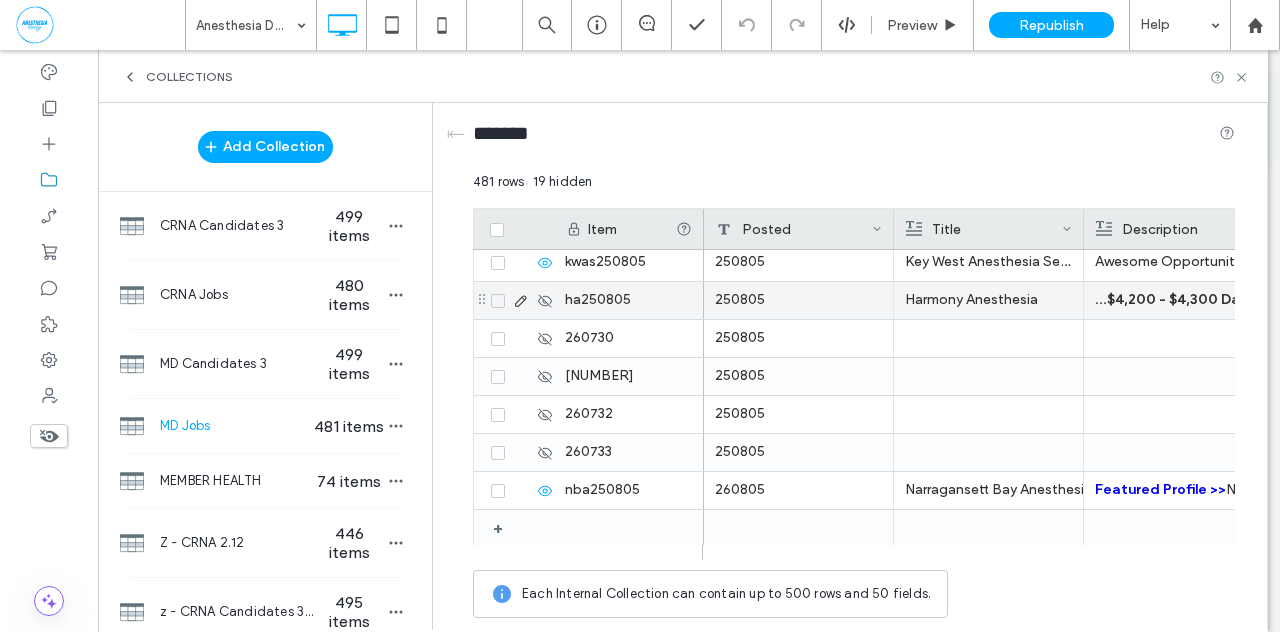 click 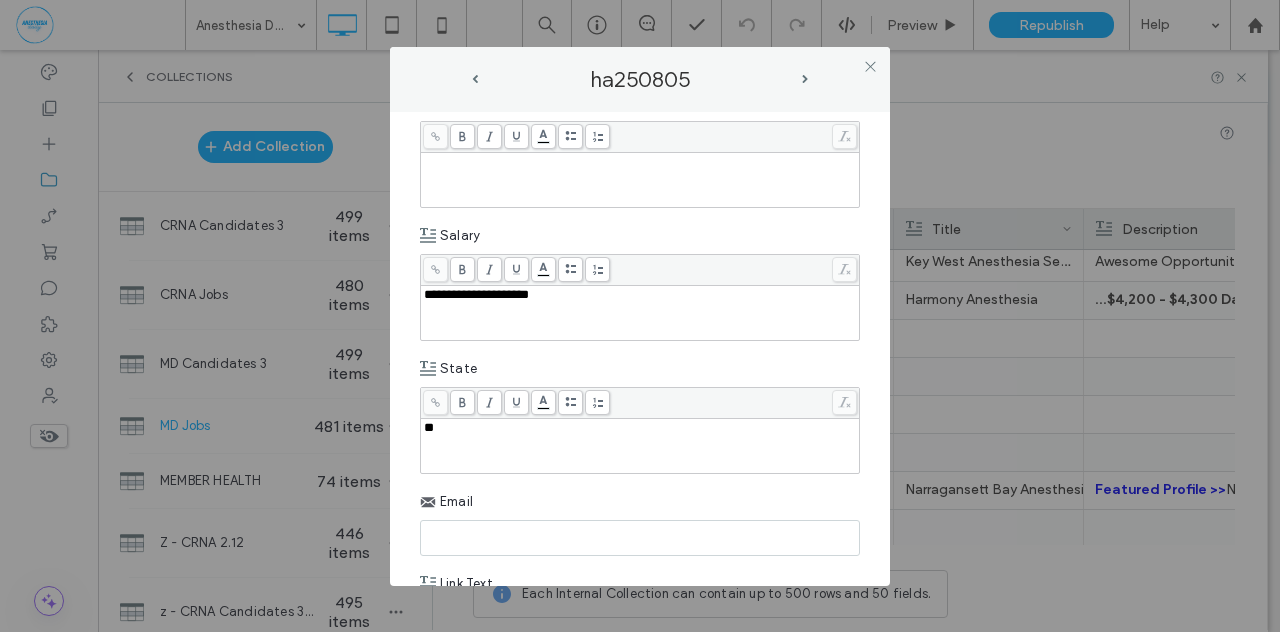 scroll, scrollTop: 894, scrollLeft: 0, axis: vertical 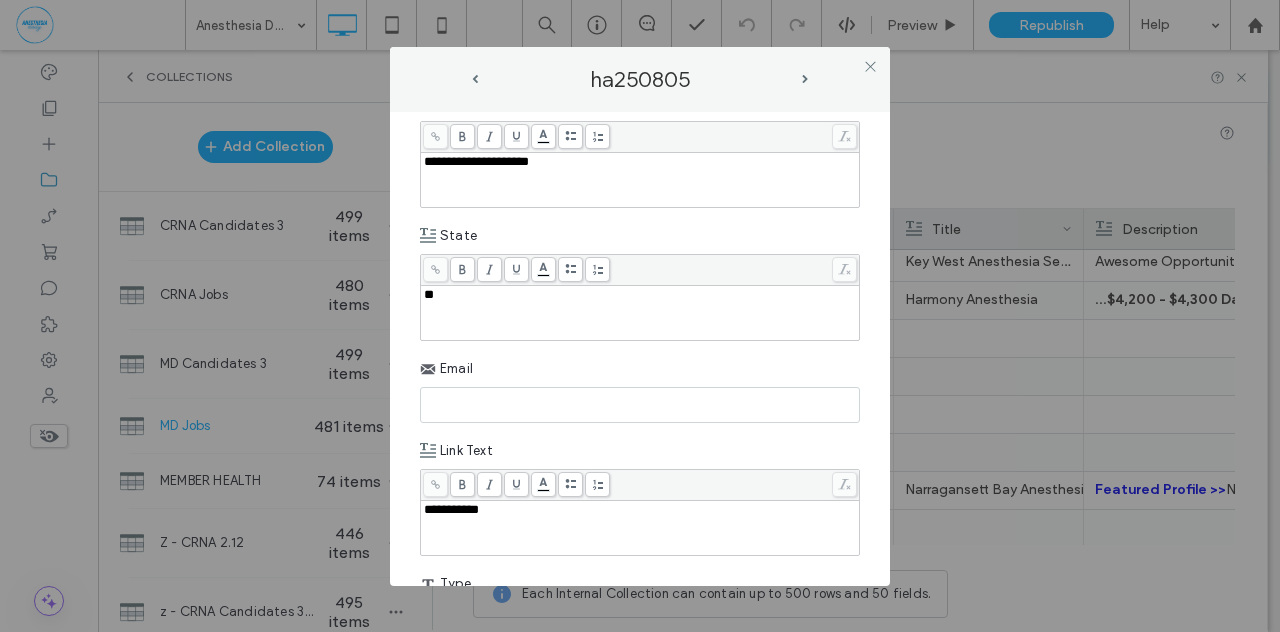 paste on "**********" 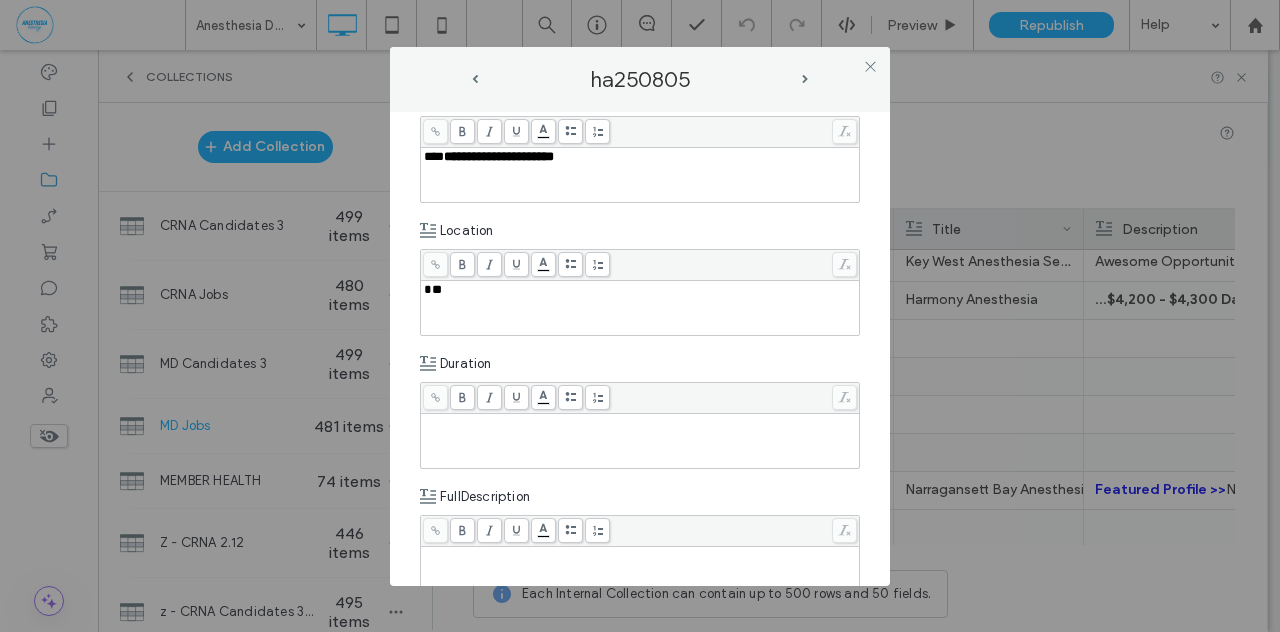 scroll, scrollTop: 479, scrollLeft: 0, axis: vertical 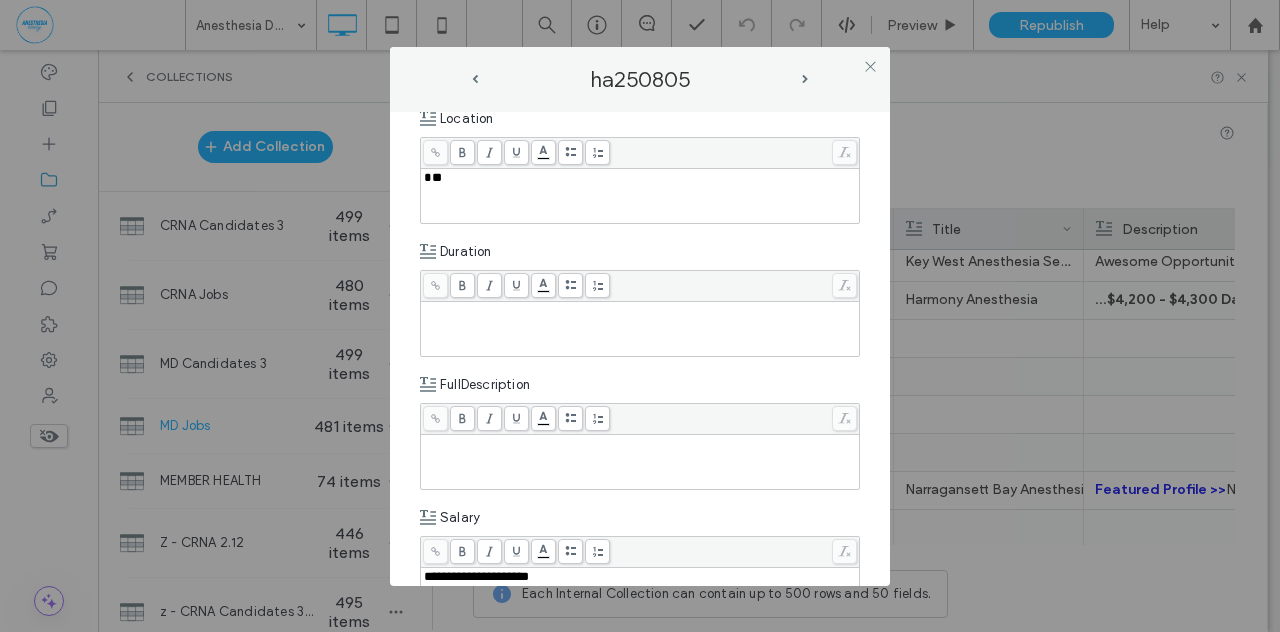 type on "**********" 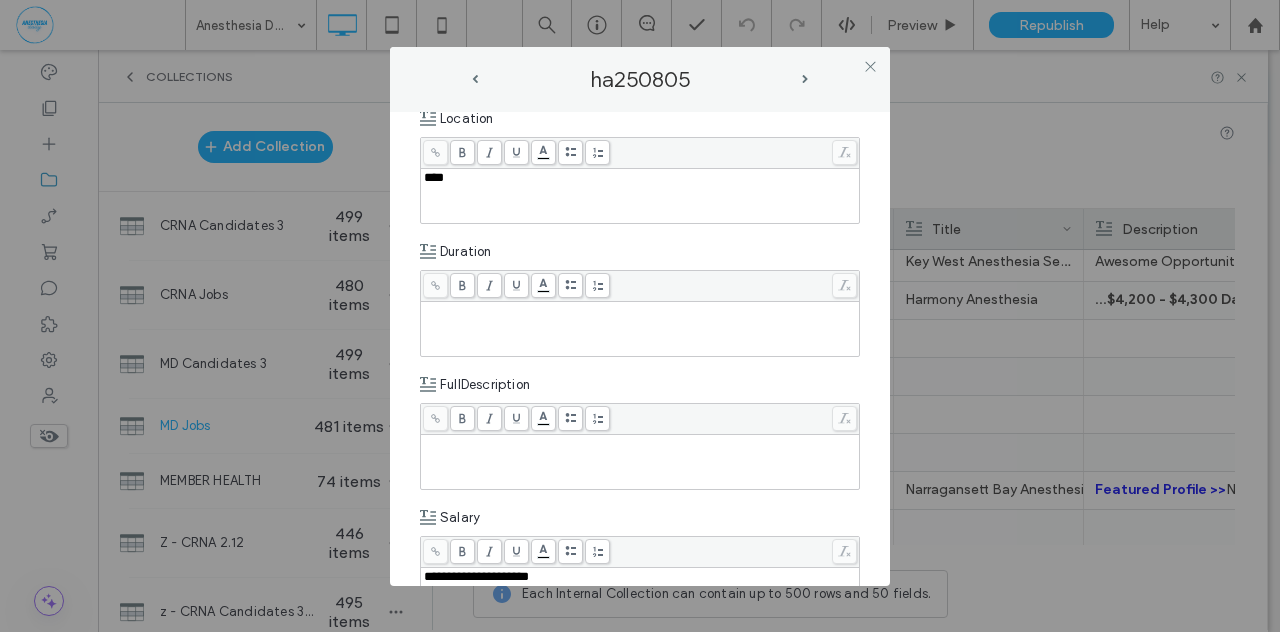 type 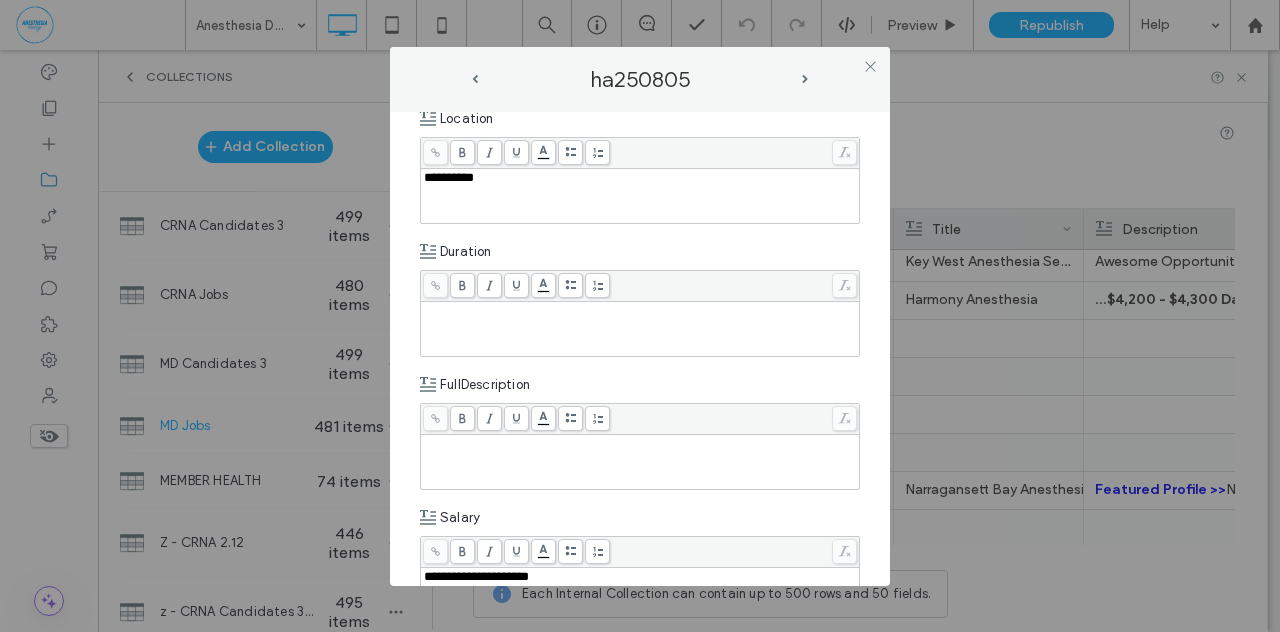 click at bounding box center (640, 311) 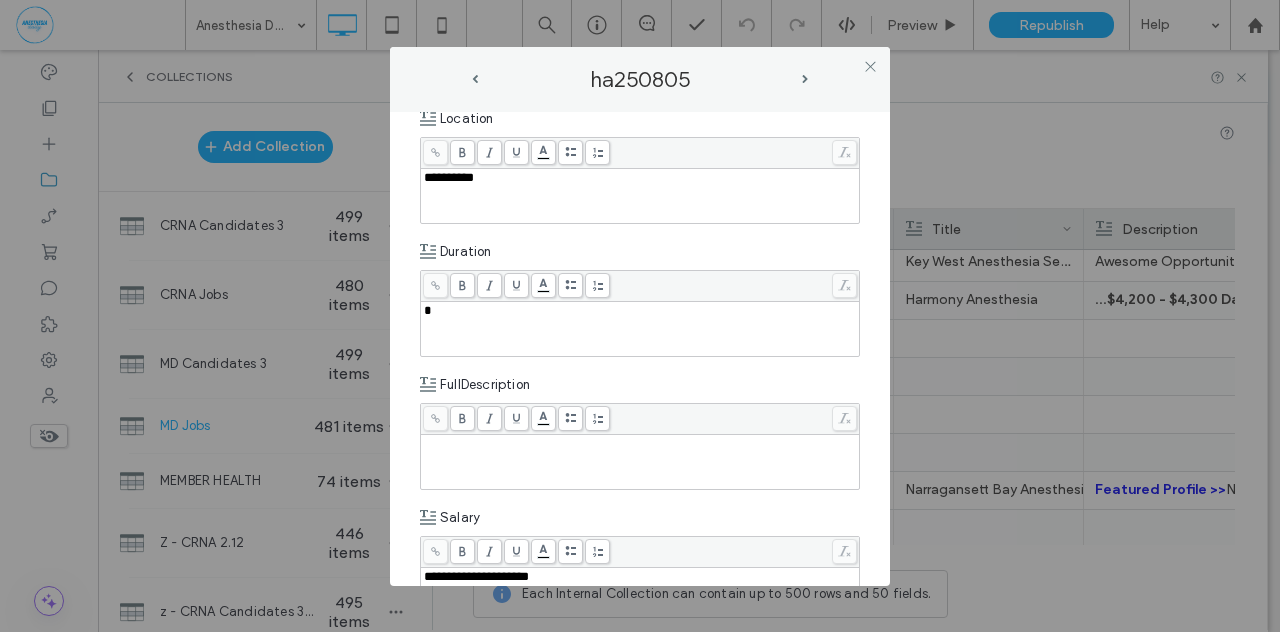 type 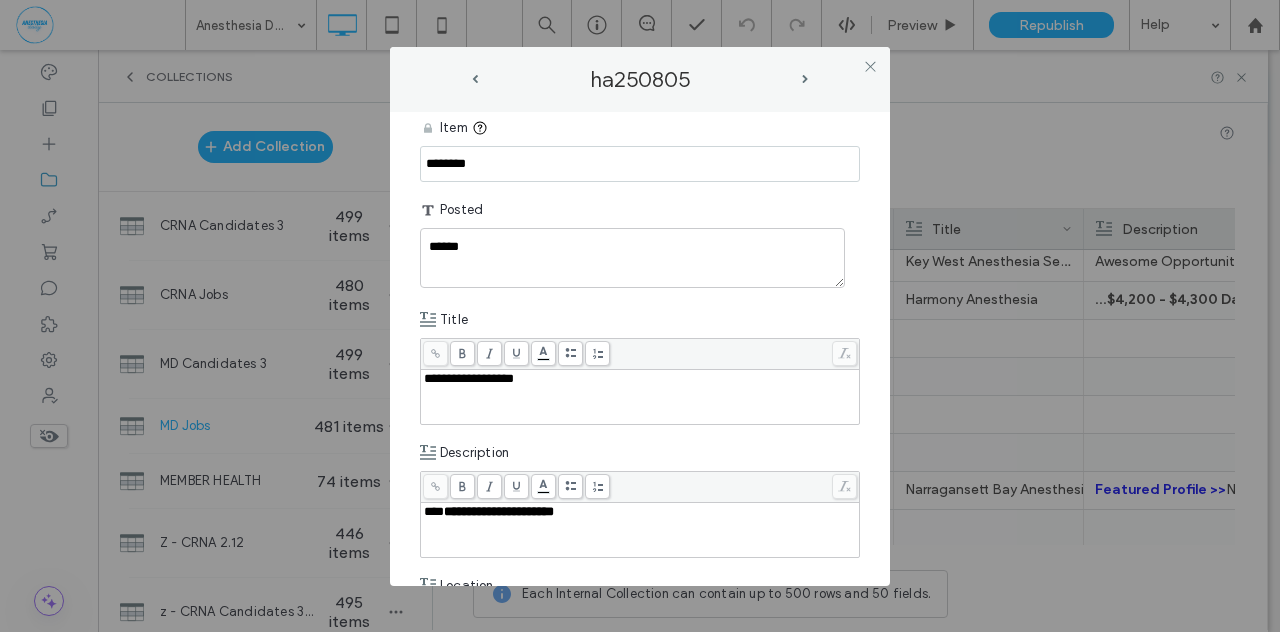 scroll, scrollTop: 0, scrollLeft: 0, axis: both 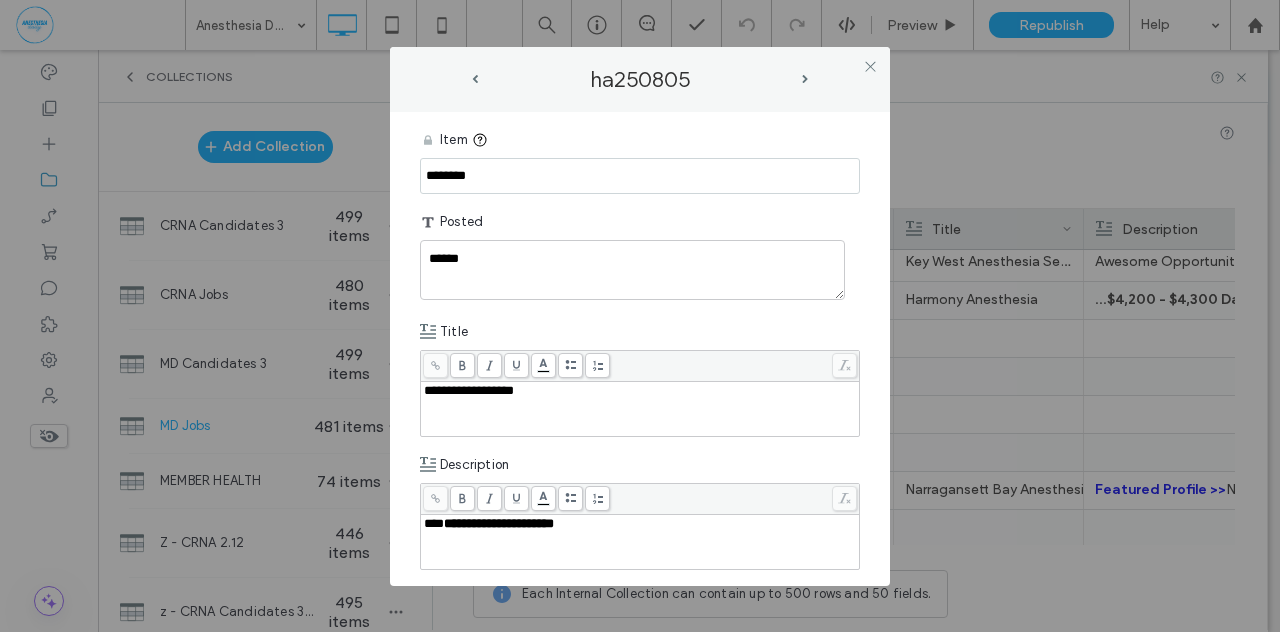 click on "***" at bounding box center (434, 523) 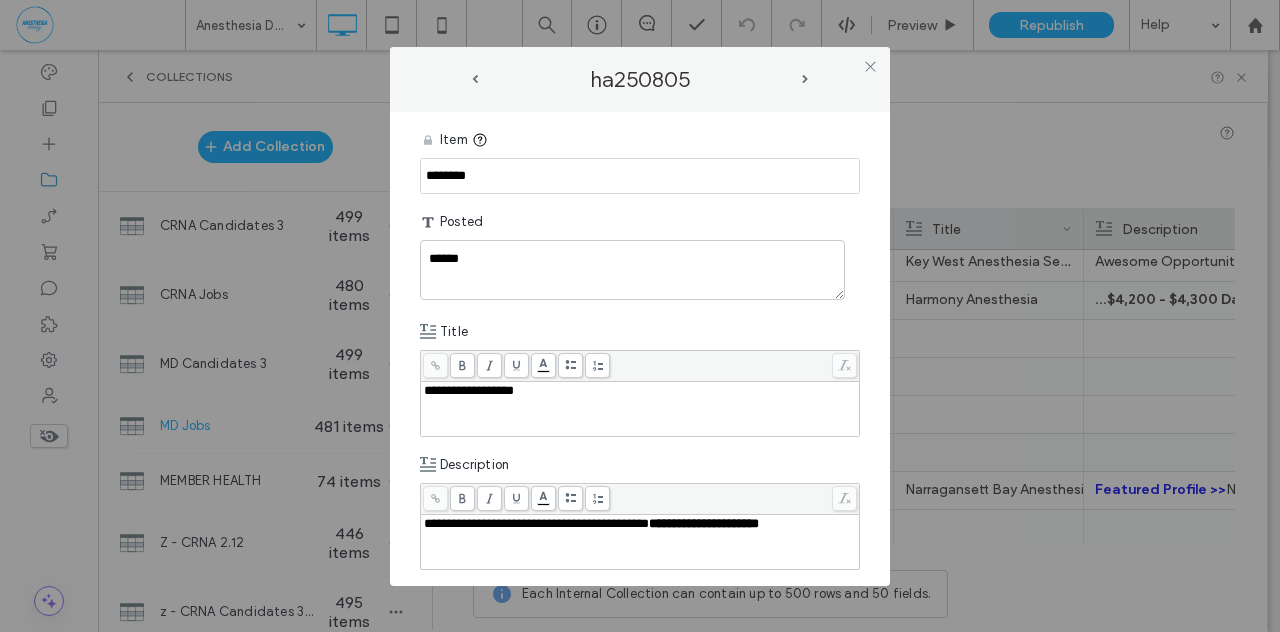 click on "**********" at bounding box center (536, 523) 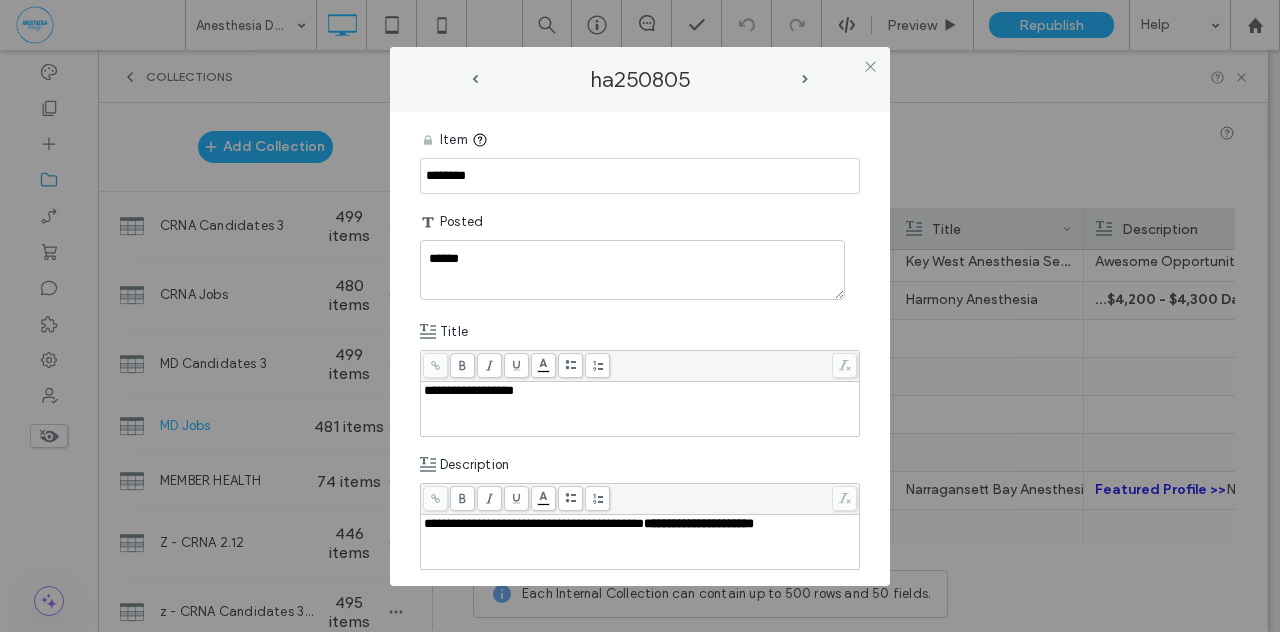 type 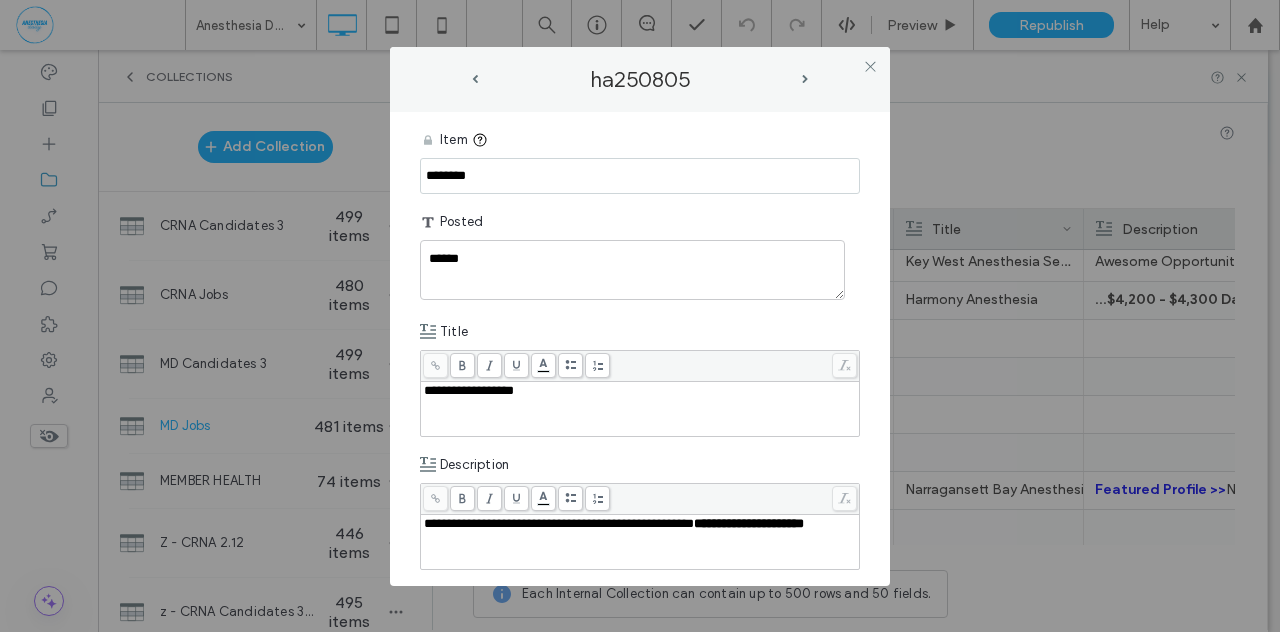 click on "**********" at bounding box center [559, 523] 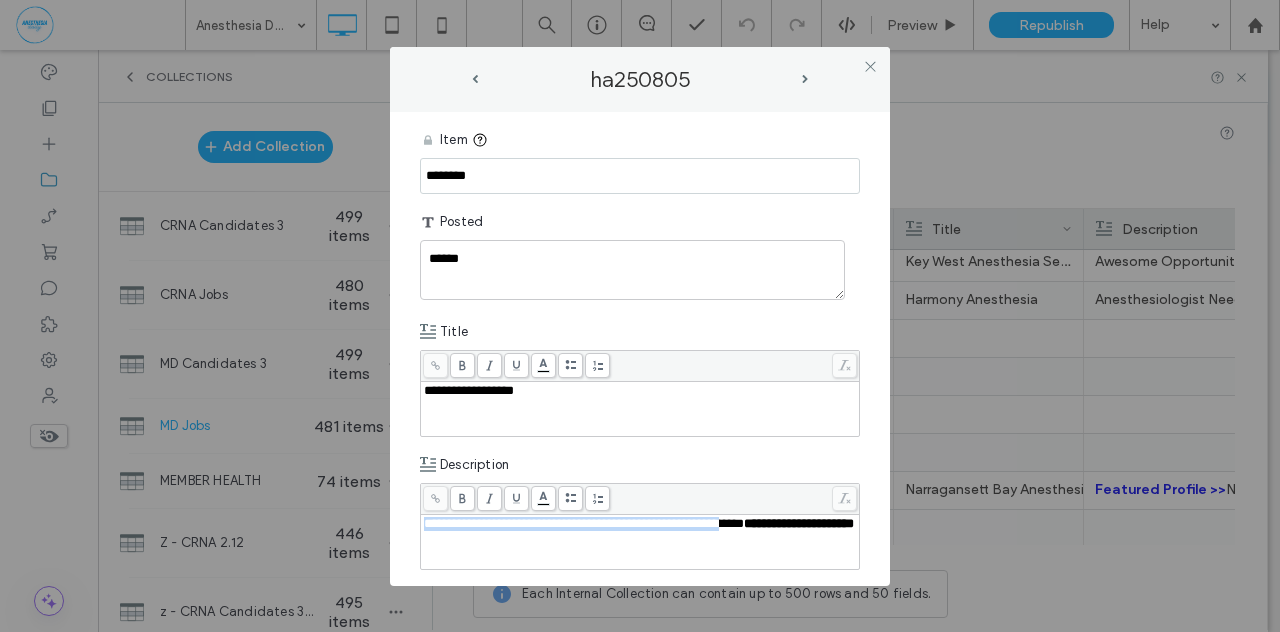 drag, startPoint x: 794, startPoint y: 521, endPoint x: 422, endPoint y: 523, distance: 372.00537 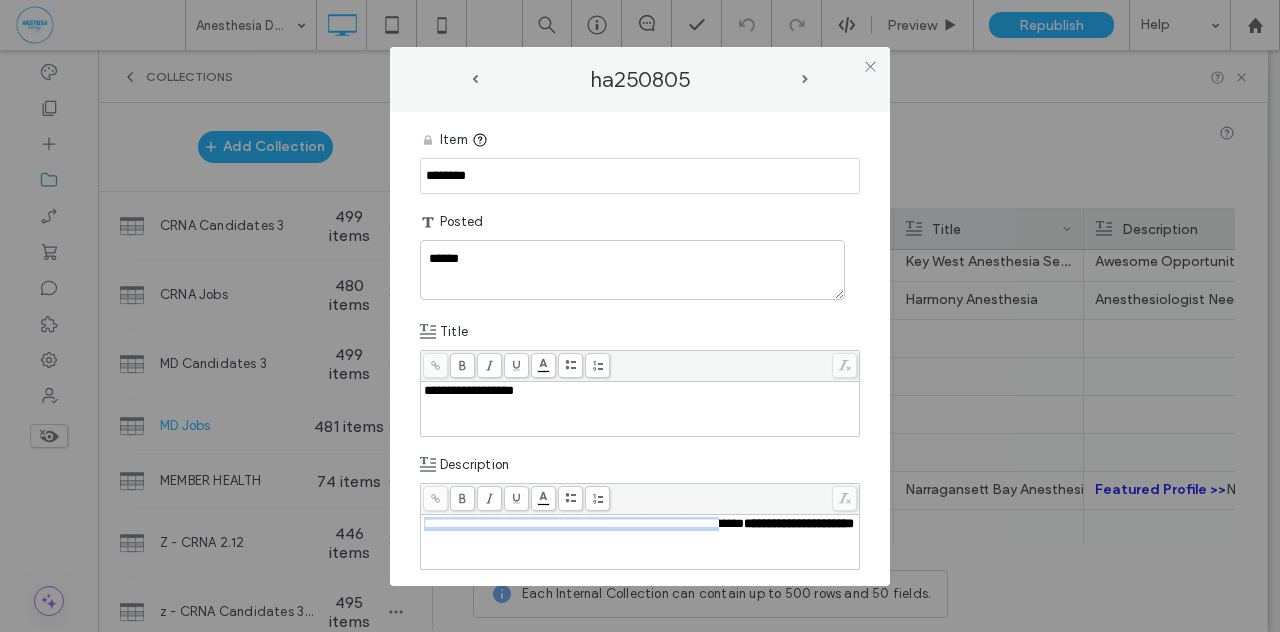 click on "**********" at bounding box center (640, 349) 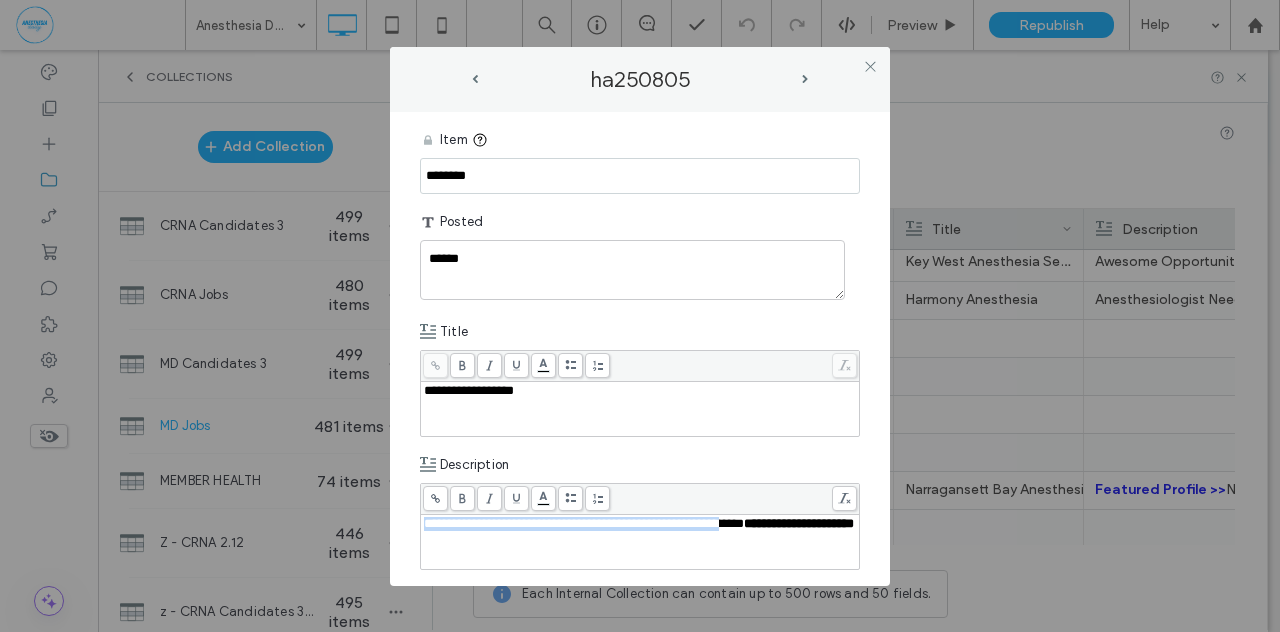 copy on "**********" 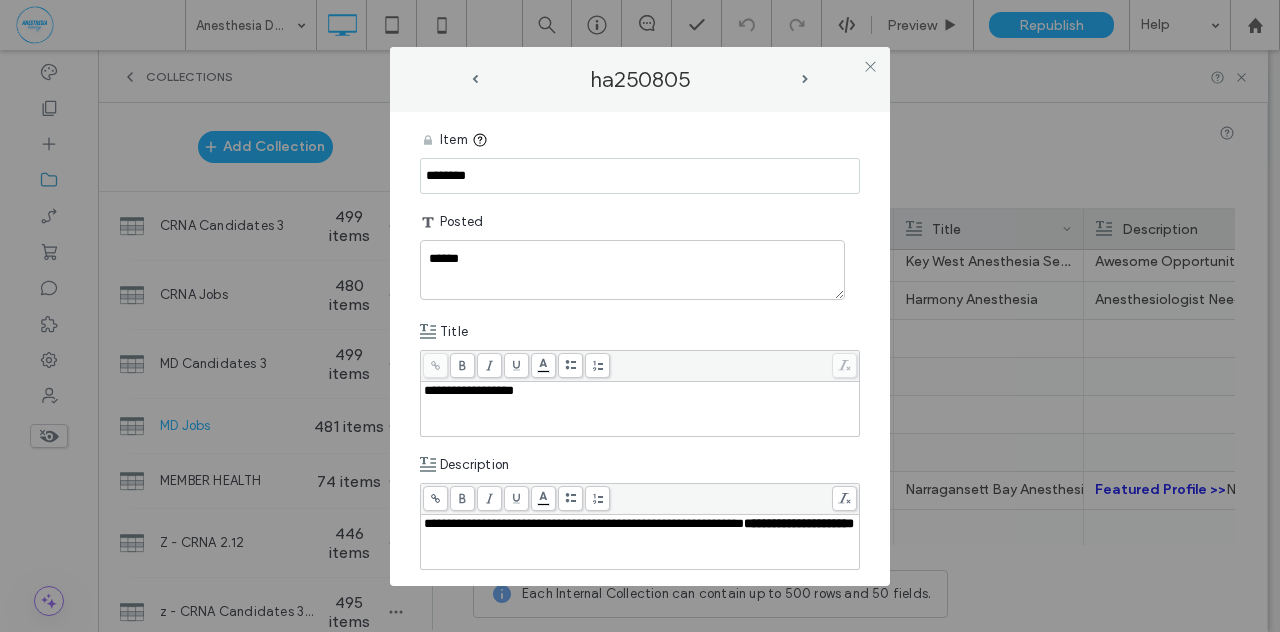 click on "**********" at bounding box center (640, 349) 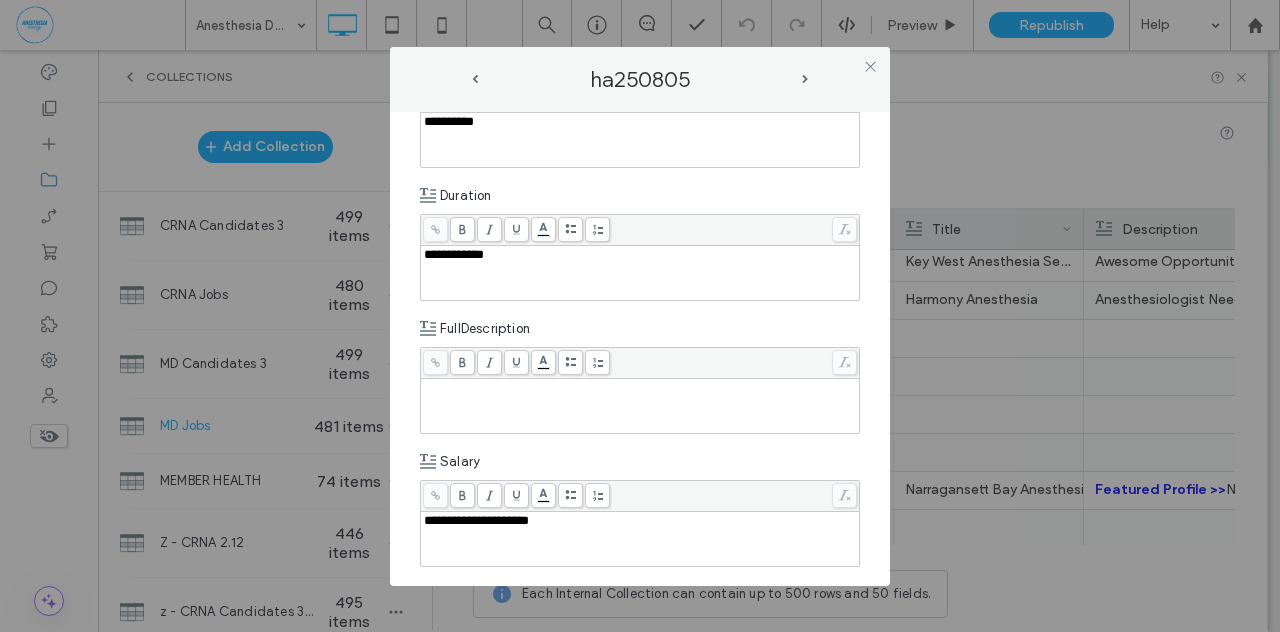 scroll, scrollTop: 653, scrollLeft: 0, axis: vertical 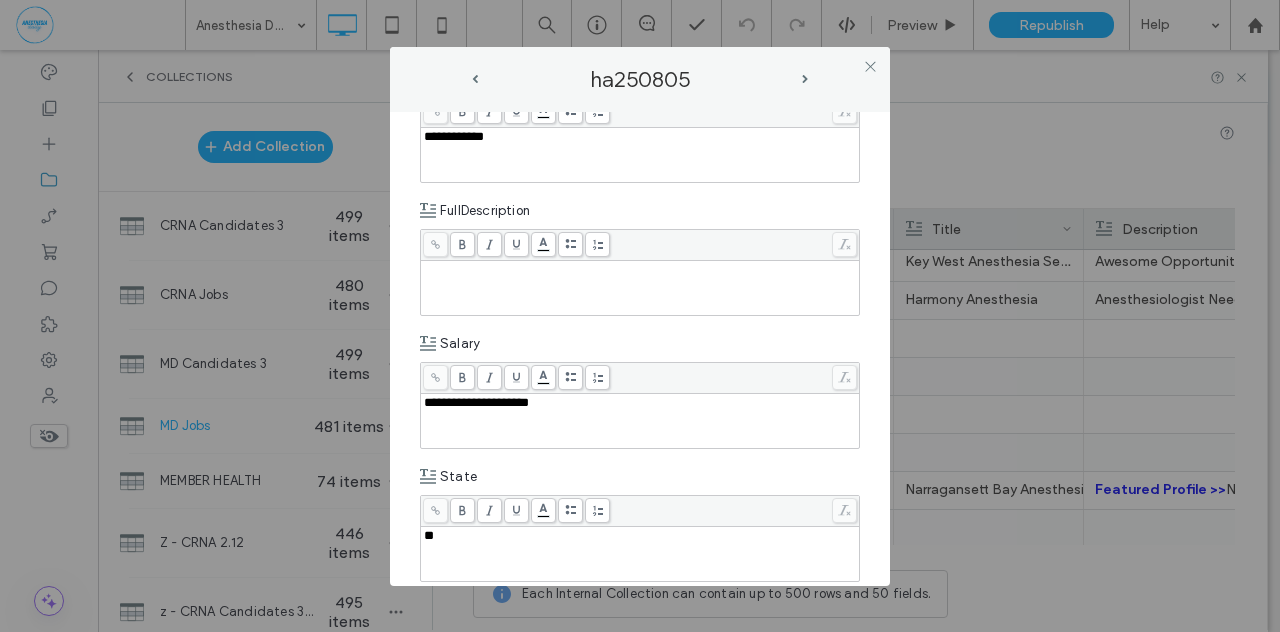 paste 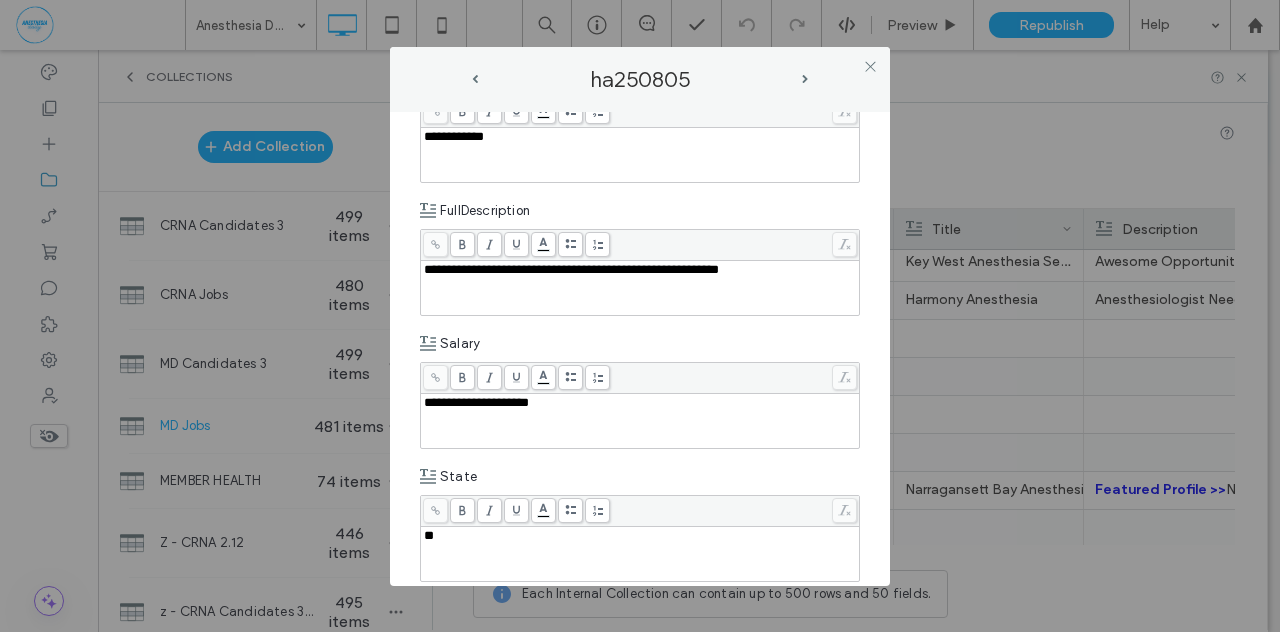 type 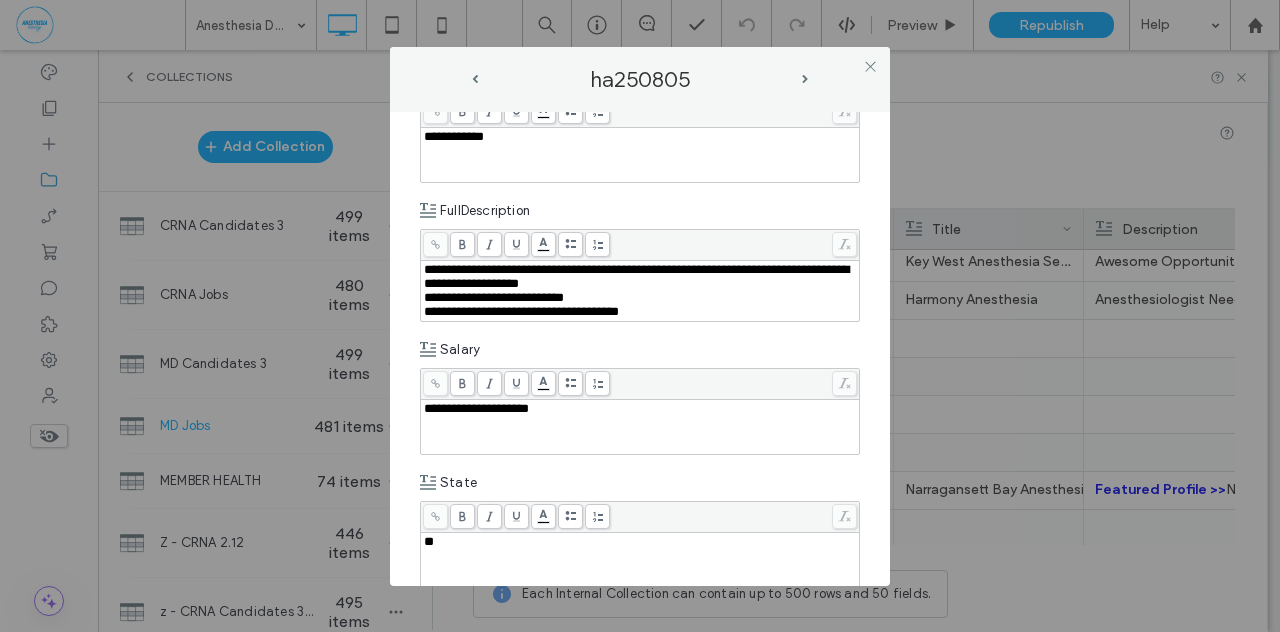 click on "**********" at bounding box center [494, 297] 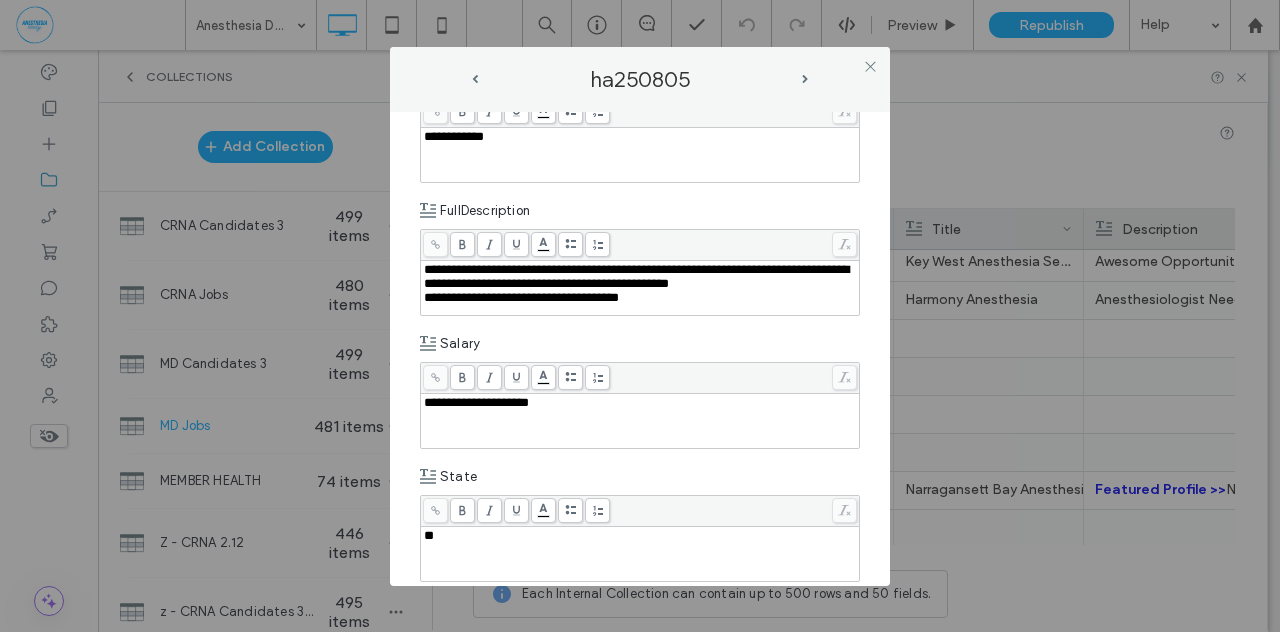 click on "**********" at bounding box center (640, 298) 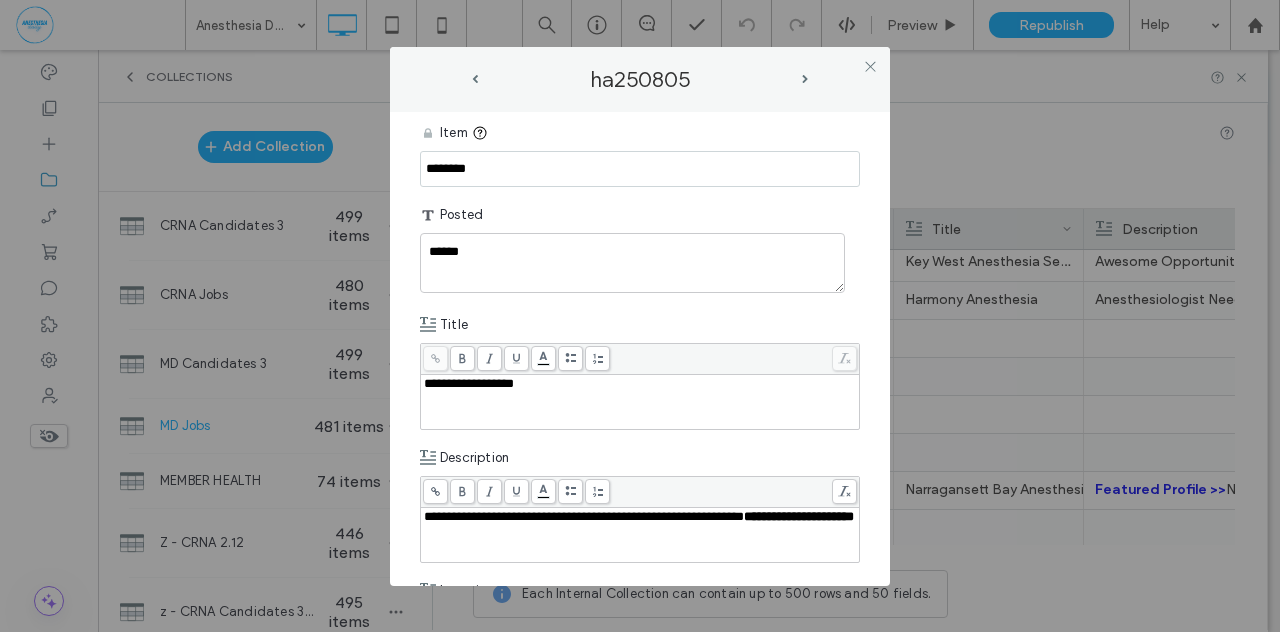 scroll, scrollTop: 8, scrollLeft: 0, axis: vertical 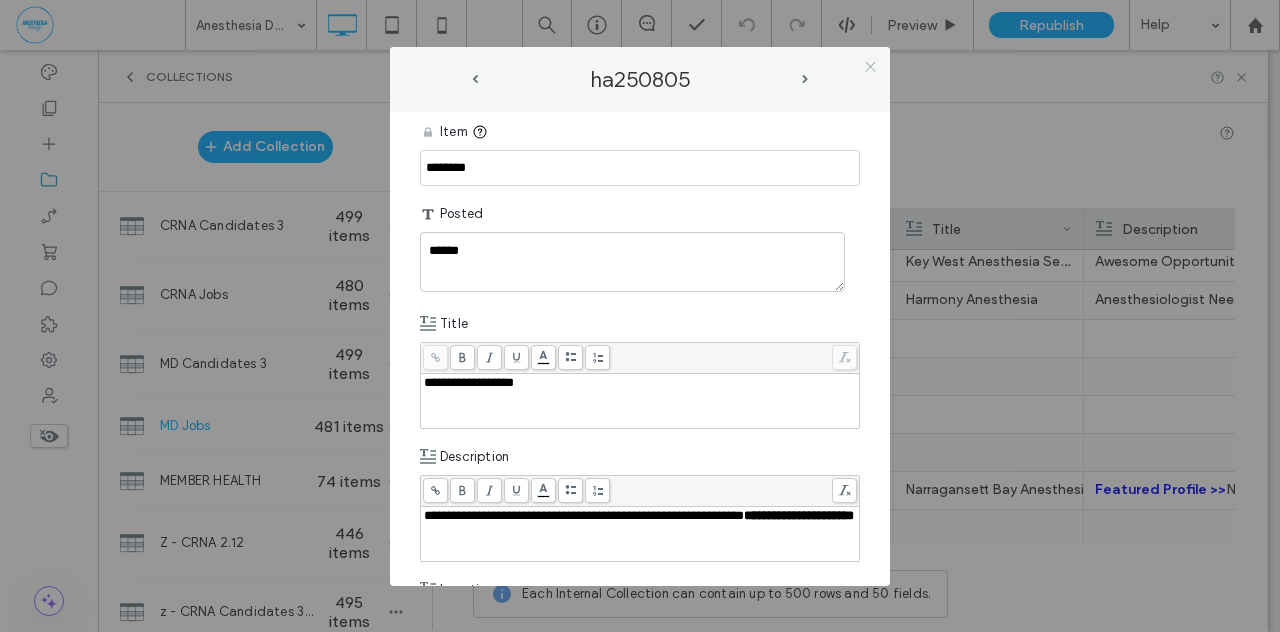 click 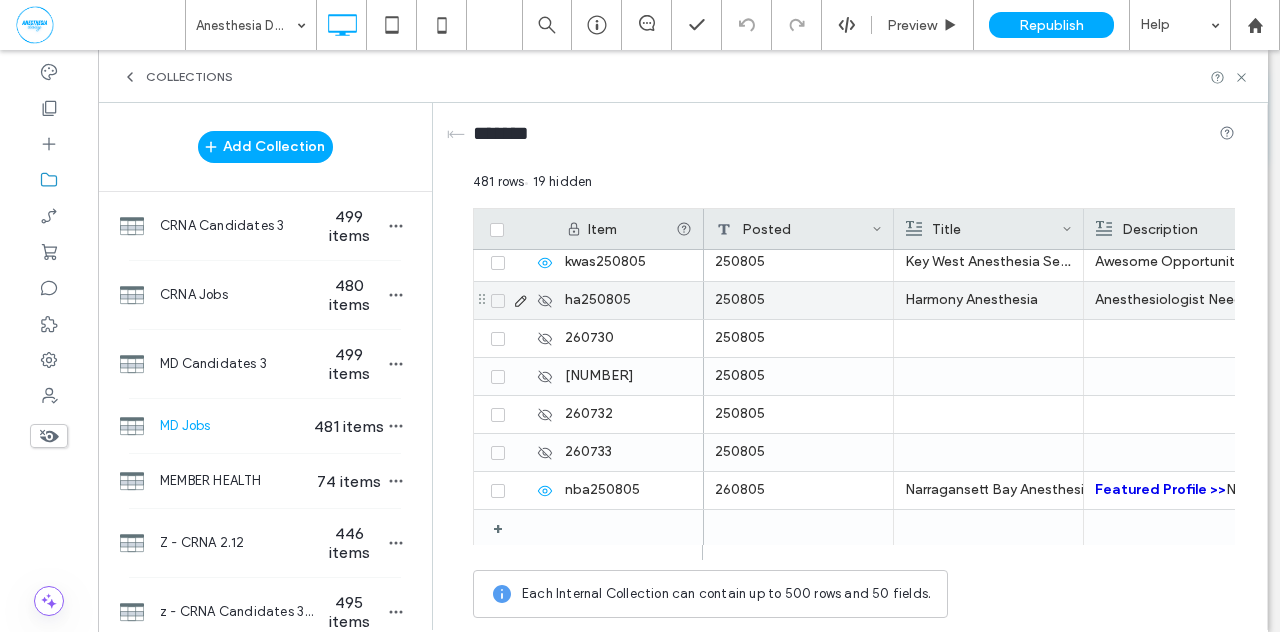 click 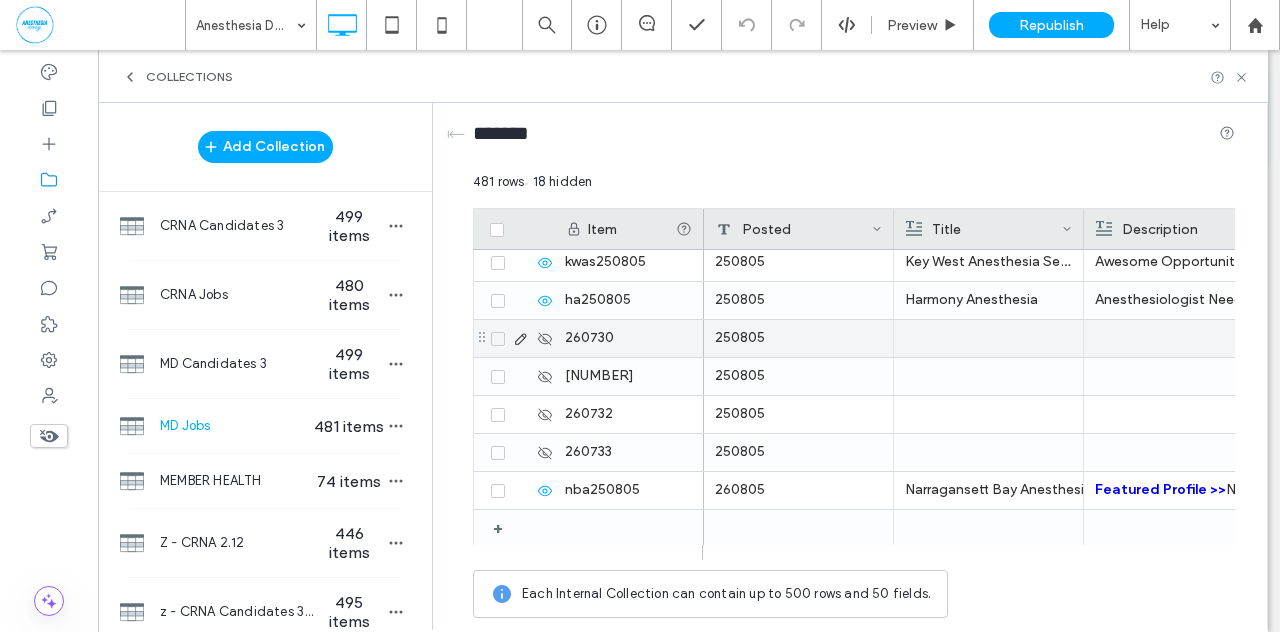 click 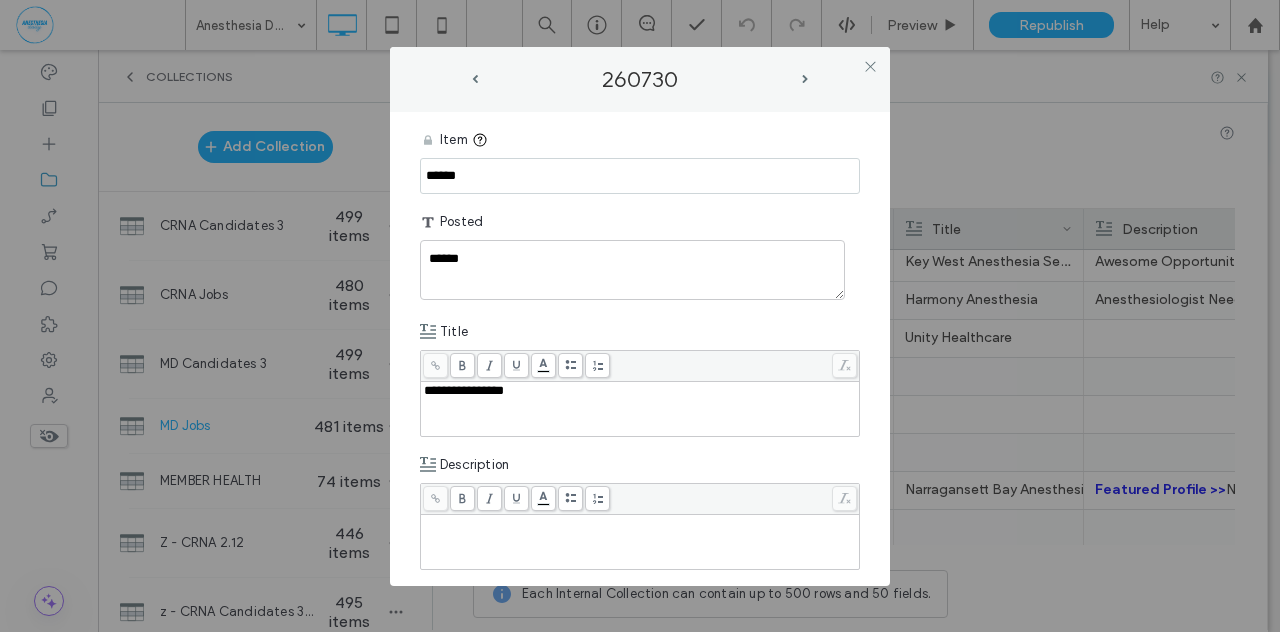 drag, startPoint x: 476, startPoint y: 175, endPoint x: 342, endPoint y: 179, distance: 134.0597 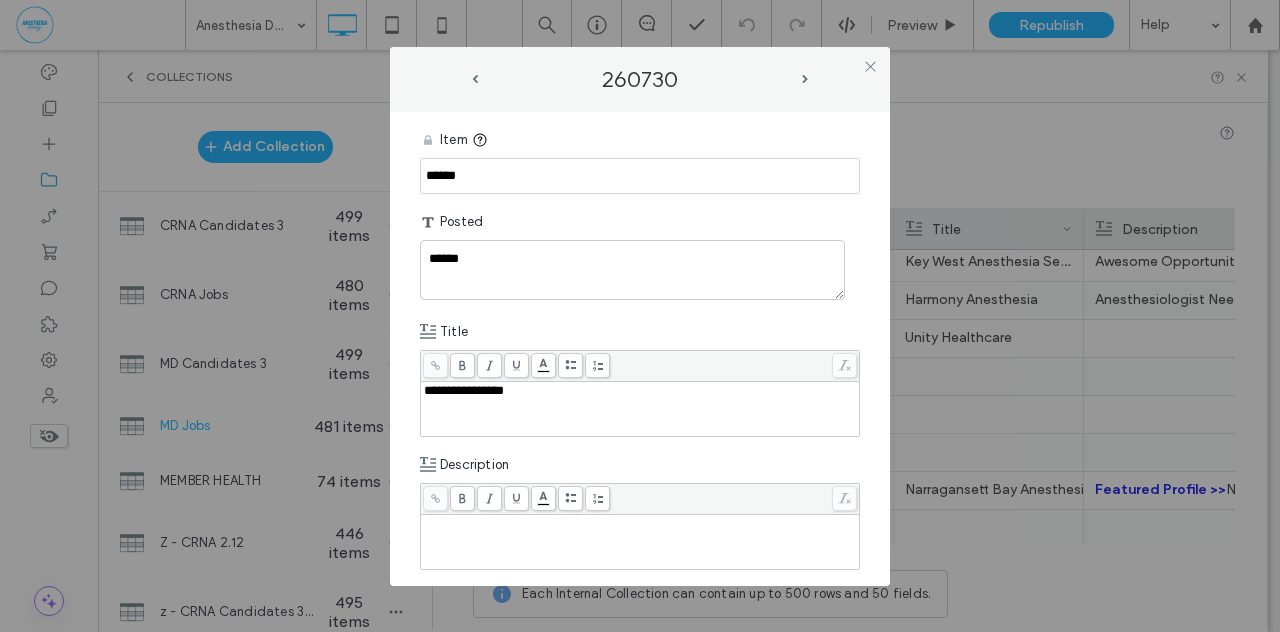 click on "**********" at bounding box center (640, 316) 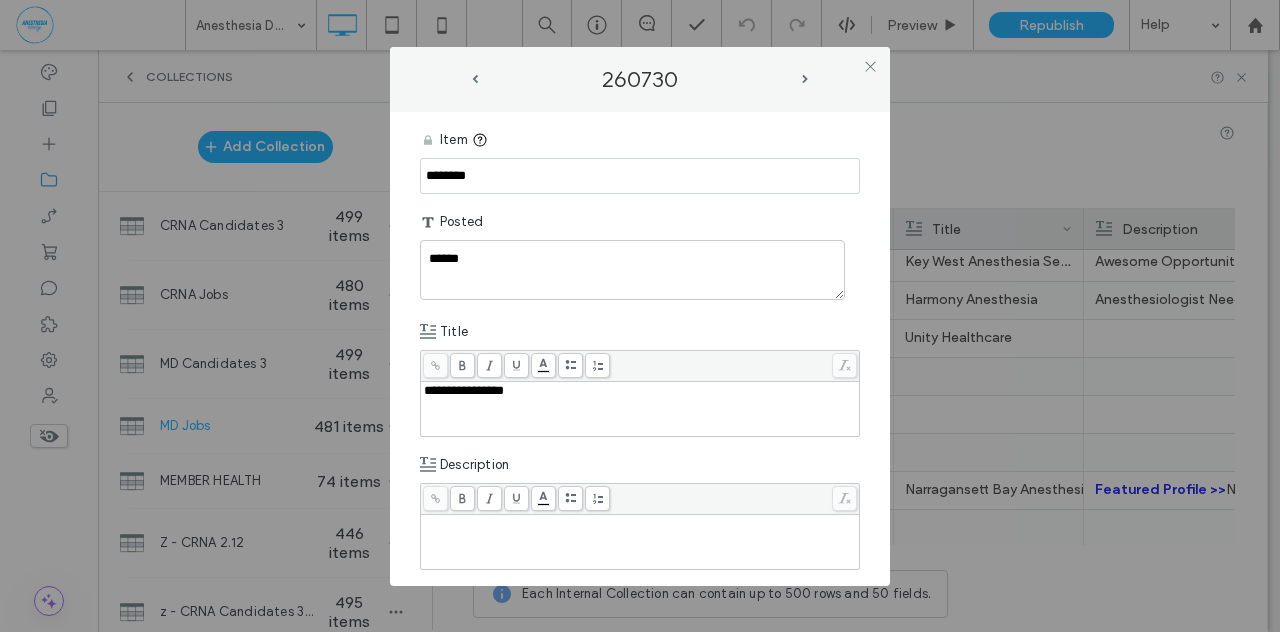 type on "********" 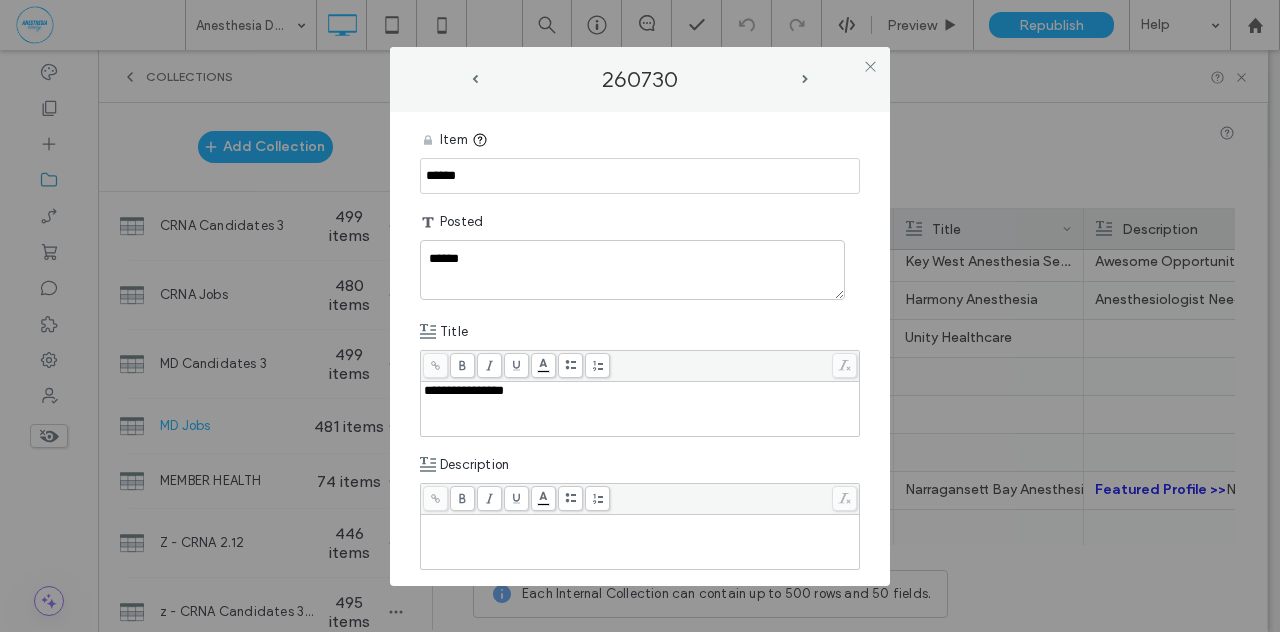 drag, startPoint x: 476, startPoint y: 177, endPoint x: 333, endPoint y: 175, distance: 143.01399 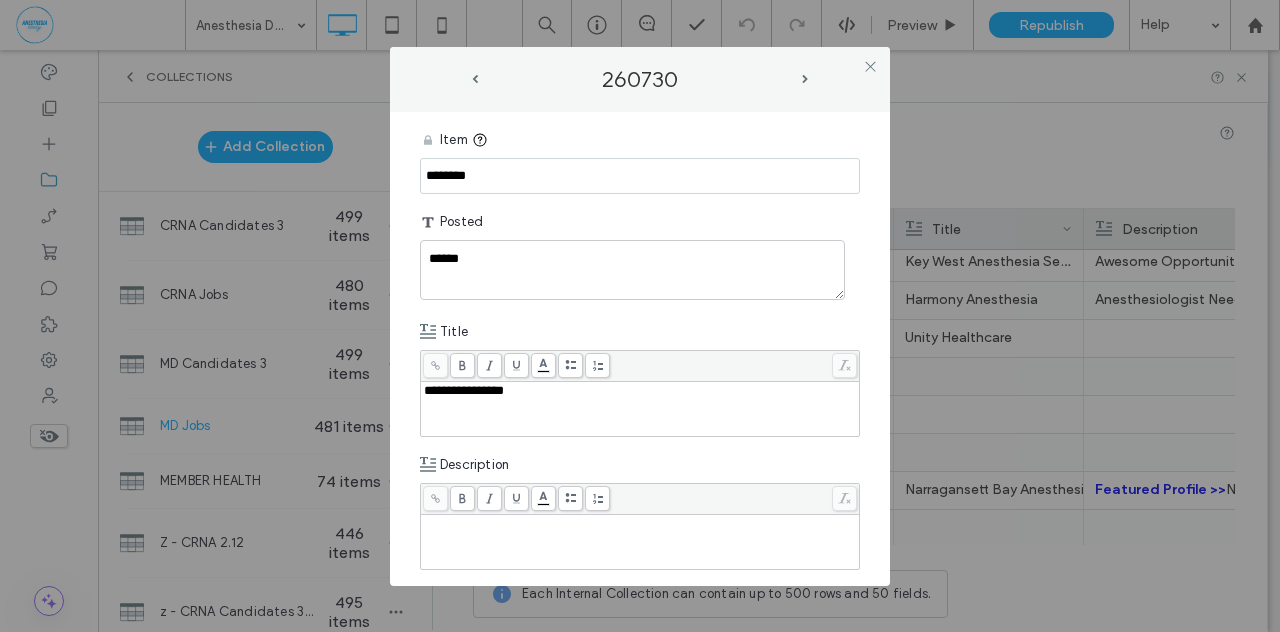 type on "********" 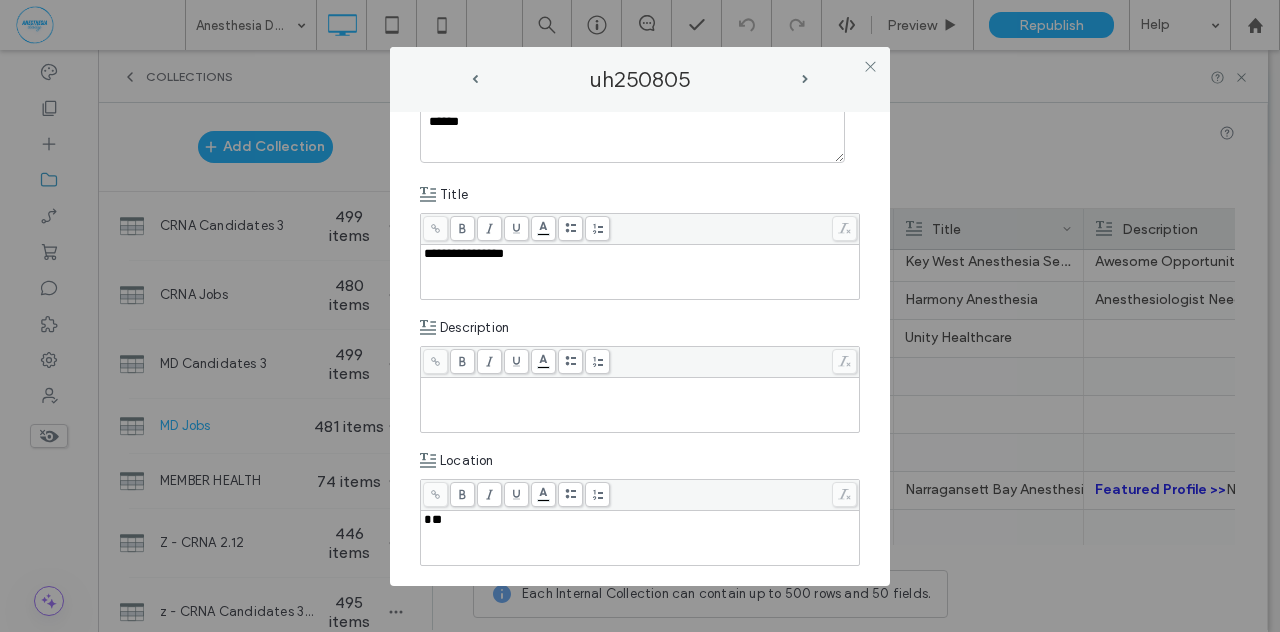 scroll, scrollTop: 155, scrollLeft: 0, axis: vertical 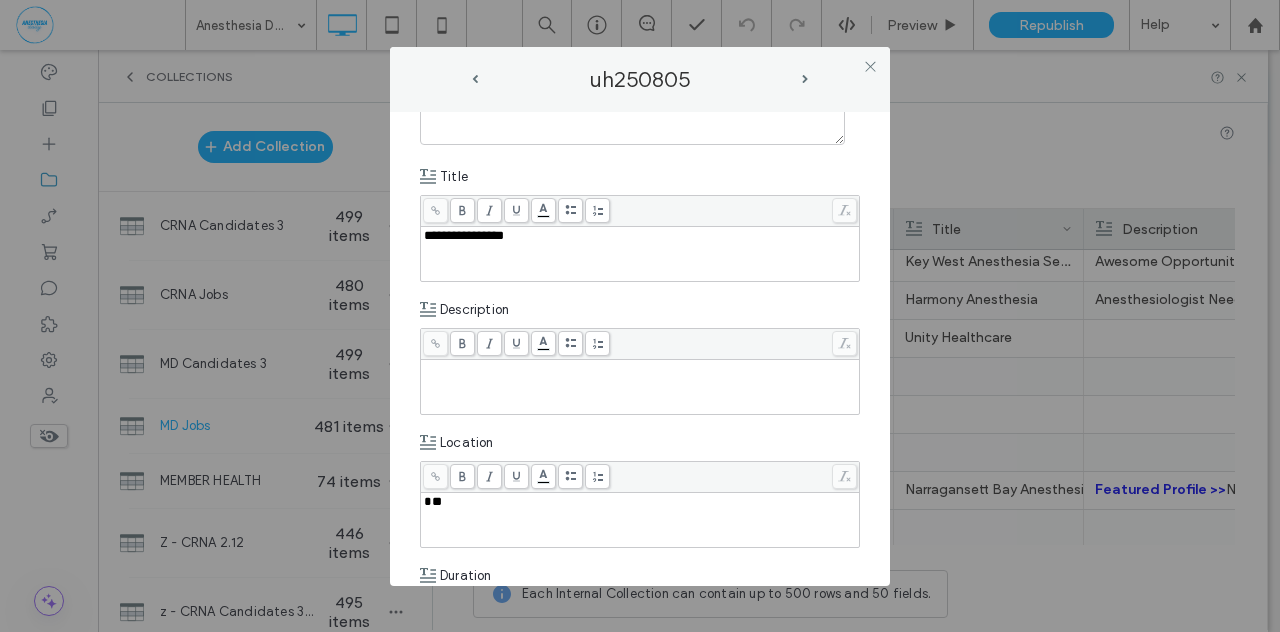 click at bounding box center [640, 369] 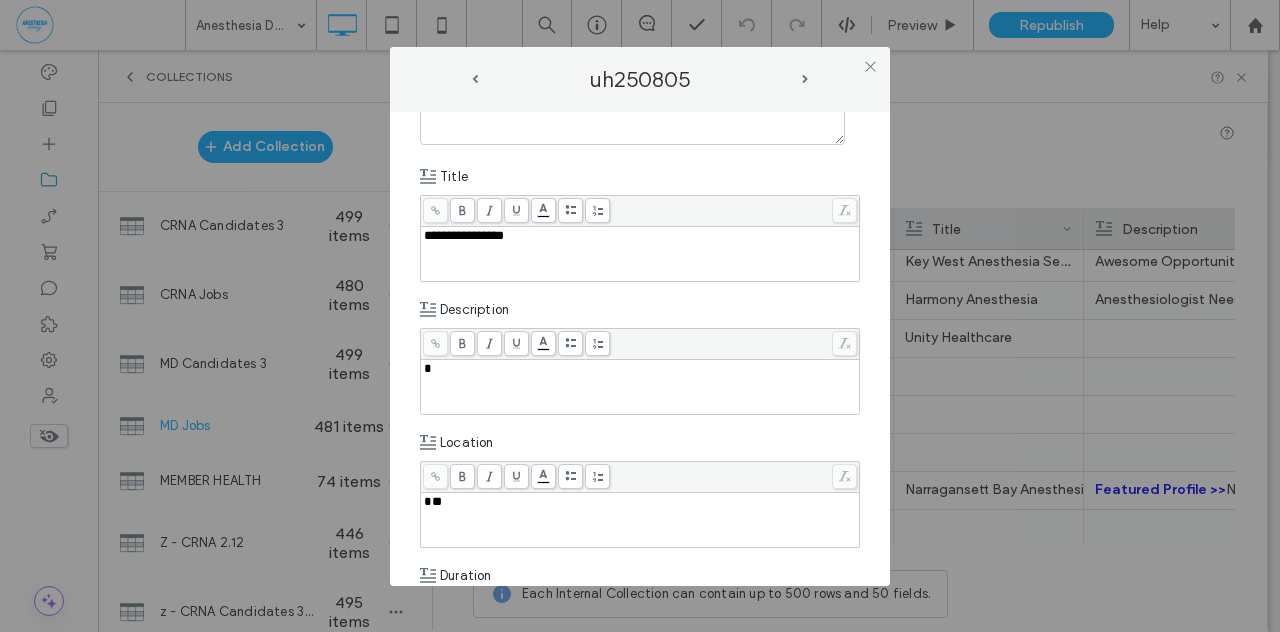 type 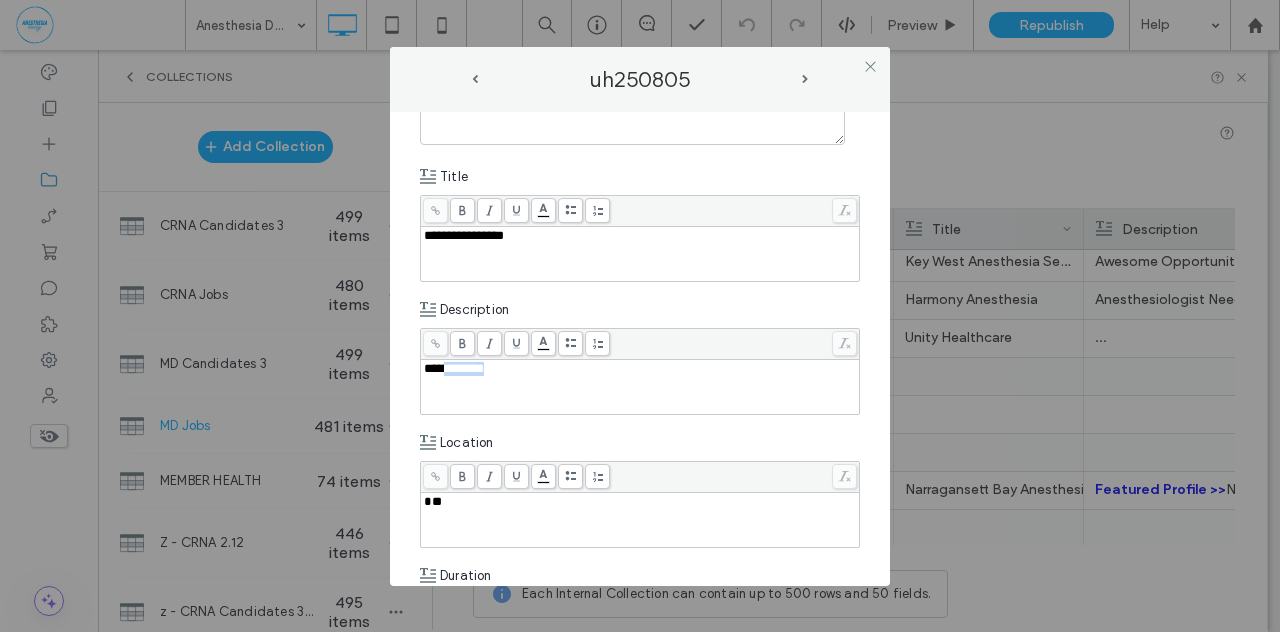 drag, startPoint x: 436, startPoint y: 361, endPoint x: 492, endPoint y: 363, distance: 56.0357 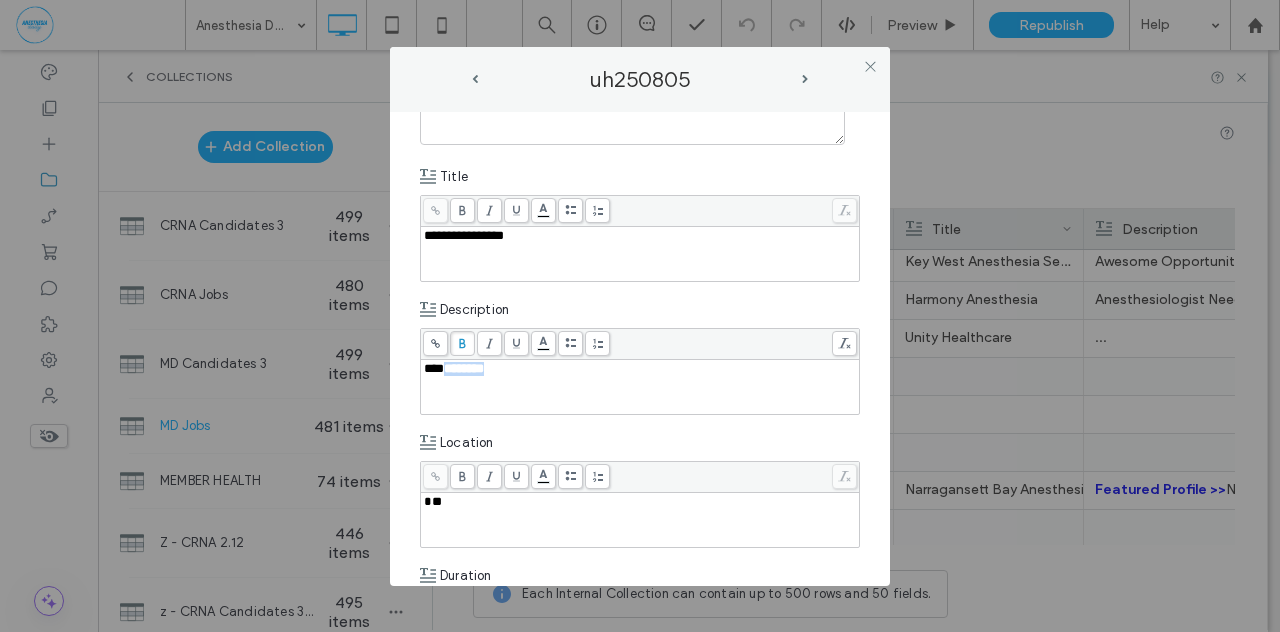 click 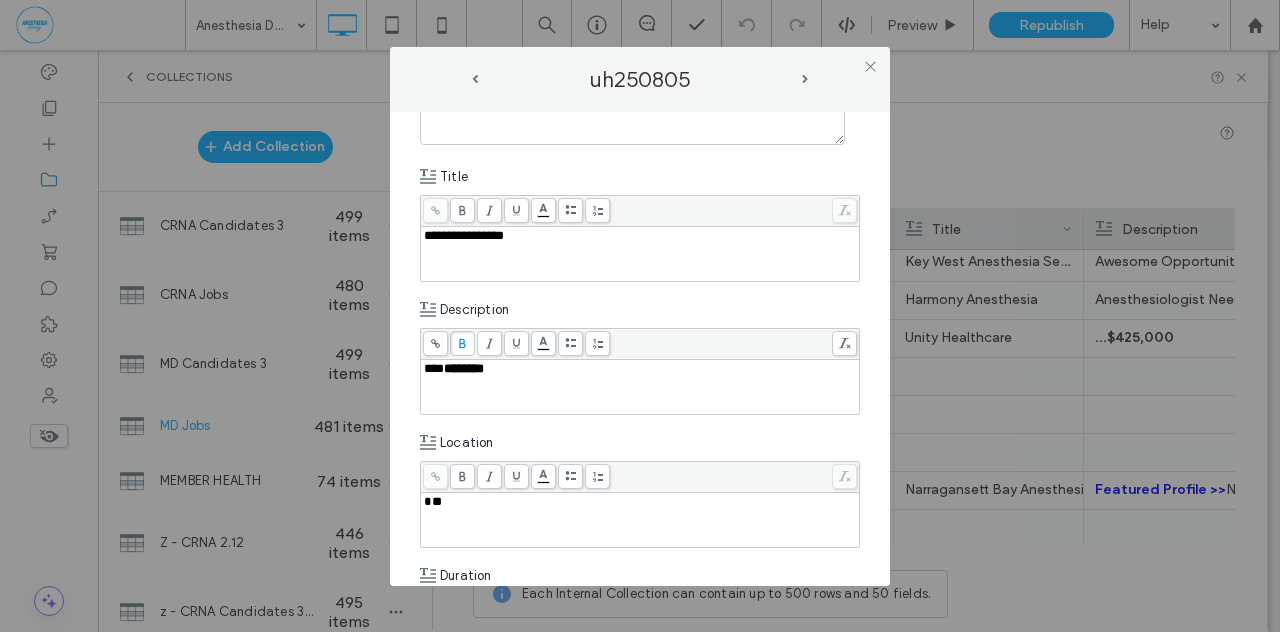 click on "**" at bounding box center [433, 501] 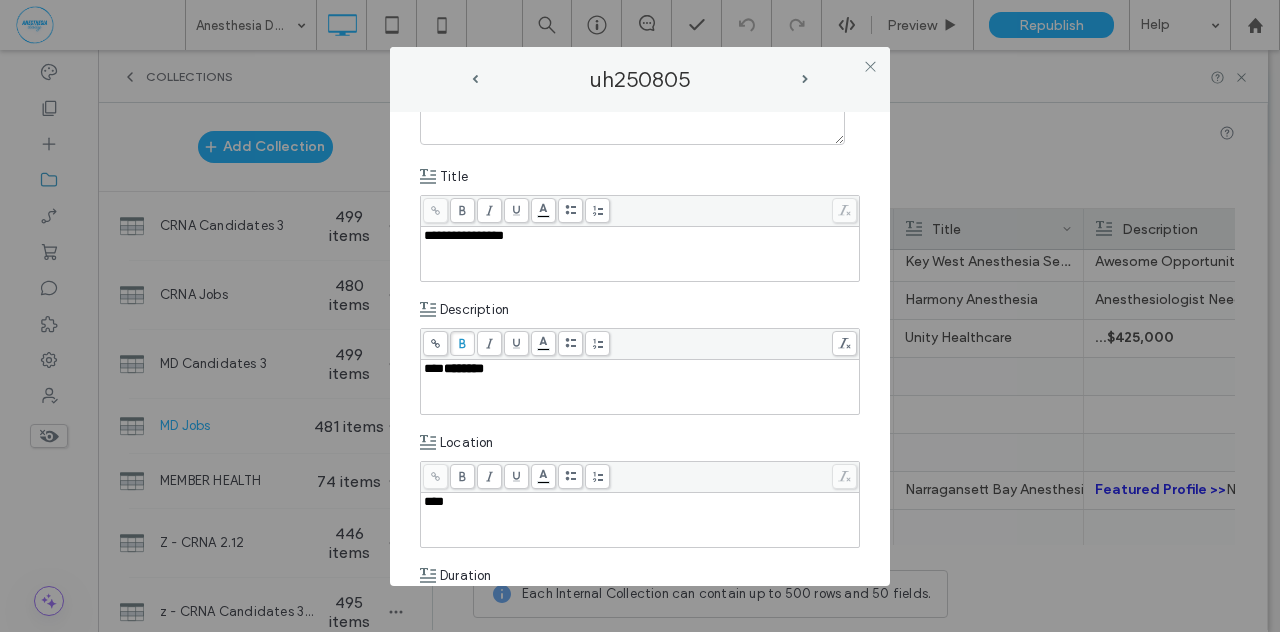 type 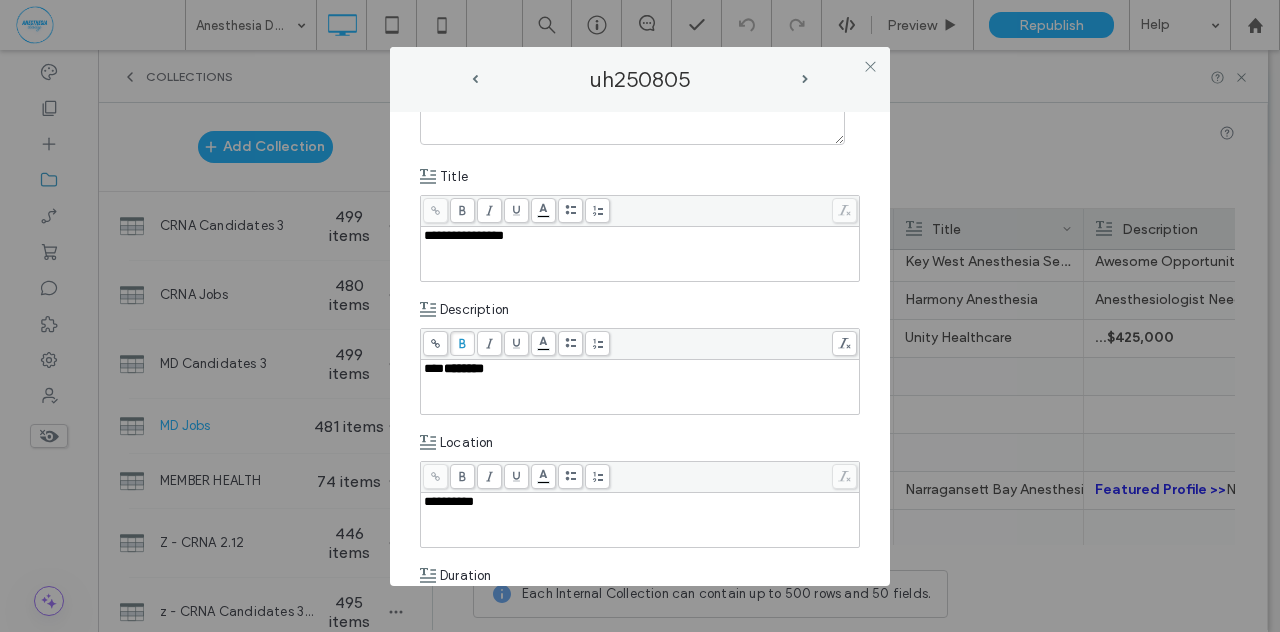 scroll, scrollTop: 438, scrollLeft: 0, axis: vertical 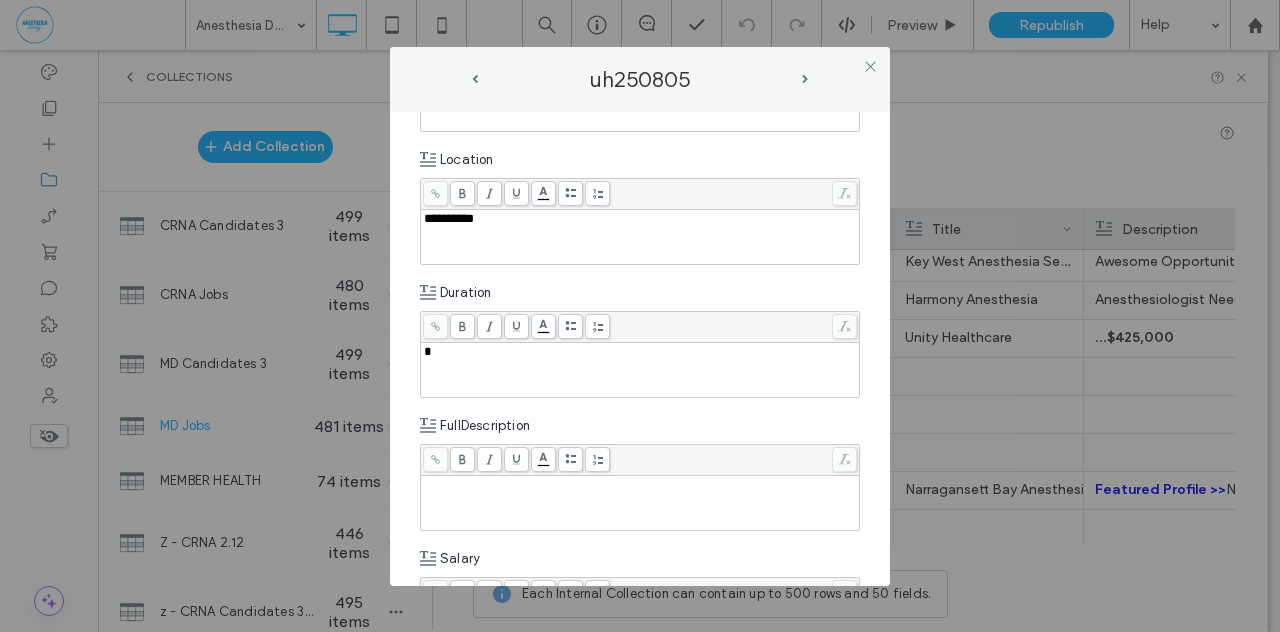 type 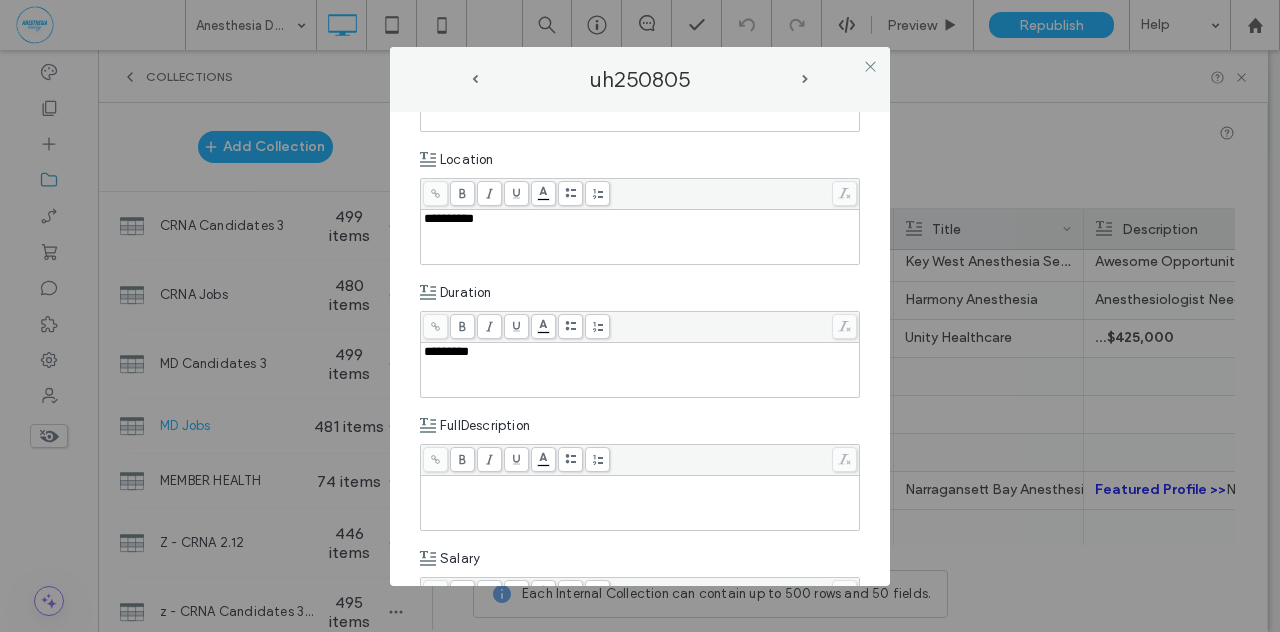 scroll, scrollTop: 702, scrollLeft: 0, axis: vertical 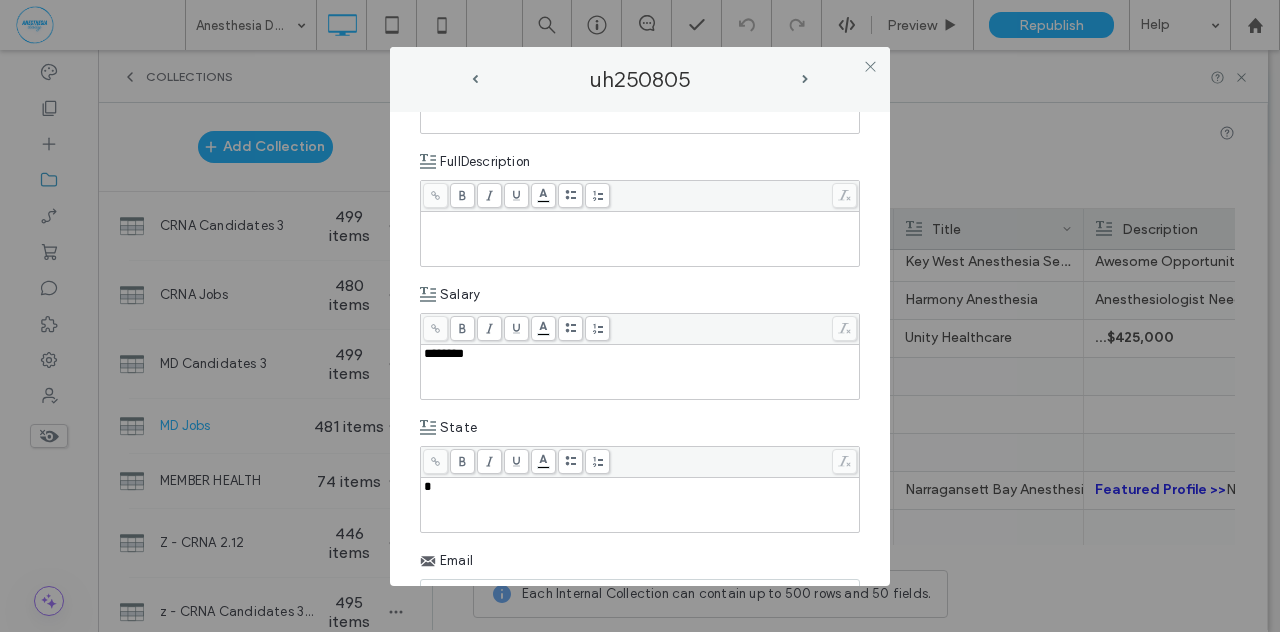 type 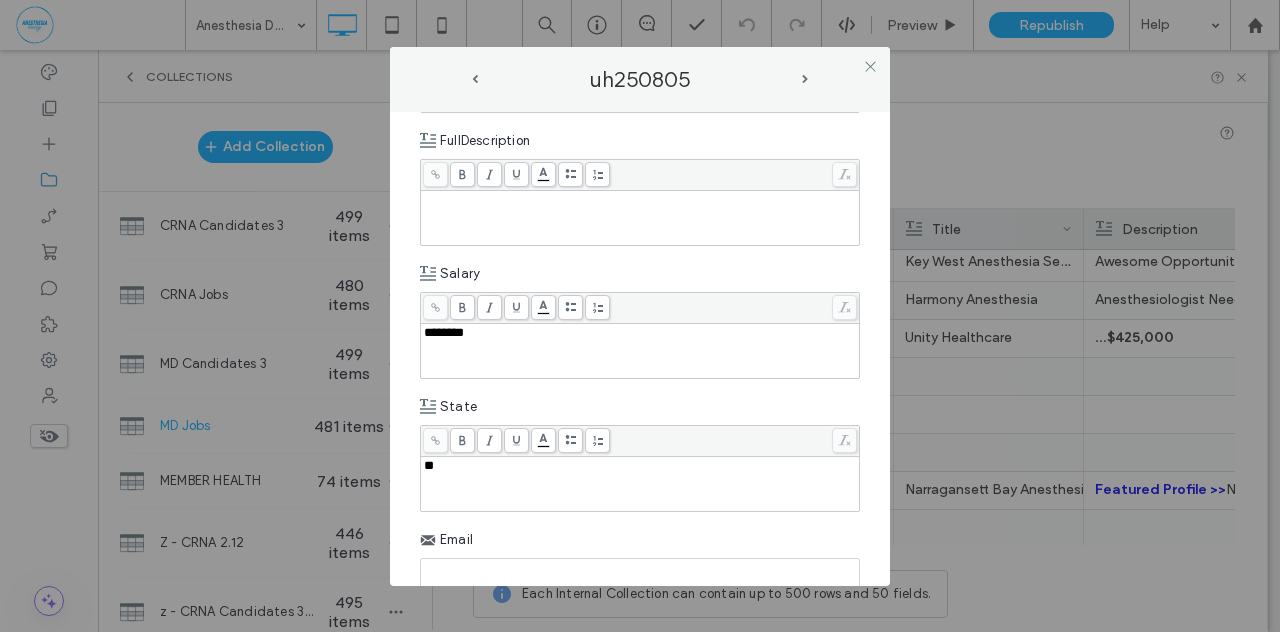 scroll, scrollTop: 1048, scrollLeft: 0, axis: vertical 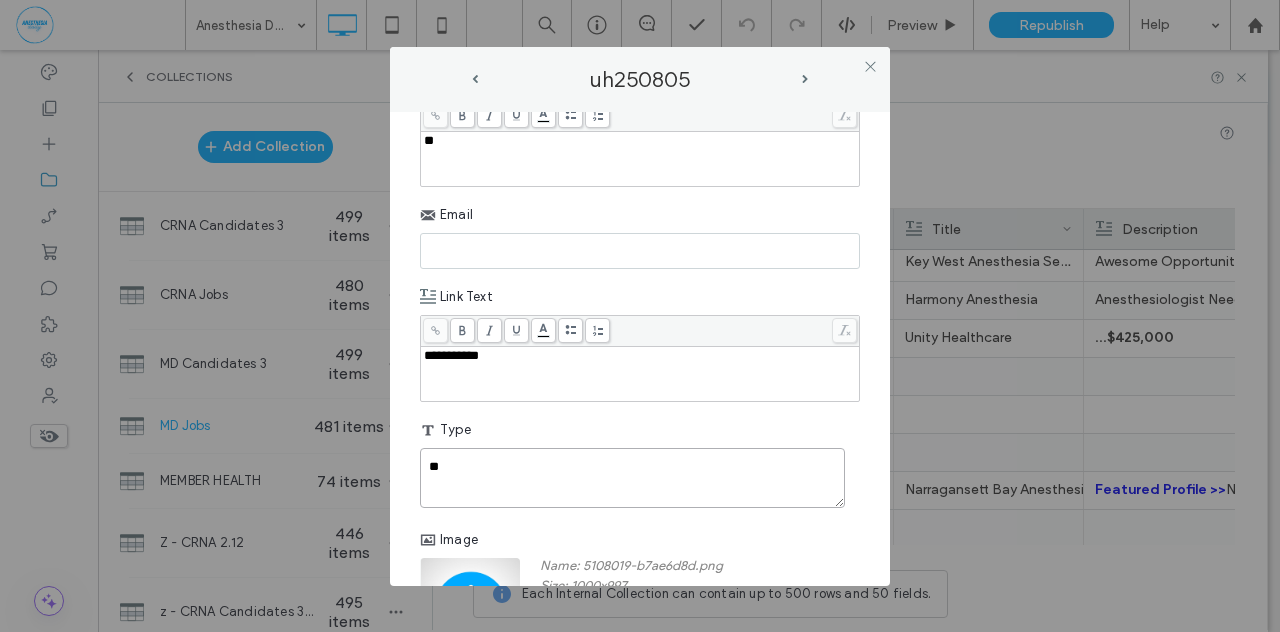 type on "**" 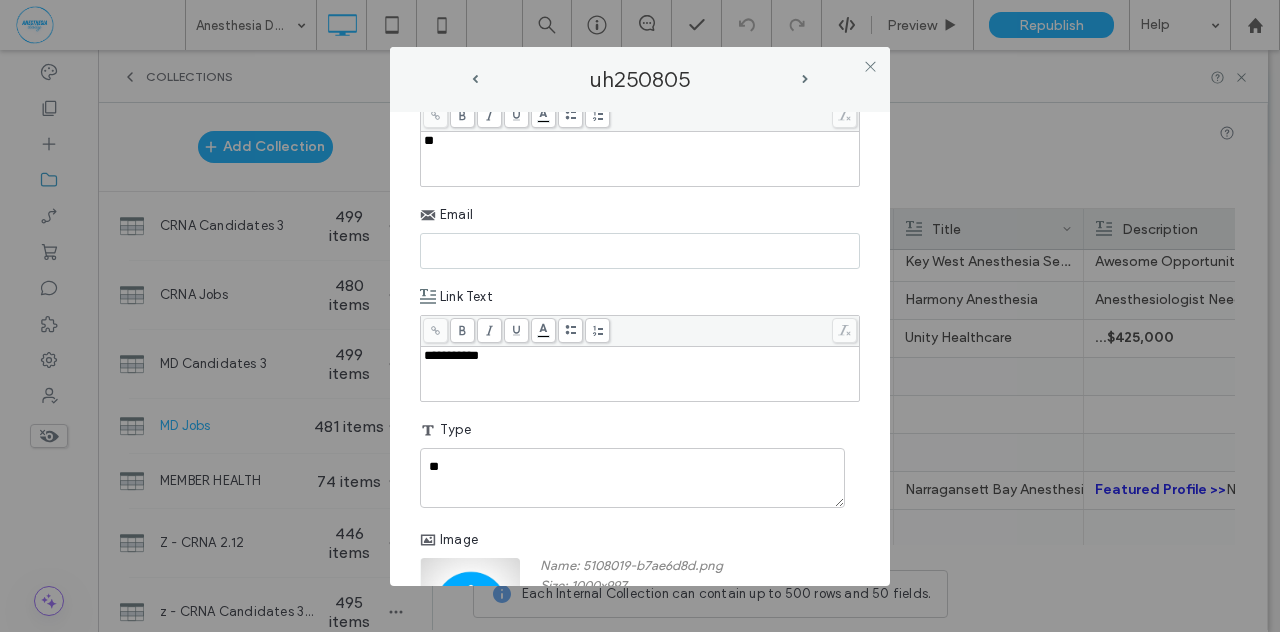 paste on "**********" 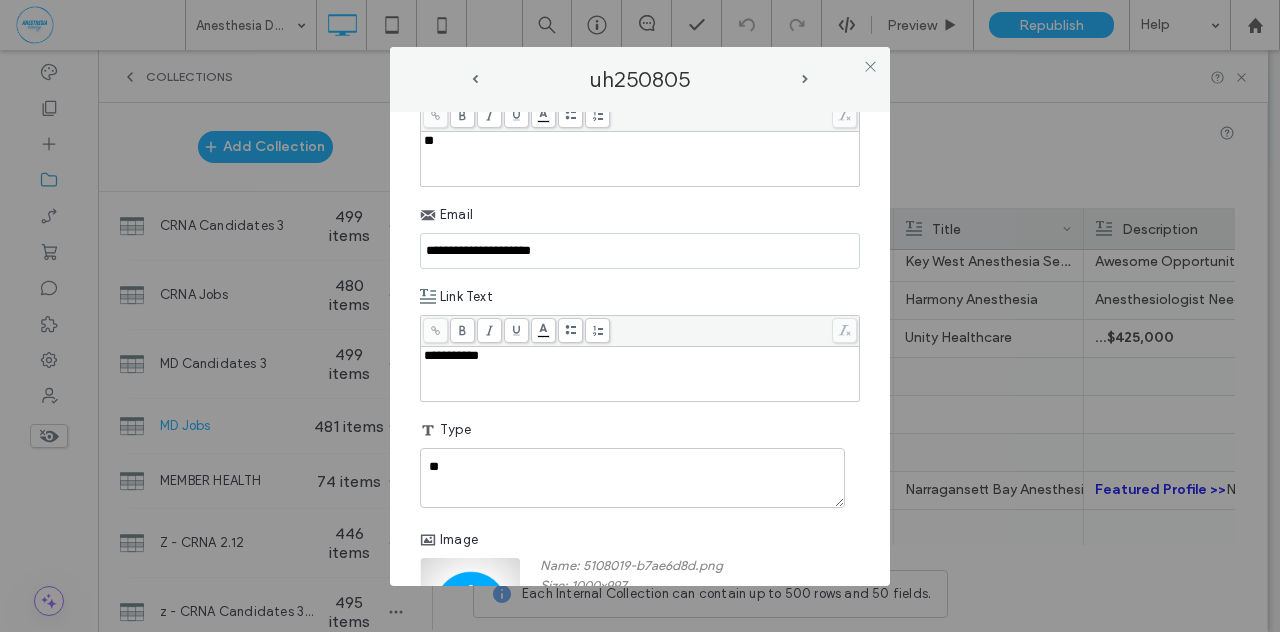 type on "**********" 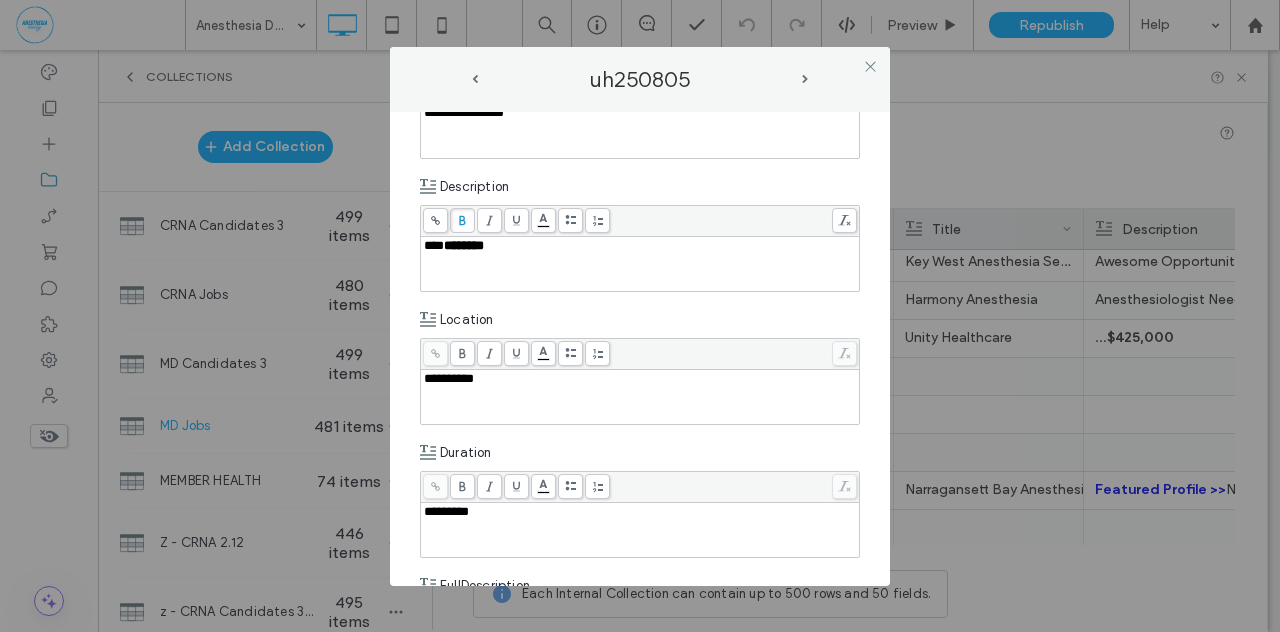 scroll, scrollTop: 247, scrollLeft: 0, axis: vertical 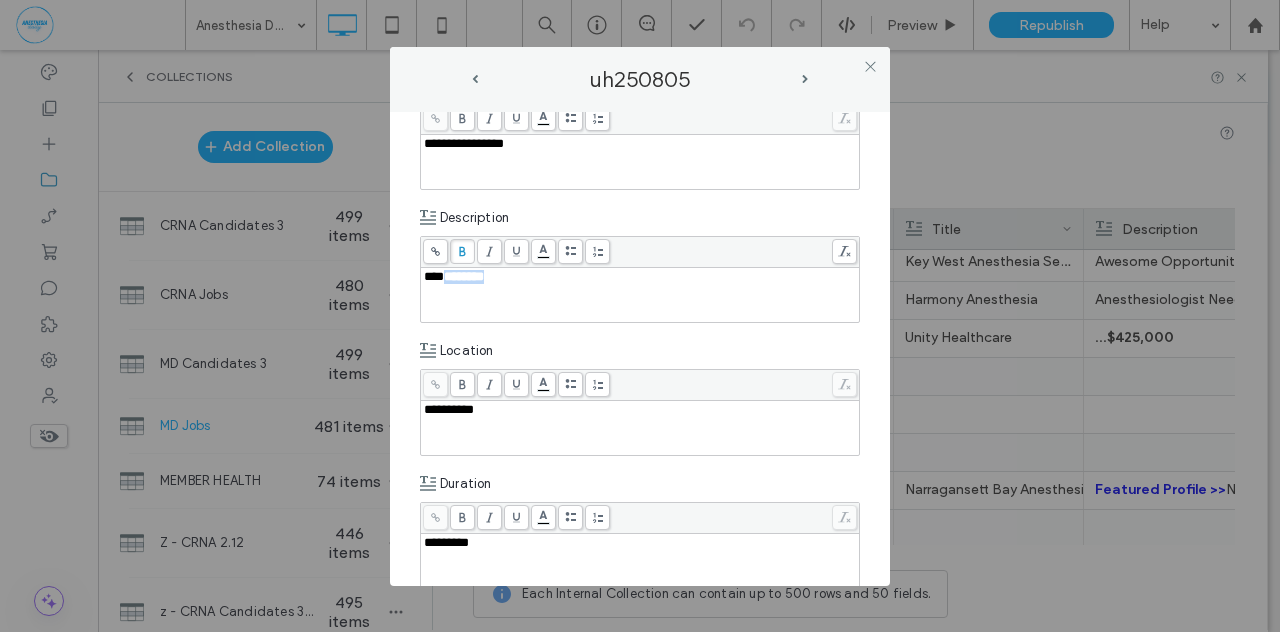 click on "***" at bounding box center (434, 276) 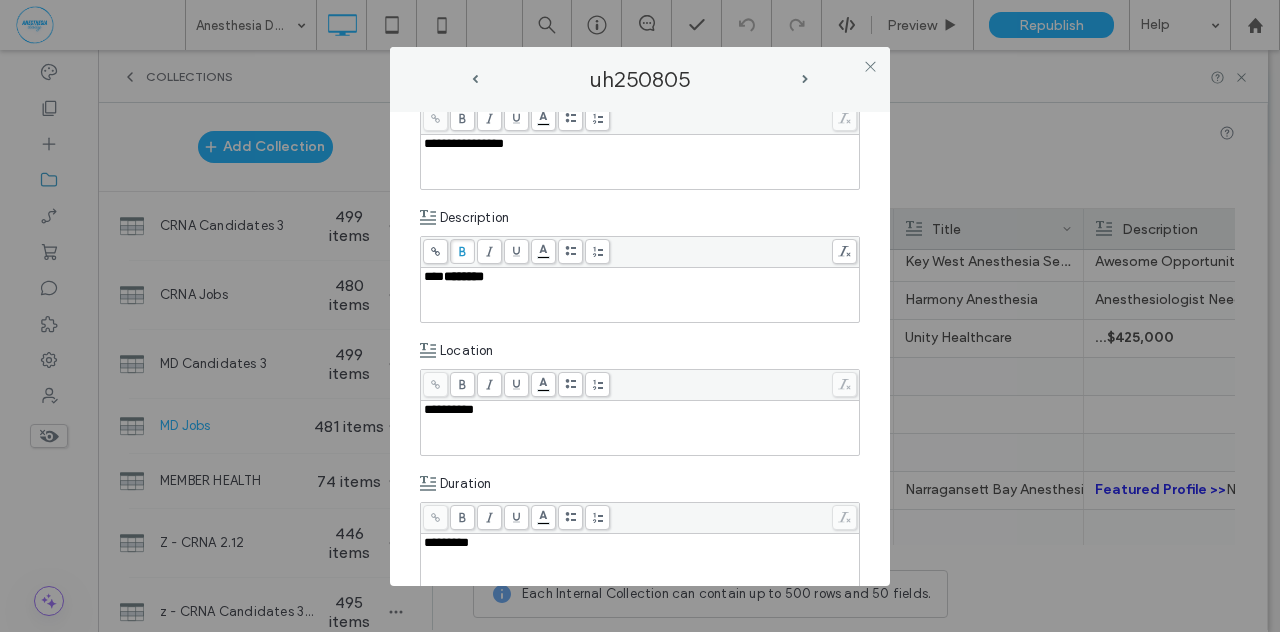 click on "***" at bounding box center [434, 276] 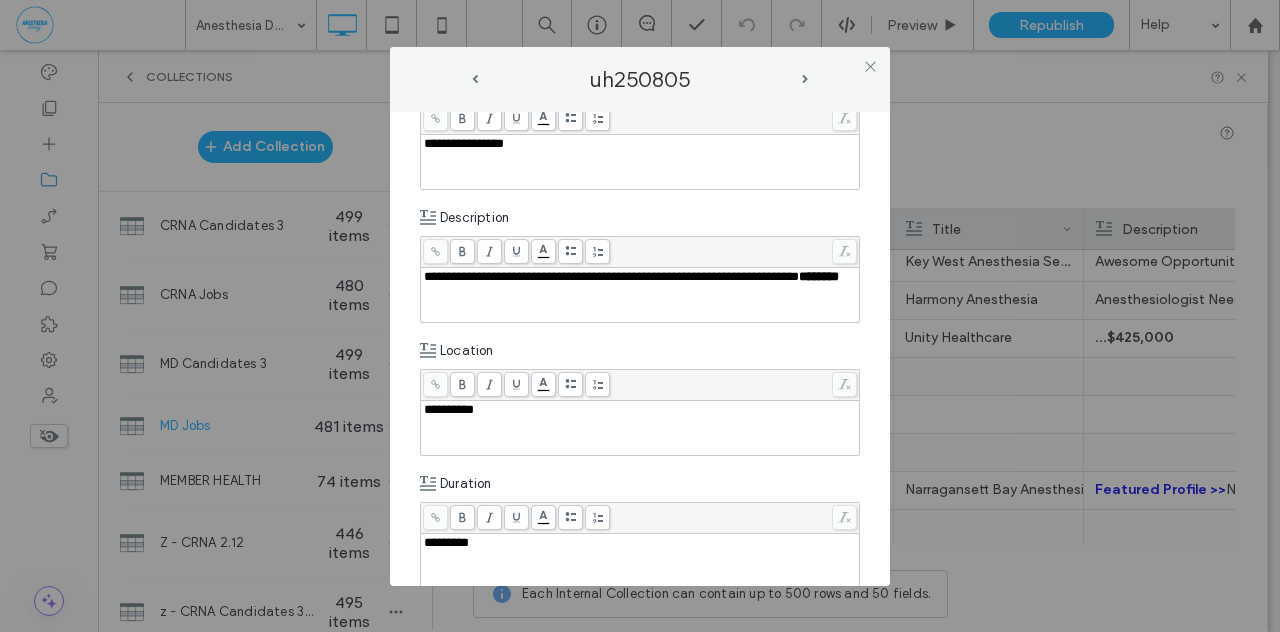 click on "**********" at bounding box center (611, 276) 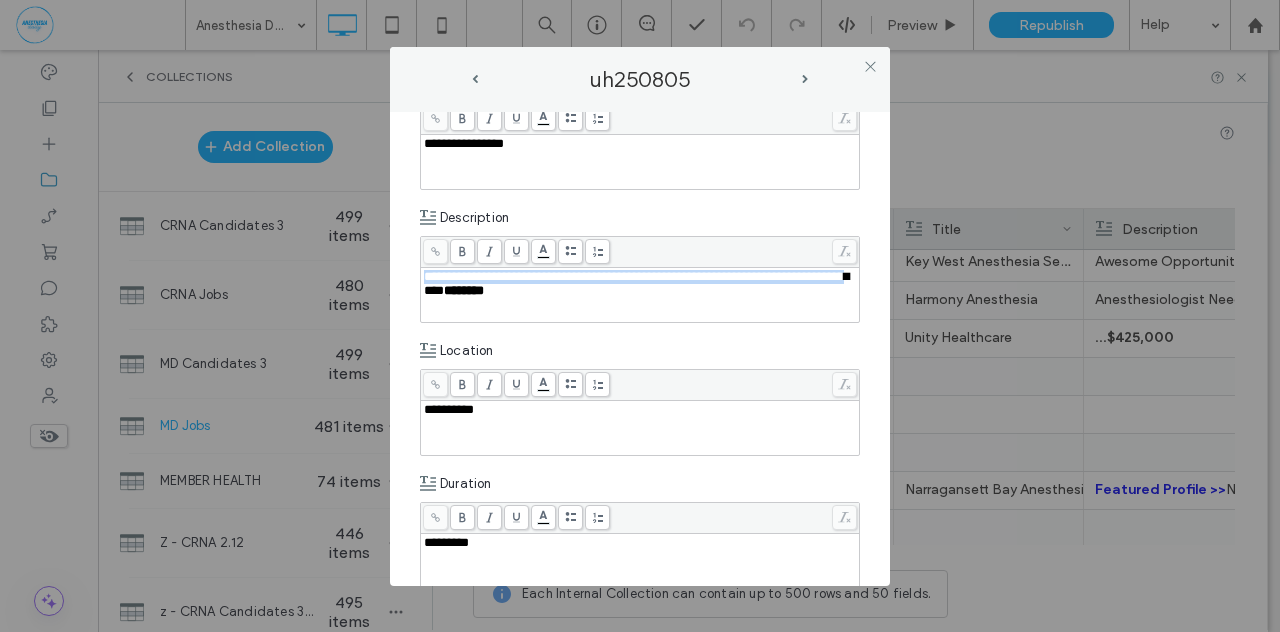 drag, startPoint x: 527, startPoint y: 291, endPoint x: 404, endPoint y: 270, distance: 124.77981 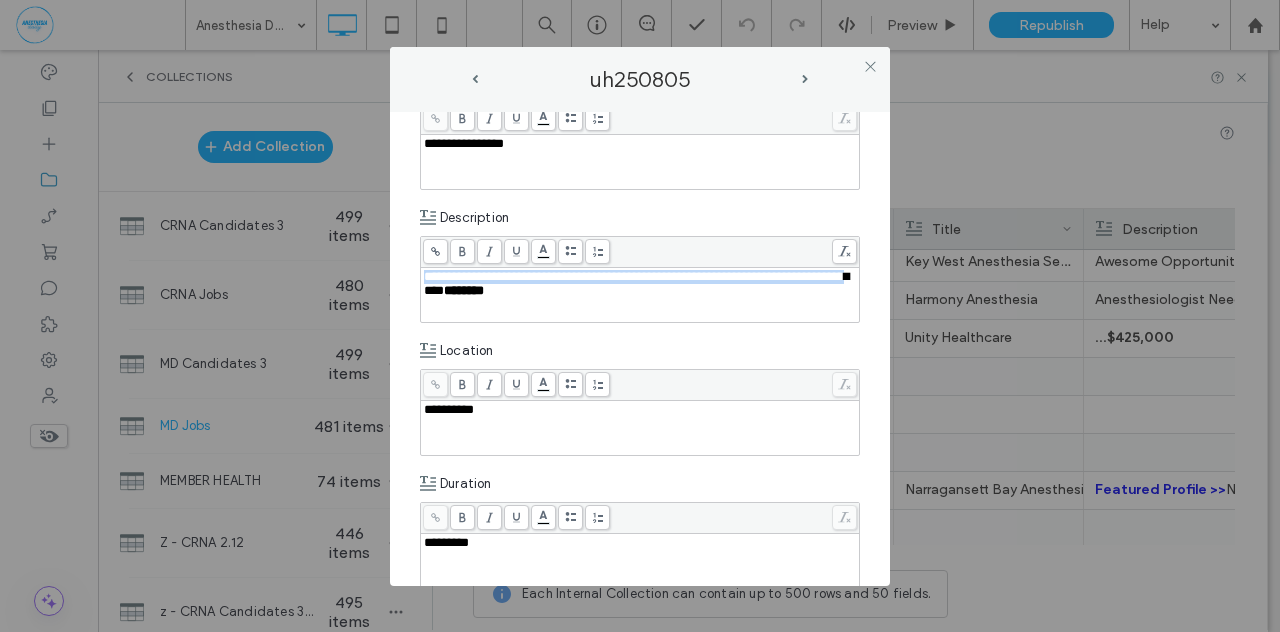 copy on "**********" 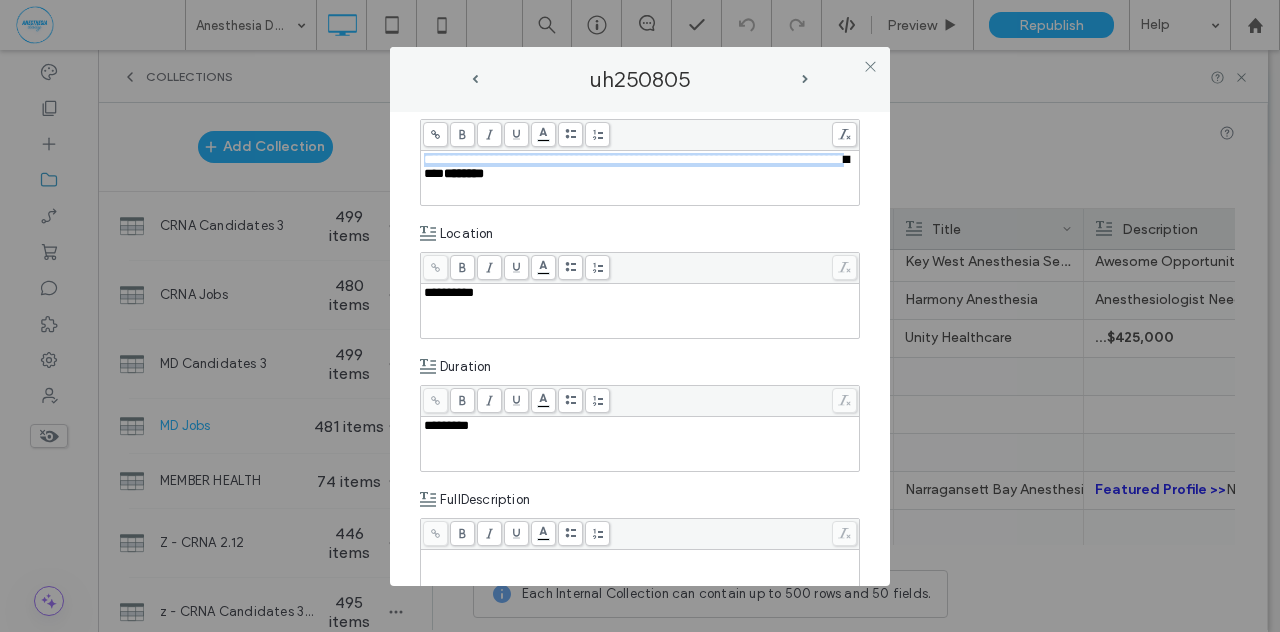 scroll, scrollTop: 410, scrollLeft: 0, axis: vertical 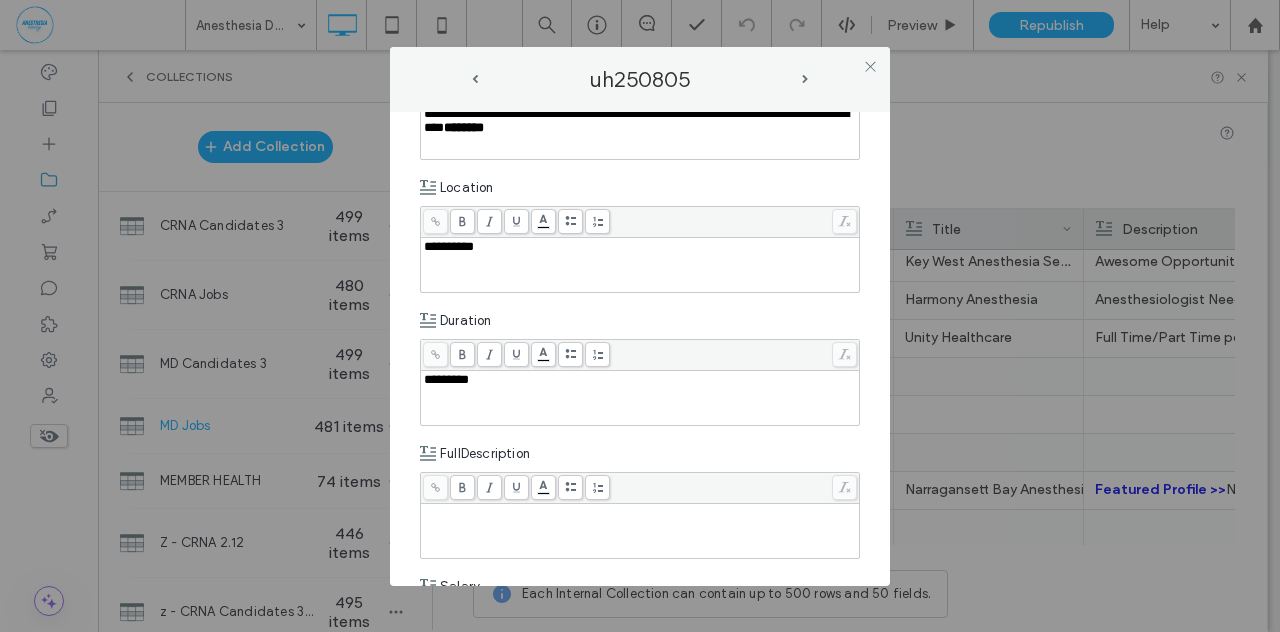 paste 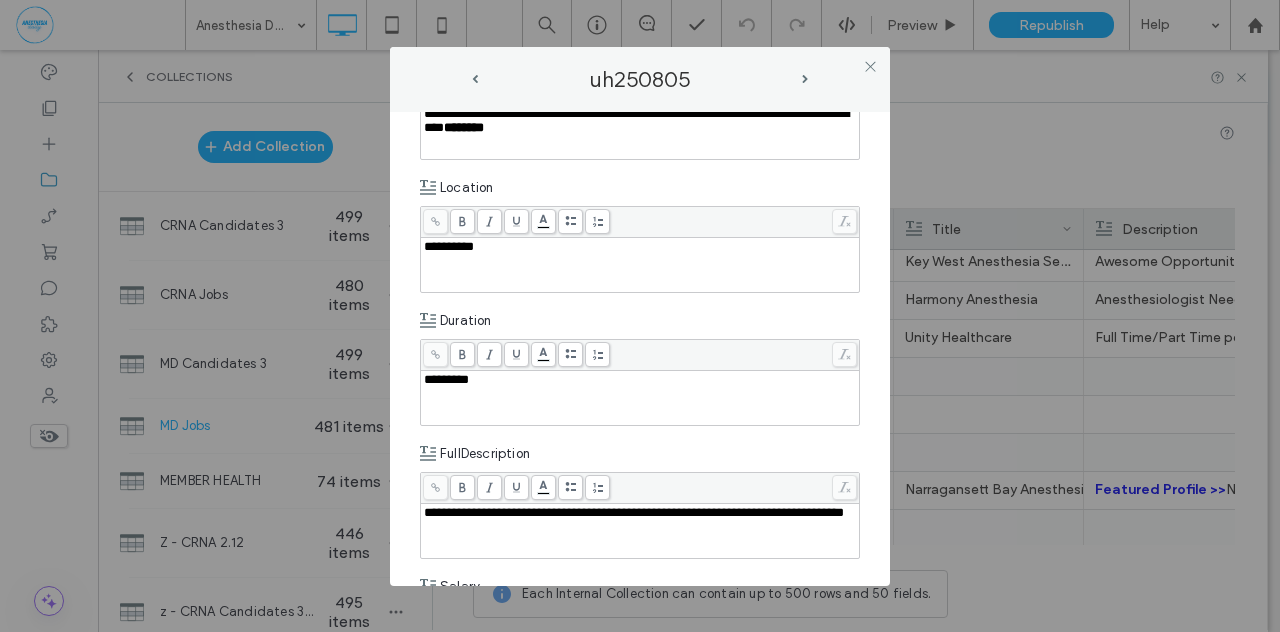 type 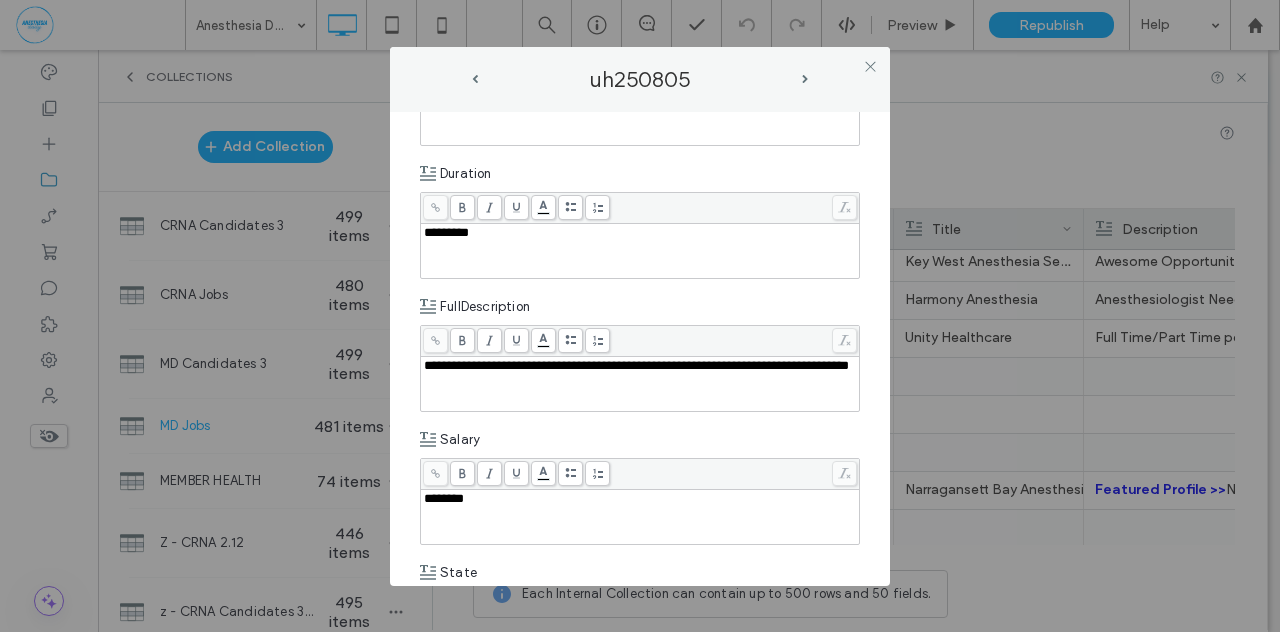 scroll, scrollTop: 558, scrollLeft: 0, axis: vertical 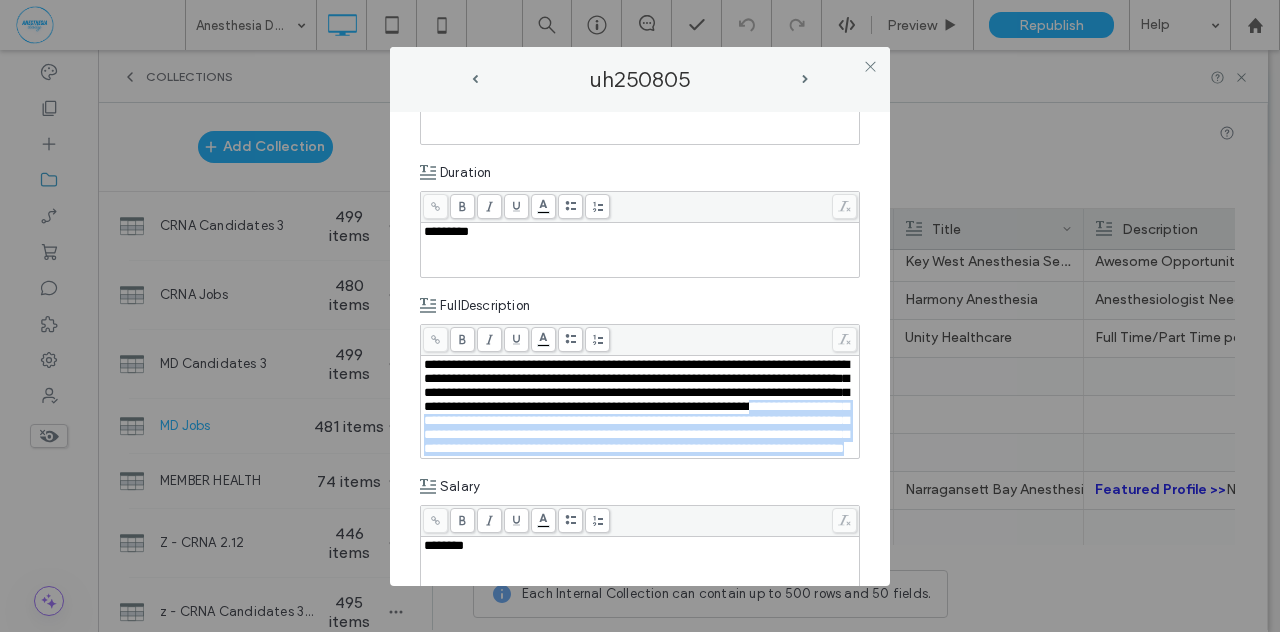 drag, startPoint x: 703, startPoint y: 427, endPoint x: 784, endPoint y: 488, distance: 101.4002 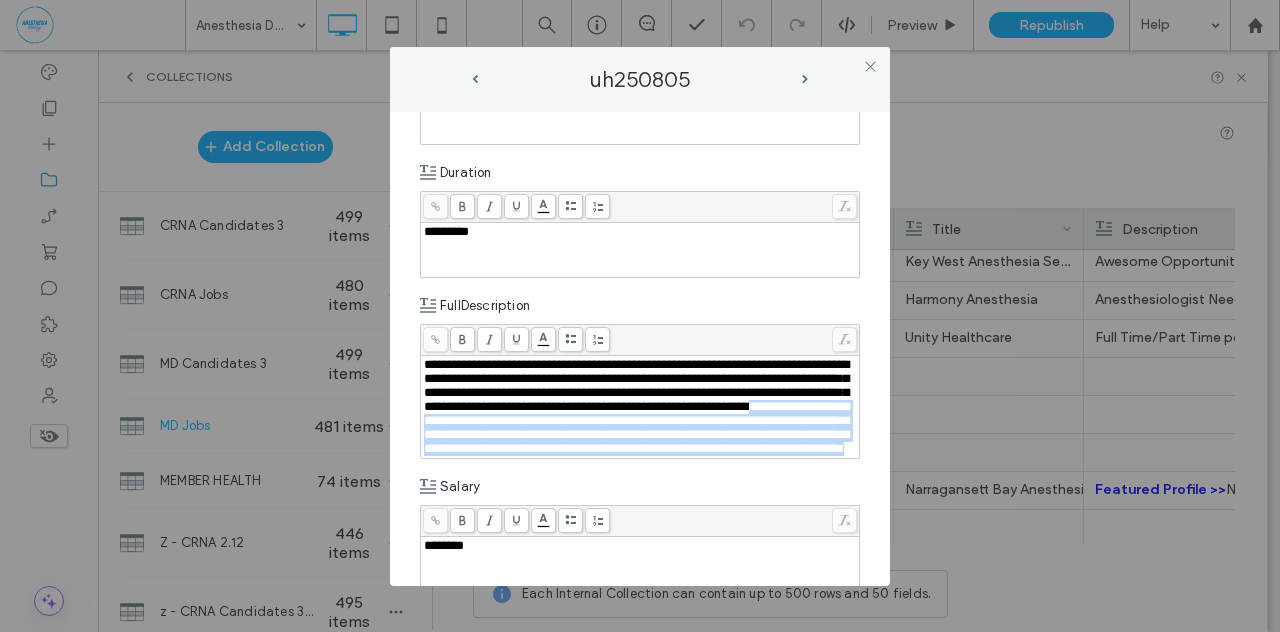click on "**********" at bounding box center [640, 407] 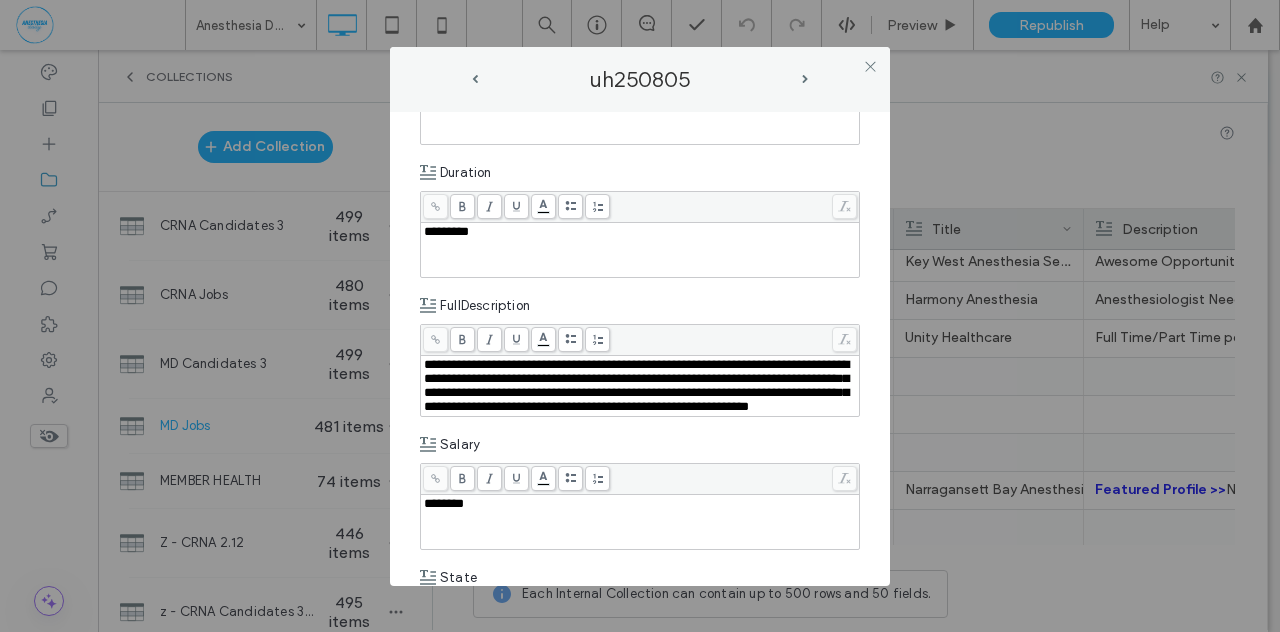 click on "**********" at bounding box center (636, 385) 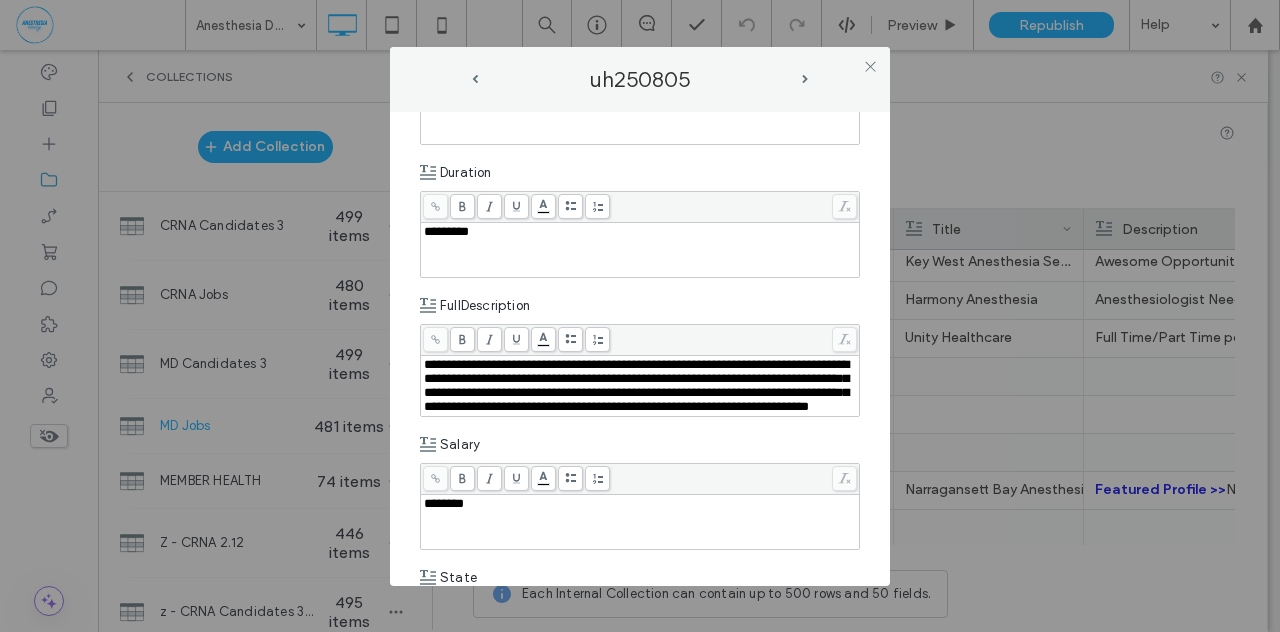 click on "**********" at bounding box center (640, 386) 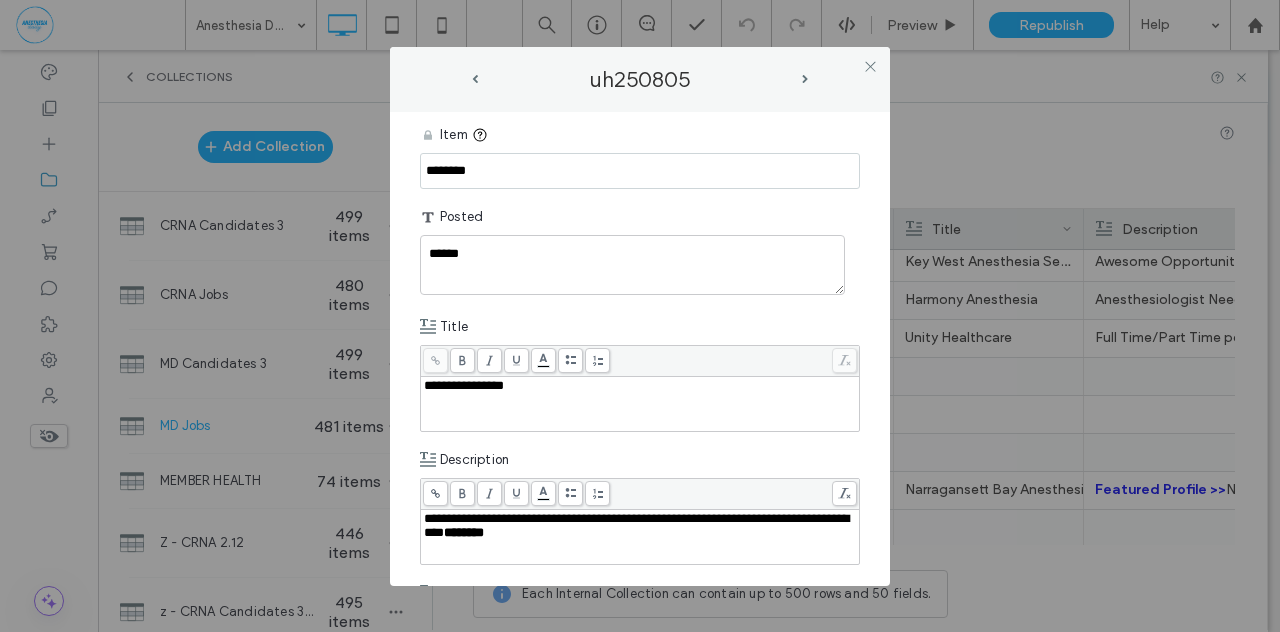 scroll, scrollTop: 0, scrollLeft: 0, axis: both 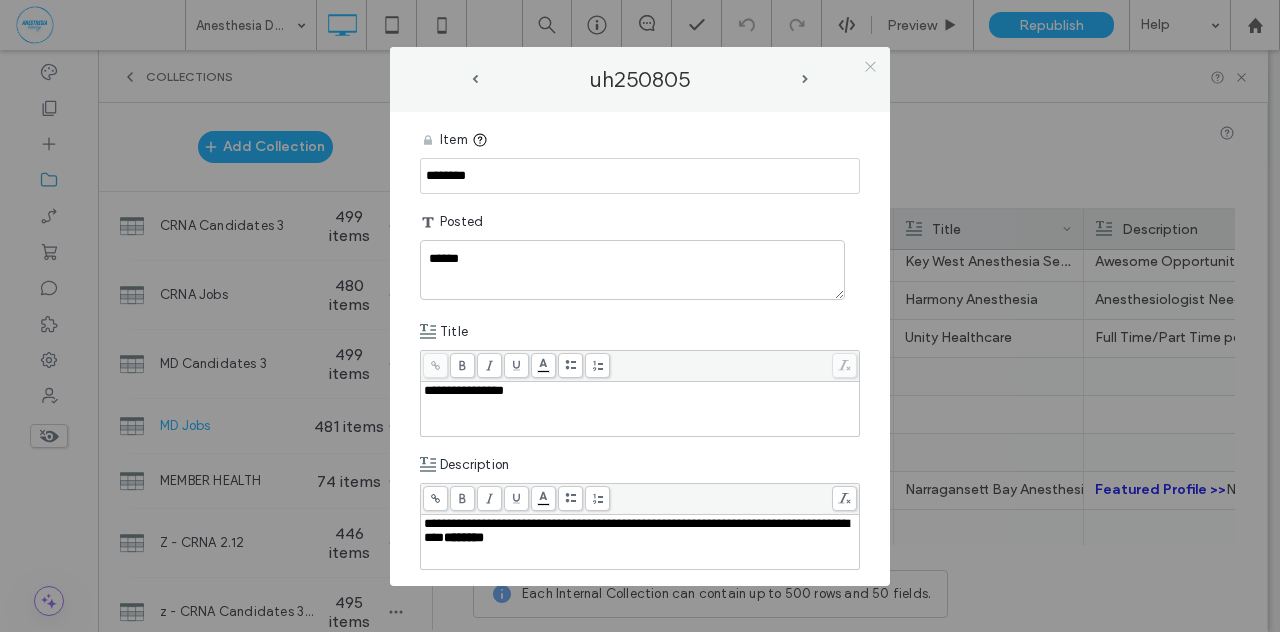 click 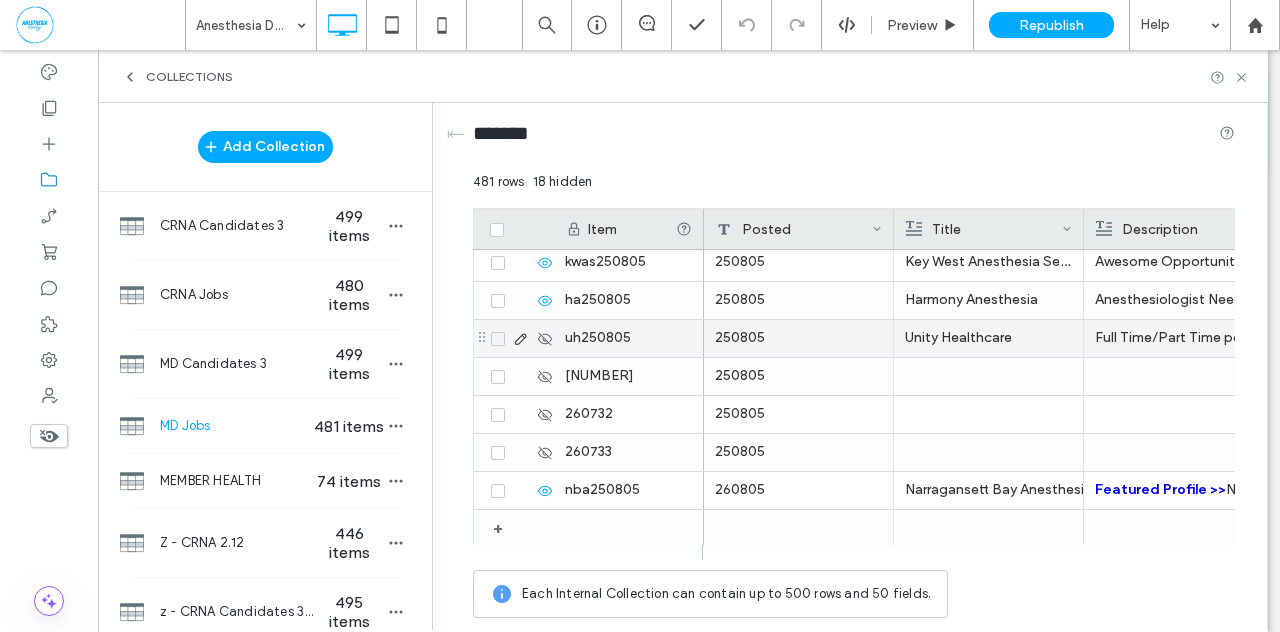 click 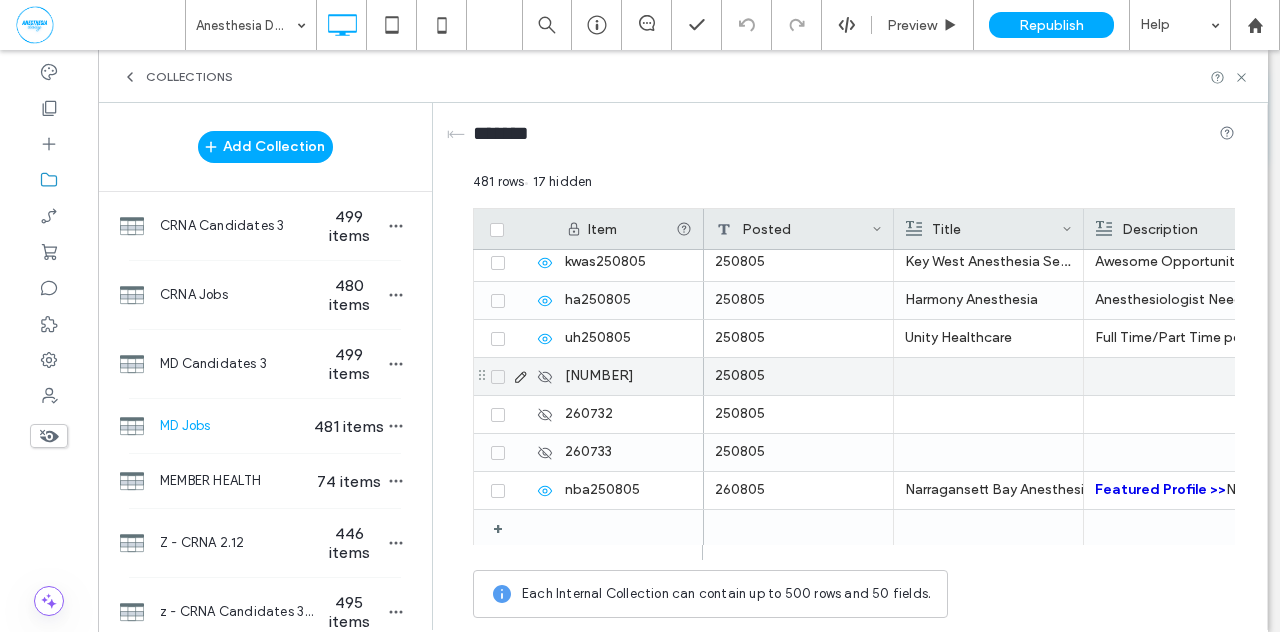 click 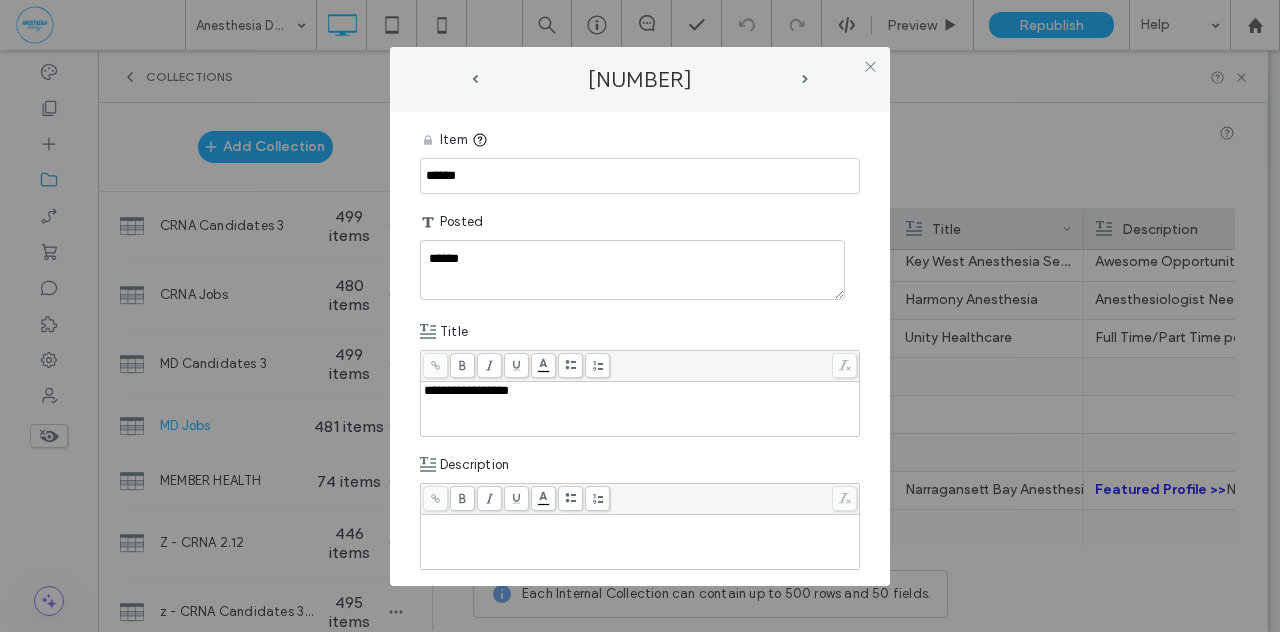 drag, startPoint x: 482, startPoint y: 174, endPoint x: 369, endPoint y: 169, distance: 113.110565 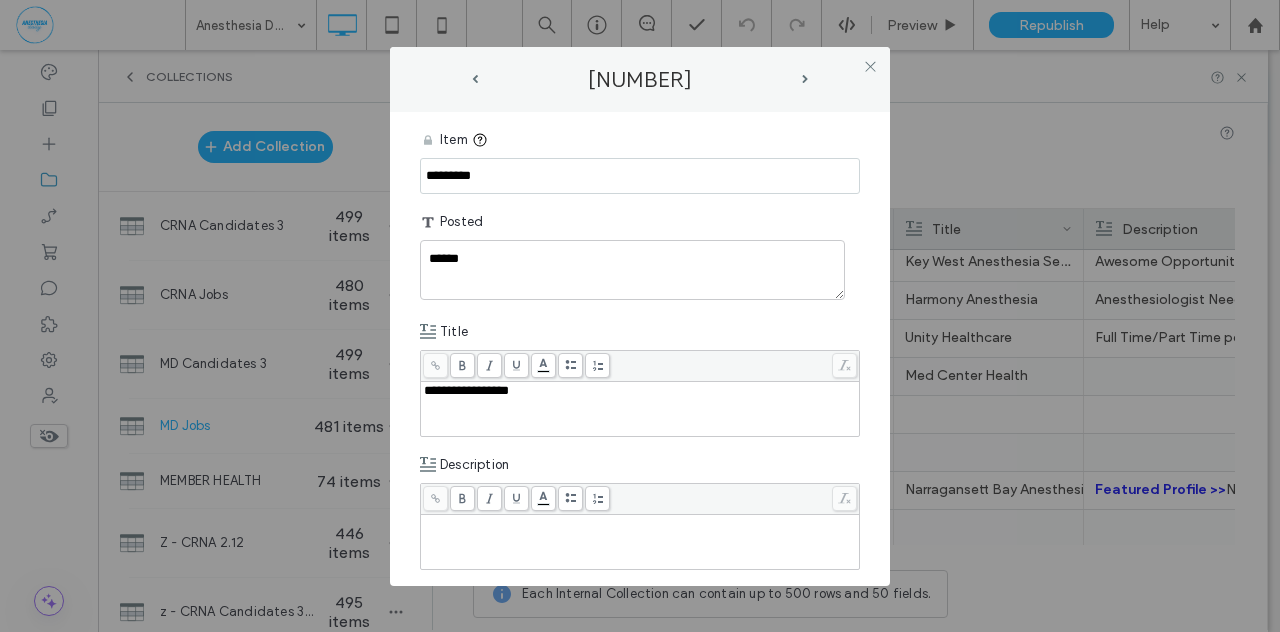 type on "*********" 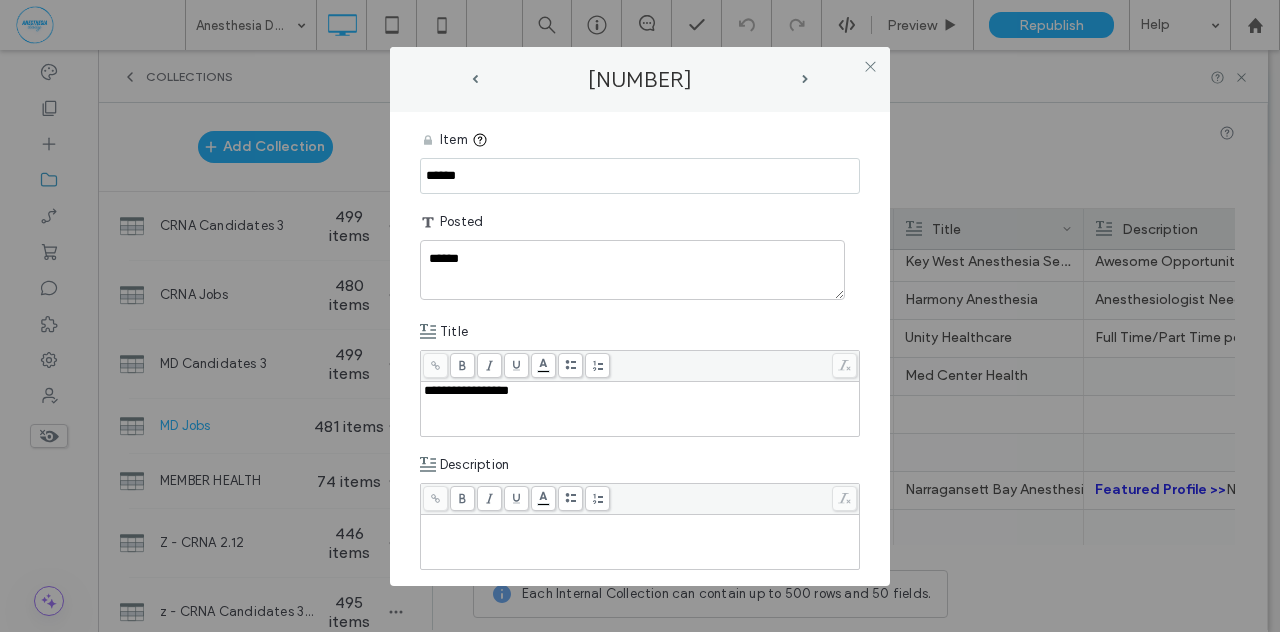 drag, startPoint x: 474, startPoint y: 177, endPoint x: 320, endPoint y: 174, distance: 154.02922 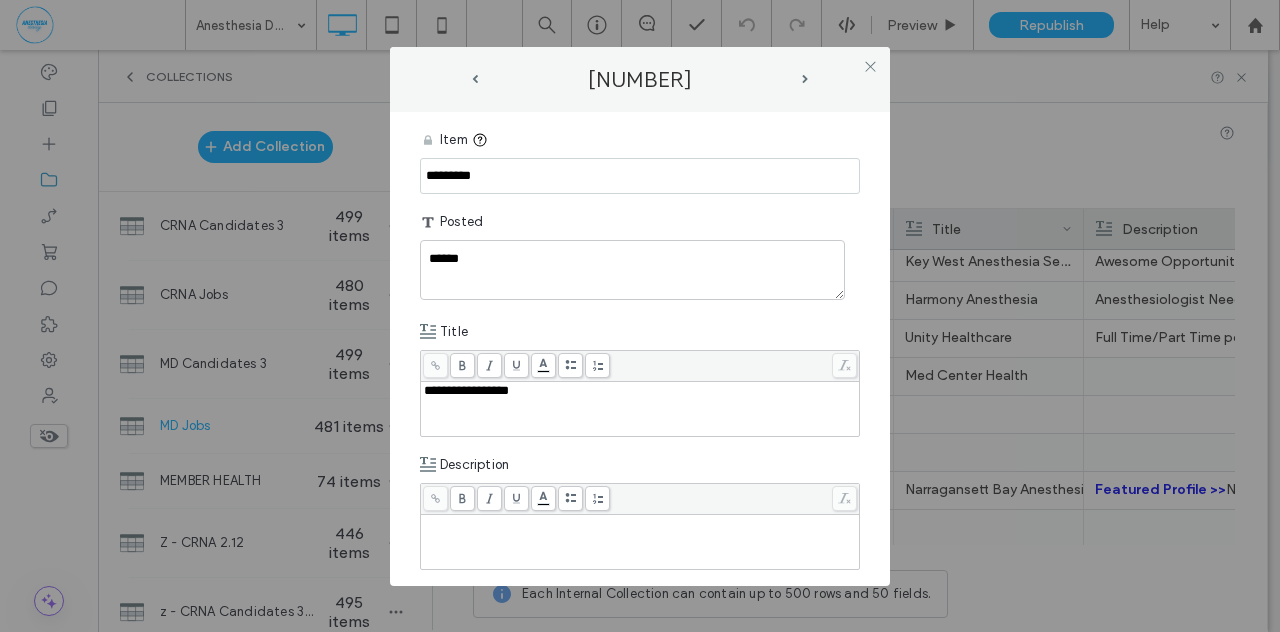 type on "*********" 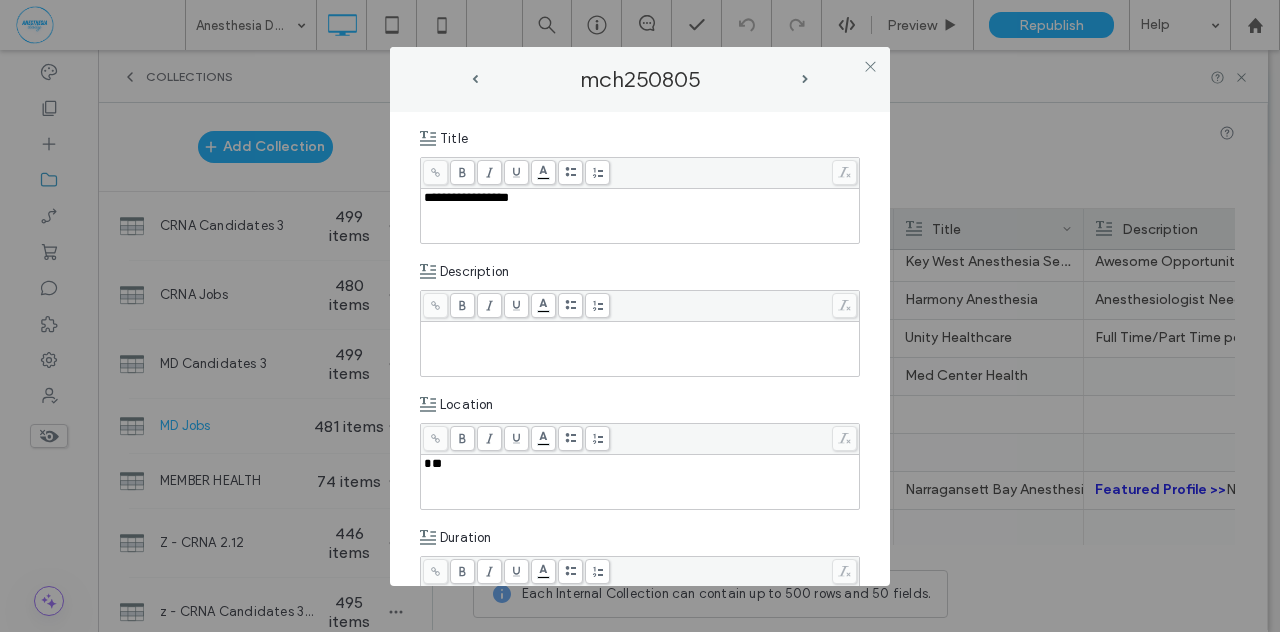 scroll, scrollTop: 210, scrollLeft: 0, axis: vertical 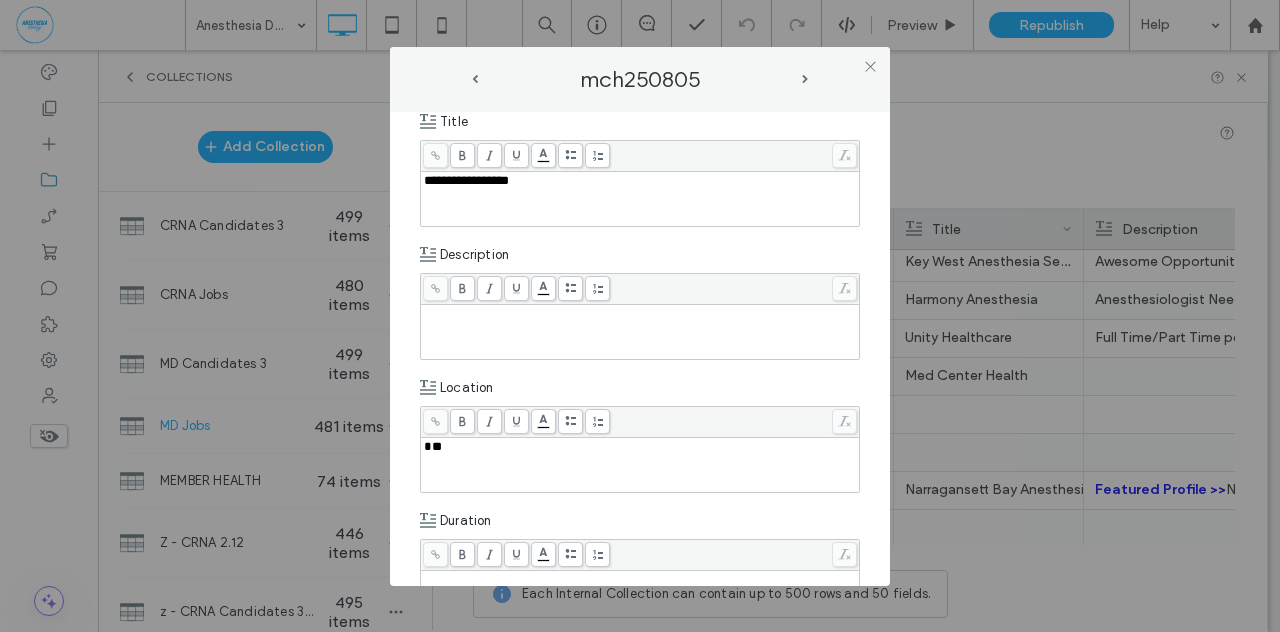 click at bounding box center (640, 332) 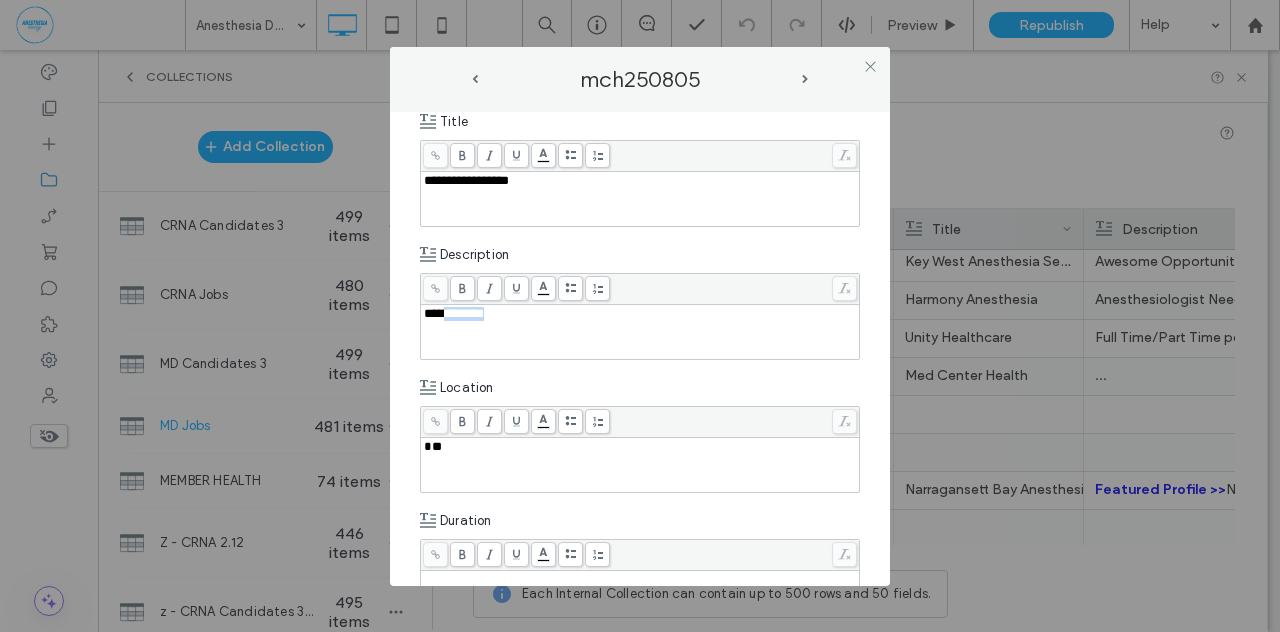 drag, startPoint x: 437, startPoint y: 316, endPoint x: 497, endPoint y: 311, distance: 60.207973 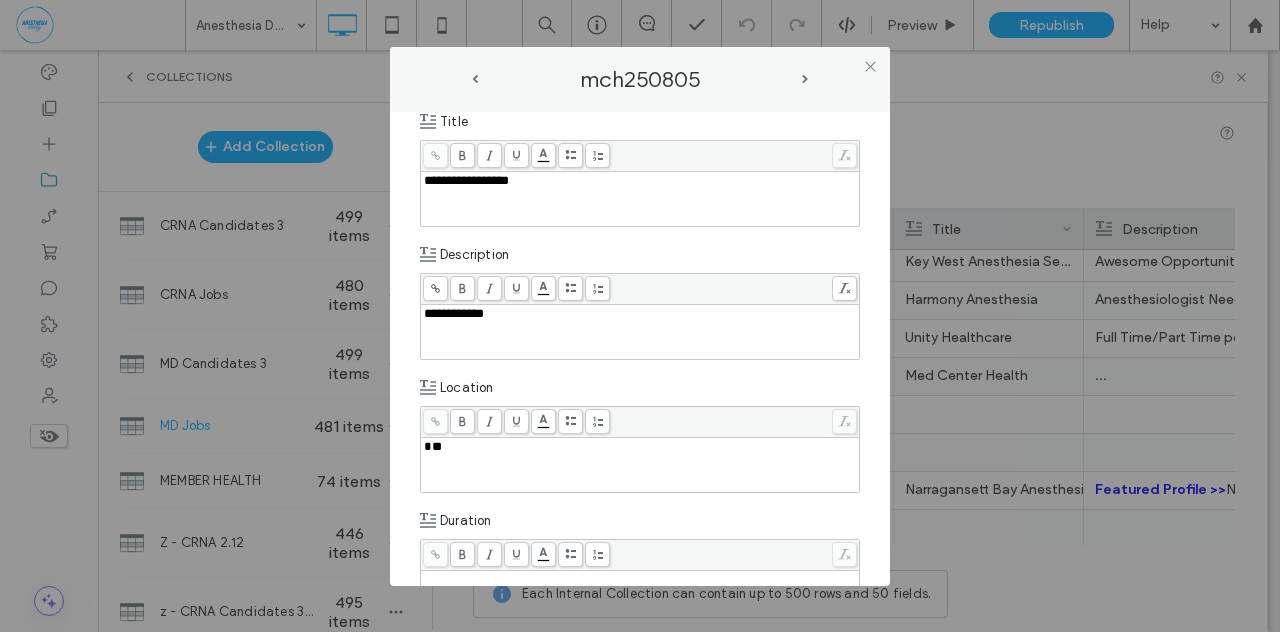 click 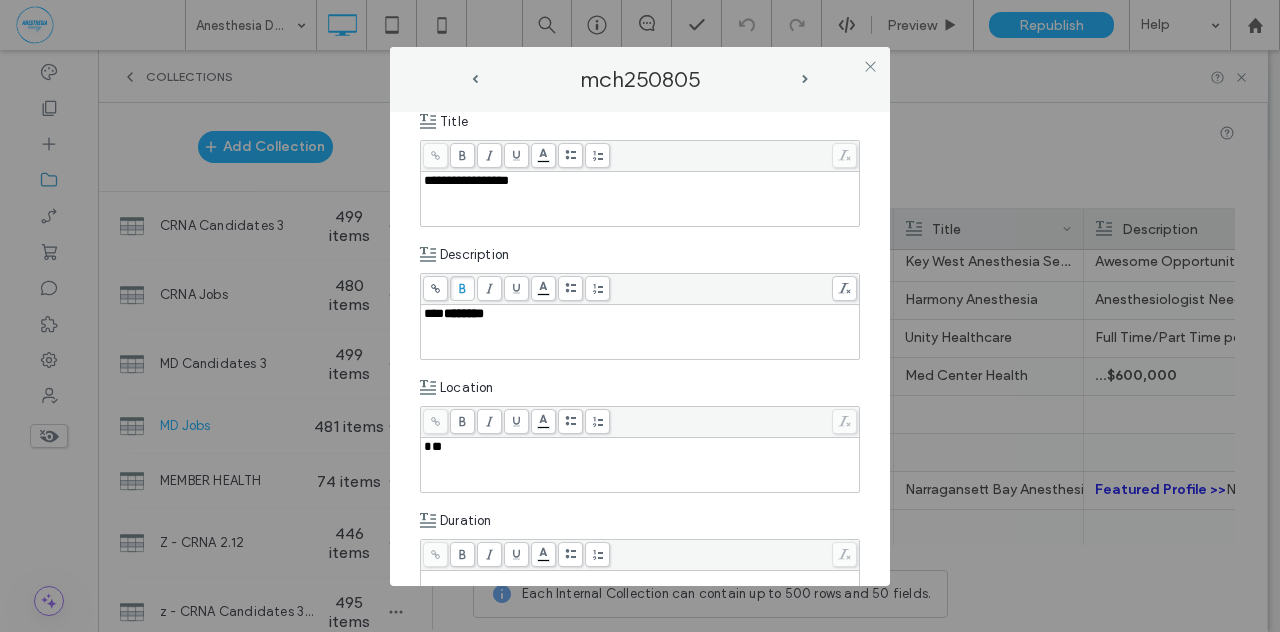 click on "**" at bounding box center (640, 465) 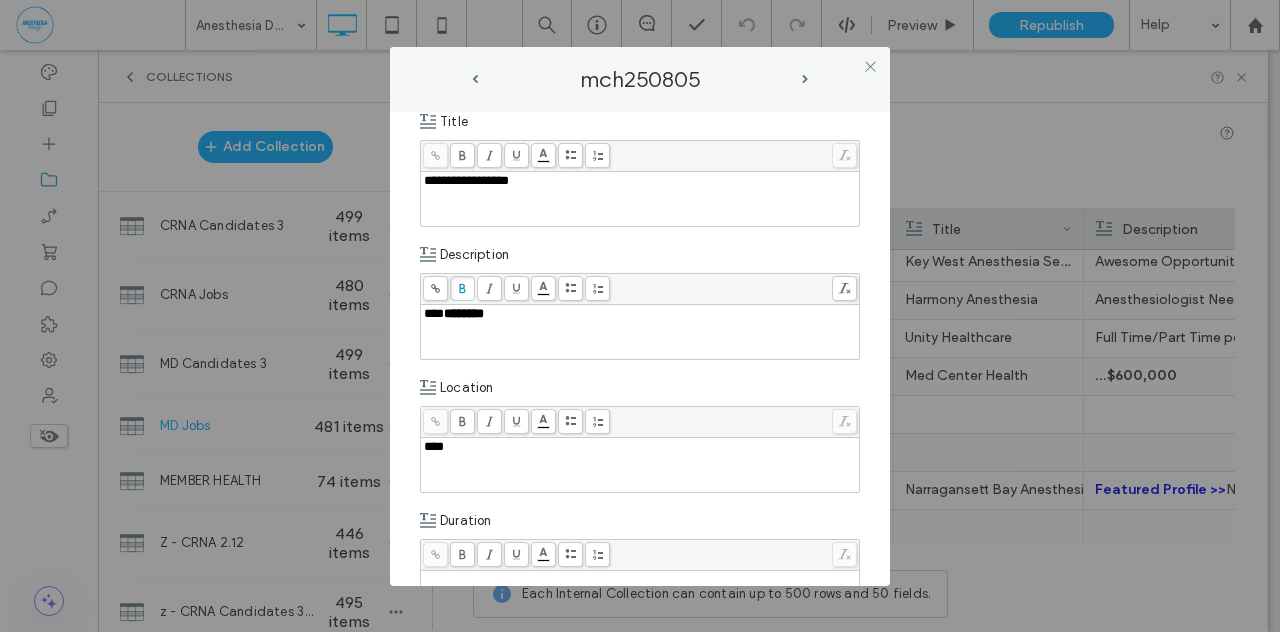 type 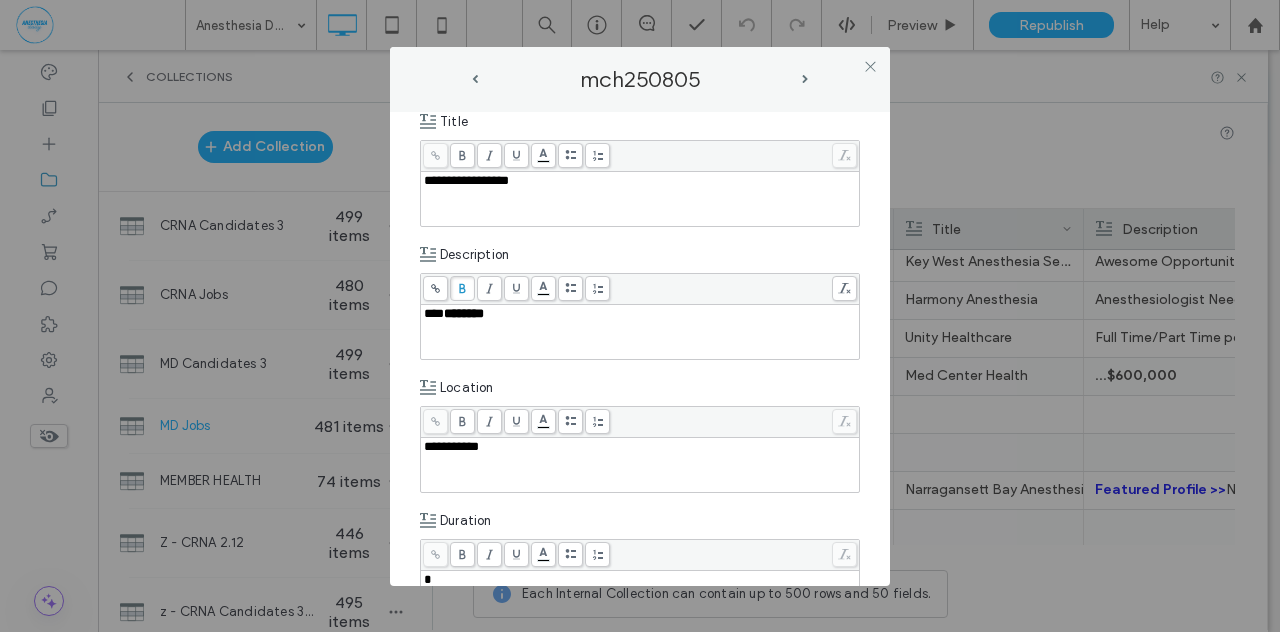 type 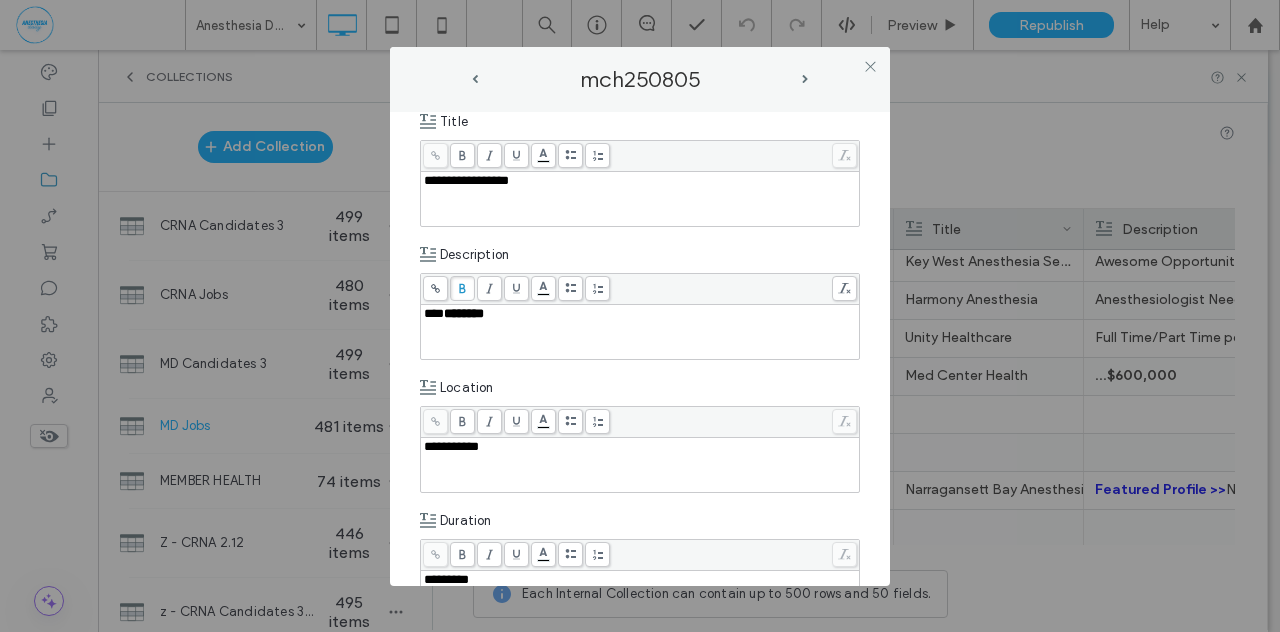 scroll, scrollTop: 570, scrollLeft: 0, axis: vertical 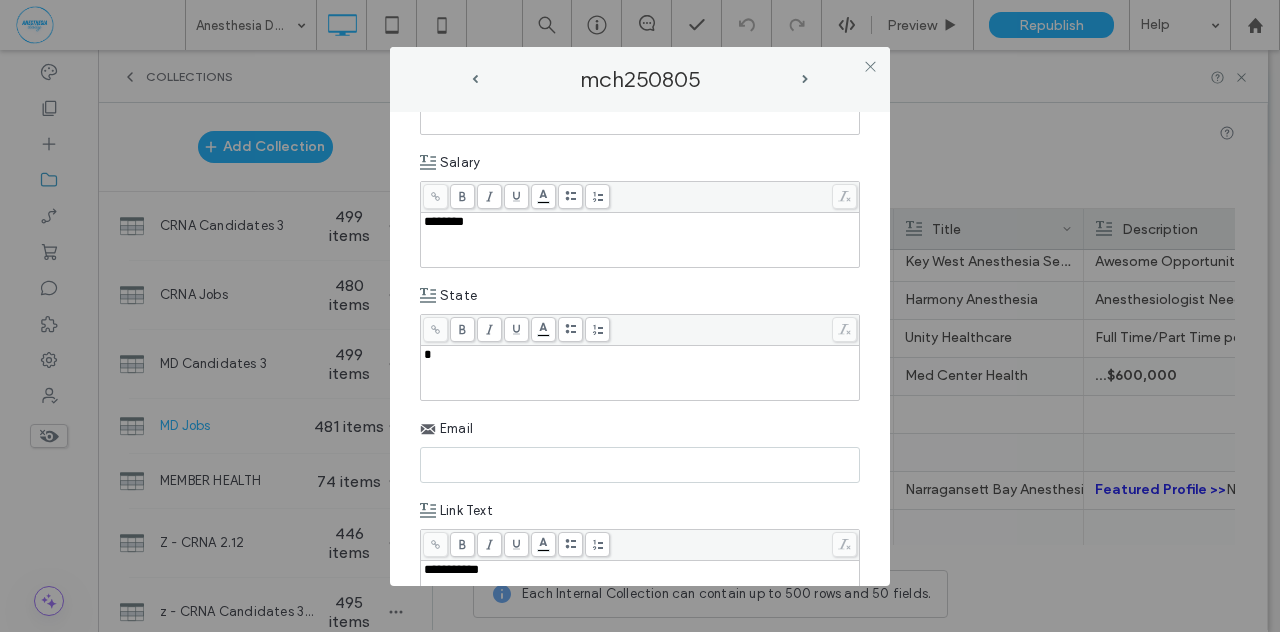 type 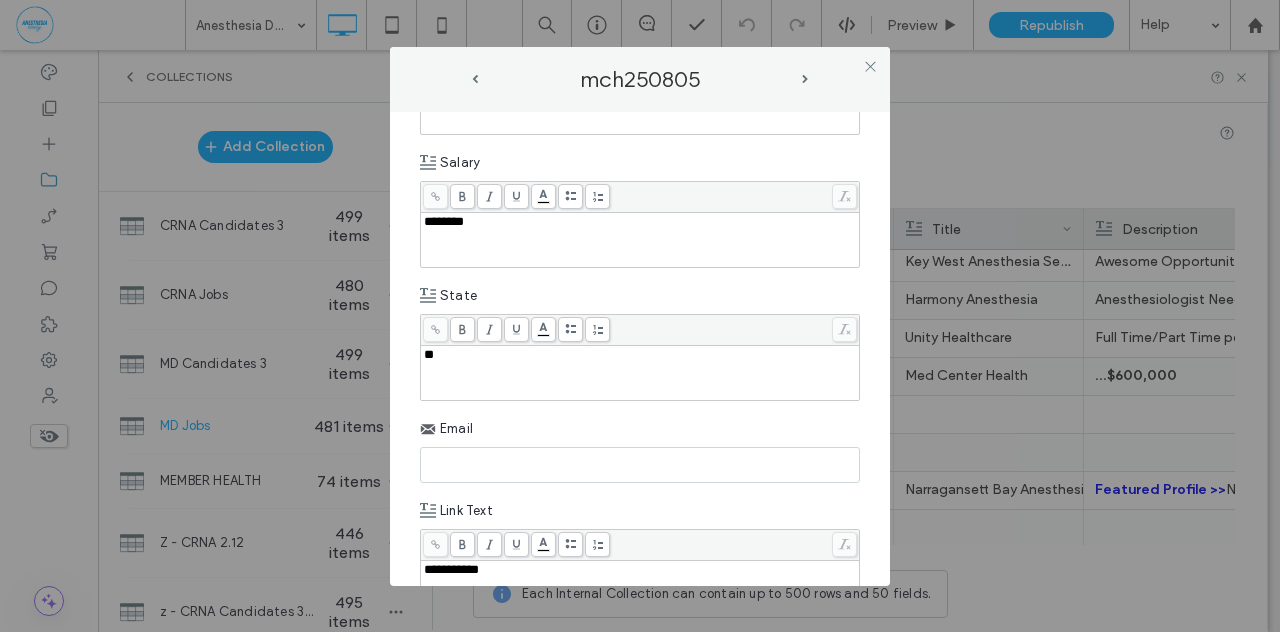 scroll, scrollTop: 1157, scrollLeft: 0, axis: vertical 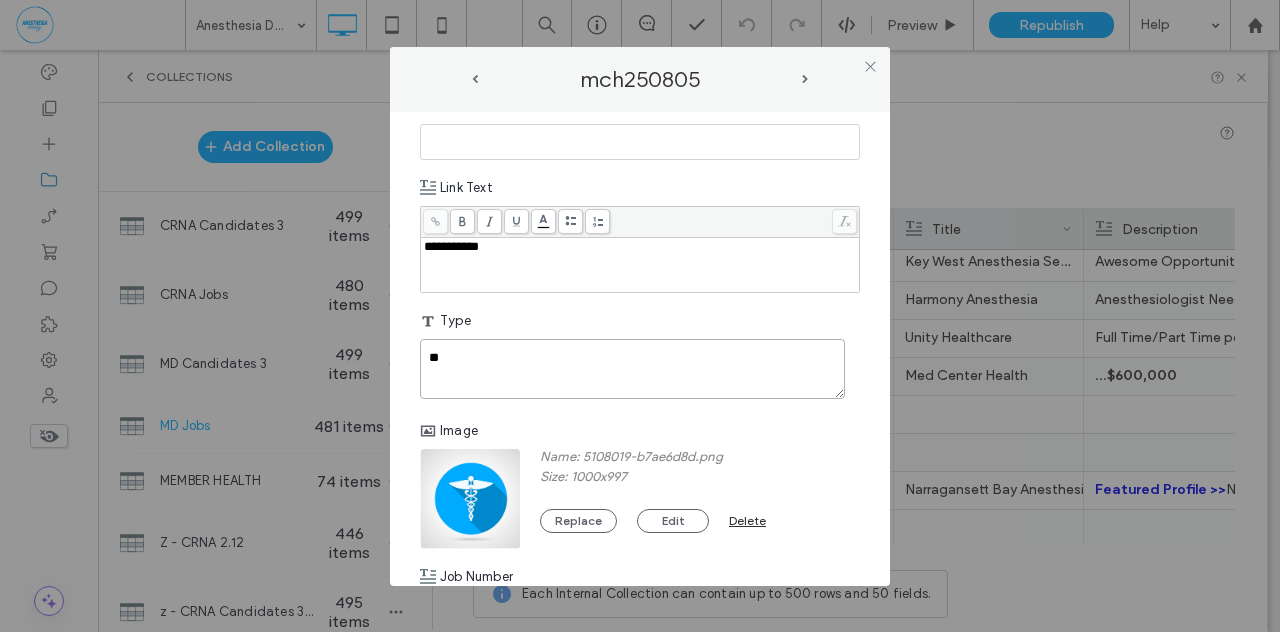 type on "**" 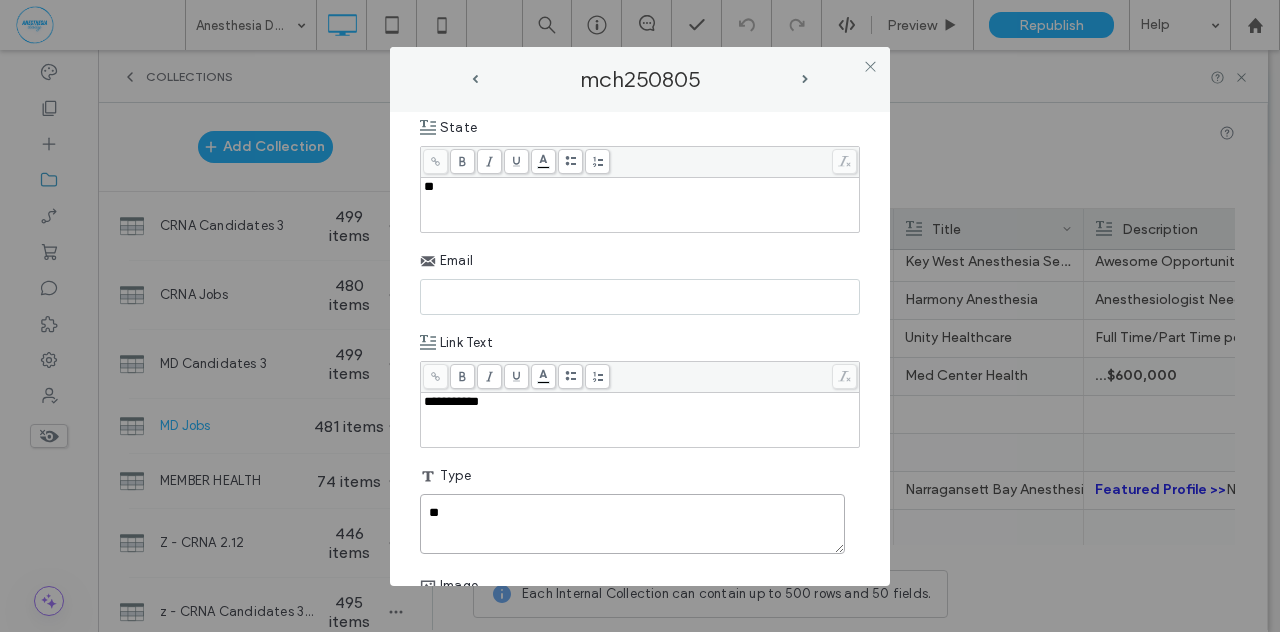 scroll, scrollTop: 970, scrollLeft: 0, axis: vertical 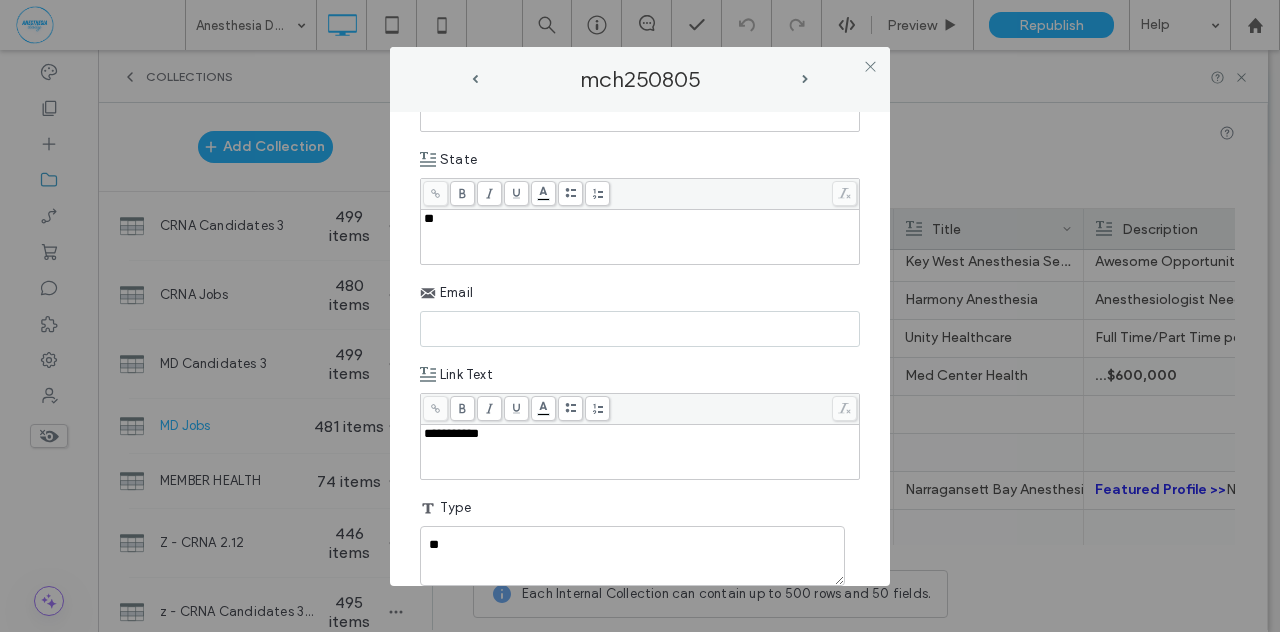 paste on "**********" 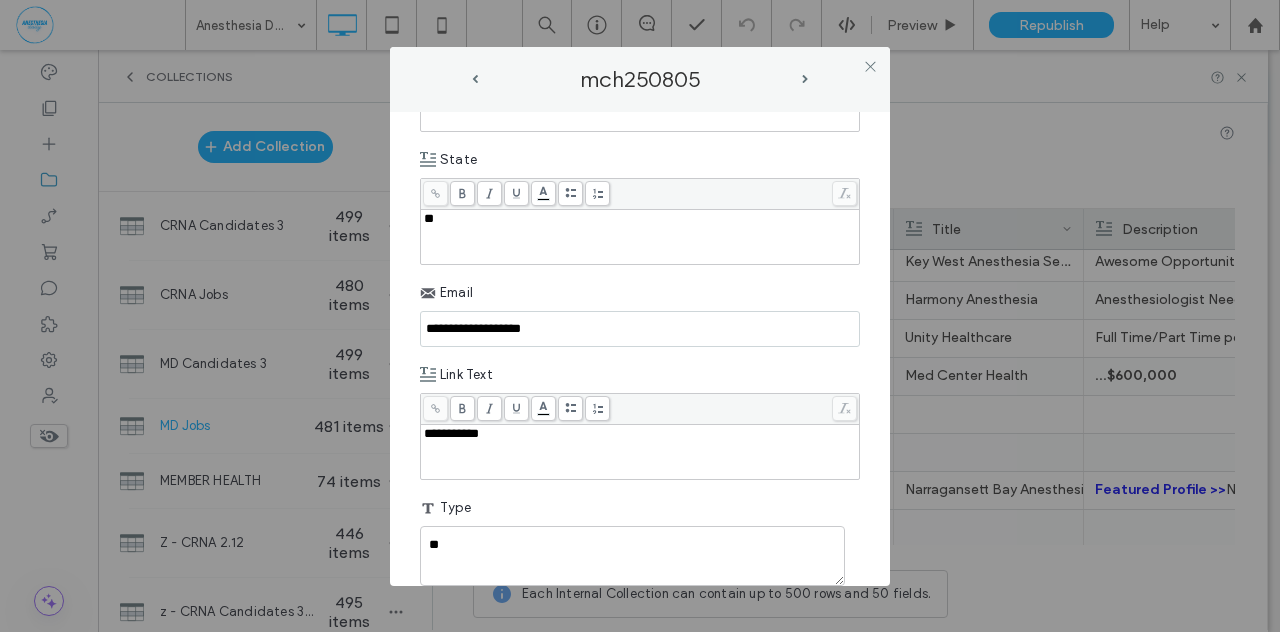 type on "**********" 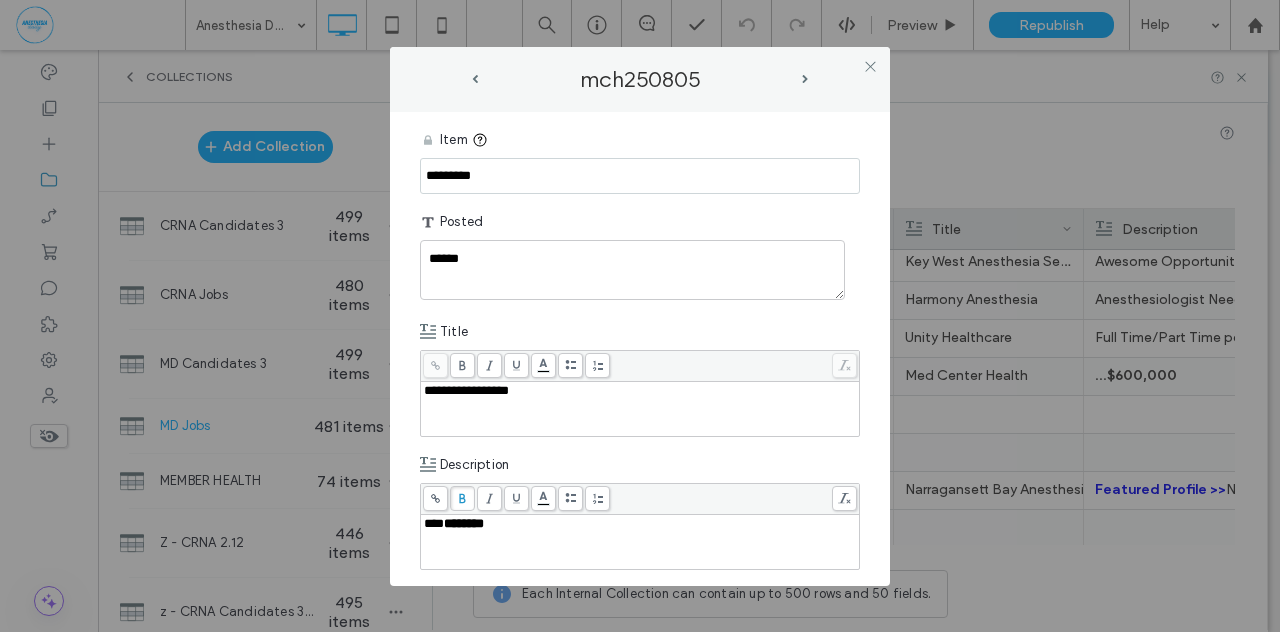 scroll, scrollTop: 0, scrollLeft: 0, axis: both 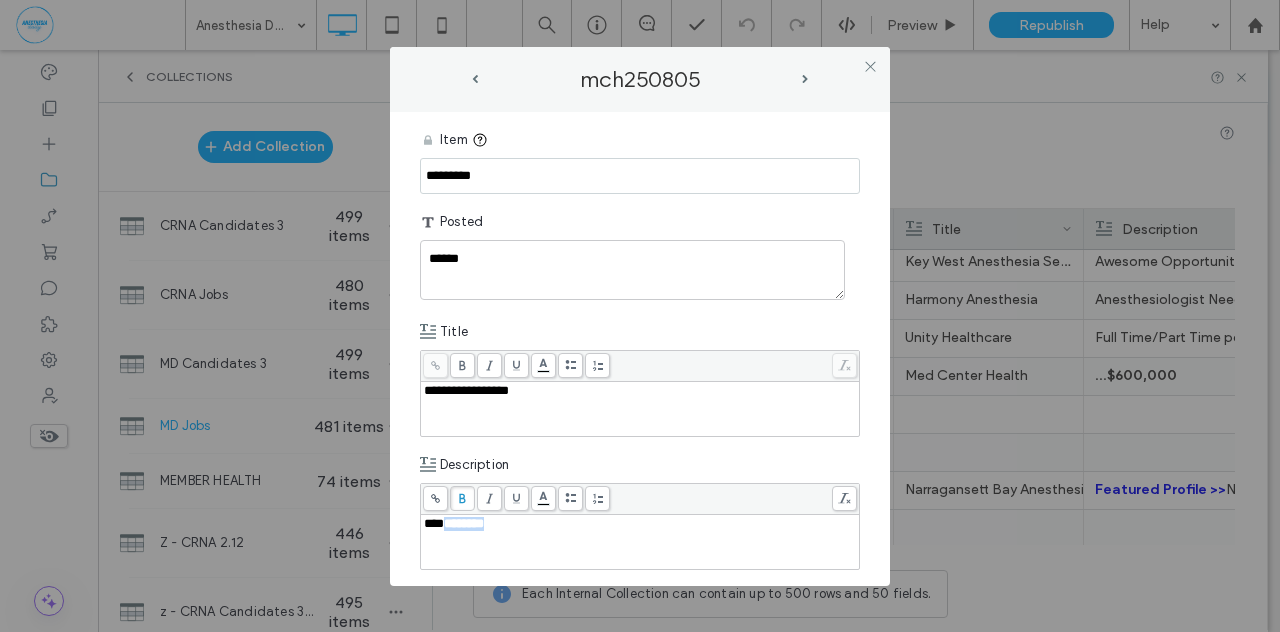 click on "***" at bounding box center [434, 523] 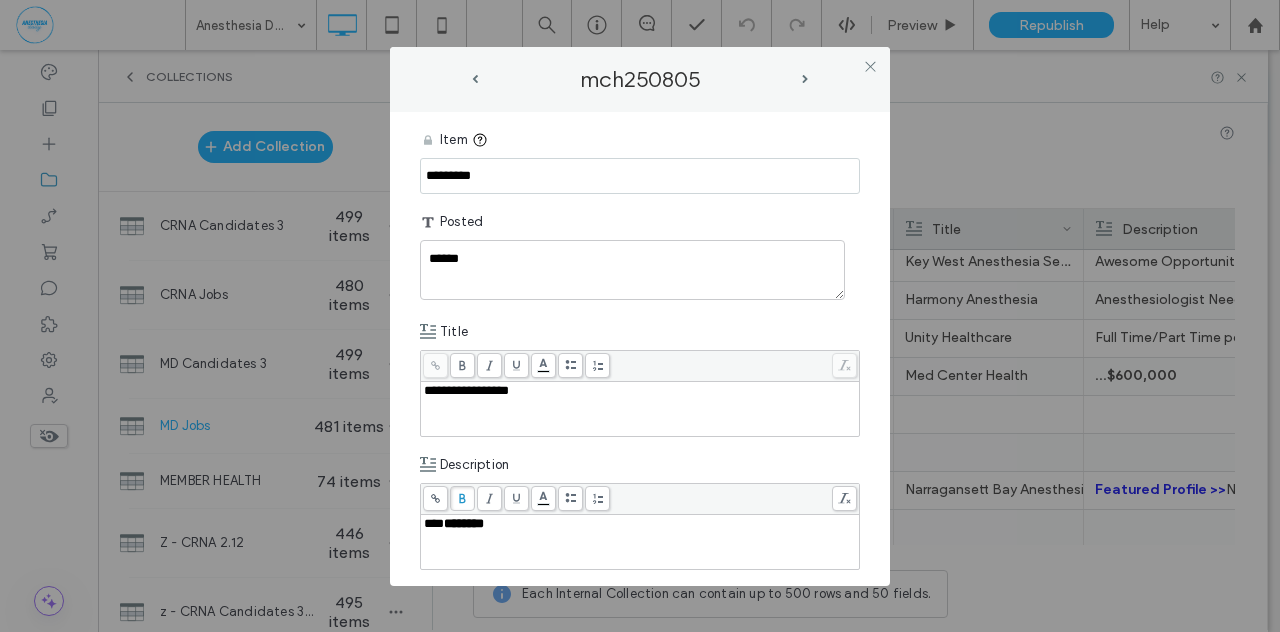 click on "***" at bounding box center [434, 523] 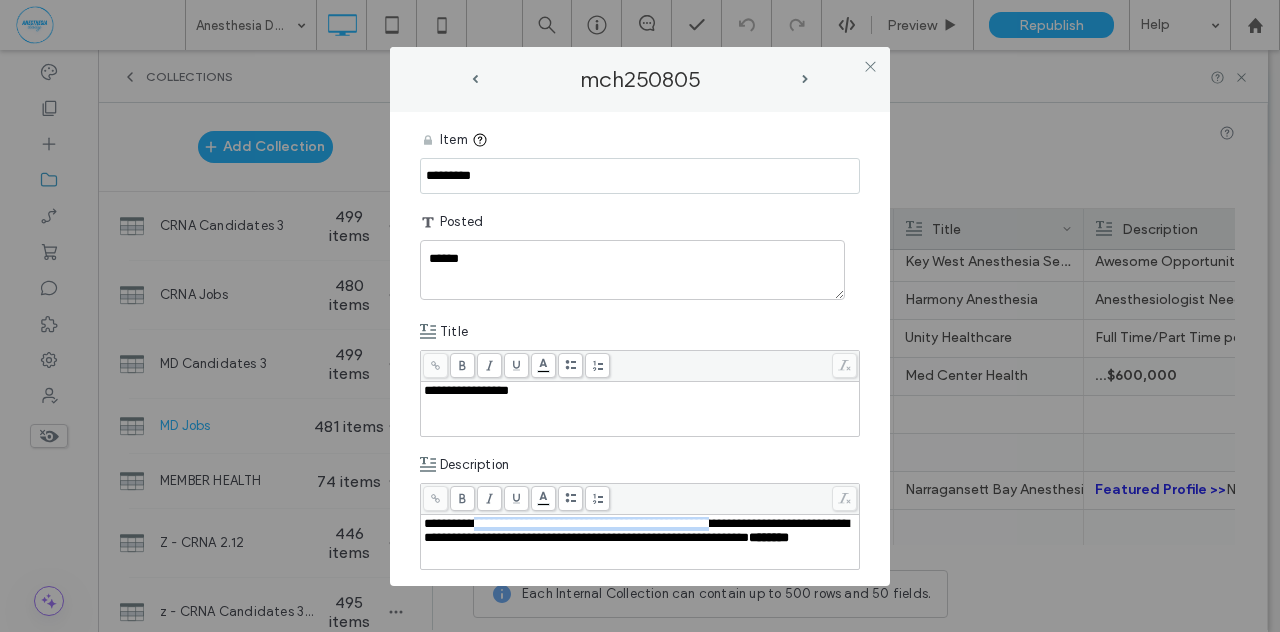 drag, startPoint x: 751, startPoint y: 522, endPoint x: 486, endPoint y: 523, distance: 265.0019 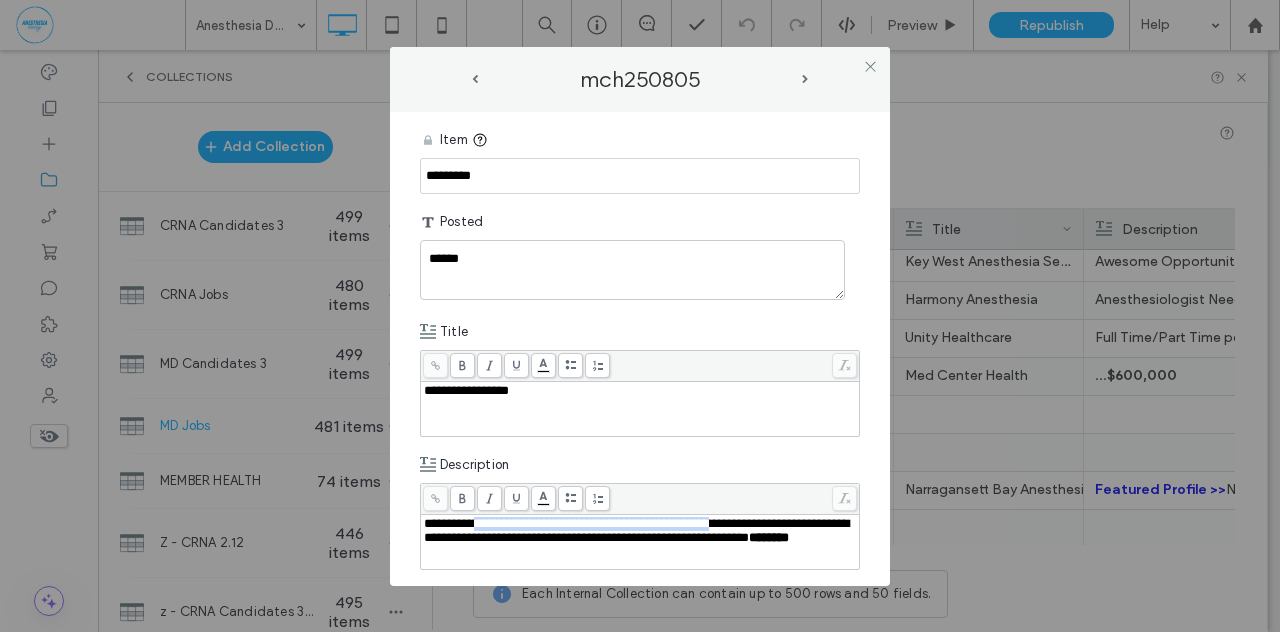 click on "**********" at bounding box center (636, 530) 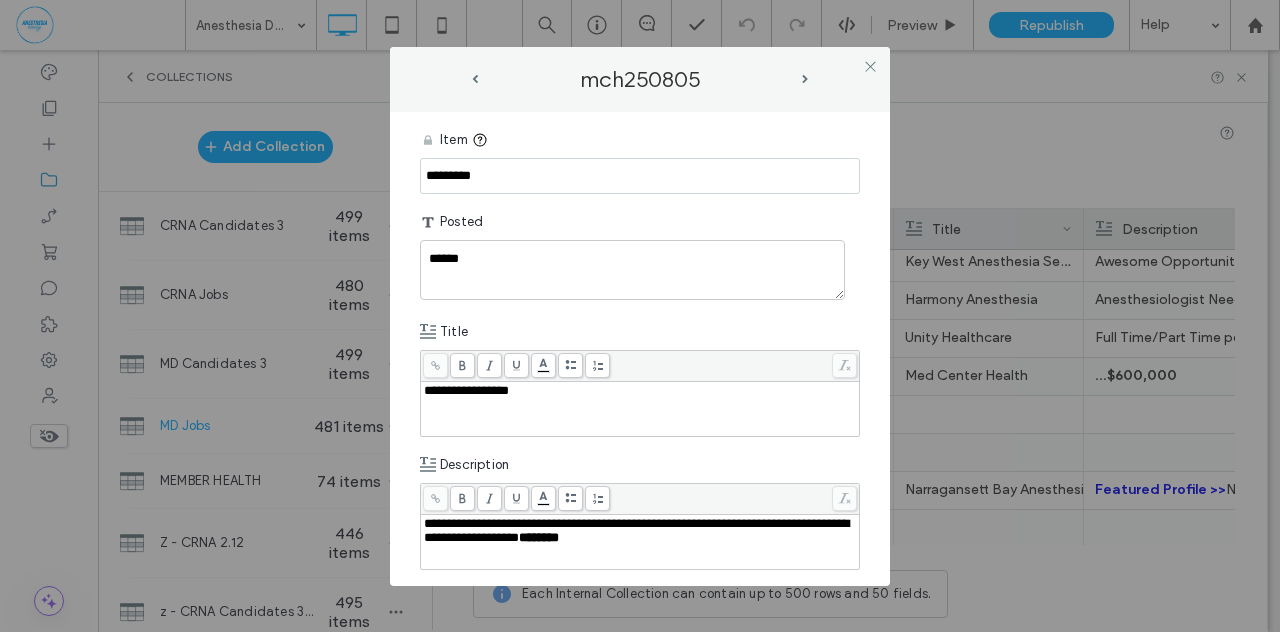 click on "**********" at bounding box center (636, 530) 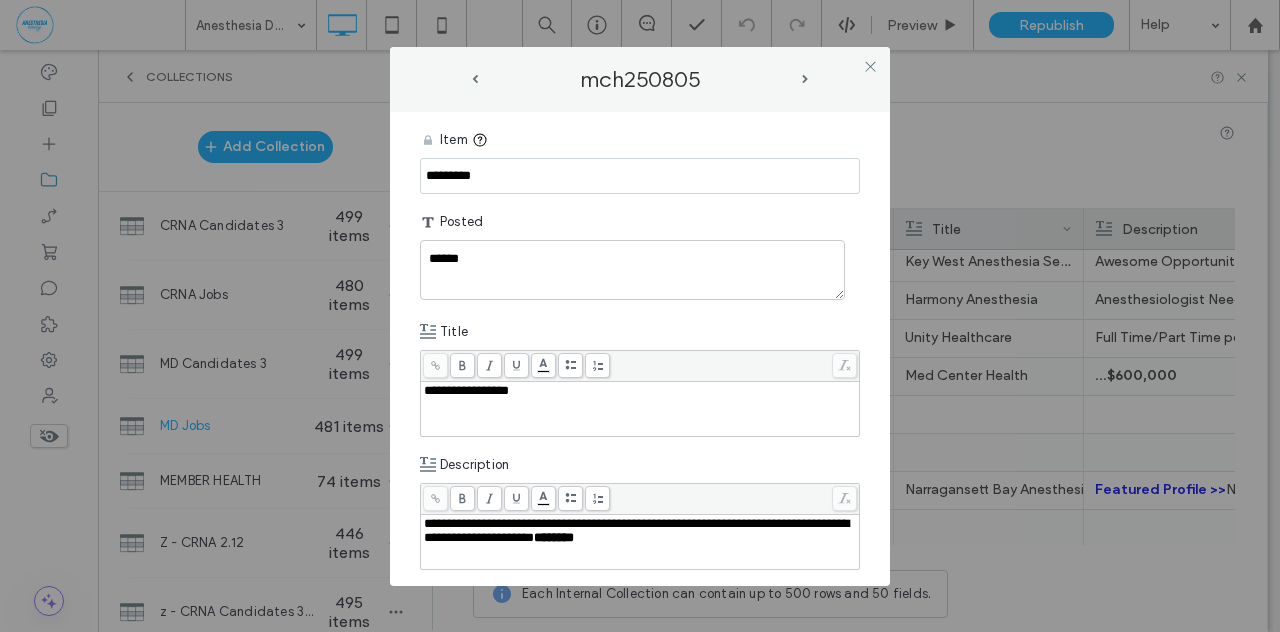 click on "**********" at bounding box center [636, 530] 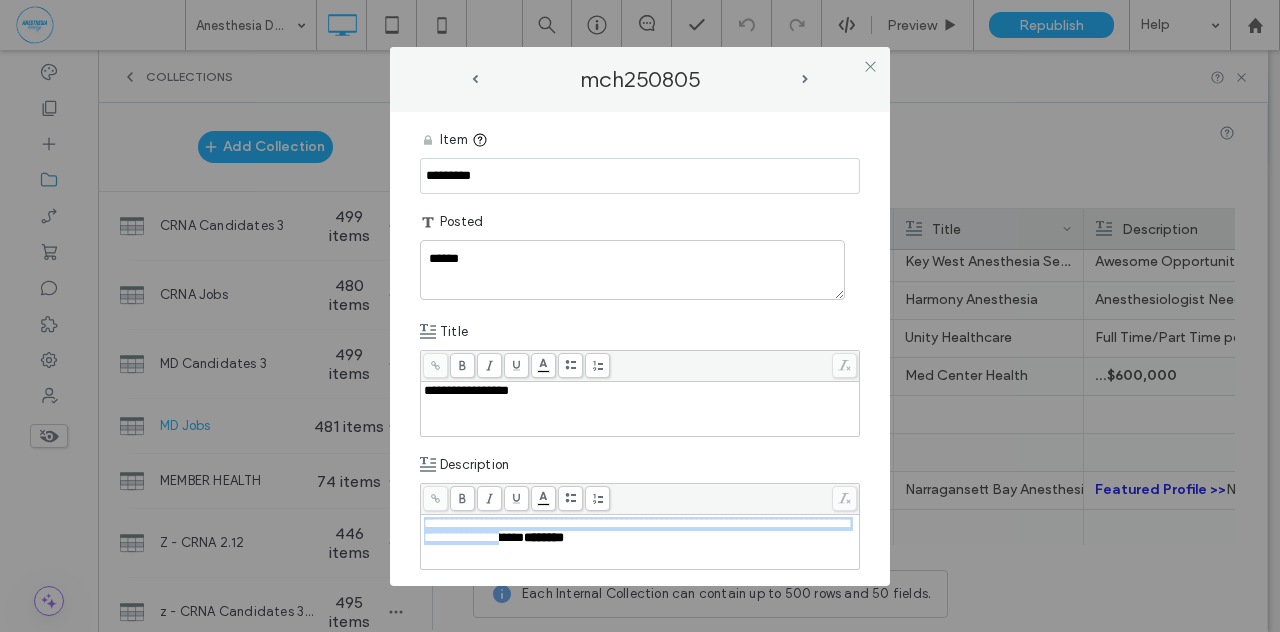 drag, startPoint x: 638, startPoint y: 539, endPoint x: 418, endPoint y: 521, distance: 220.73514 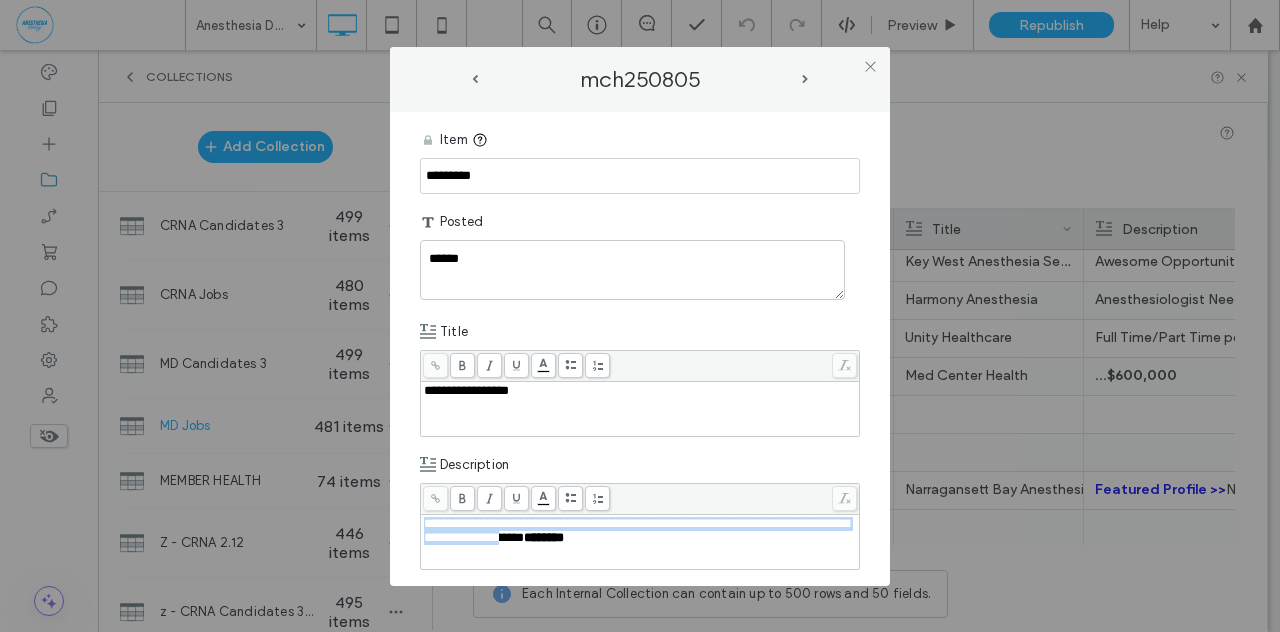 click on "**********" at bounding box center (640, 349) 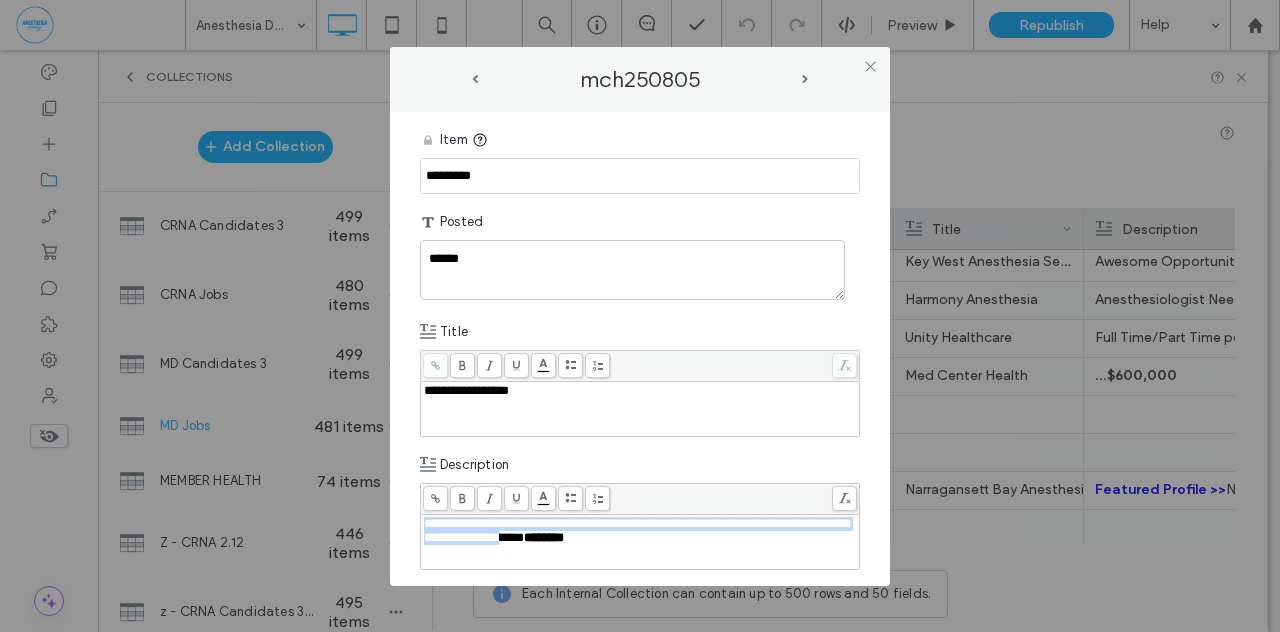 copy on "**********" 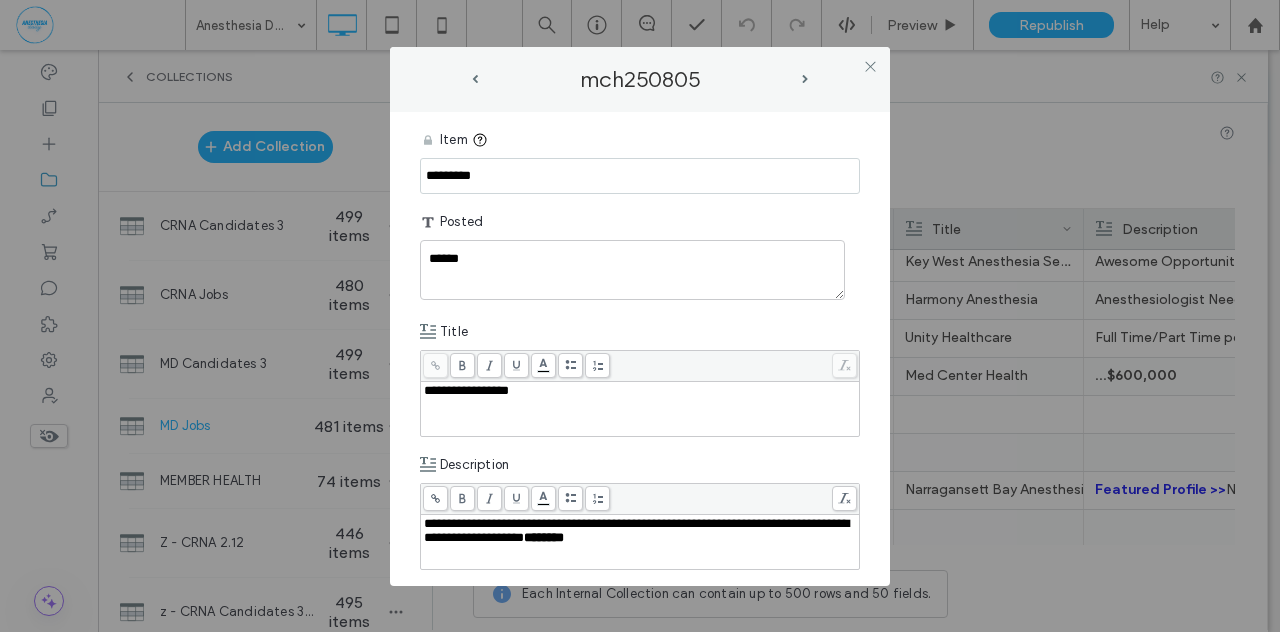 drag, startPoint x: 401, startPoint y: 327, endPoint x: 411, endPoint y: 323, distance: 10.770329 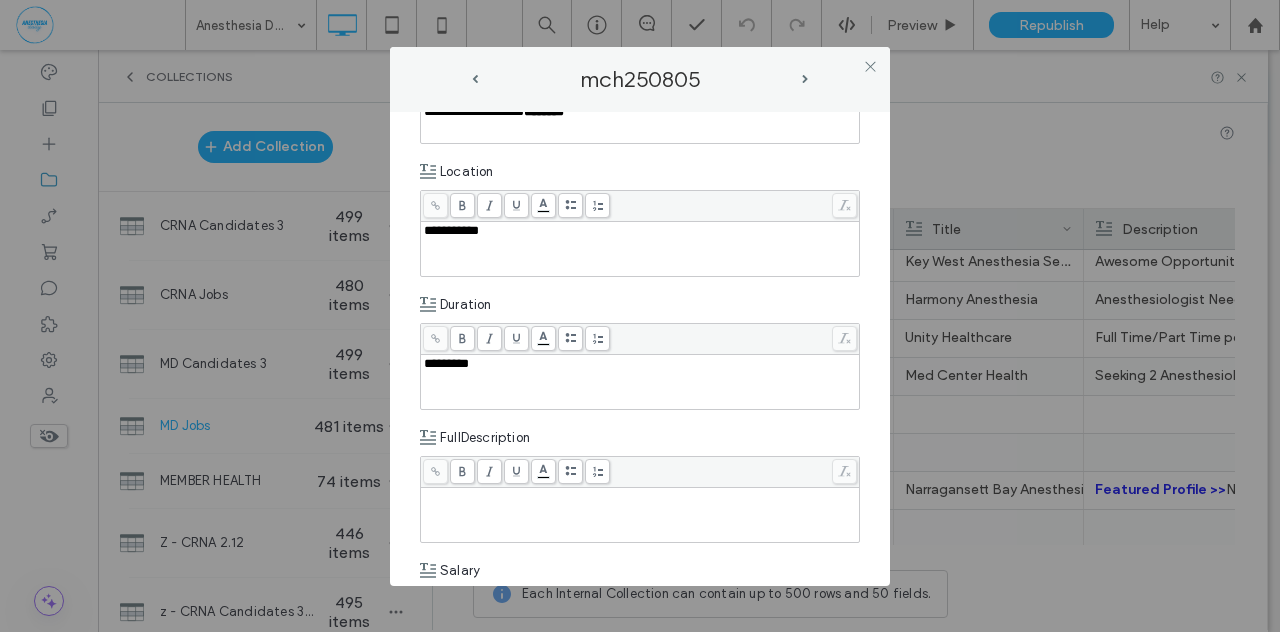 scroll, scrollTop: 428, scrollLeft: 0, axis: vertical 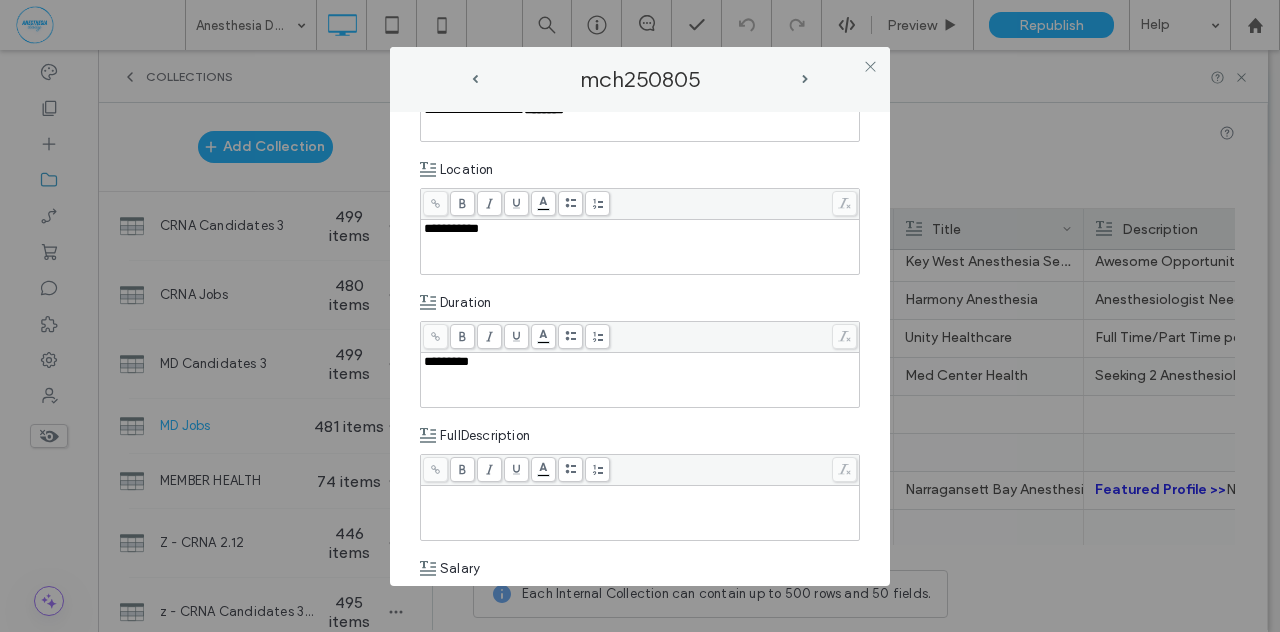 paste 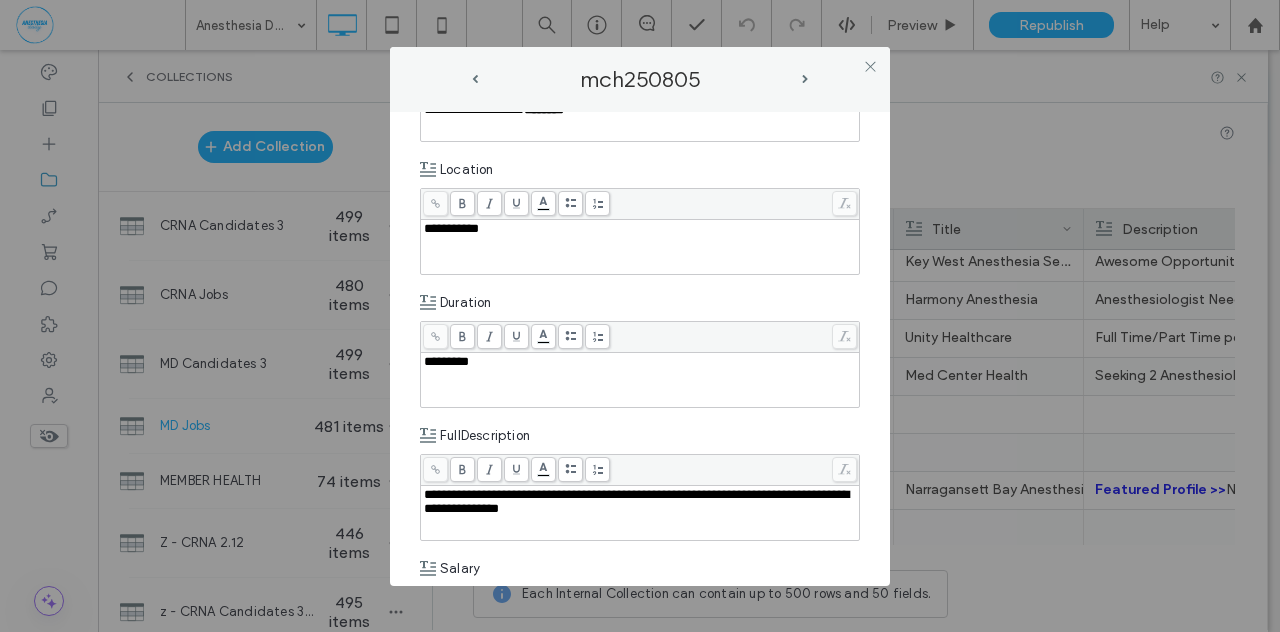 type 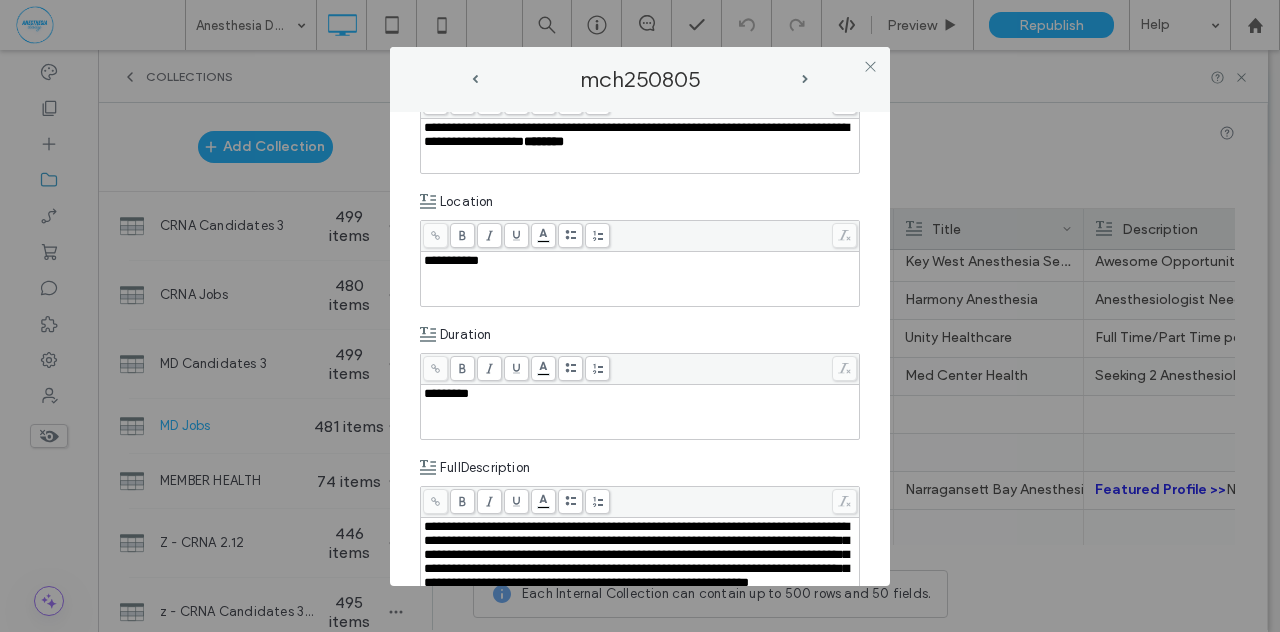 scroll, scrollTop: 653, scrollLeft: 0, axis: vertical 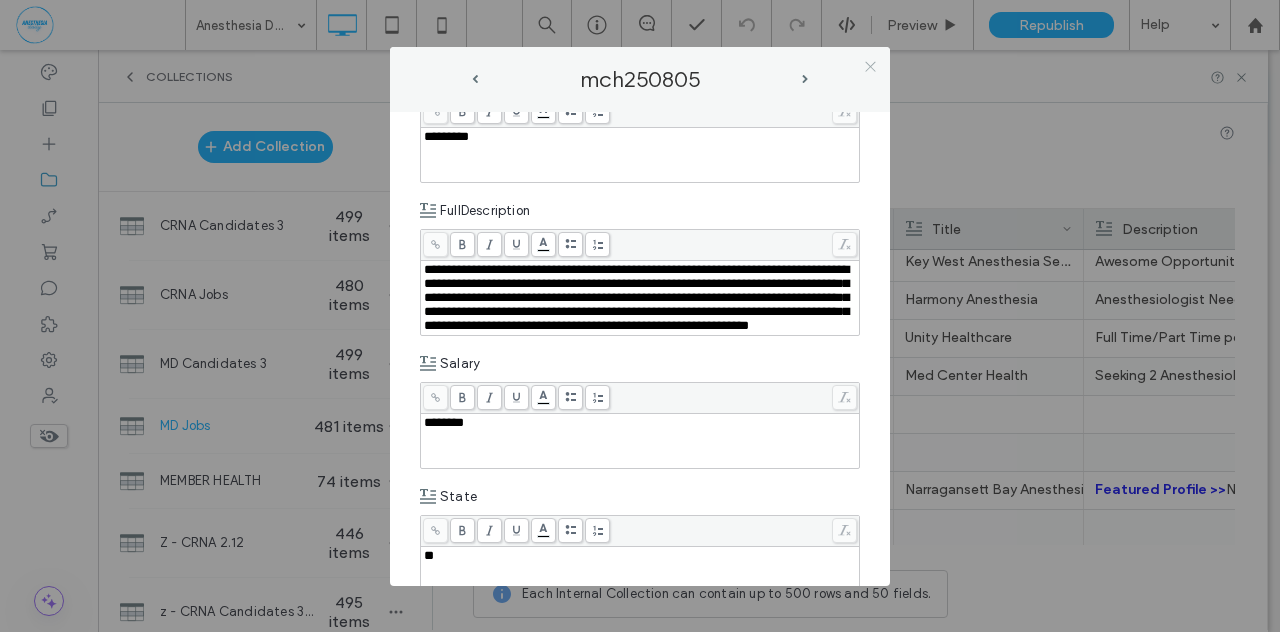 click 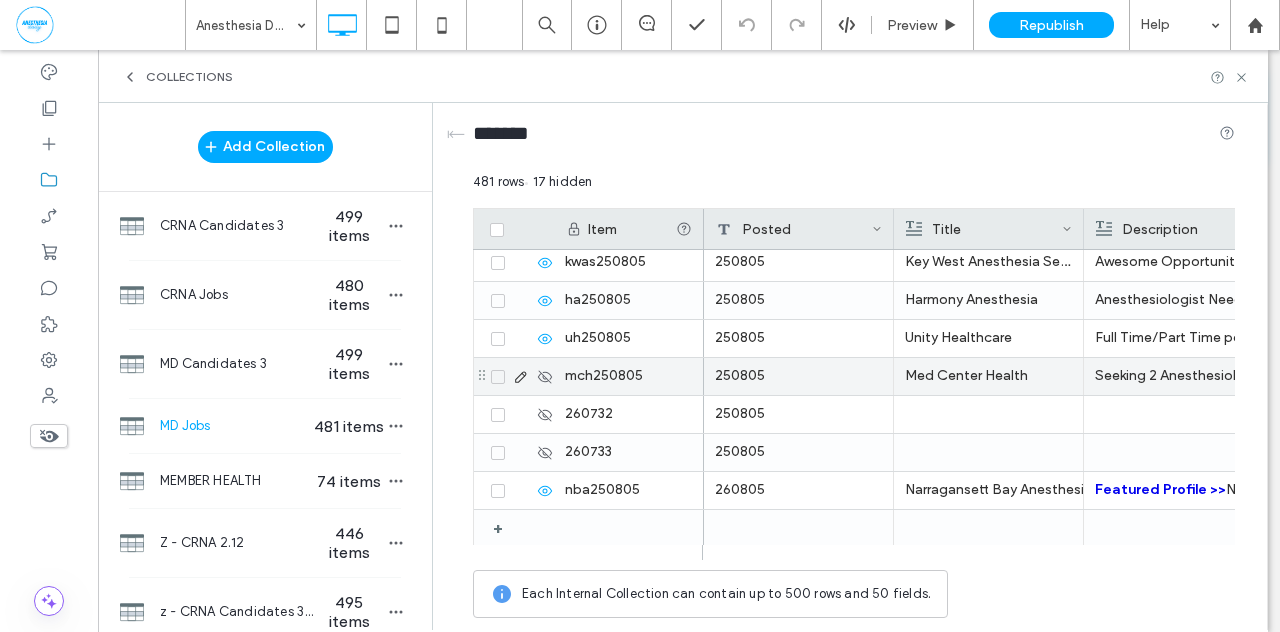 click 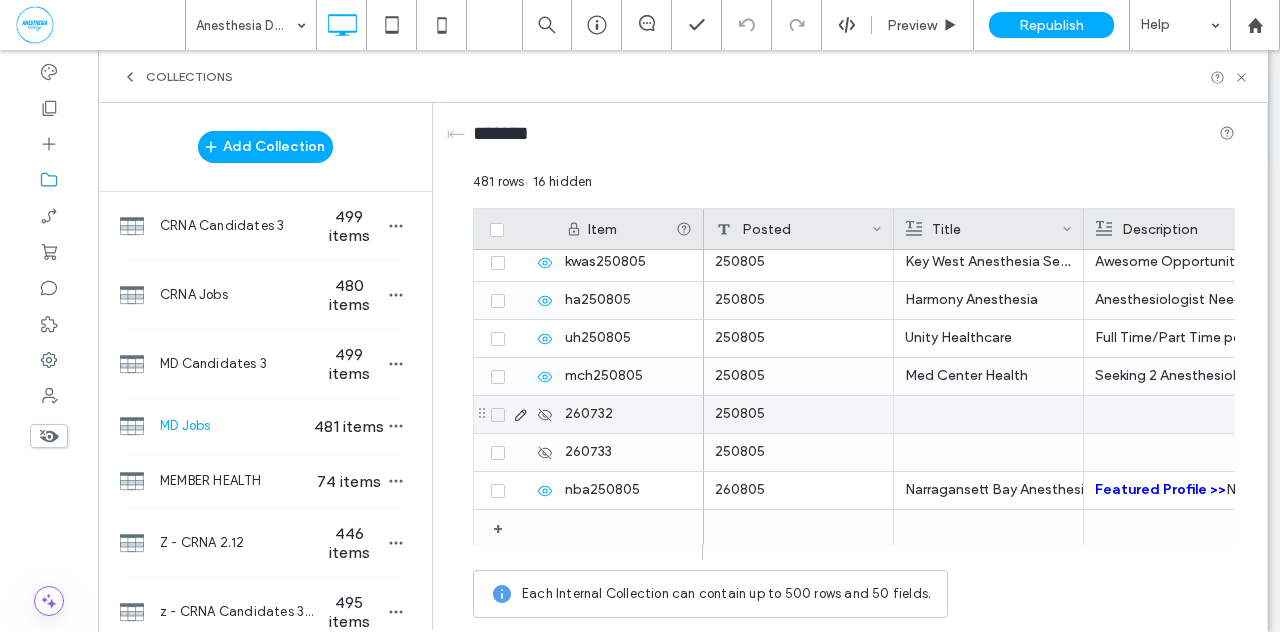 click 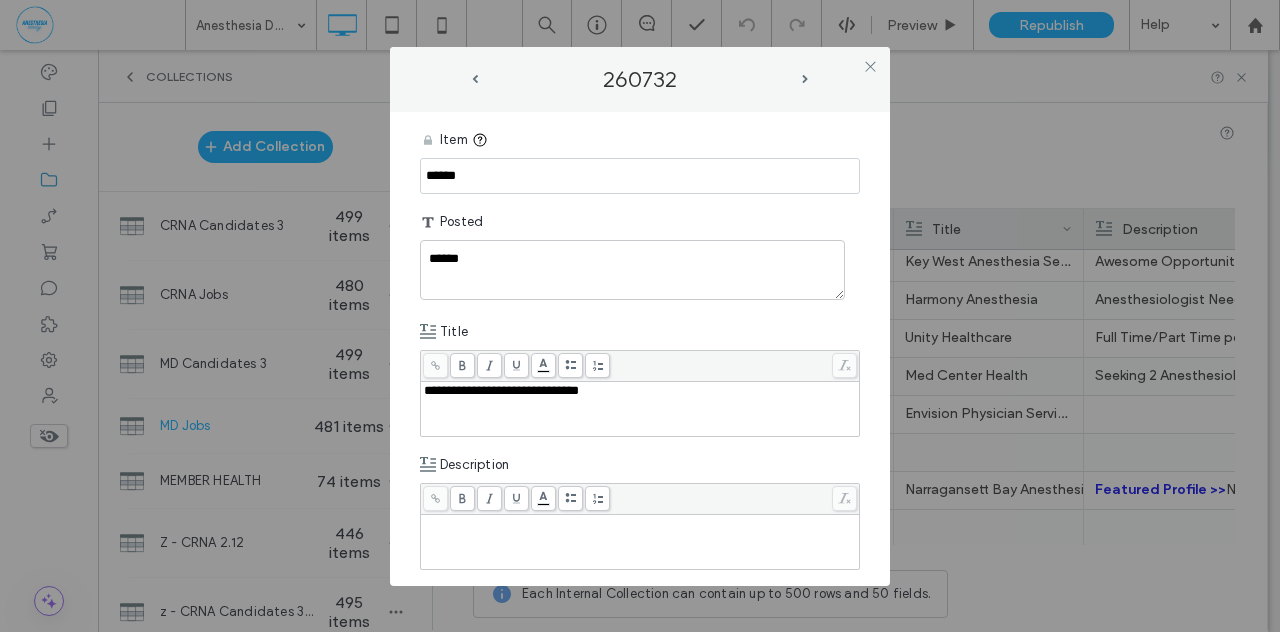drag, startPoint x: 481, startPoint y: 173, endPoint x: 406, endPoint y: 172, distance: 75.00667 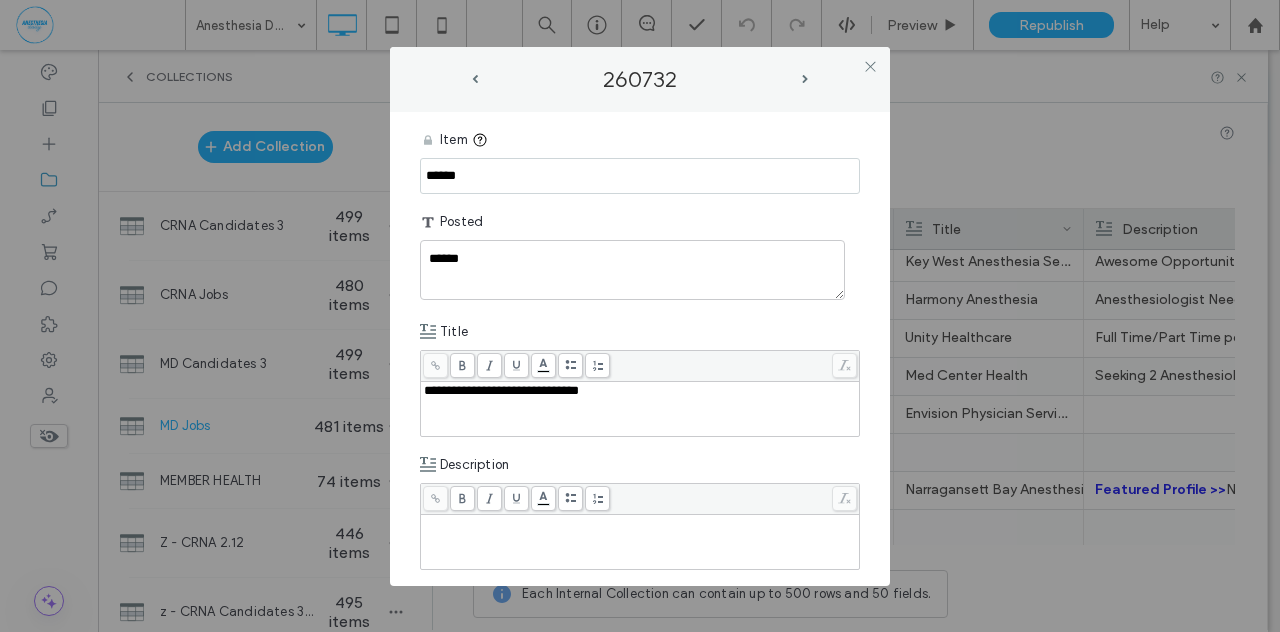click on "**********" at bounding box center (640, 349) 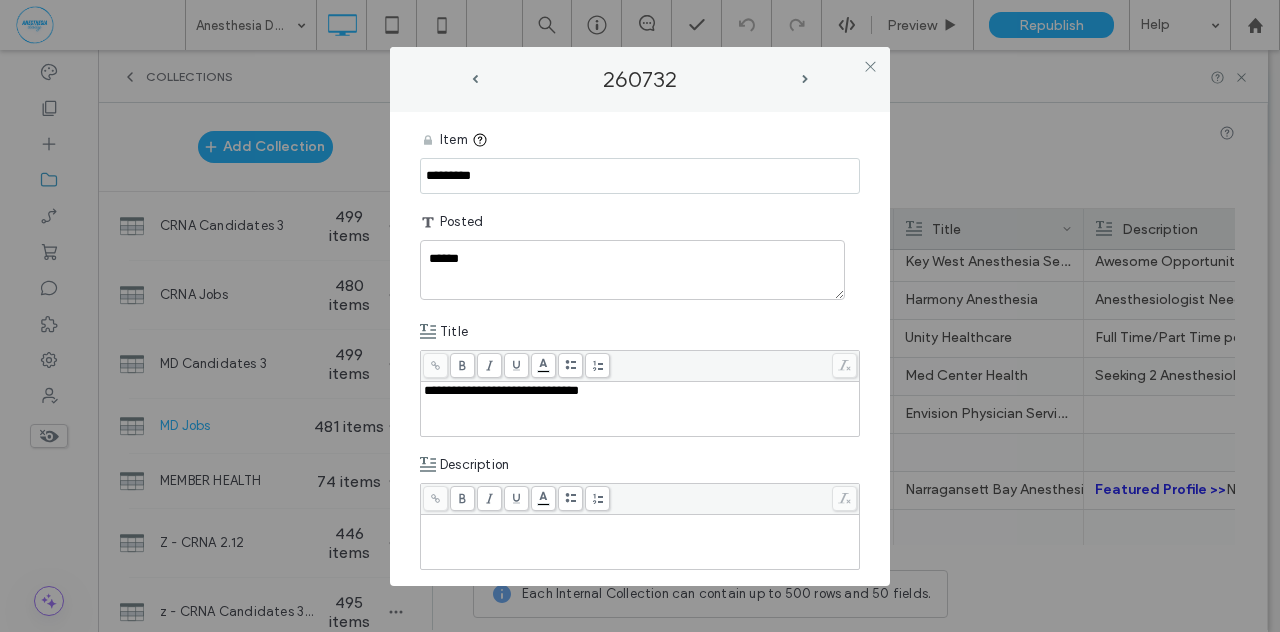 type on "*********" 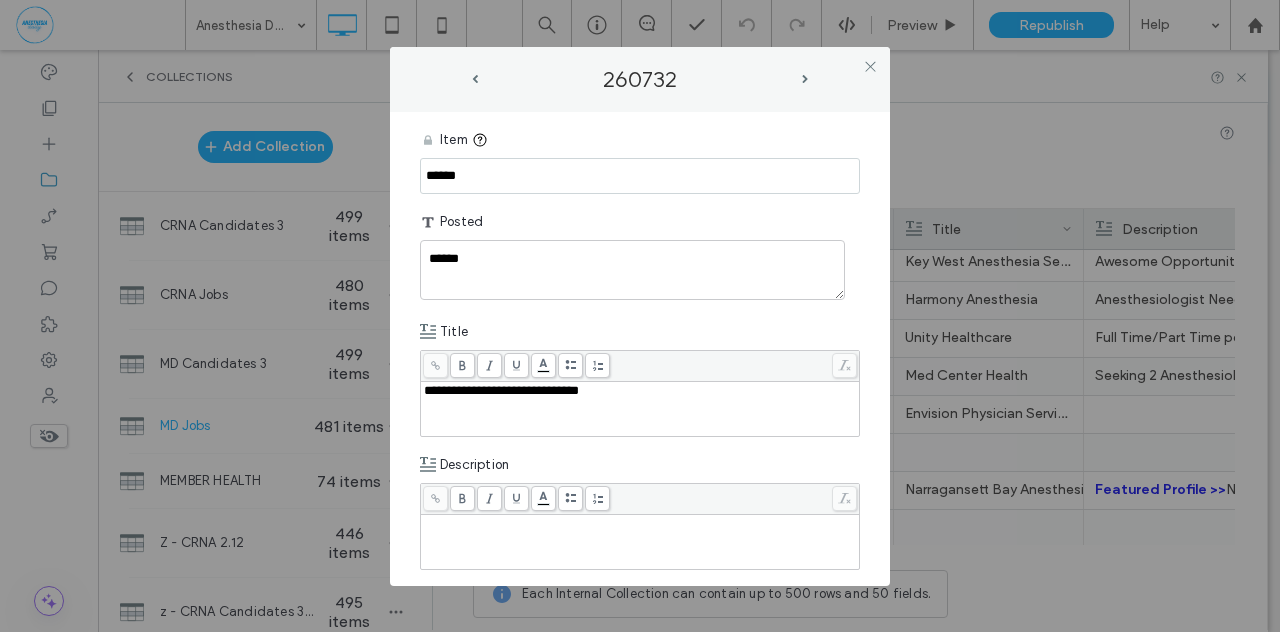 drag, startPoint x: 453, startPoint y: 175, endPoint x: 391, endPoint y: 180, distance: 62.201286 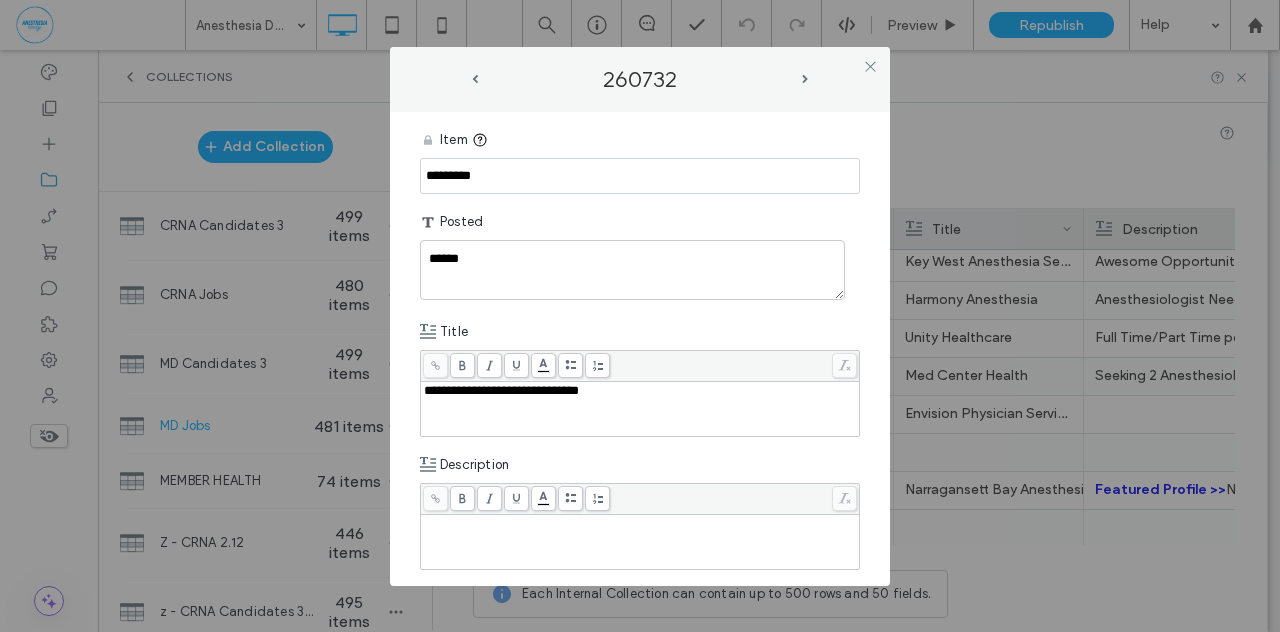 type on "*********" 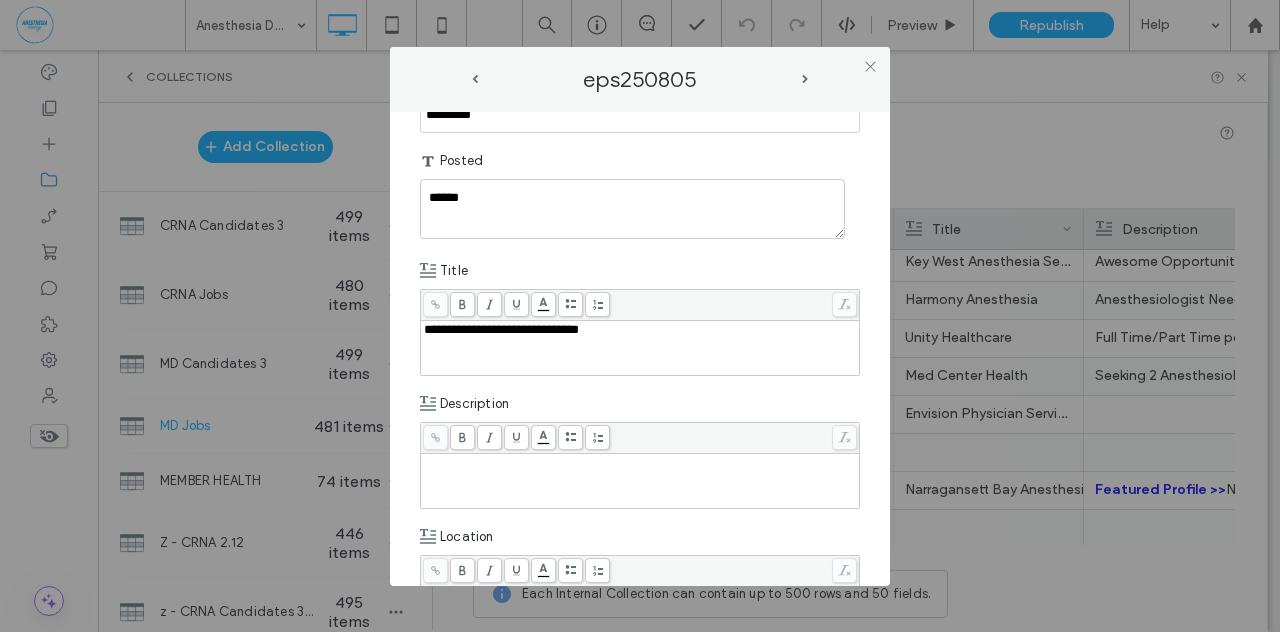 scroll, scrollTop: 101, scrollLeft: 0, axis: vertical 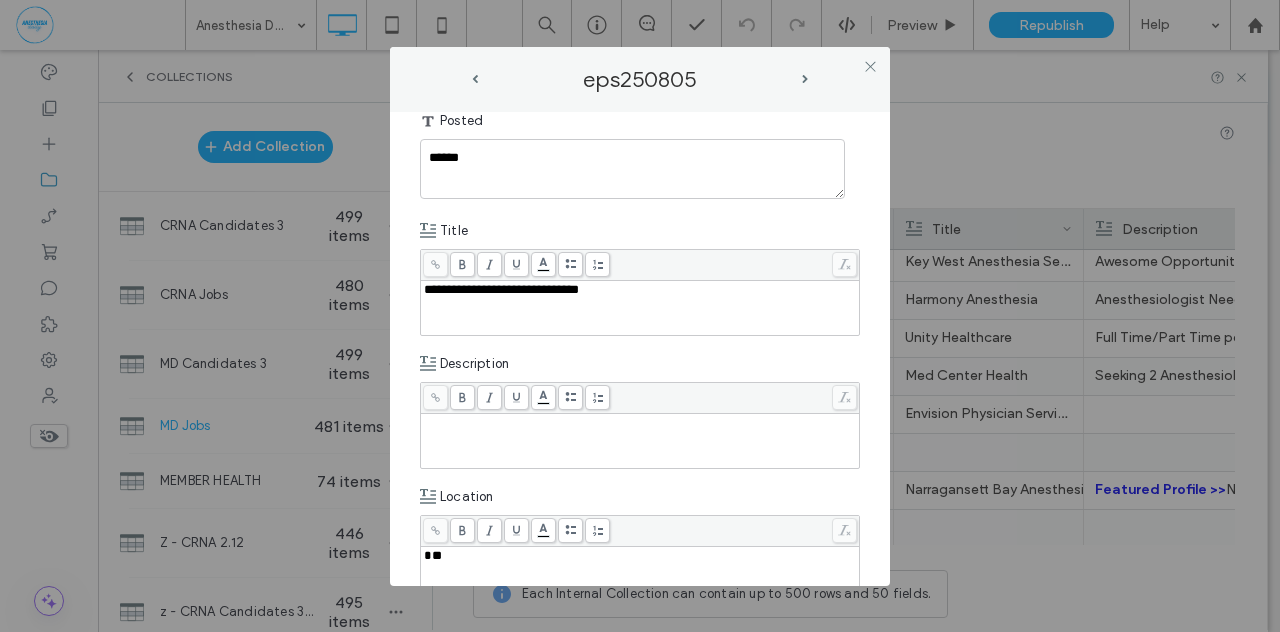 click at bounding box center (640, 423) 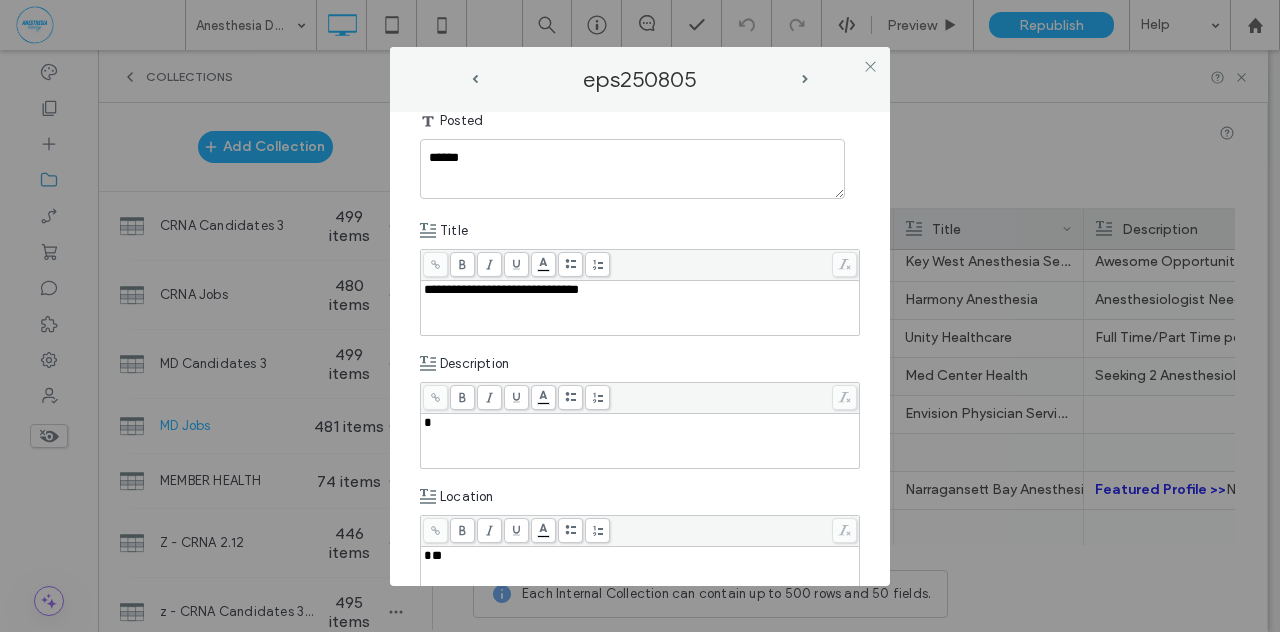 type 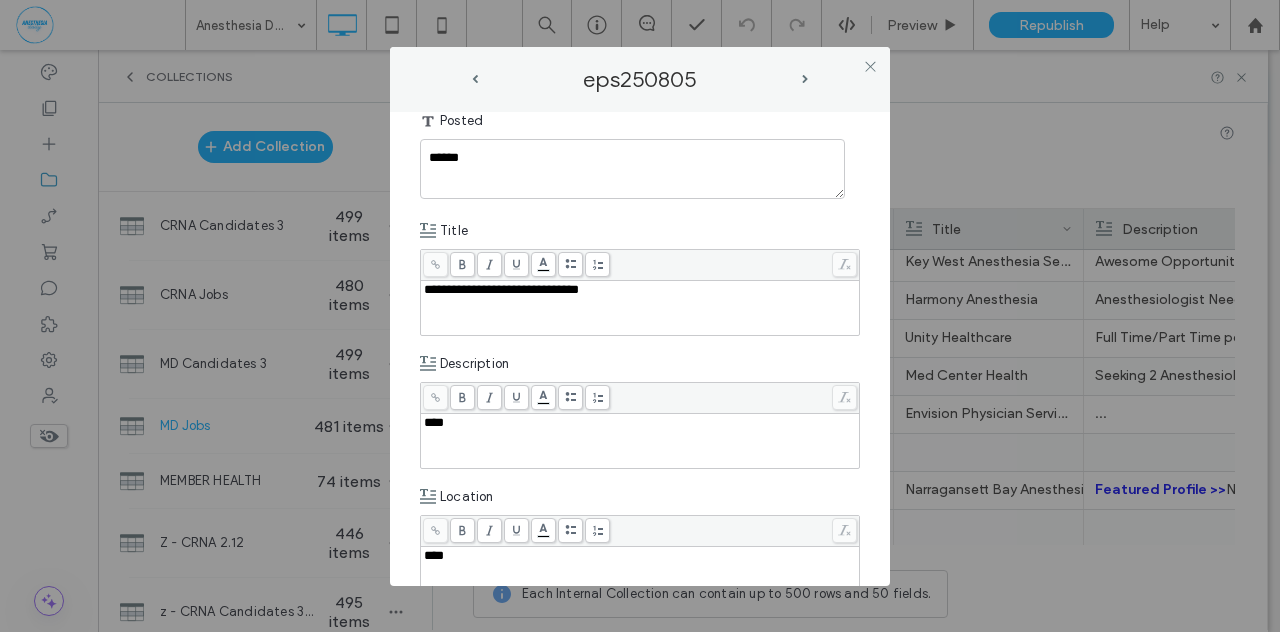 type 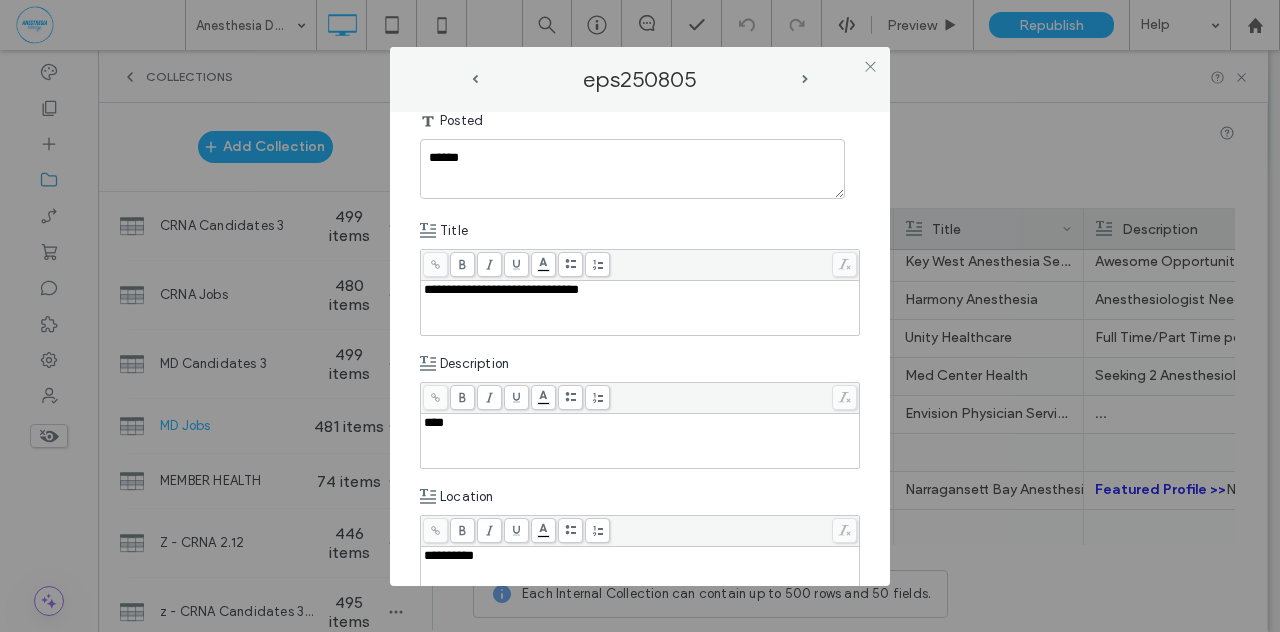 scroll, scrollTop: 438, scrollLeft: 0, axis: vertical 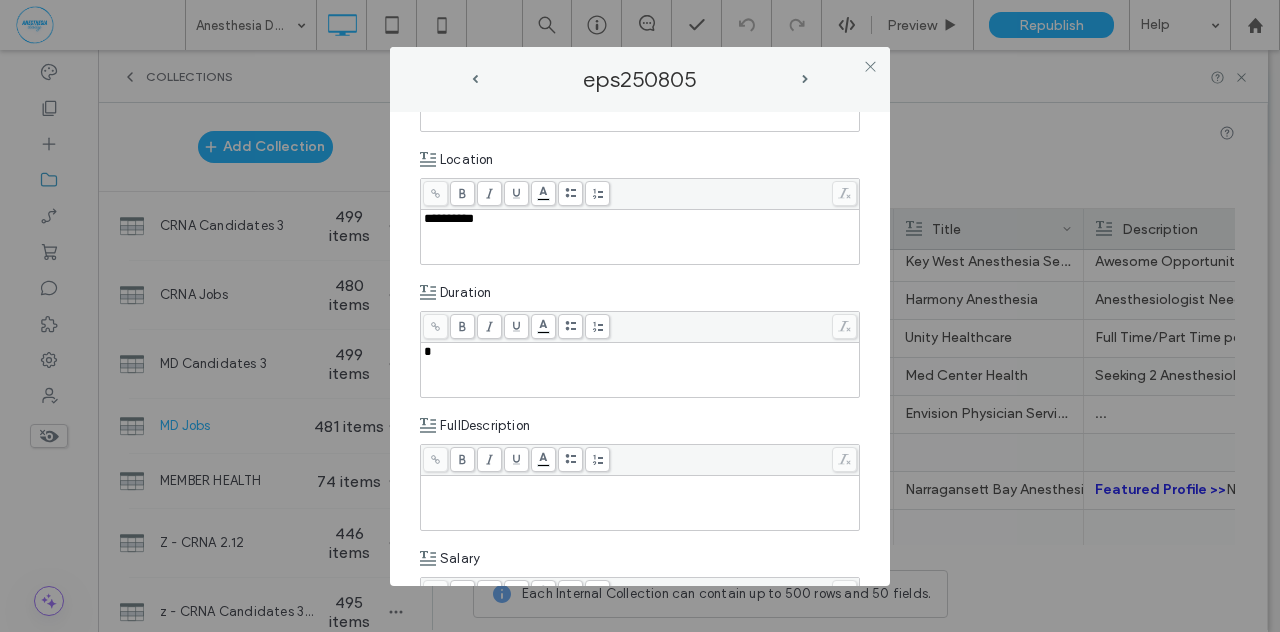 type 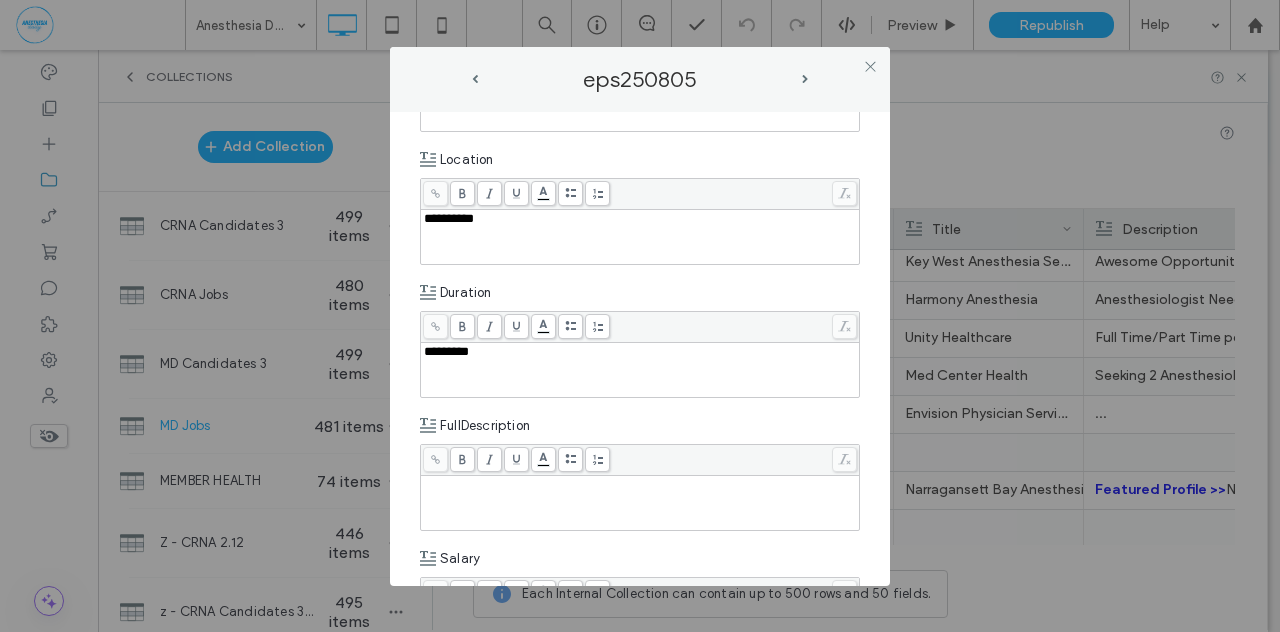 scroll, scrollTop: 702, scrollLeft: 0, axis: vertical 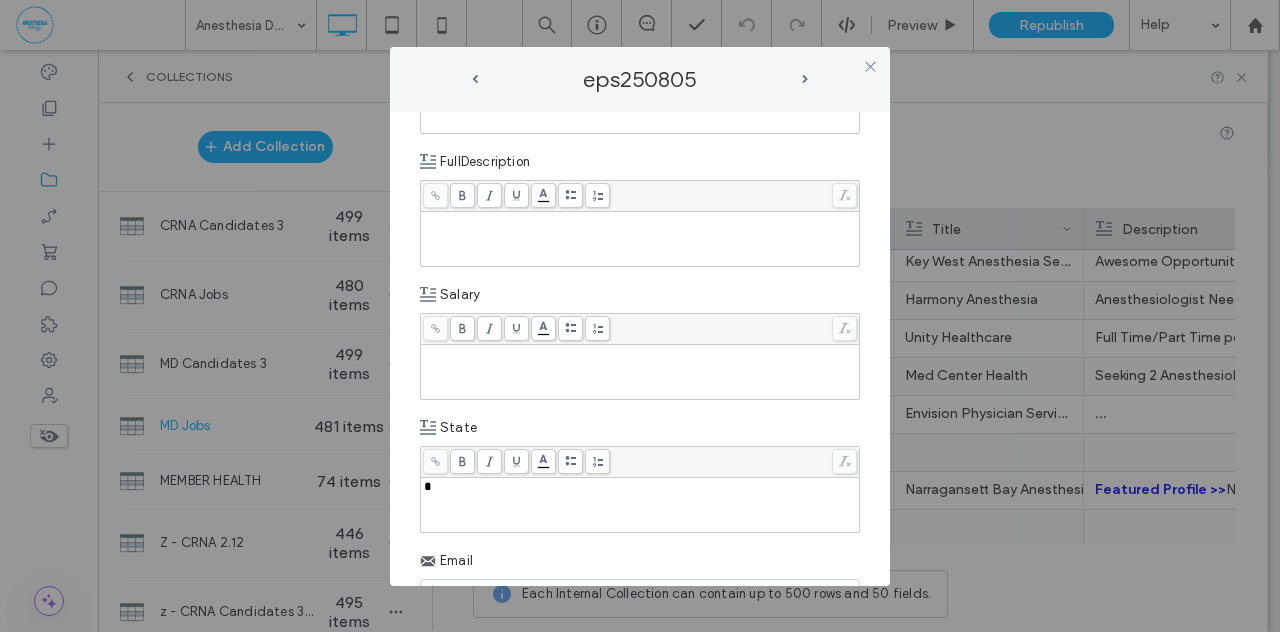 type 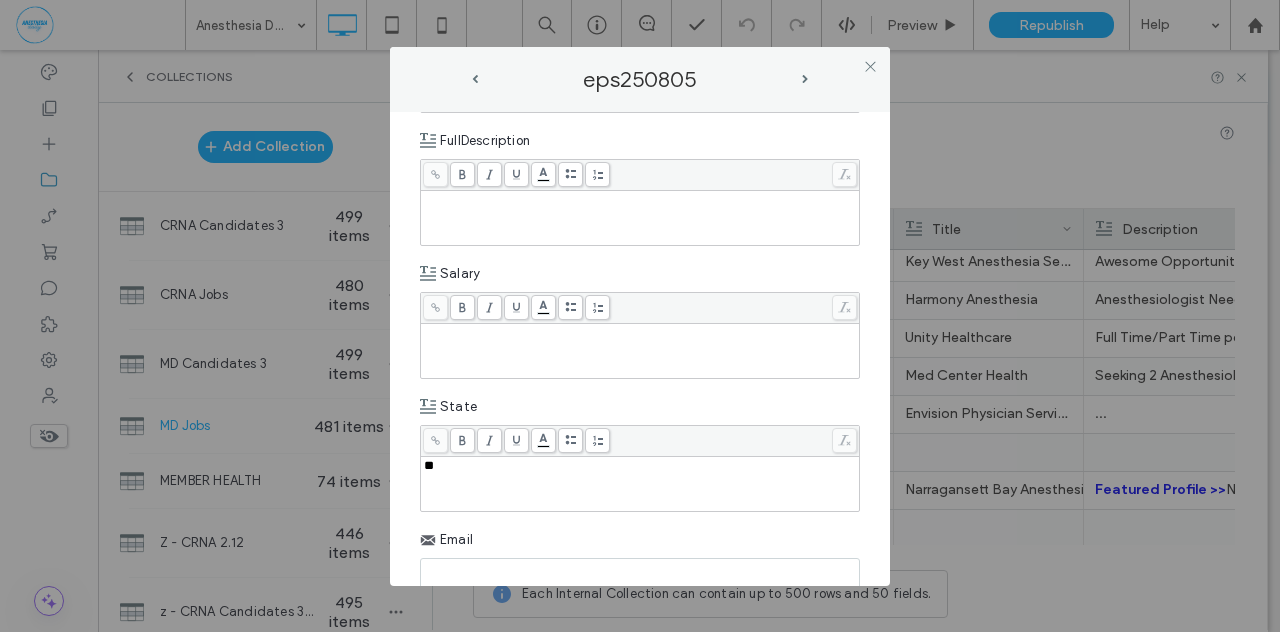 scroll, scrollTop: 1048, scrollLeft: 0, axis: vertical 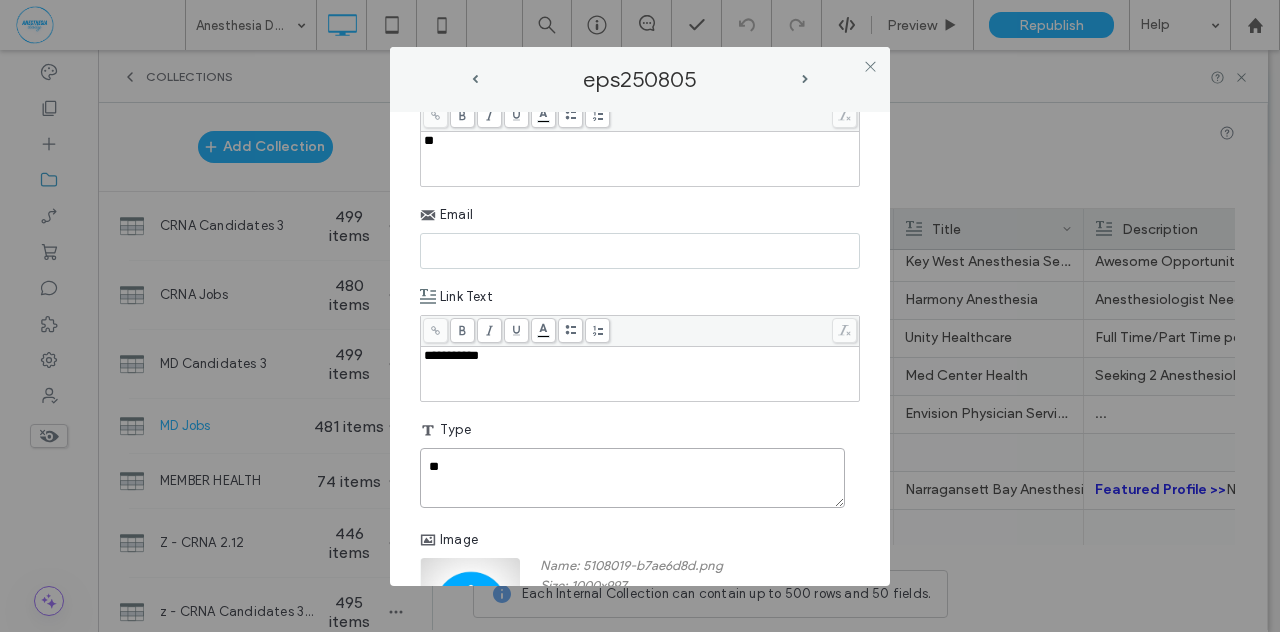 type on "**" 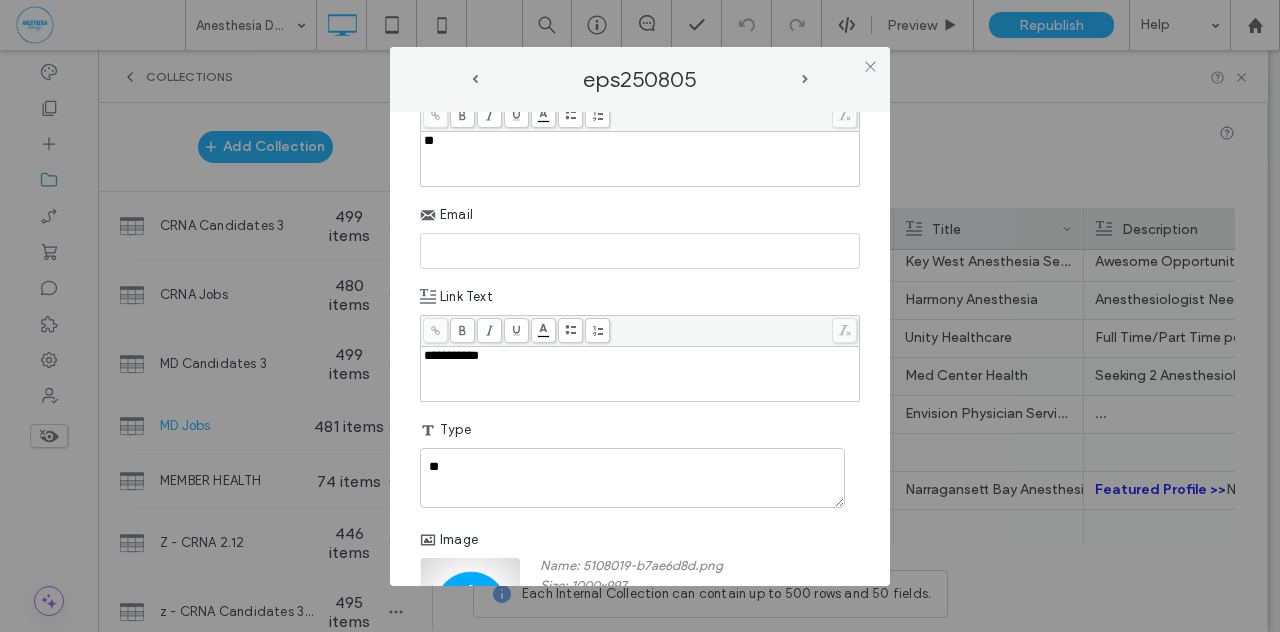 paste on "**********" 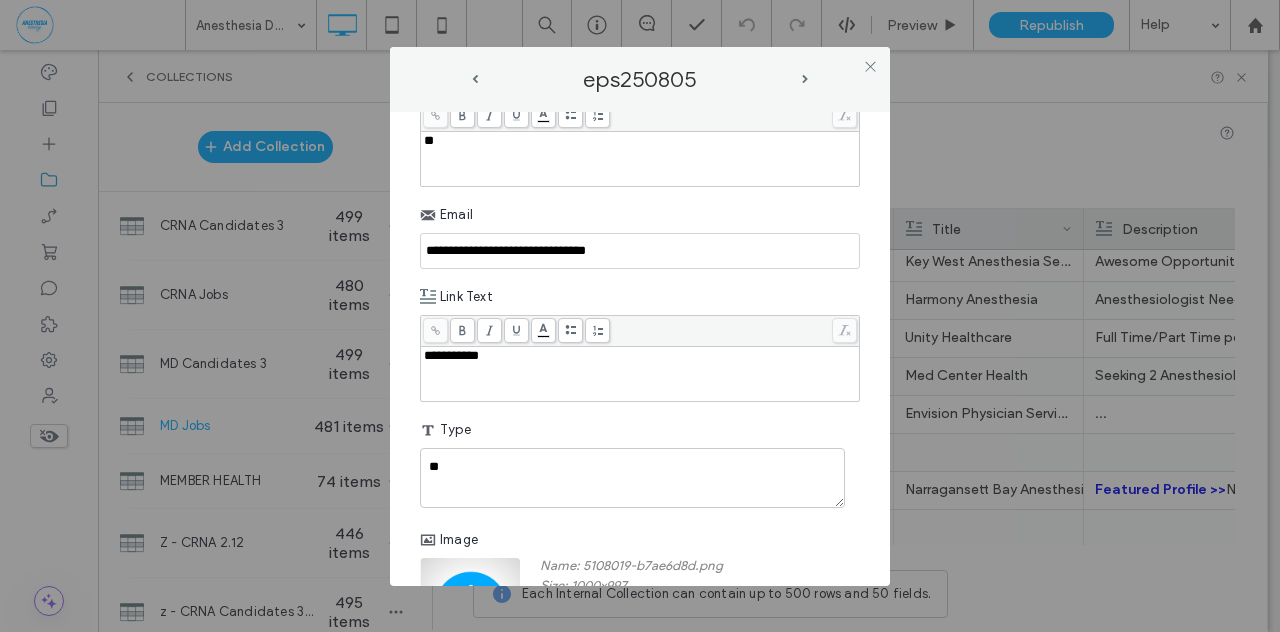 type on "**********" 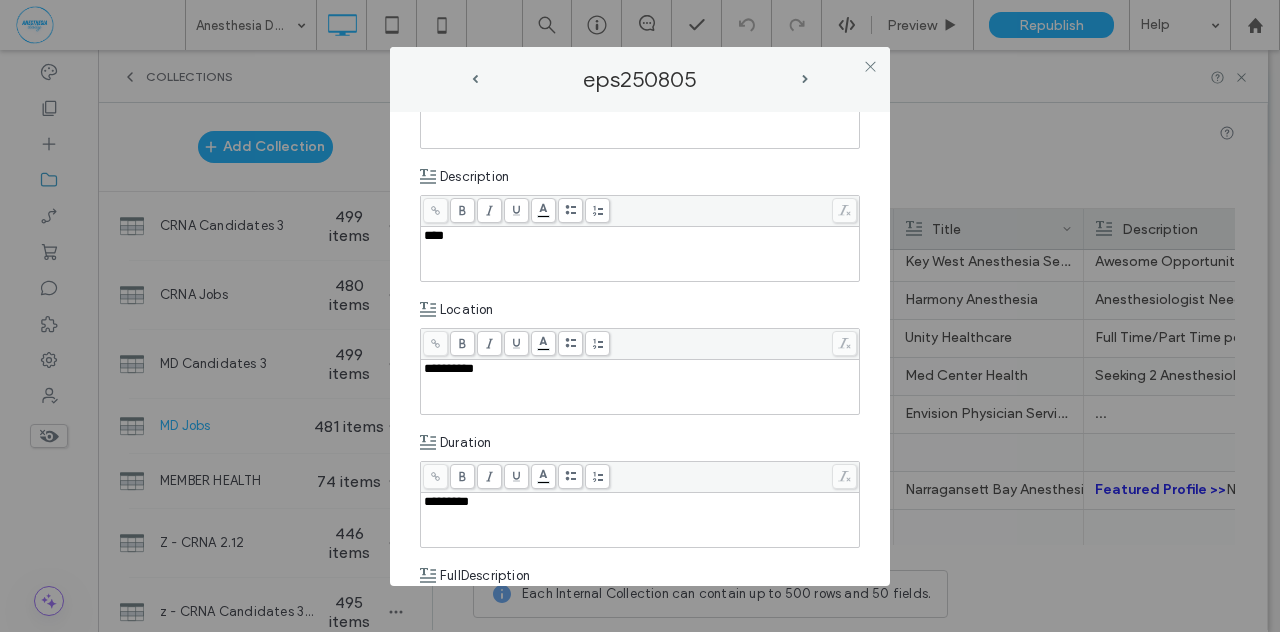 scroll, scrollTop: 262, scrollLeft: 0, axis: vertical 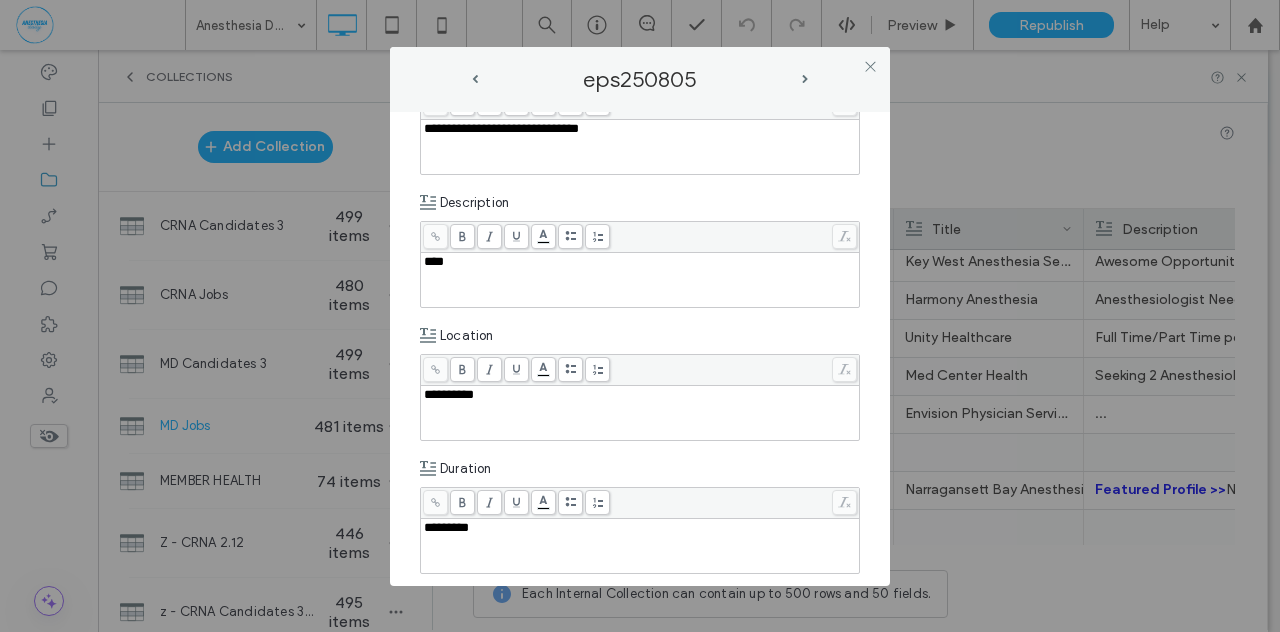 click on "***" at bounding box center (434, 261) 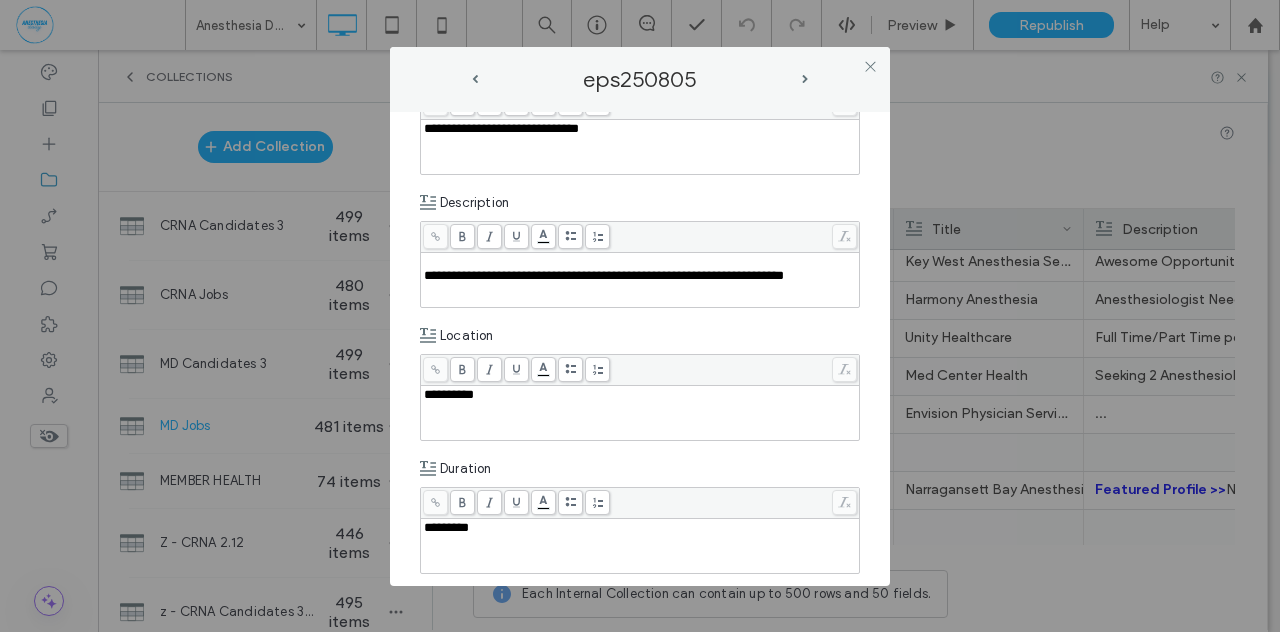 click on "**********" at bounding box center [604, 275] 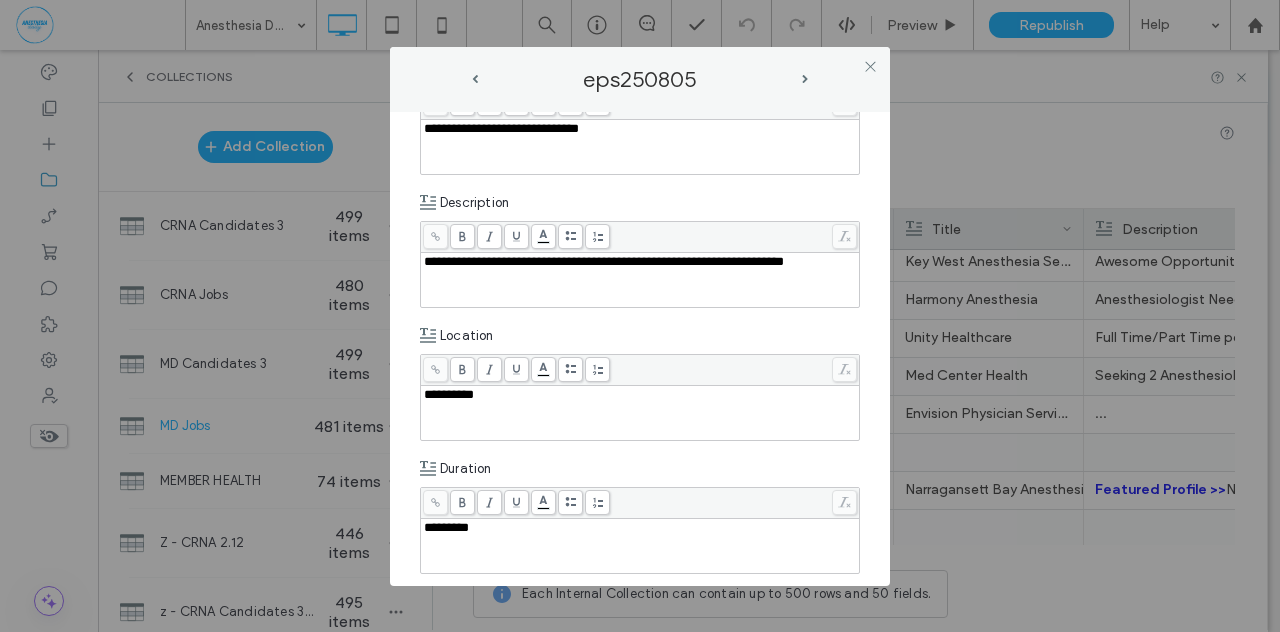 click on "**********" at bounding box center (640, 280) 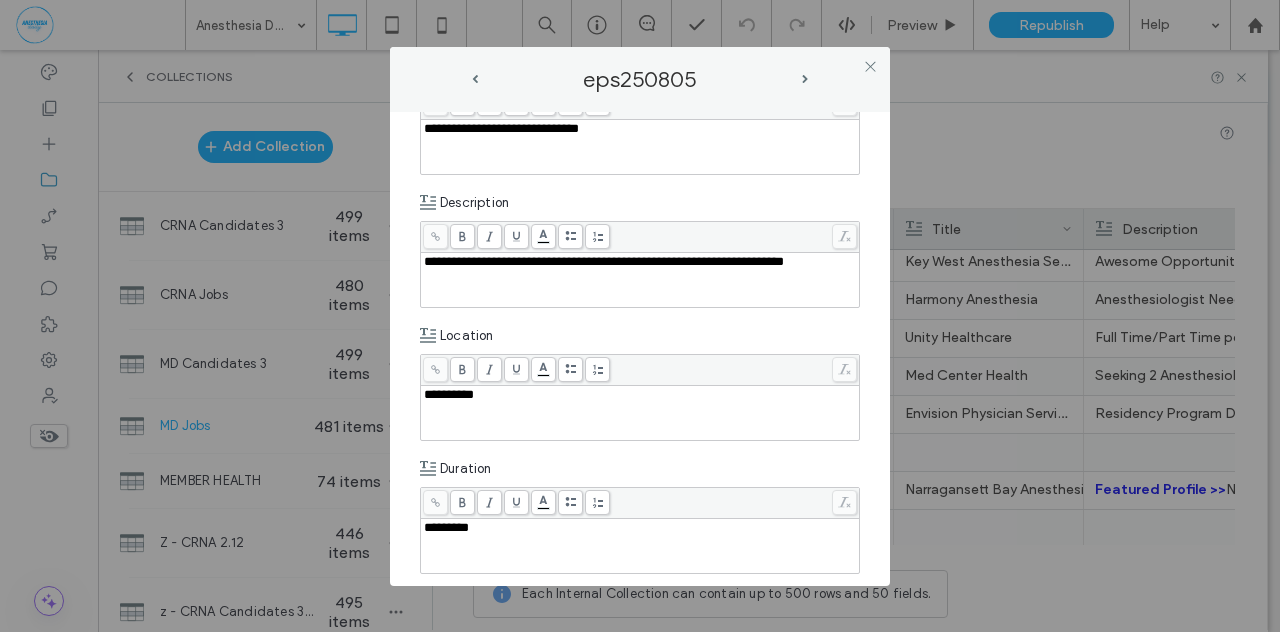 click on "**********" at bounding box center [604, 261] 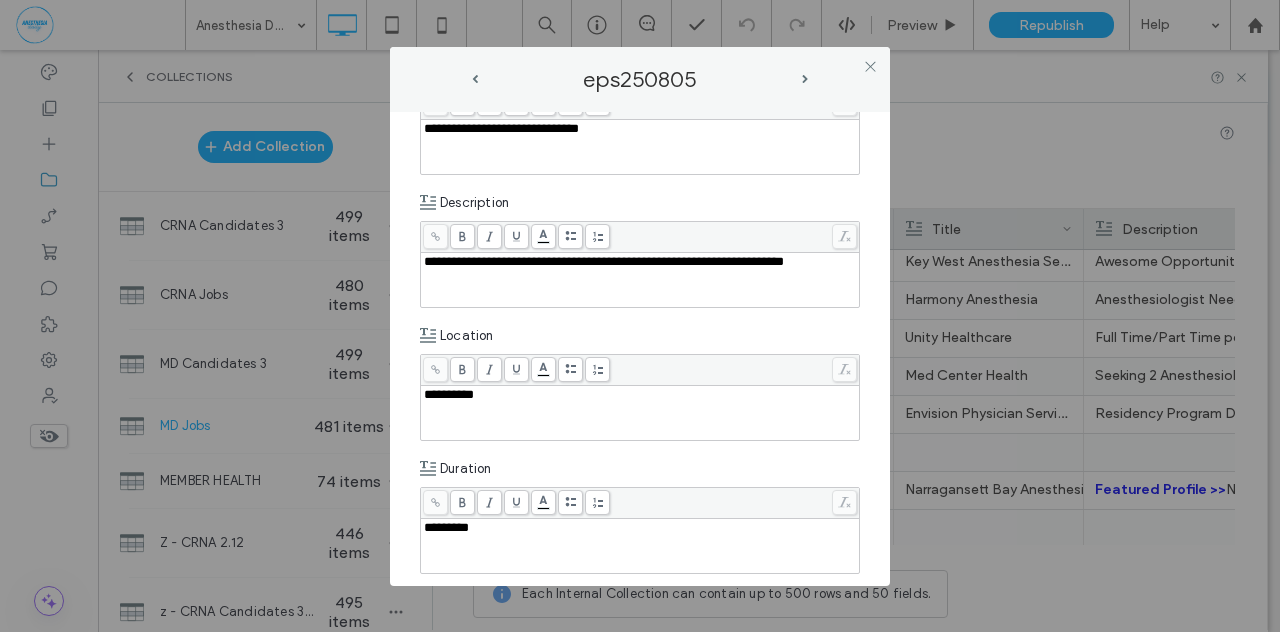 click on "**********" at bounding box center [640, 262] 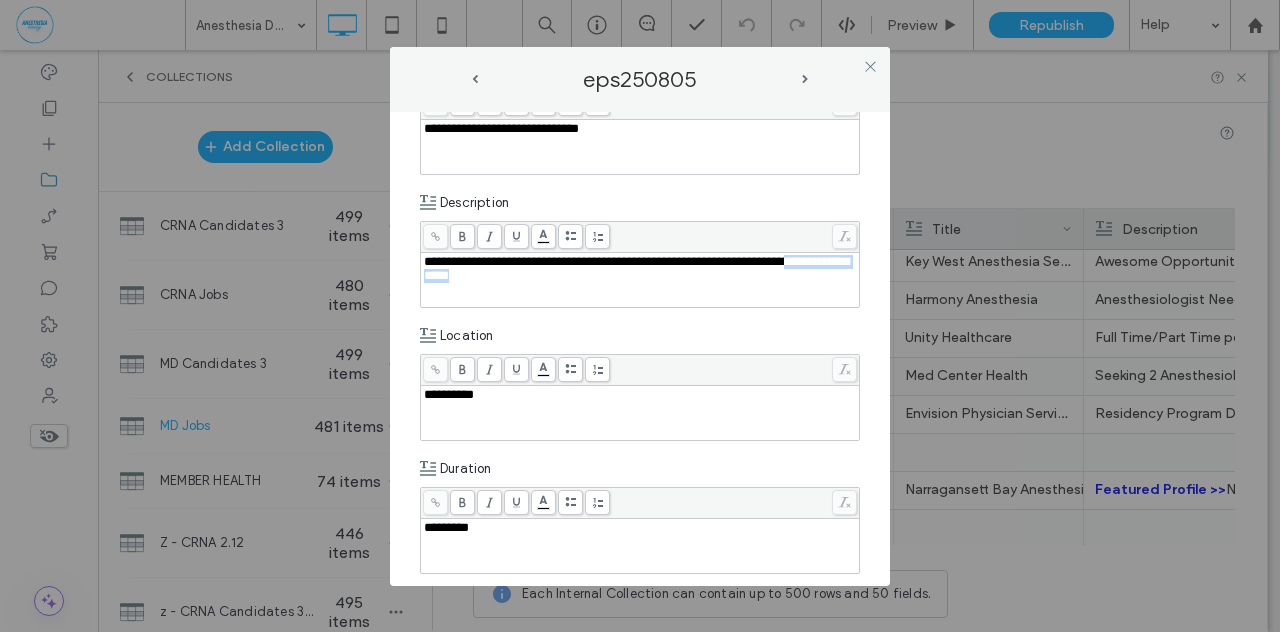 drag, startPoint x: 436, startPoint y: 279, endPoint x: 536, endPoint y: 279, distance: 100 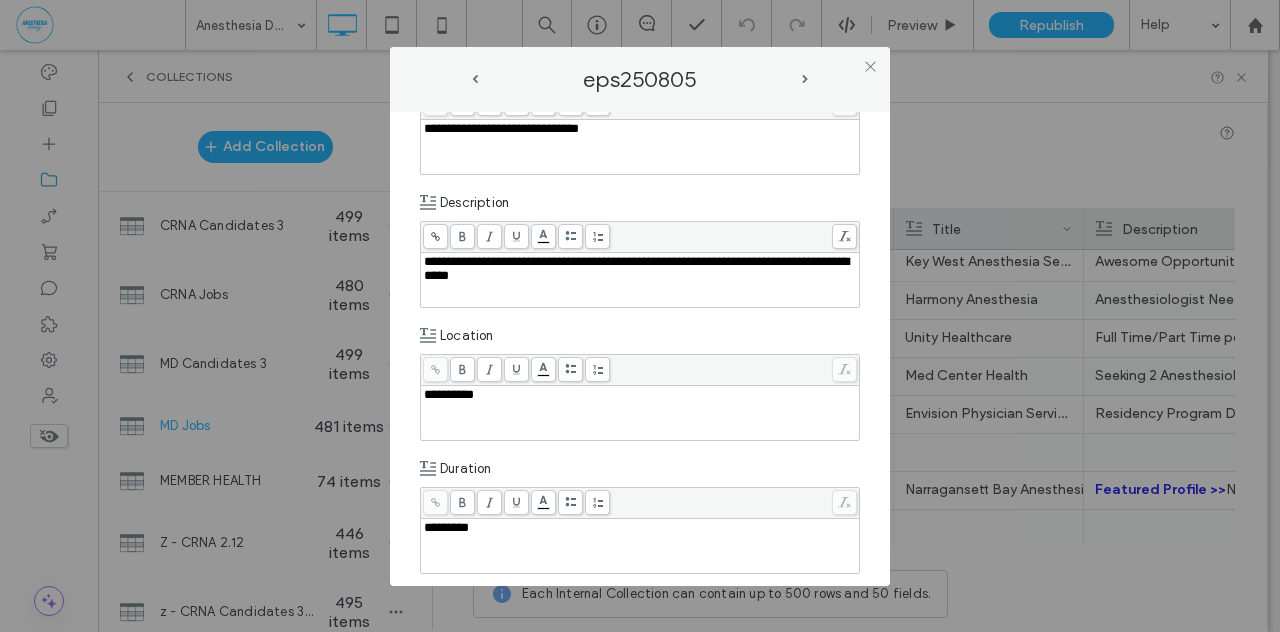 click at bounding box center [462, 236] 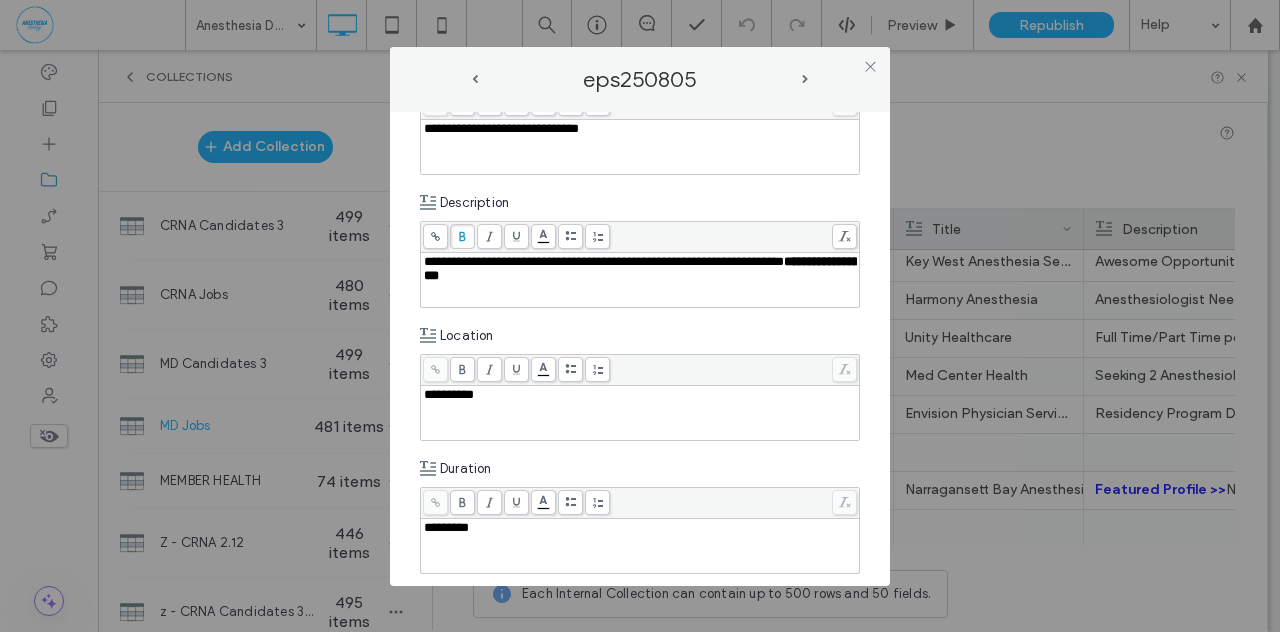 click on "**********" at bounding box center (640, 349) 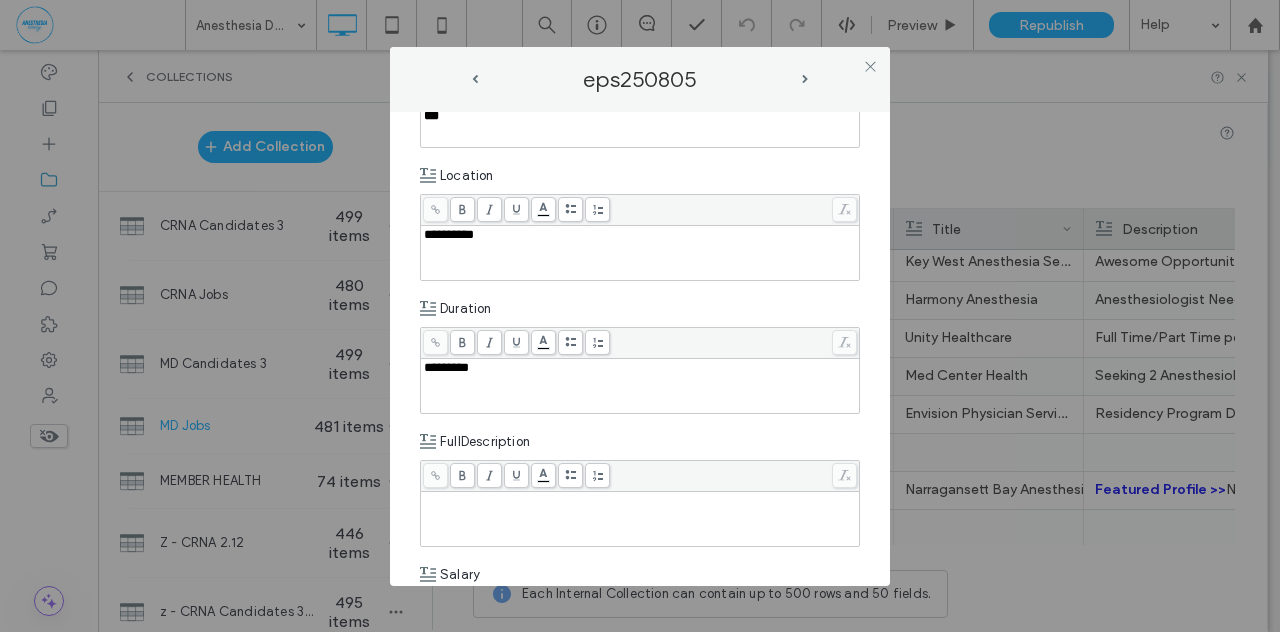 scroll, scrollTop: 558, scrollLeft: 0, axis: vertical 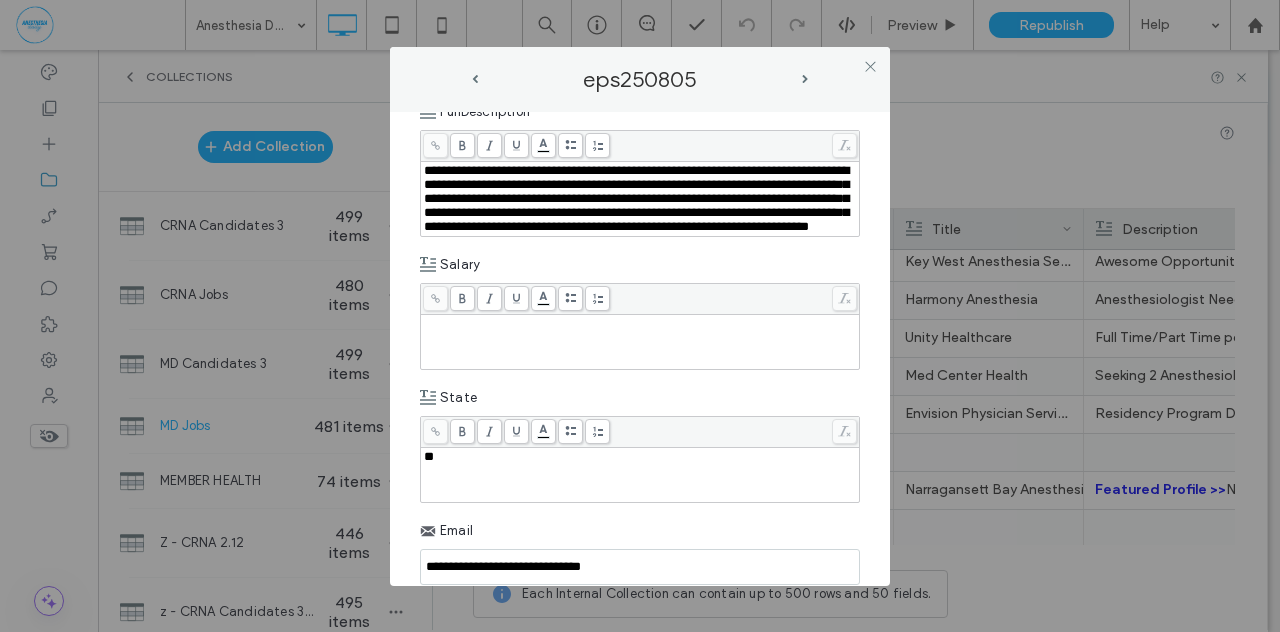 click at bounding box center [640, 342] 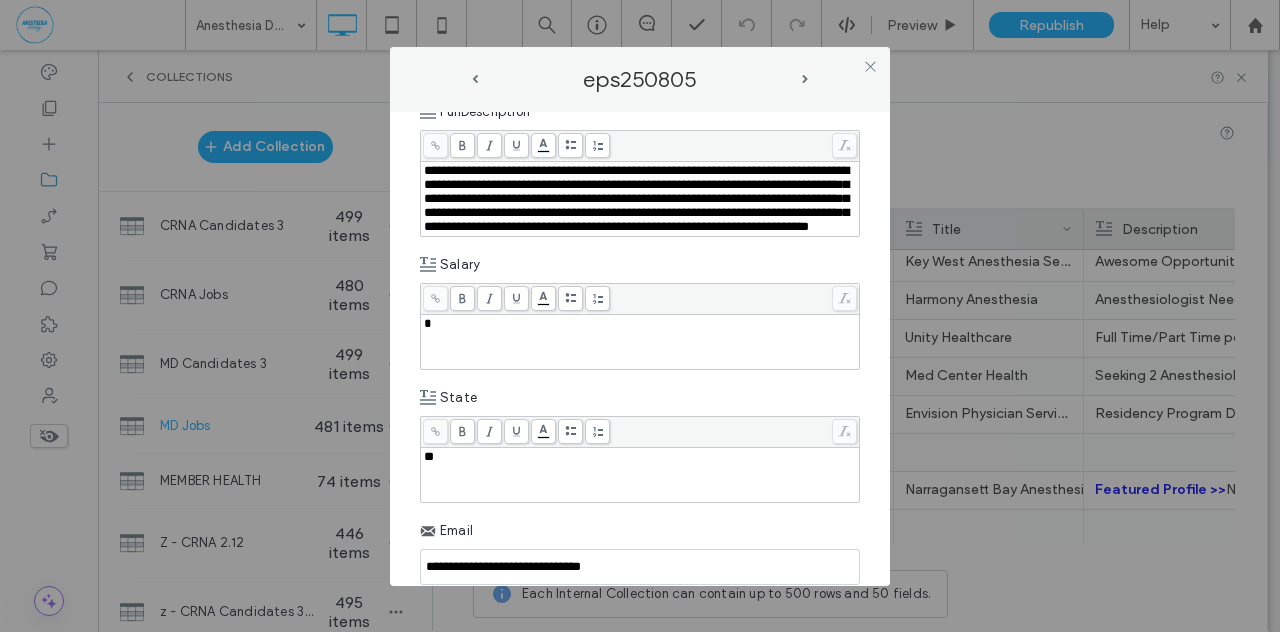 type 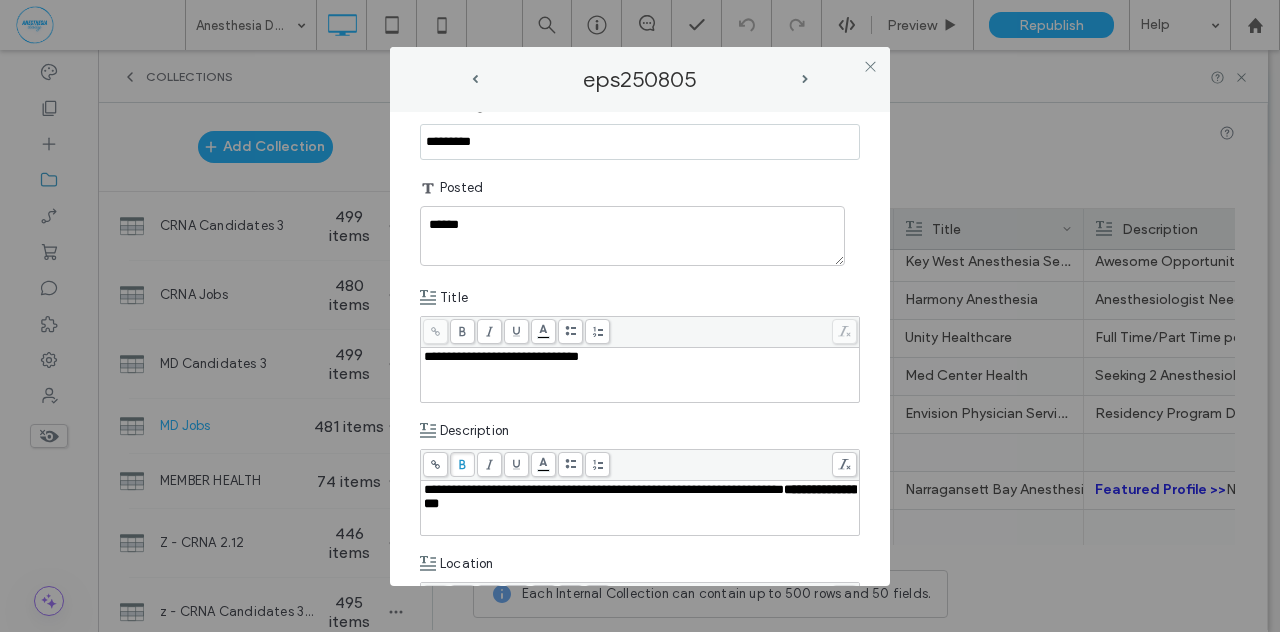 scroll, scrollTop: 0, scrollLeft: 0, axis: both 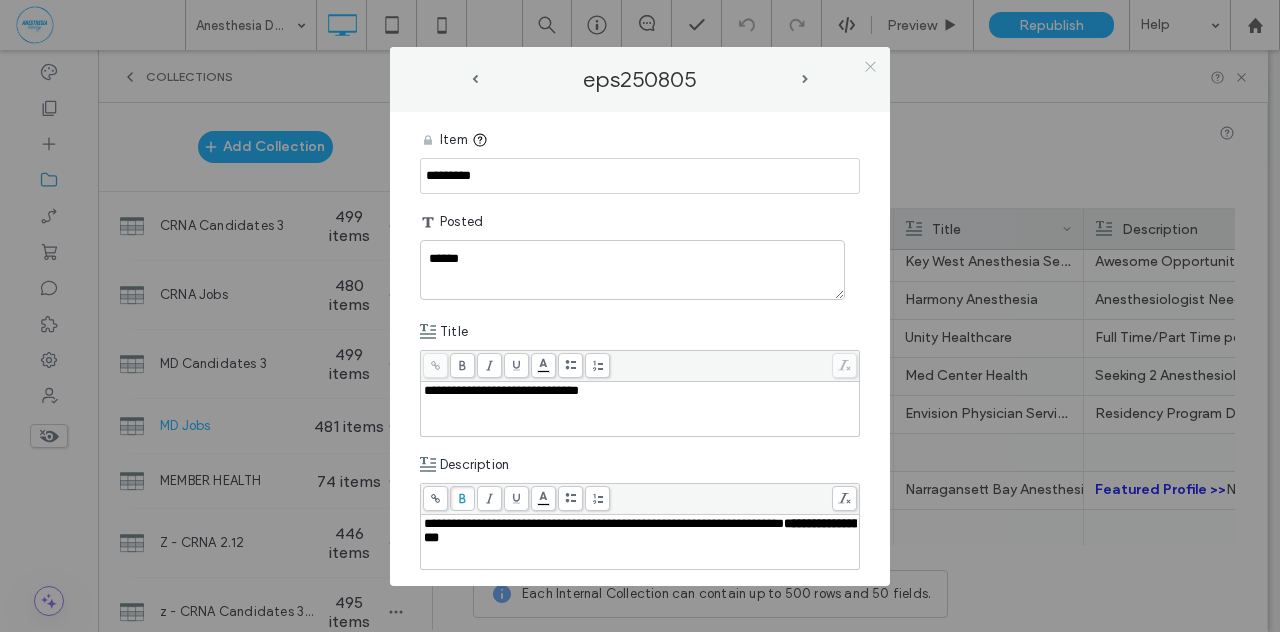 click 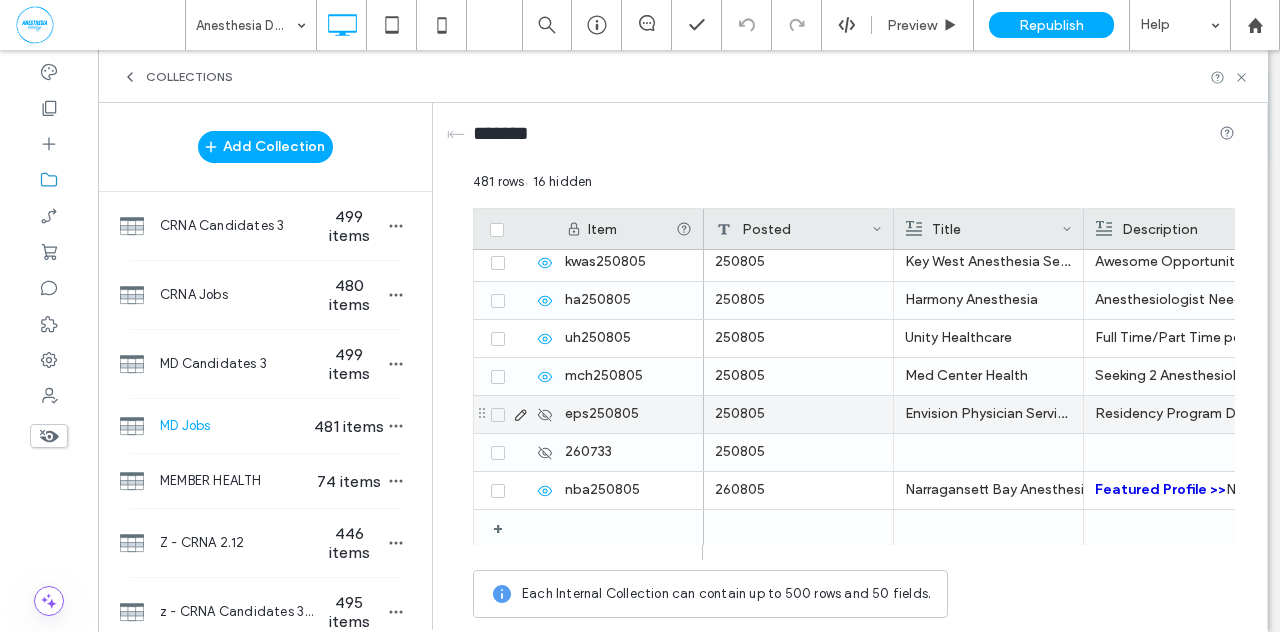 click 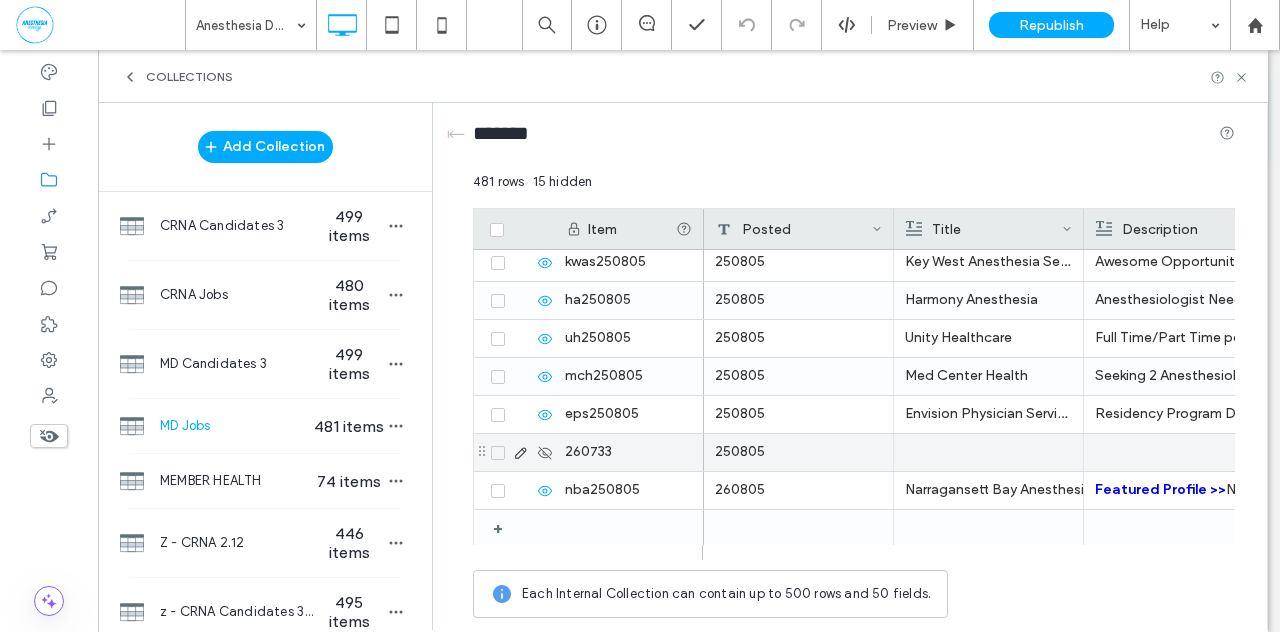 click 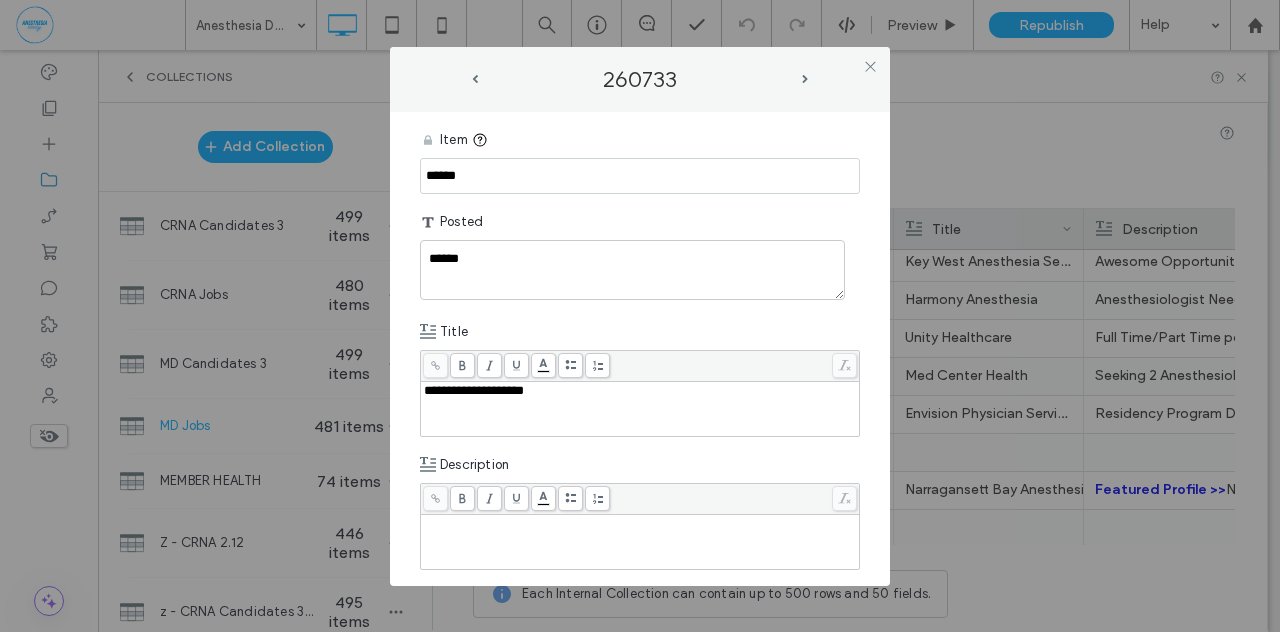 drag, startPoint x: 476, startPoint y: 177, endPoint x: 379, endPoint y: 174, distance: 97.04638 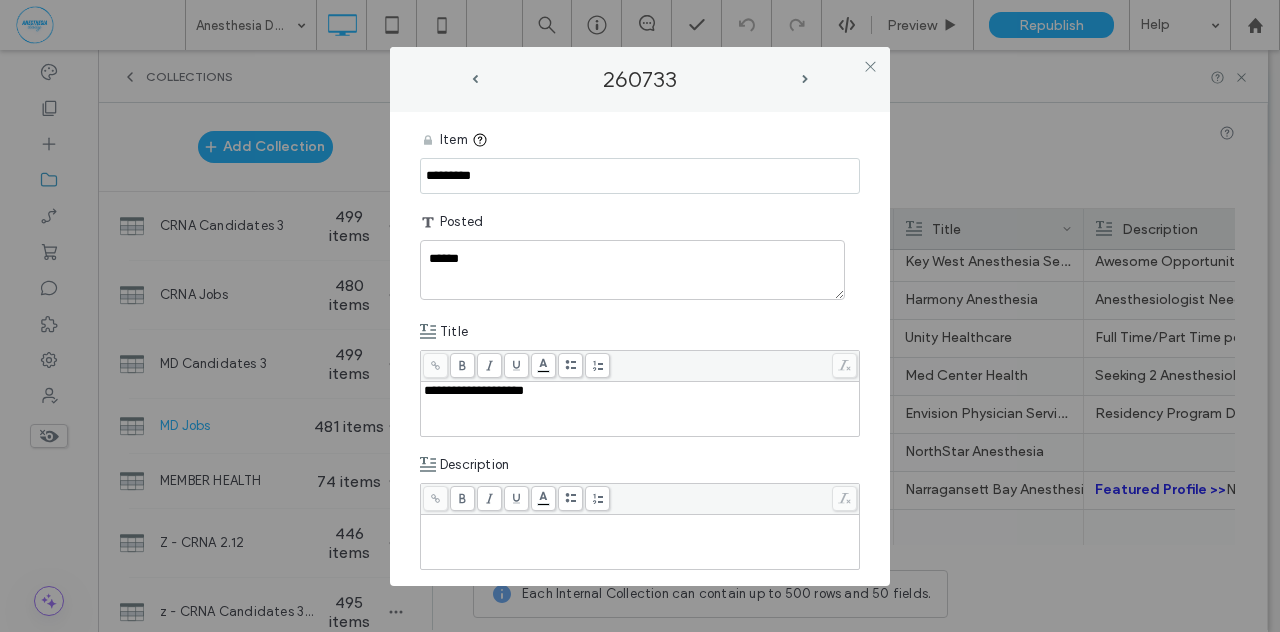 type on "*********" 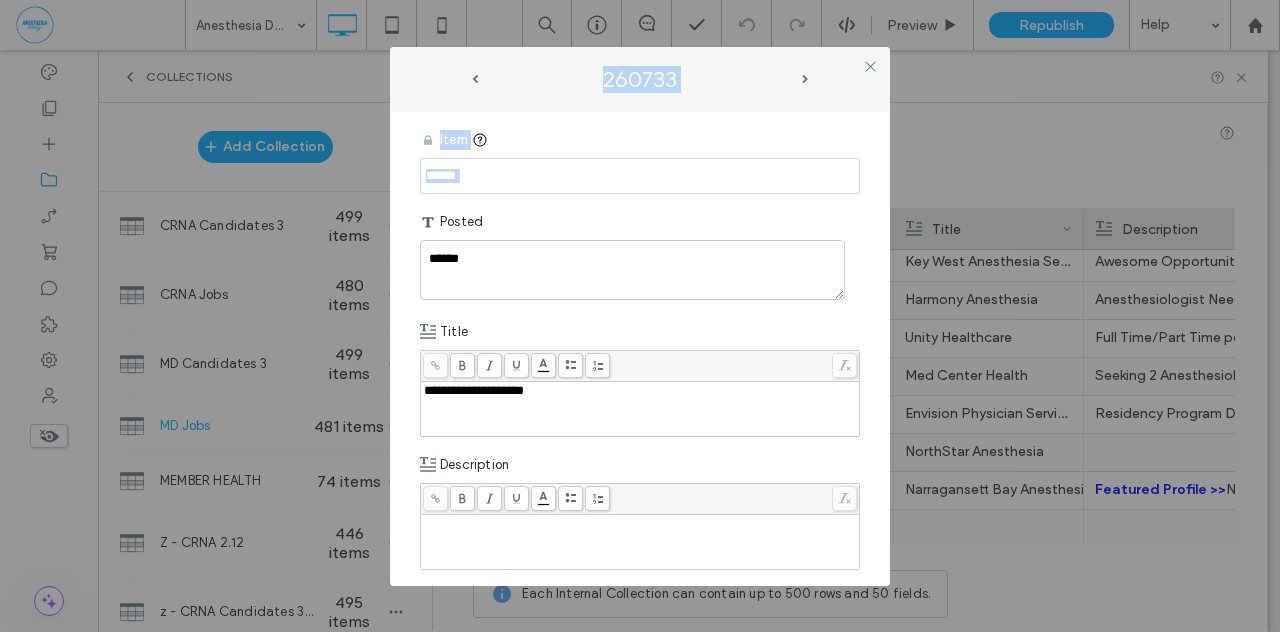 click on "******" at bounding box center [640, 176] 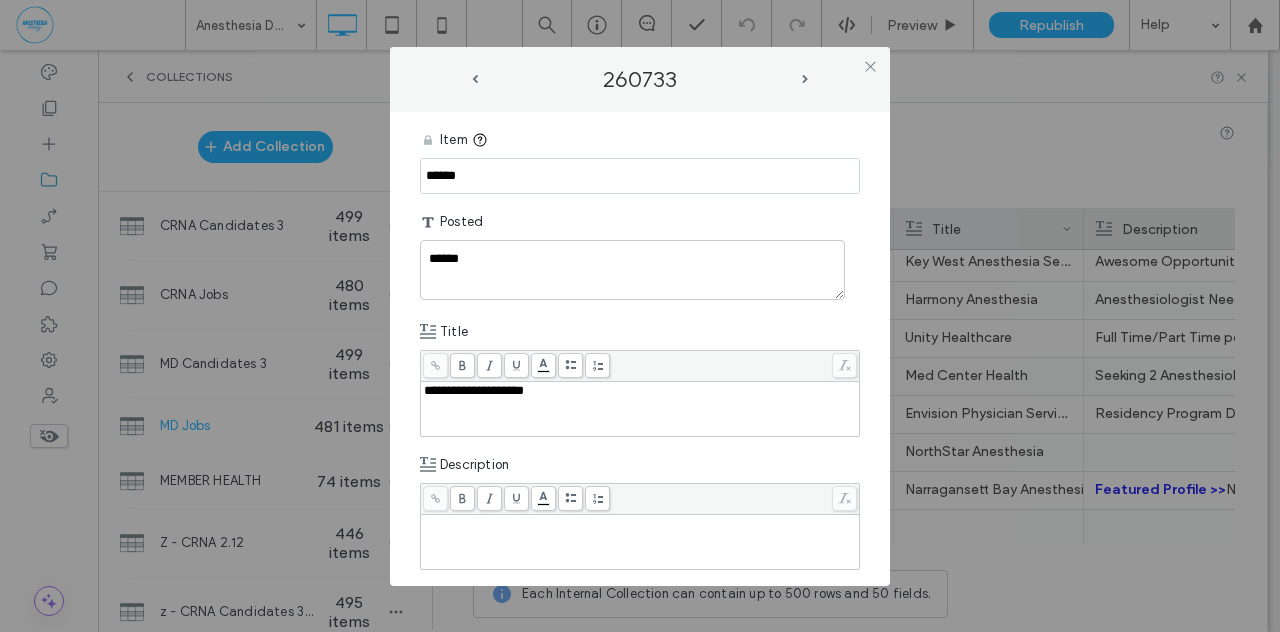 drag, startPoint x: 502, startPoint y: 181, endPoint x: 414, endPoint y: 164, distance: 89.62701 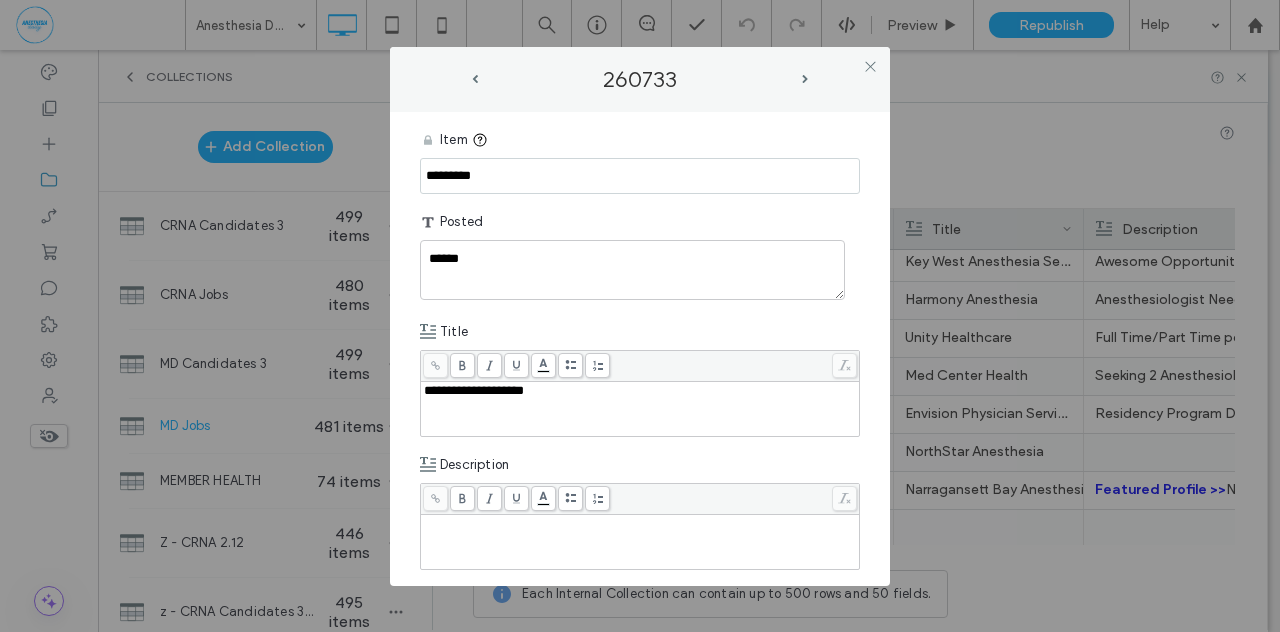 type on "*********" 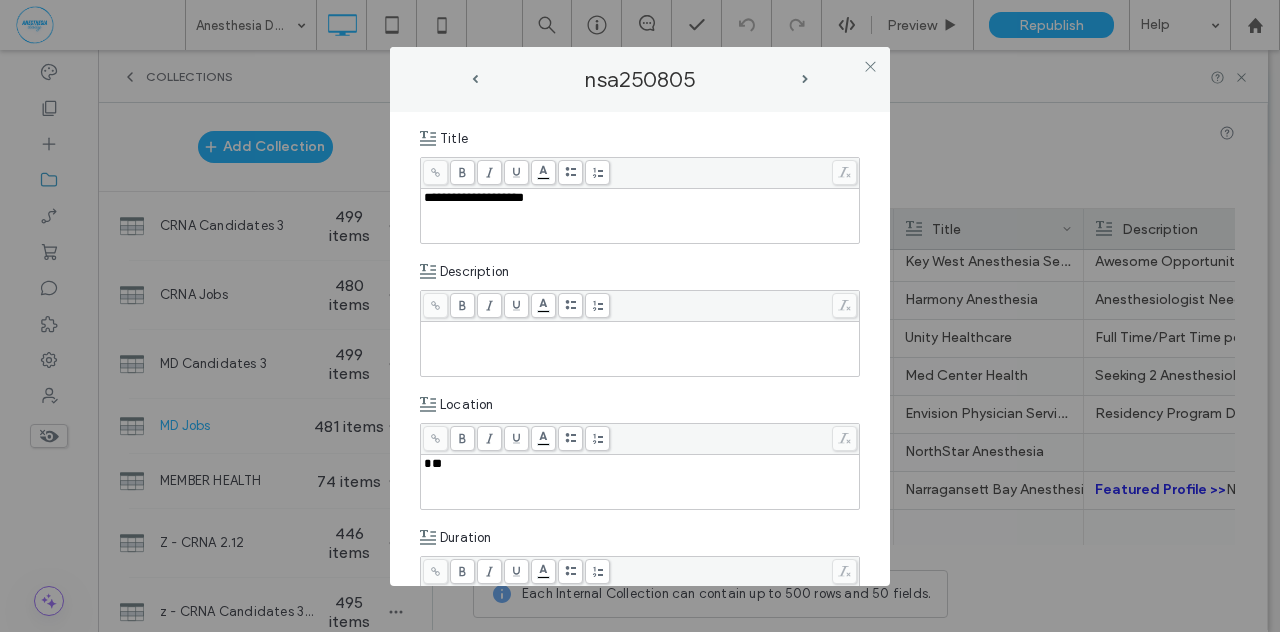 scroll, scrollTop: 295, scrollLeft: 0, axis: vertical 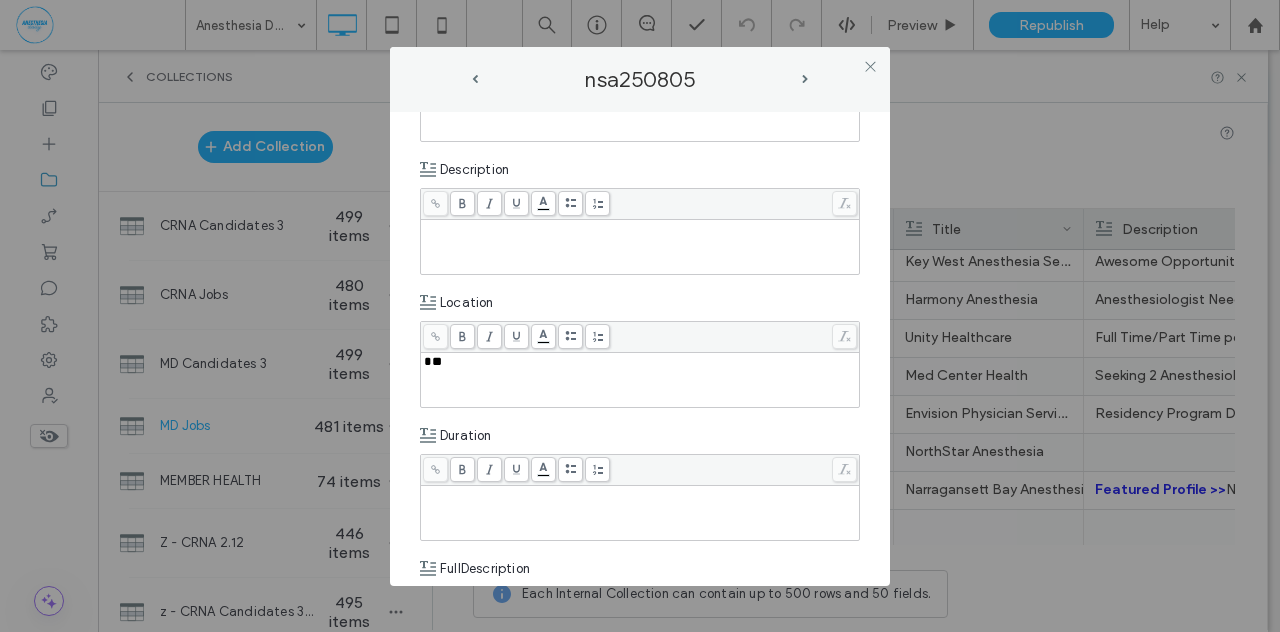 click at bounding box center (640, 247) 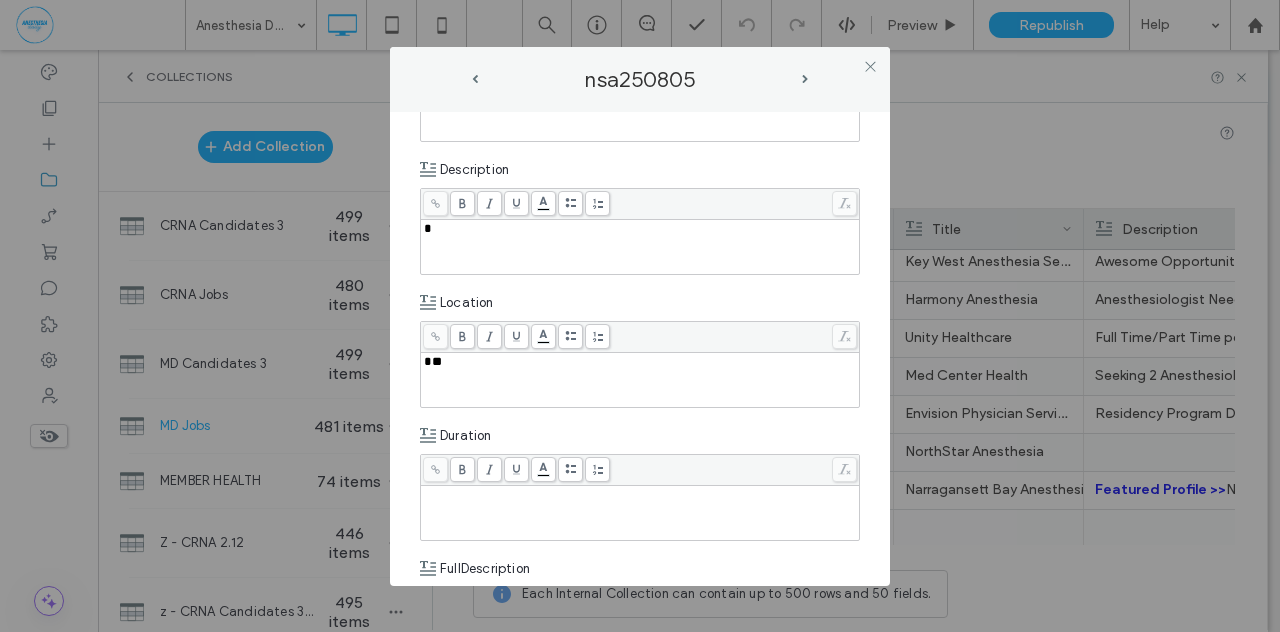 type 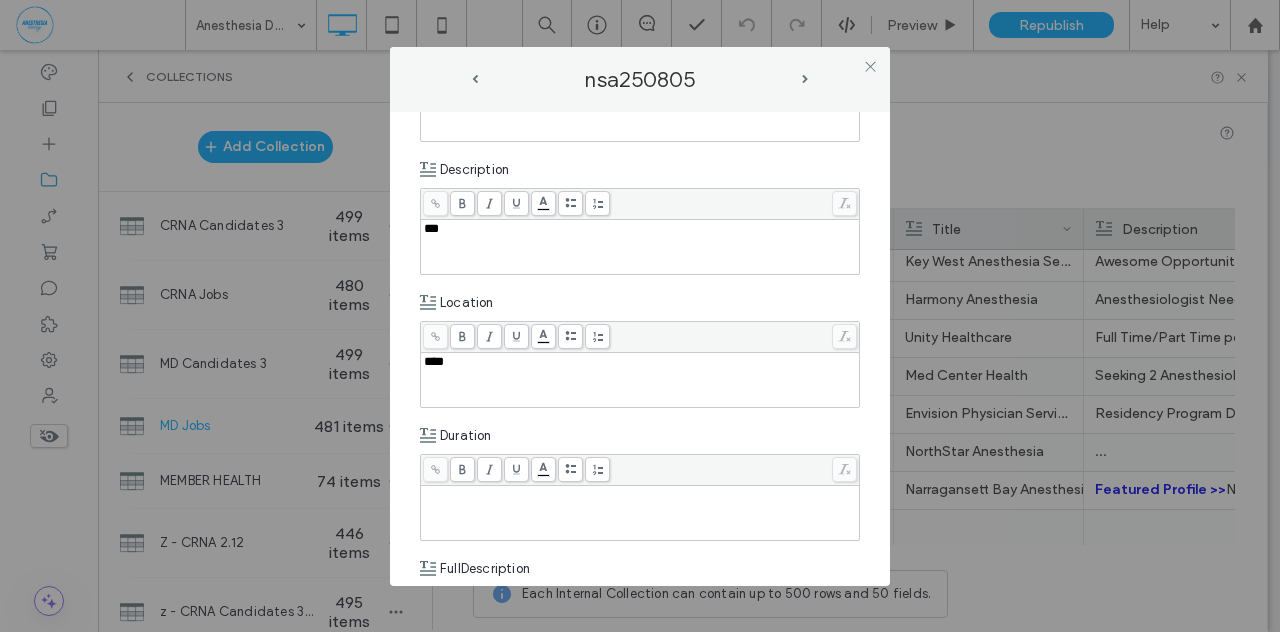 type 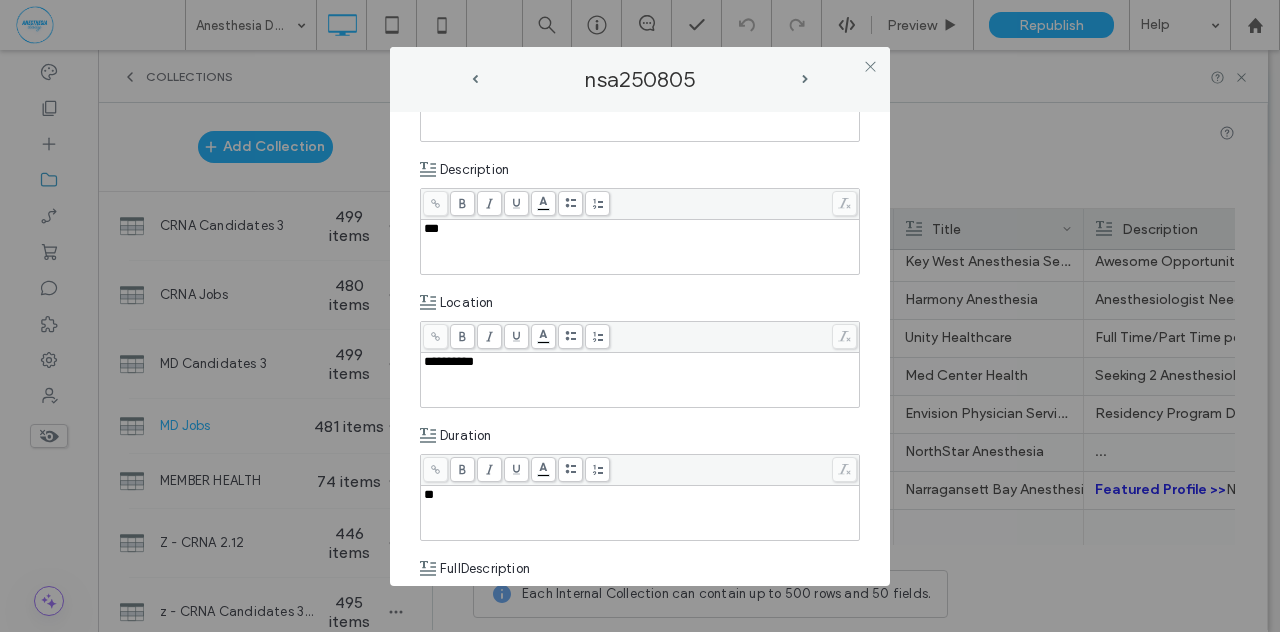 type 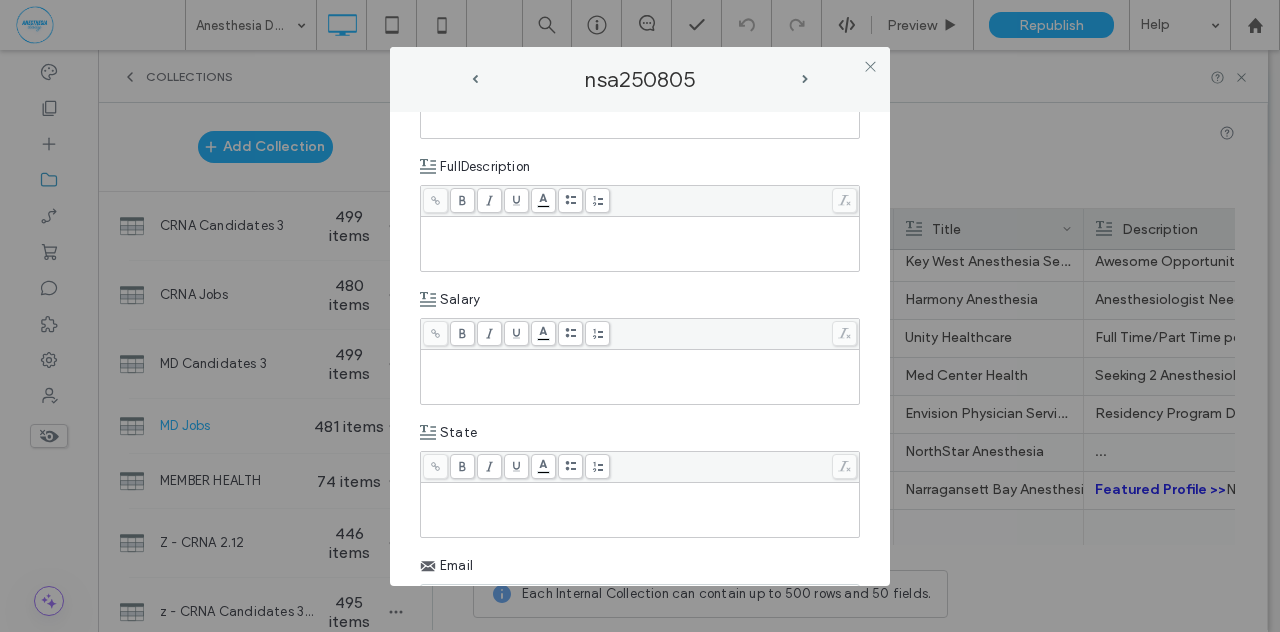 scroll, scrollTop: 731, scrollLeft: 0, axis: vertical 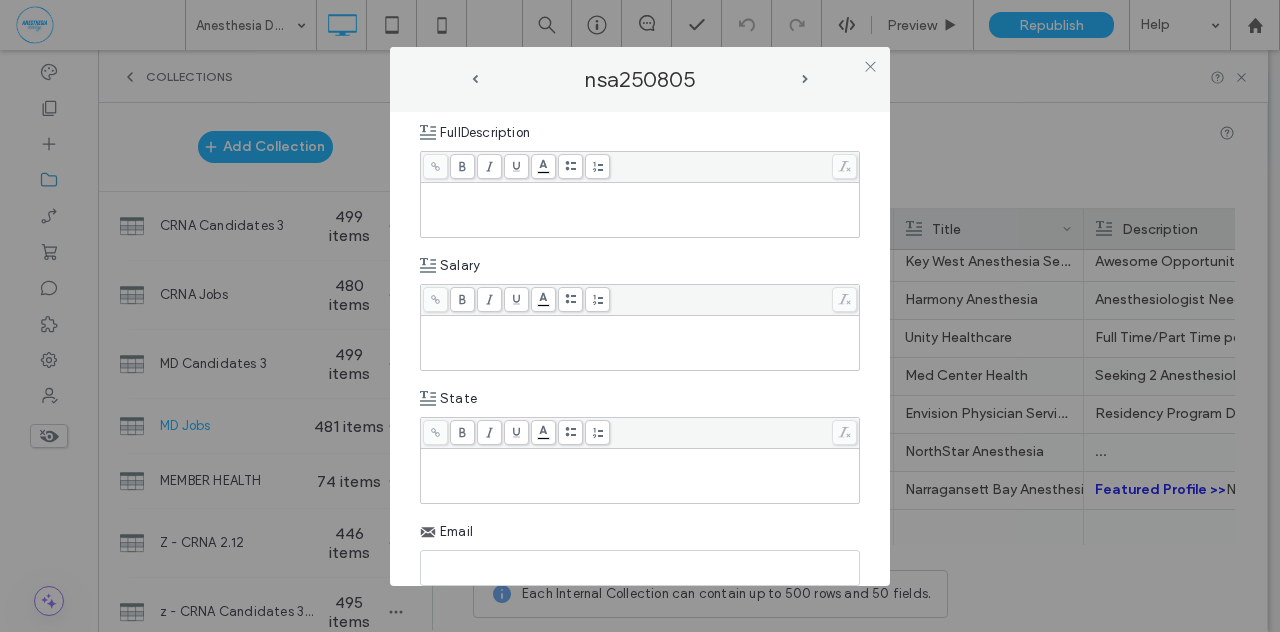 click at bounding box center (640, 458) 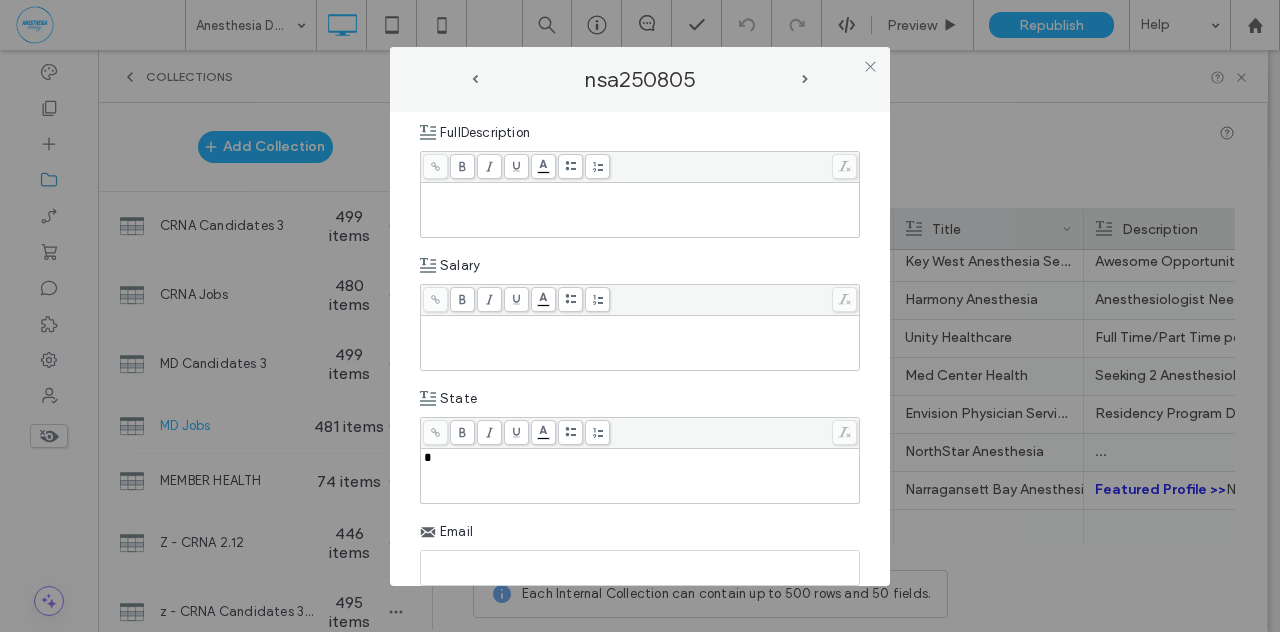 type 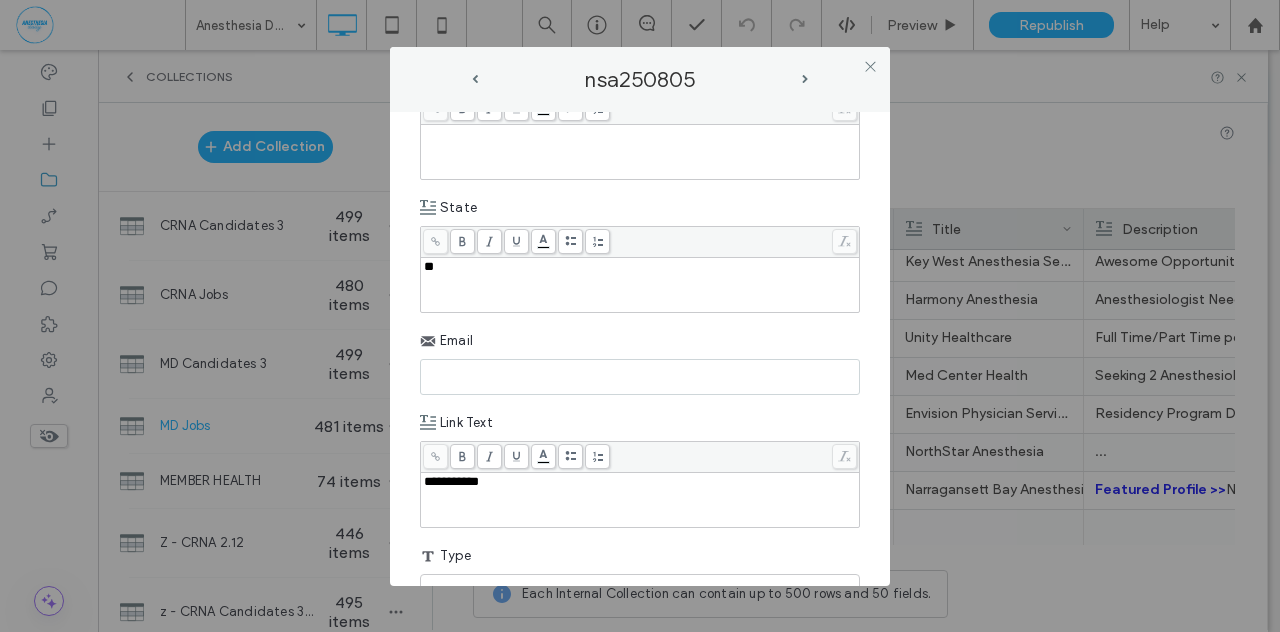 scroll, scrollTop: 1034, scrollLeft: 0, axis: vertical 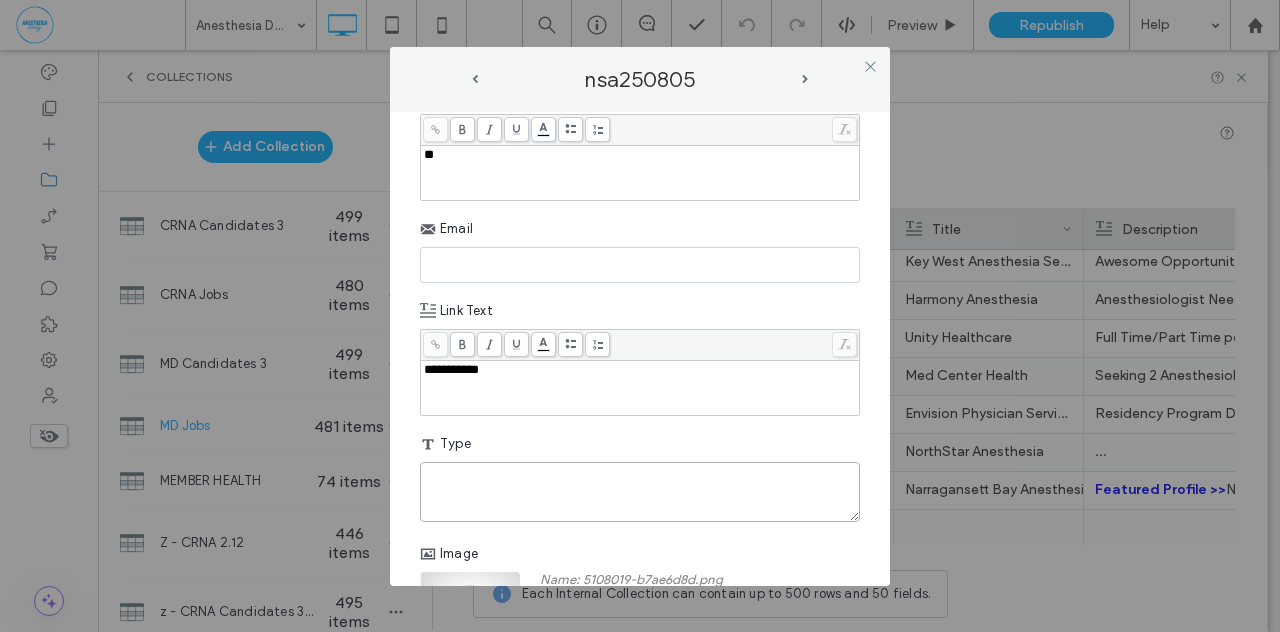 click at bounding box center (640, 492) 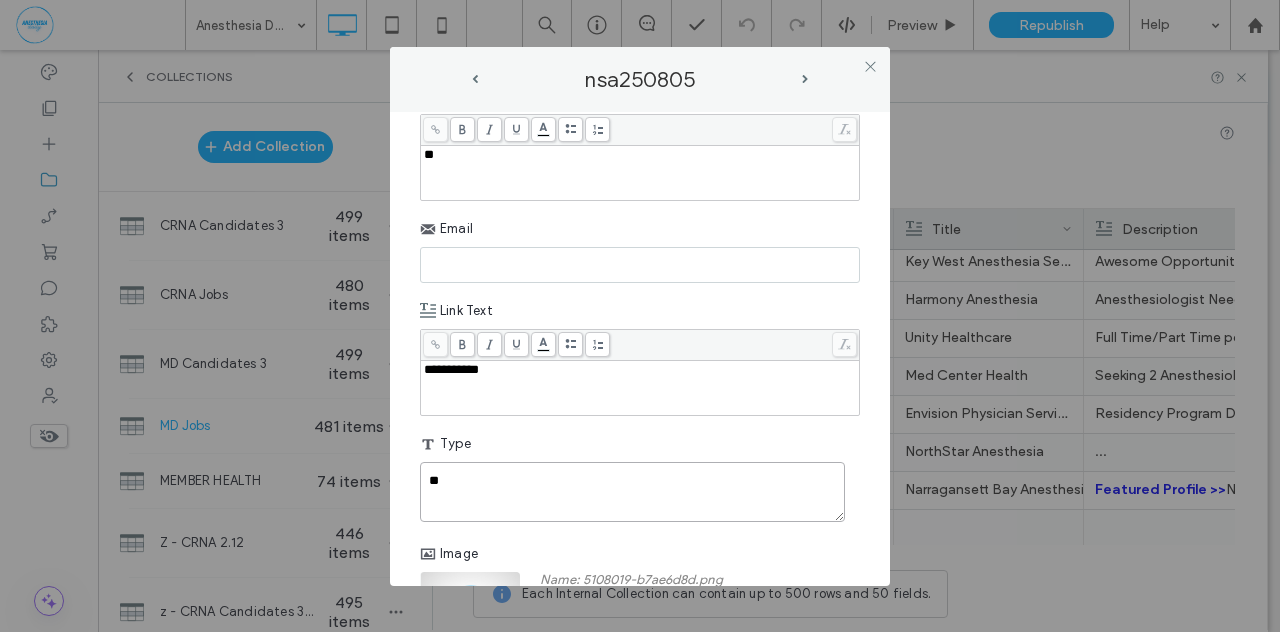 type on "**" 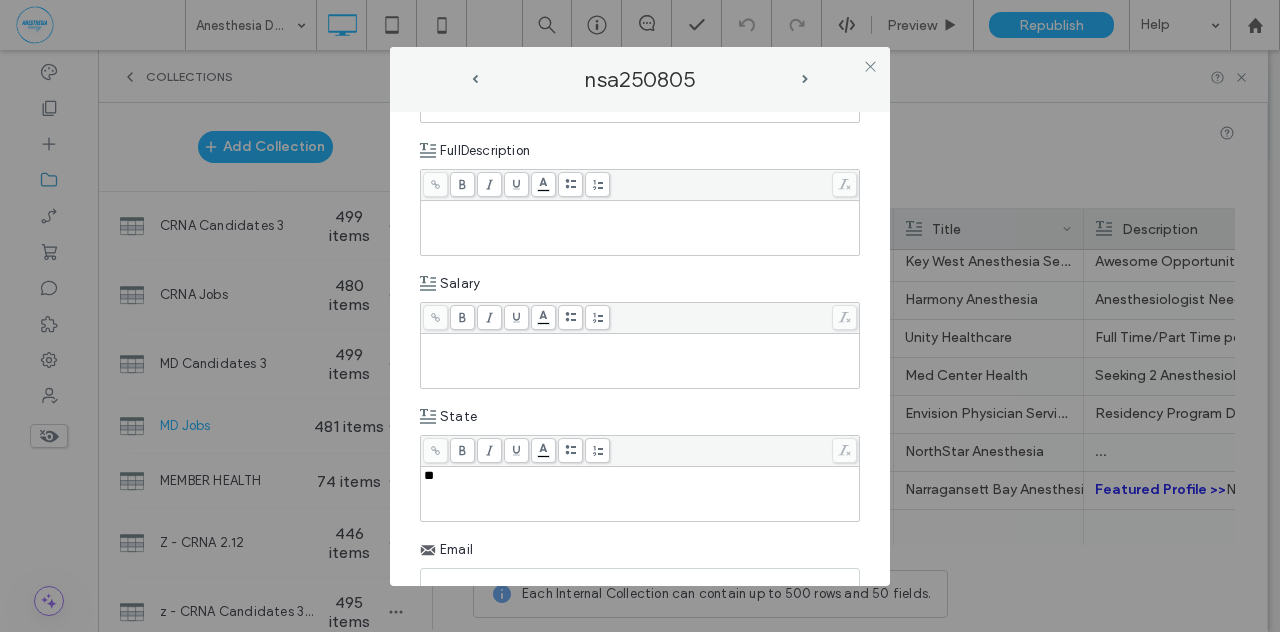 scroll, scrollTop: 700, scrollLeft: 0, axis: vertical 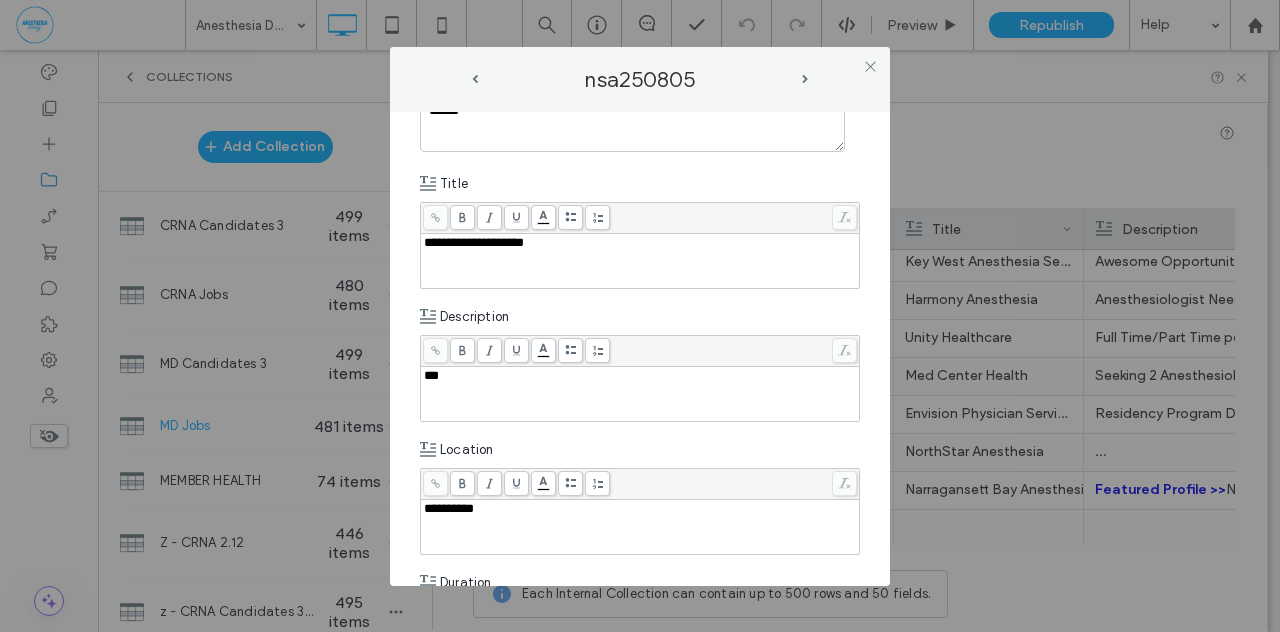 click on "***" at bounding box center (640, 376) 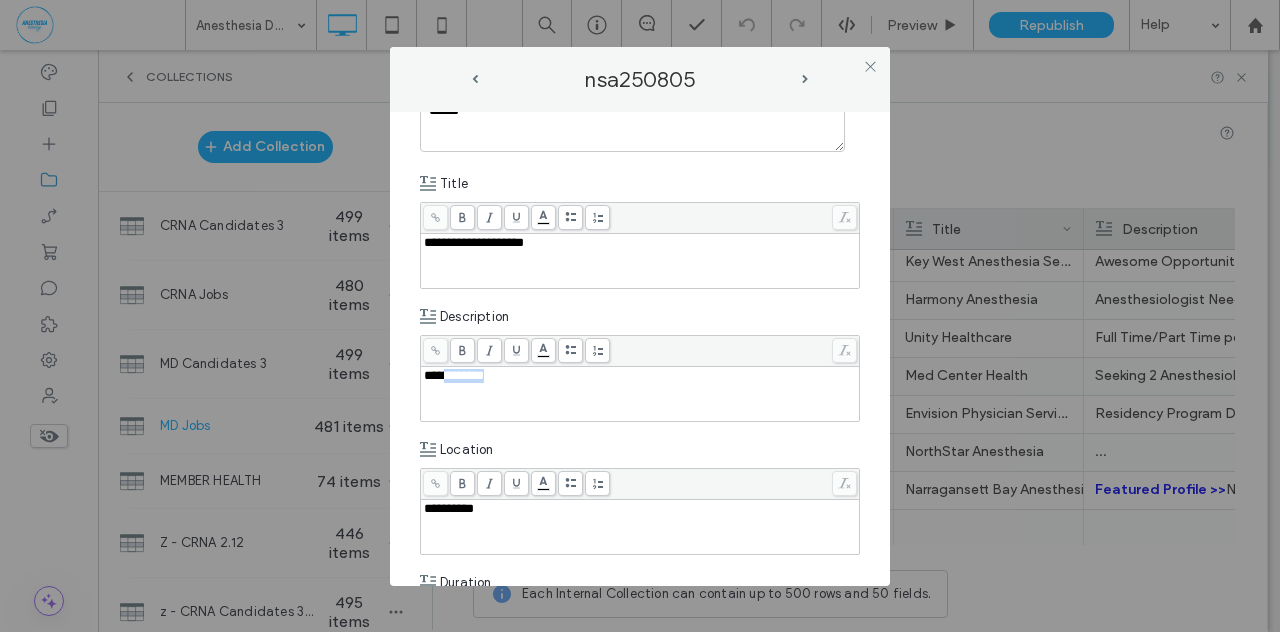 drag, startPoint x: 437, startPoint y: 372, endPoint x: 500, endPoint y: 372, distance: 63 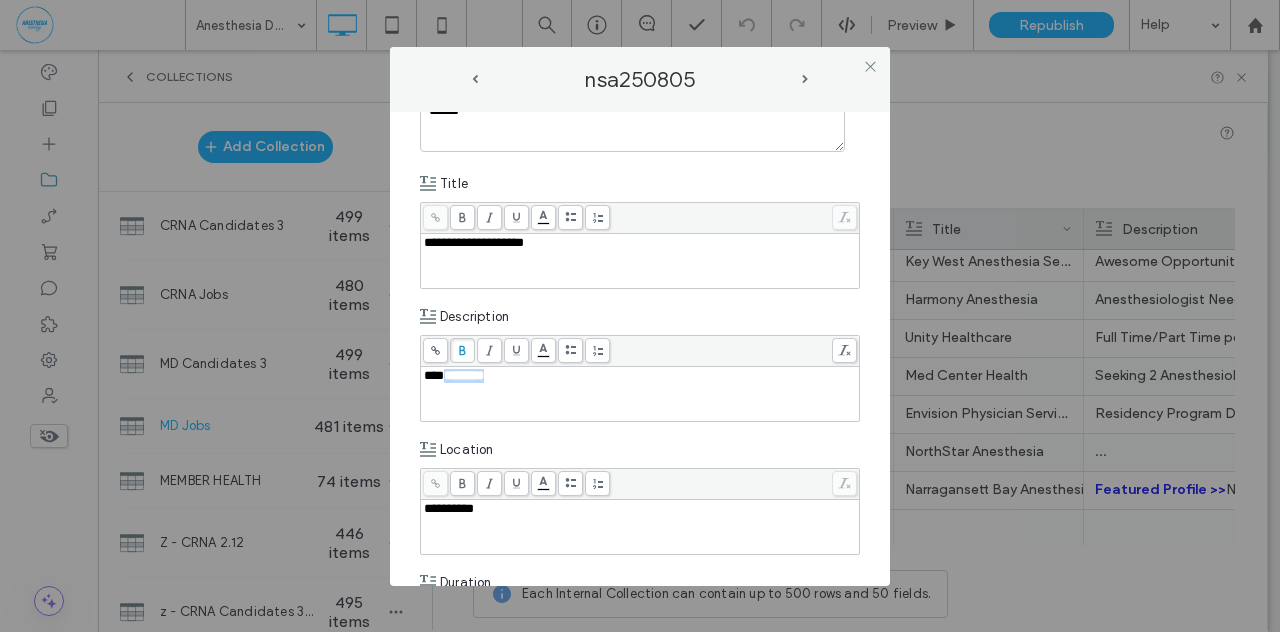 click 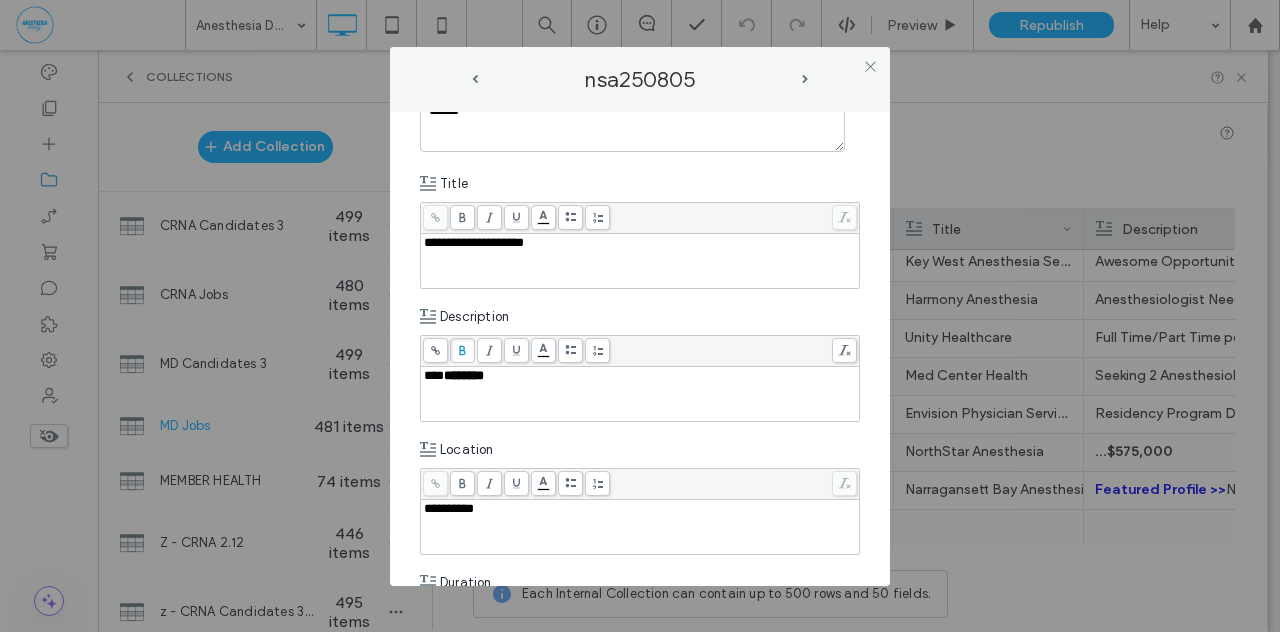 click on "**********" at bounding box center [640, 349] 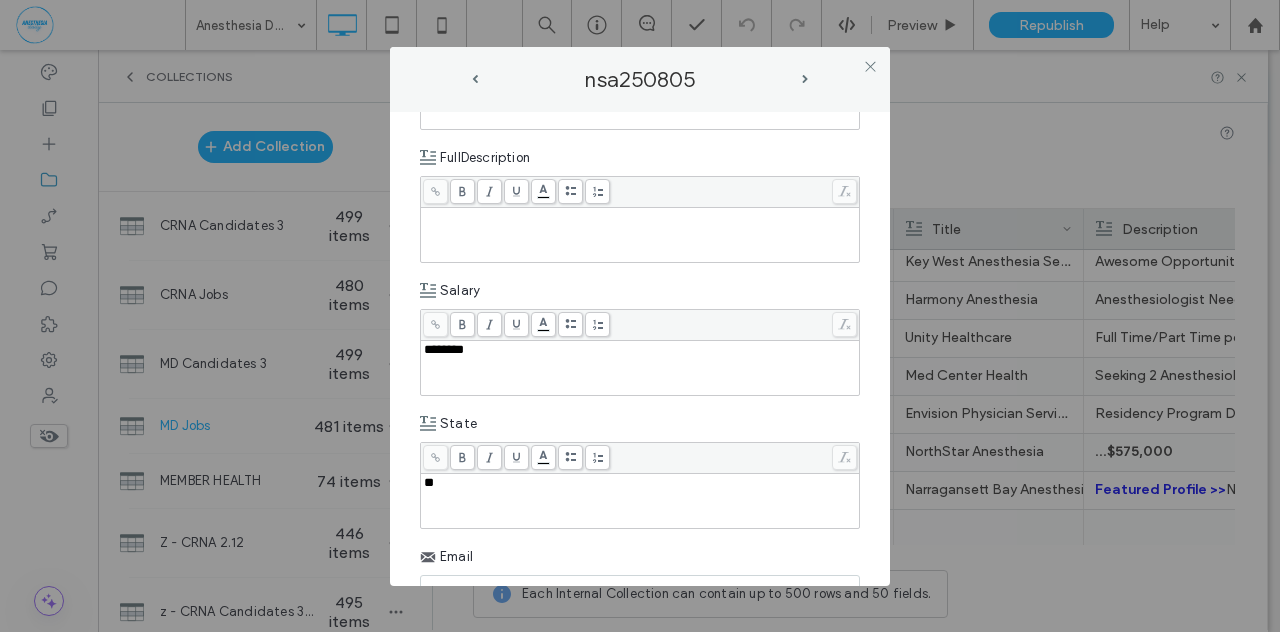 scroll, scrollTop: 785, scrollLeft: 0, axis: vertical 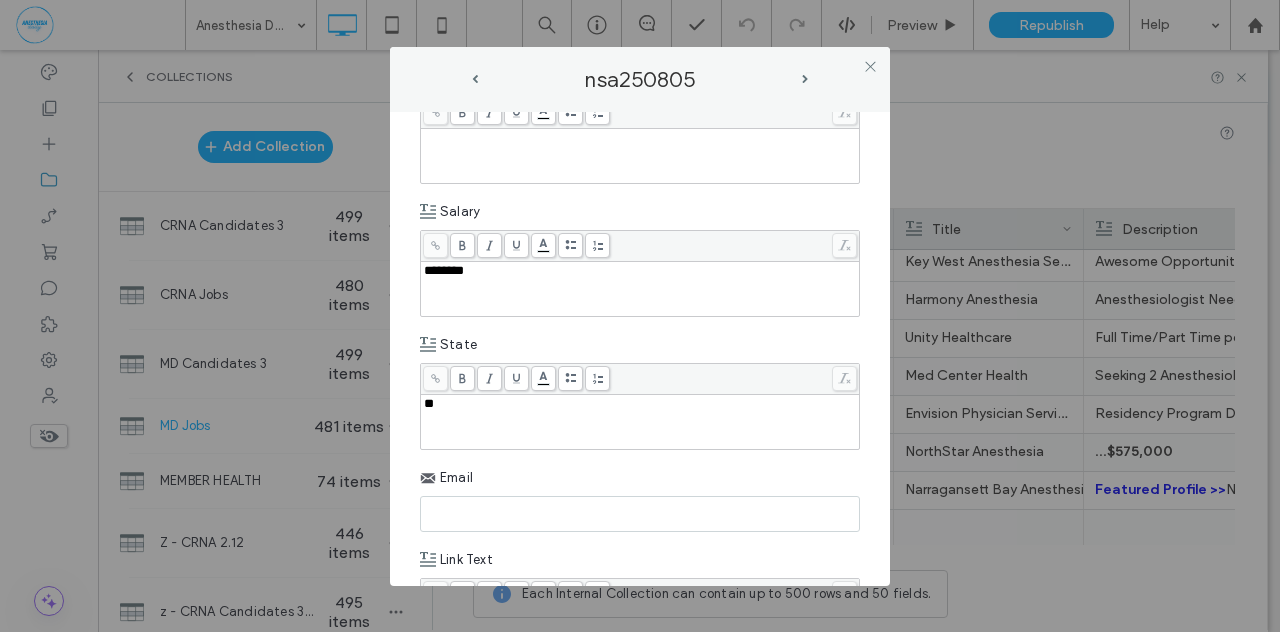 paste on "**********" 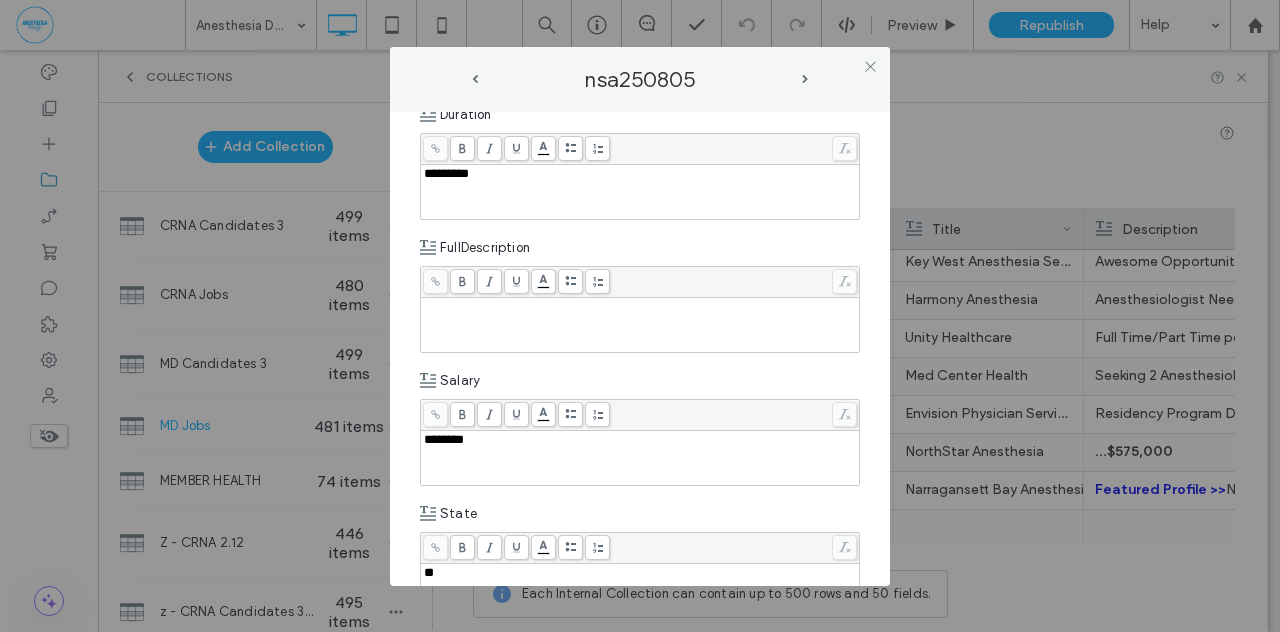 scroll, scrollTop: 598, scrollLeft: 0, axis: vertical 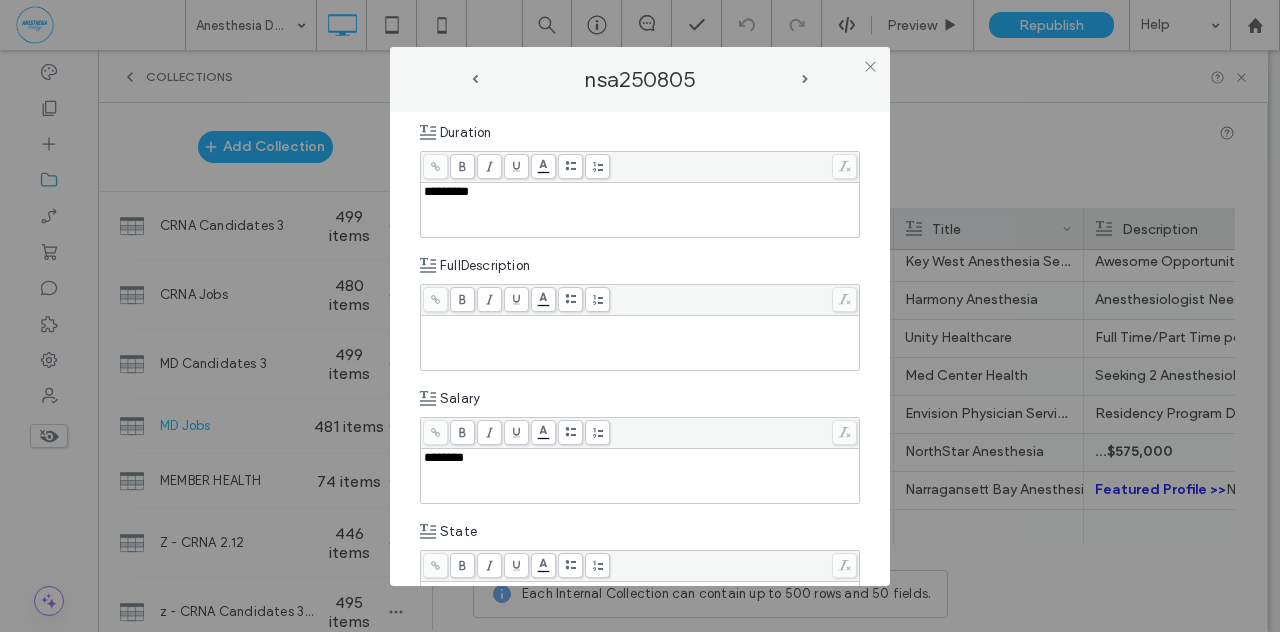type on "**********" 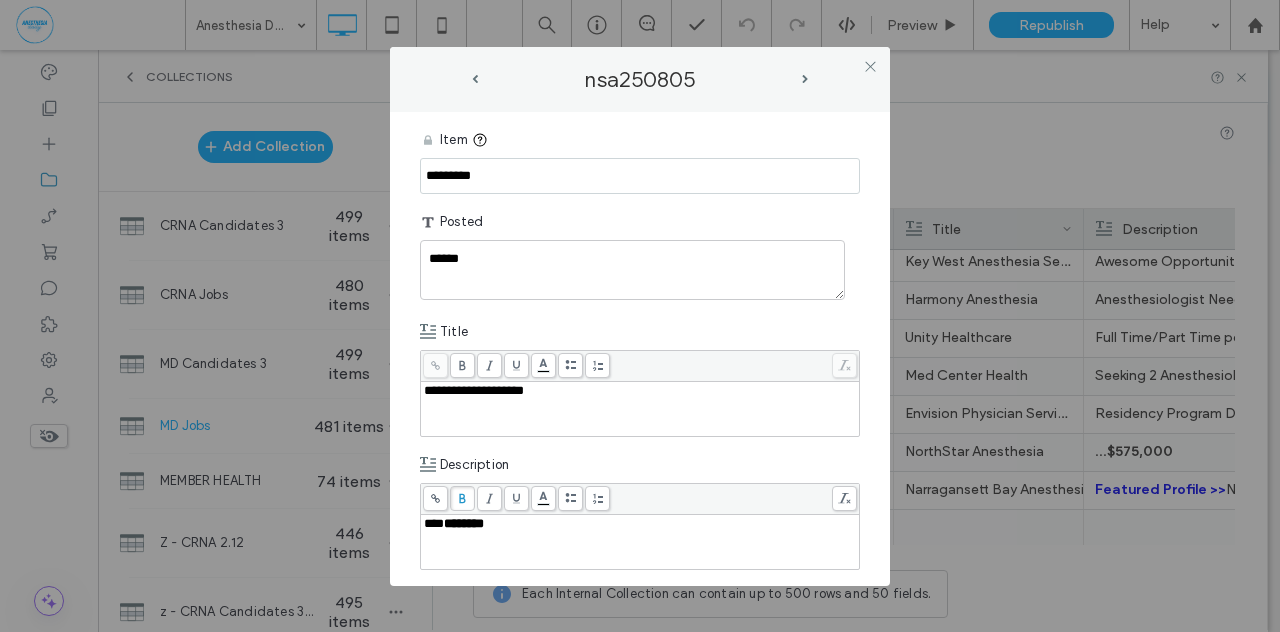 scroll, scrollTop: 0, scrollLeft: 0, axis: both 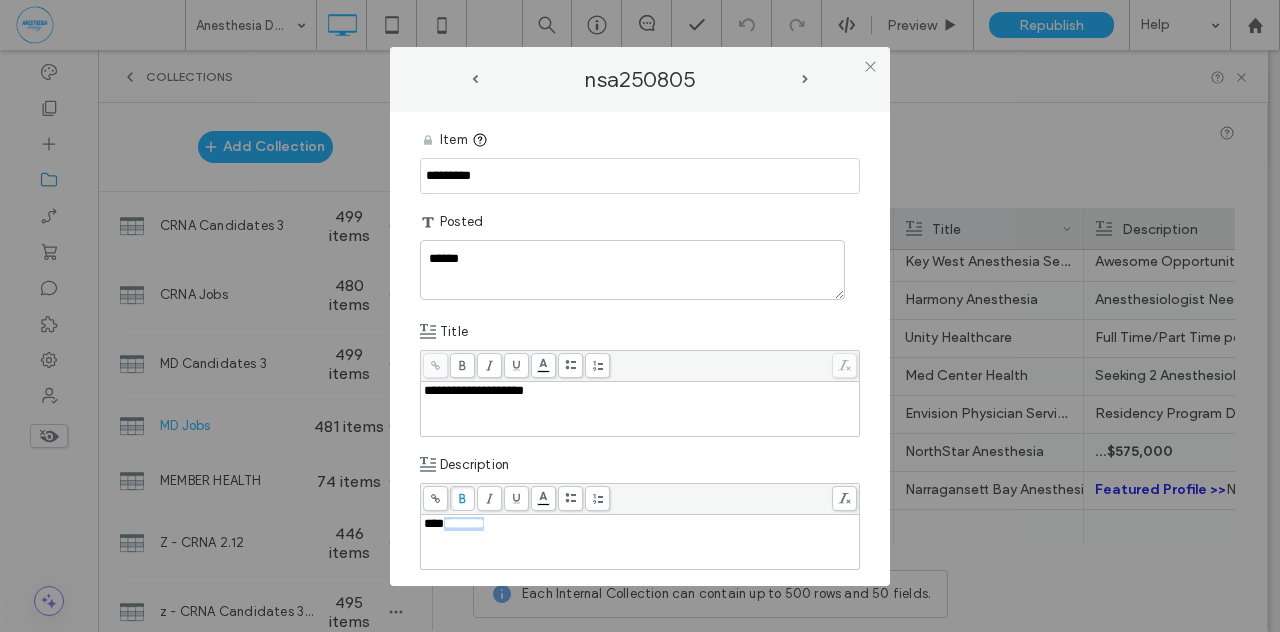 click on "***" at bounding box center [434, 523] 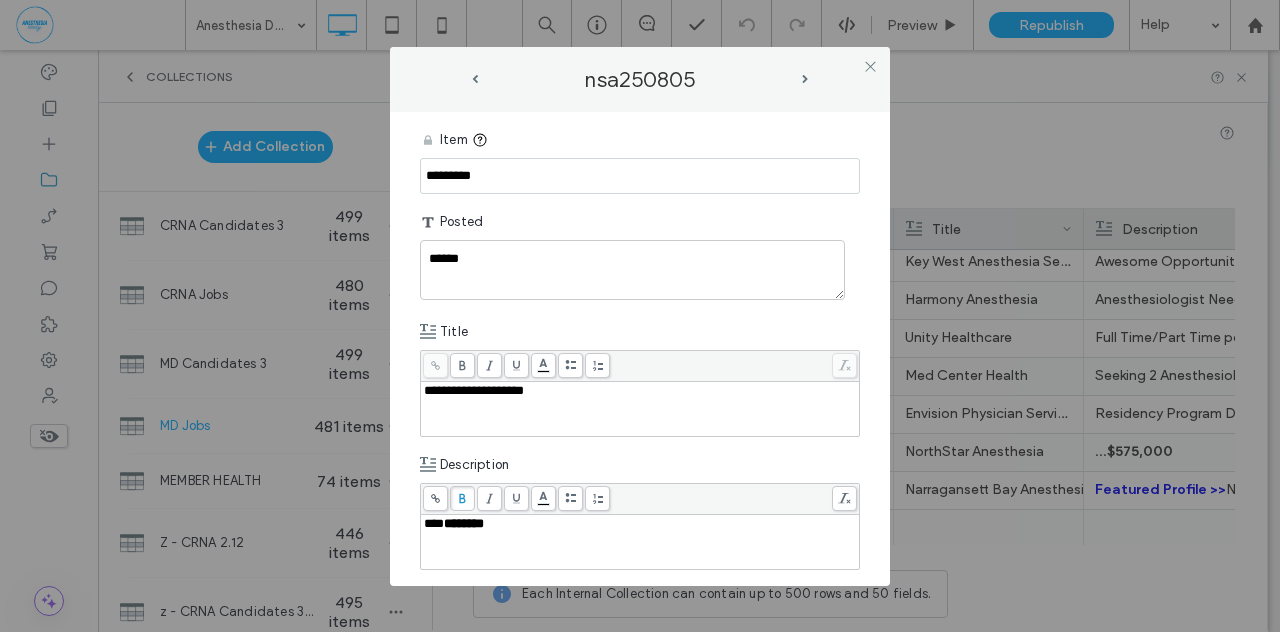 click on "***" at bounding box center [434, 523] 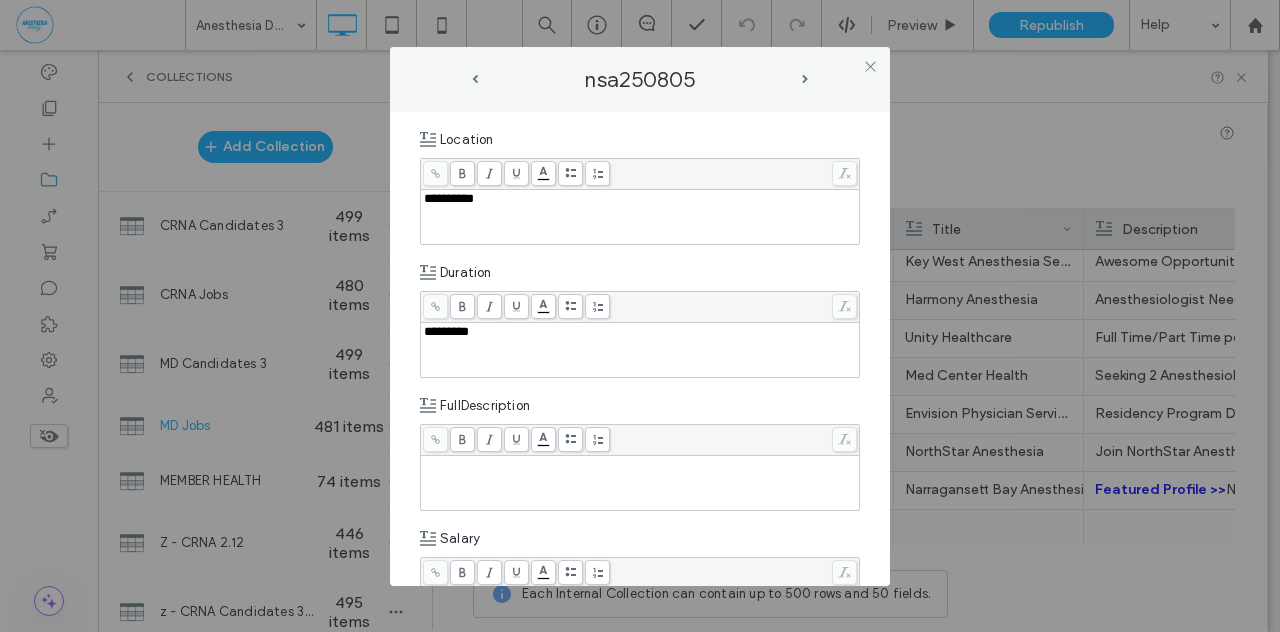 scroll, scrollTop: 458, scrollLeft: 0, axis: vertical 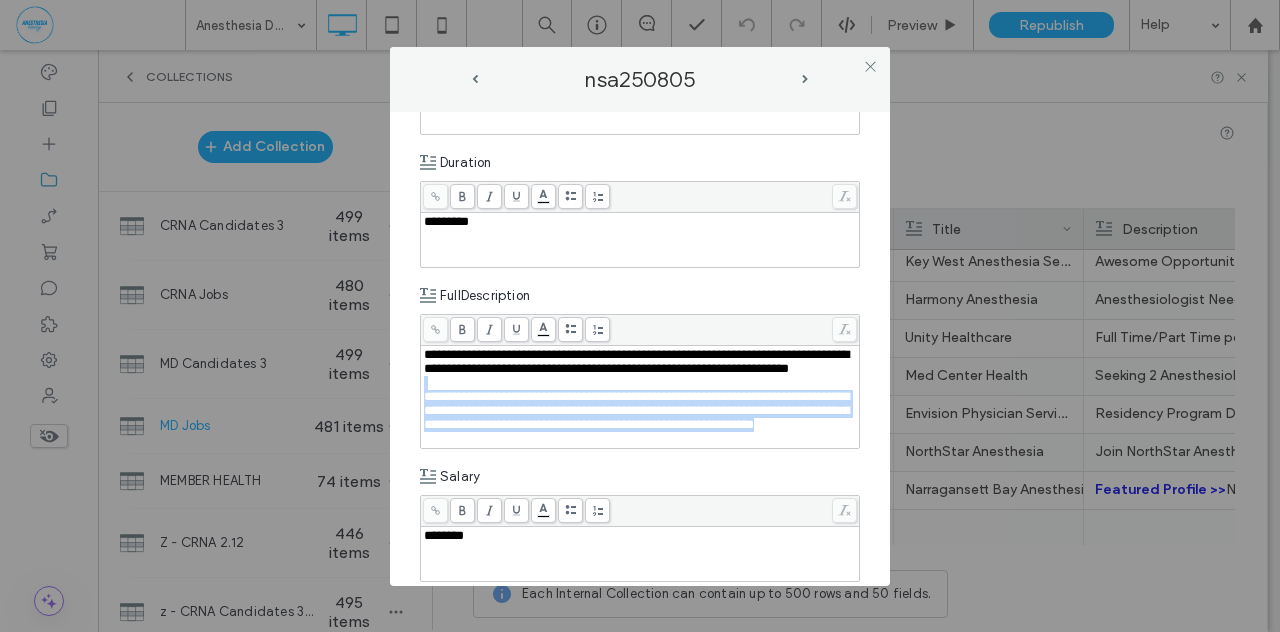 drag, startPoint x: 640, startPoint y: 470, endPoint x: 542, endPoint y: 384, distance: 130.38405 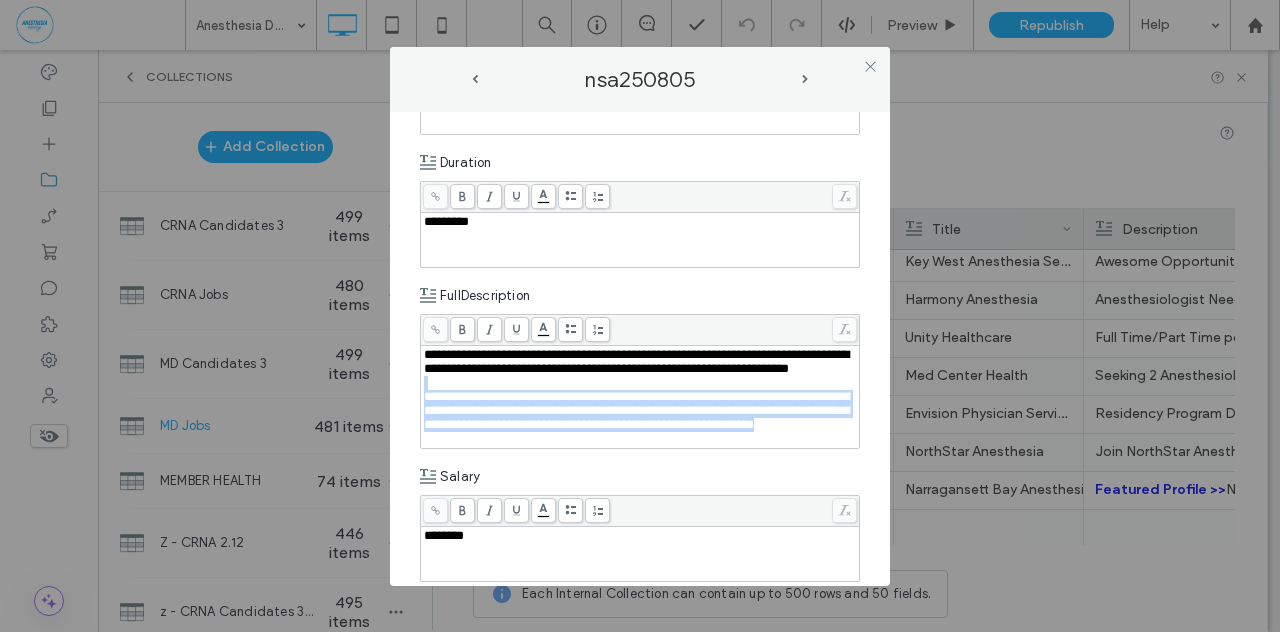 click on "**********" at bounding box center [640, 397] 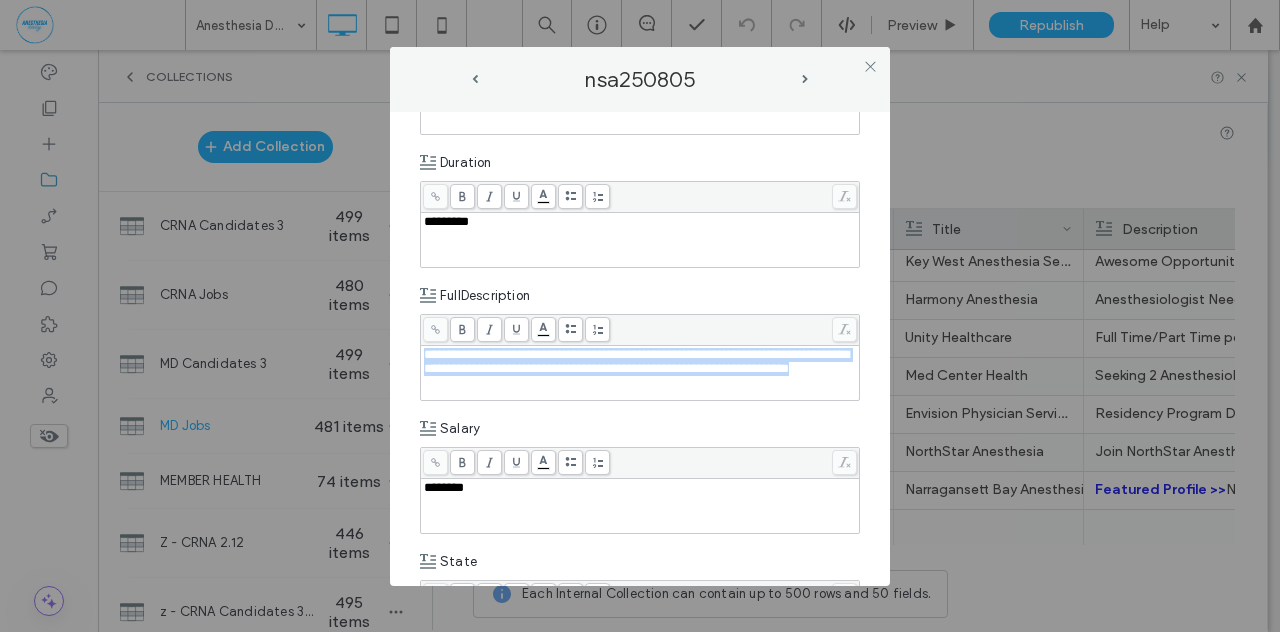 drag, startPoint x: 526, startPoint y: 384, endPoint x: 419, endPoint y: 357, distance: 110.35397 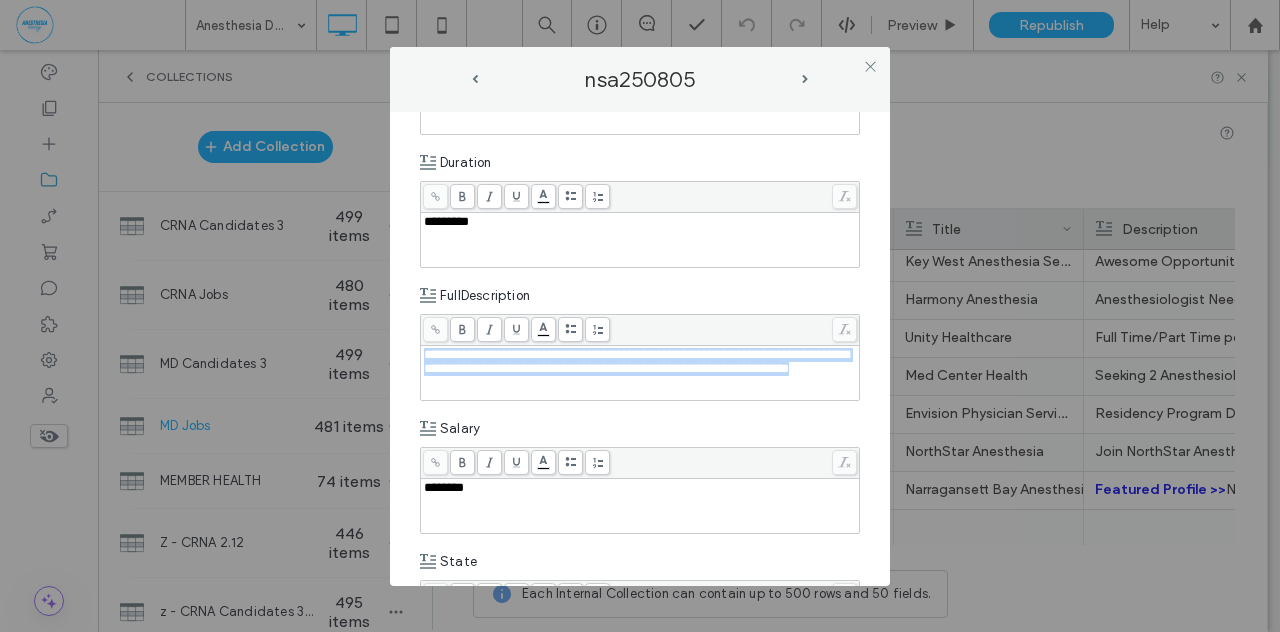 click on "**********" at bounding box center [640, 349] 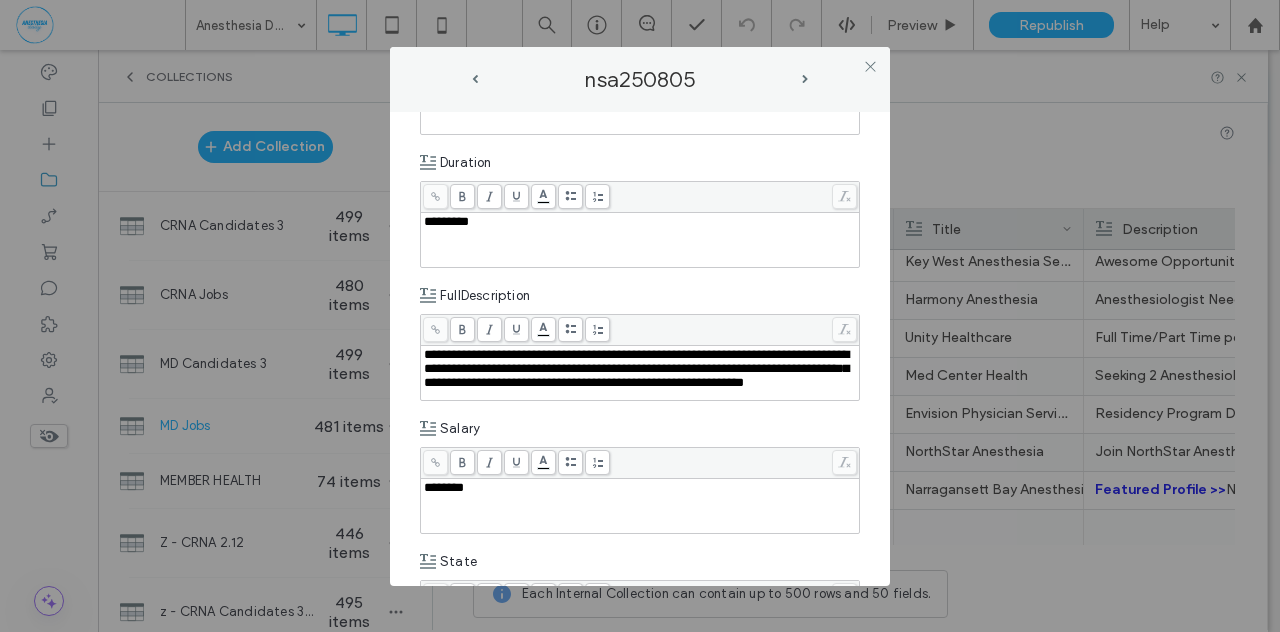 click on "**********" at bounding box center [640, 349] 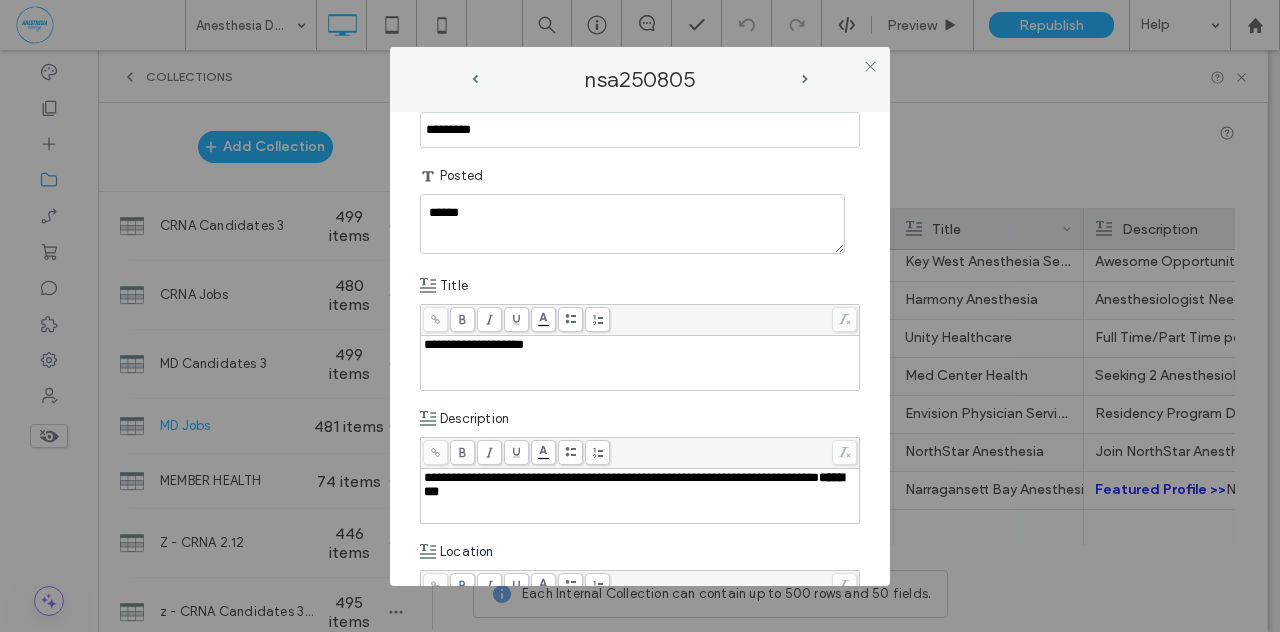 scroll, scrollTop: 0, scrollLeft: 0, axis: both 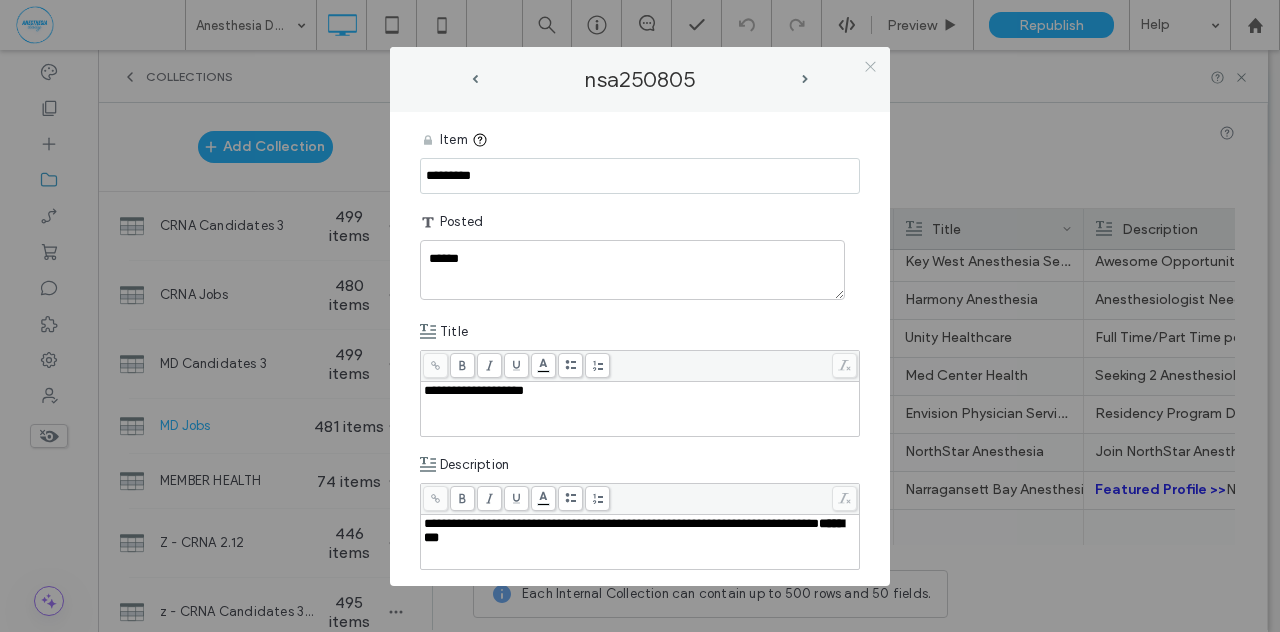 click 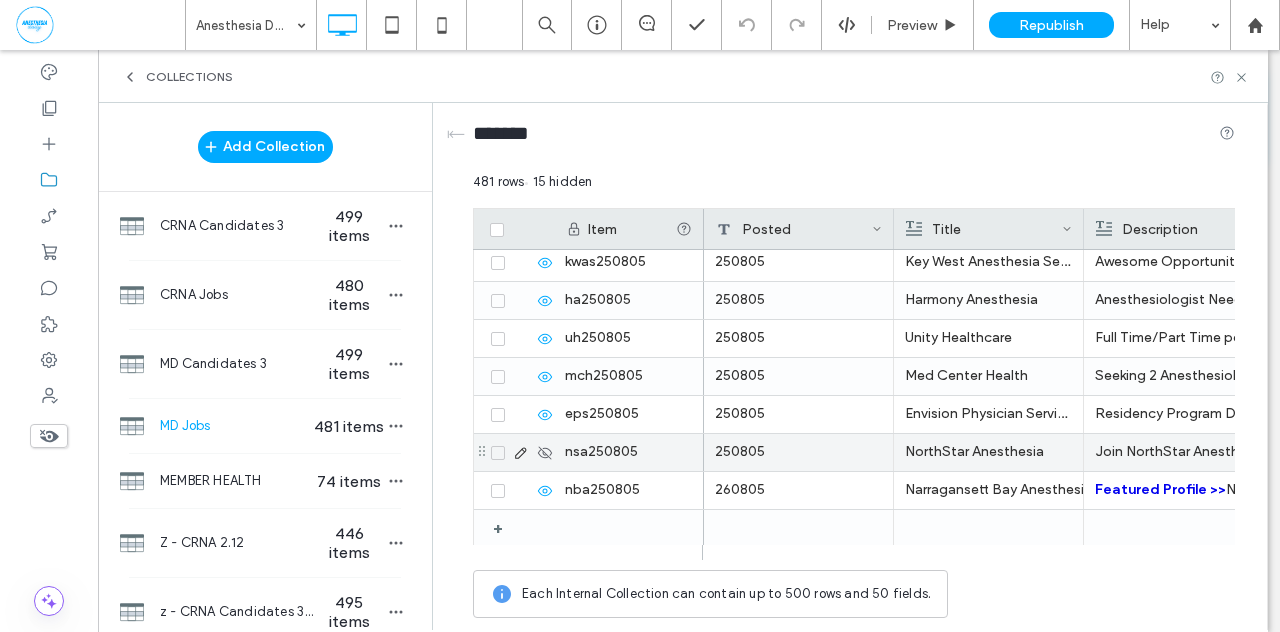 click 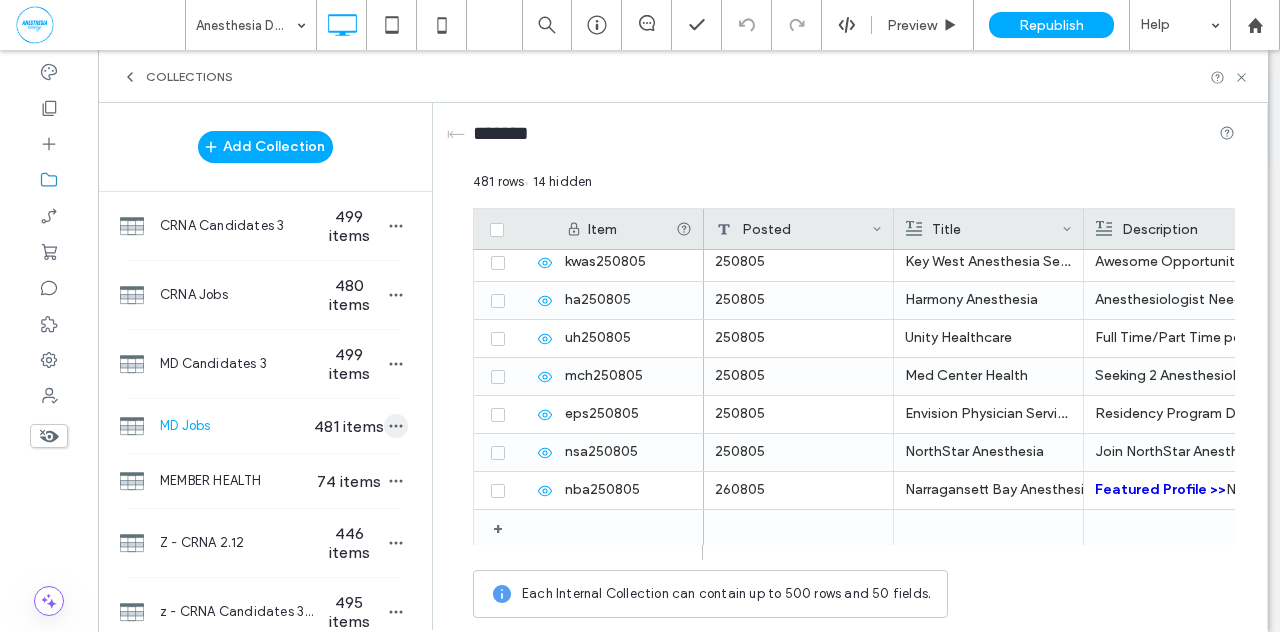 click 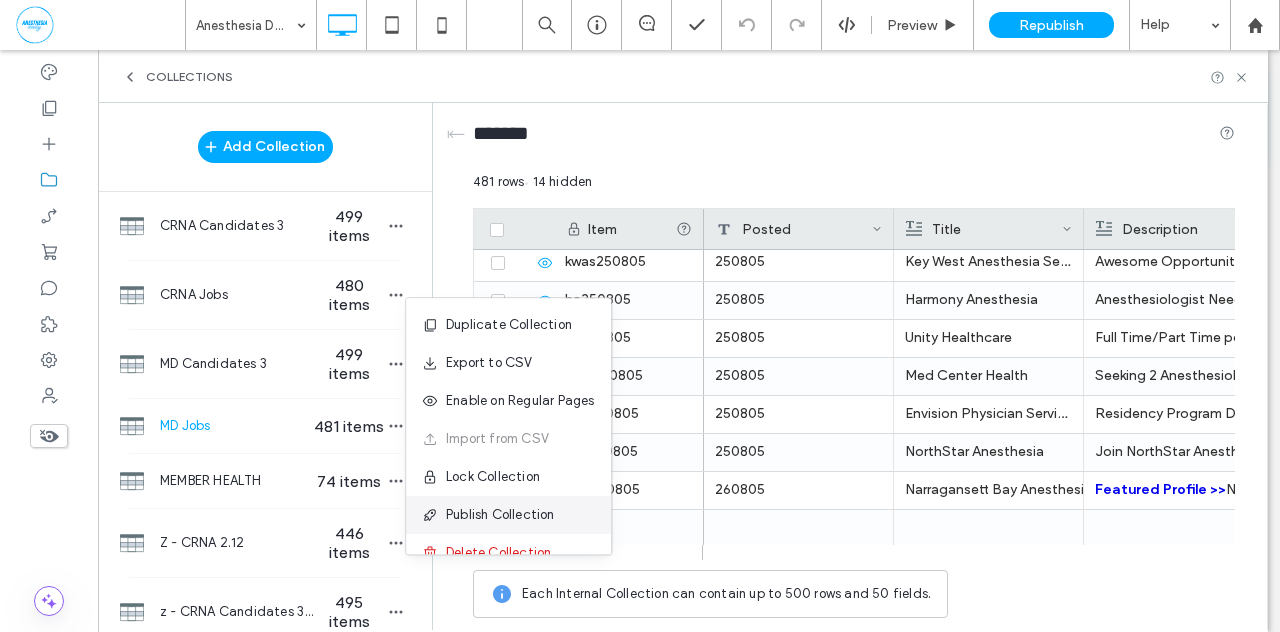 click on "Publish Collection" at bounding box center [500, 515] 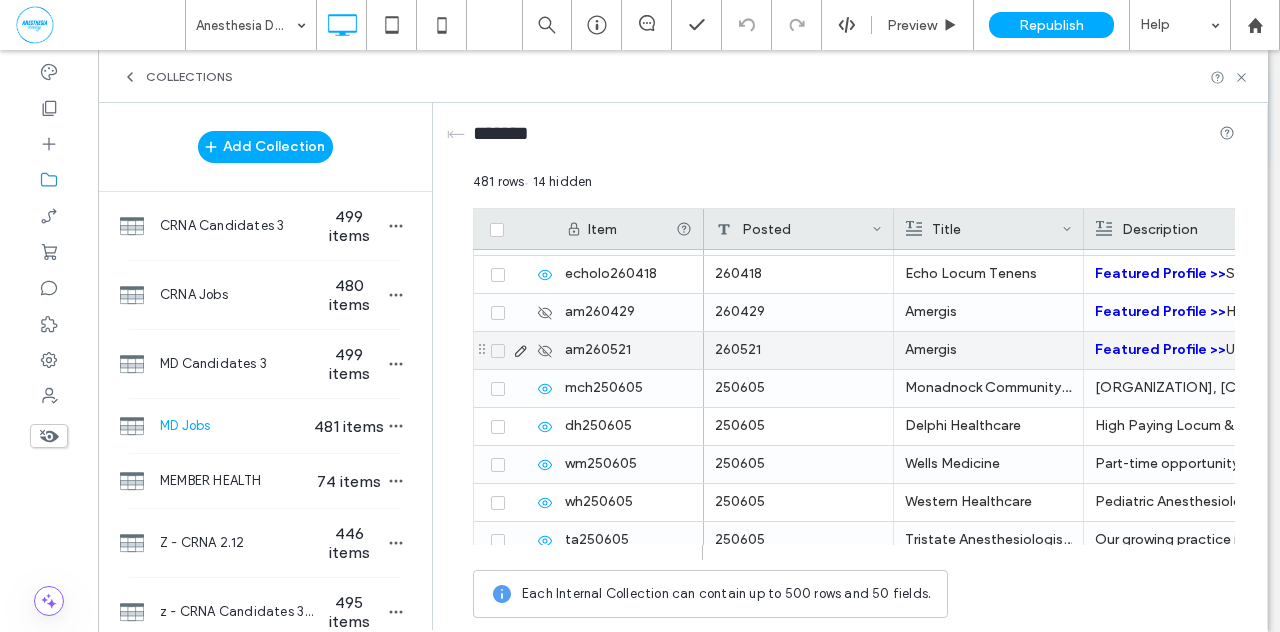 scroll, scrollTop: 1003, scrollLeft: 0, axis: vertical 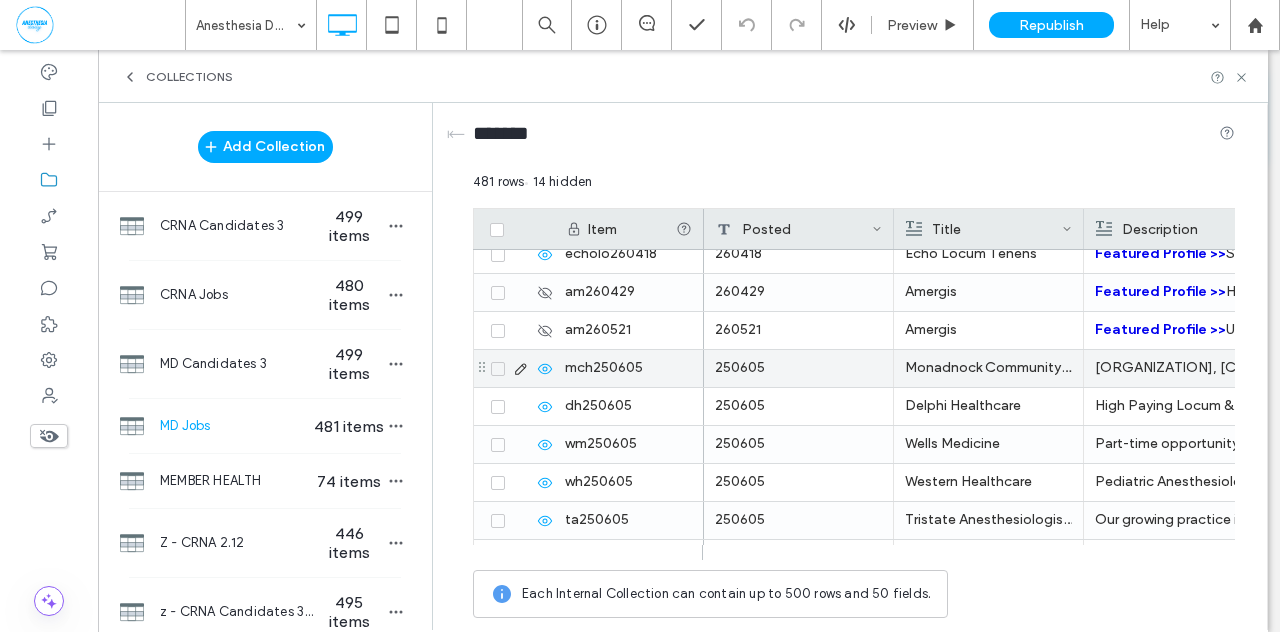 click 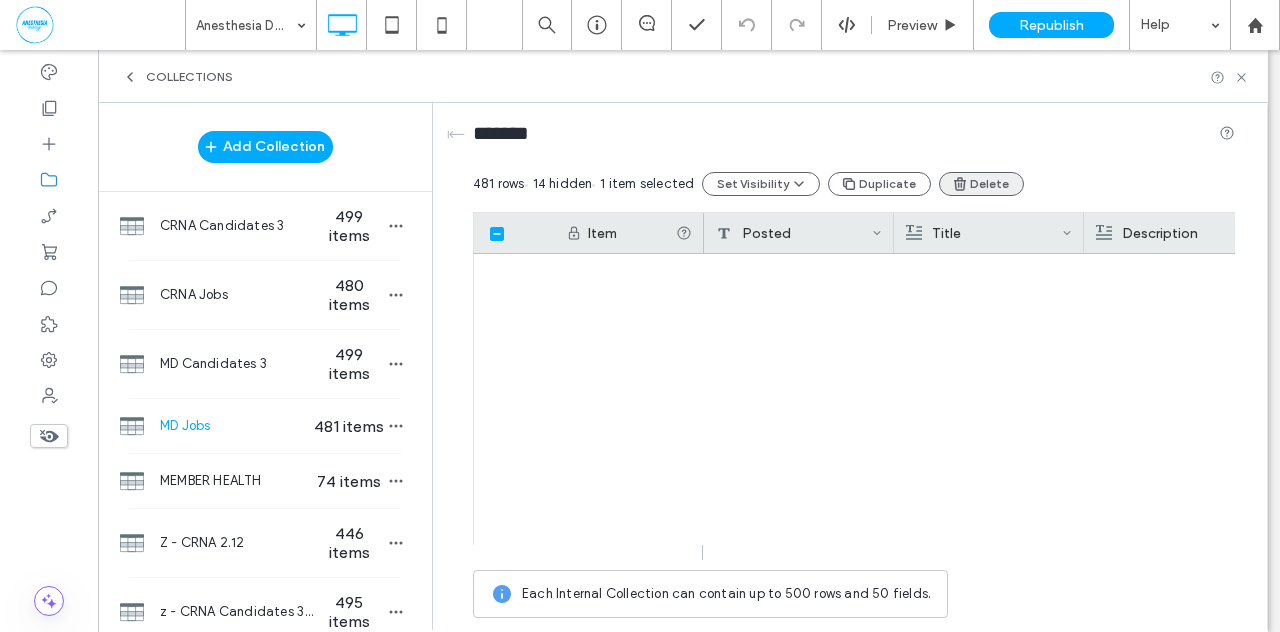 scroll, scrollTop: 0, scrollLeft: 0, axis: both 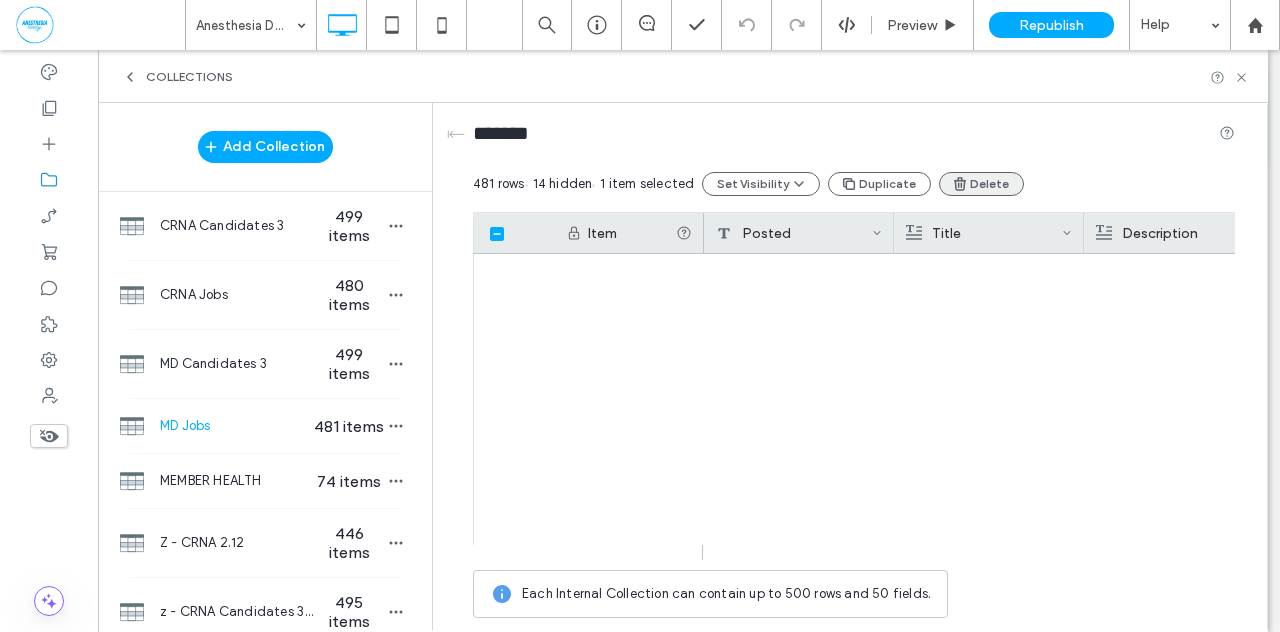click on "Delete" at bounding box center (981, 184) 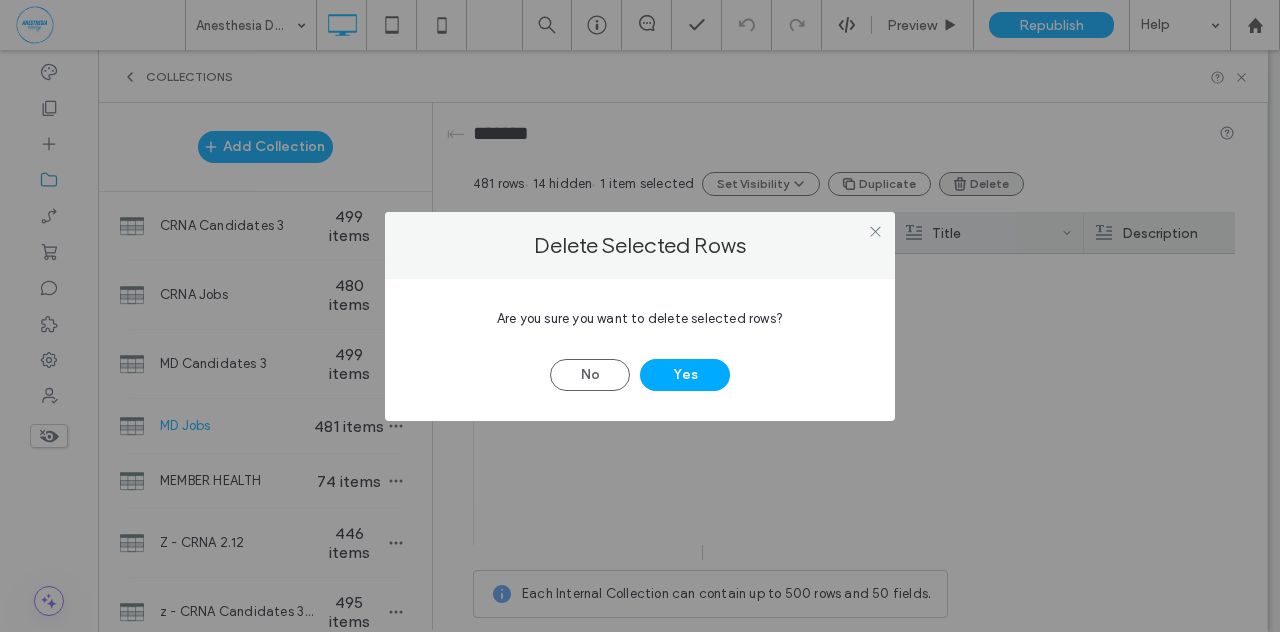 scroll, scrollTop: 1003, scrollLeft: 0, axis: vertical 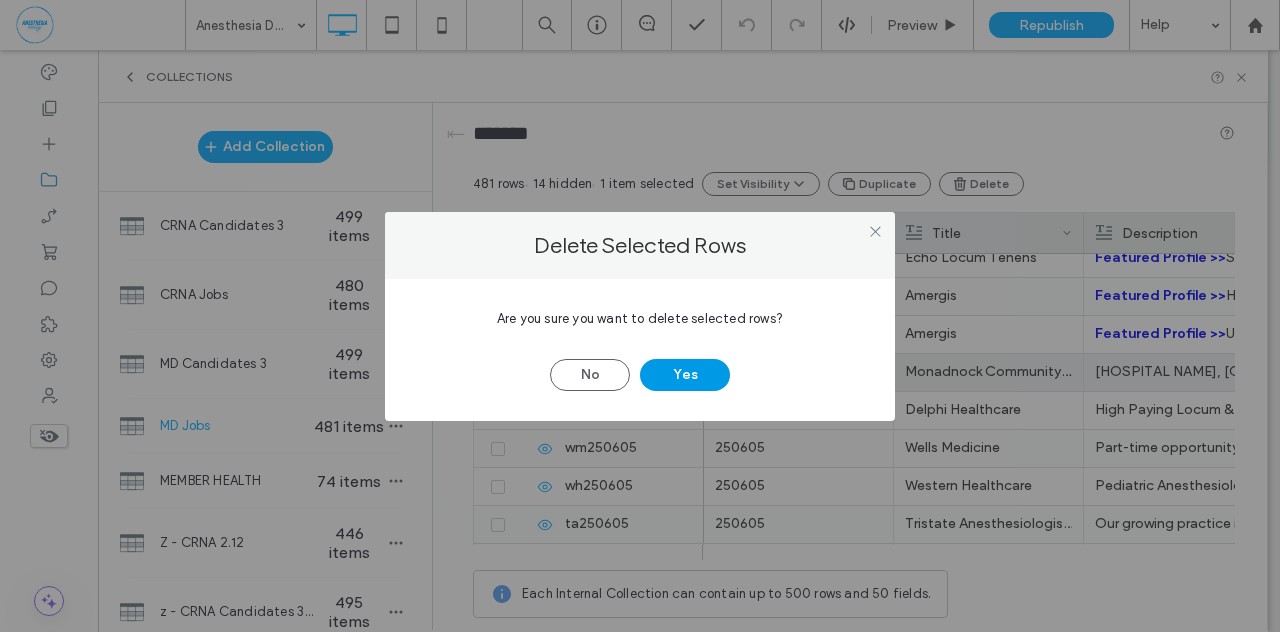 click on "Yes" at bounding box center (685, 375) 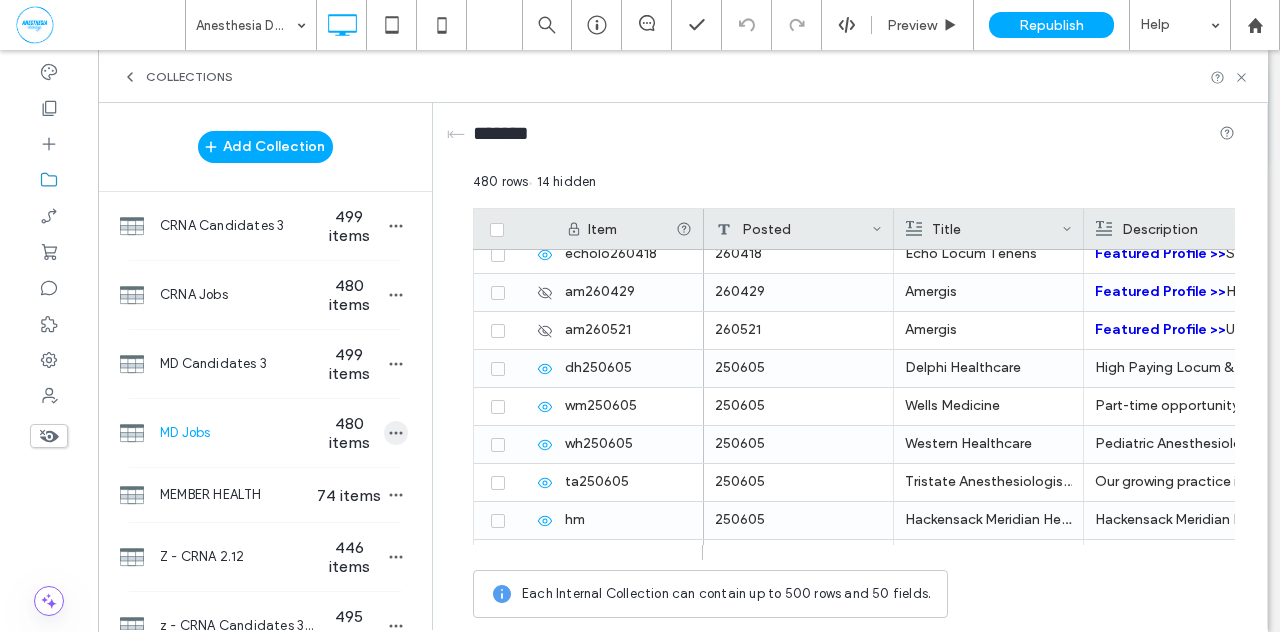 click 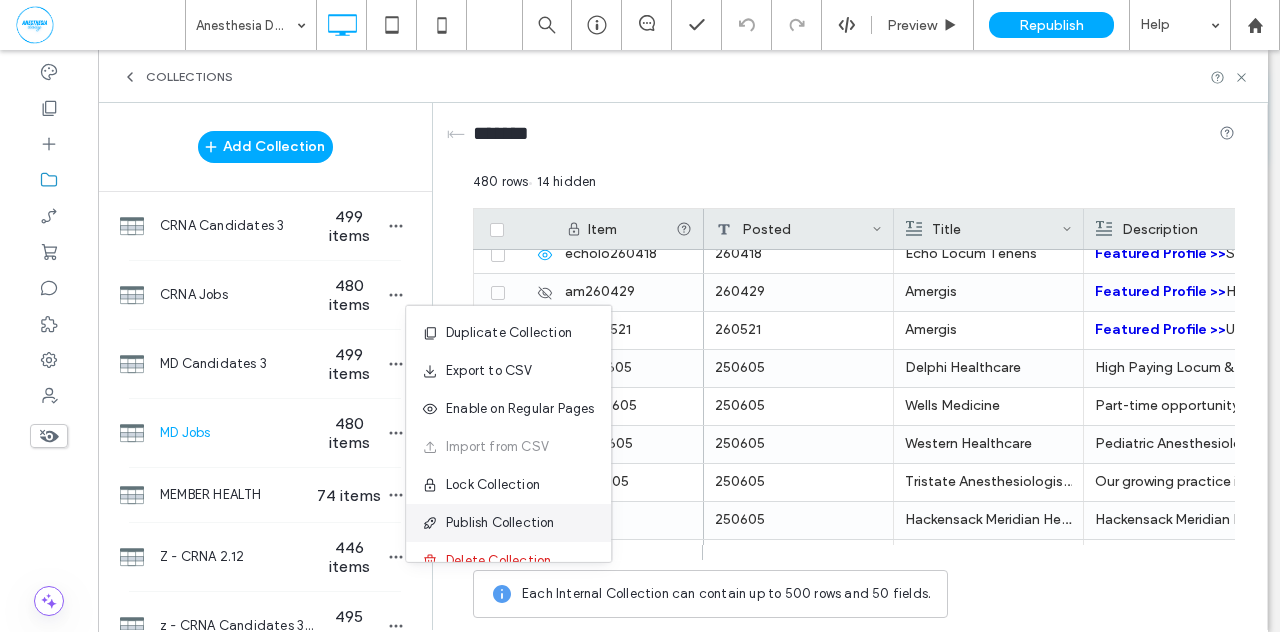click on "Publish Collection" at bounding box center (500, 523) 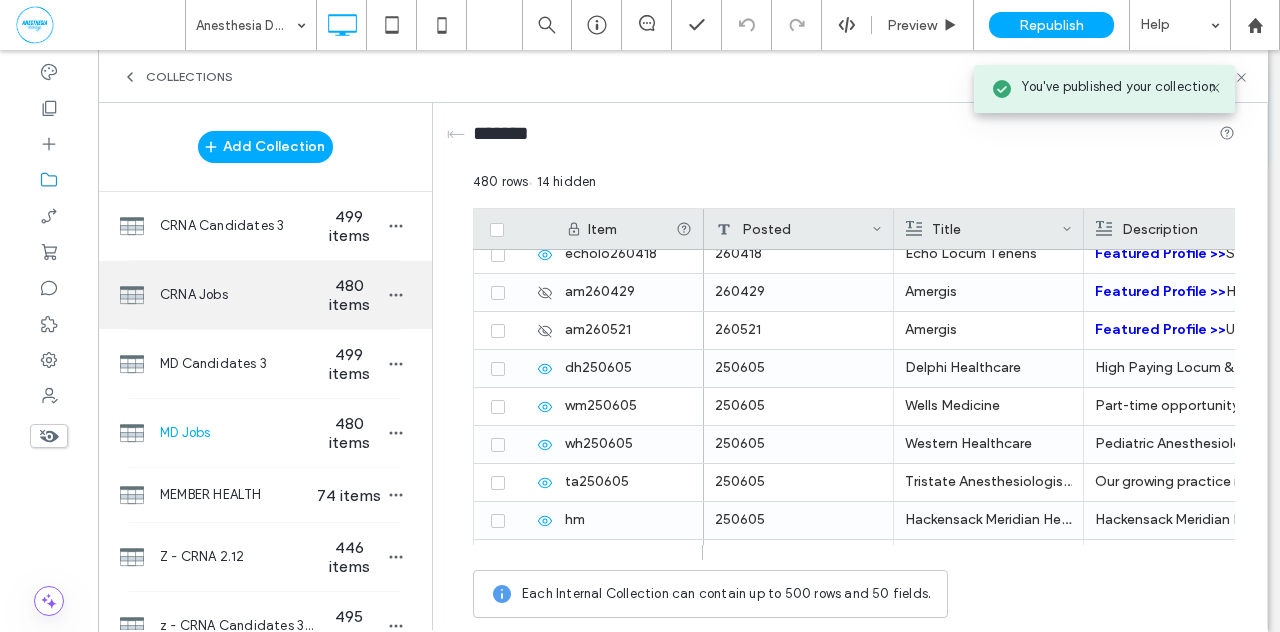click on "CRNA Jobs 480 items" at bounding box center (265, 295) 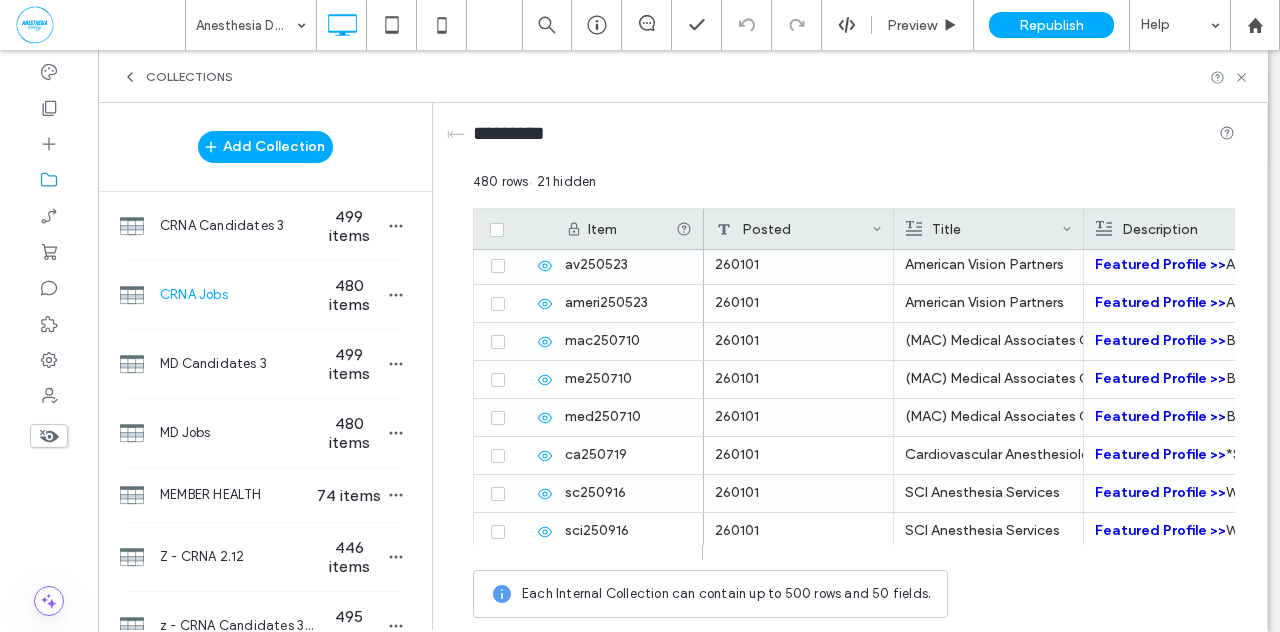 scroll, scrollTop: 1198, scrollLeft: 0, axis: vertical 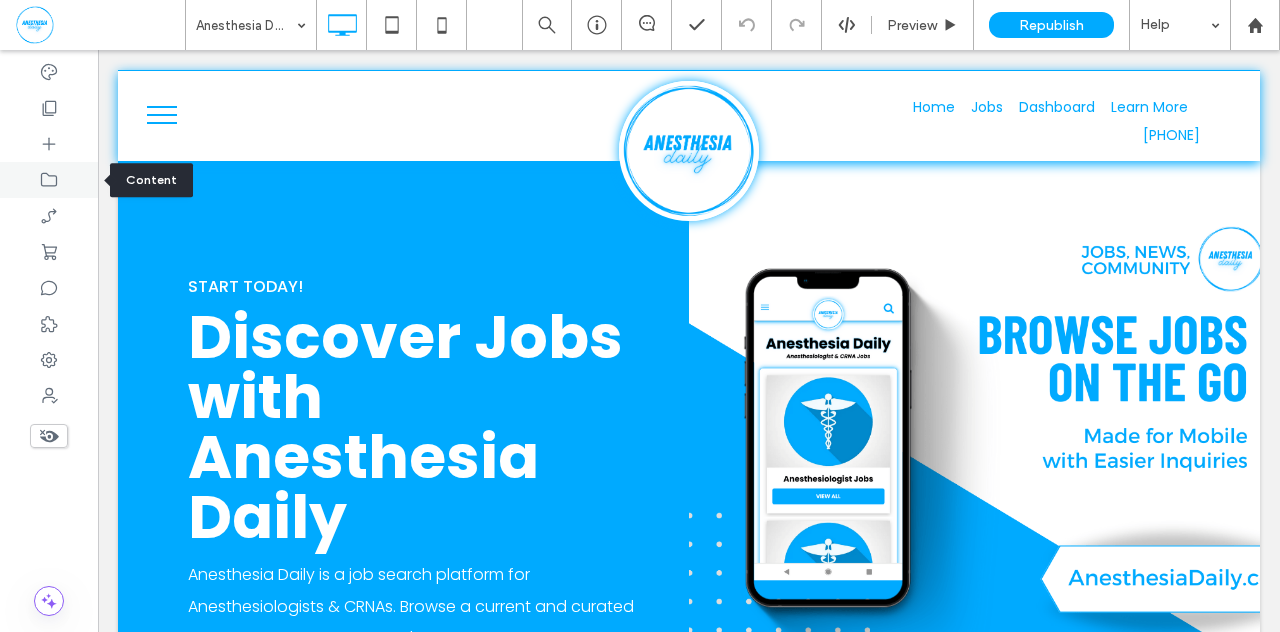 click 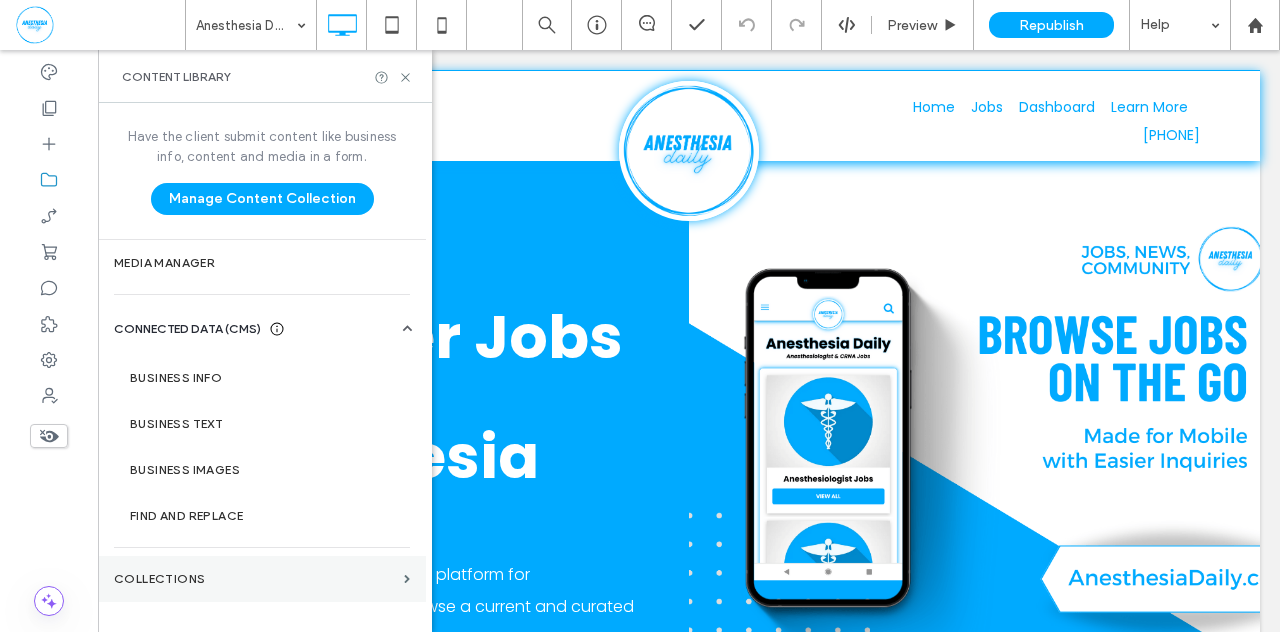 click on "Collections" at bounding box center [255, 579] 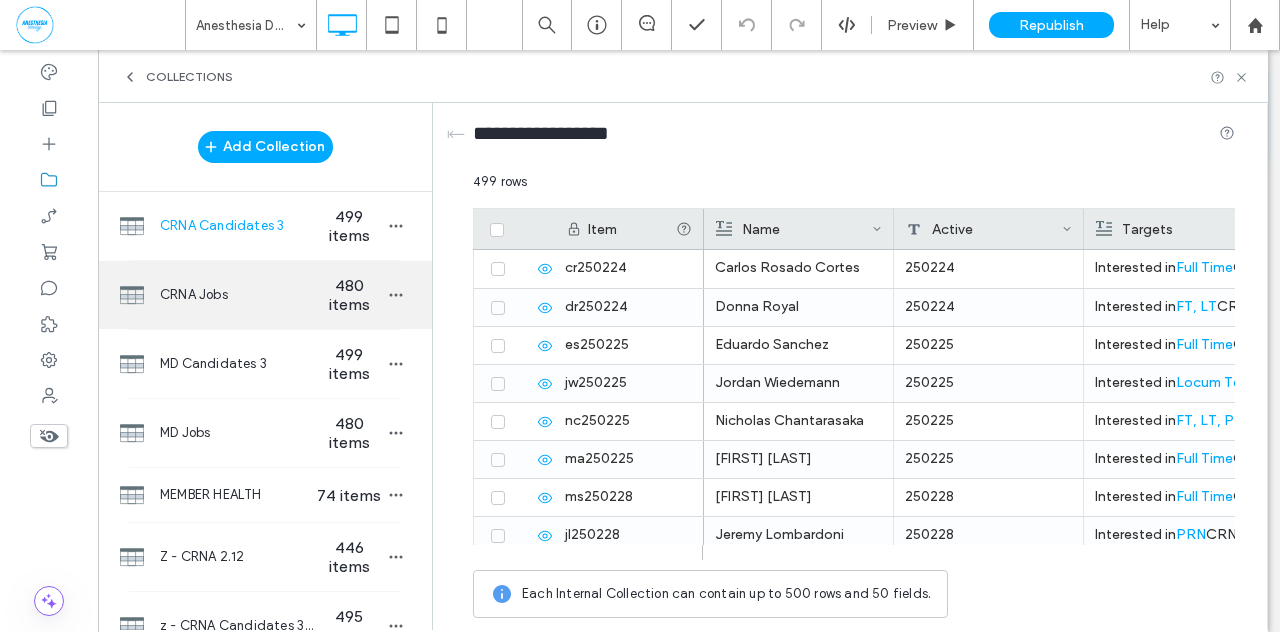 click on "480 items" at bounding box center (349, 295) 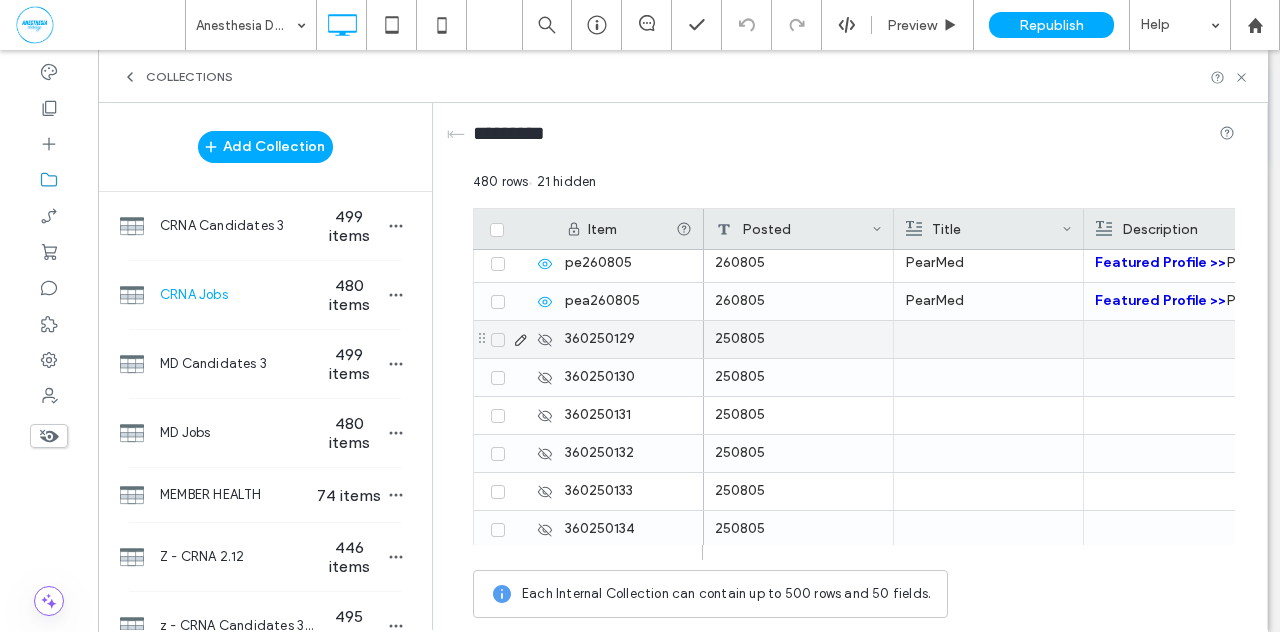 scroll, scrollTop: 17716, scrollLeft: 0, axis: vertical 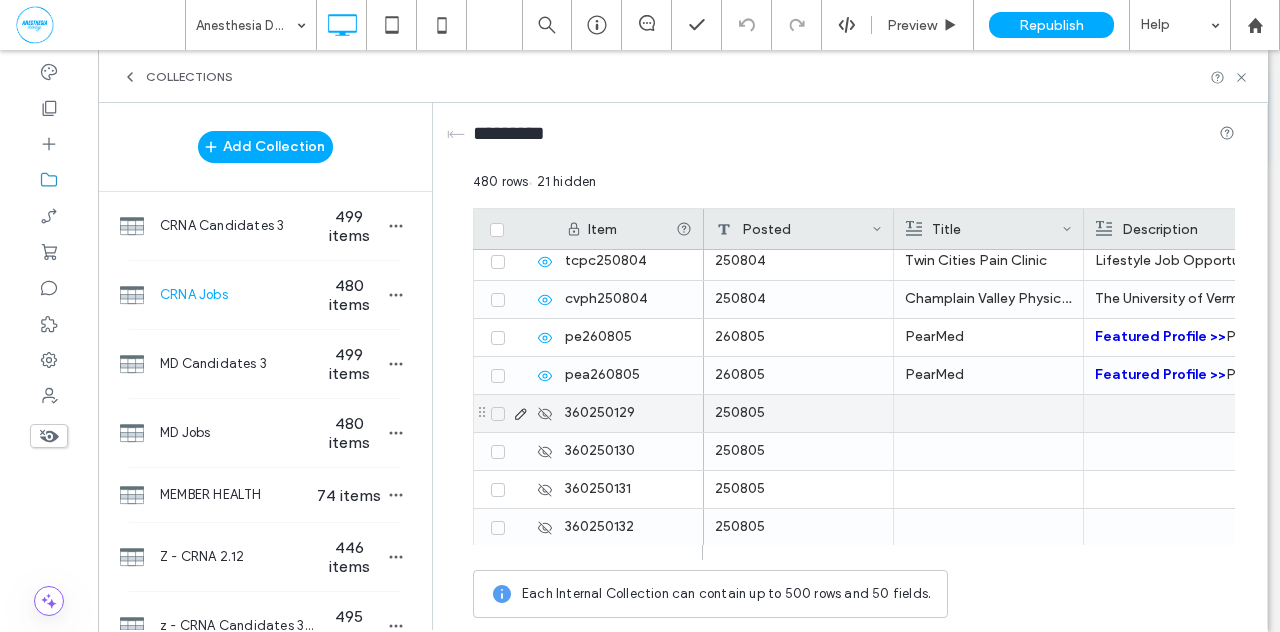 click 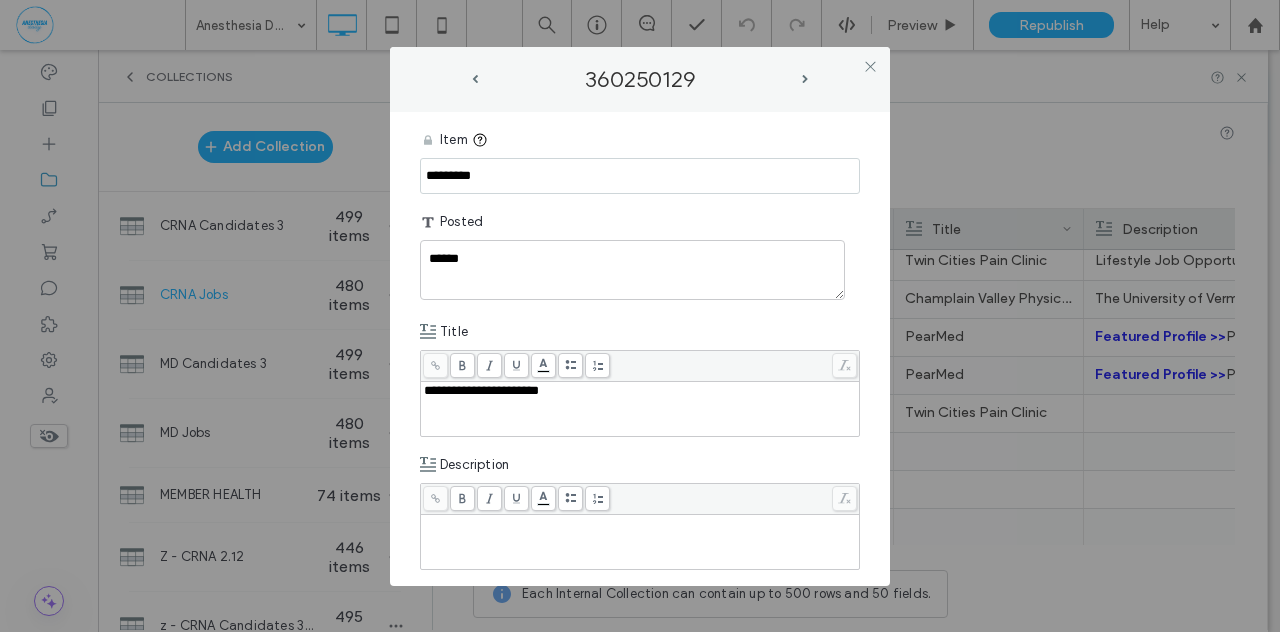 drag, startPoint x: 498, startPoint y: 175, endPoint x: 396, endPoint y: 180, distance: 102.122475 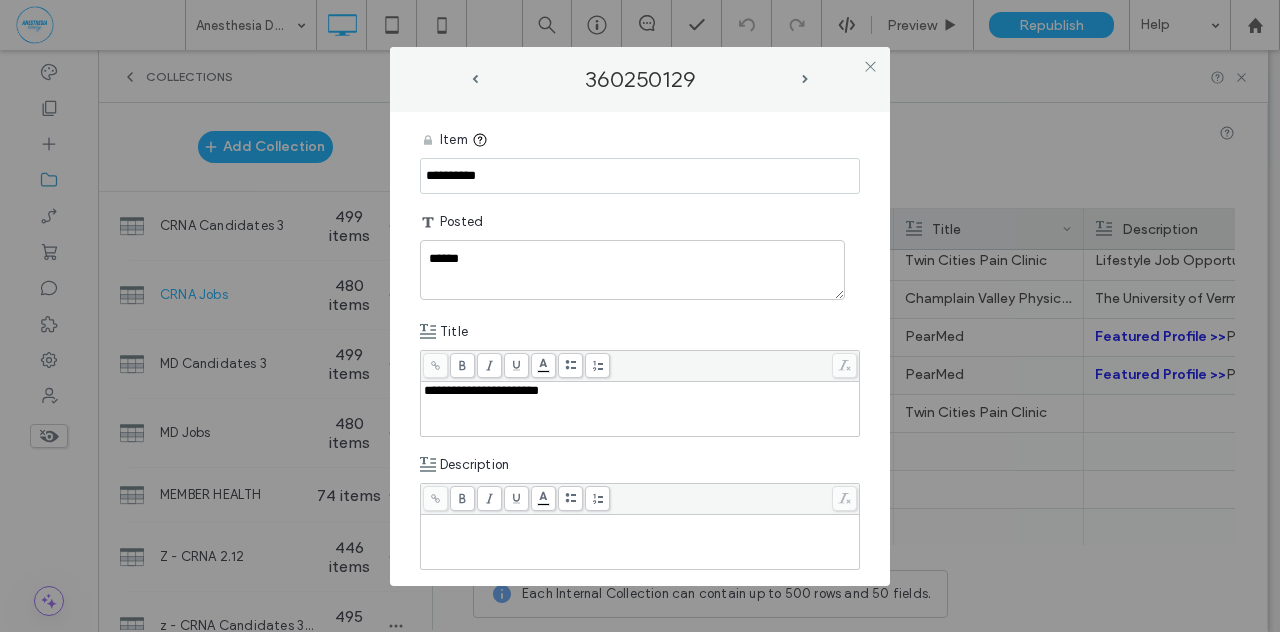 type on "**********" 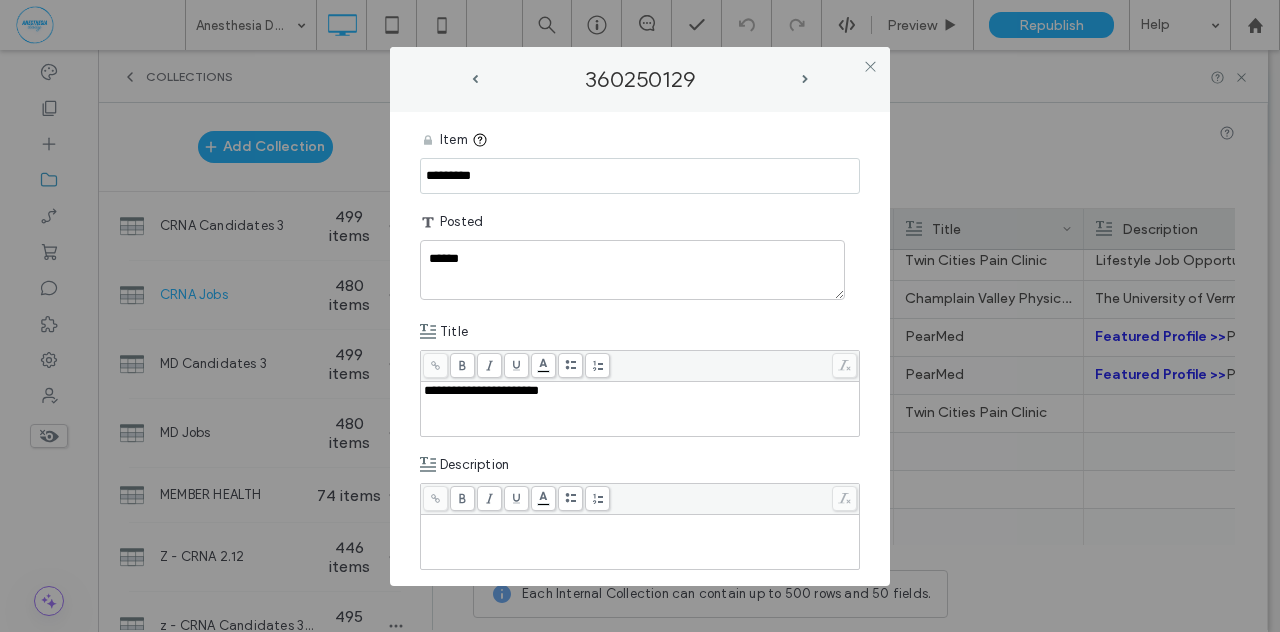 drag, startPoint x: 486, startPoint y: 174, endPoint x: 416, endPoint y: 177, distance: 70.064255 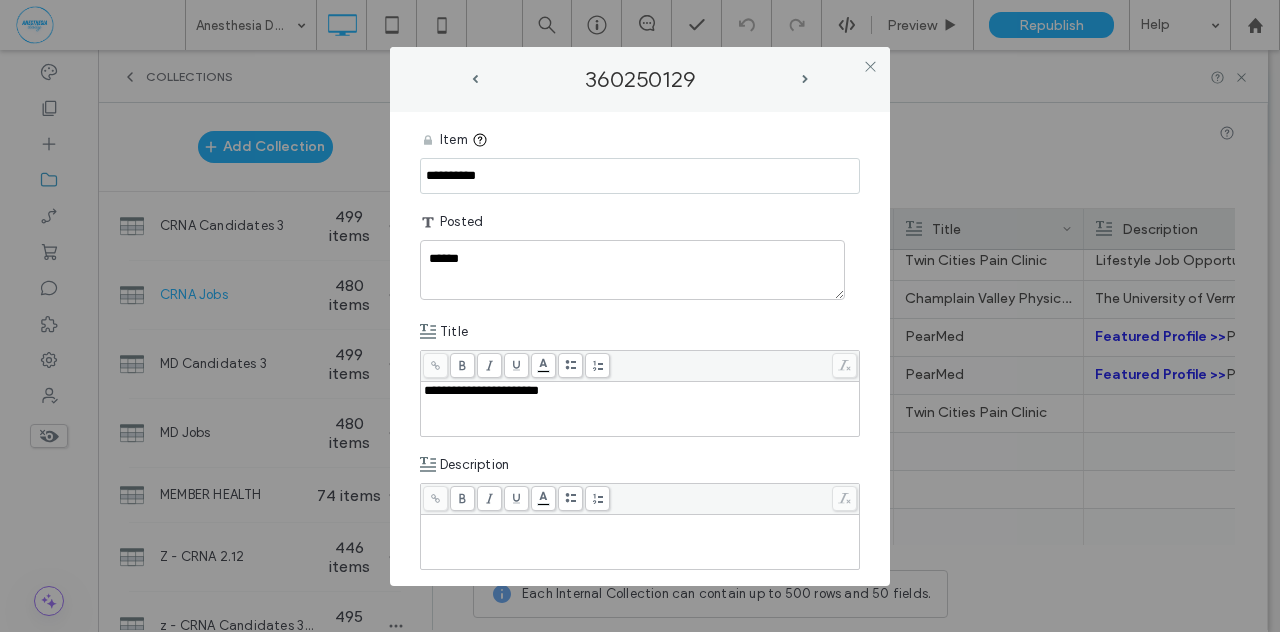 type on "**********" 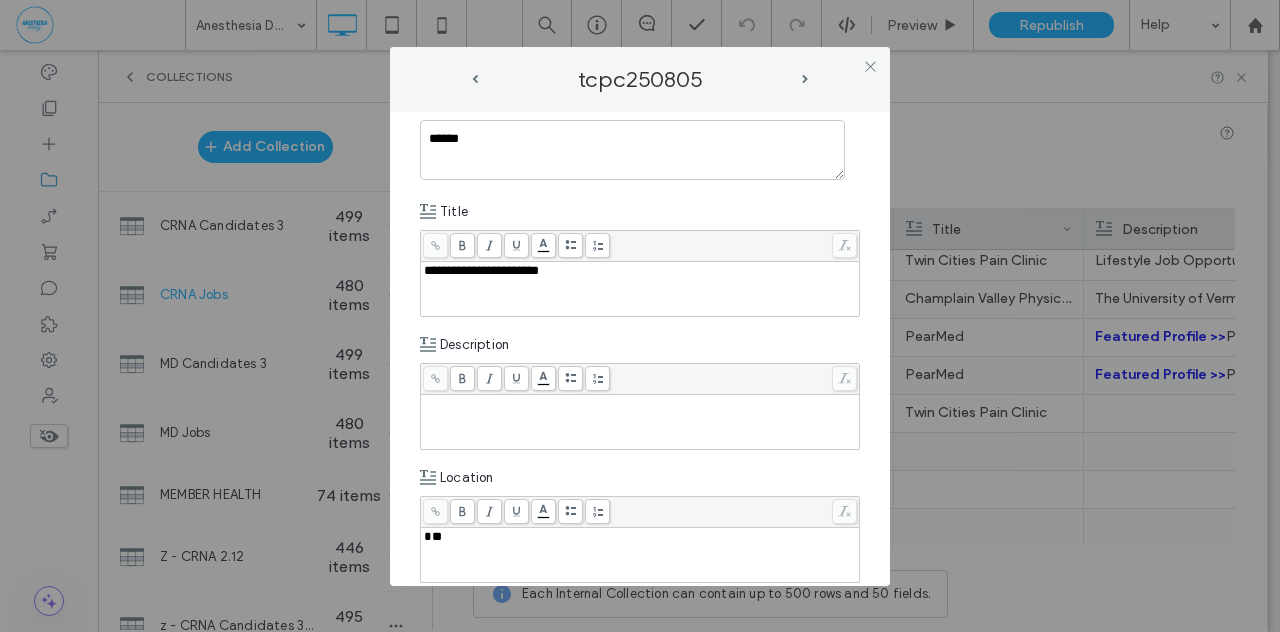 scroll, scrollTop: 148, scrollLeft: 0, axis: vertical 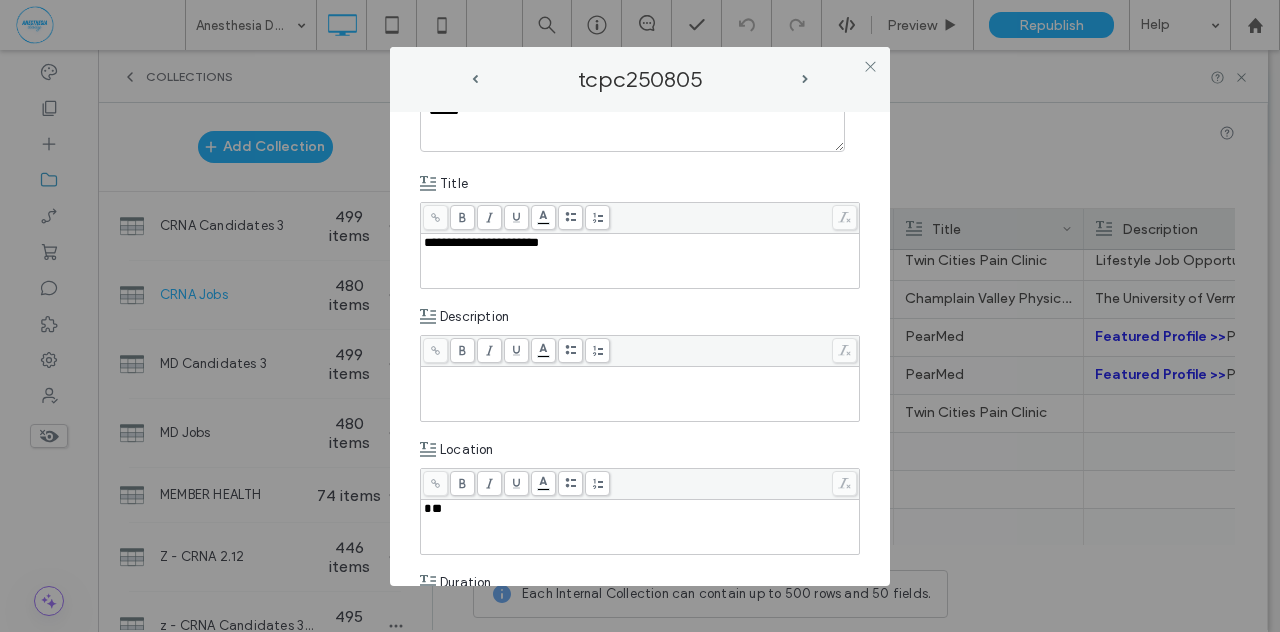 click at bounding box center (640, 394) 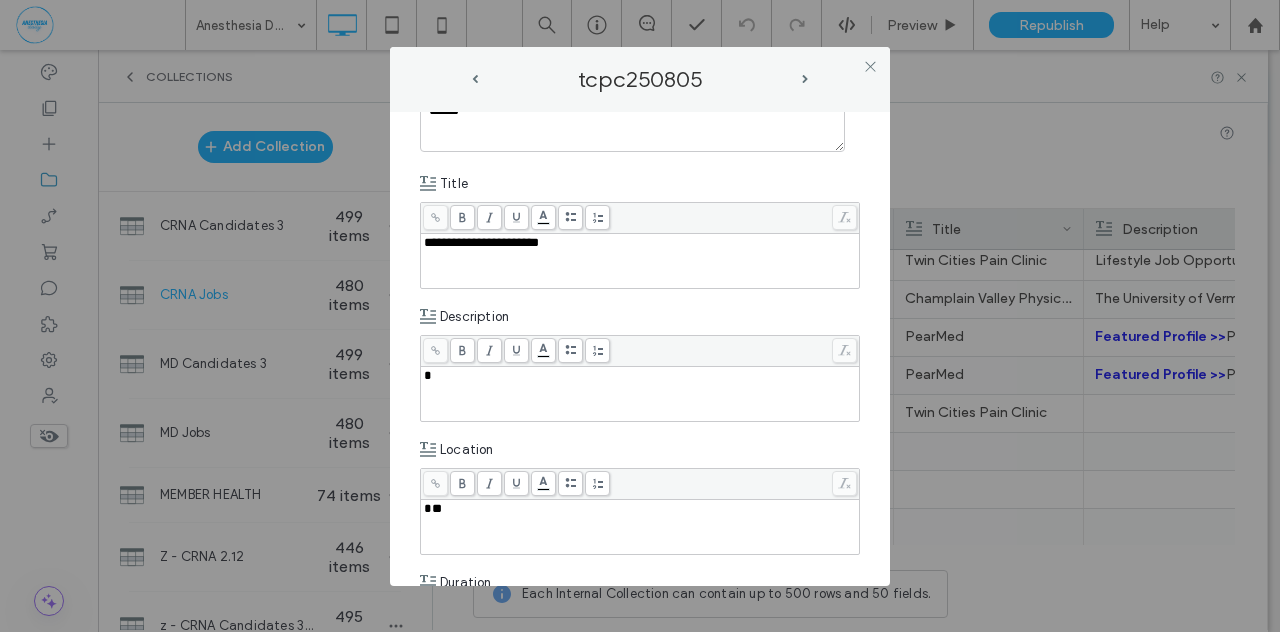 type 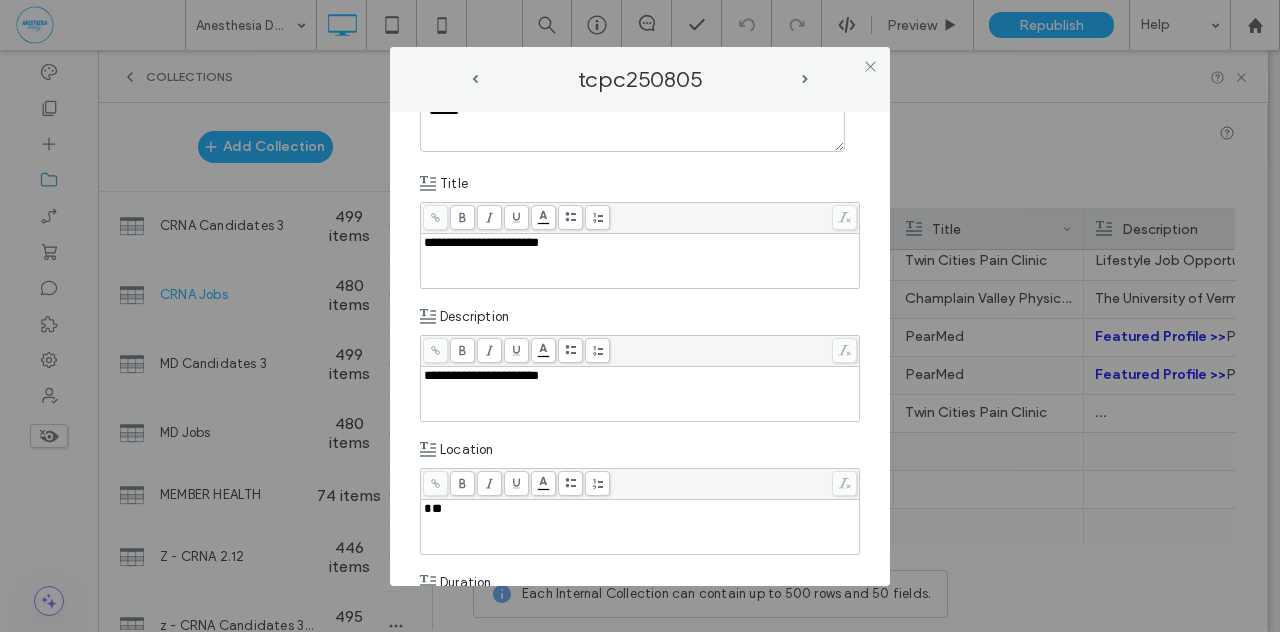 click on "**********" at bounding box center [481, 375] 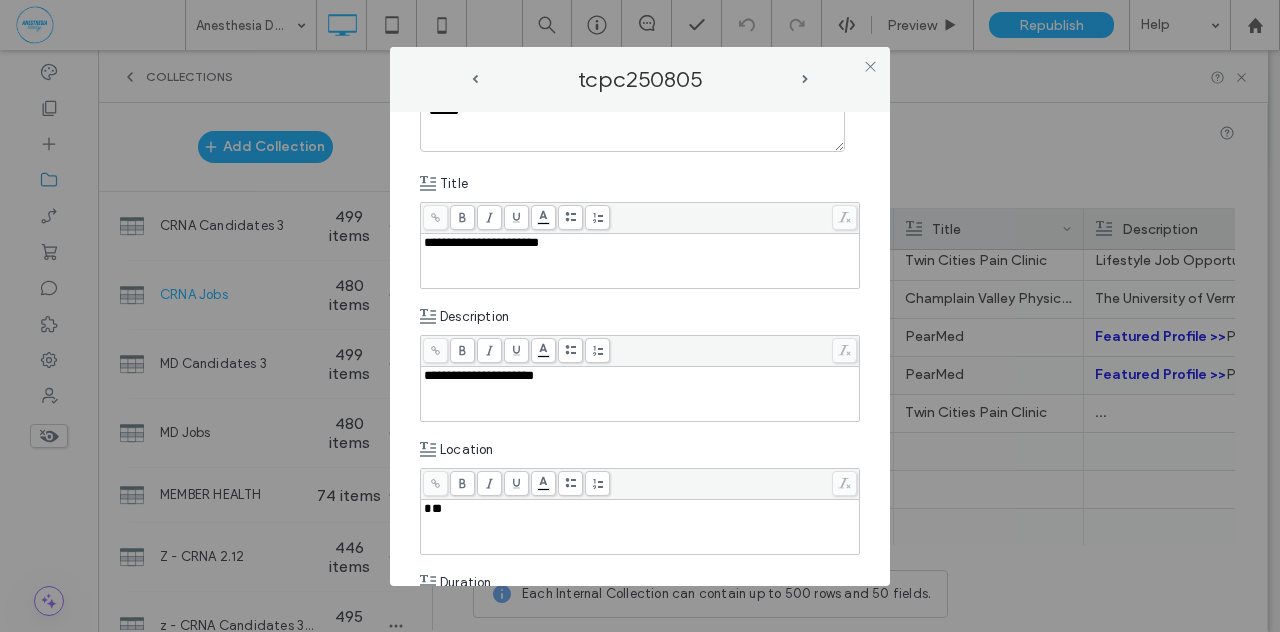 click on "**********" at bounding box center (479, 375) 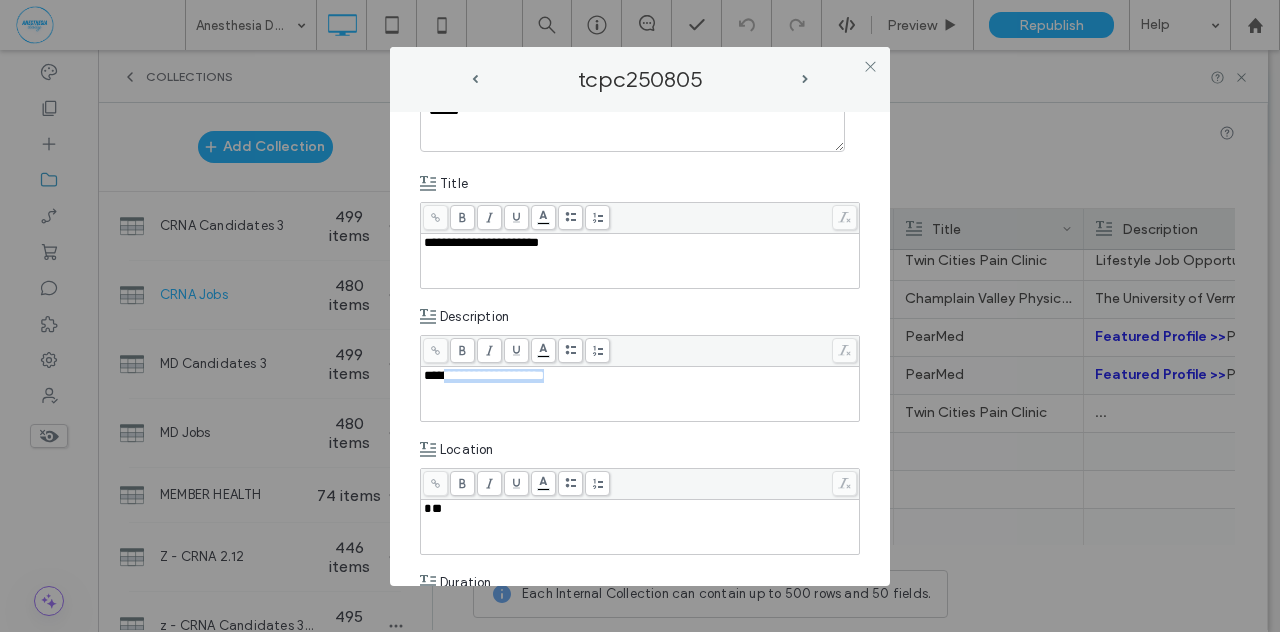 drag, startPoint x: 443, startPoint y: 377, endPoint x: 571, endPoint y: 371, distance: 128.14055 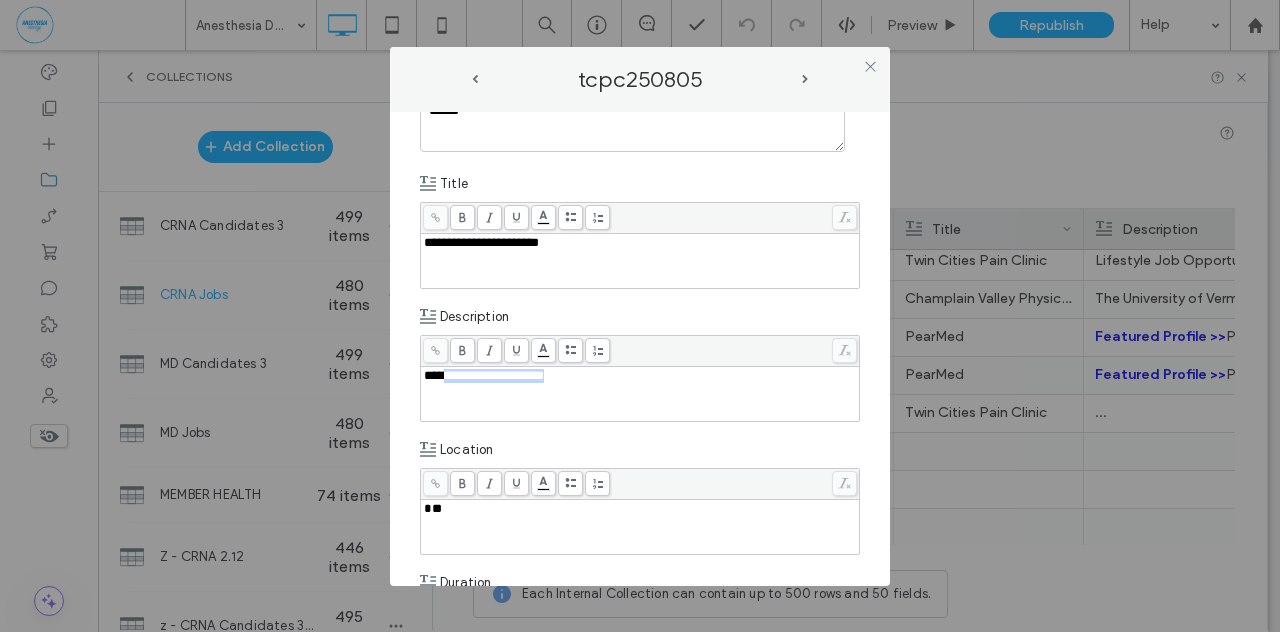 click on "**********" at bounding box center (640, 376) 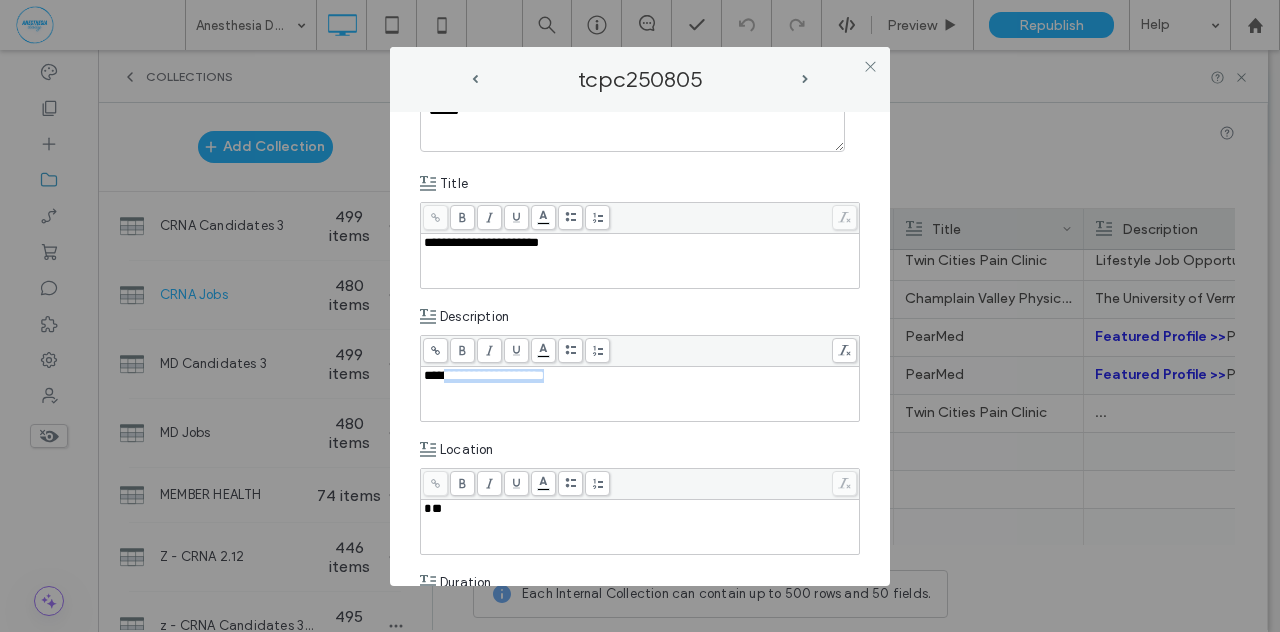 copy on "**********" 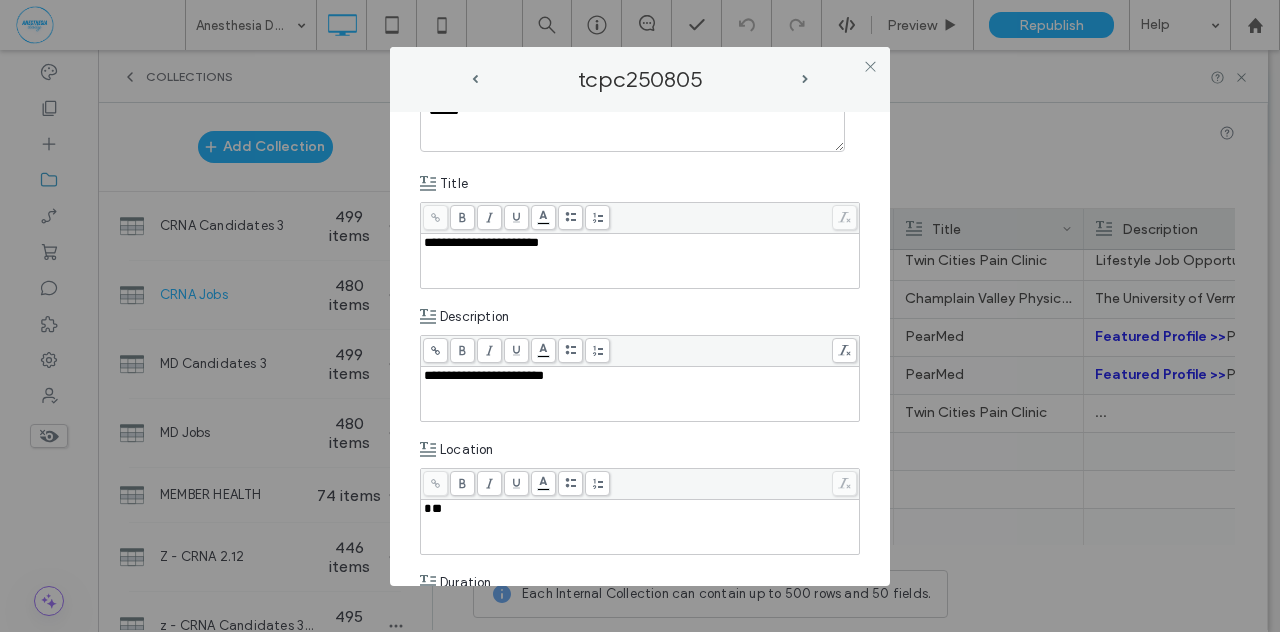 click 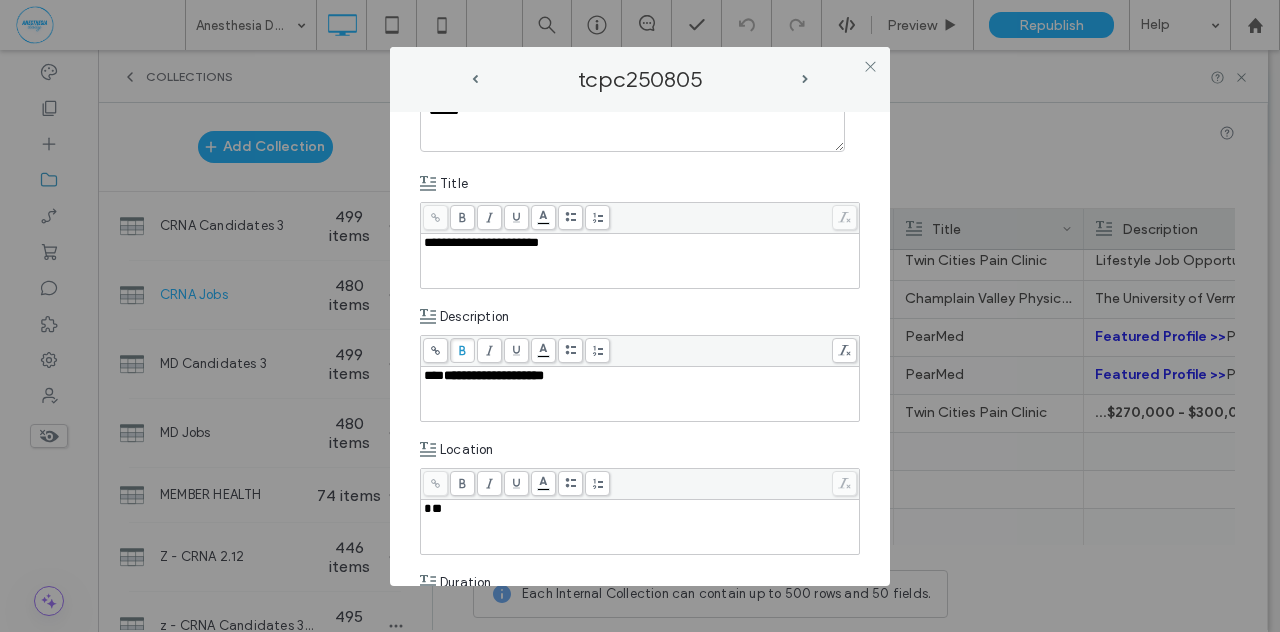 click on "**********" at bounding box center (640, 349) 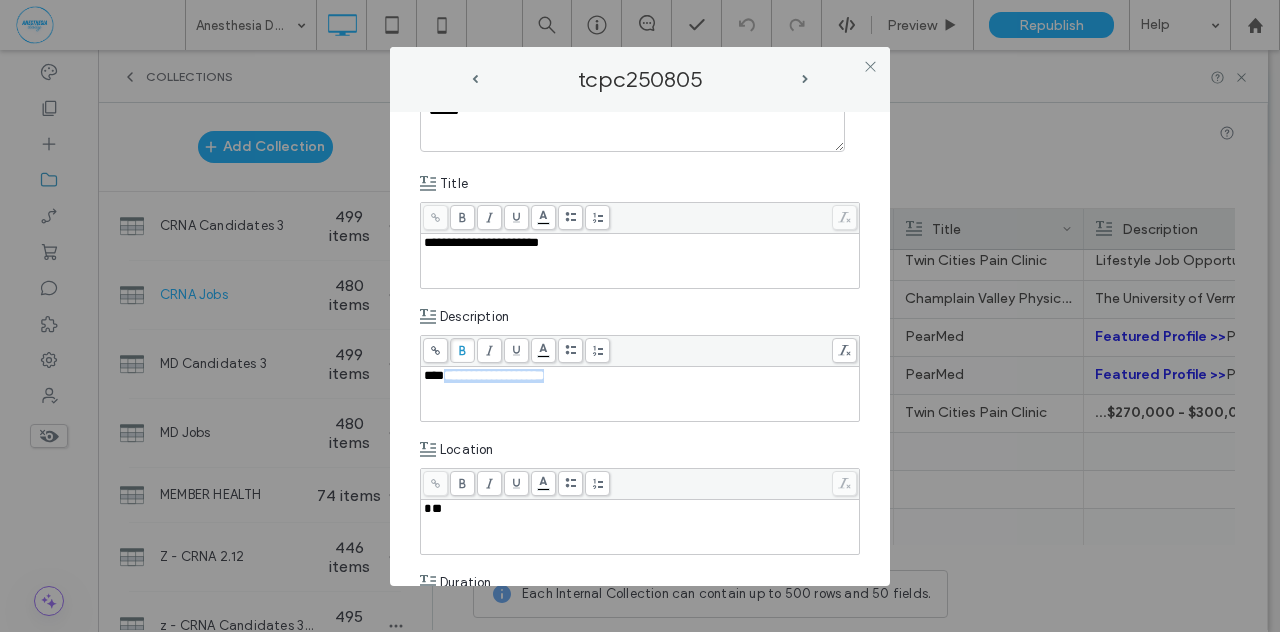 click on "**********" at bounding box center (640, 376) 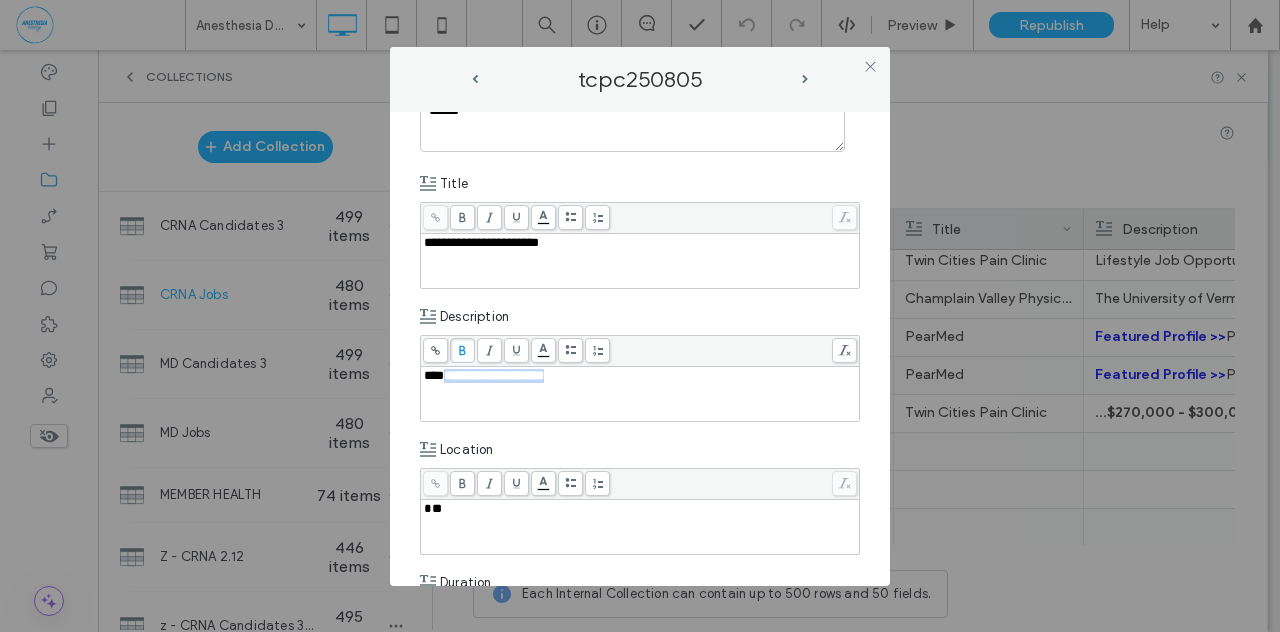 click on "**********" at bounding box center (640, 376) 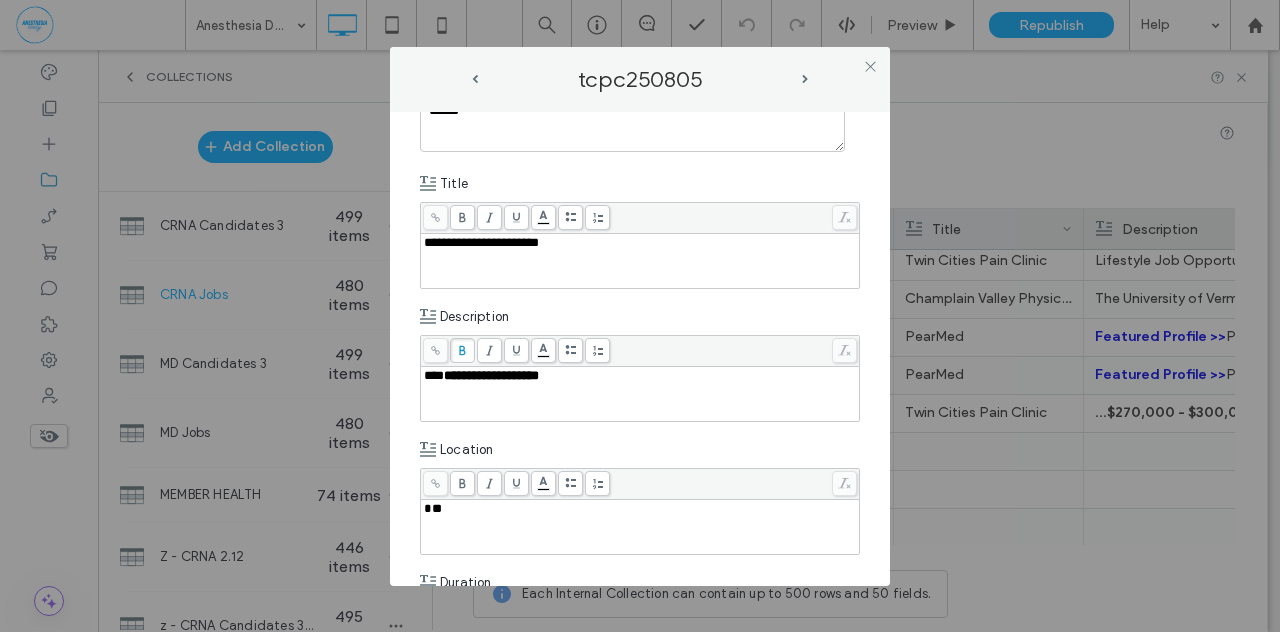 click on "**" at bounding box center [433, 508] 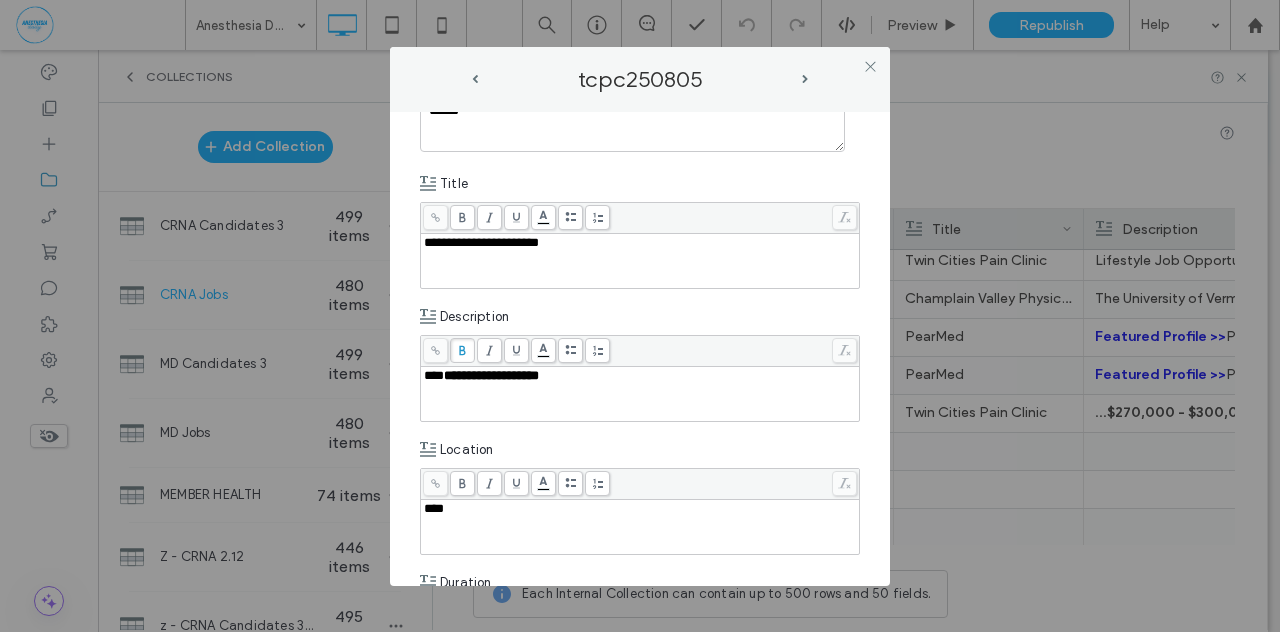 type 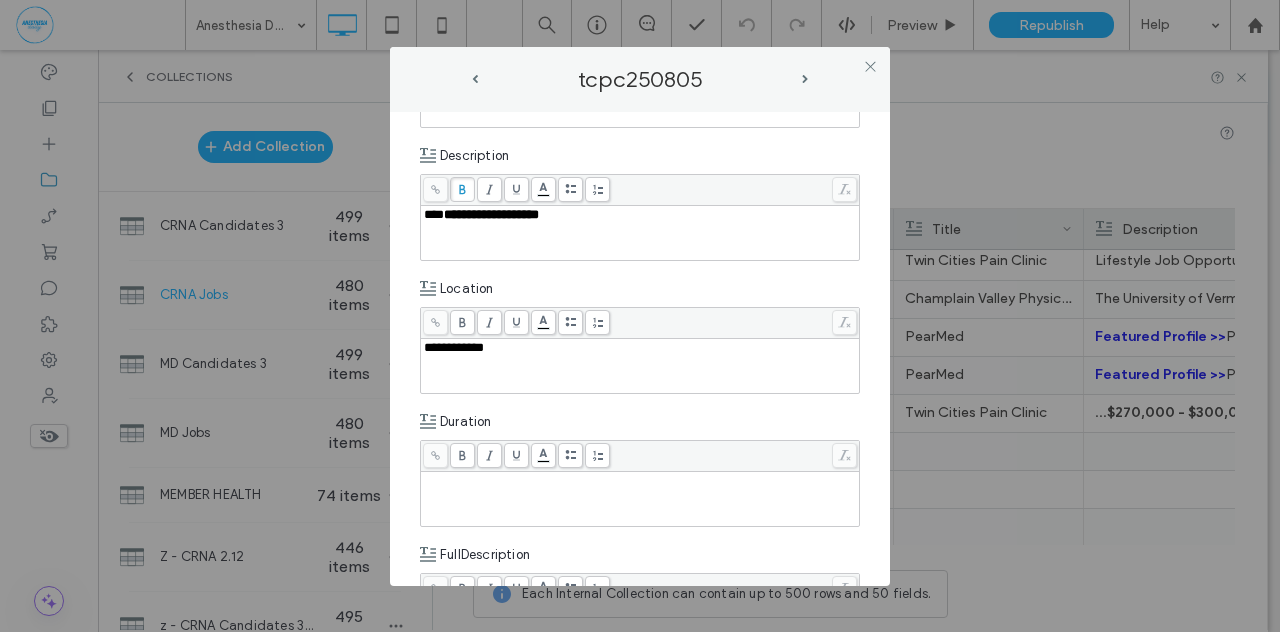 scroll, scrollTop: 311, scrollLeft: 0, axis: vertical 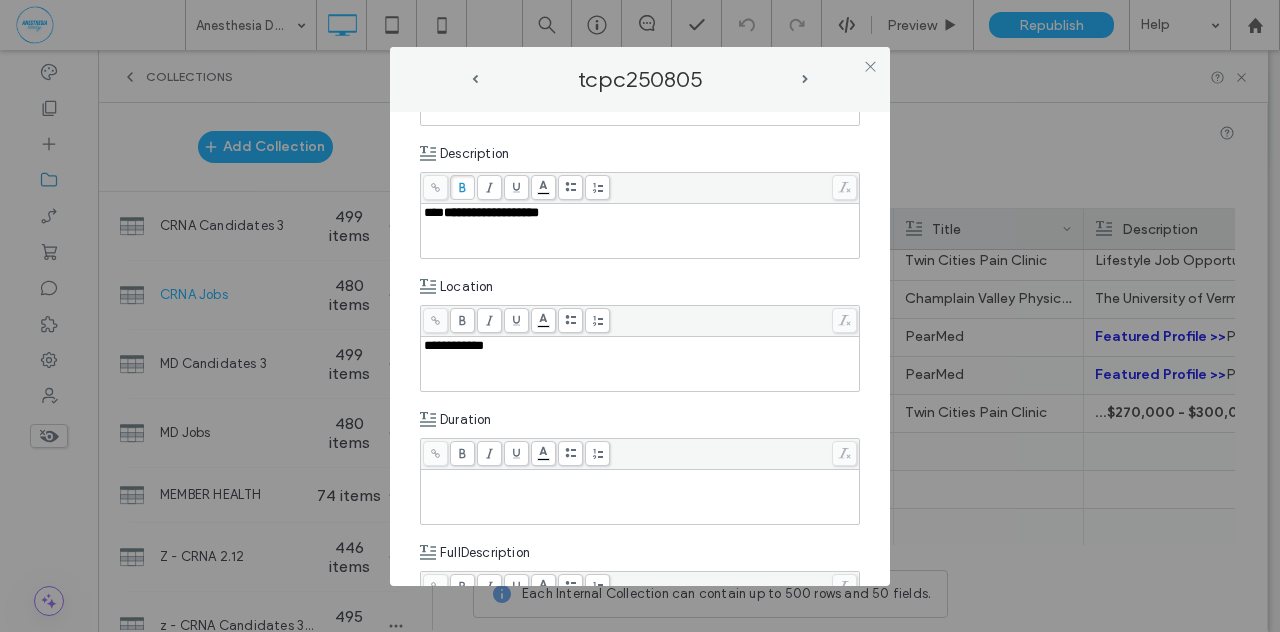 click at bounding box center (640, 497) 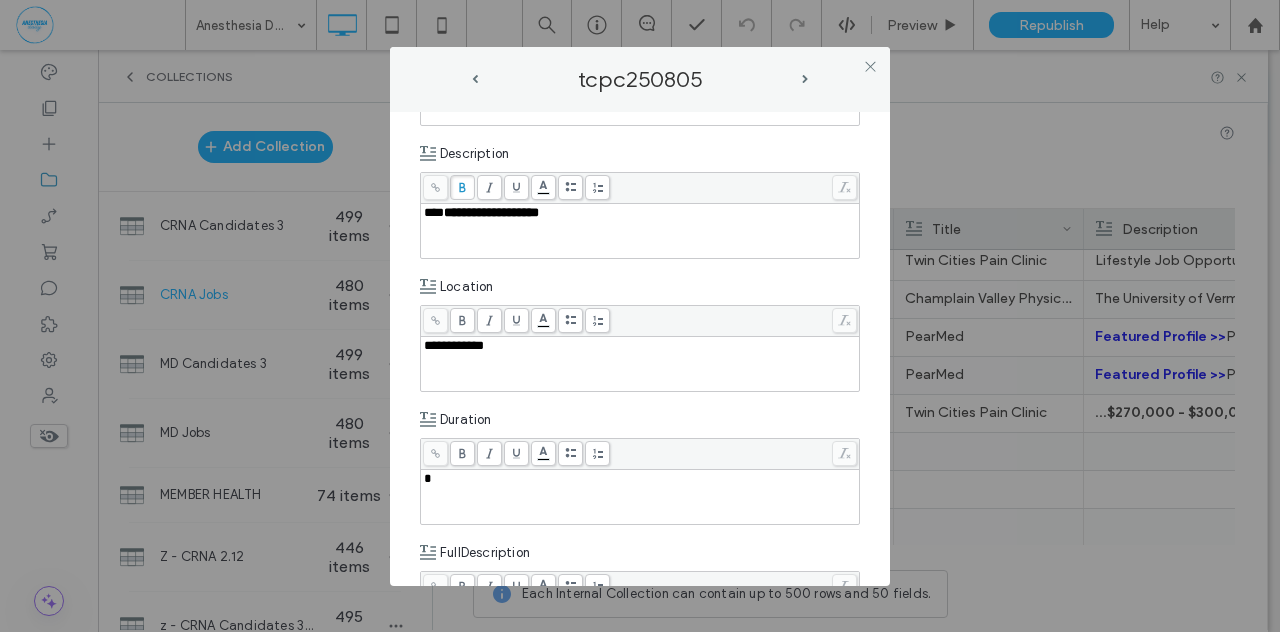 type 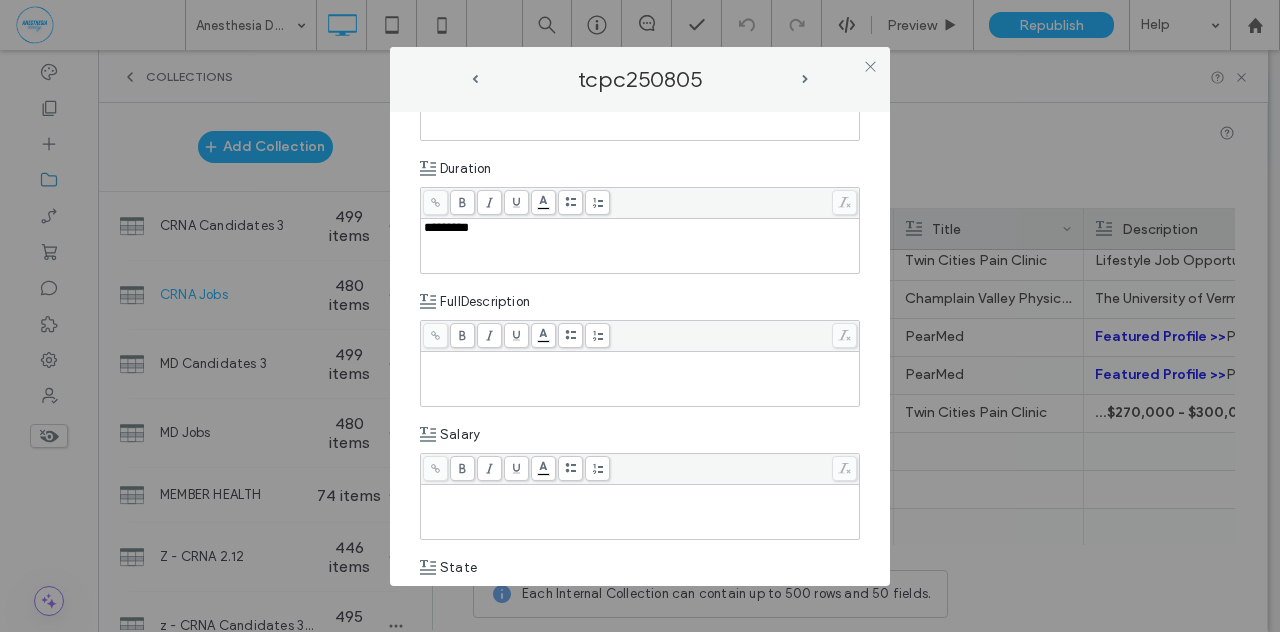 scroll, scrollTop: 583, scrollLeft: 0, axis: vertical 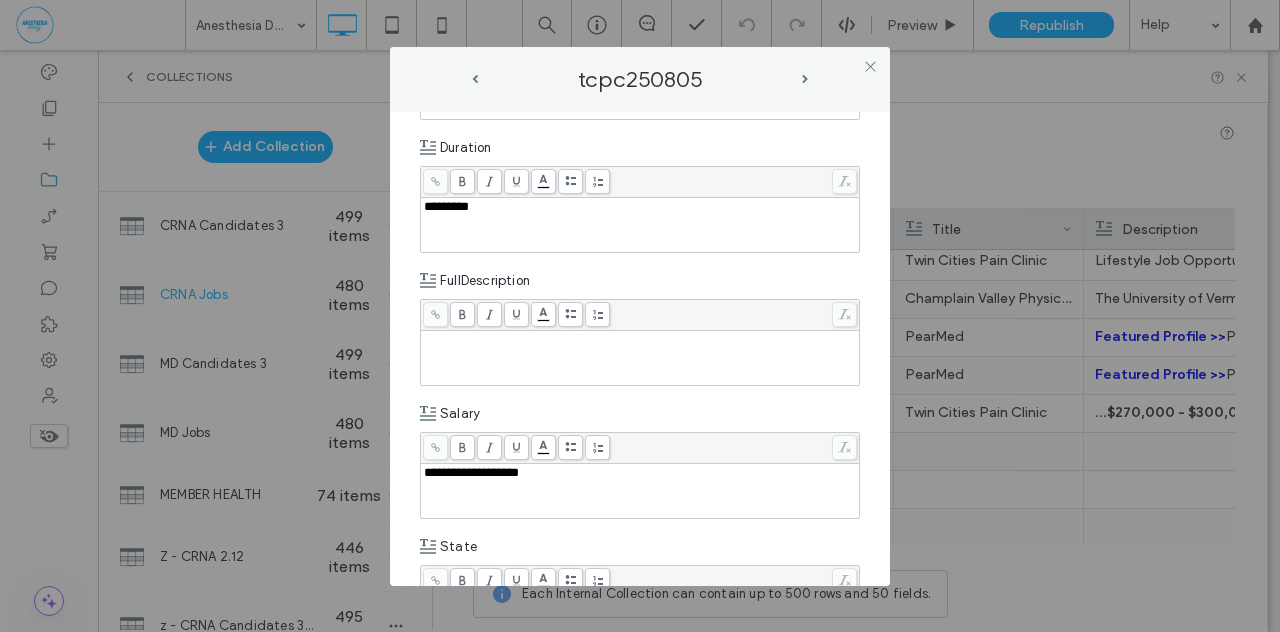 click on "**********" at bounding box center [640, 349] 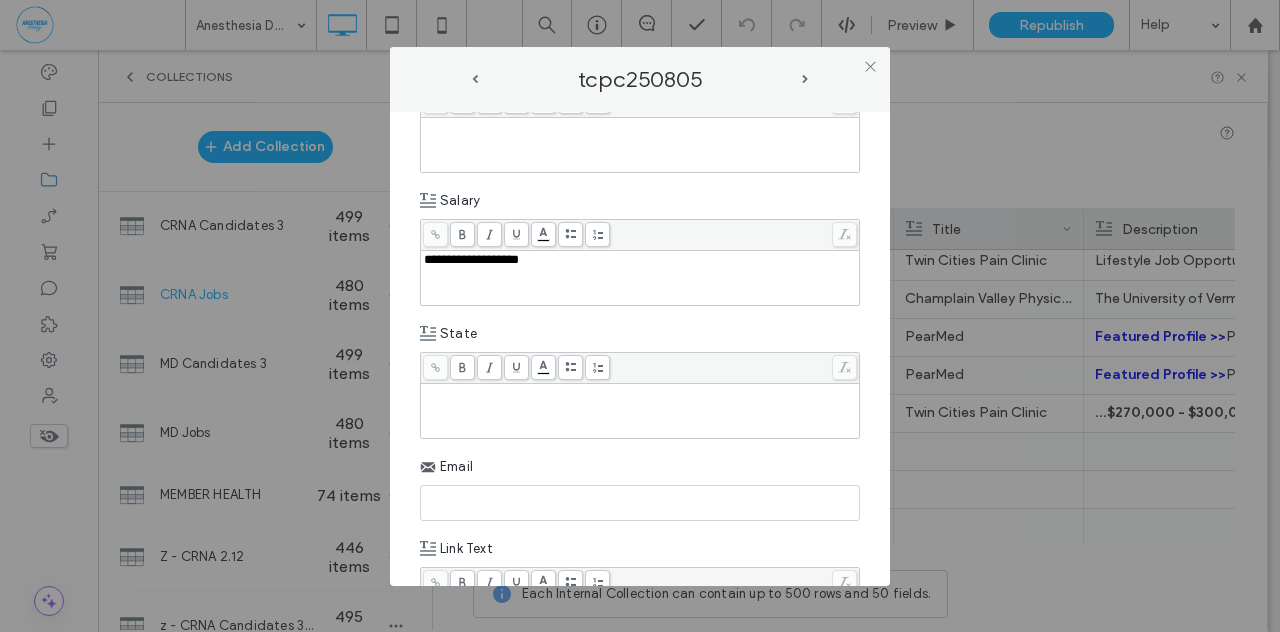 scroll, scrollTop: 878, scrollLeft: 0, axis: vertical 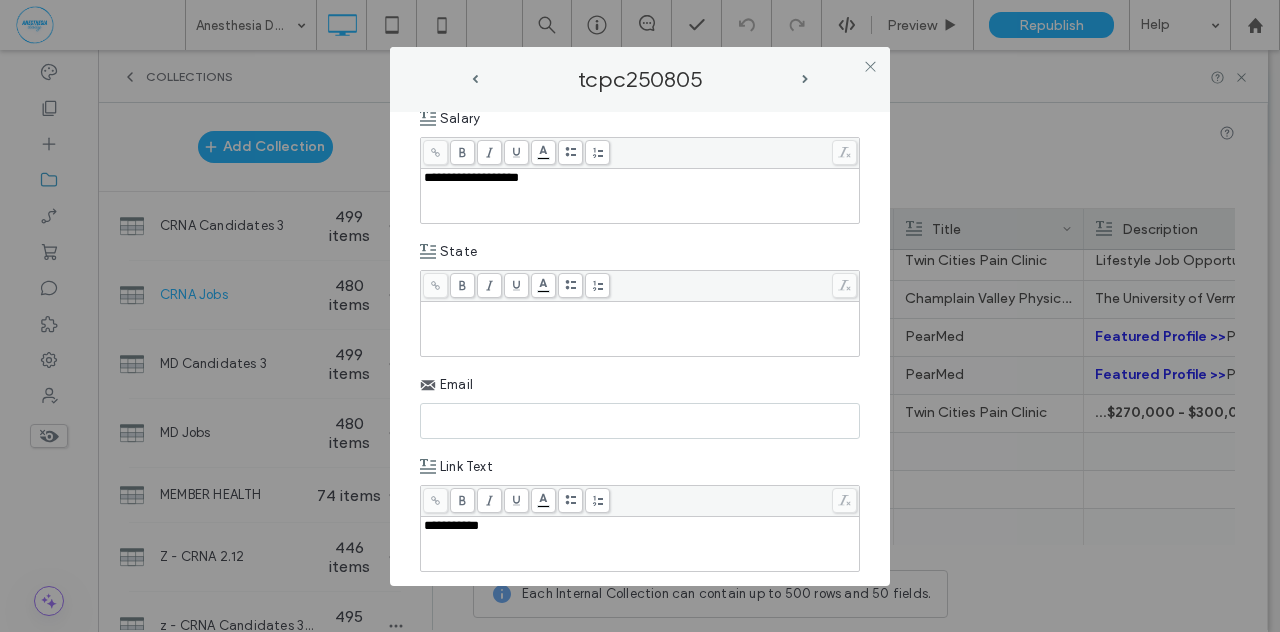click at bounding box center (640, 329) 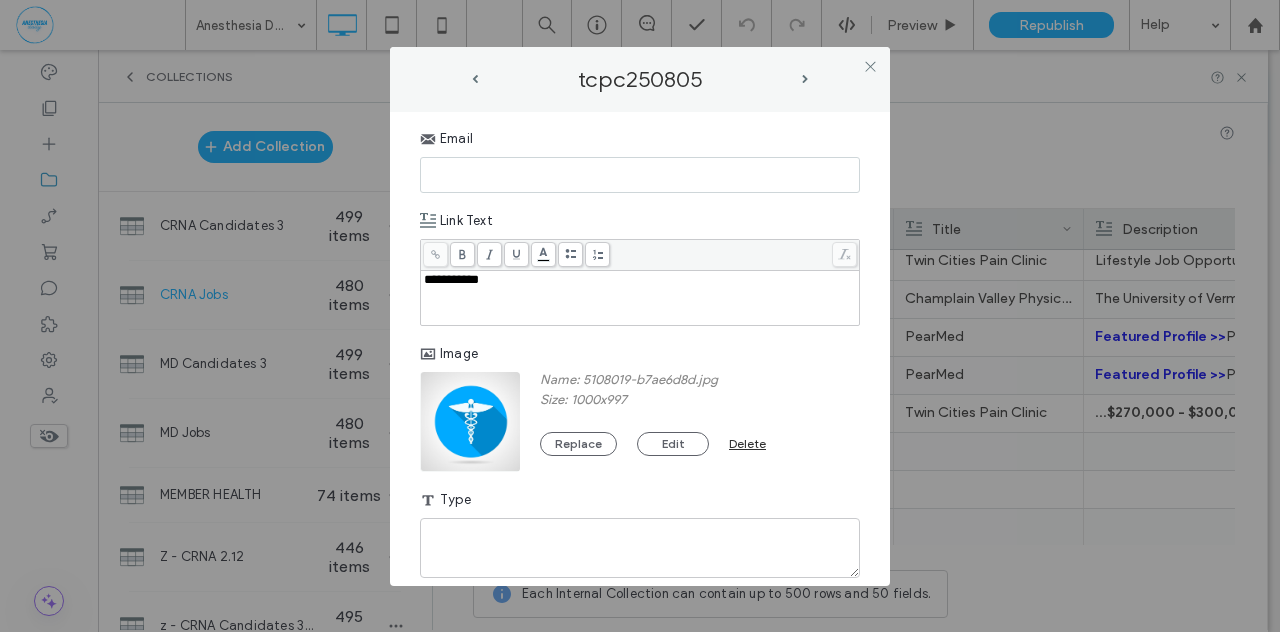 scroll, scrollTop: 1221, scrollLeft: 0, axis: vertical 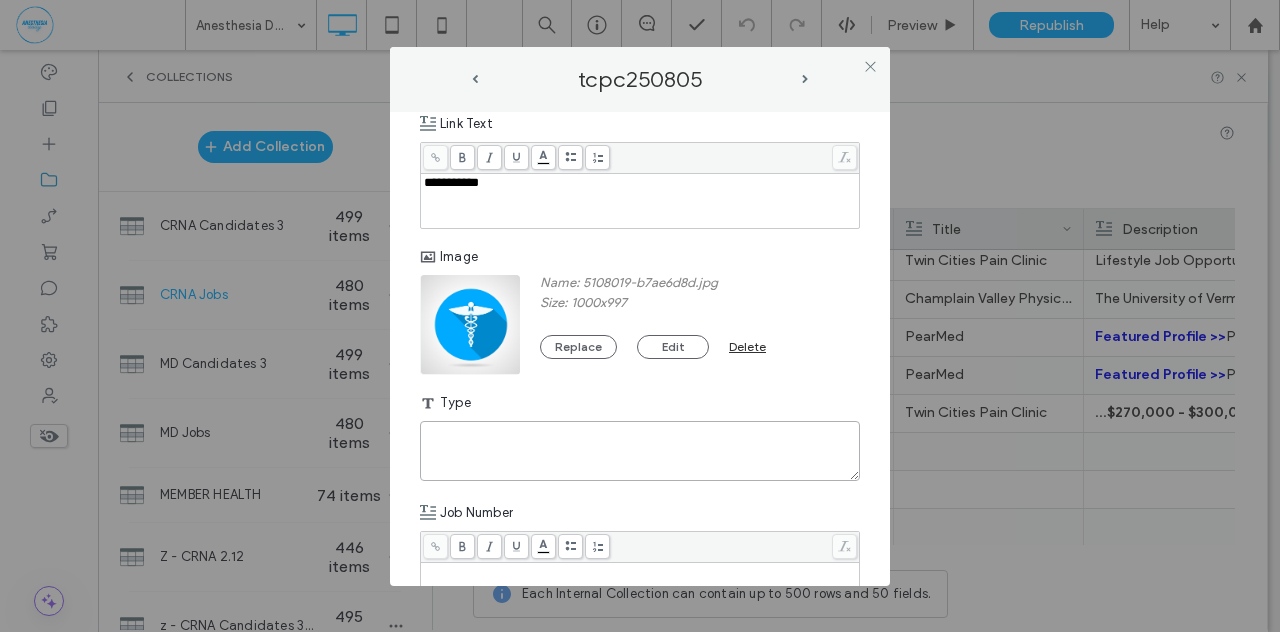 click at bounding box center [640, 451] 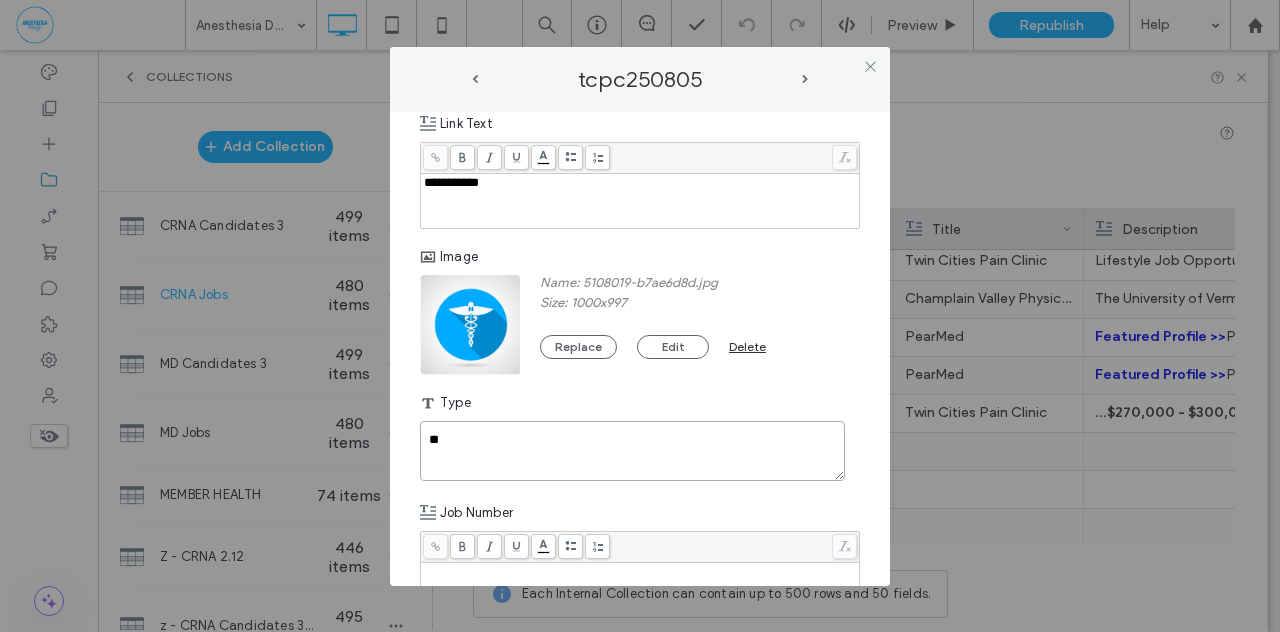 type on "**" 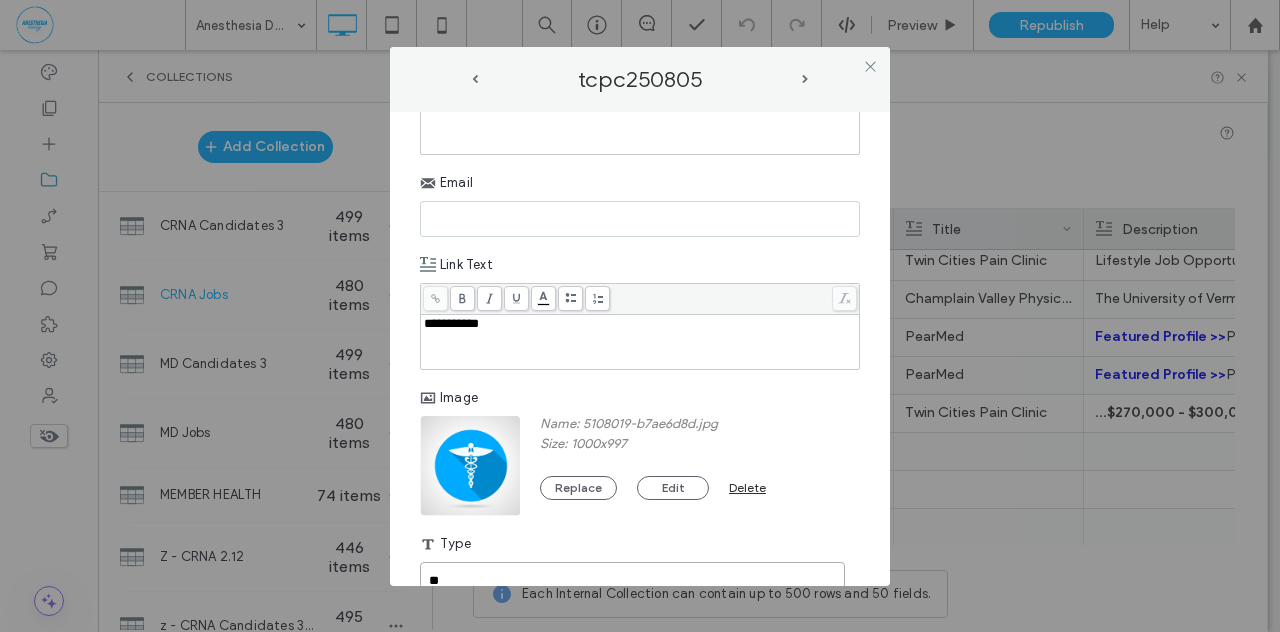 scroll, scrollTop: 1073, scrollLeft: 0, axis: vertical 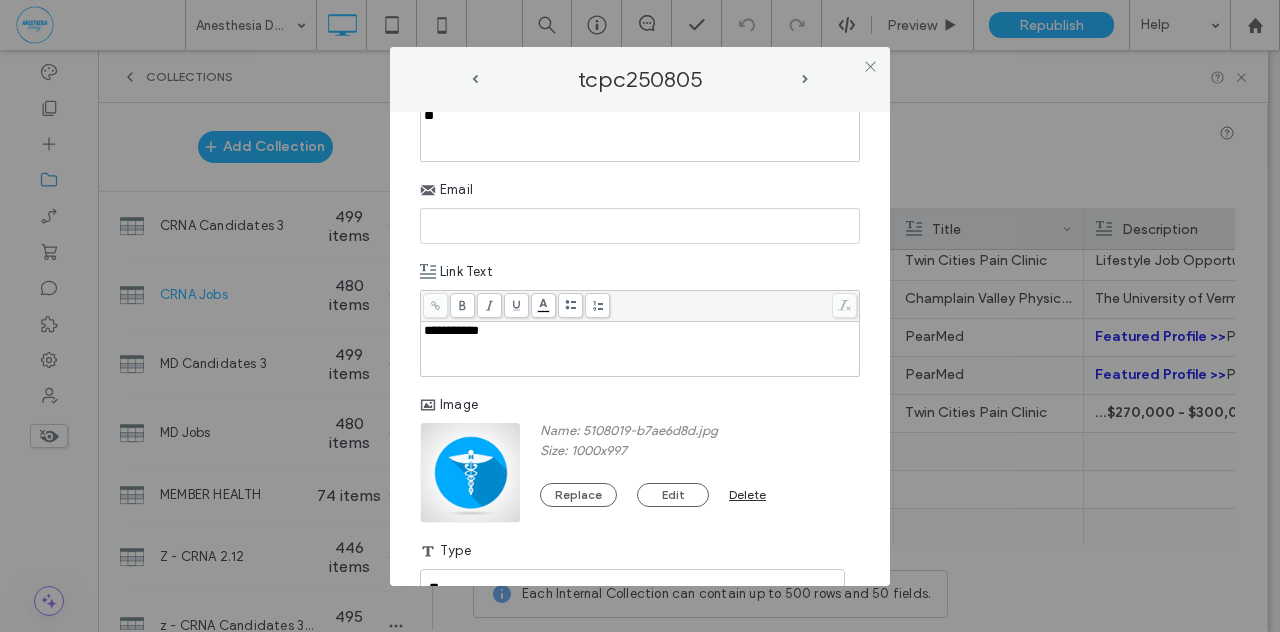 paste on "**********" 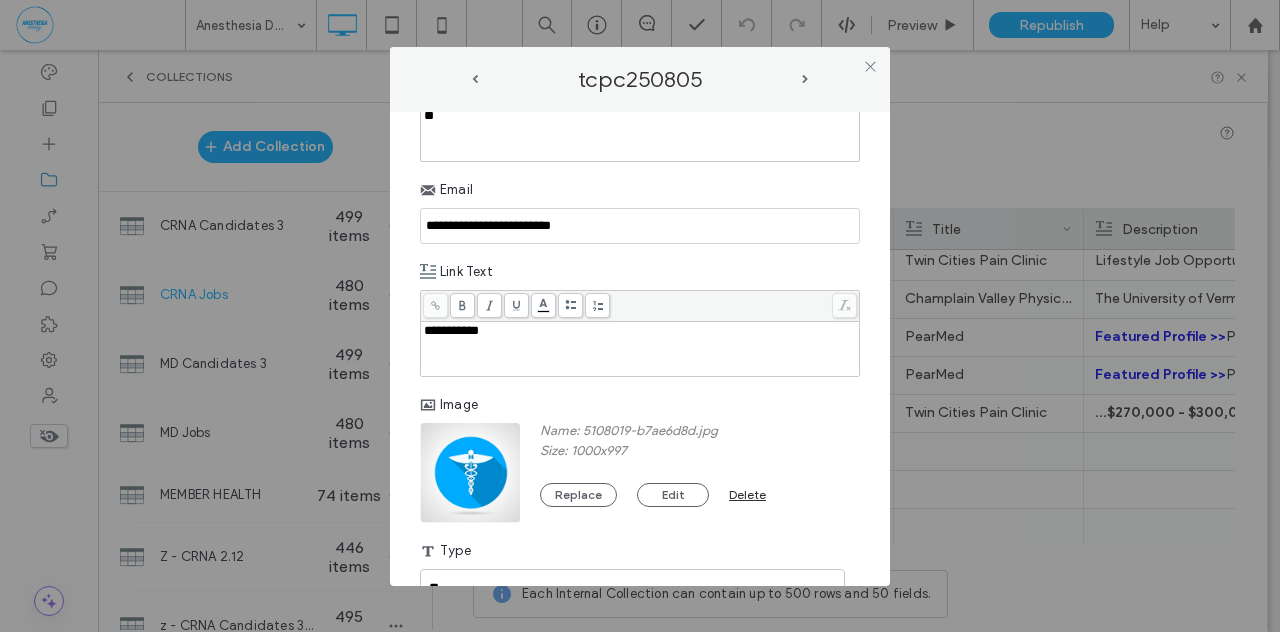 type on "**********" 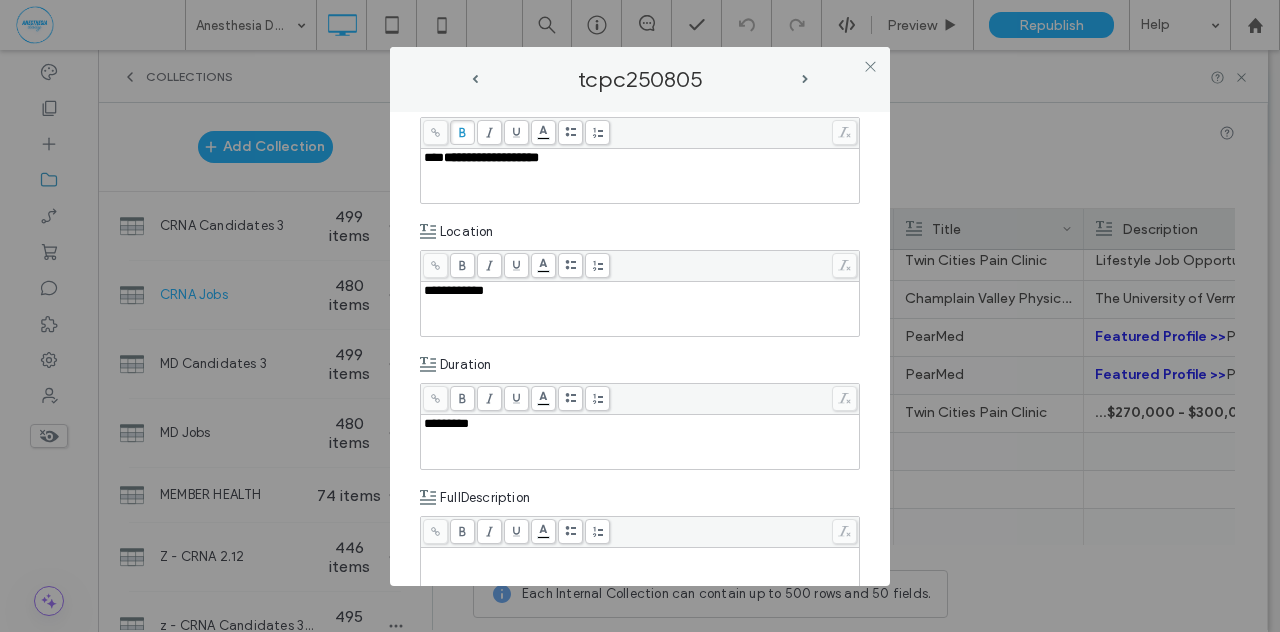 scroll, scrollTop: 365, scrollLeft: 0, axis: vertical 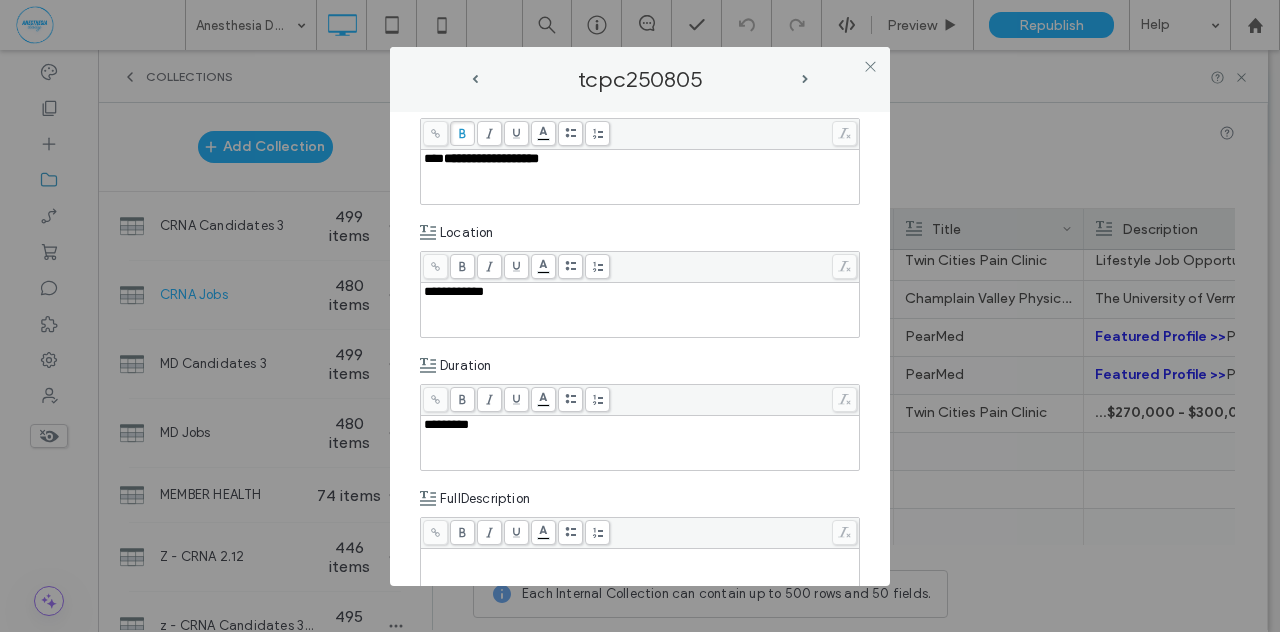 click on "***" at bounding box center [434, 158] 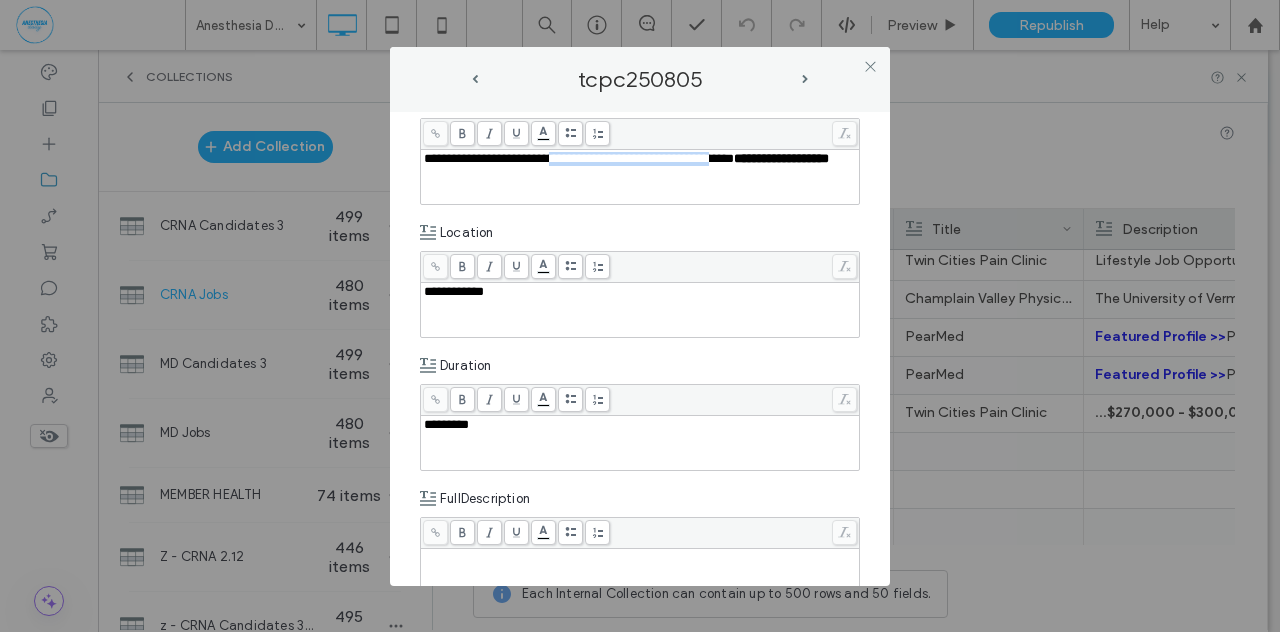drag, startPoint x: 768, startPoint y: 153, endPoint x: 576, endPoint y: 155, distance: 192.01042 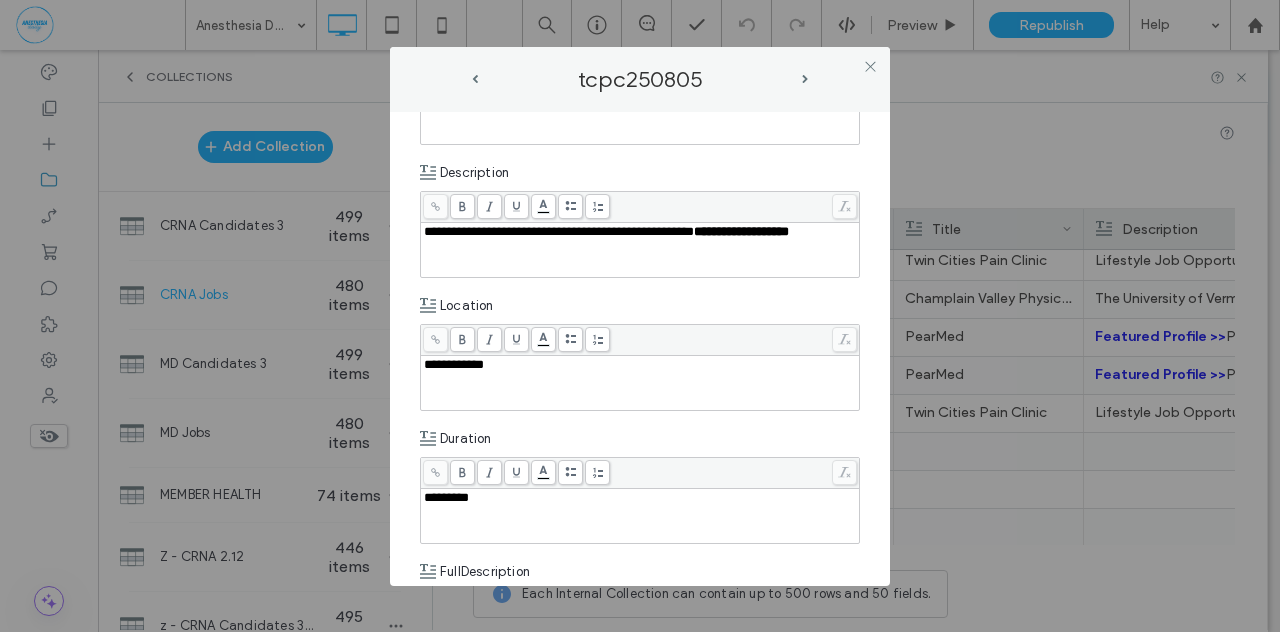 scroll, scrollTop: 256, scrollLeft: 0, axis: vertical 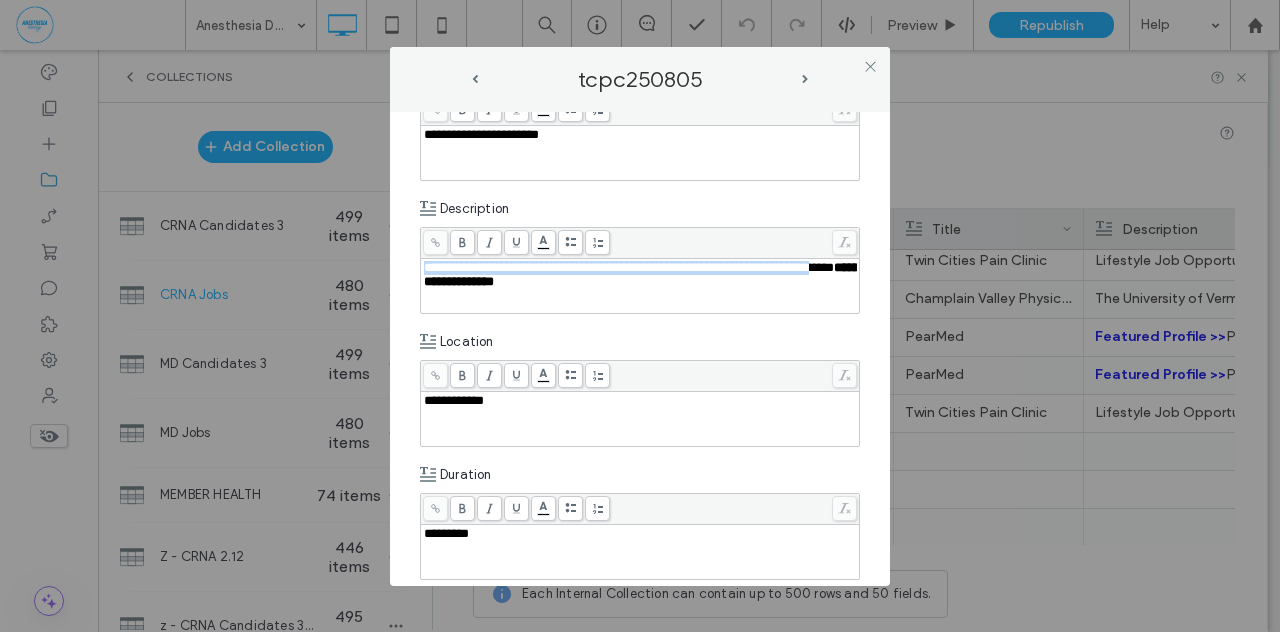 drag, startPoint x: 493, startPoint y: 279, endPoint x: 416, endPoint y: 265, distance: 78.26238 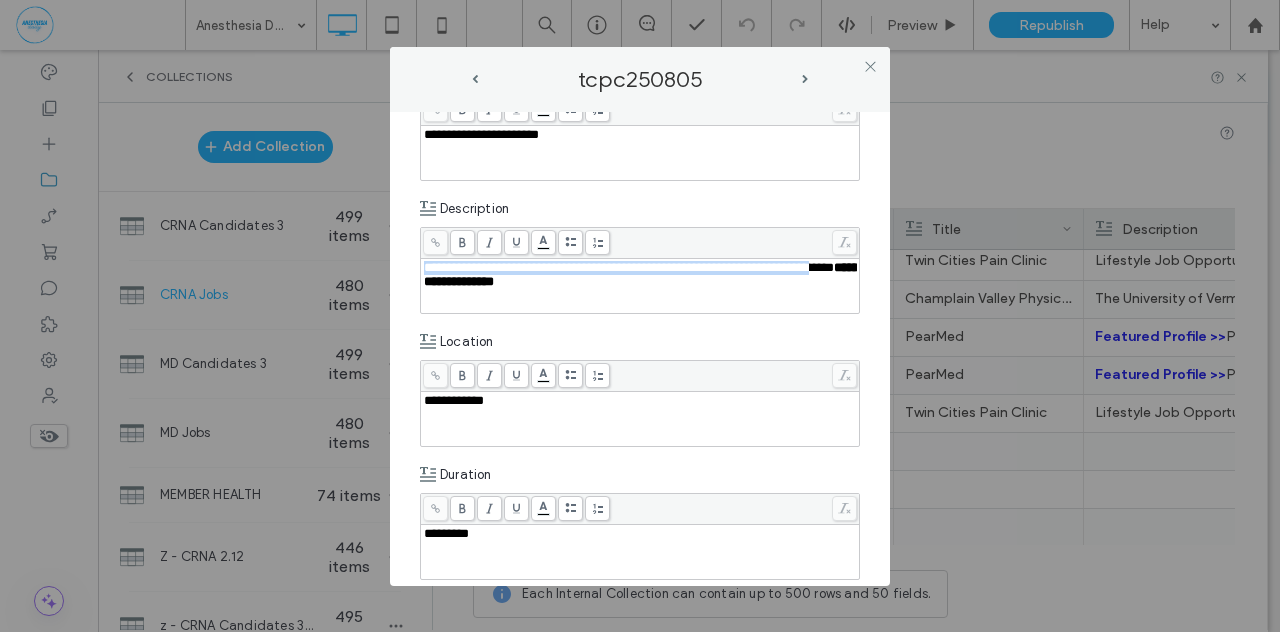 click on "**********" at bounding box center [640, 349] 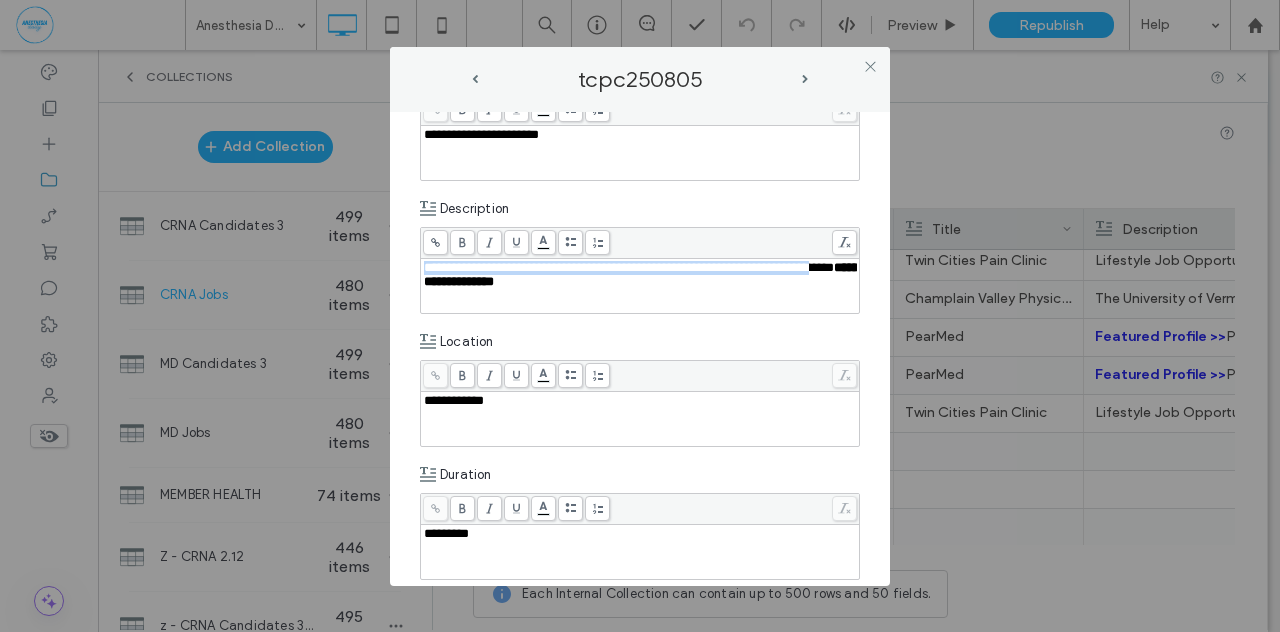 copy on "**********" 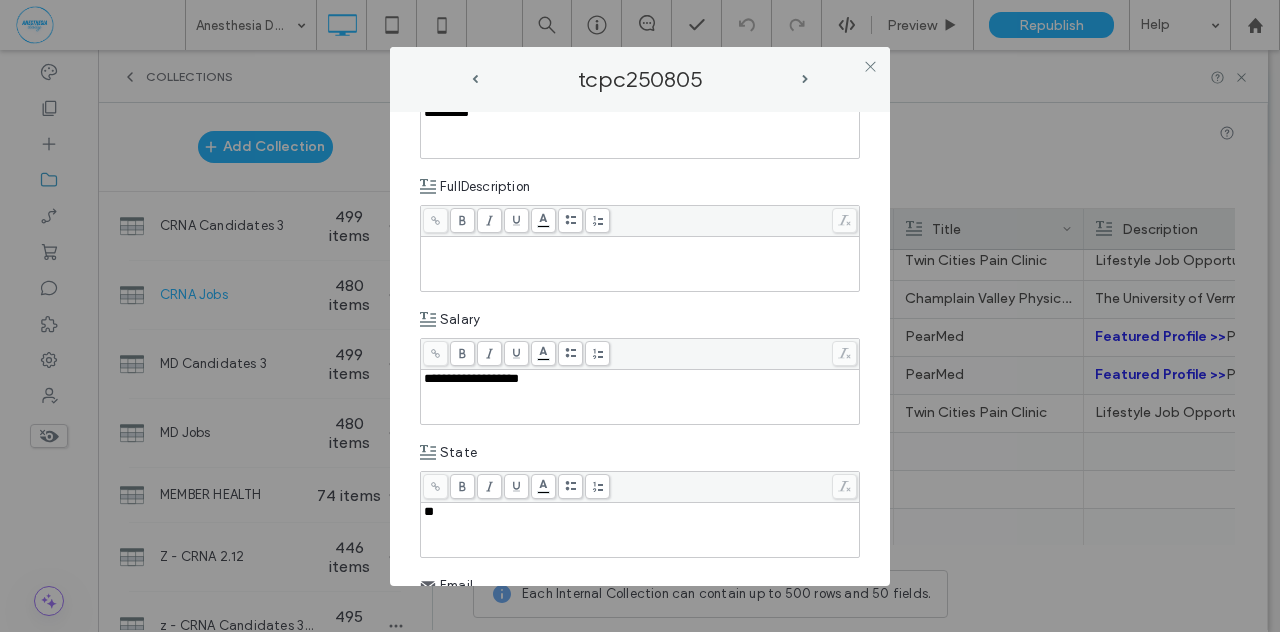 scroll, scrollTop: 684, scrollLeft: 0, axis: vertical 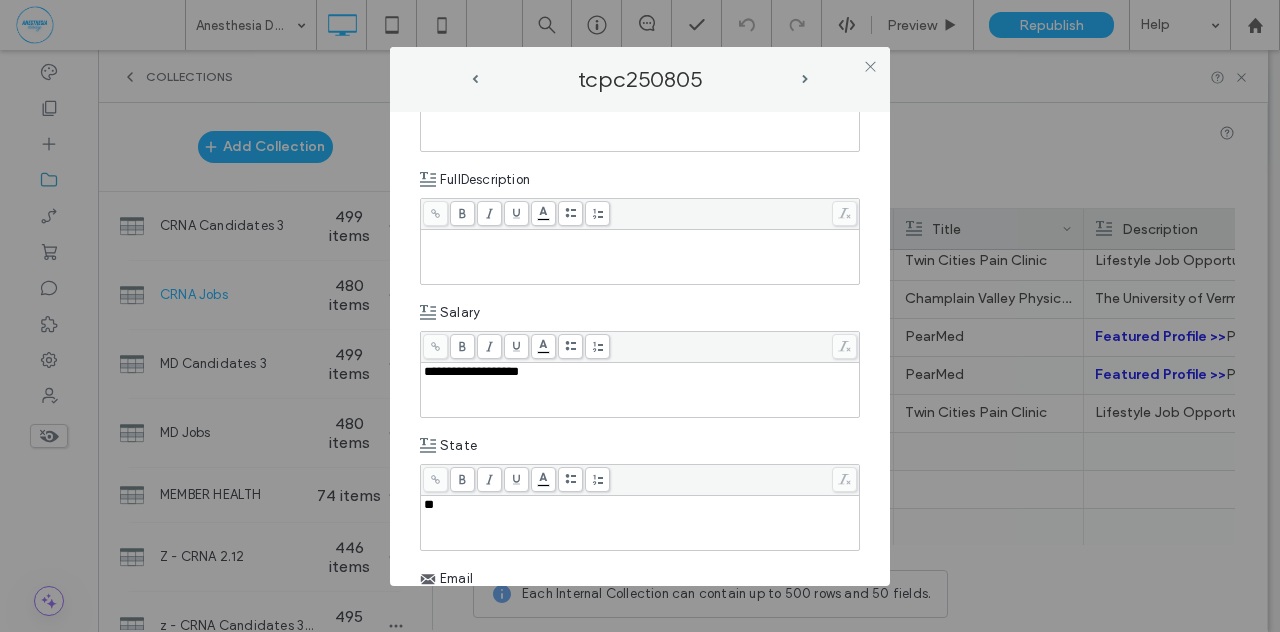 paste 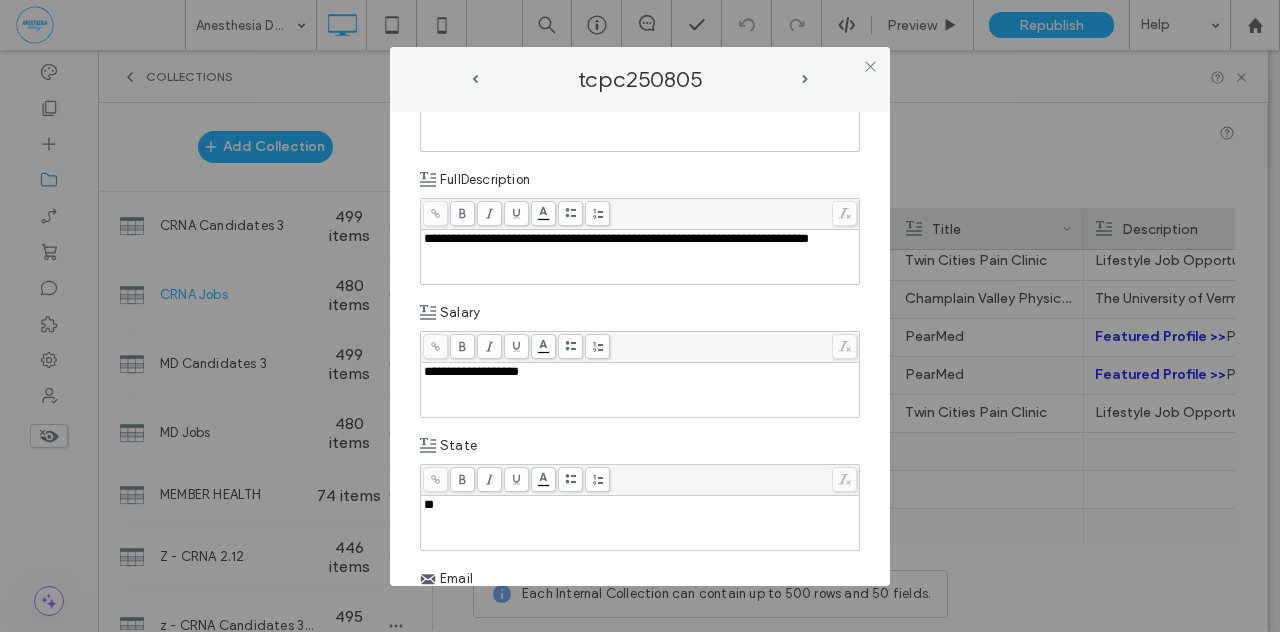 type 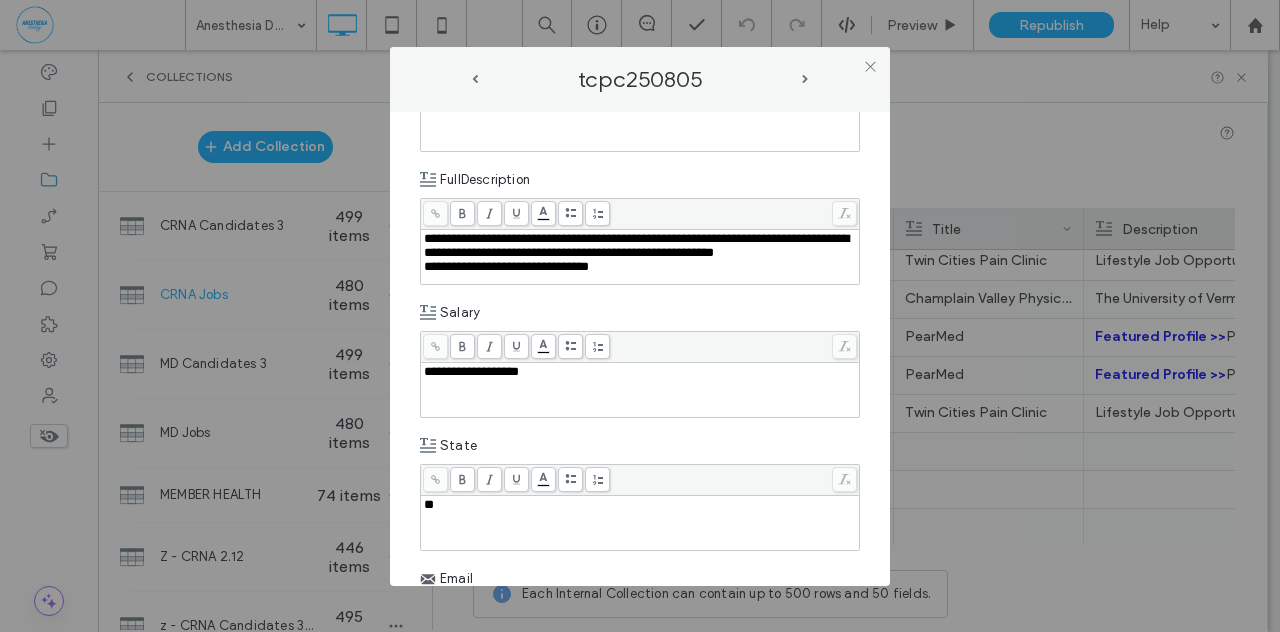 click on "**********" at bounding box center [506, 266] 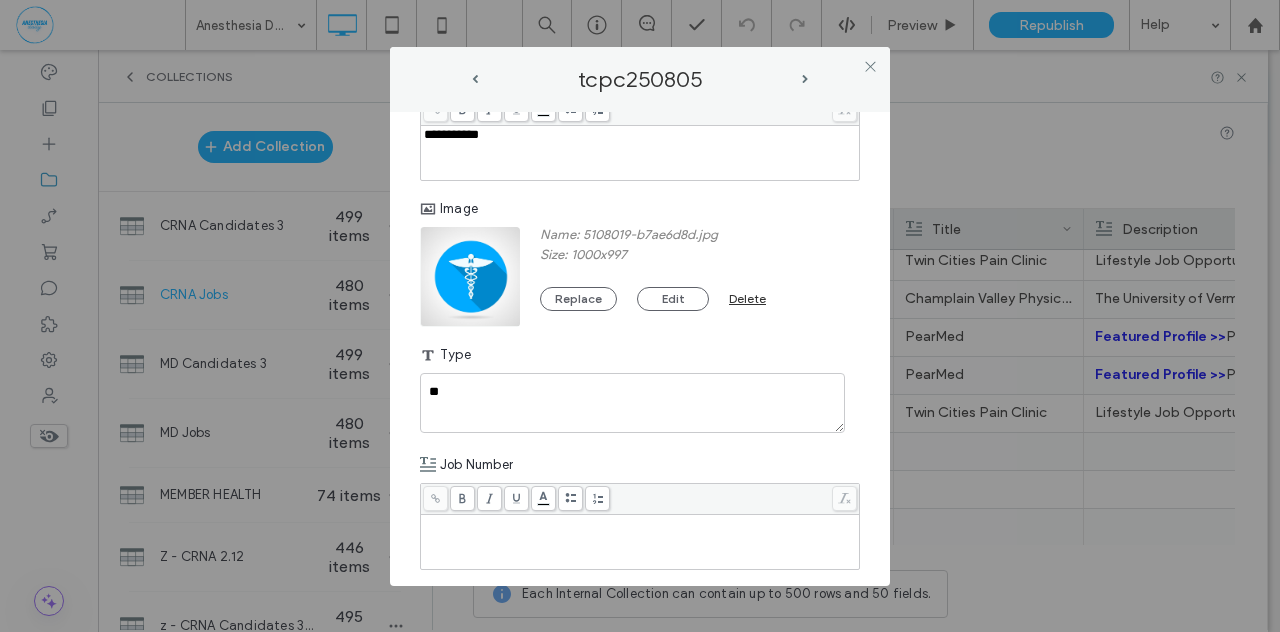 scroll, scrollTop: 1272, scrollLeft: 0, axis: vertical 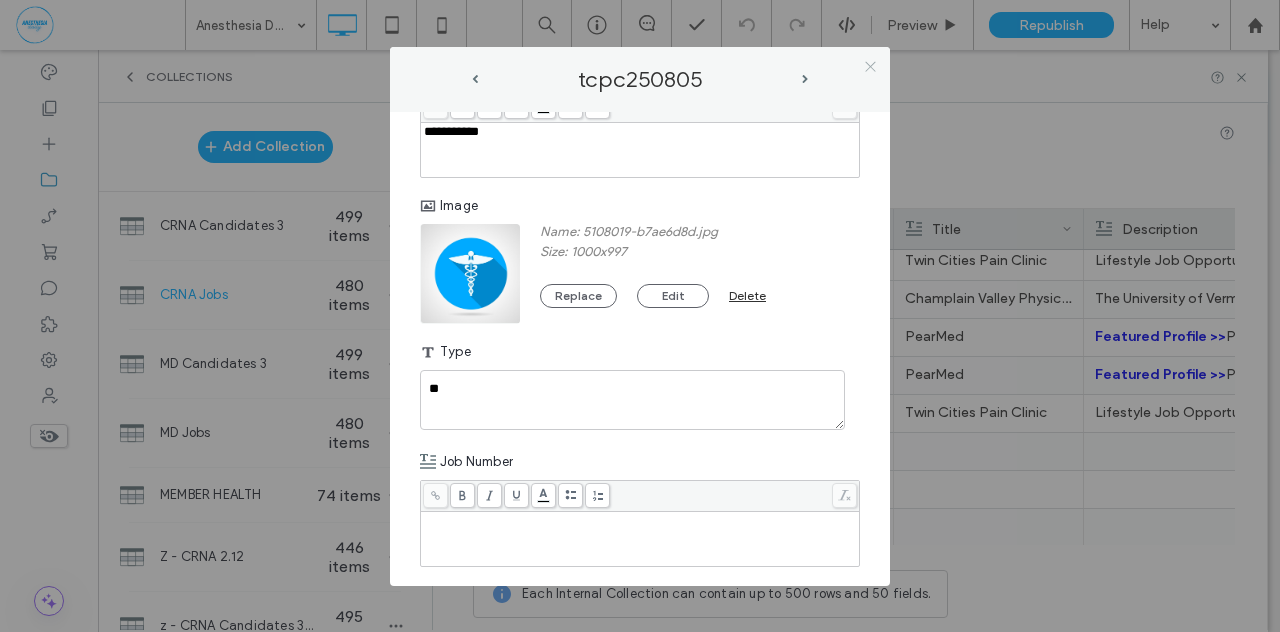 click 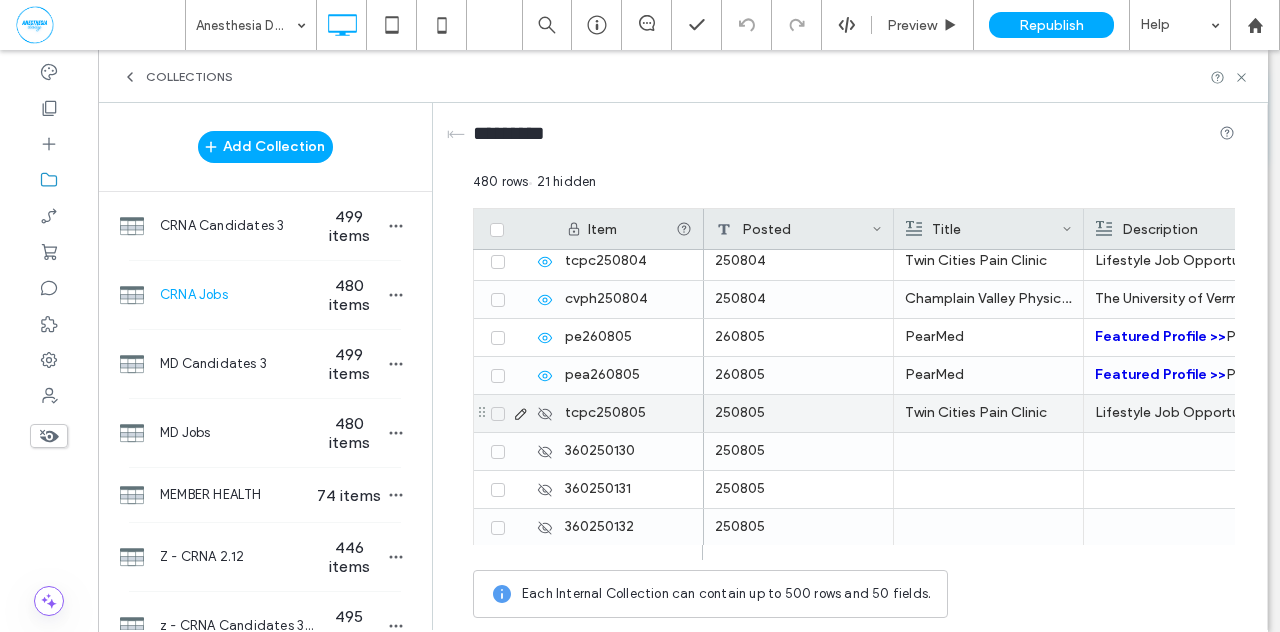 click 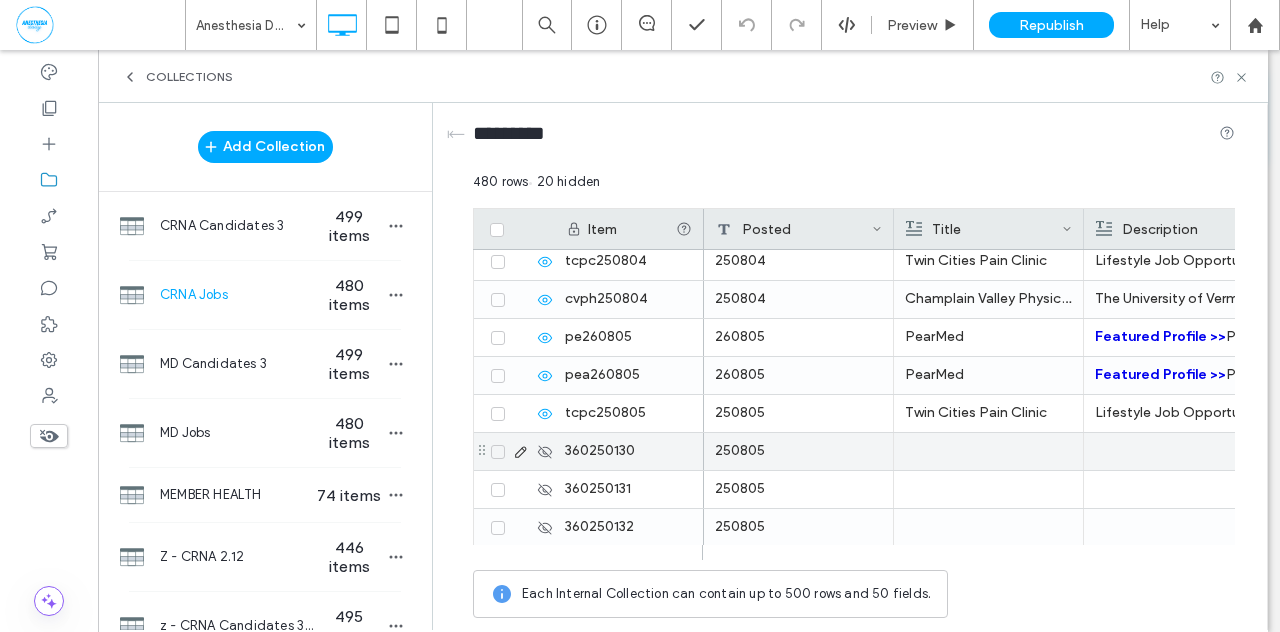 click 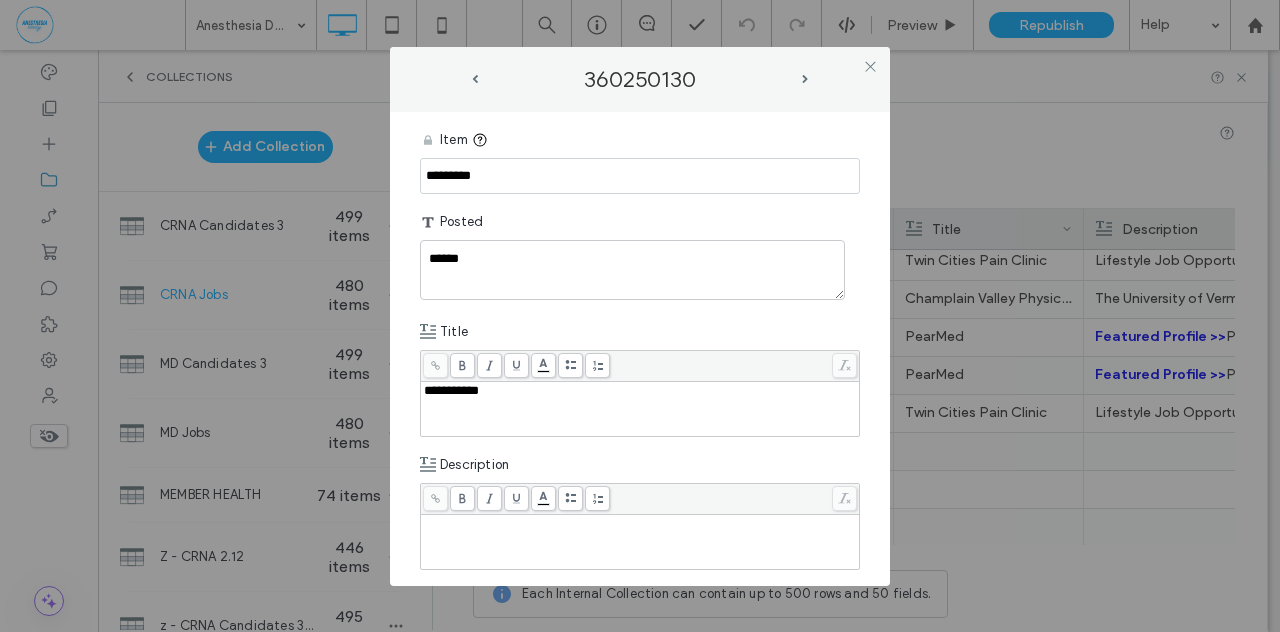drag, startPoint x: 497, startPoint y: 178, endPoint x: 372, endPoint y: 175, distance: 125.035995 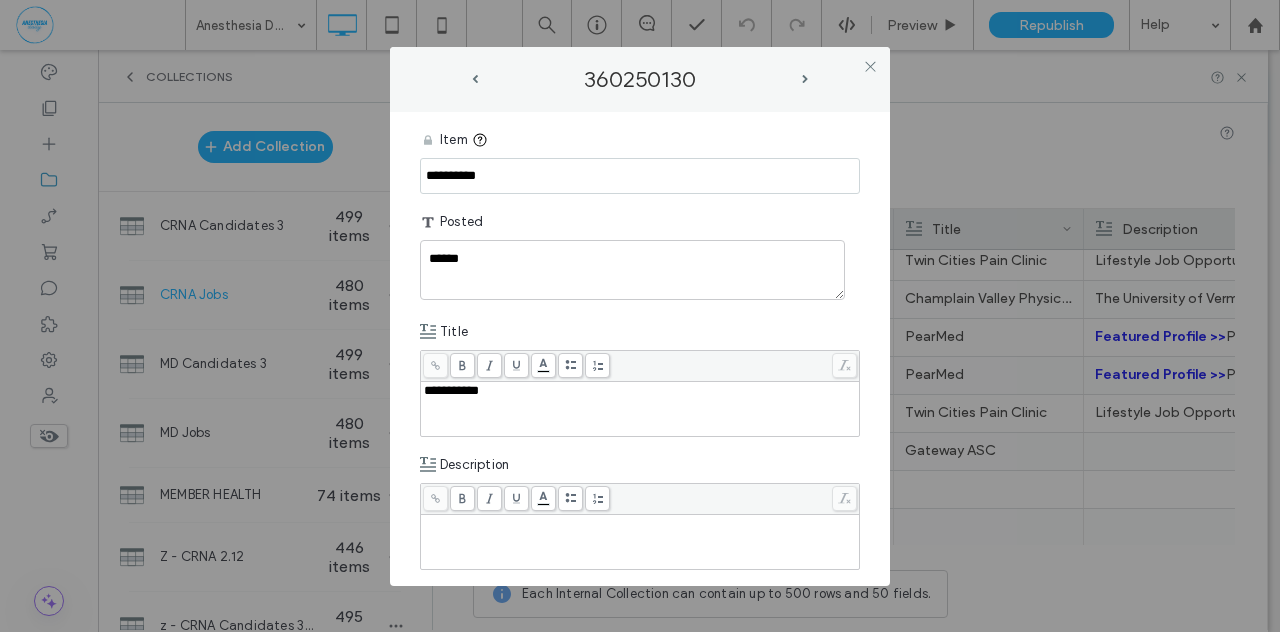 type on "**********" 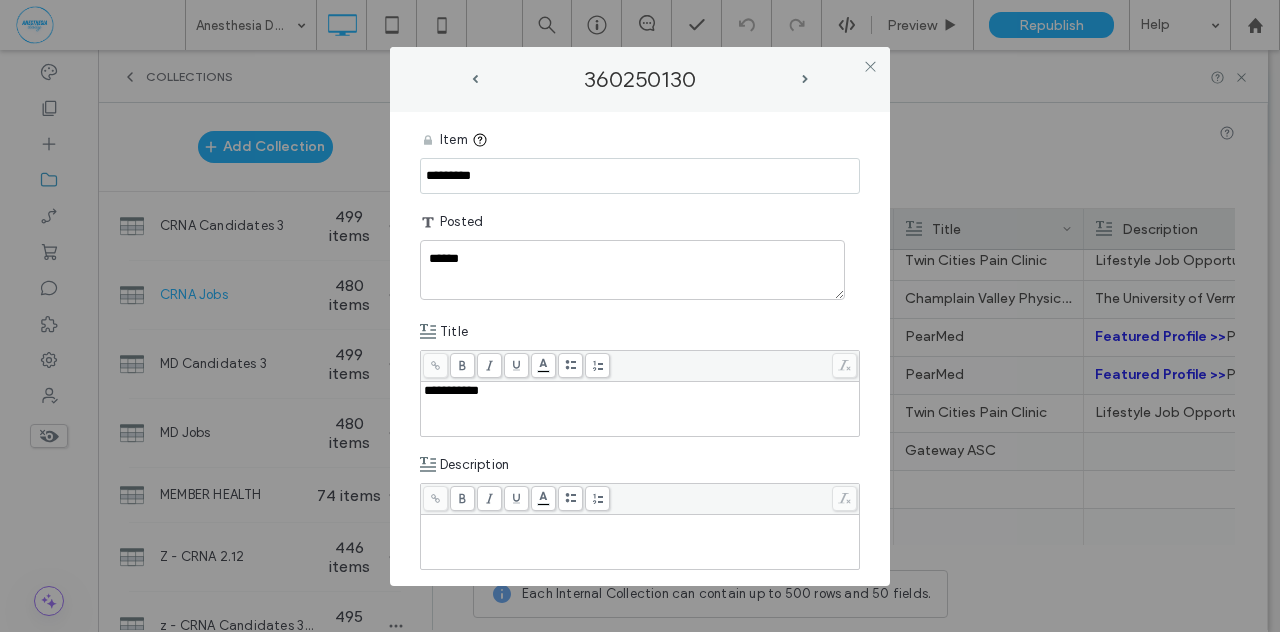 drag, startPoint x: 497, startPoint y: 175, endPoint x: 350, endPoint y: 173, distance: 147.01361 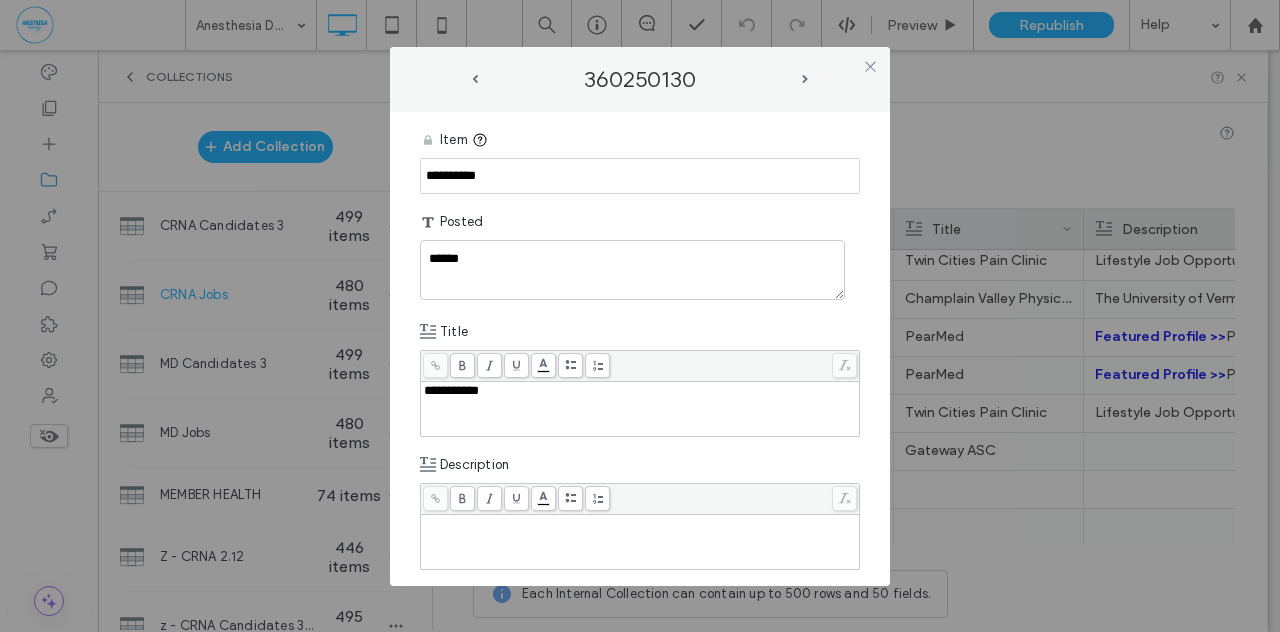 type on "**********" 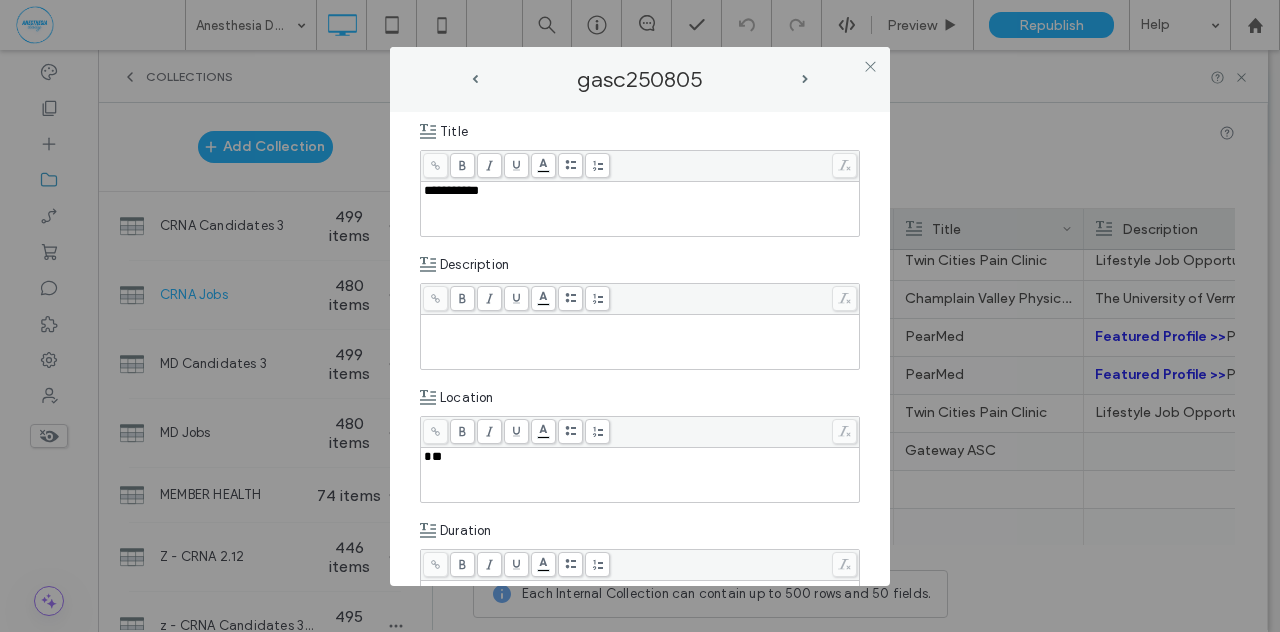 scroll, scrollTop: 311, scrollLeft: 0, axis: vertical 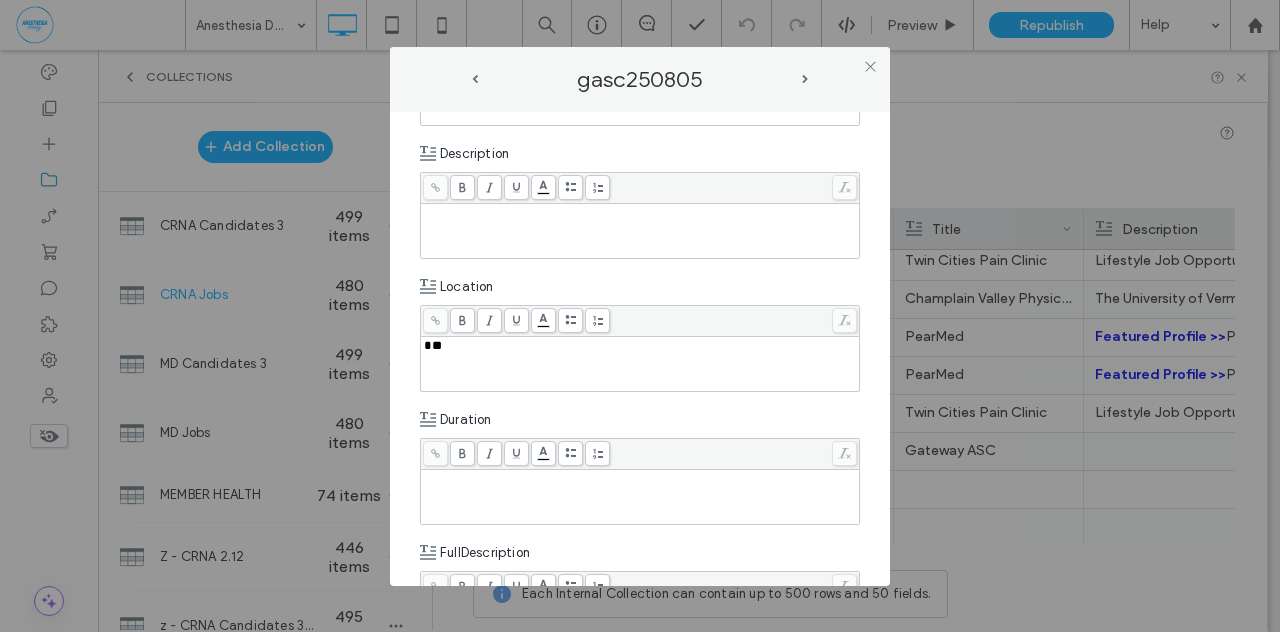click at bounding box center (640, 231) 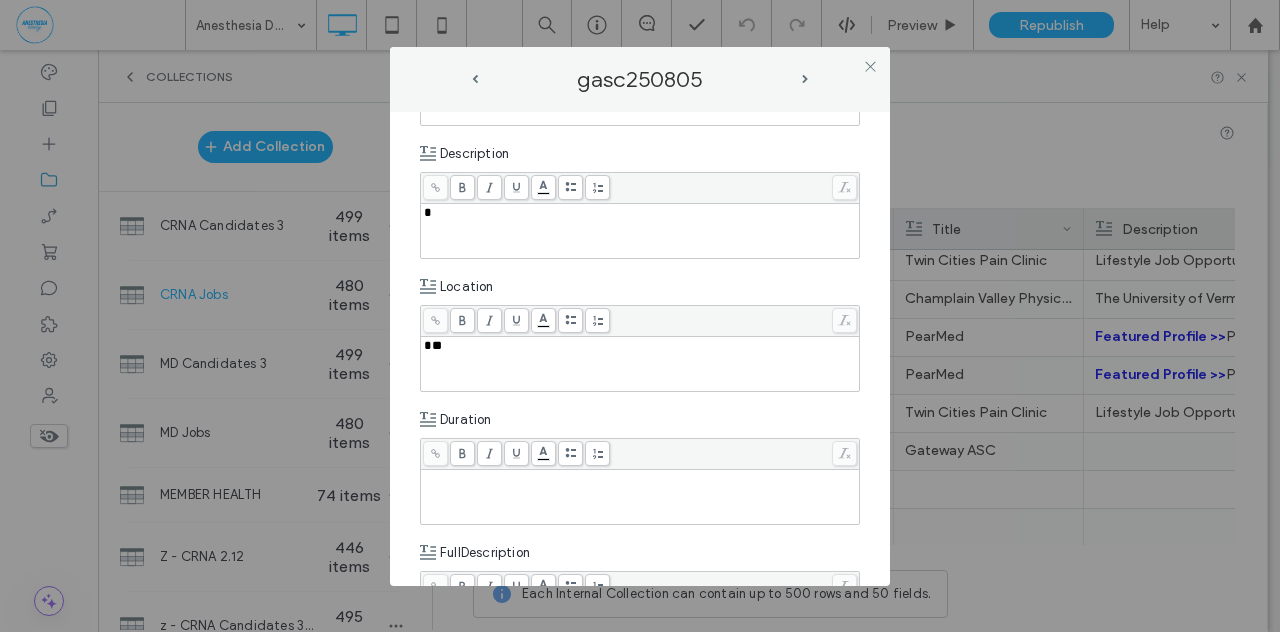 type 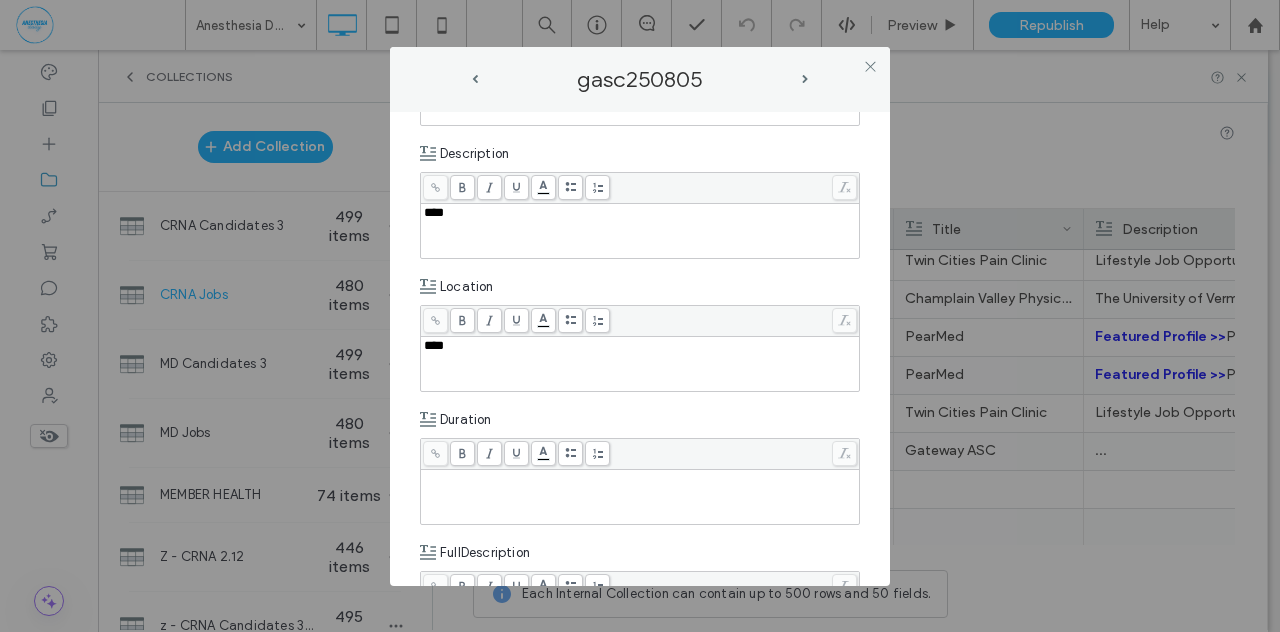 type 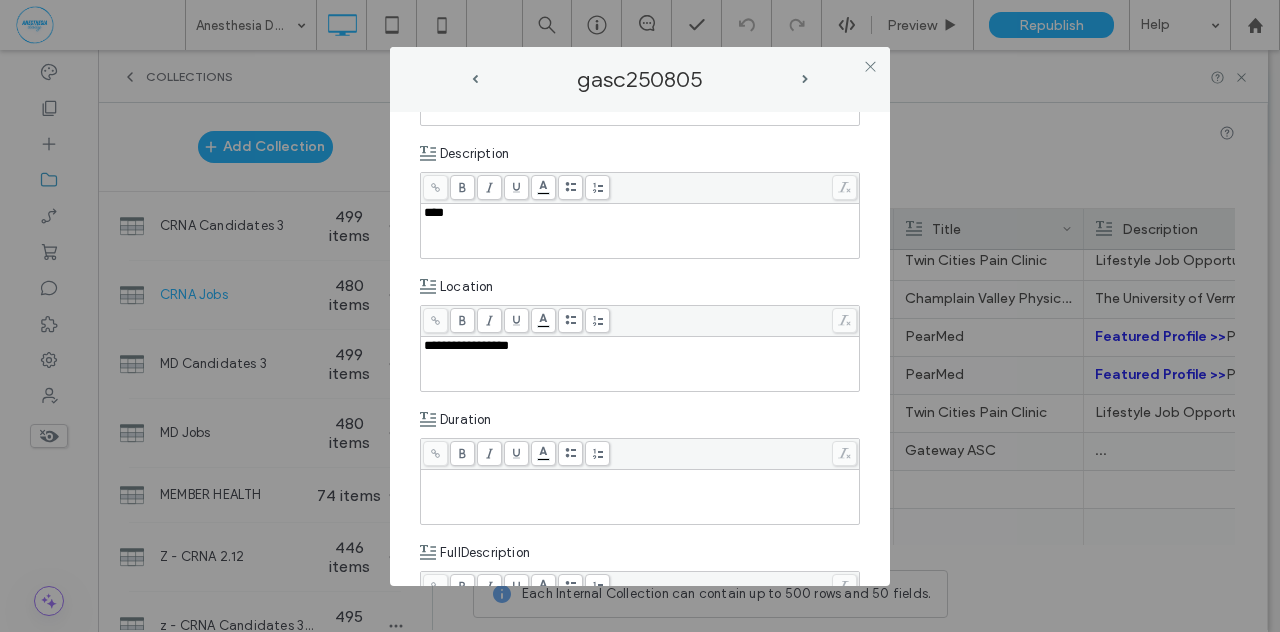 click at bounding box center (640, 479) 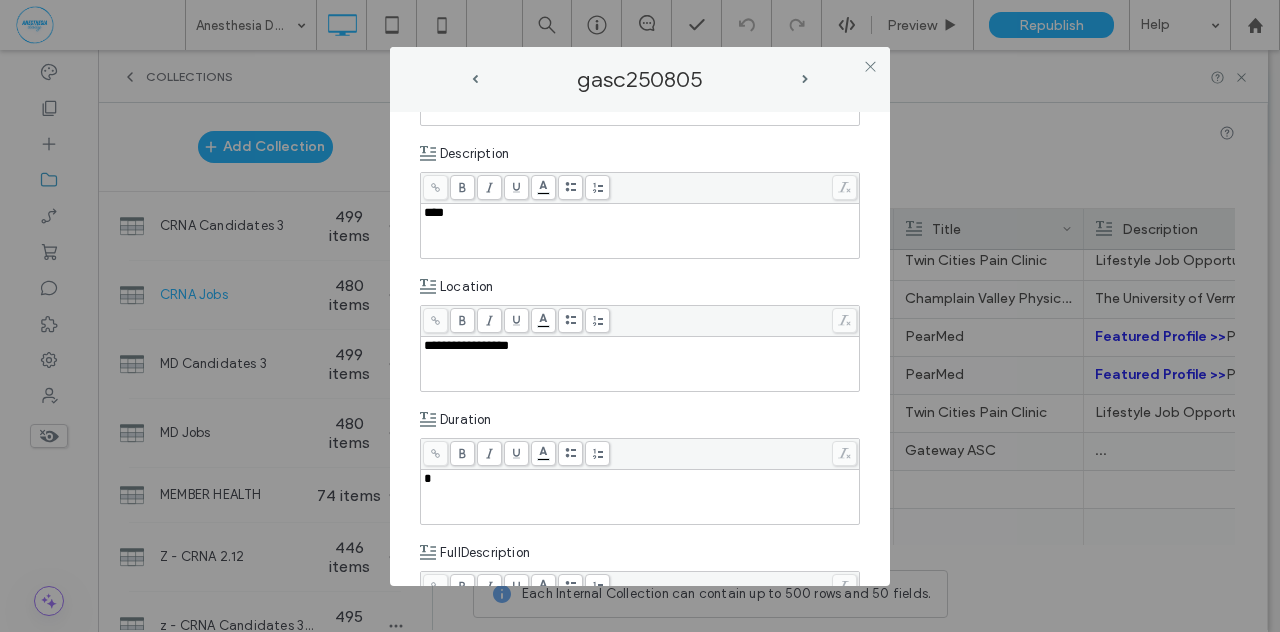 type 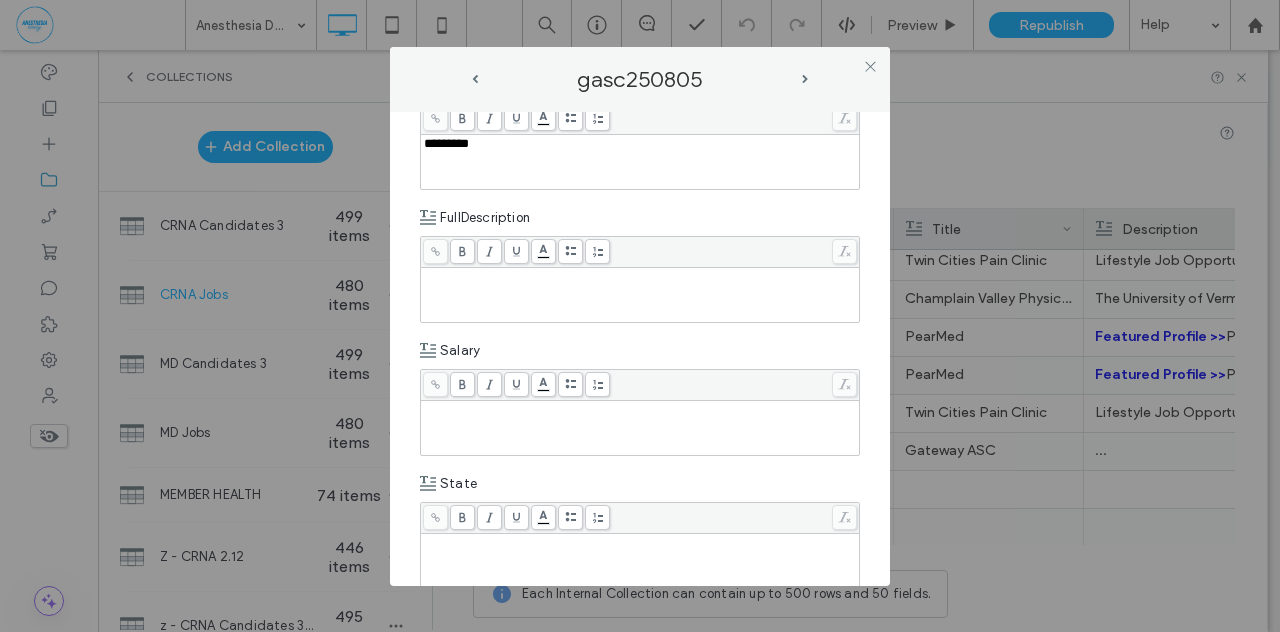 scroll, scrollTop: 653, scrollLeft: 0, axis: vertical 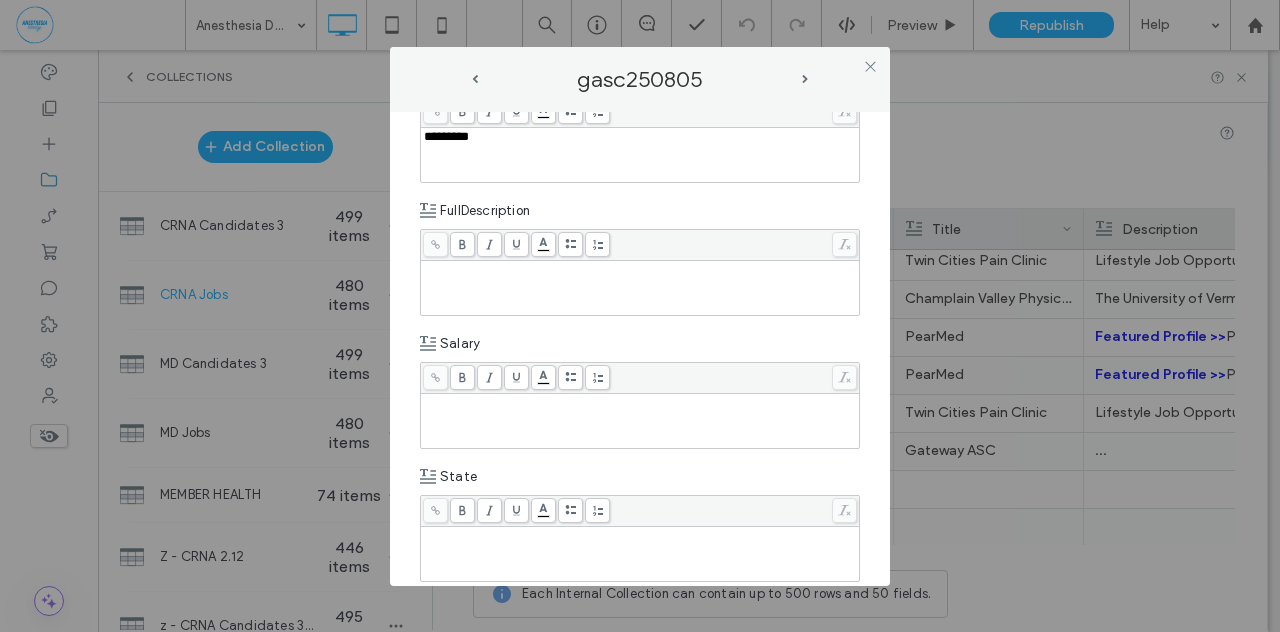click at bounding box center [640, 536] 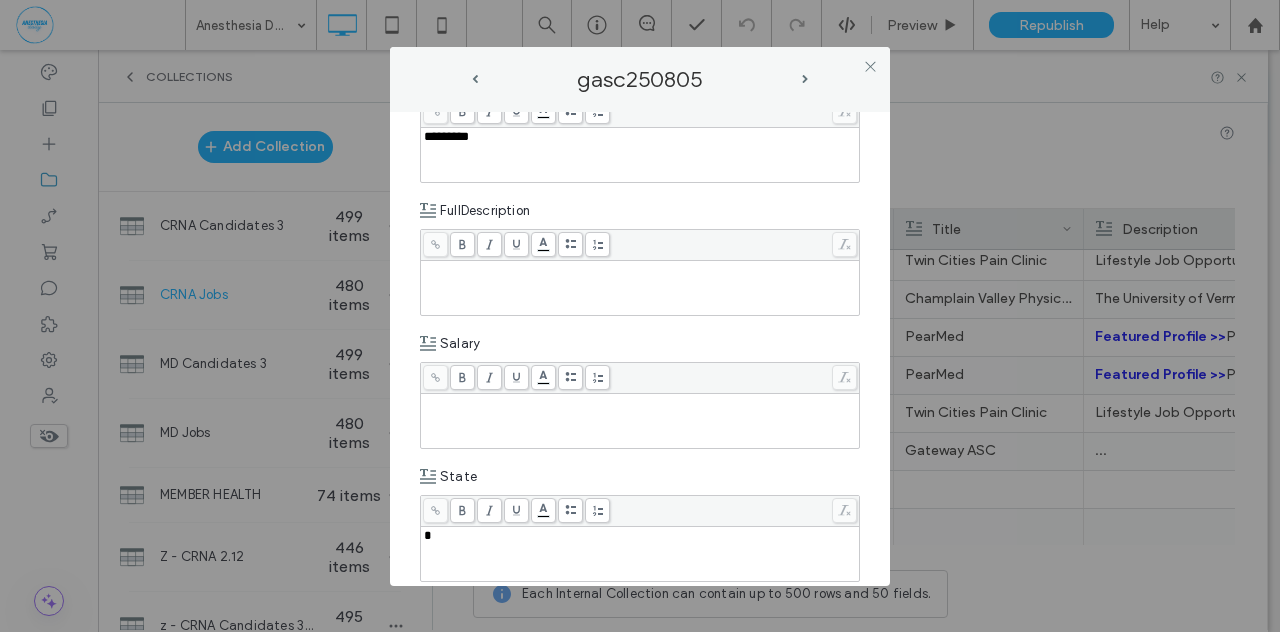 type 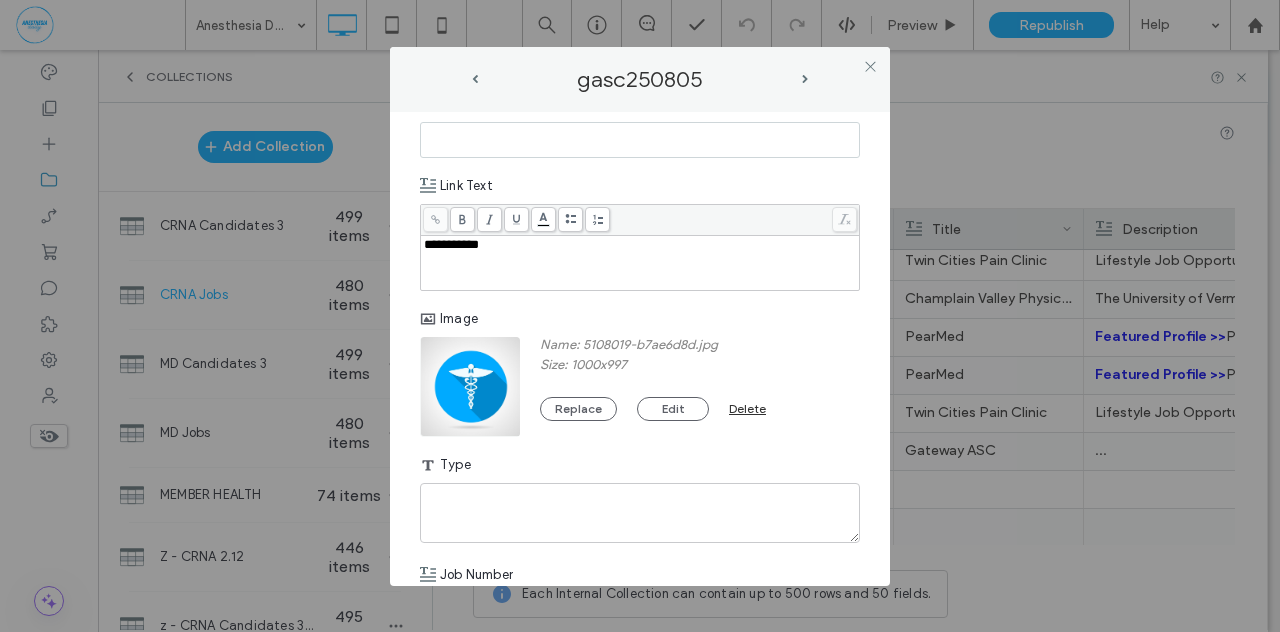 scroll, scrollTop: 1272, scrollLeft: 0, axis: vertical 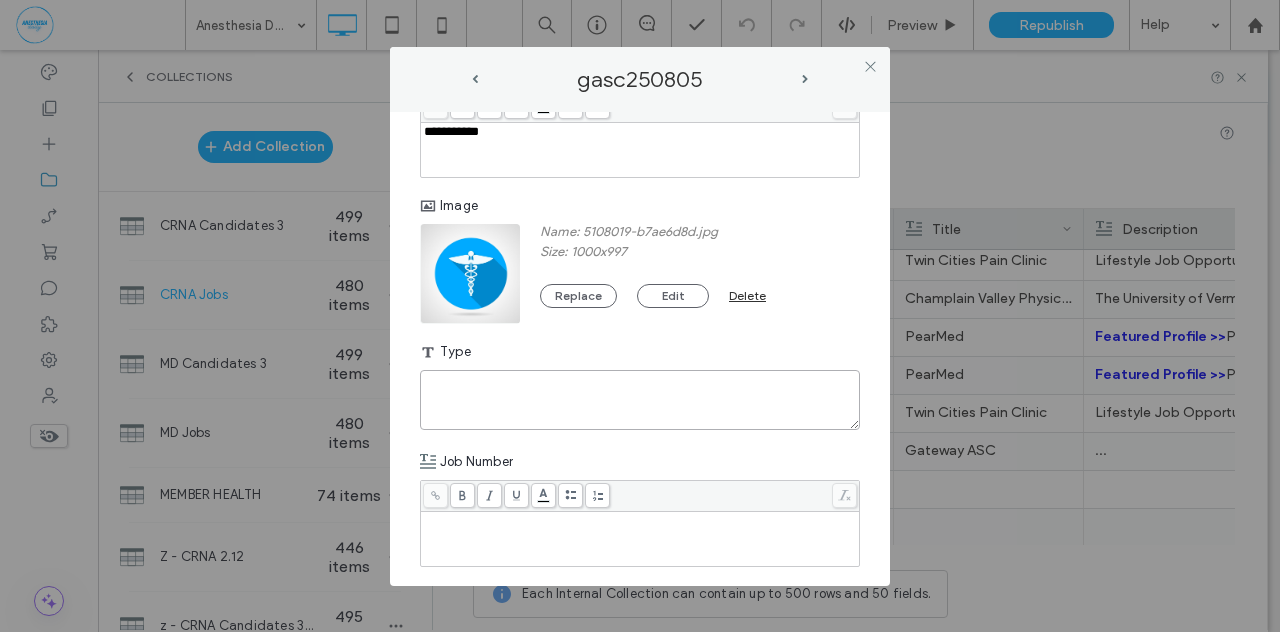 click at bounding box center (640, 400) 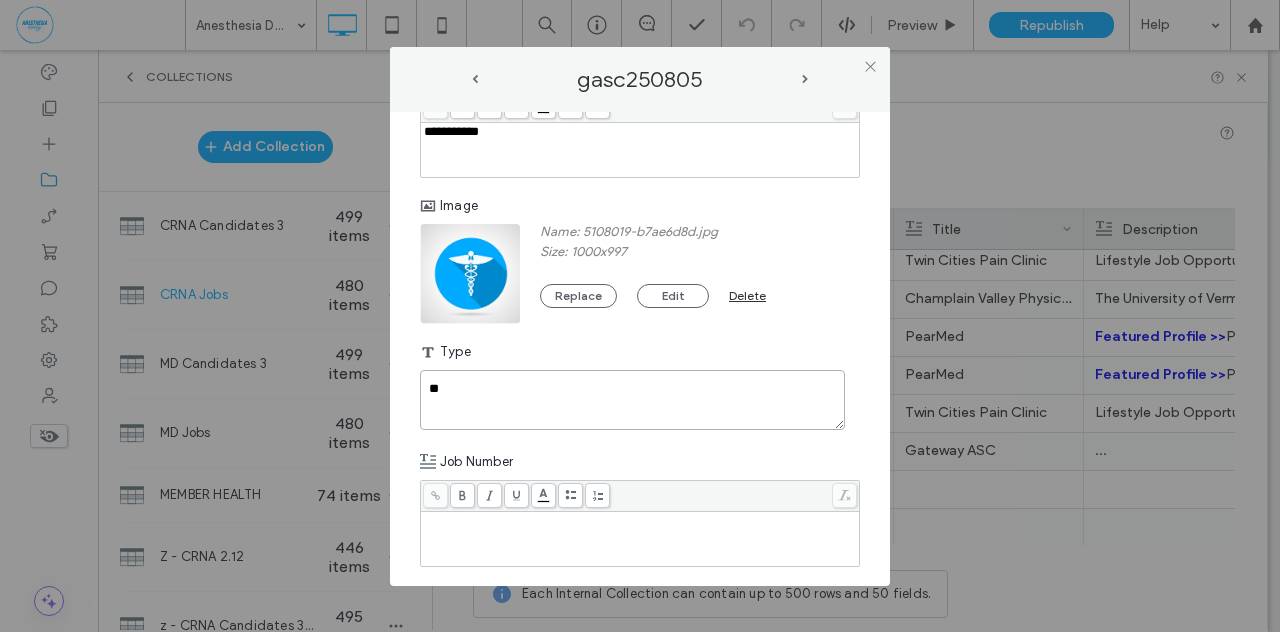 type on "**" 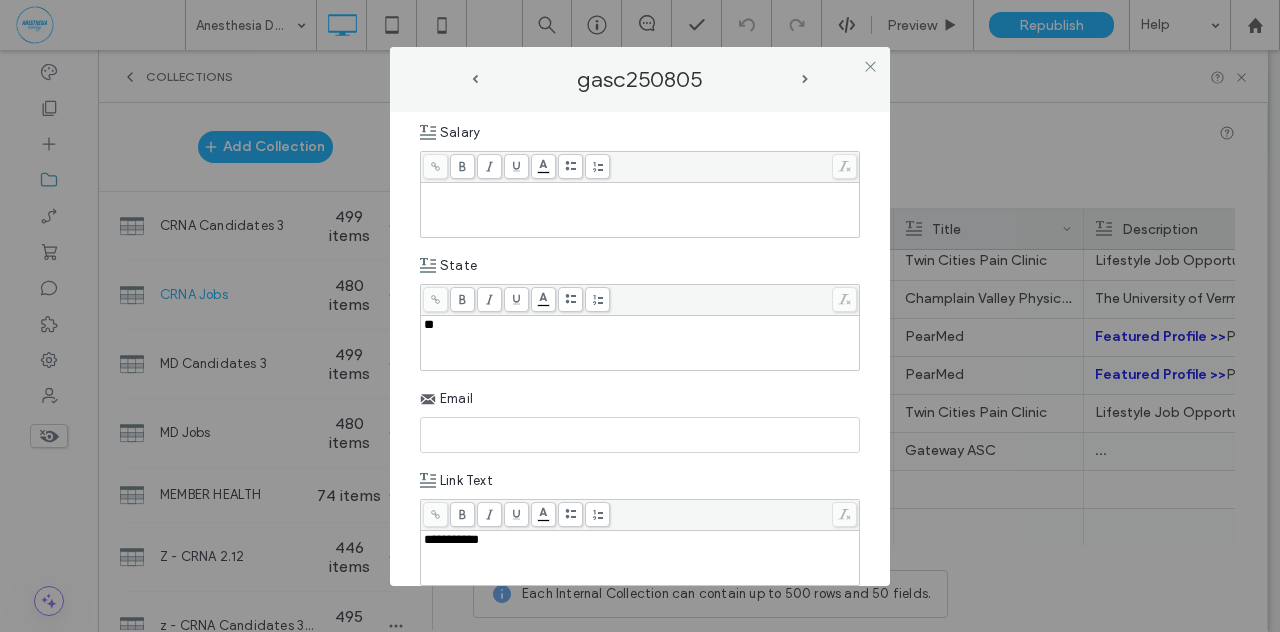 scroll, scrollTop: 852, scrollLeft: 0, axis: vertical 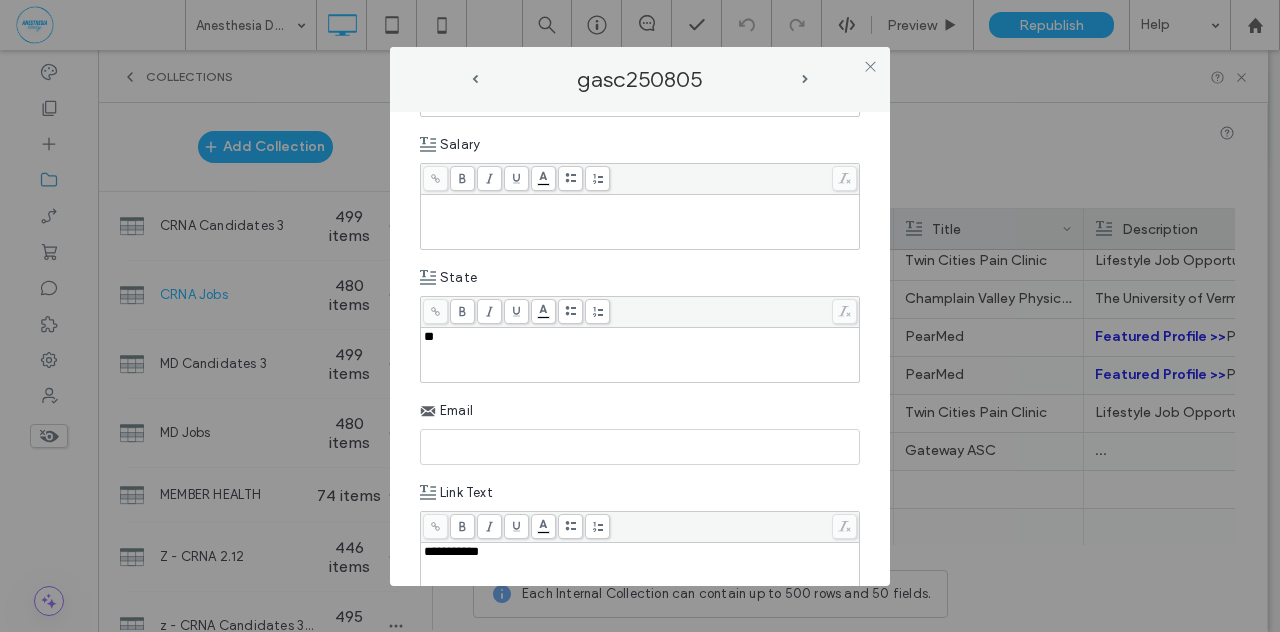 paste on "**********" 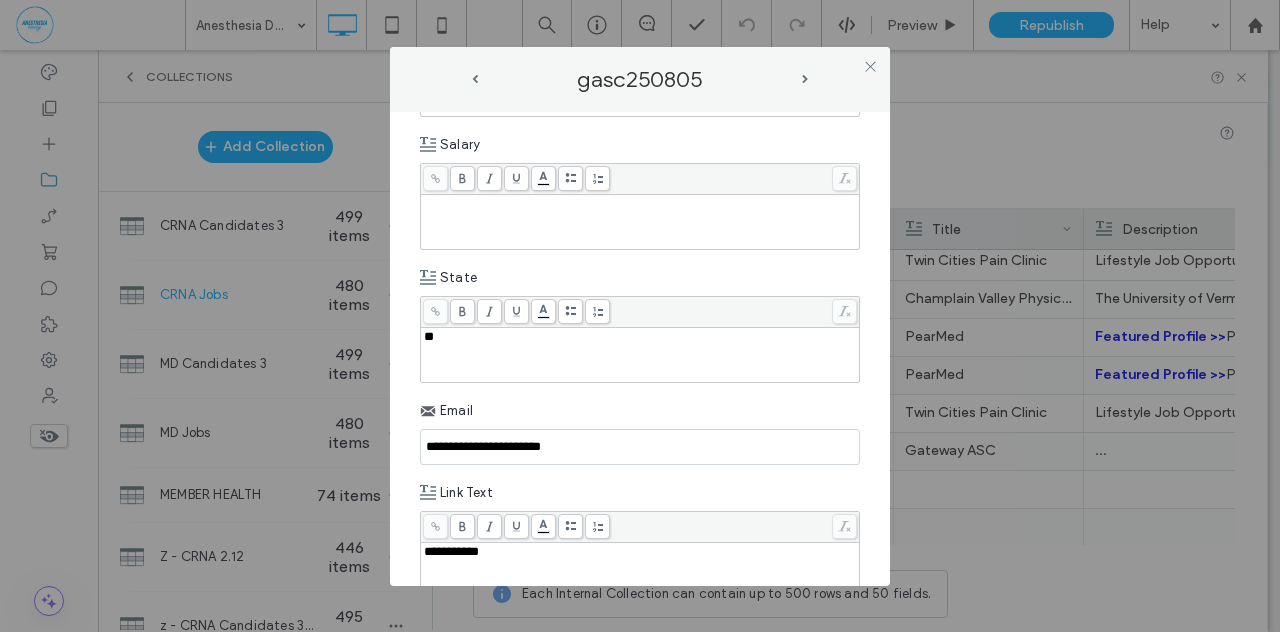 type on "**********" 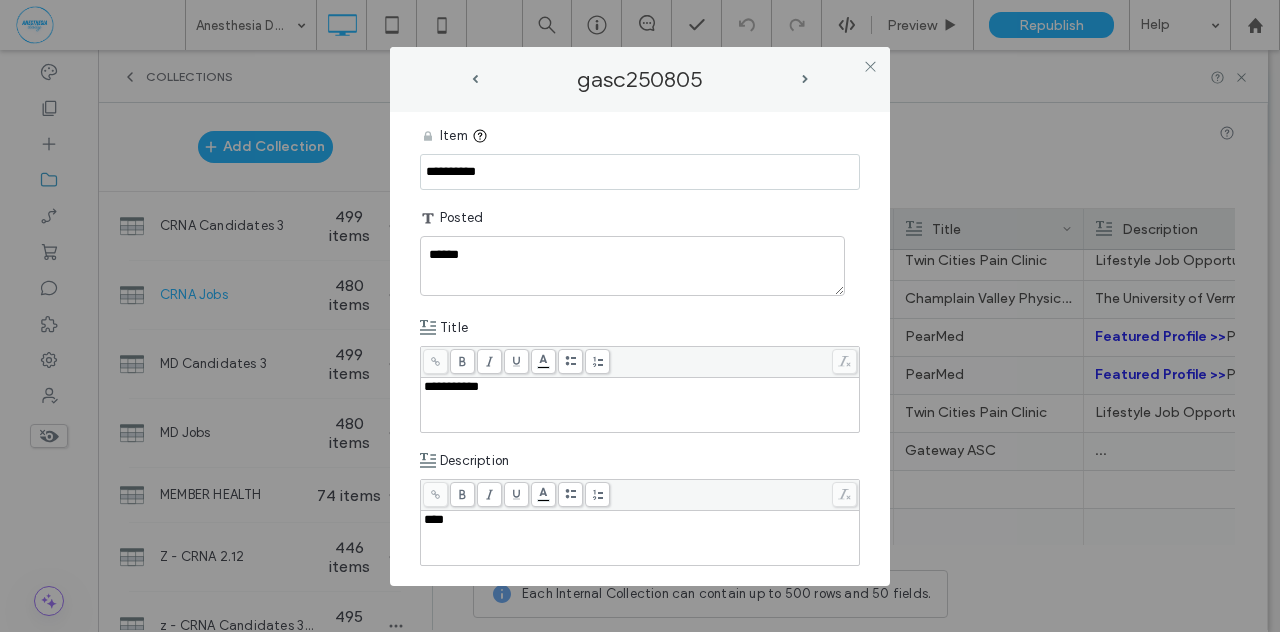 scroll, scrollTop: 0, scrollLeft: 0, axis: both 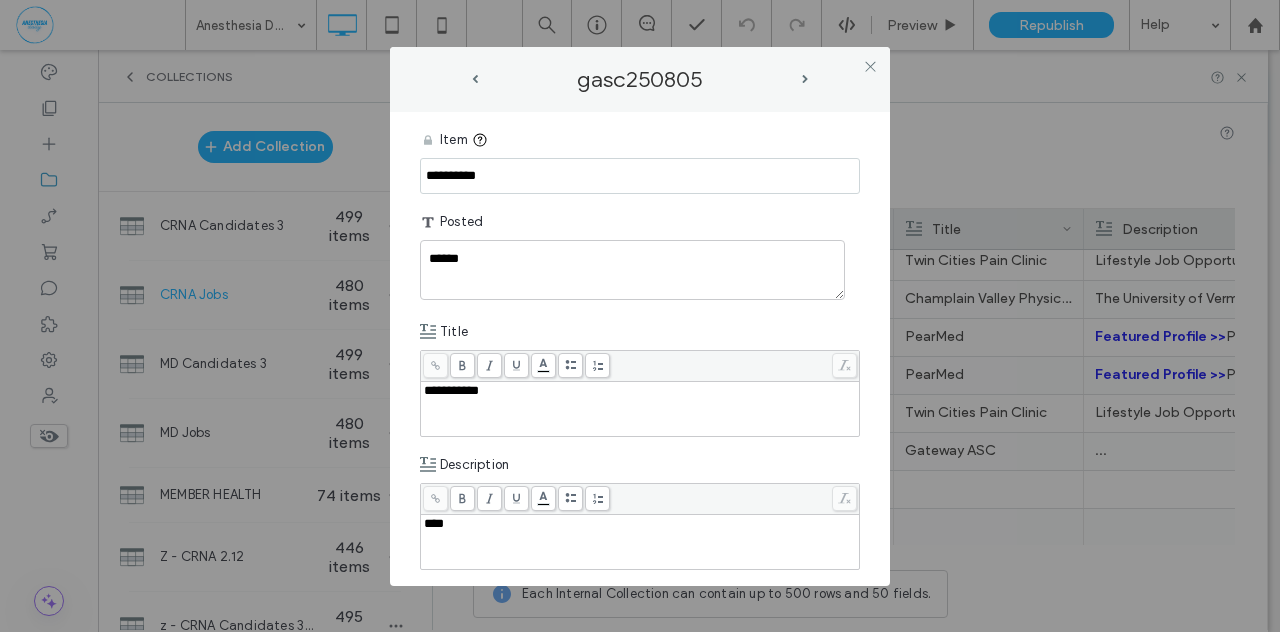 click on "***" at bounding box center [434, 523] 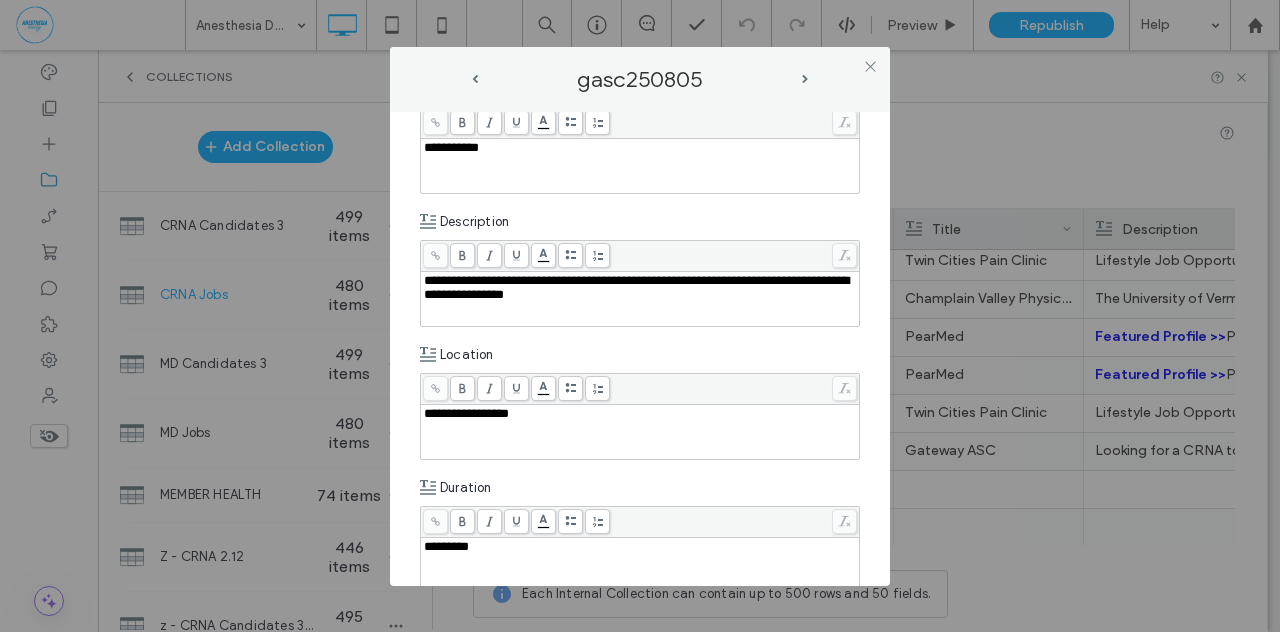 scroll, scrollTop: 365, scrollLeft: 0, axis: vertical 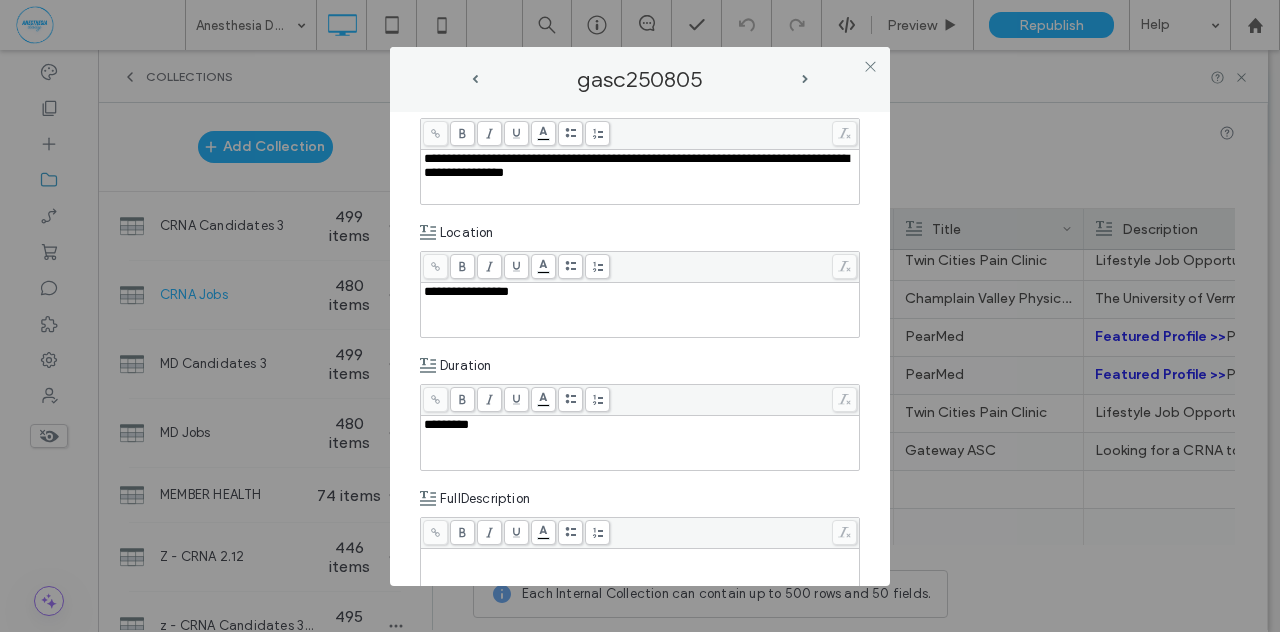 paste 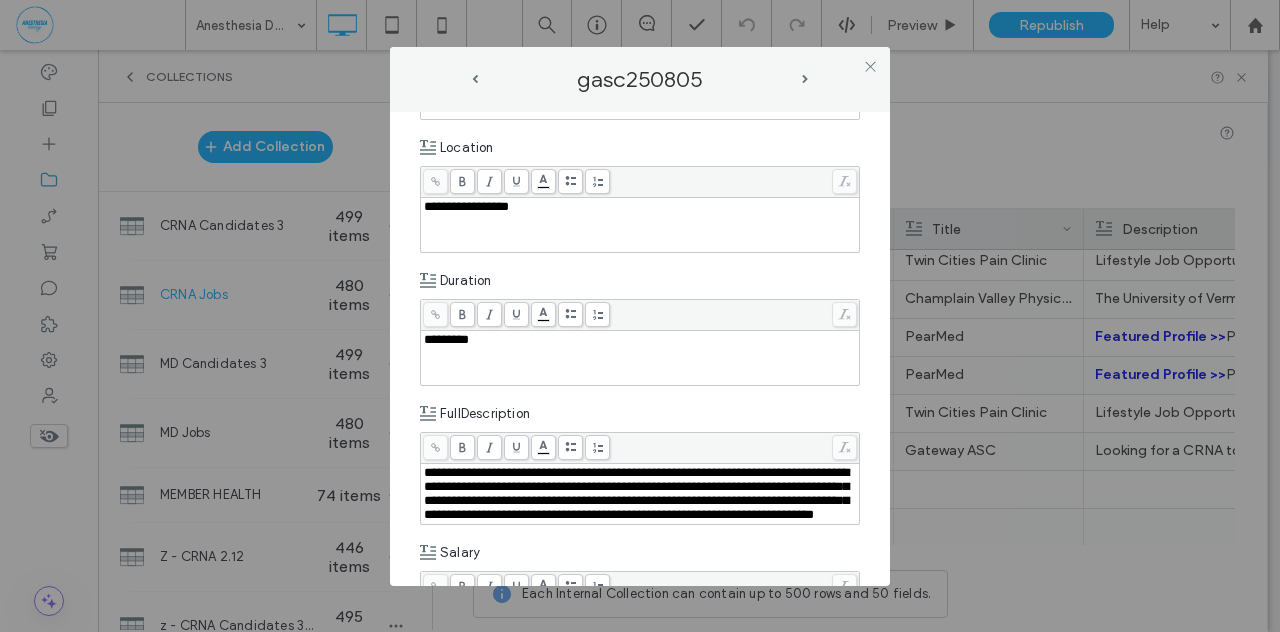 scroll, scrollTop: 638, scrollLeft: 0, axis: vertical 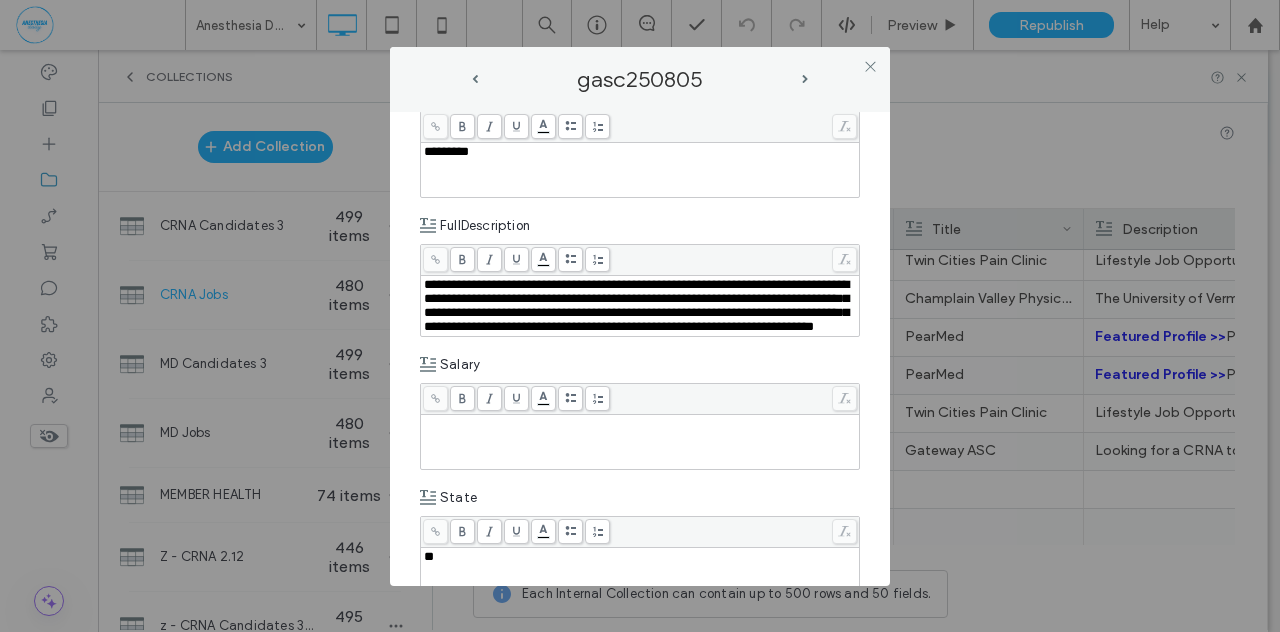 click on "**********" at bounding box center (636, 305) 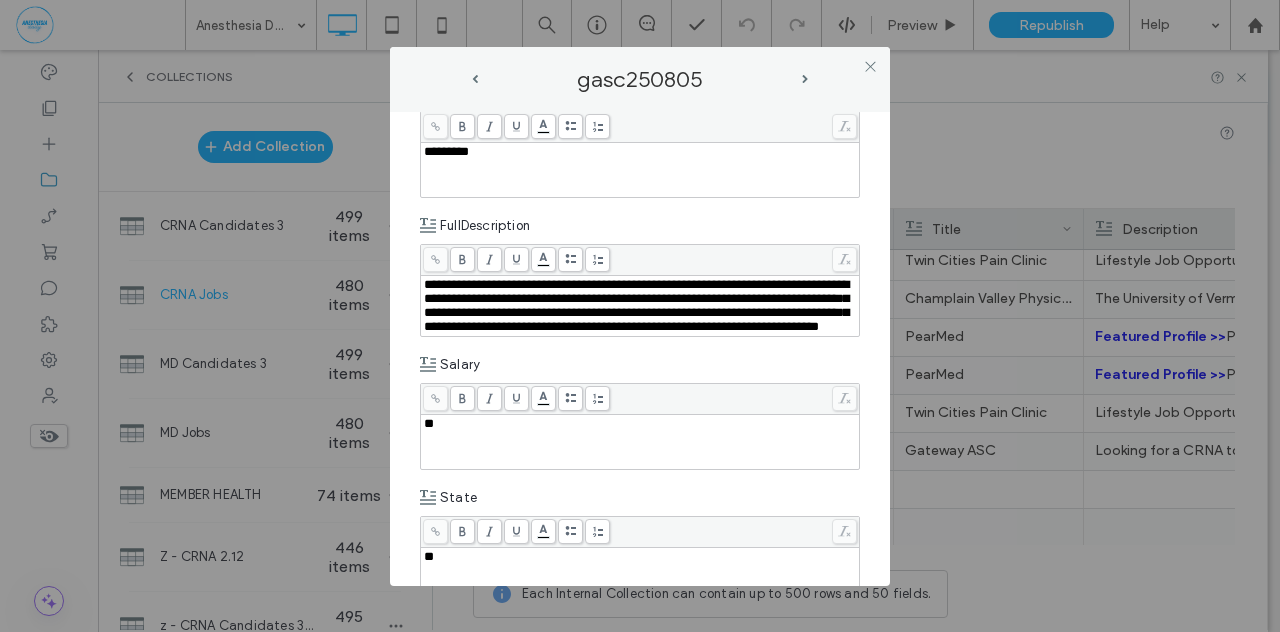type 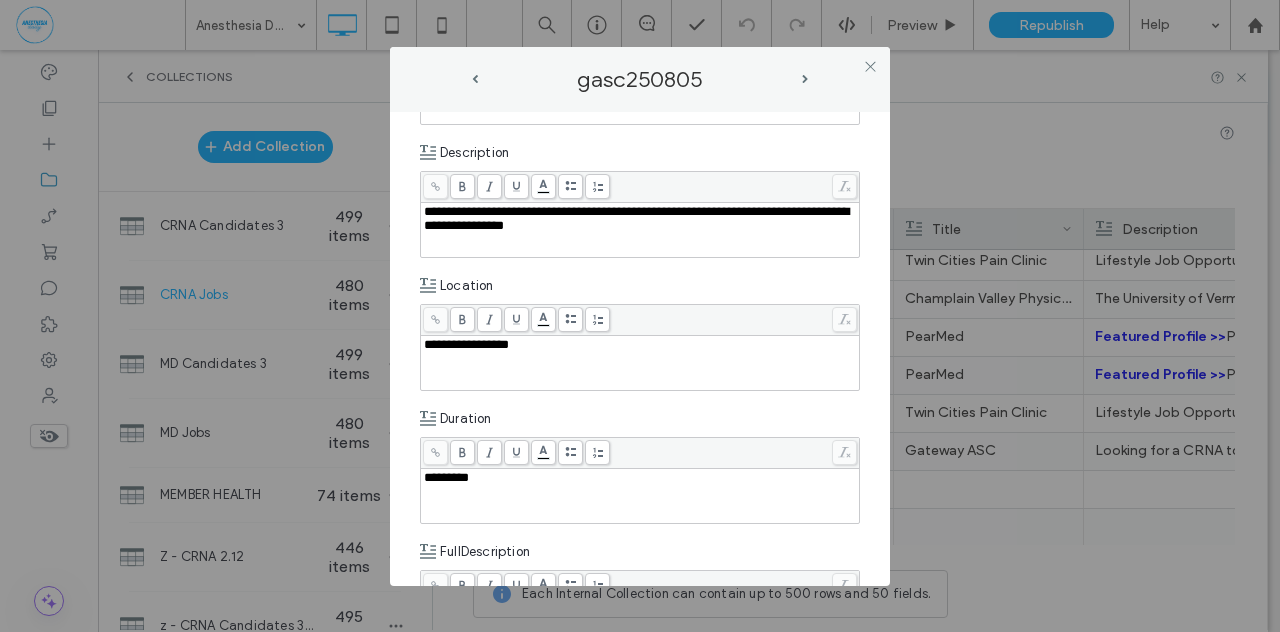 scroll, scrollTop: 318, scrollLeft: 0, axis: vertical 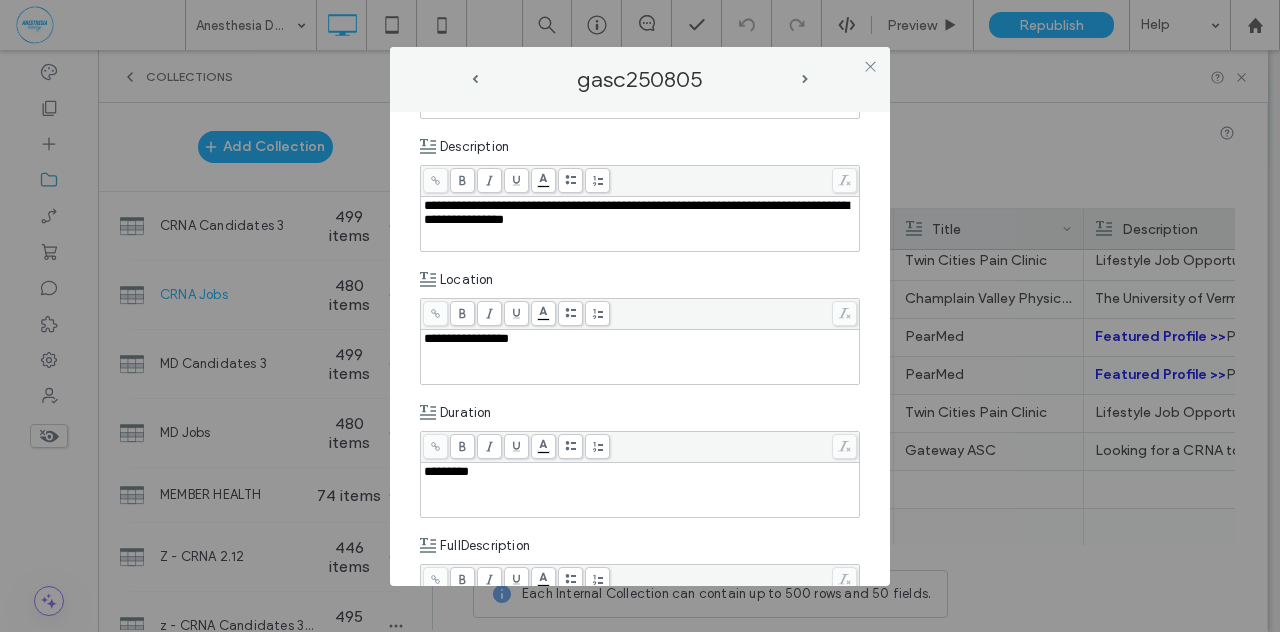 click on "**********" at bounding box center [640, 213] 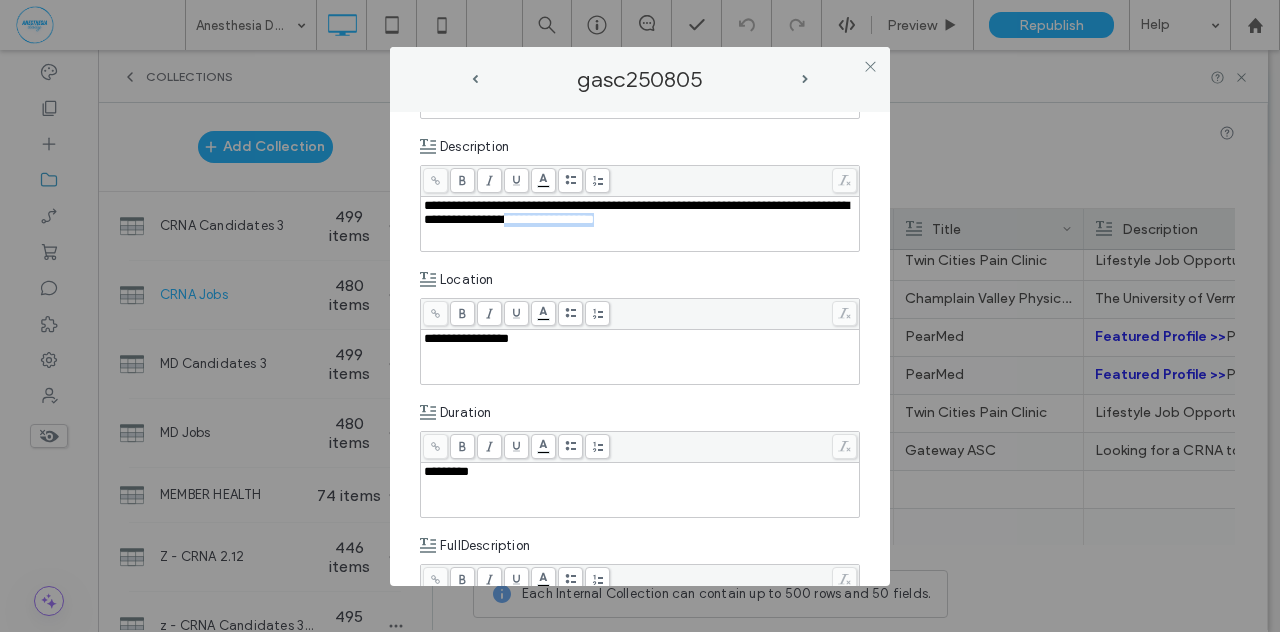 drag, startPoint x: 611, startPoint y: 217, endPoint x: 698, endPoint y: 217, distance: 87 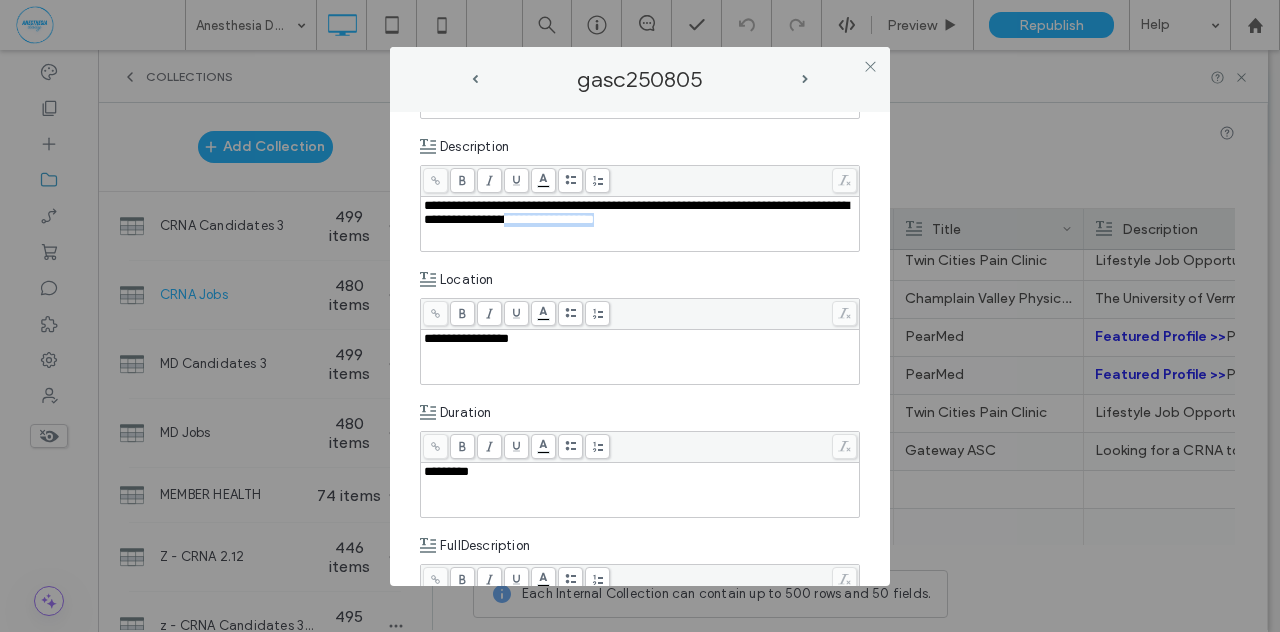 click on "**********" at bounding box center (640, 213) 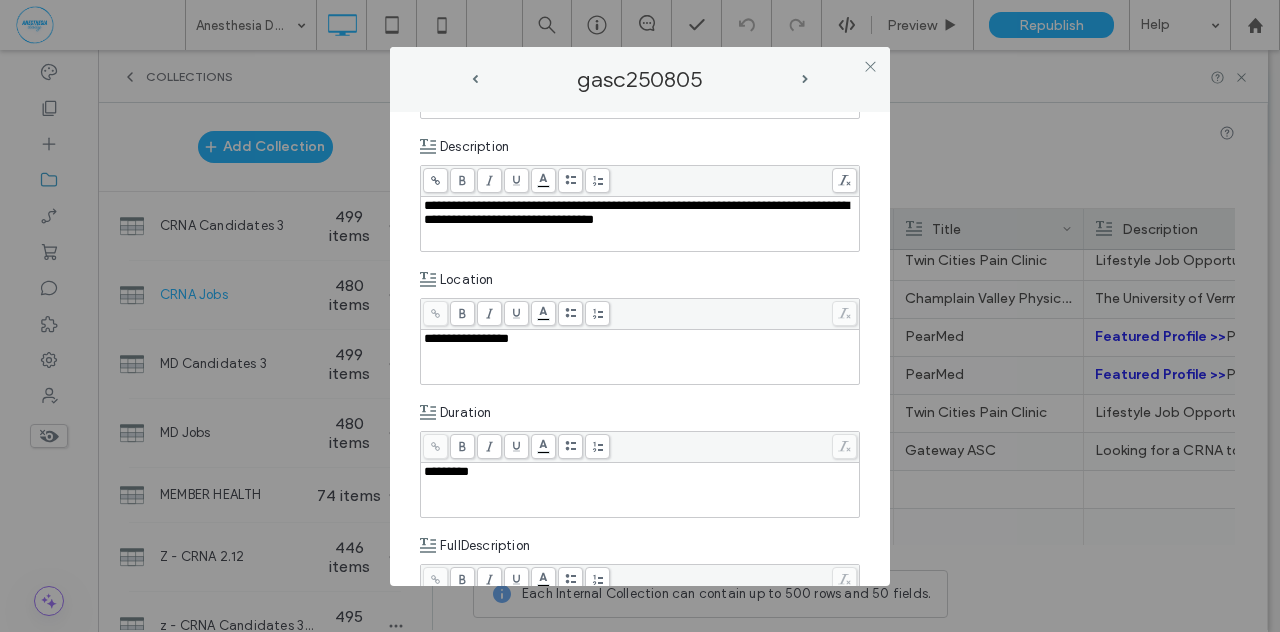 click 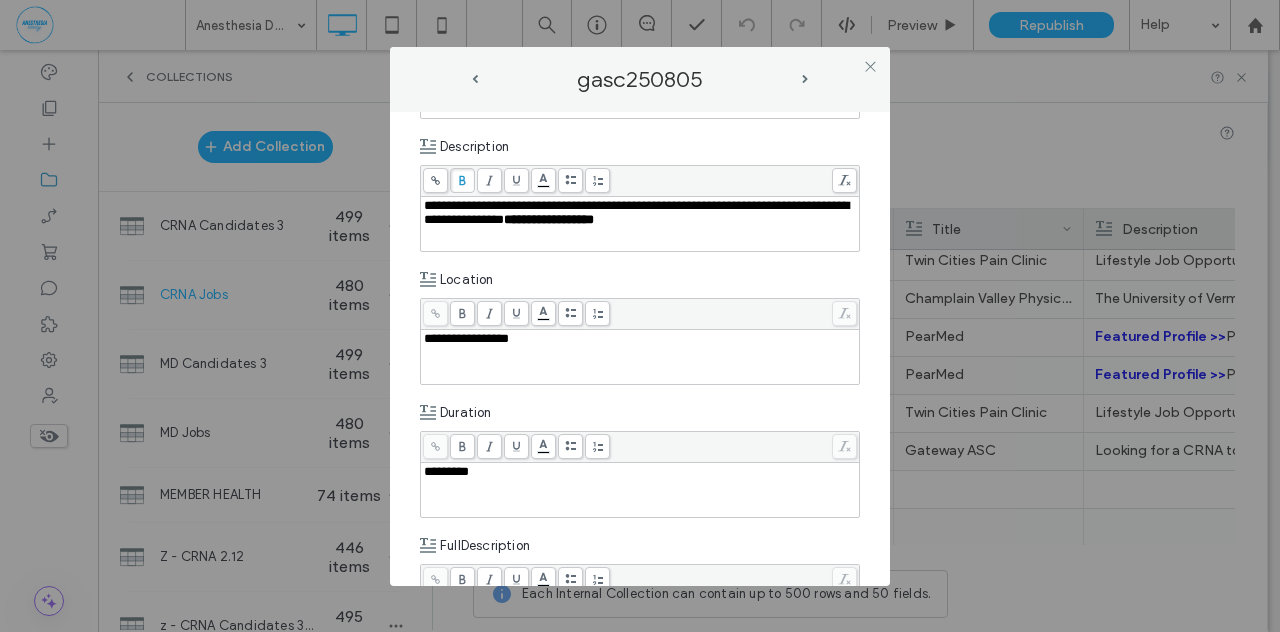 click on "**********" at bounding box center [640, 316] 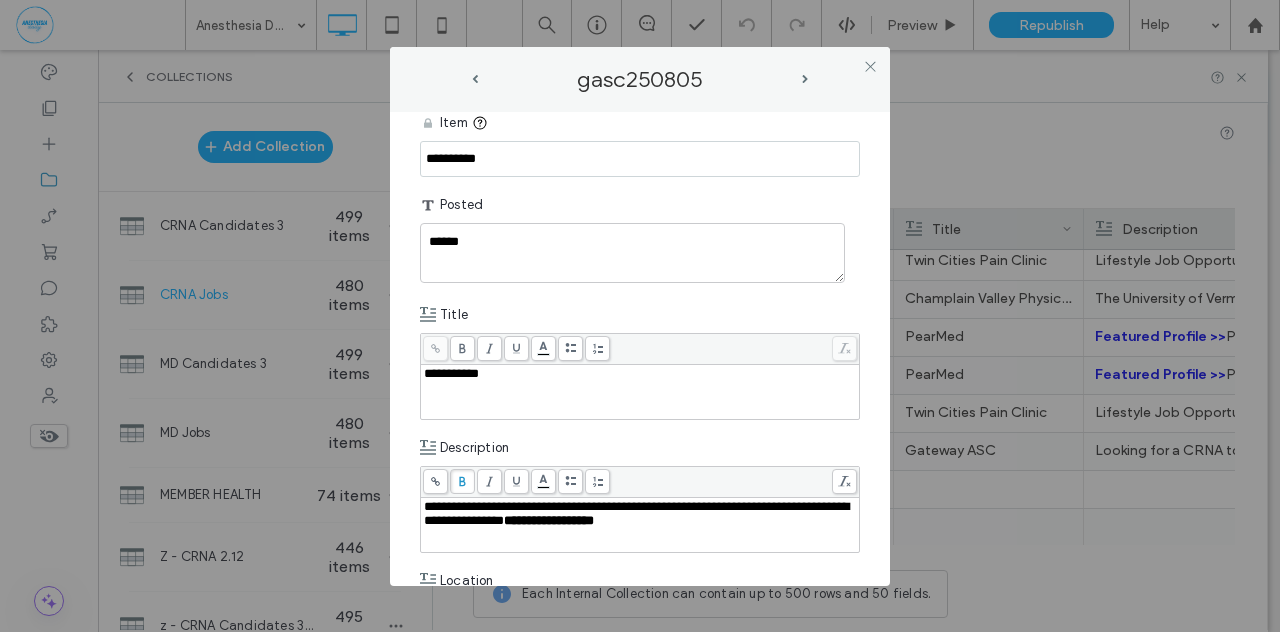 scroll, scrollTop: 0, scrollLeft: 0, axis: both 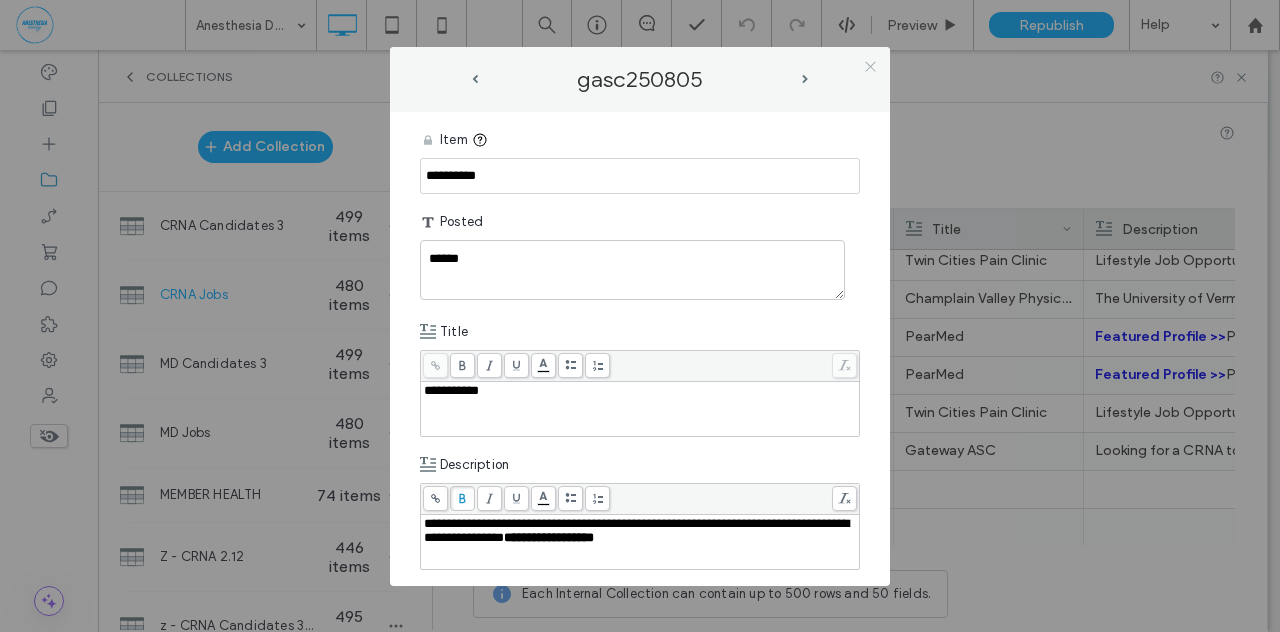 click 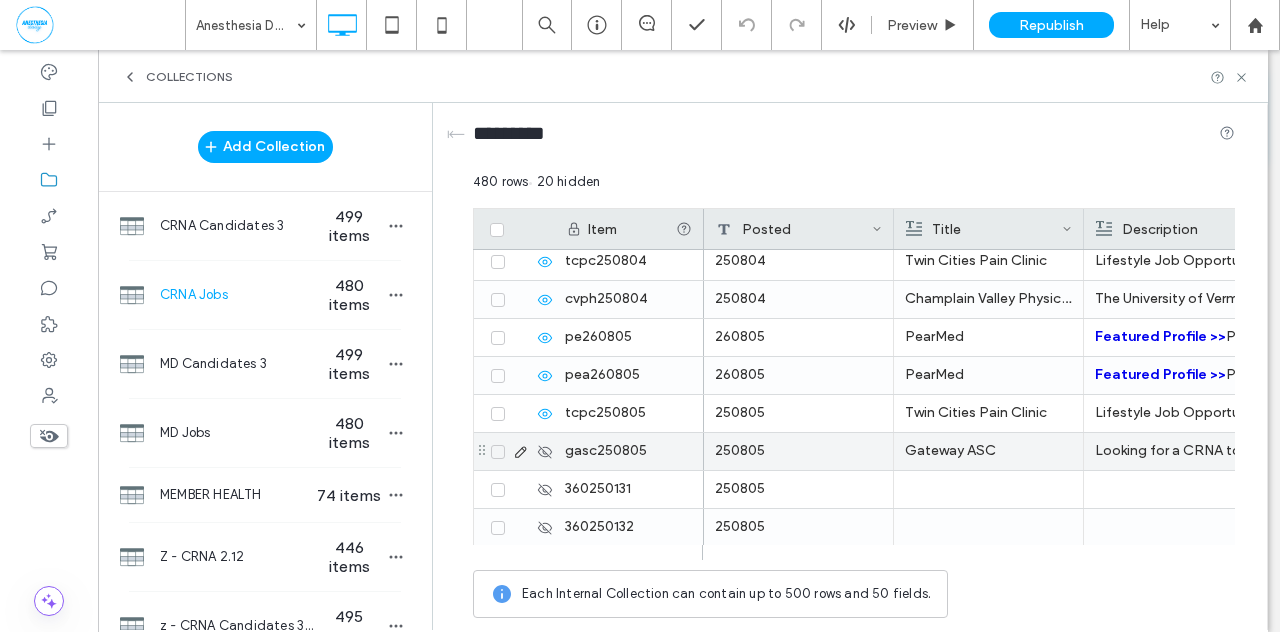 click 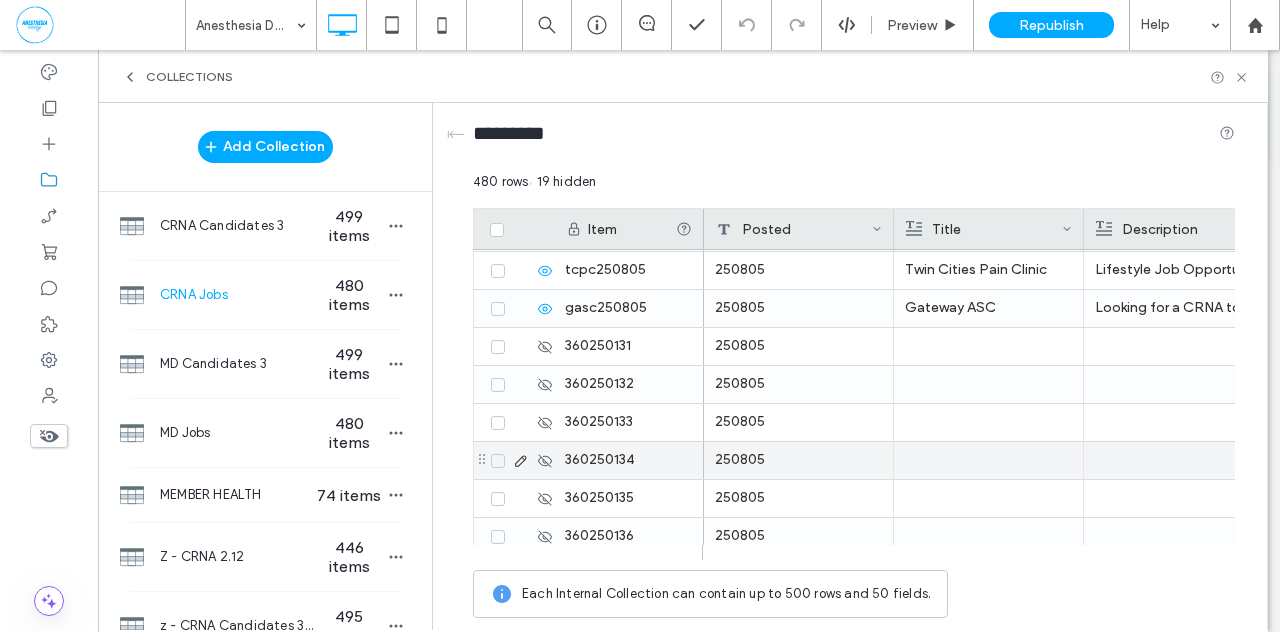 scroll, scrollTop: 17888, scrollLeft: 0, axis: vertical 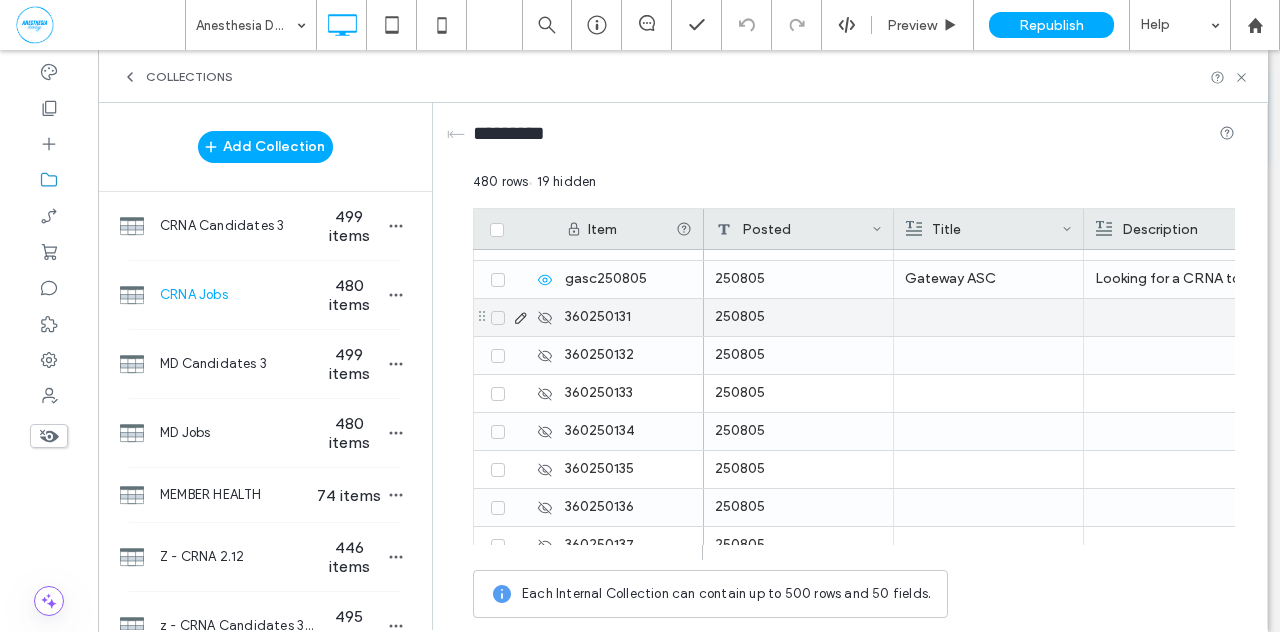 click 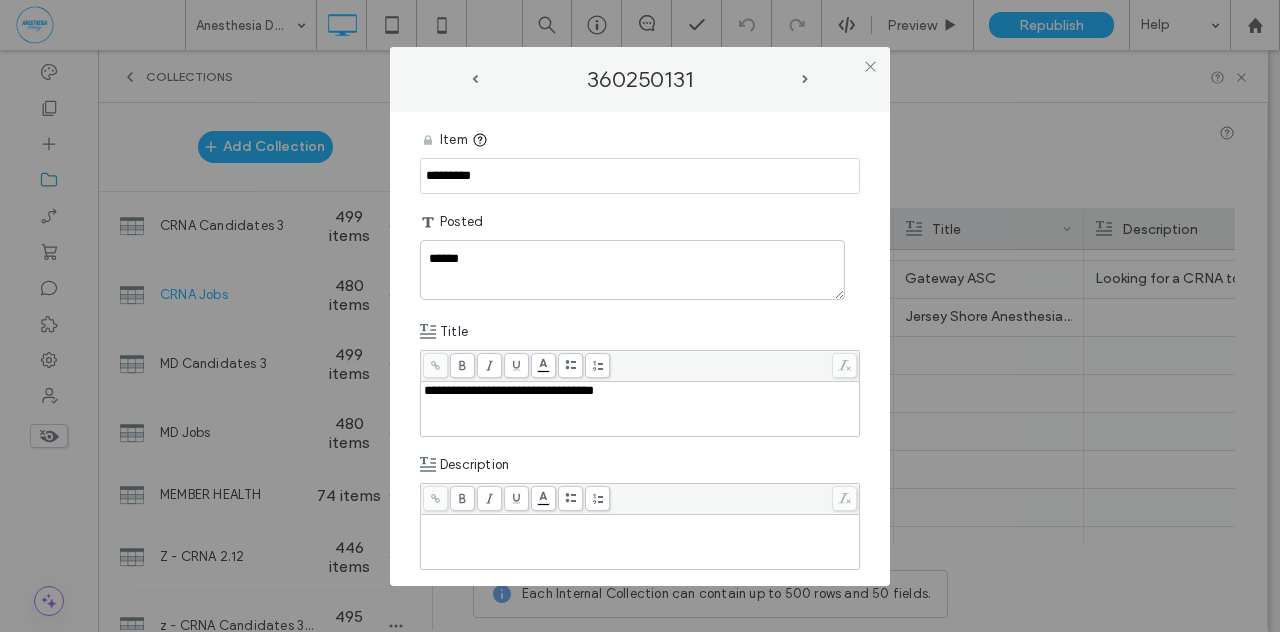 drag, startPoint x: 509, startPoint y: 175, endPoint x: 352, endPoint y: 161, distance: 157.62297 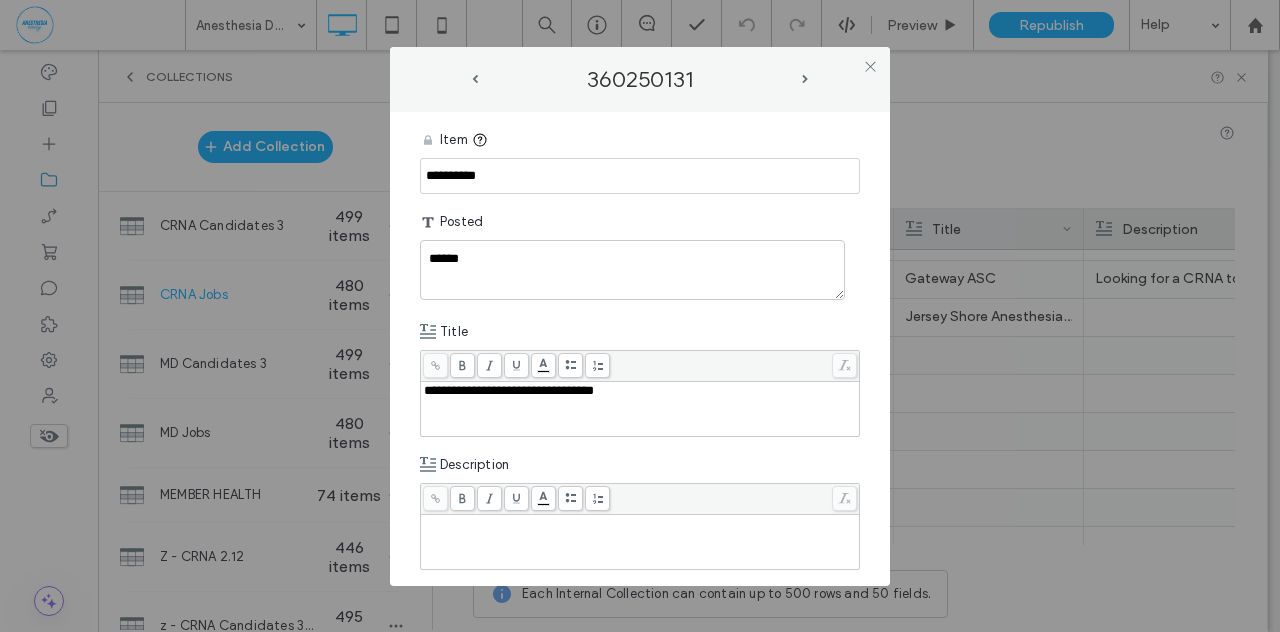 type on "**********" 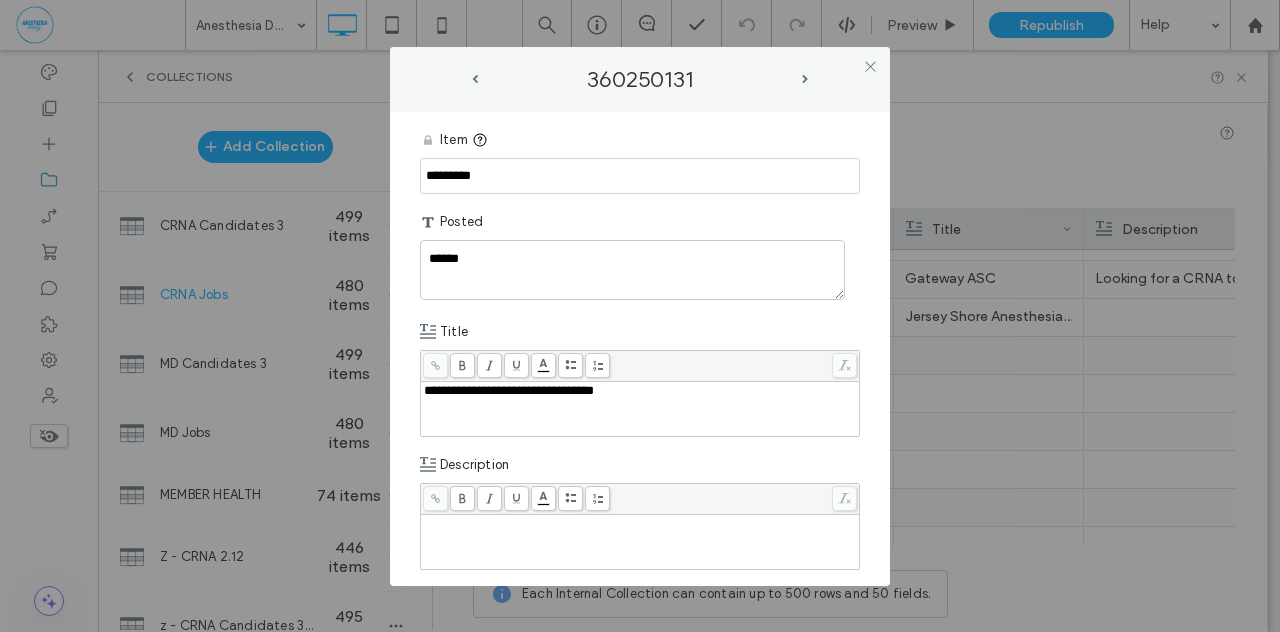 drag, startPoint x: 468, startPoint y: 175, endPoint x: 398, endPoint y: 171, distance: 70.11419 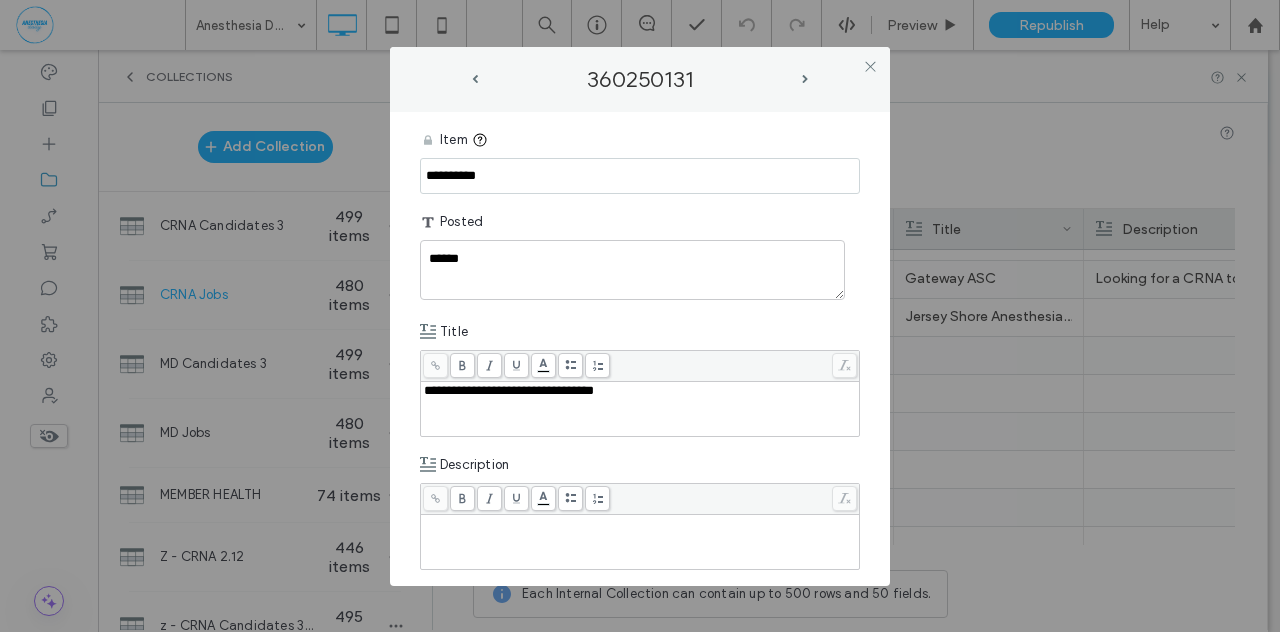 type on "**********" 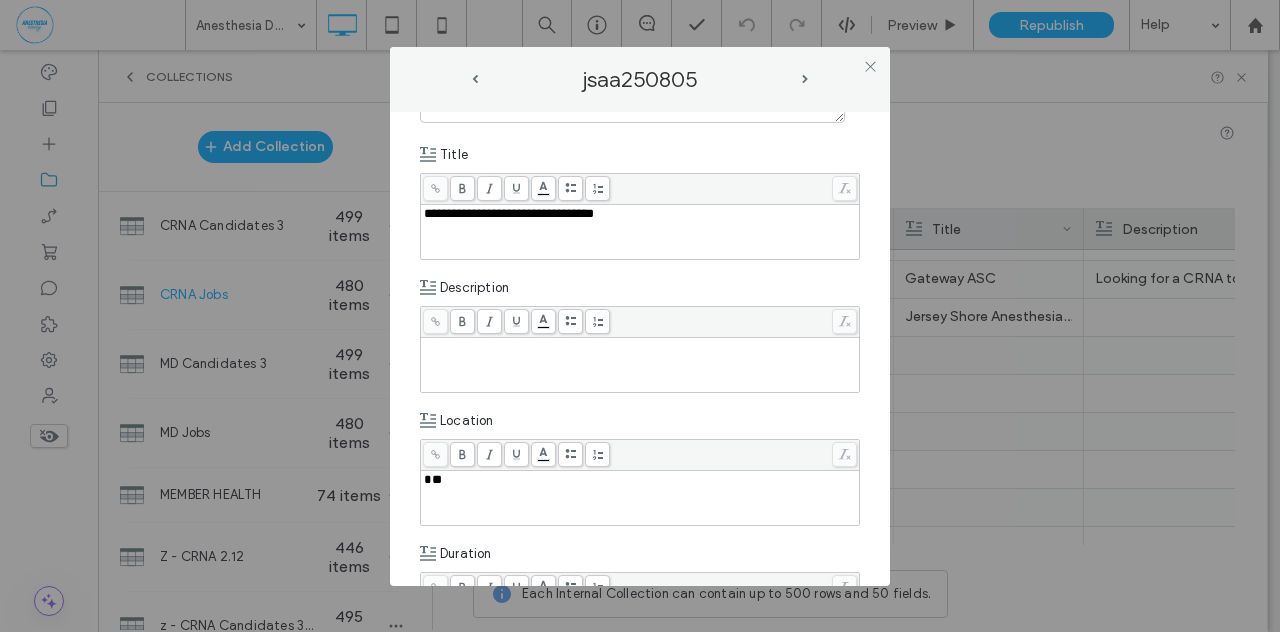 scroll, scrollTop: 272, scrollLeft: 0, axis: vertical 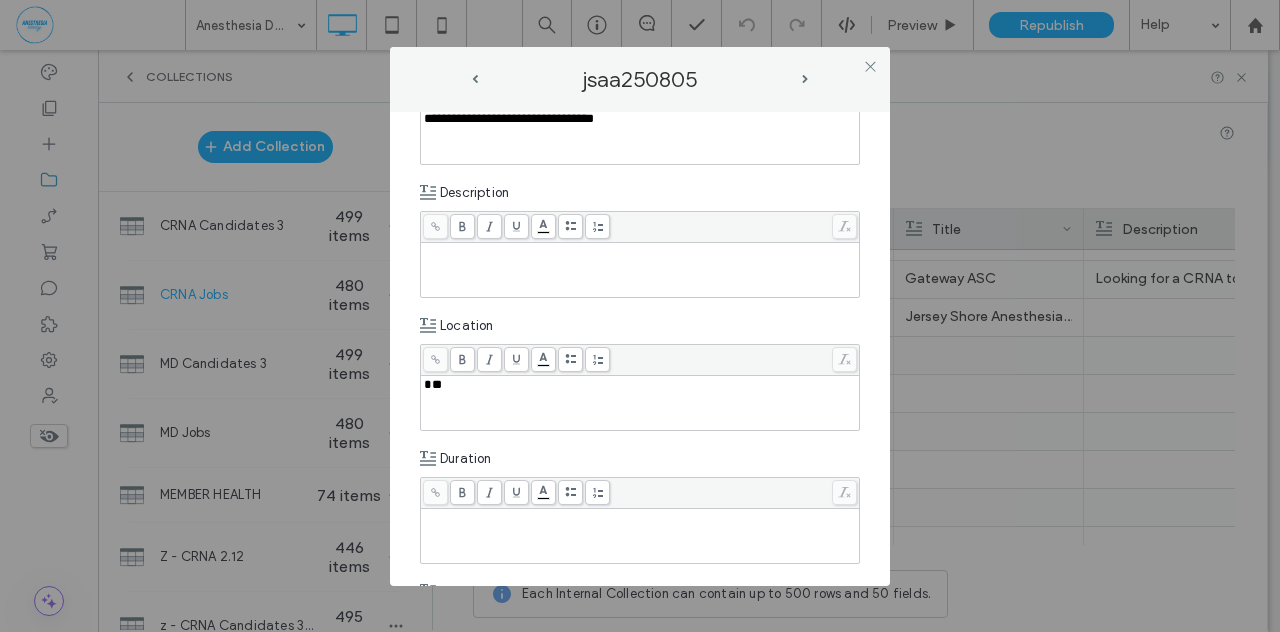 click at bounding box center (640, 270) 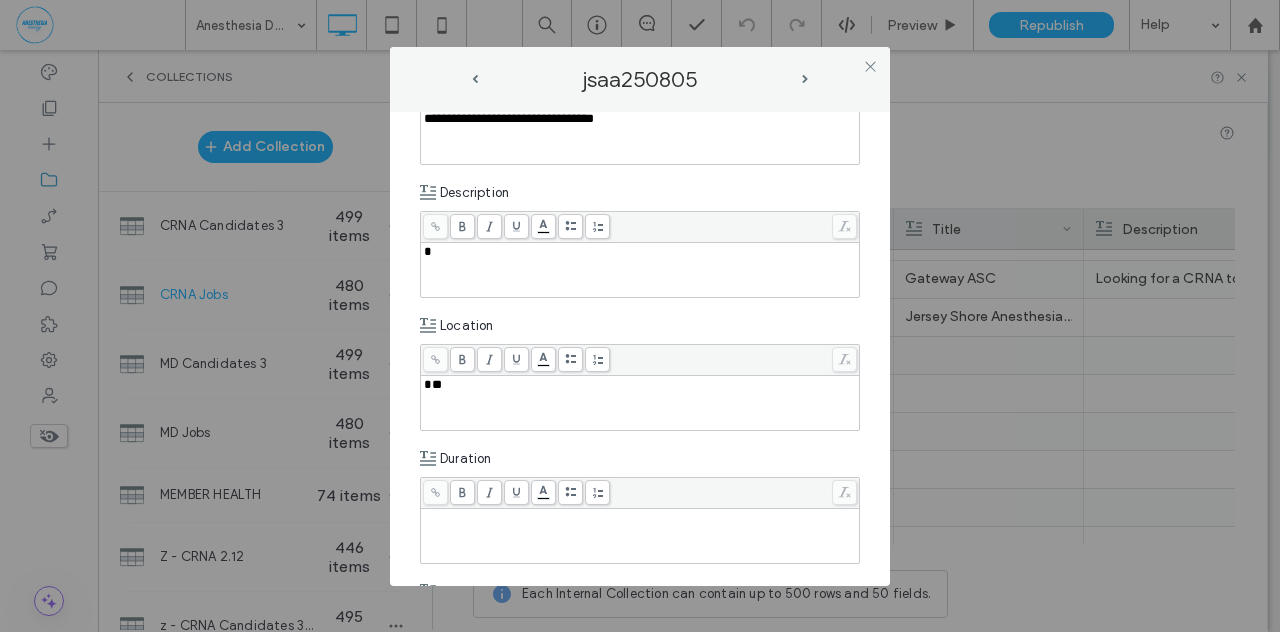 type 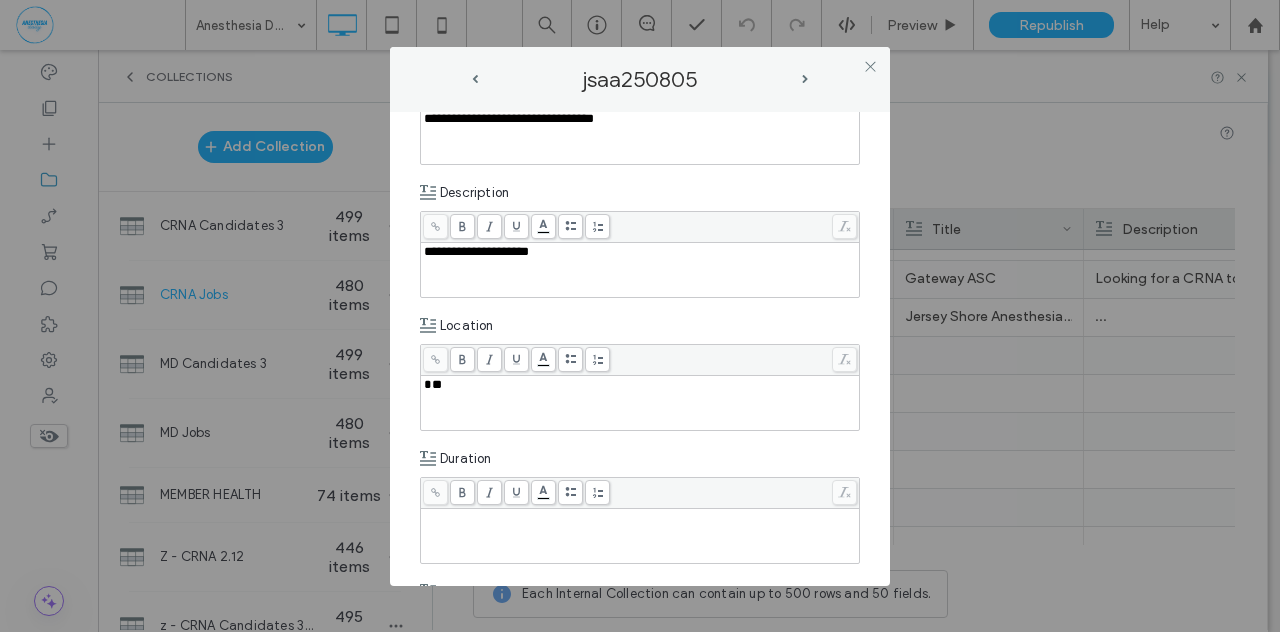 click on "**********" at bounding box center (476, 251) 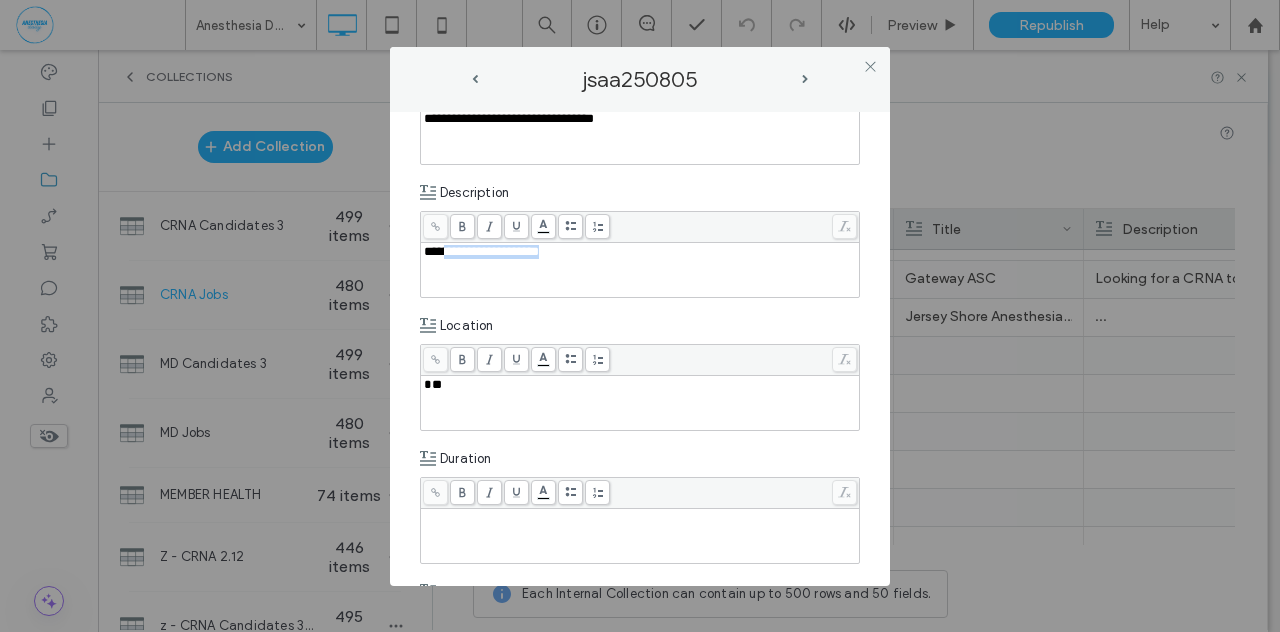drag, startPoint x: 438, startPoint y: 251, endPoint x: 567, endPoint y: 251, distance: 129 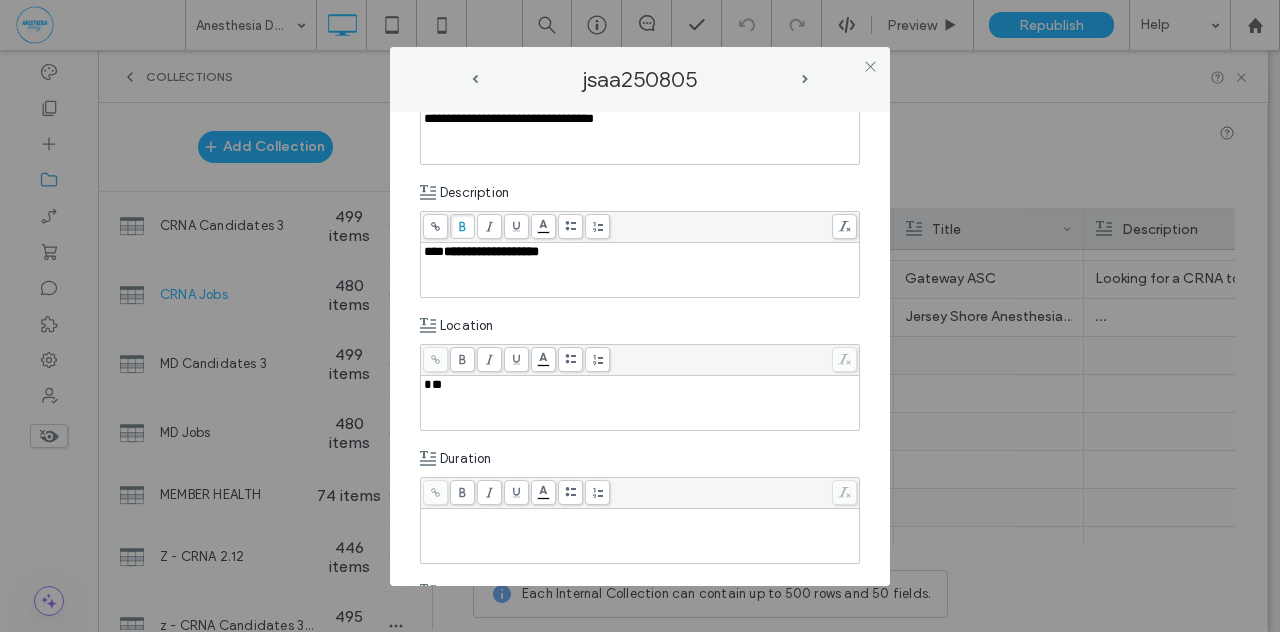 click 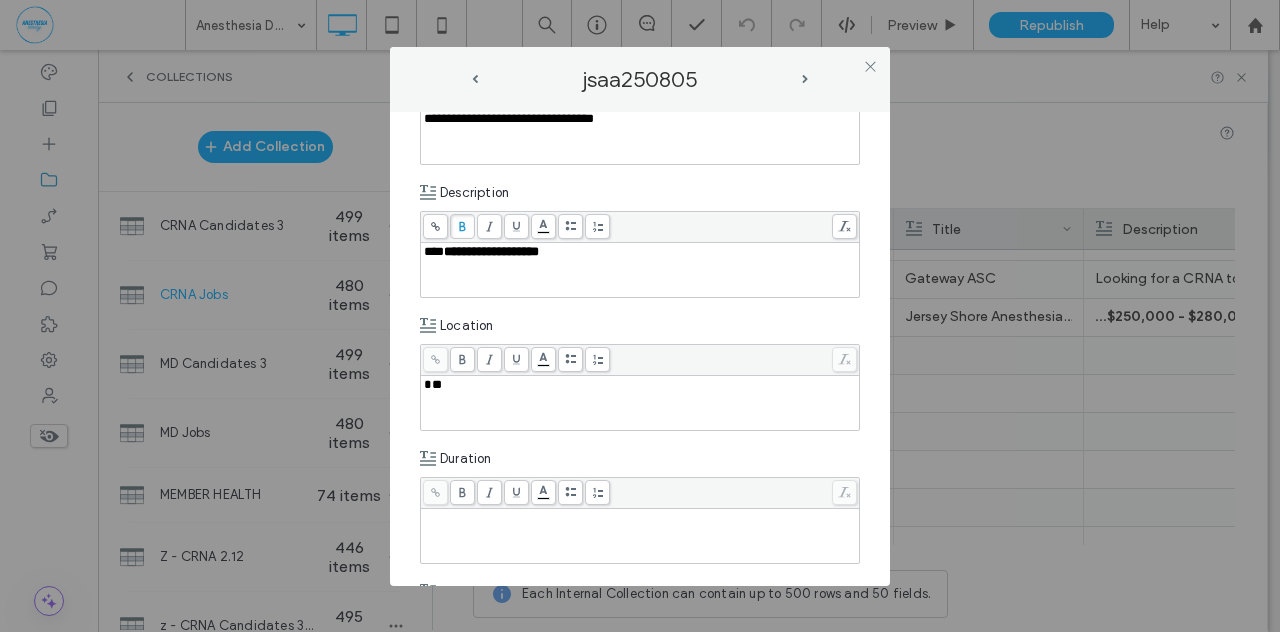 click on "**" at bounding box center (433, 384) 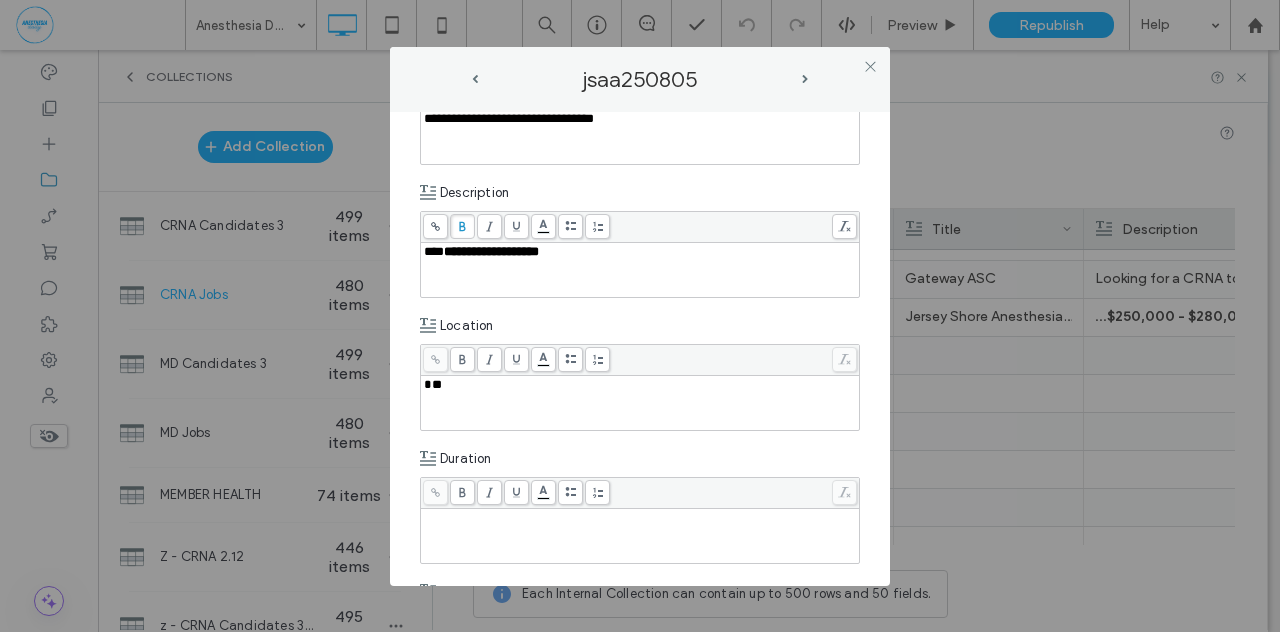 click on "Location" at bounding box center [640, 326] 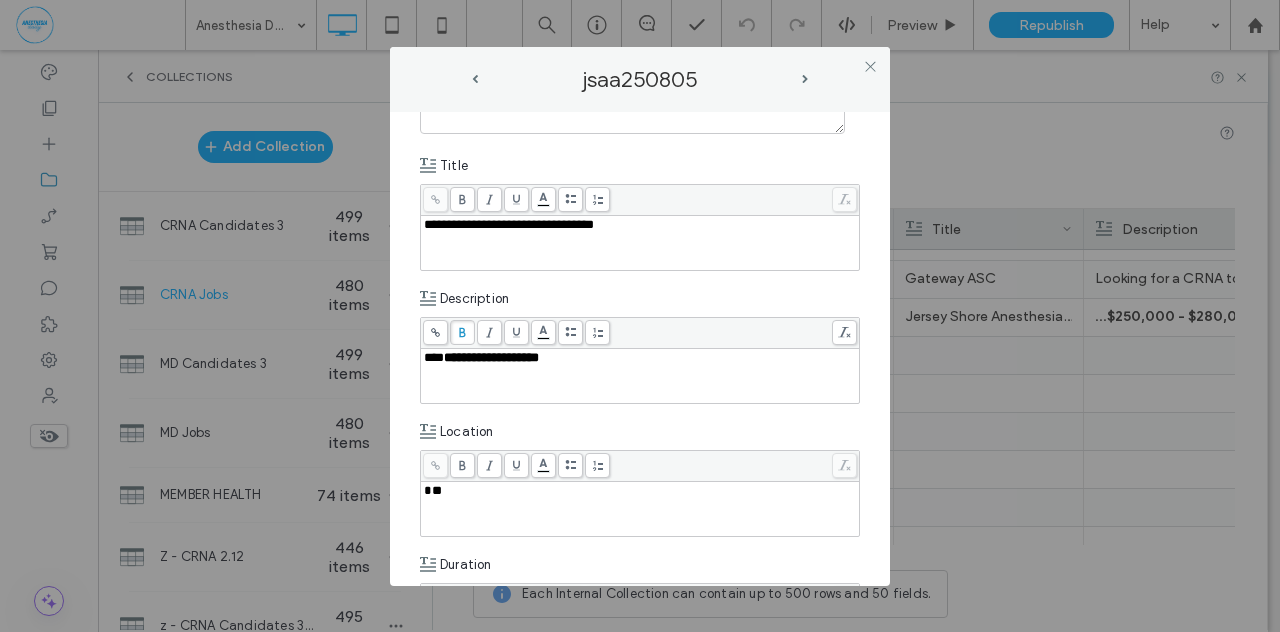 scroll, scrollTop: 165, scrollLeft: 0, axis: vertical 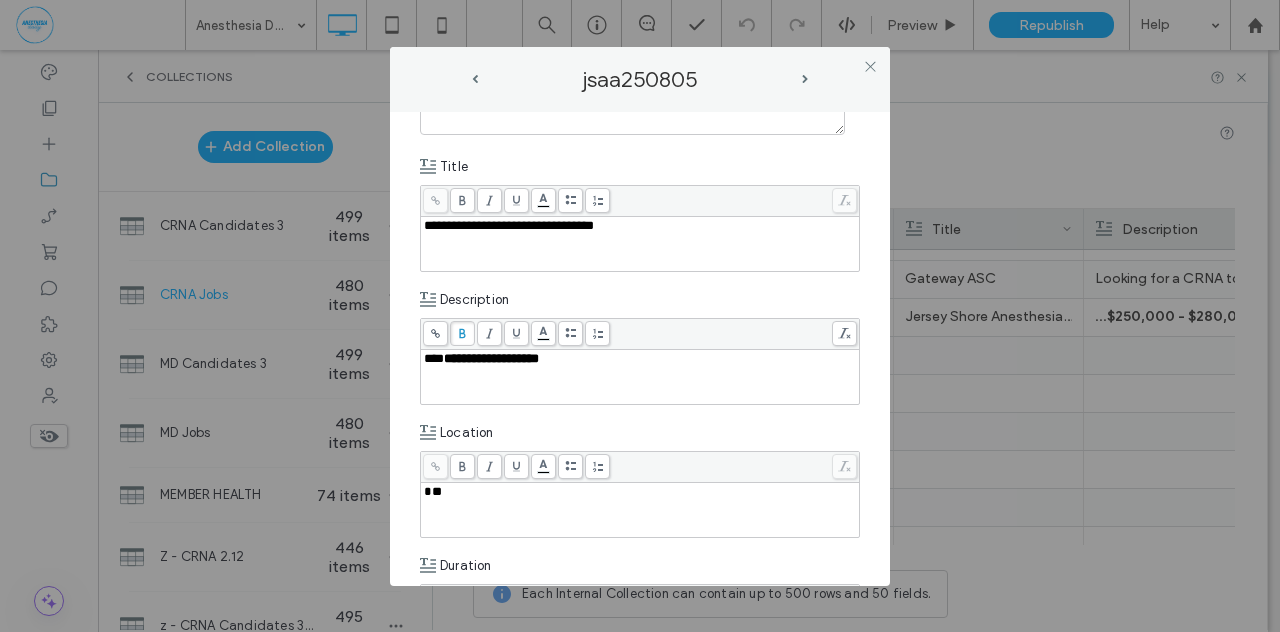 click on "**" at bounding box center (433, 491) 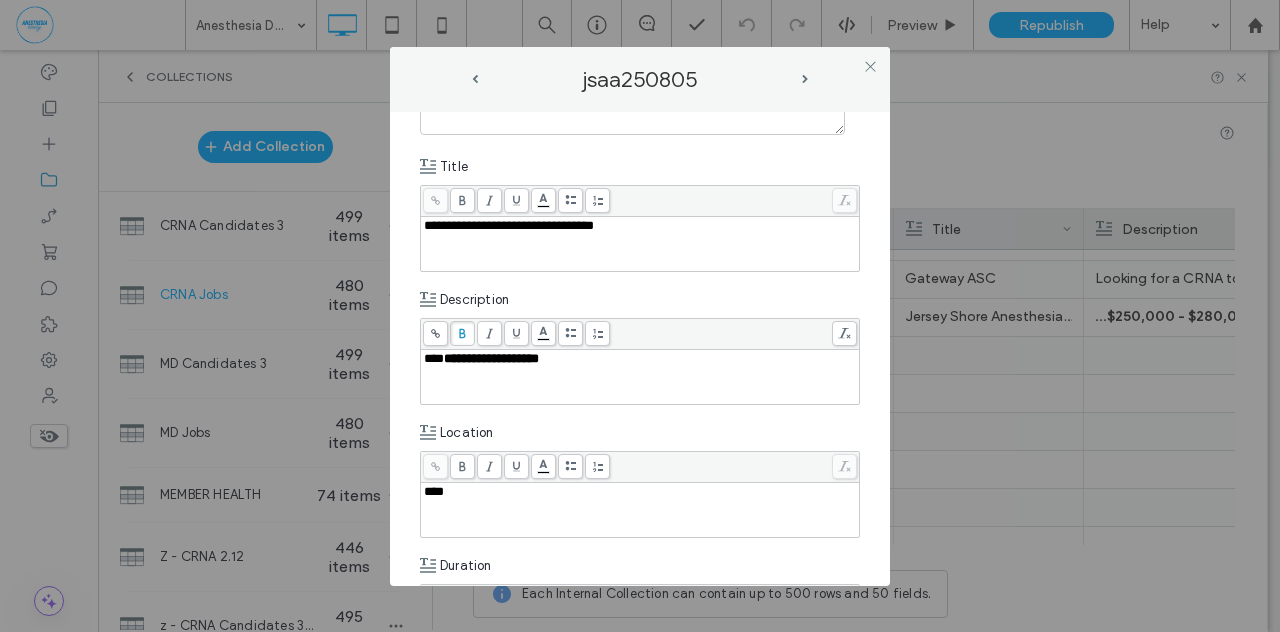 type 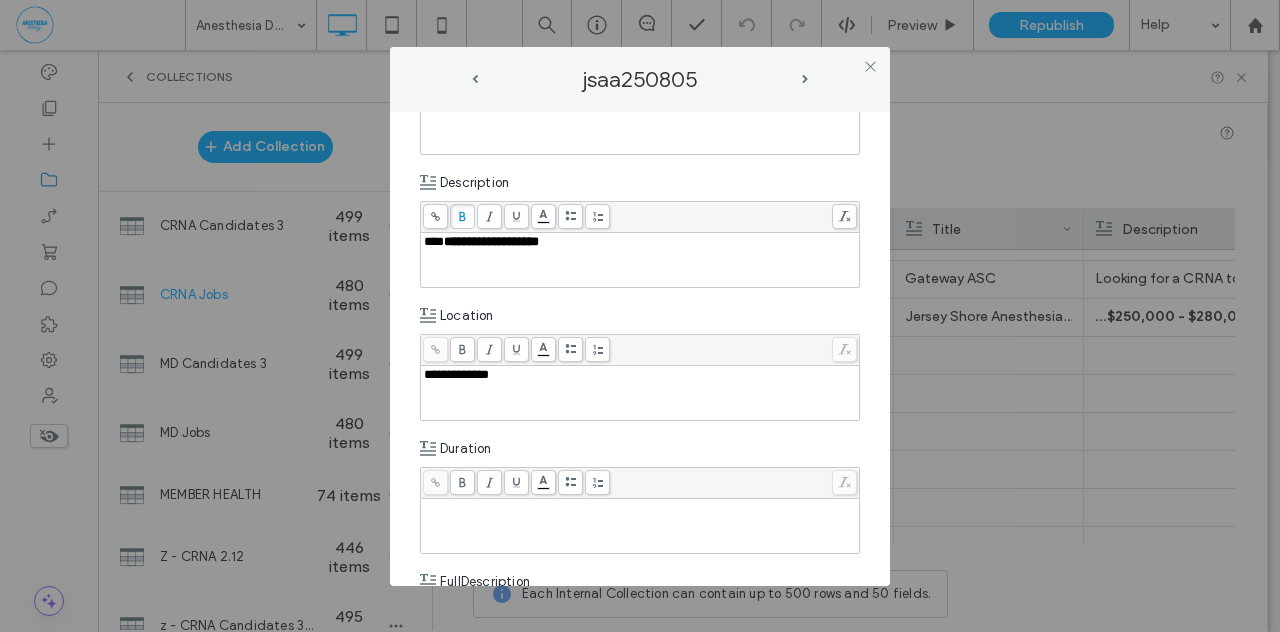 scroll, scrollTop: 282, scrollLeft: 0, axis: vertical 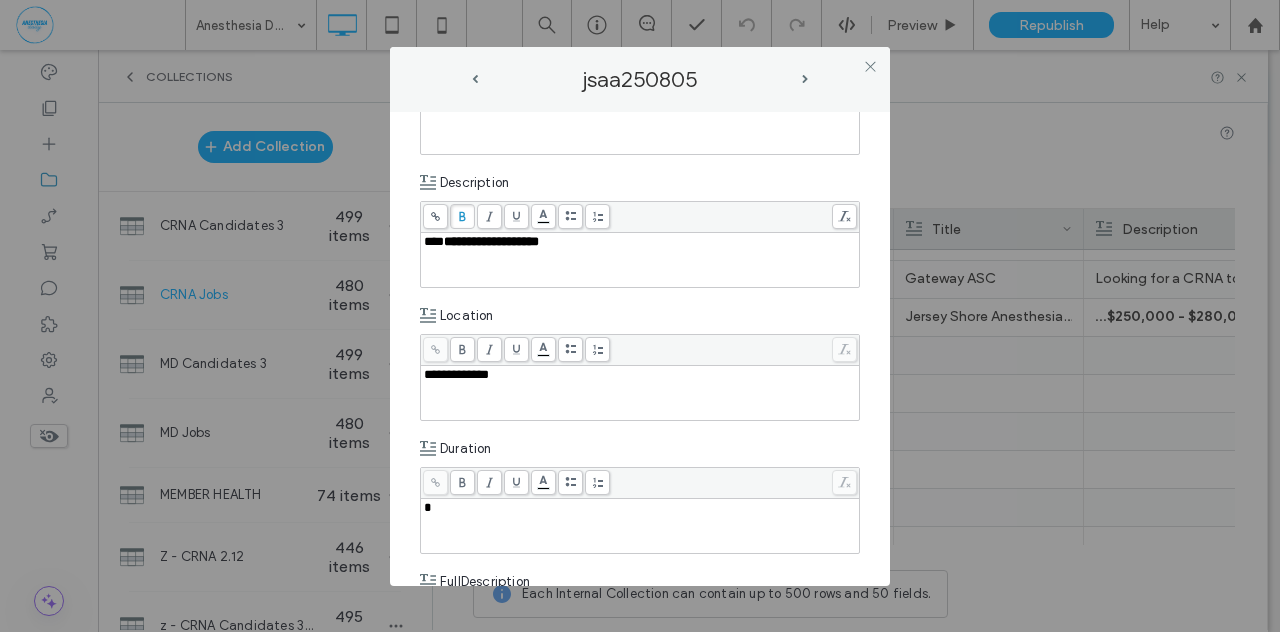 type 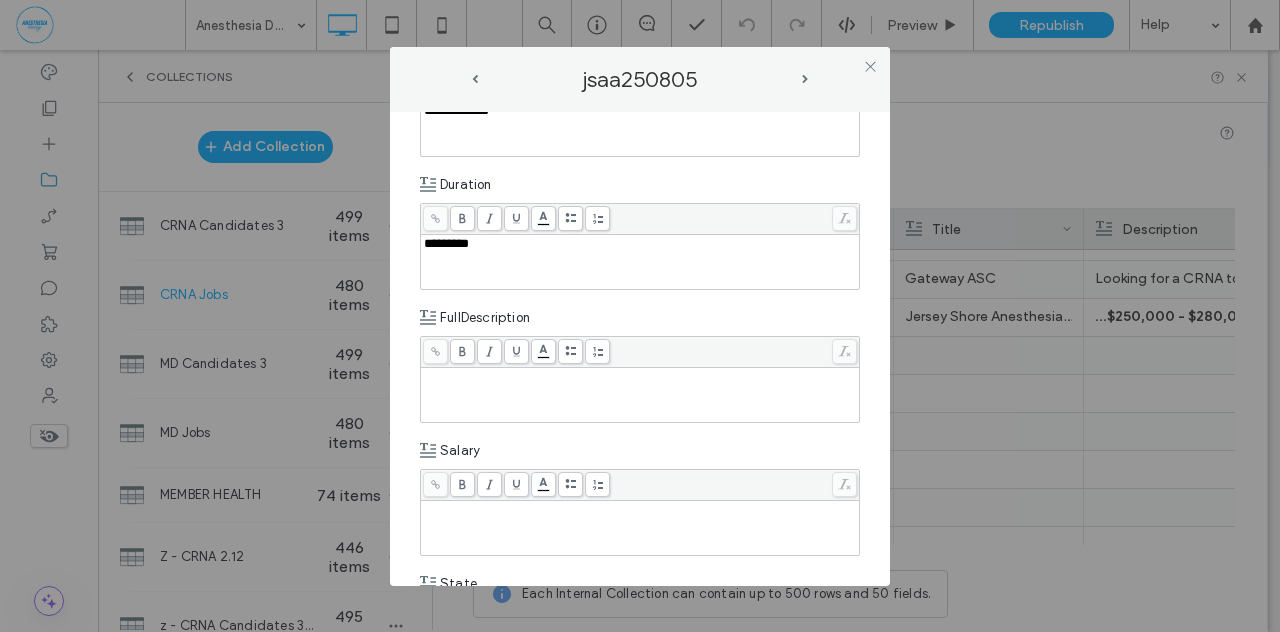 scroll, scrollTop: 538, scrollLeft: 0, axis: vertical 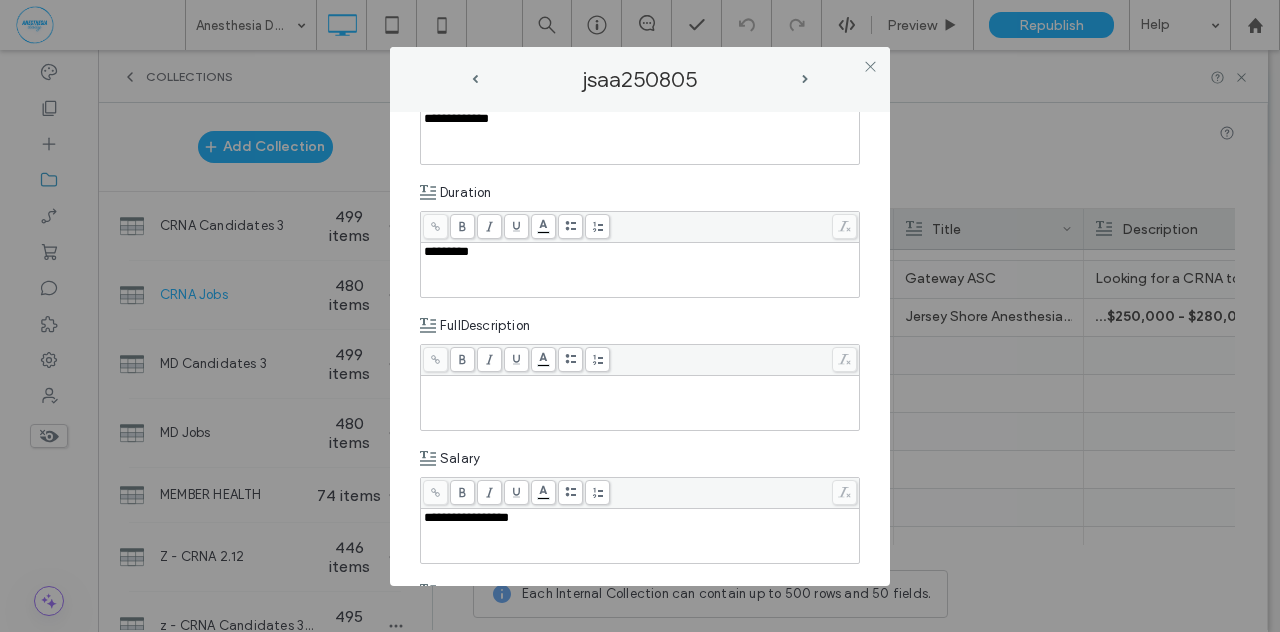 click on "**********" at bounding box center [466, 517] 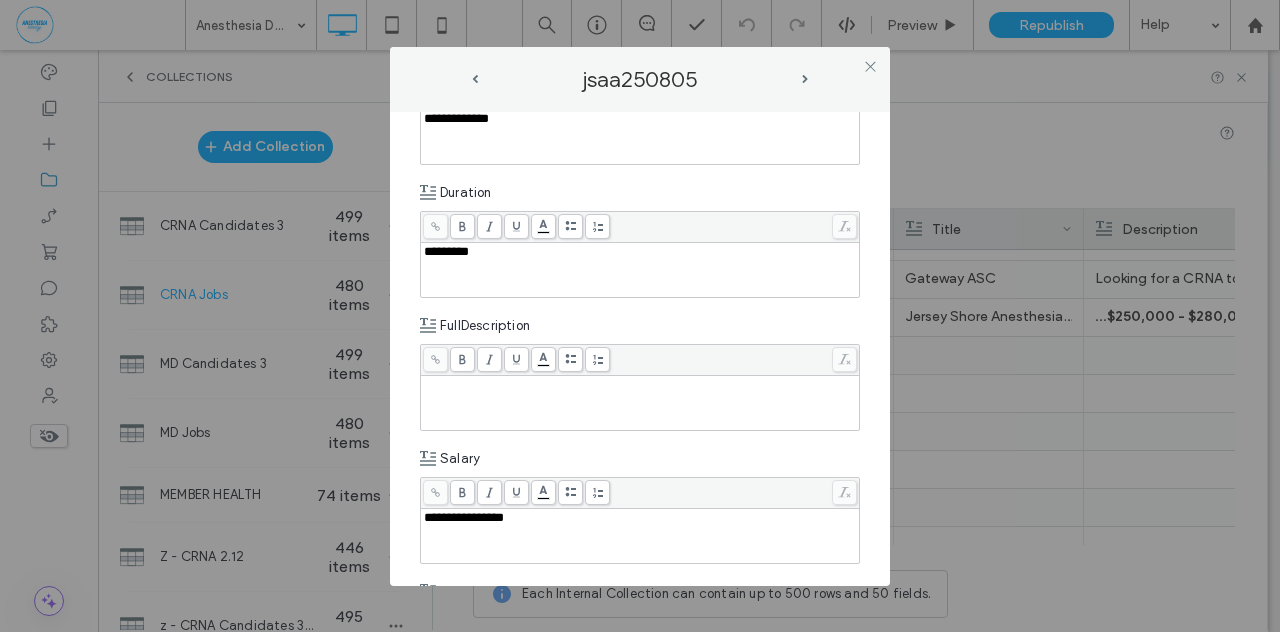 type 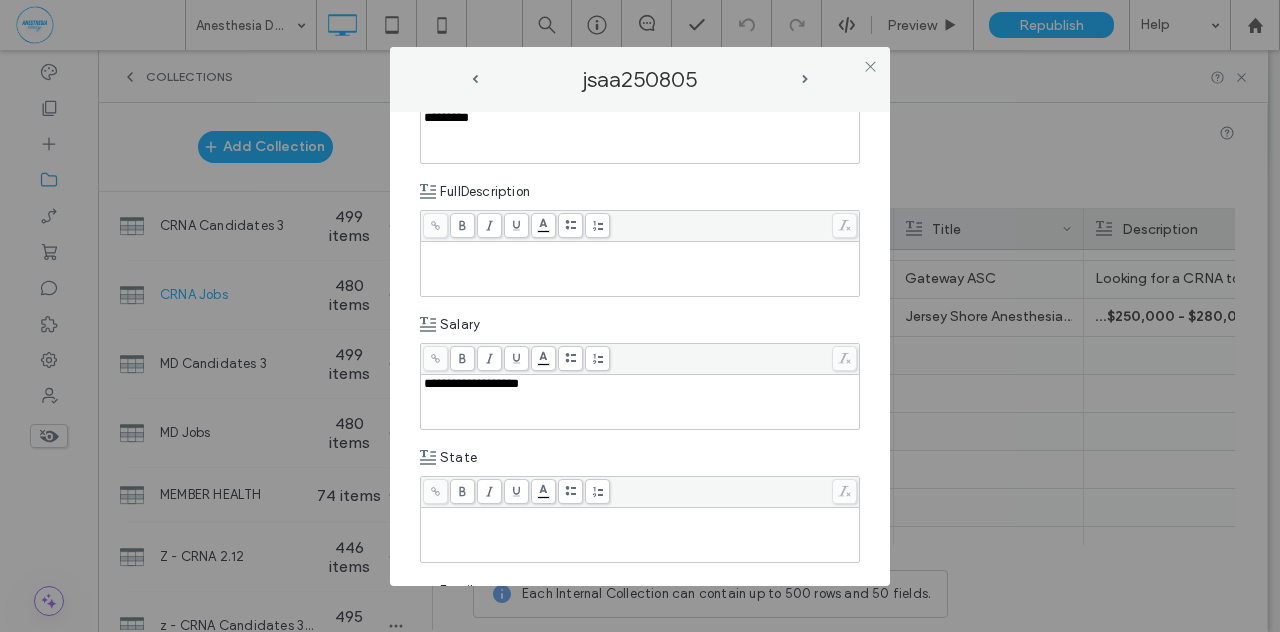 scroll, scrollTop: 702, scrollLeft: 0, axis: vertical 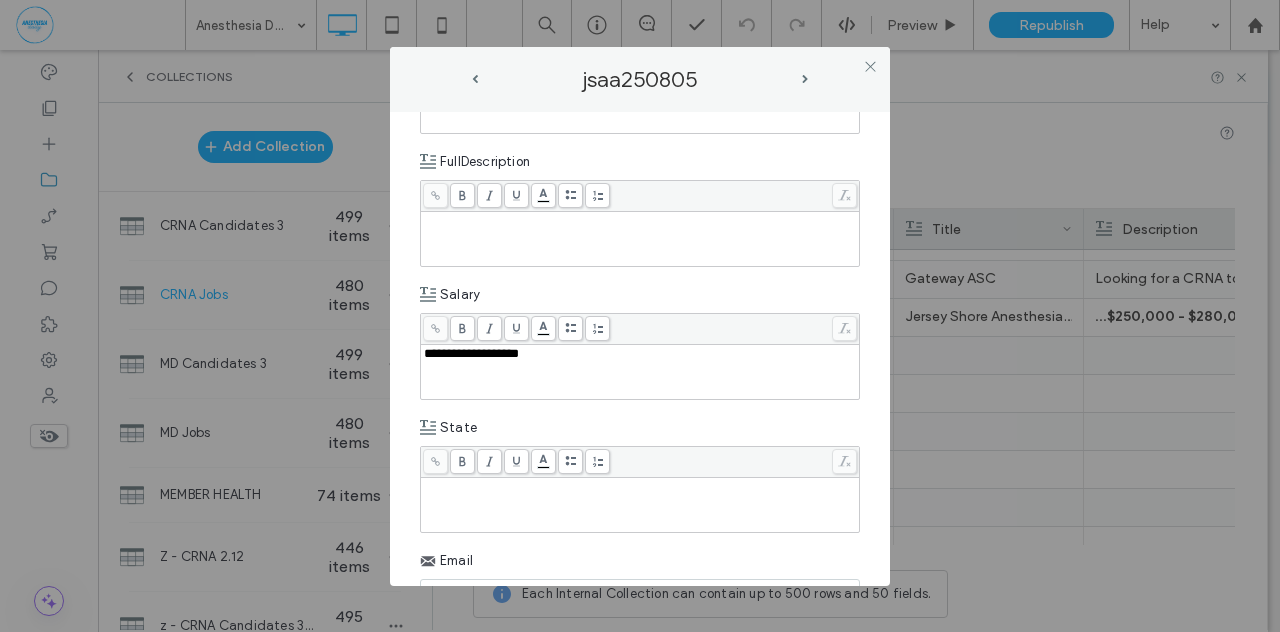click at bounding box center [640, 505] 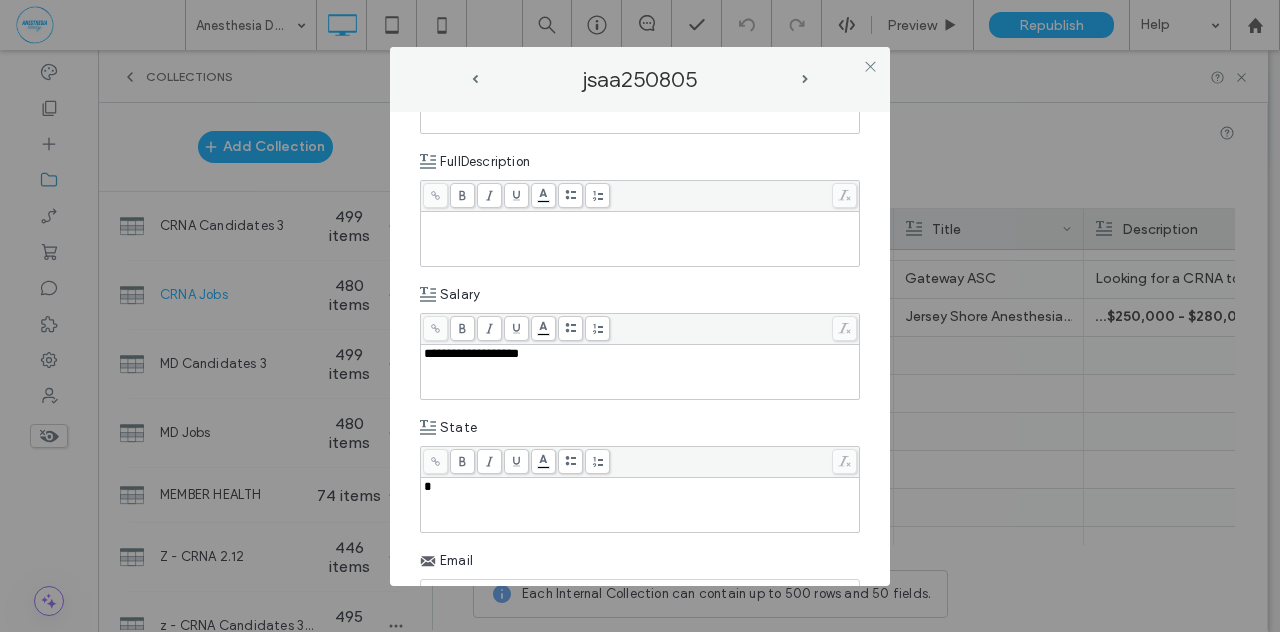 type 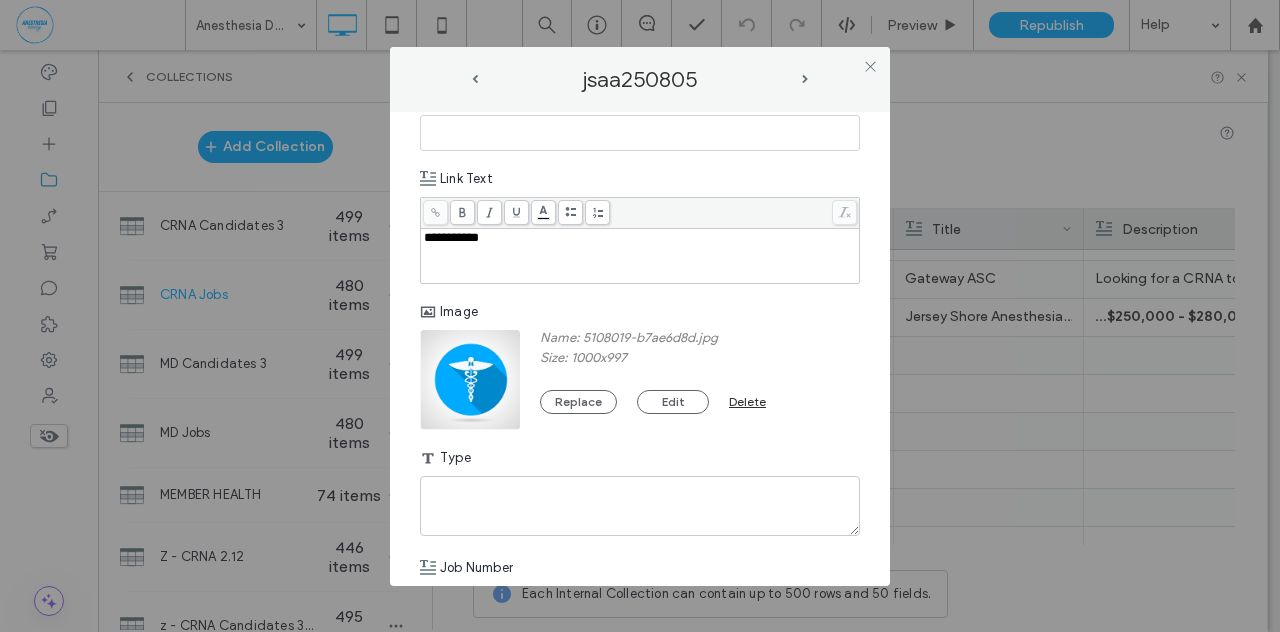 scroll, scrollTop: 1176, scrollLeft: 0, axis: vertical 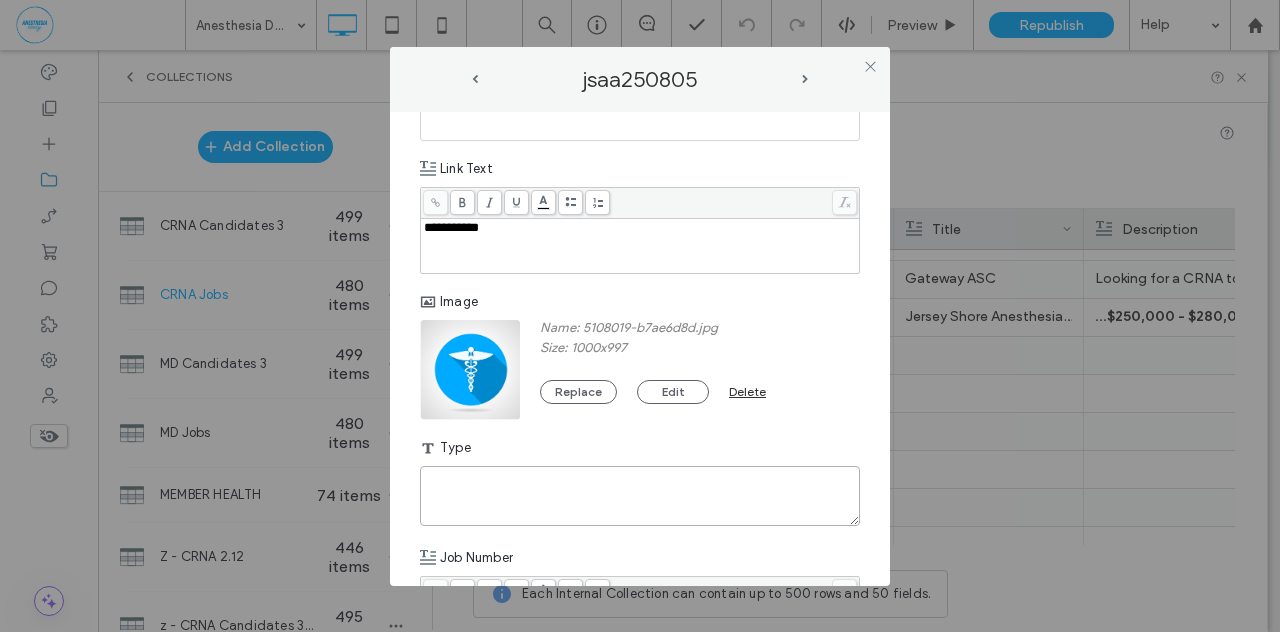 click at bounding box center (640, 496) 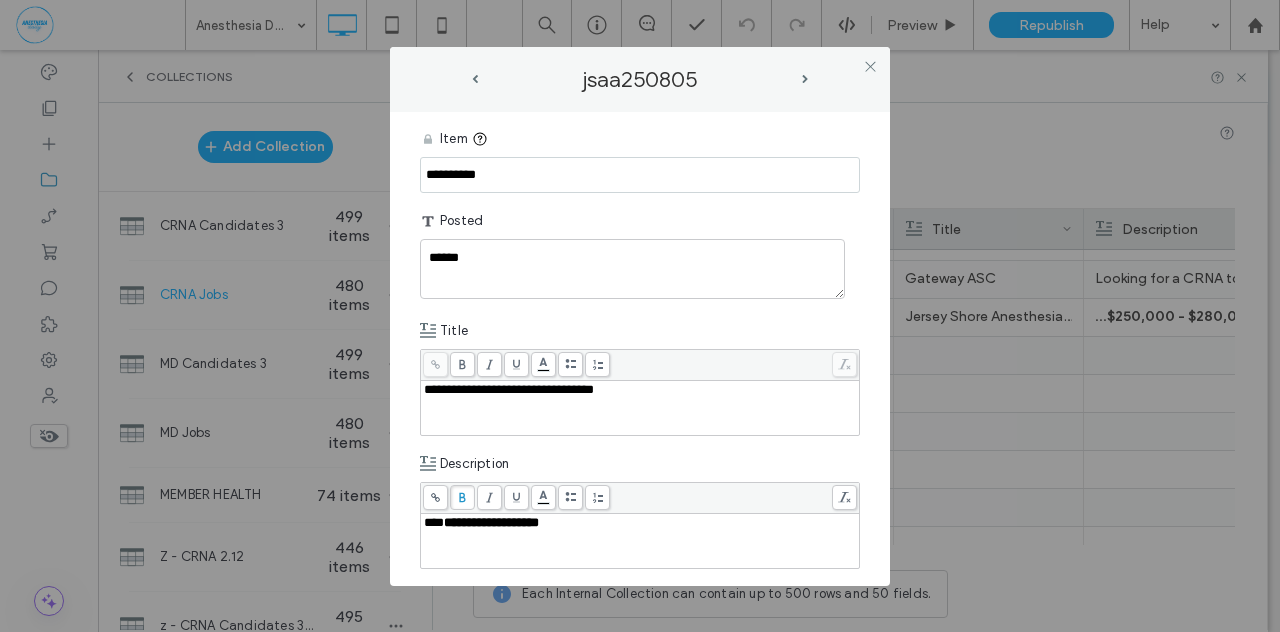 scroll, scrollTop: 0, scrollLeft: 0, axis: both 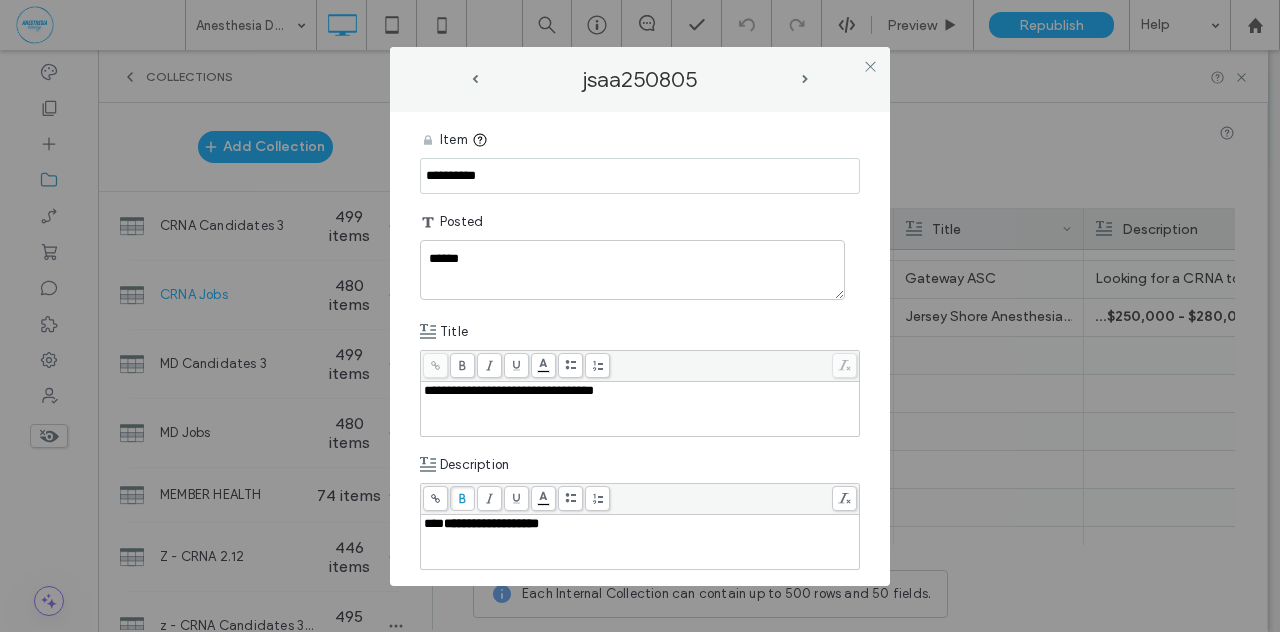 type on "**" 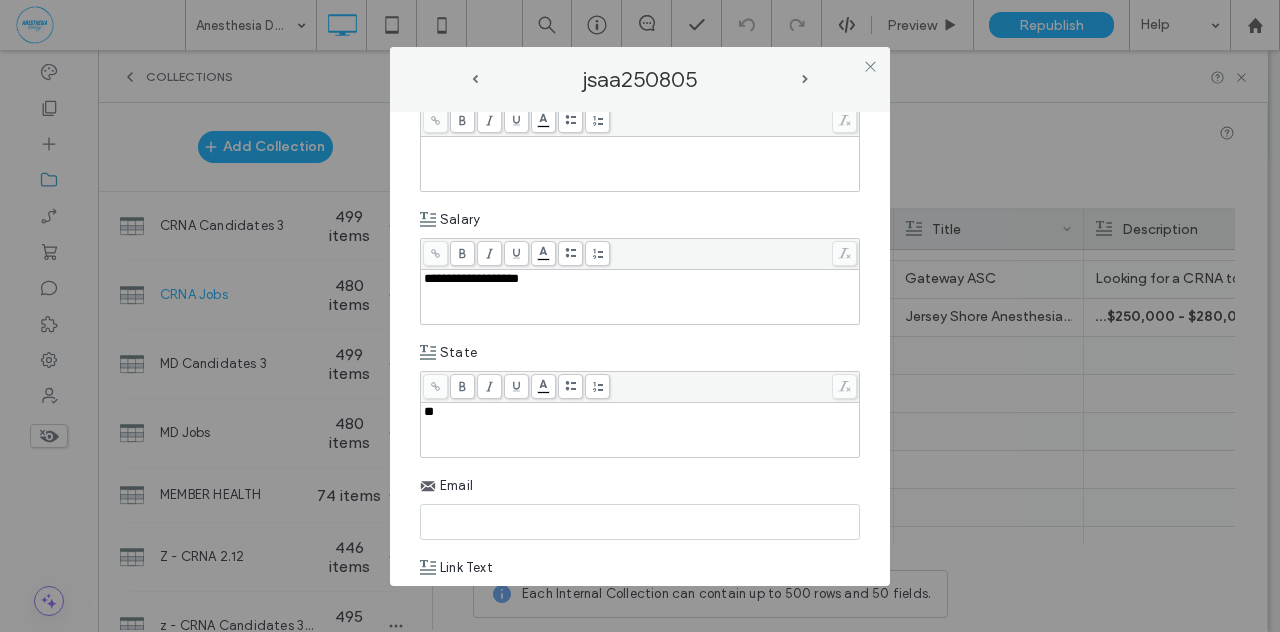 scroll, scrollTop: 808, scrollLeft: 0, axis: vertical 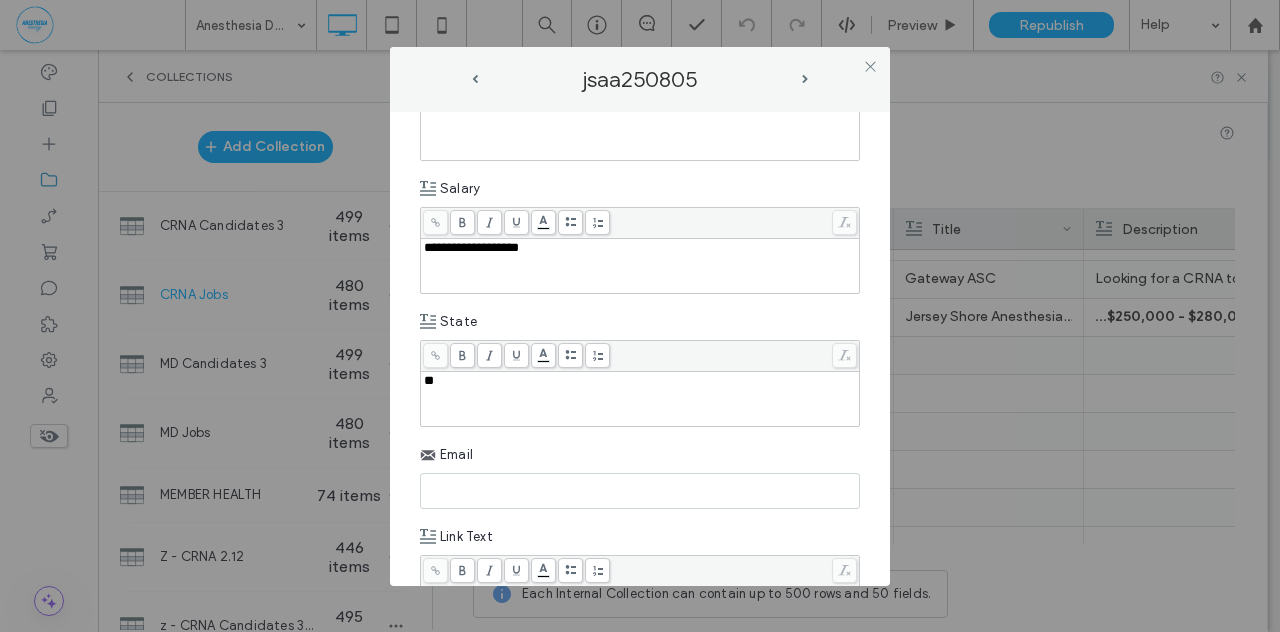 paste on "**********" 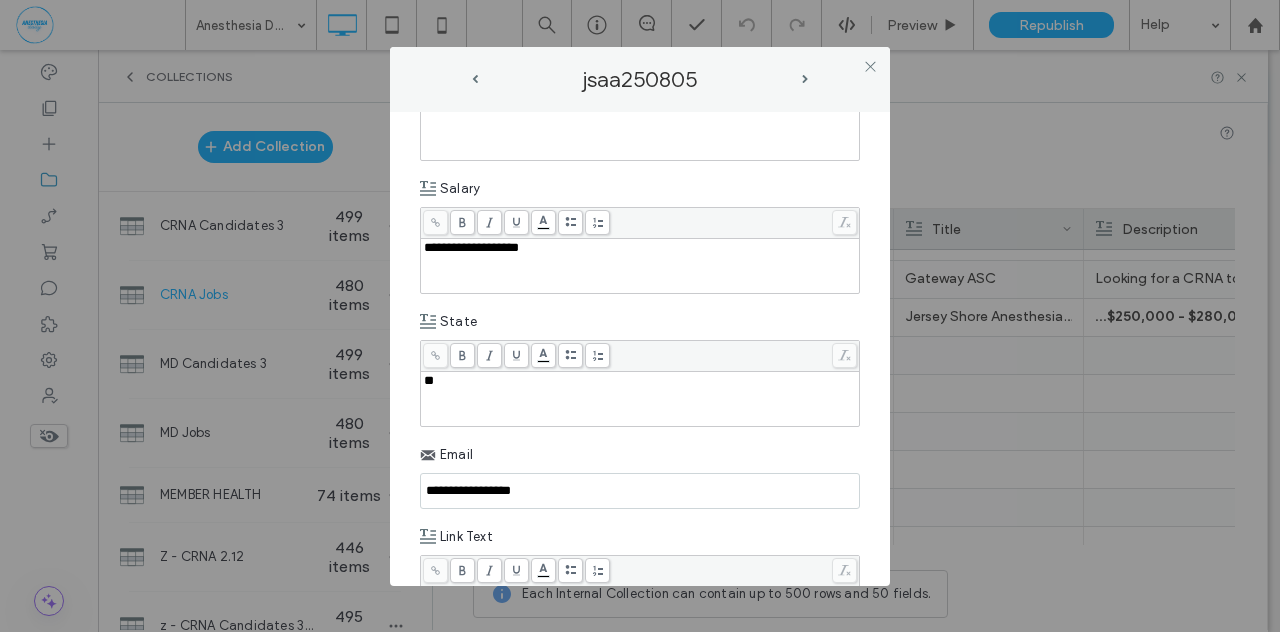 type on "**********" 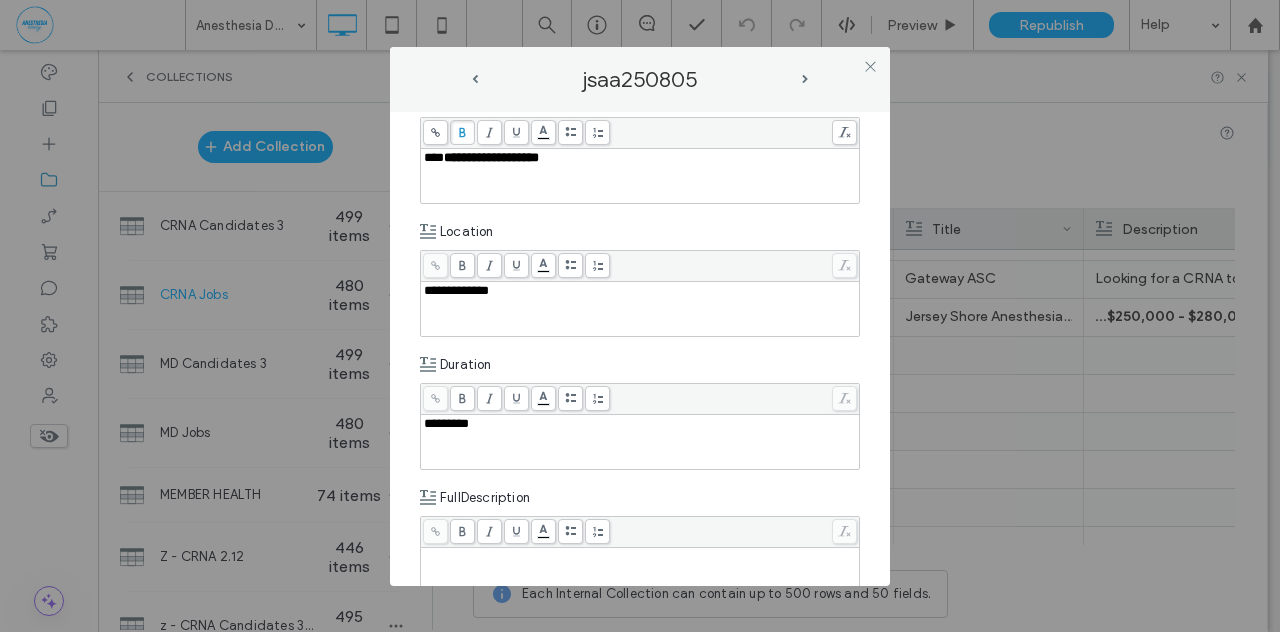 scroll, scrollTop: 318, scrollLeft: 0, axis: vertical 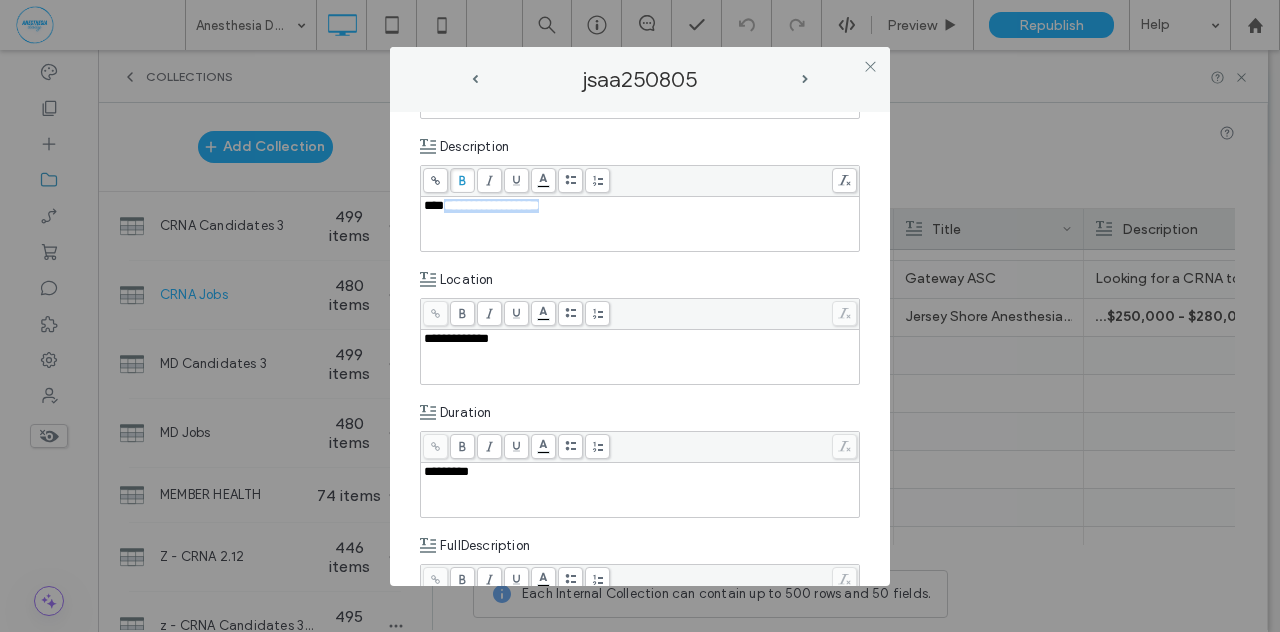 click on "***" at bounding box center (434, 205) 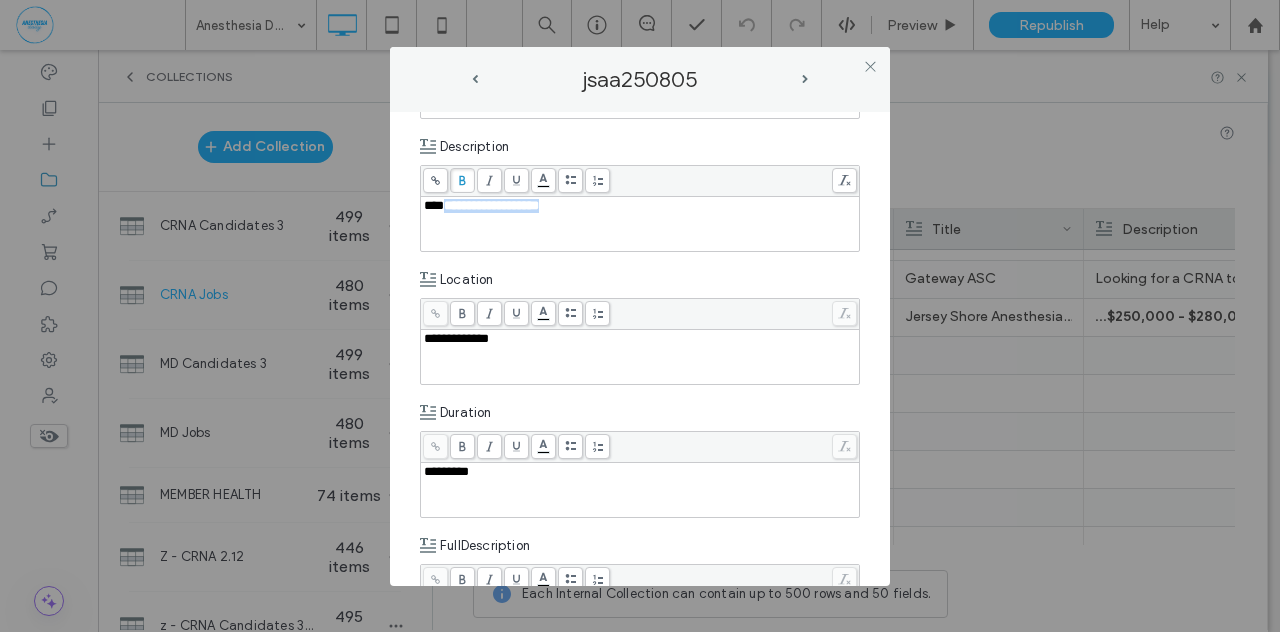 click on "***" at bounding box center (434, 205) 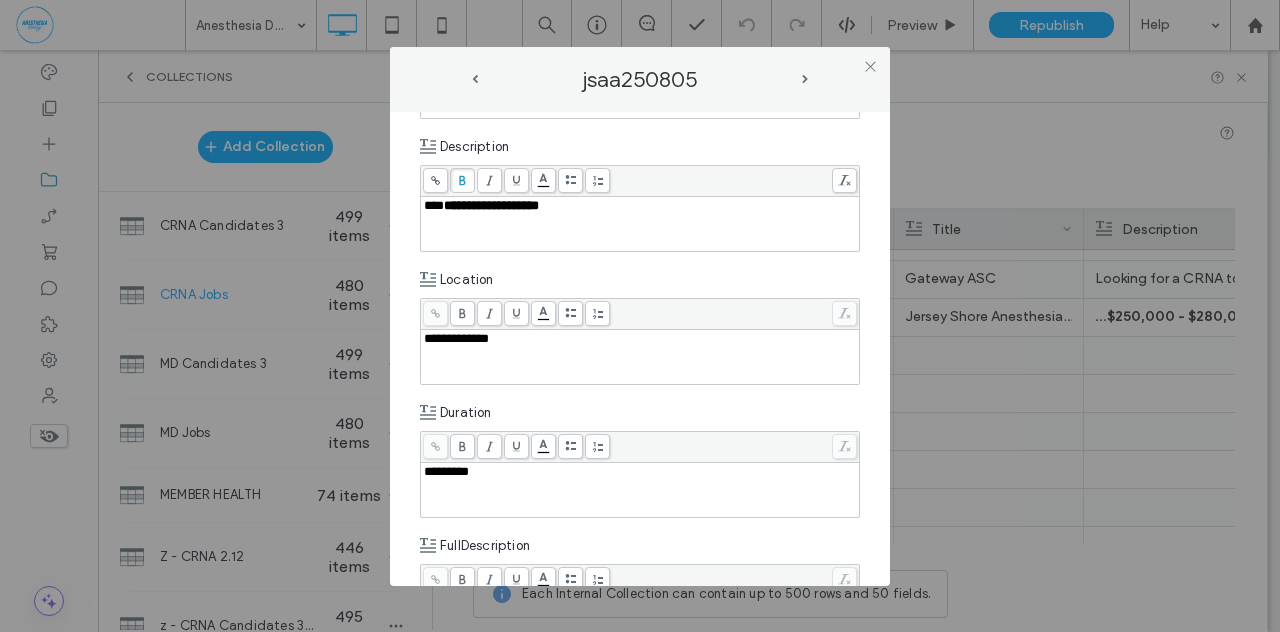 click on "***" at bounding box center (434, 205) 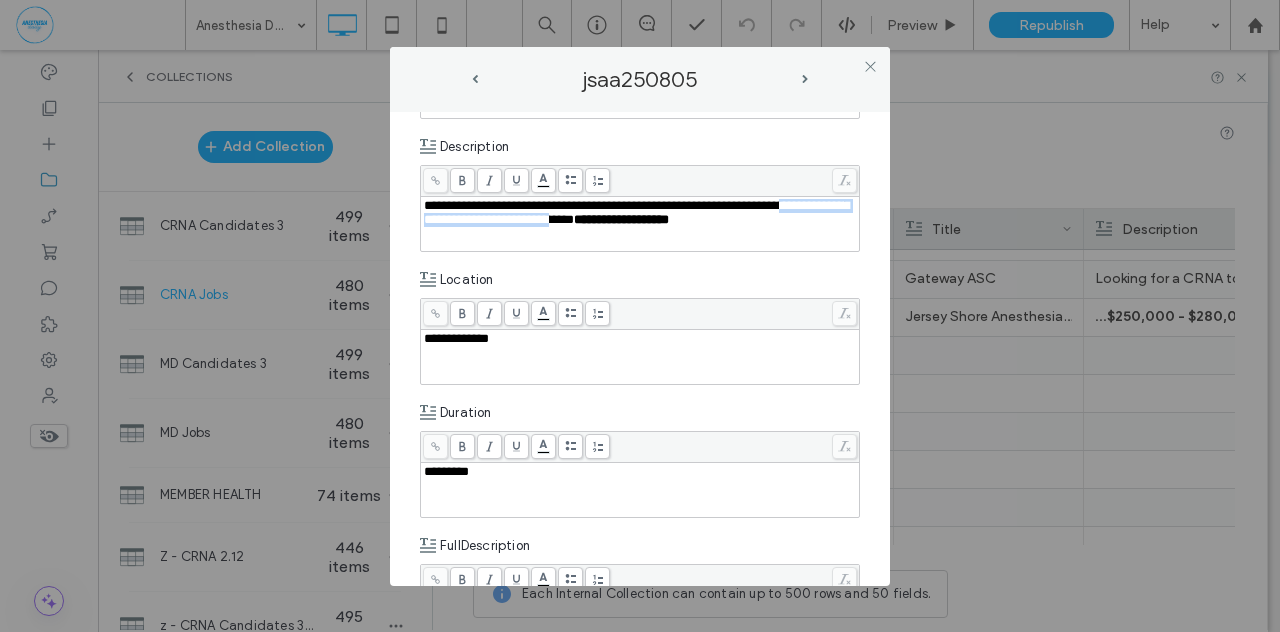drag, startPoint x: 468, startPoint y: 219, endPoint x: 692, endPoint y: 217, distance: 224.00893 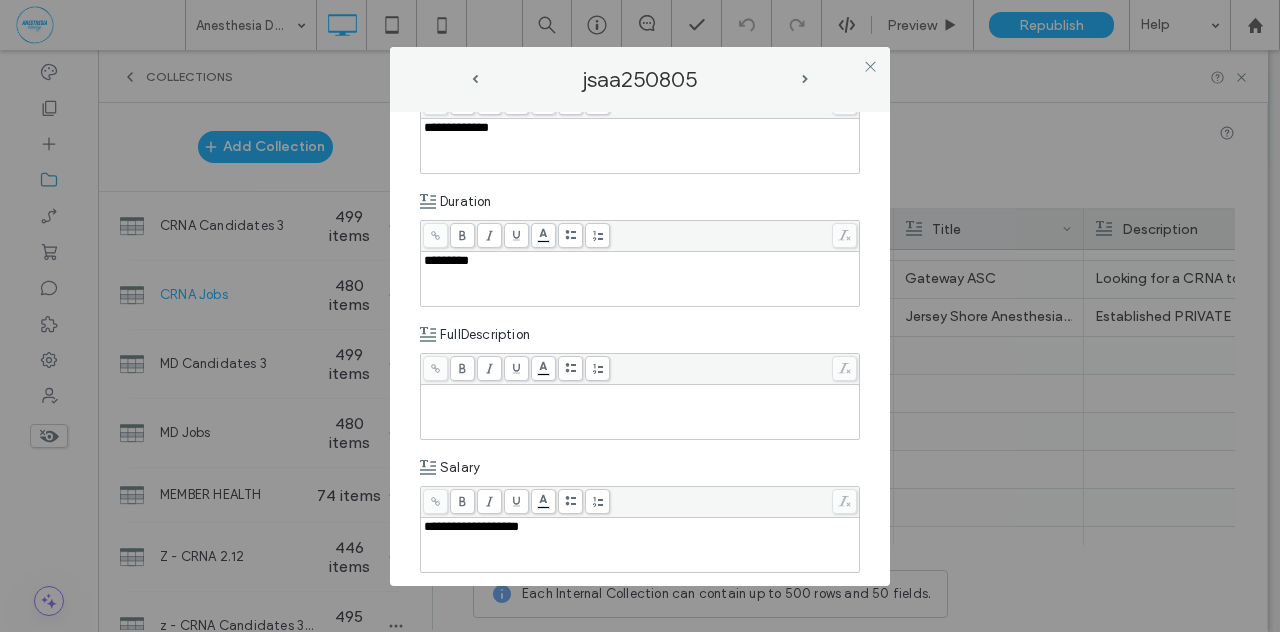 scroll, scrollTop: 536, scrollLeft: 0, axis: vertical 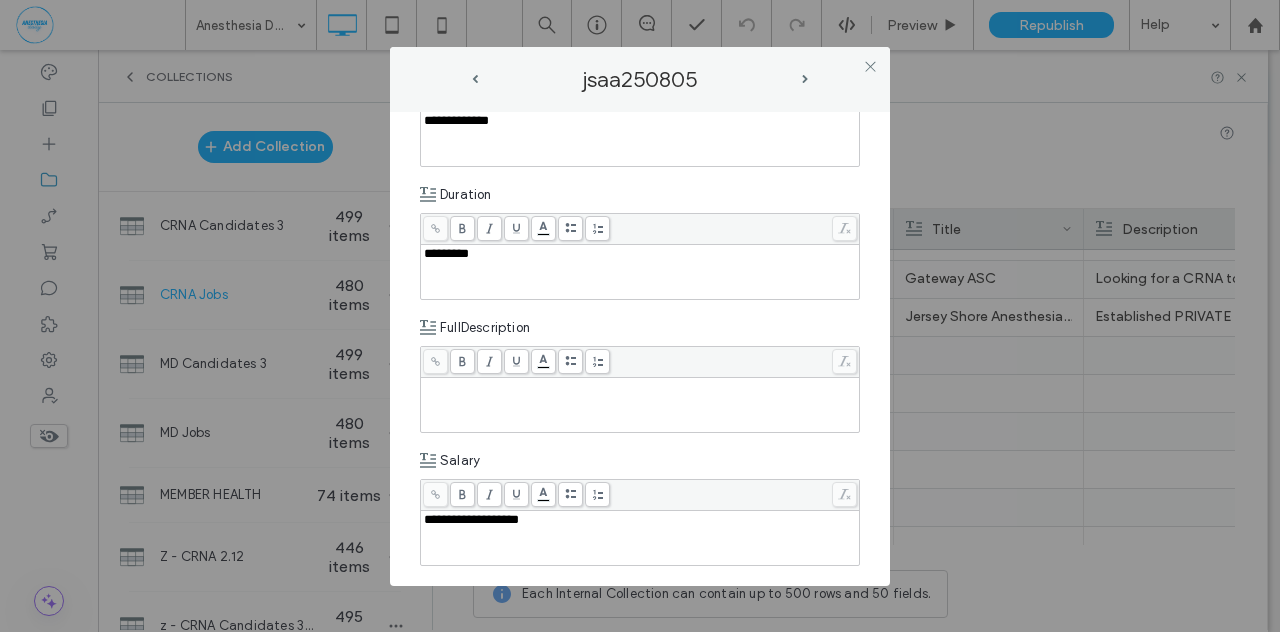 paste 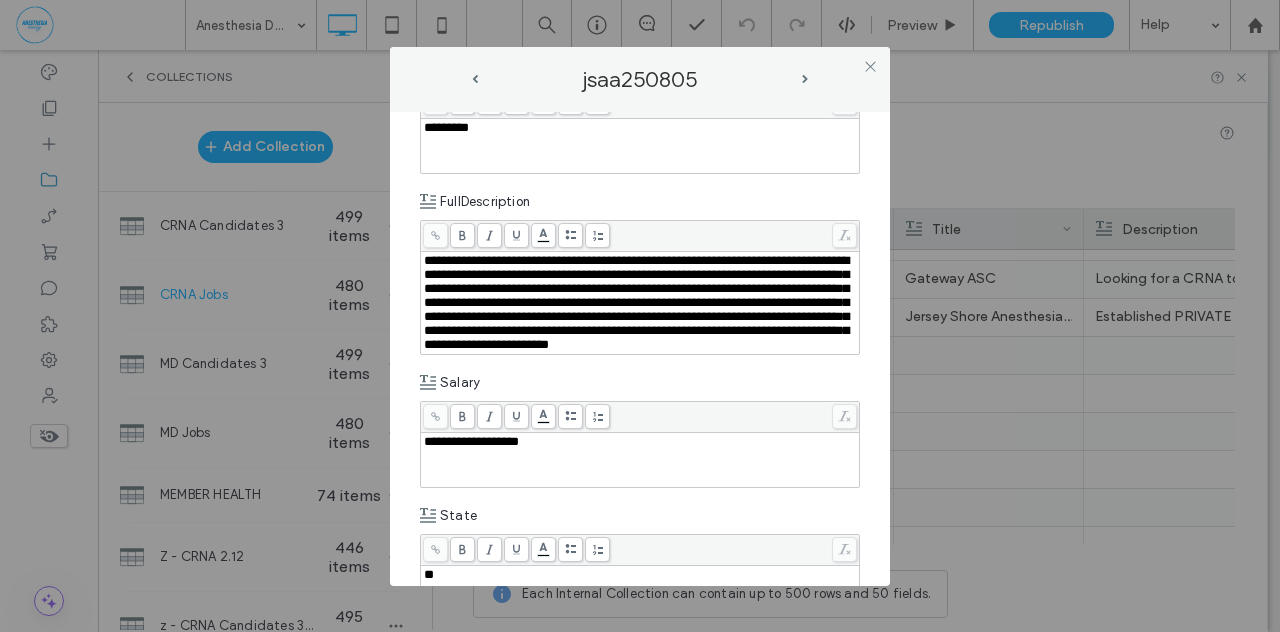 scroll, scrollTop: 661, scrollLeft: 0, axis: vertical 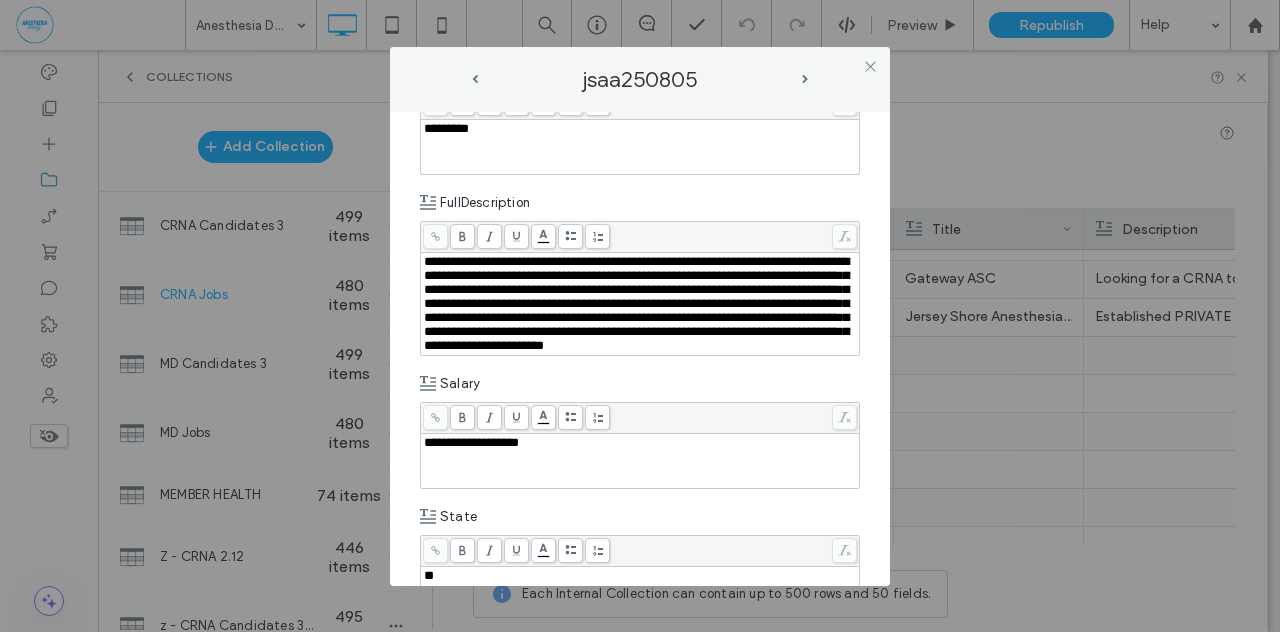 type 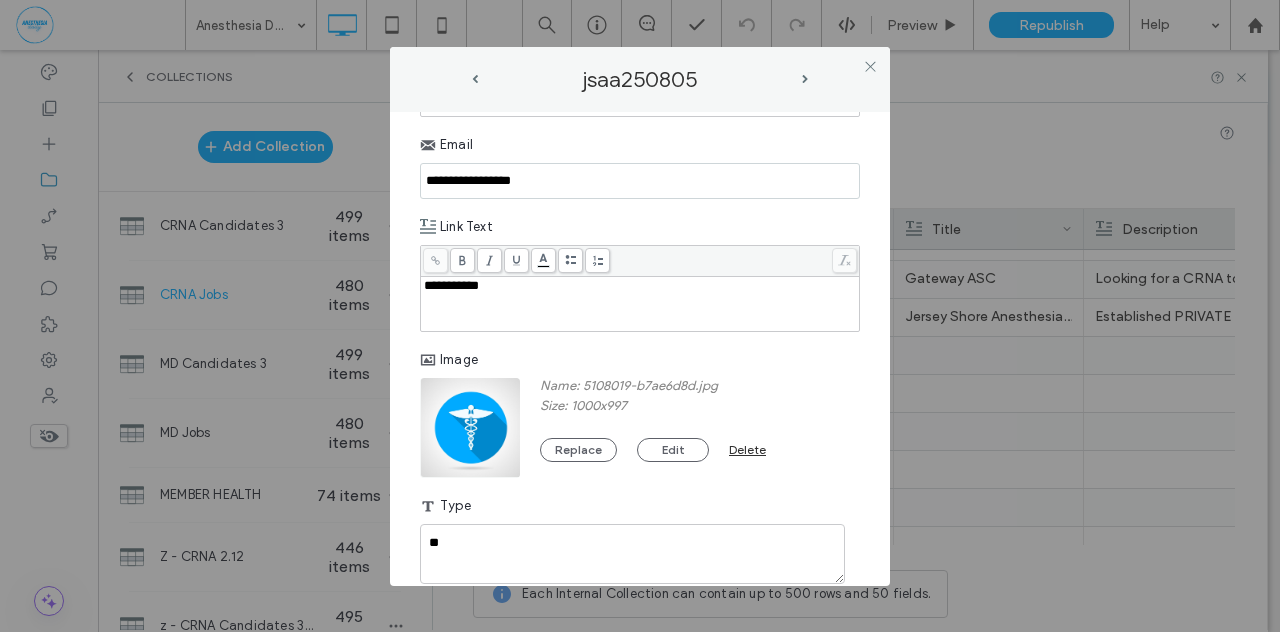 scroll, scrollTop: 1350, scrollLeft: 0, axis: vertical 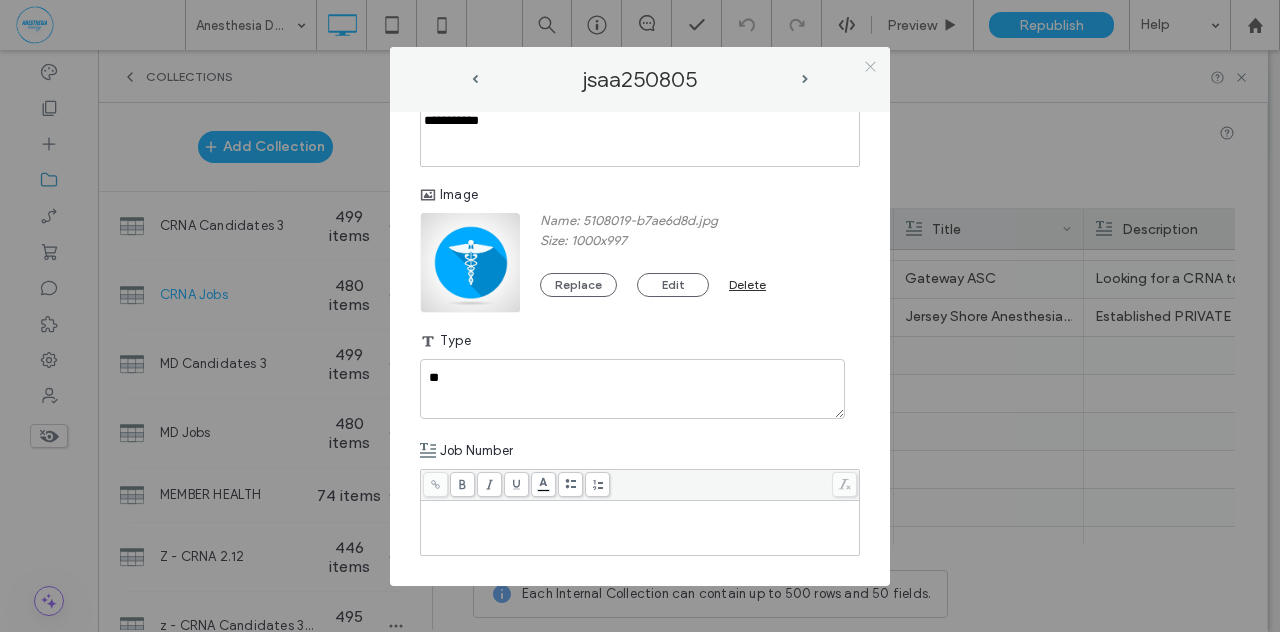 click at bounding box center [870, 67] 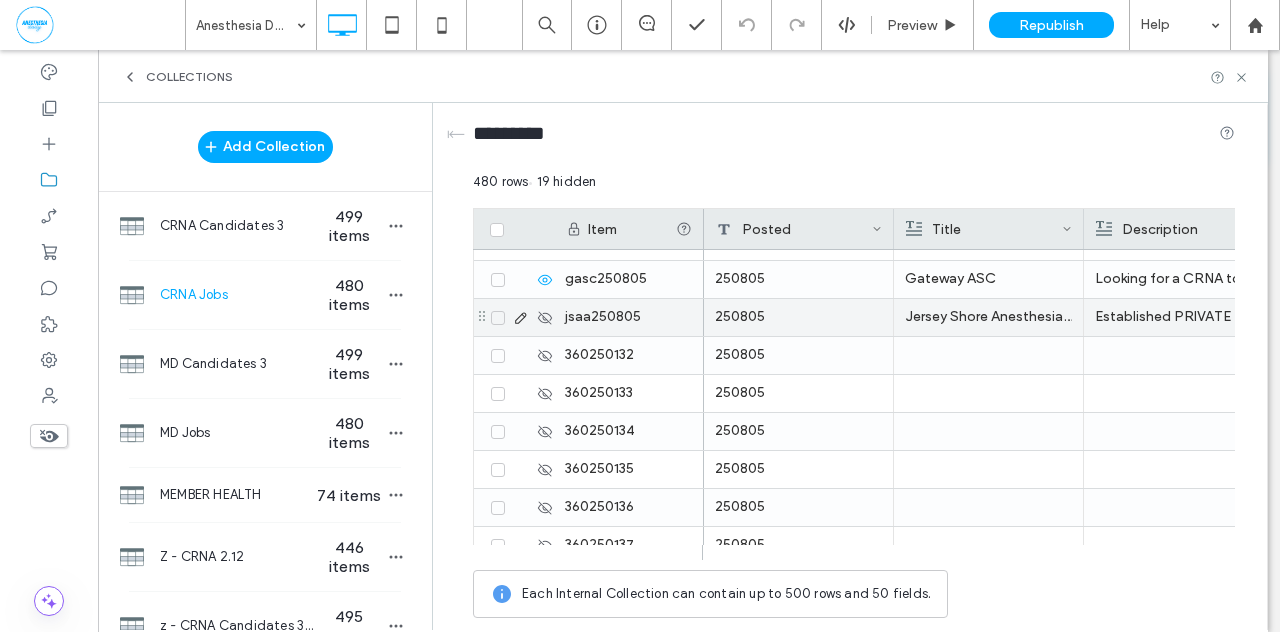click 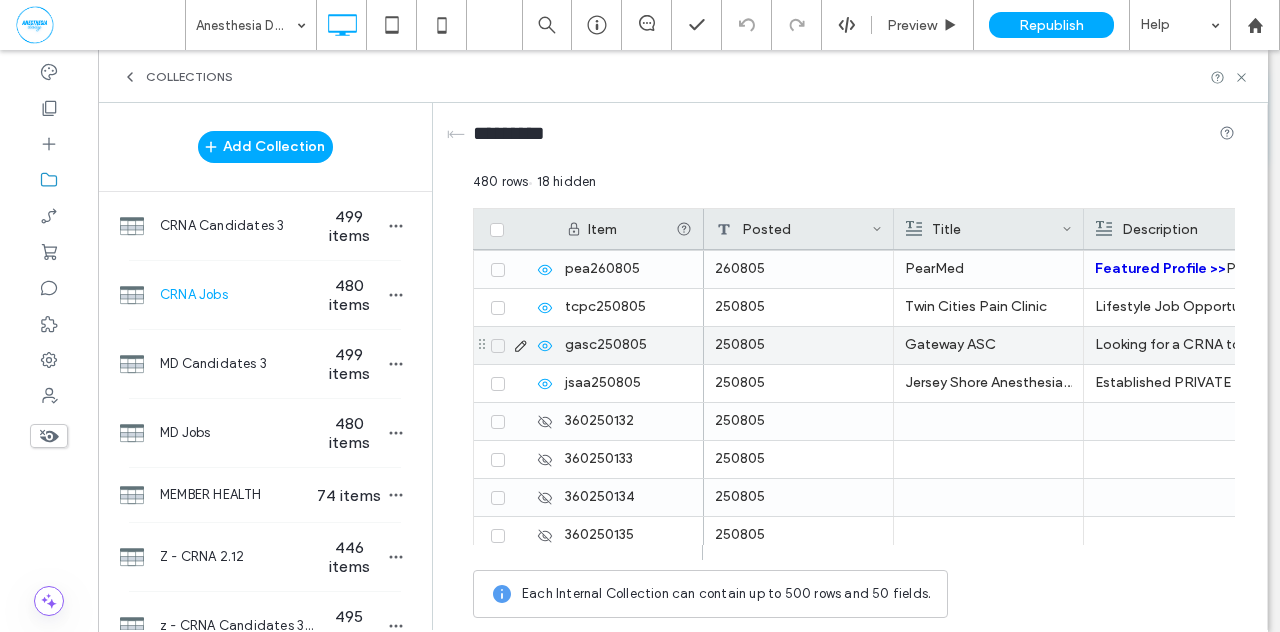 scroll, scrollTop: 17826, scrollLeft: 0, axis: vertical 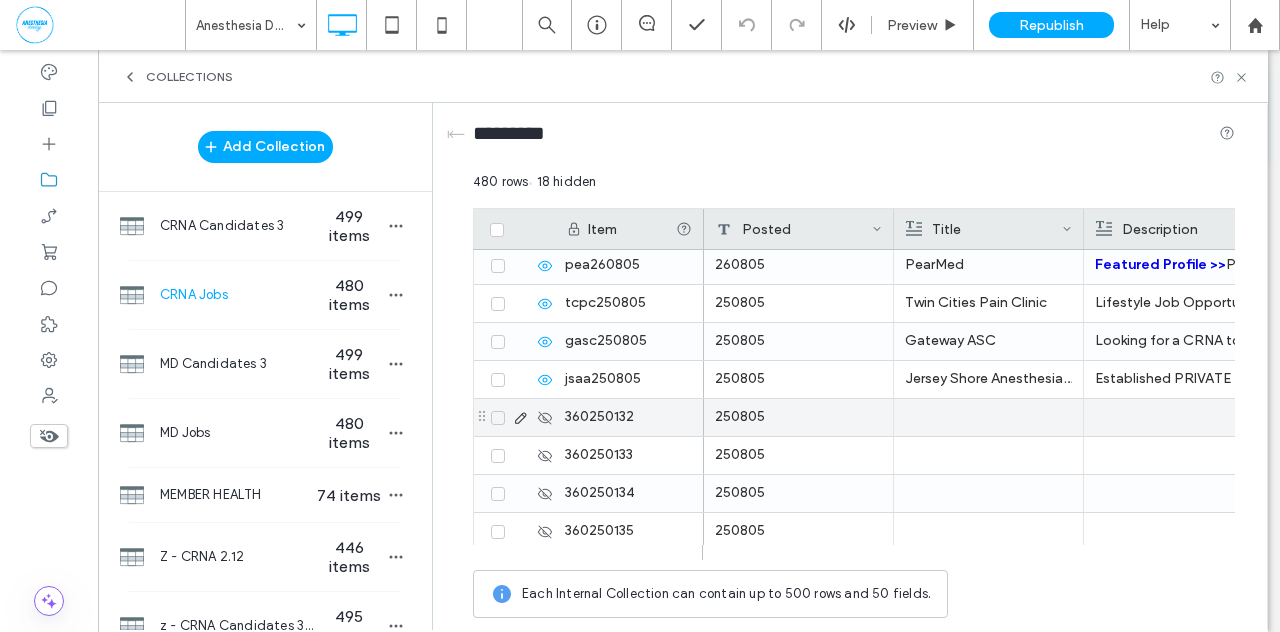 click 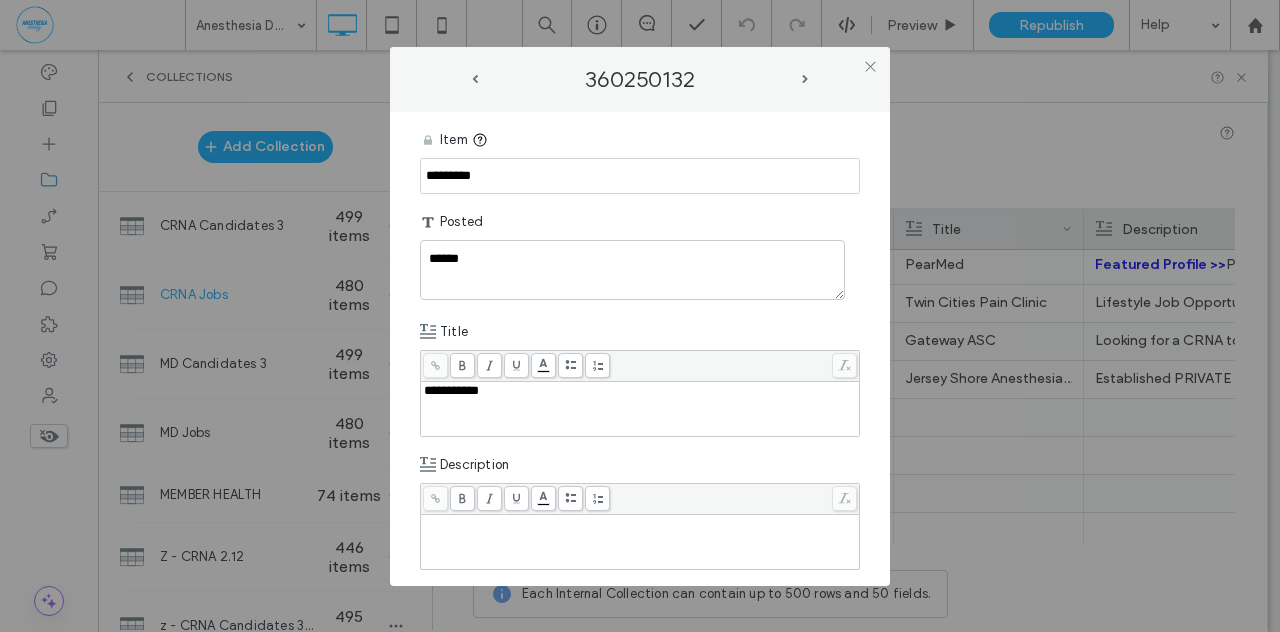 drag, startPoint x: 497, startPoint y: 175, endPoint x: 364, endPoint y: 181, distance: 133.13527 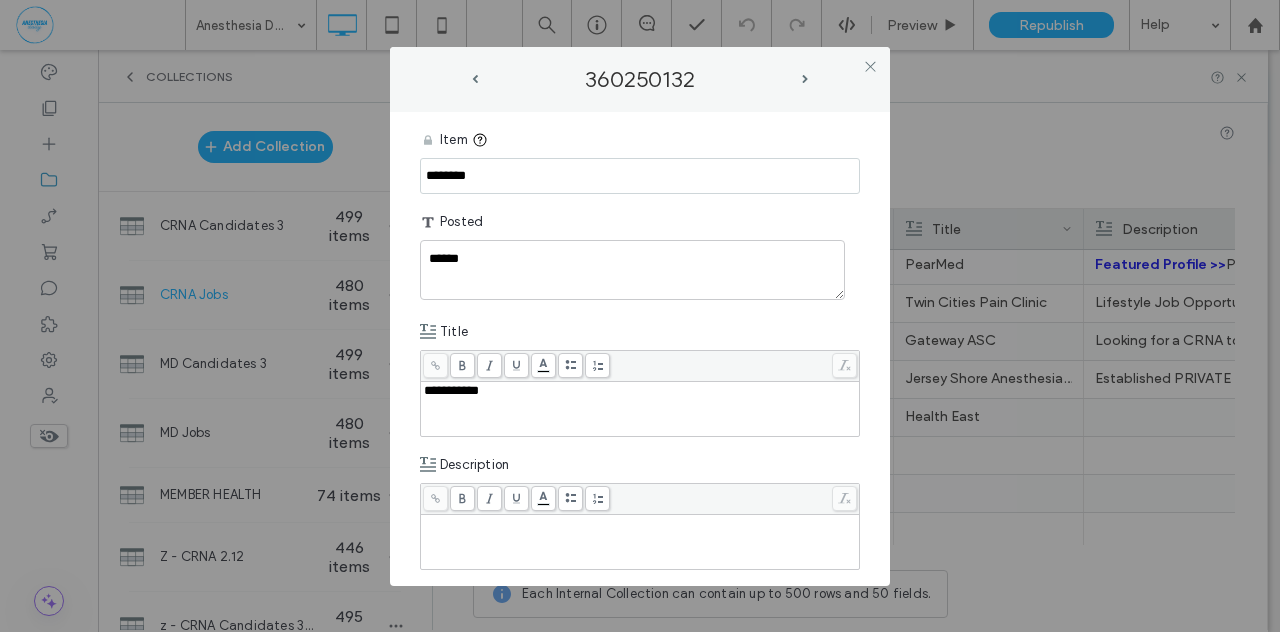 type on "********" 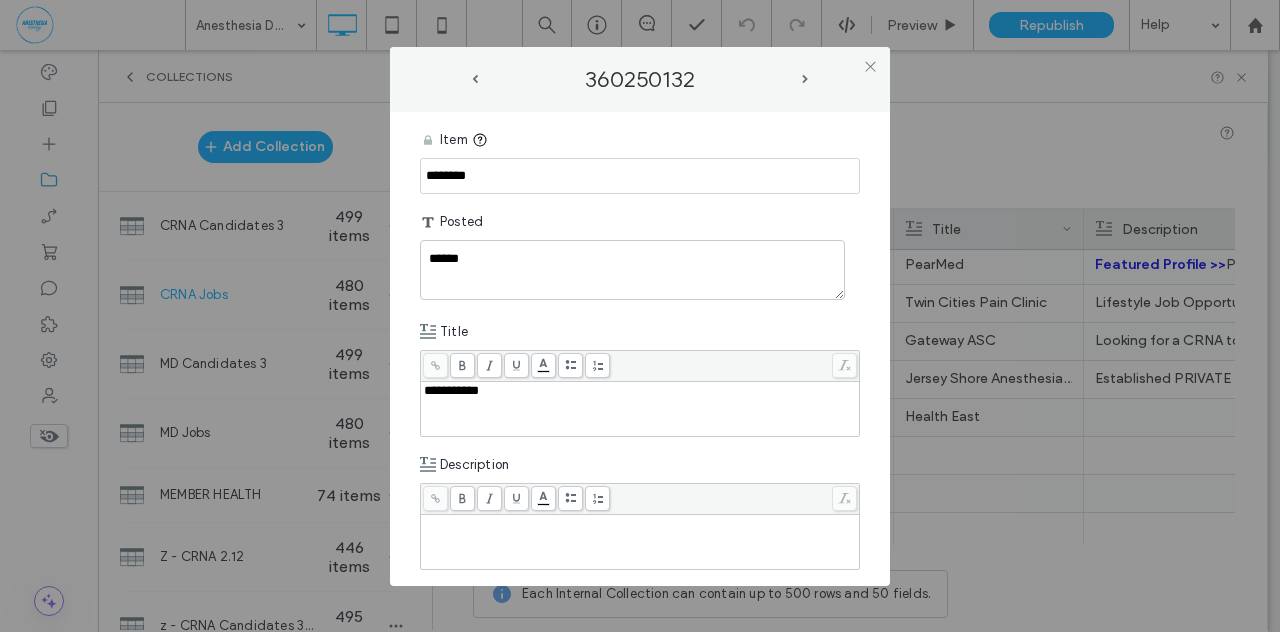 click on "**********" at bounding box center (640, 349) 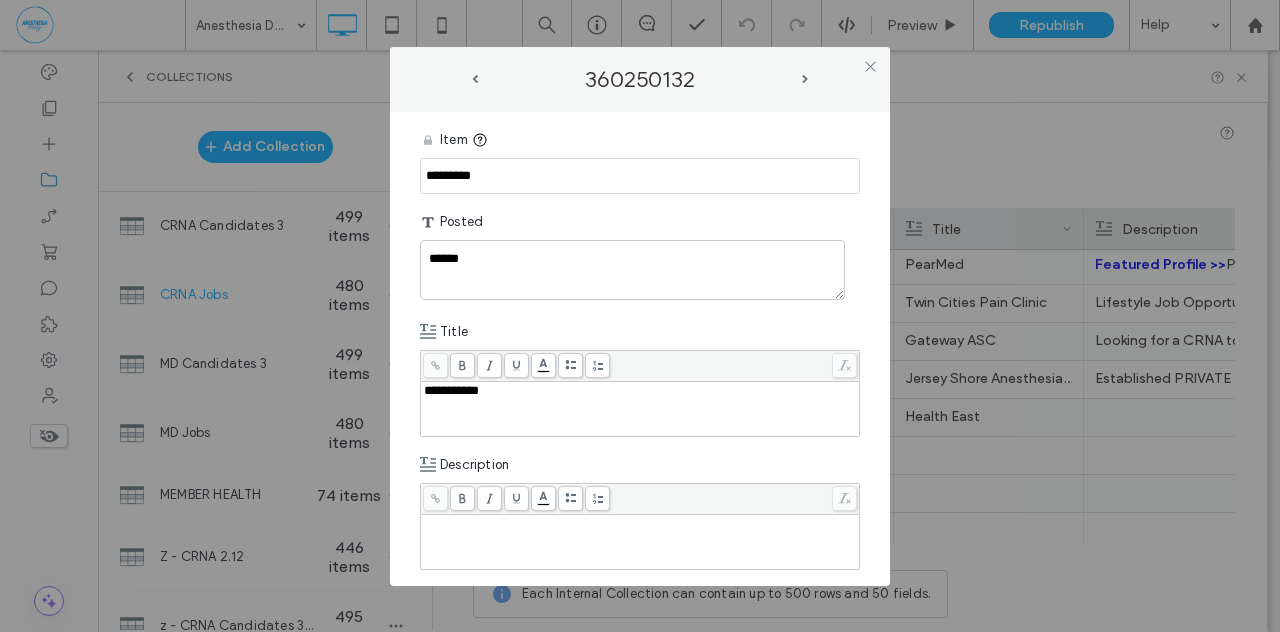 drag, startPoint x: 496, startPoint y: 176, endPoint x: 321, endPoint y: 167, distance: 175.23128 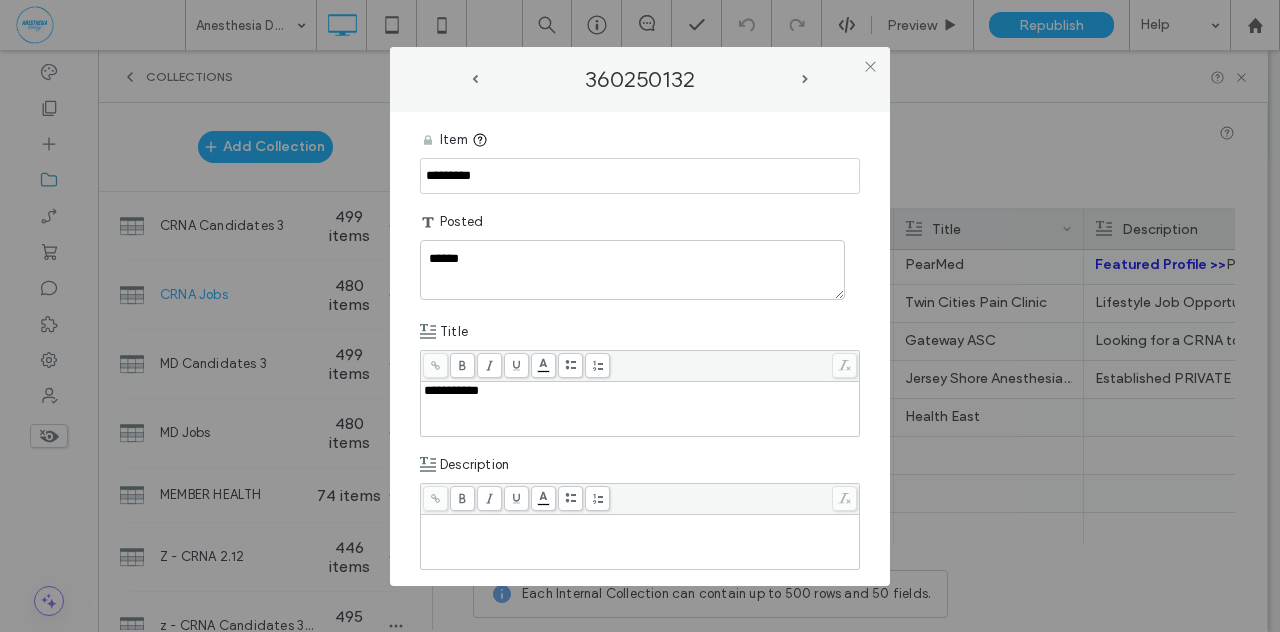 click on "**********" at bounding box center [640, 316] 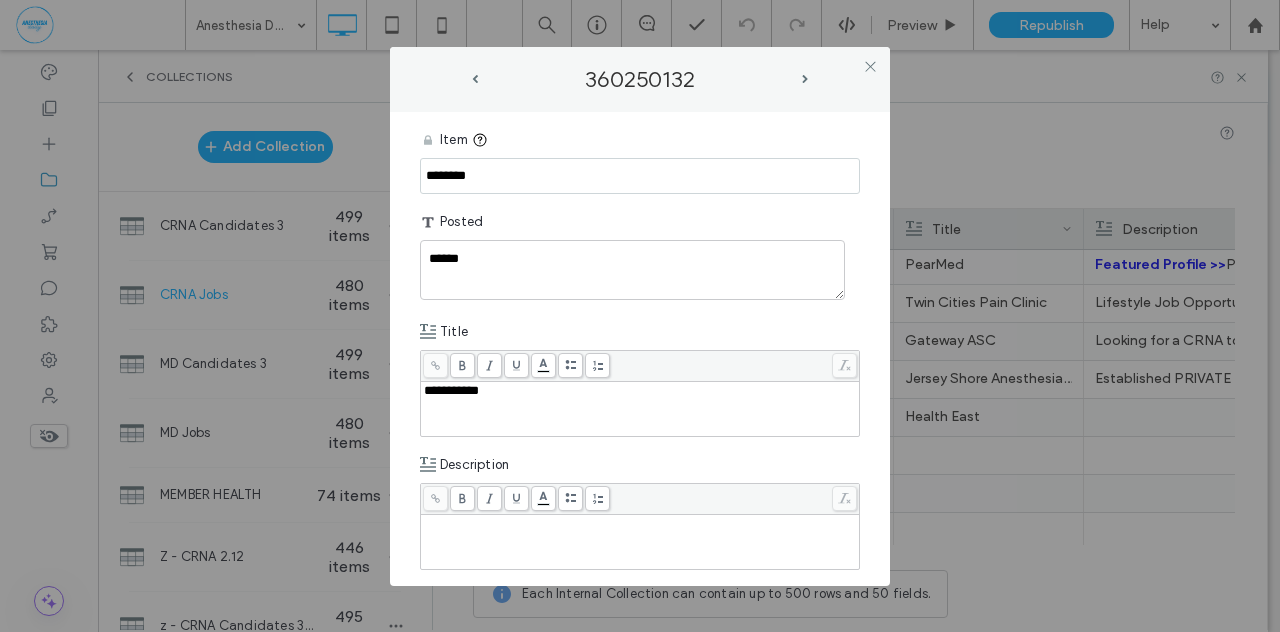 type on "********" 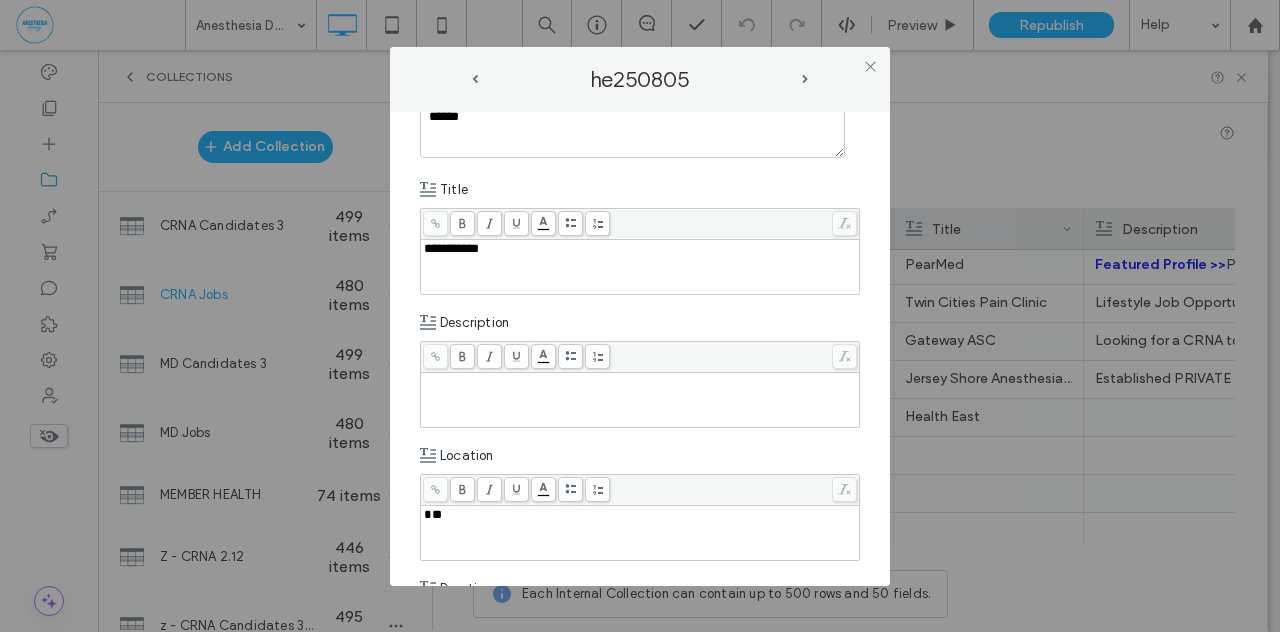 scroll, scrollTop: 171, scrollLeft: 0, axis: vertical 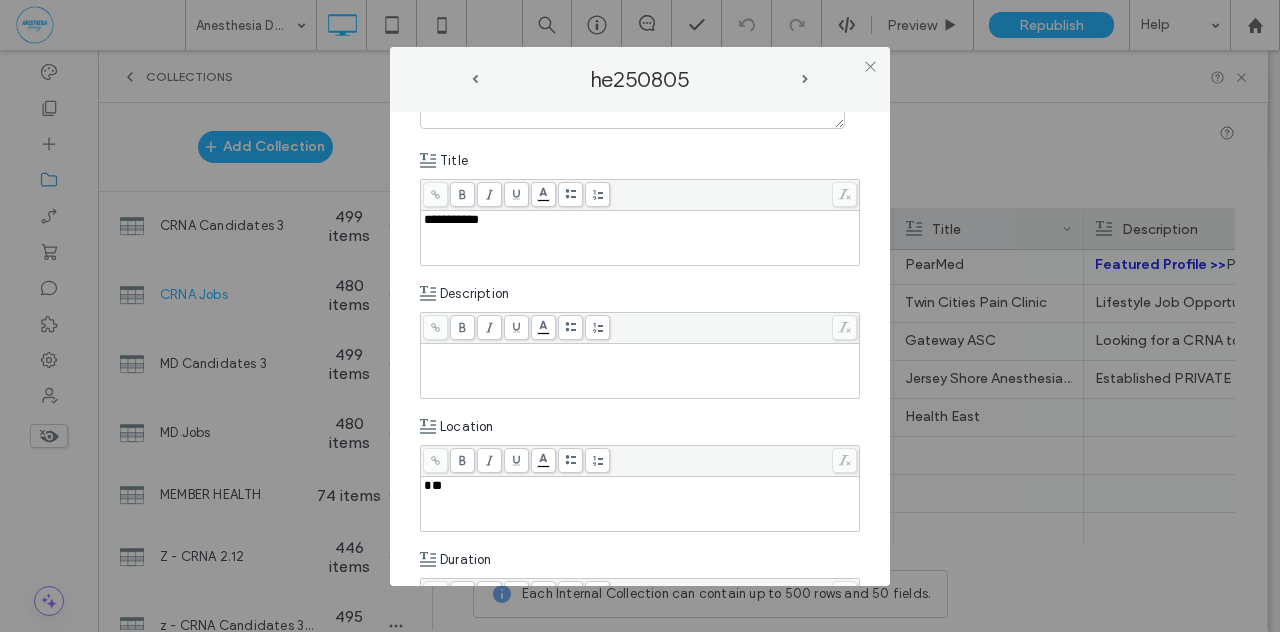 click at bounding box center [640, 353] 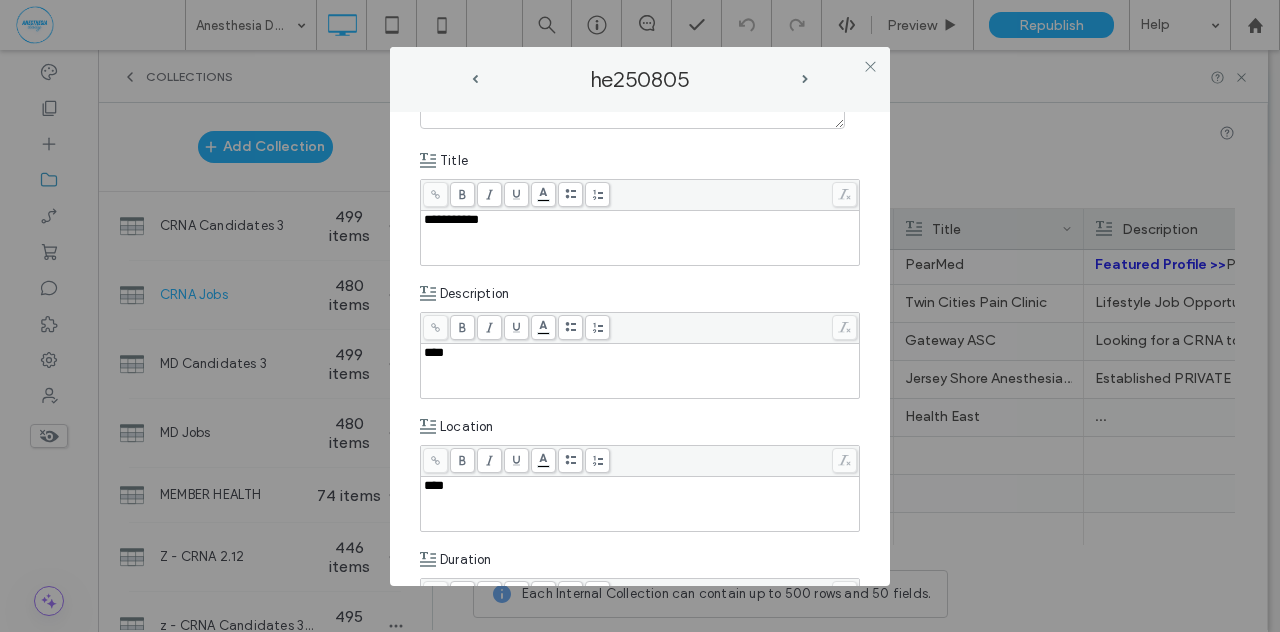 type 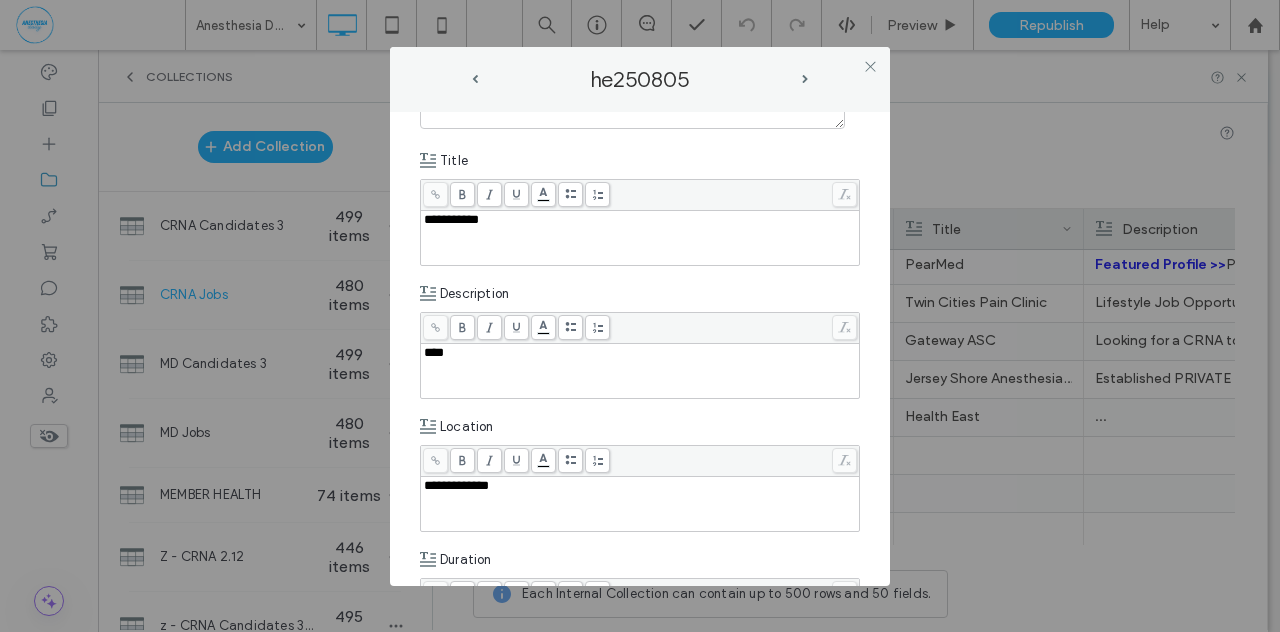 scroll, scrollTop: 438, scrollLeft: 0, axis: vertical 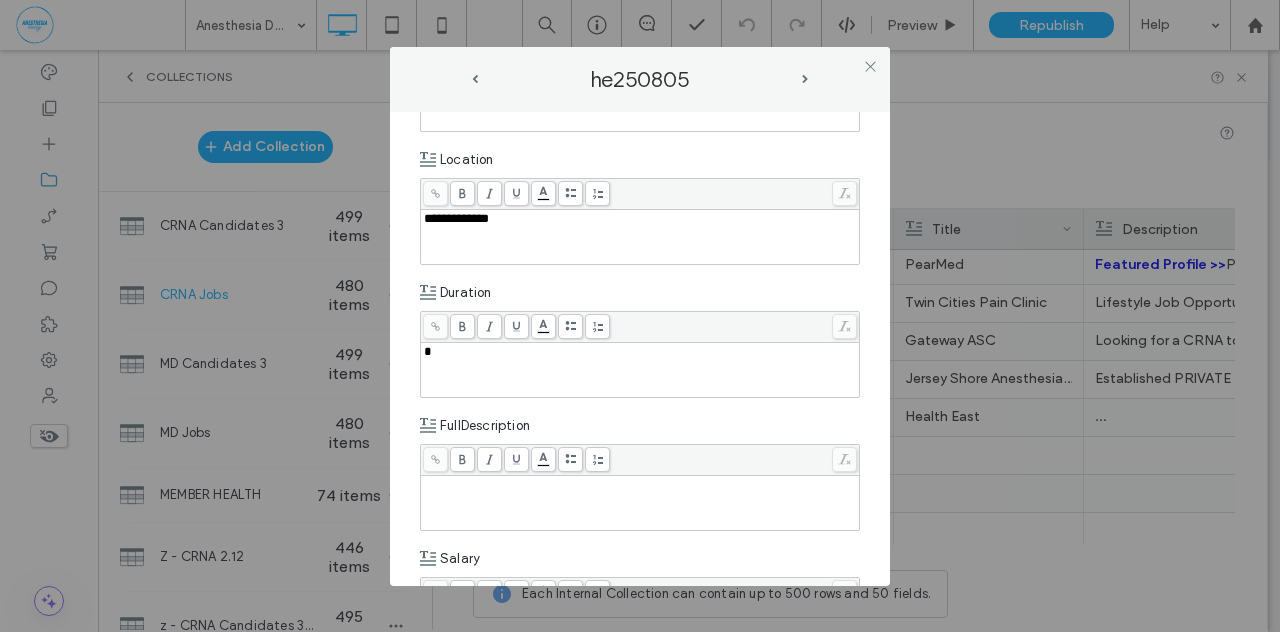 type 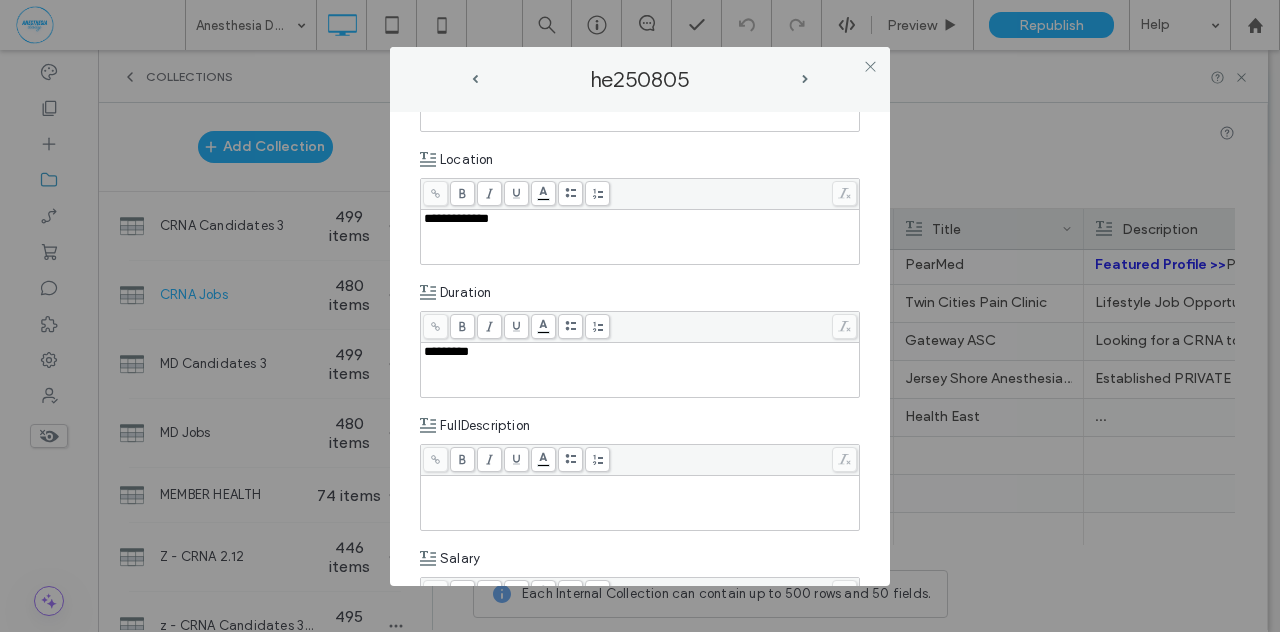 scroll, scrollTop: 702, scrollLeft: 0, axis: vertical 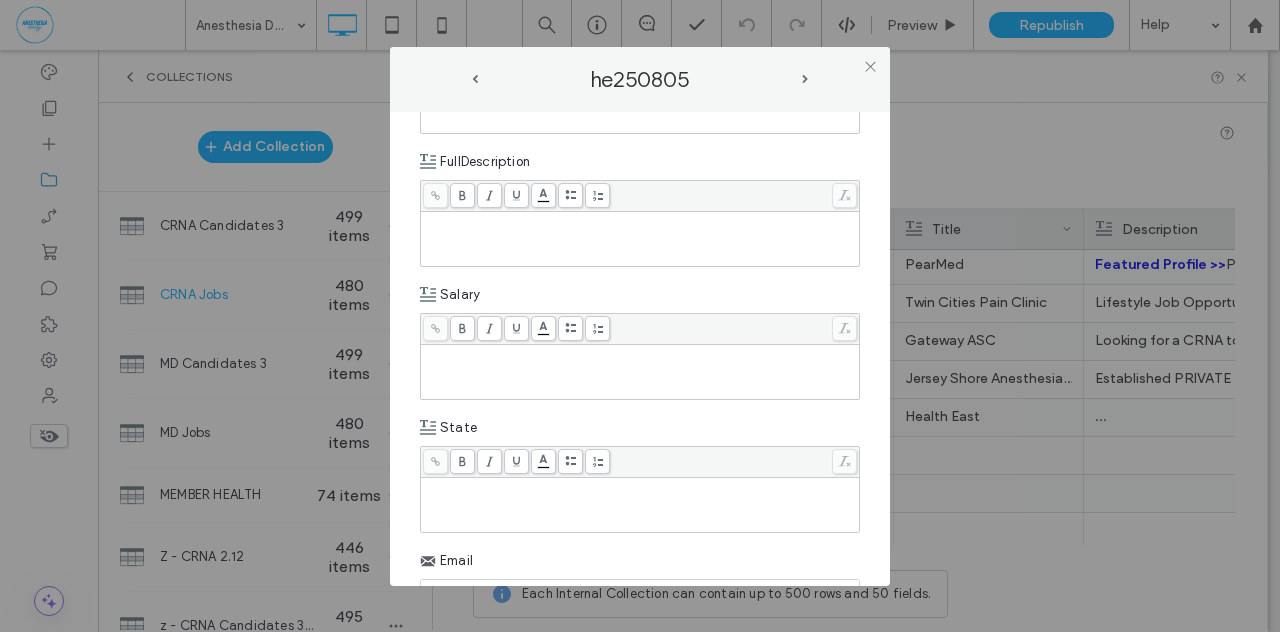 type 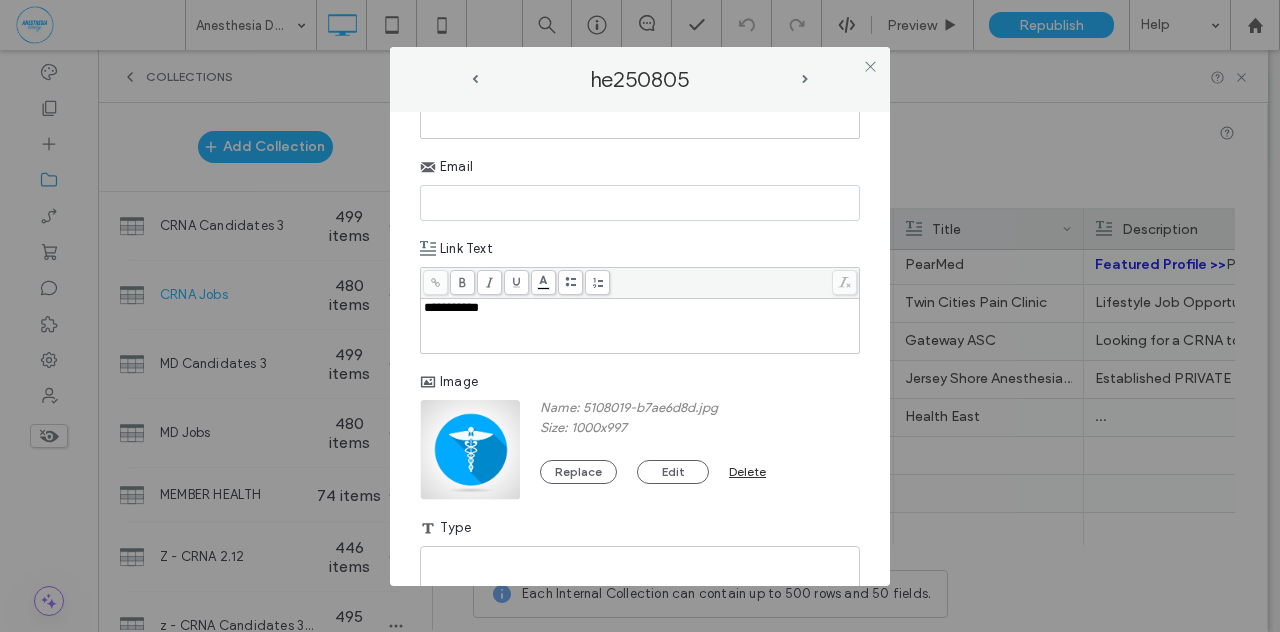 scroll, scrollTop: 1122, scrollLeft: 0, axis: vertical 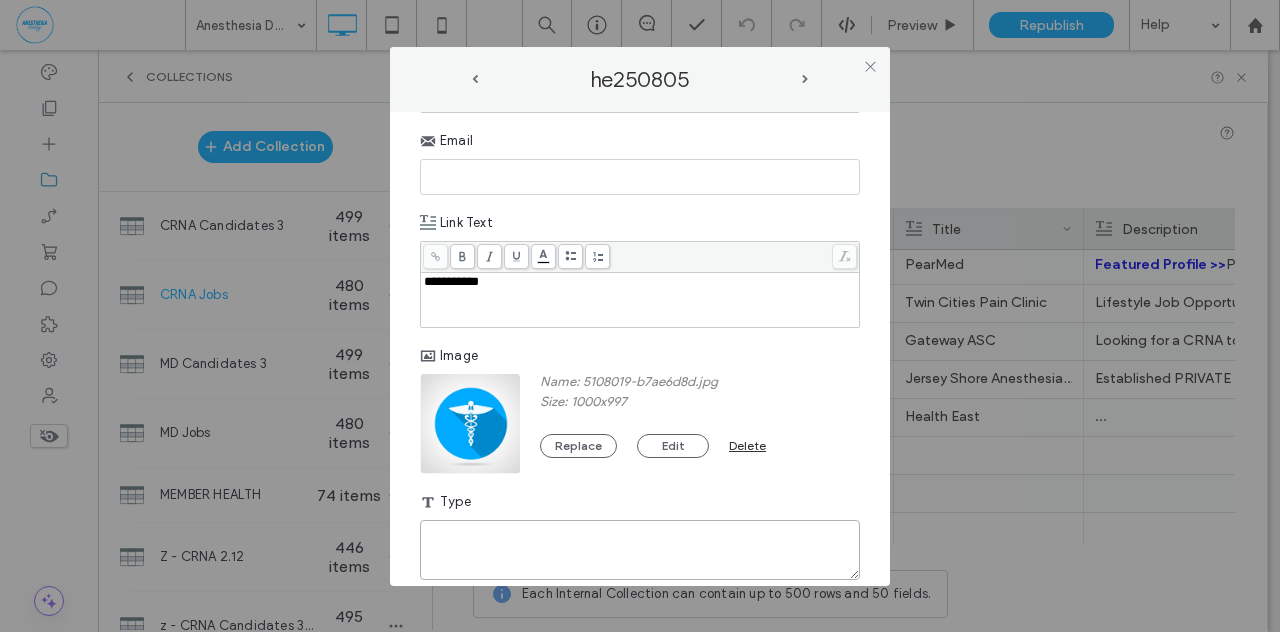 click at bounding box center [640, 550] 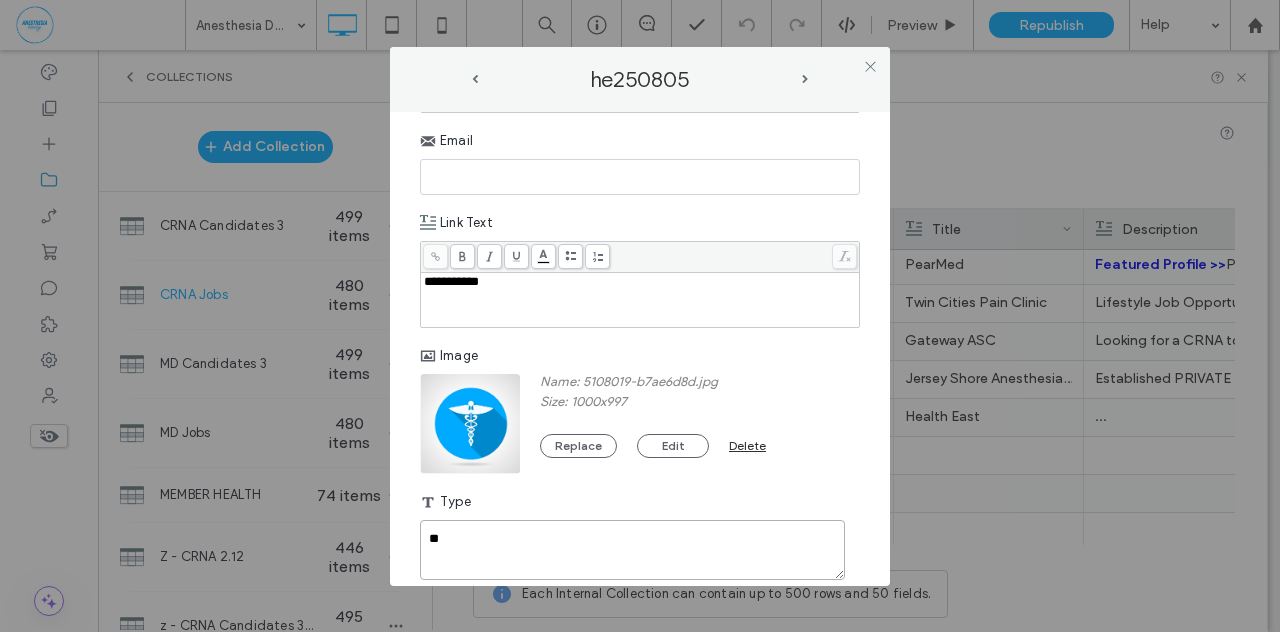 type on "**" 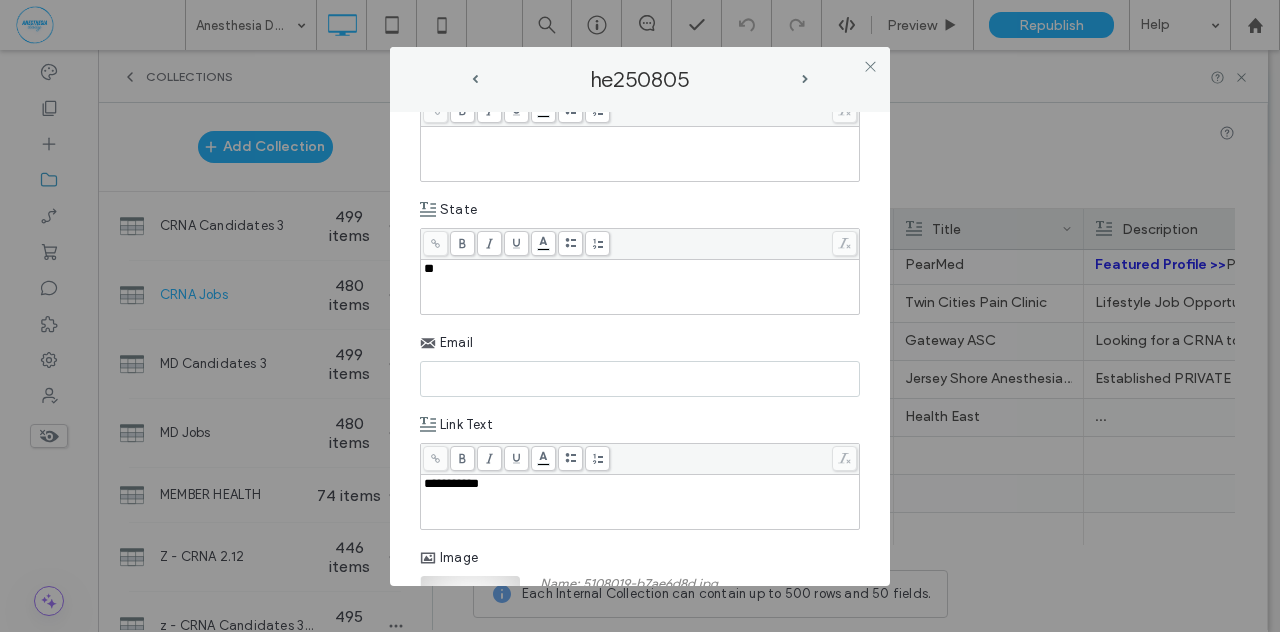 scroll, scrollTop: 872, scrollLeft: 0, axis: vertical 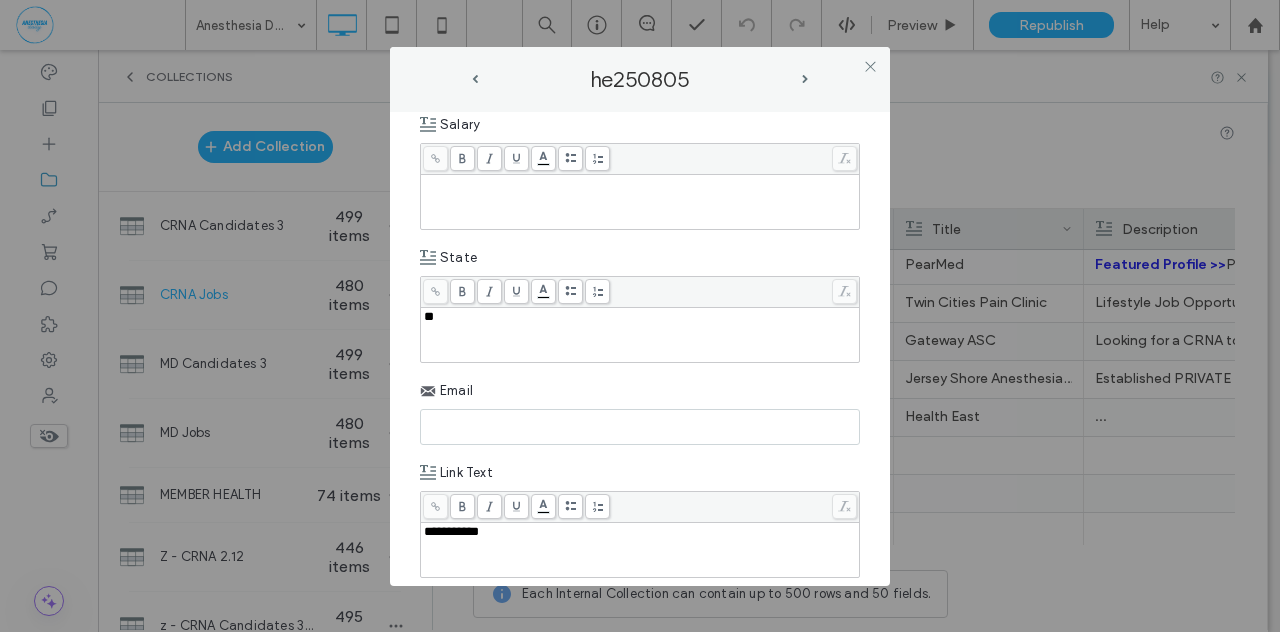 paste on "**********" 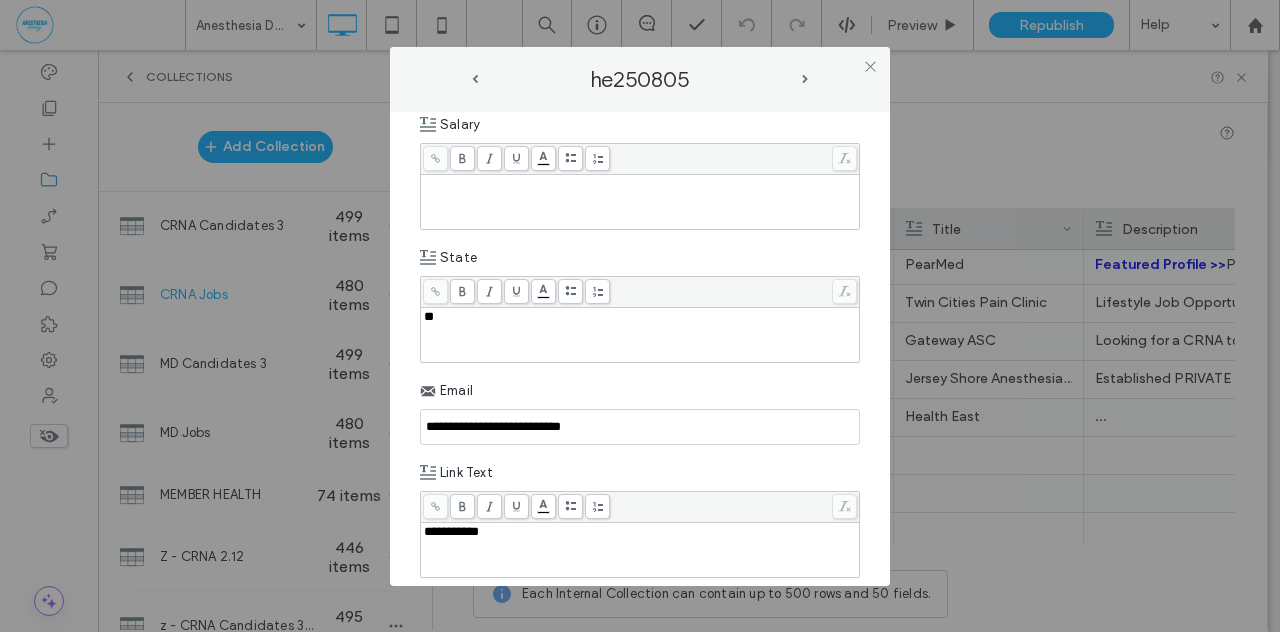 type on "**********" 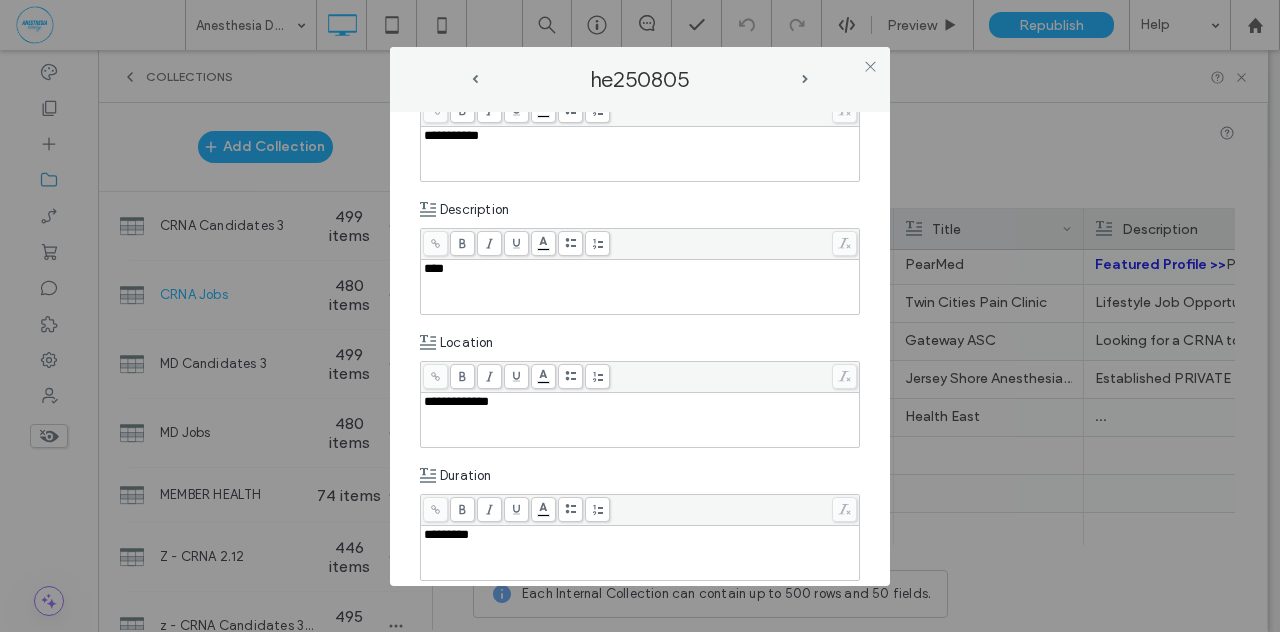 scroll, scrollTop: 204, scrollLeft: 0, axis: vertical 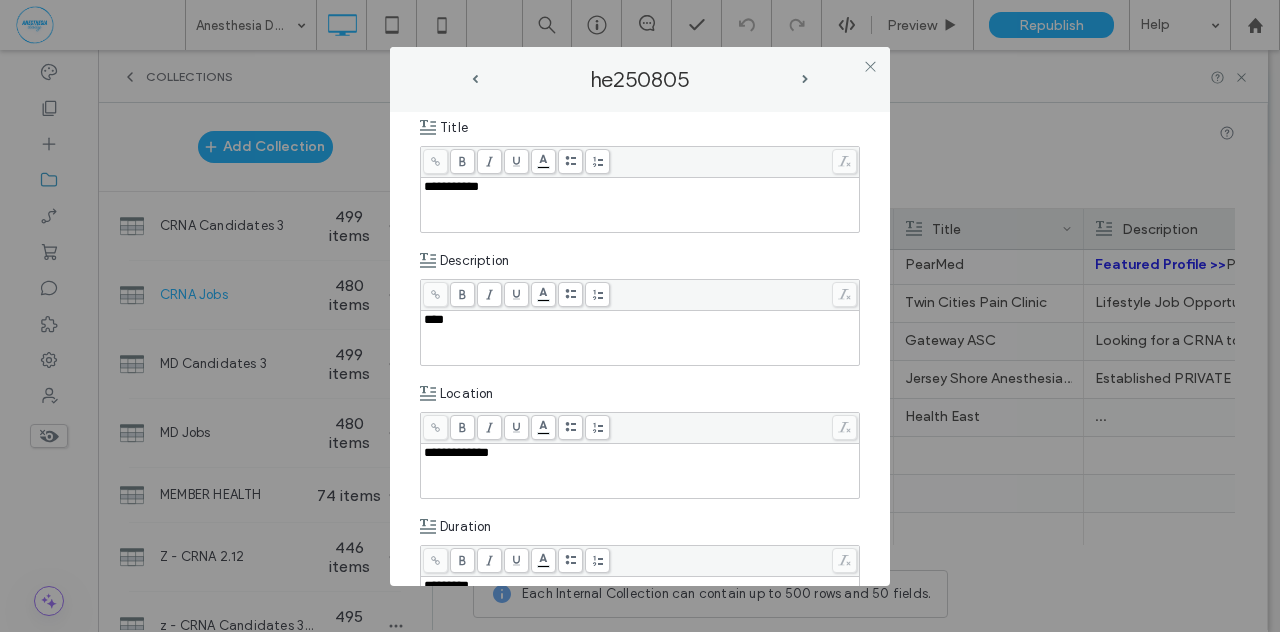 click on "***" at bounding box center (434, 319) 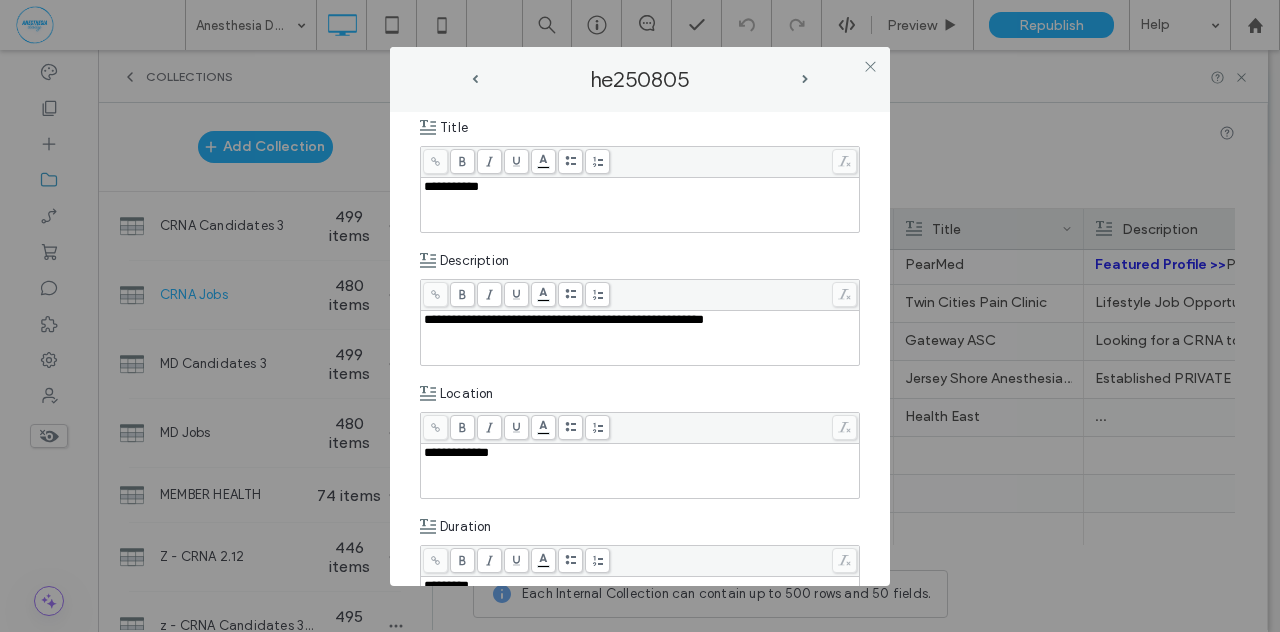 click on "**********" at bounding box center [564, 319] 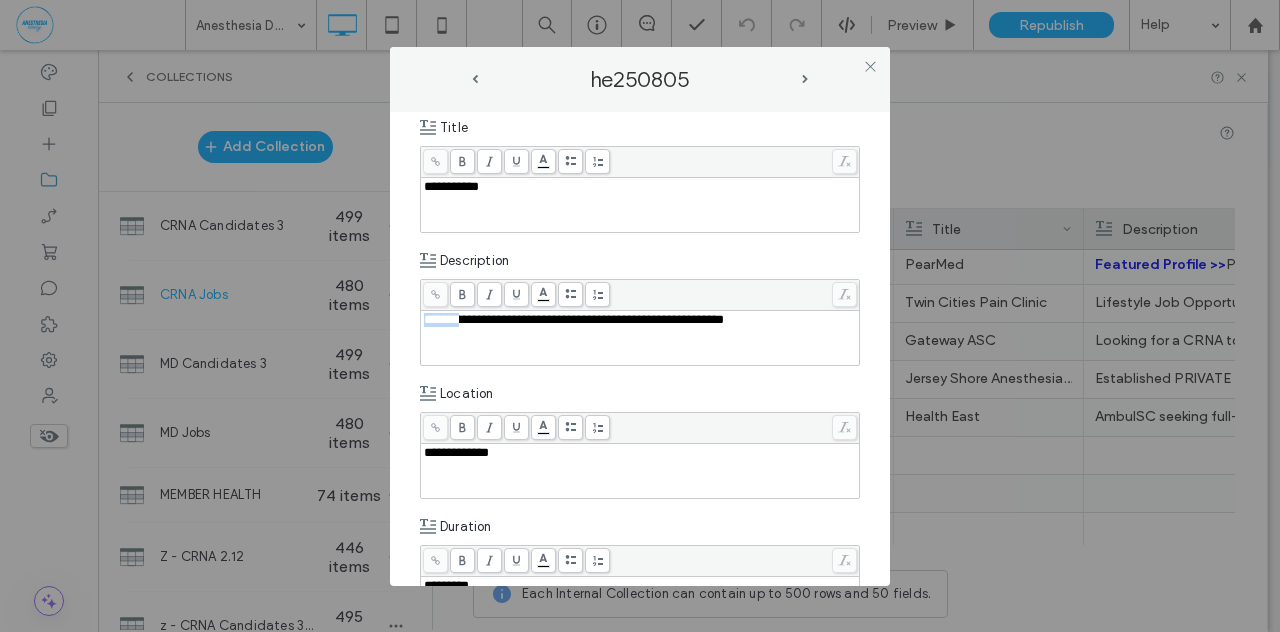 drag, startPoint x: 479, startPoint y: 318, endPoint x: 400, endPoint y: 320, distance: 79.025314 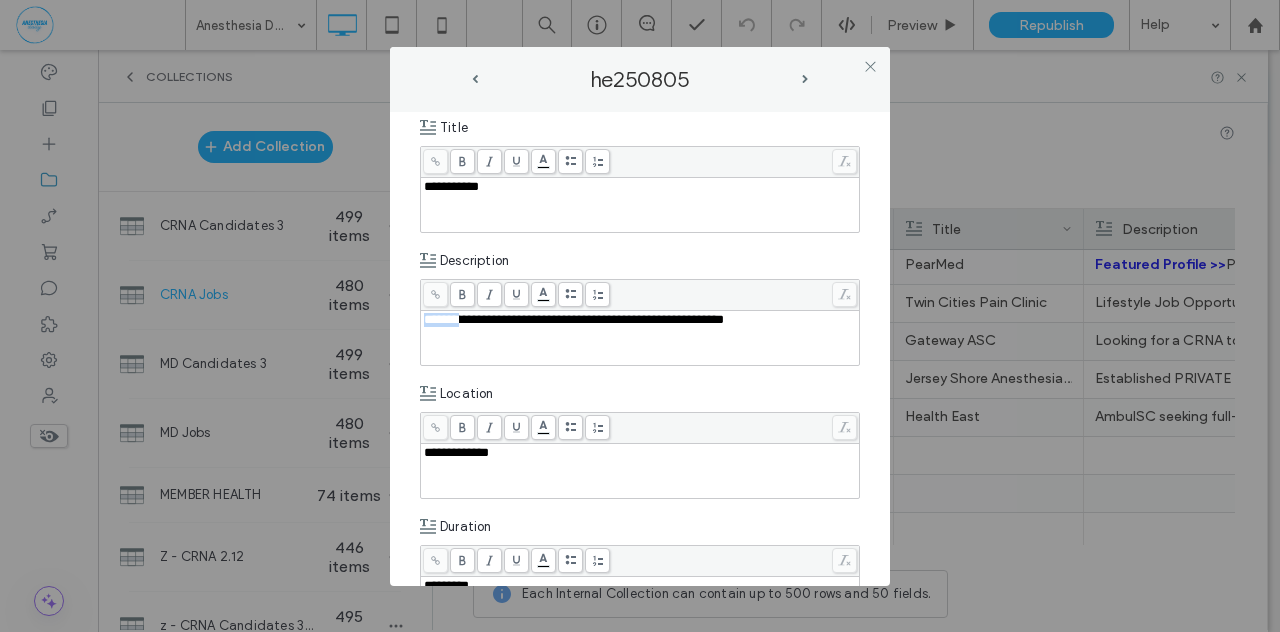 click on "**********" at bounding box center (640, 349) 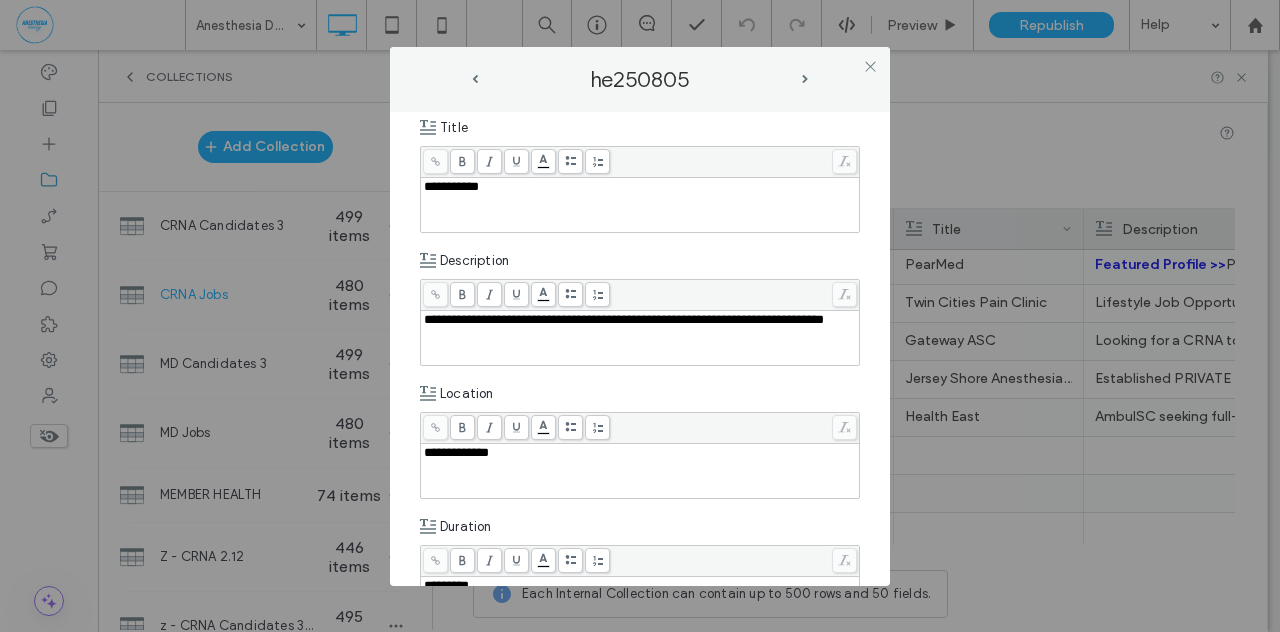 click on "**********" at bounding box center [624, 319] 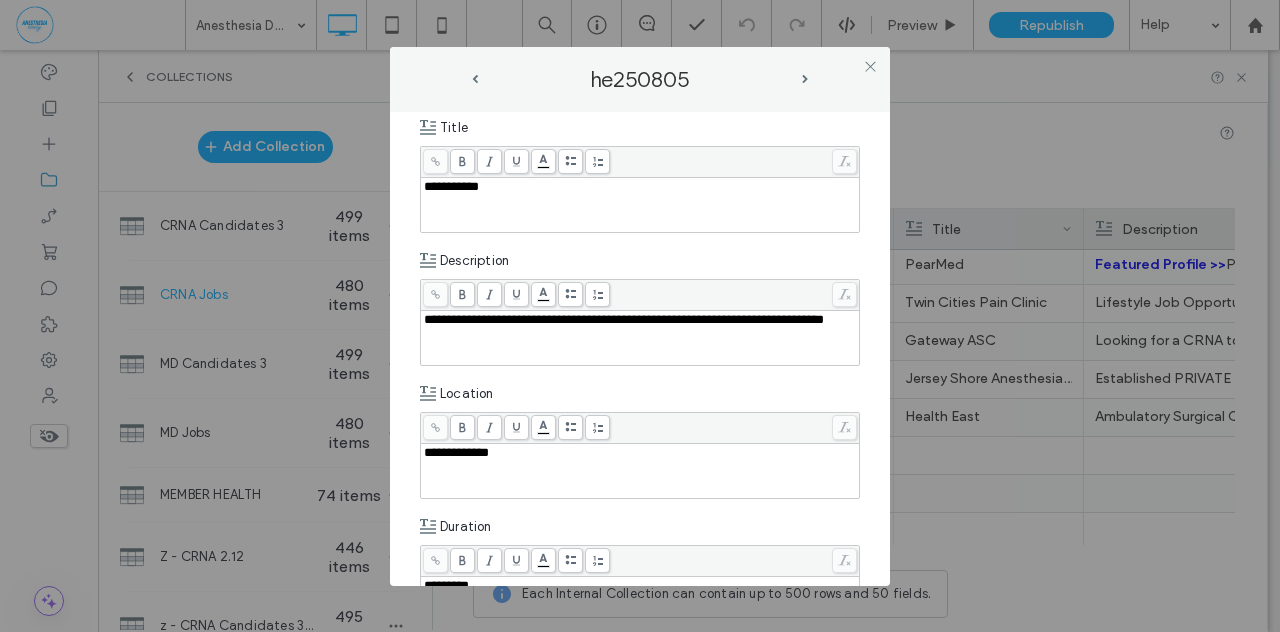 click on "**********" at bounding box center (640, 320) 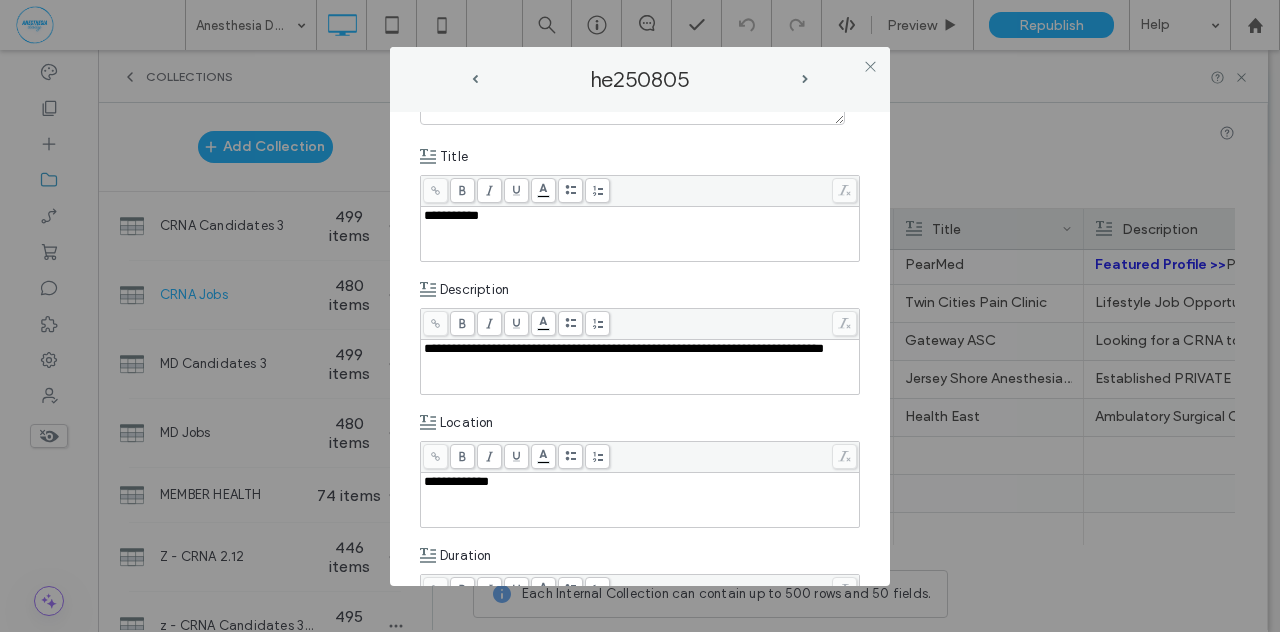scroll, scrollTop: 165, scrollLeft: 0, axis: vertical 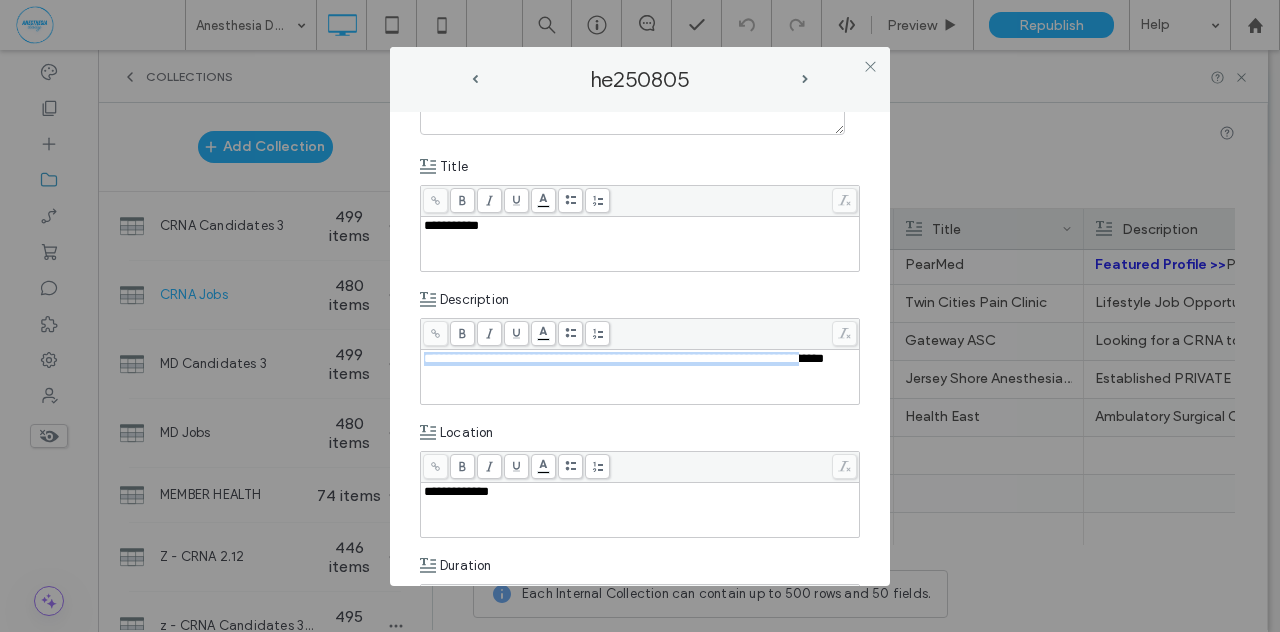 drag, startPoint x: 491, startPoint y: 372, endPoint x: 414, endPoint y: 361, distance: 77.781746 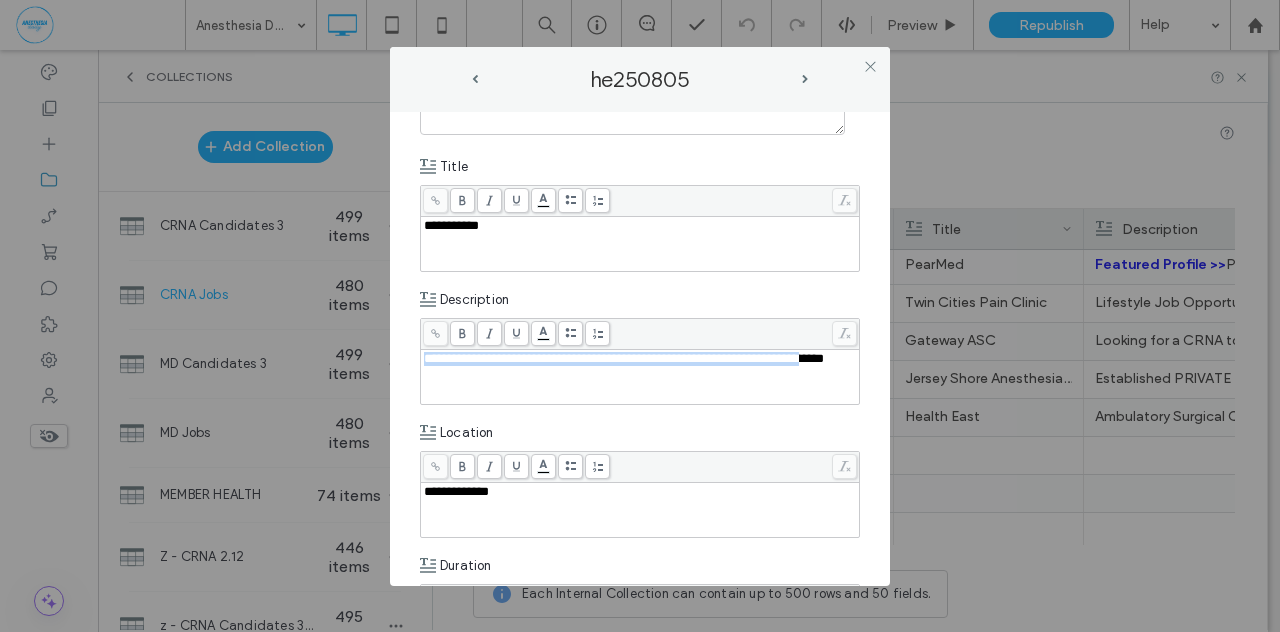 click on "**********" at bounding box center [640, 349] 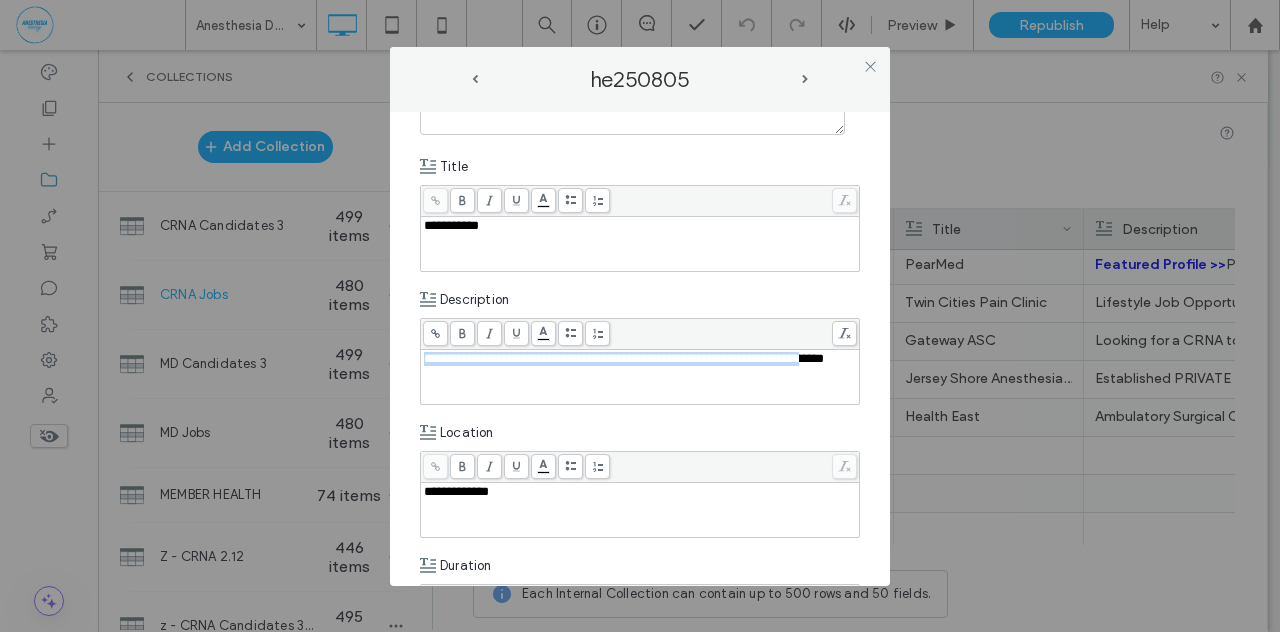 copy on "**********" 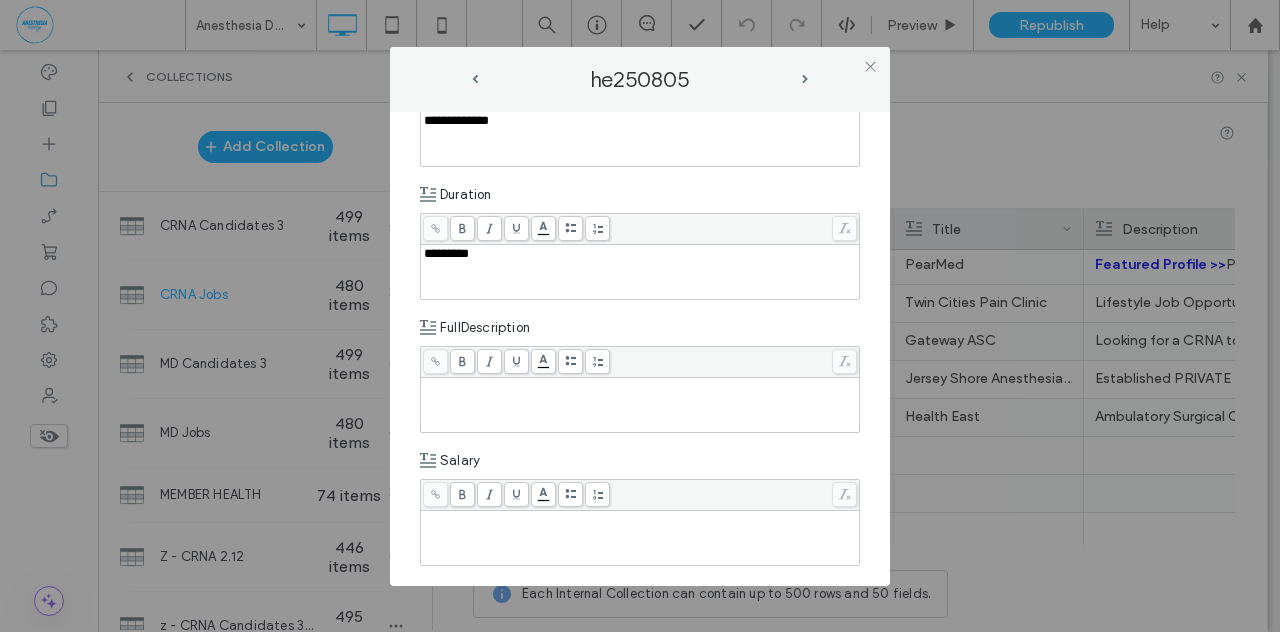 scroll, scrollTop: 632, scrollLeft: 0, axis: vertical 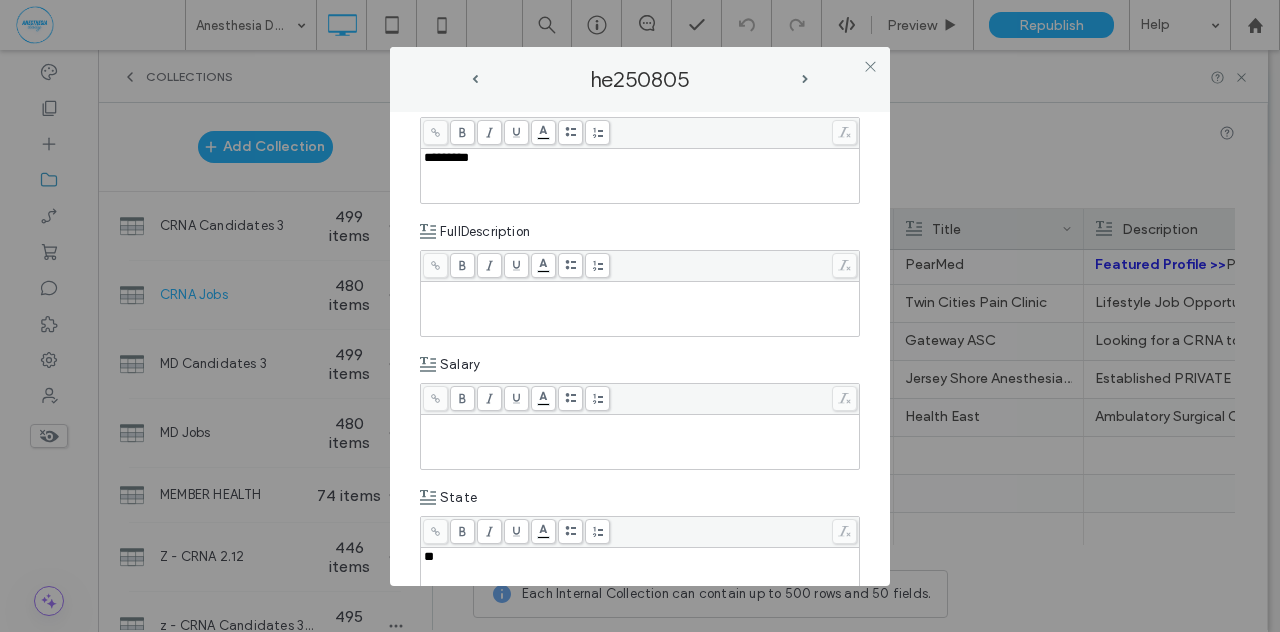 paste 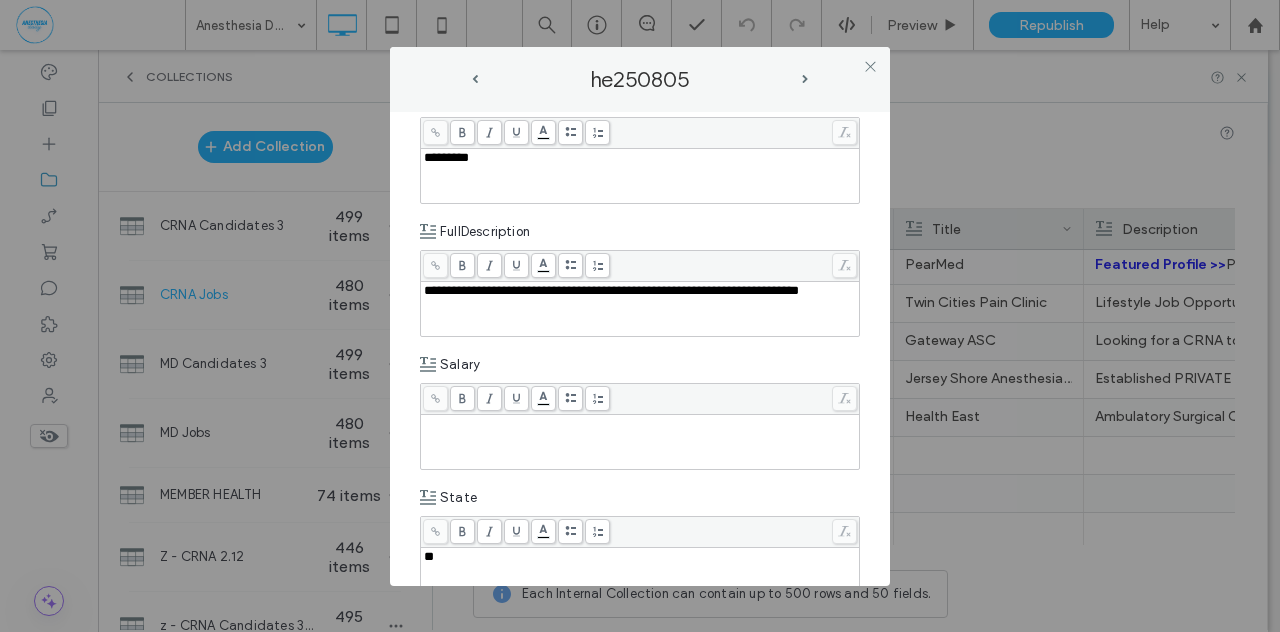 type 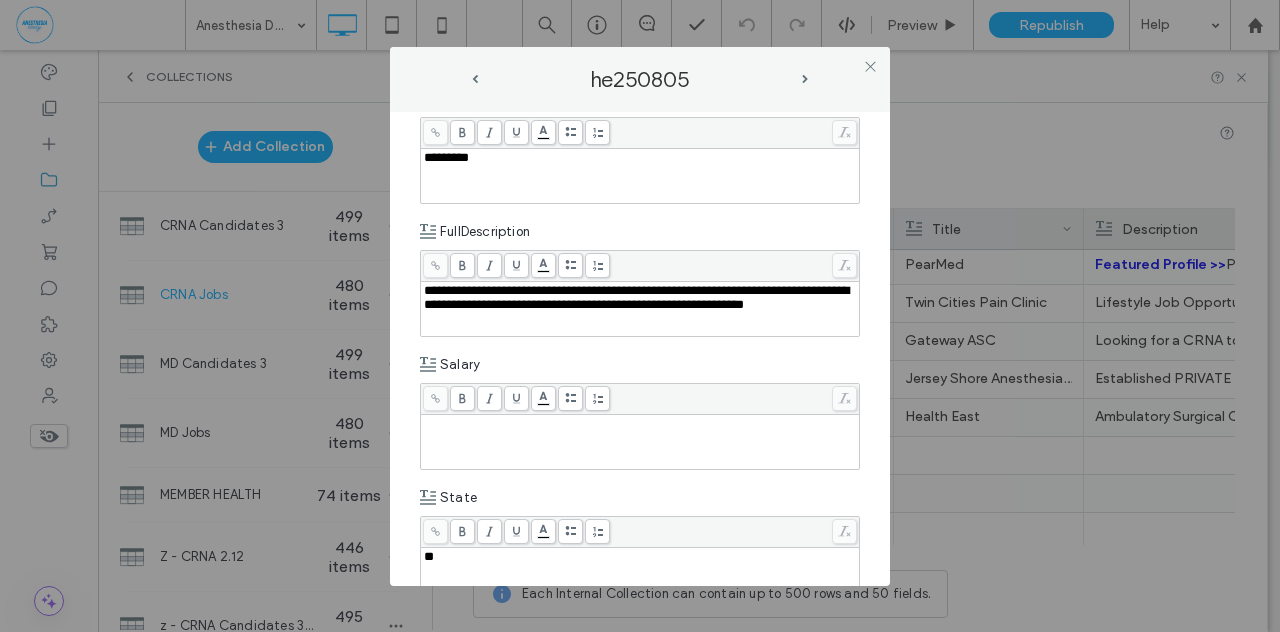 click at bounding box center [489, 132] 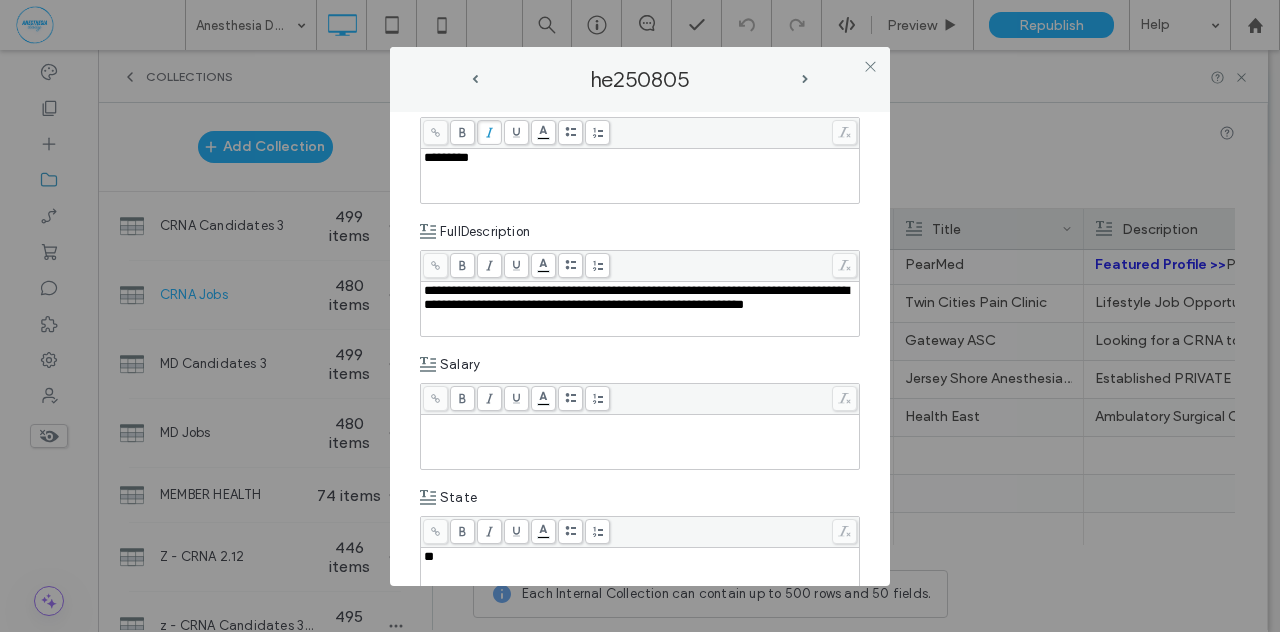 click at bounding box center [640, 424] 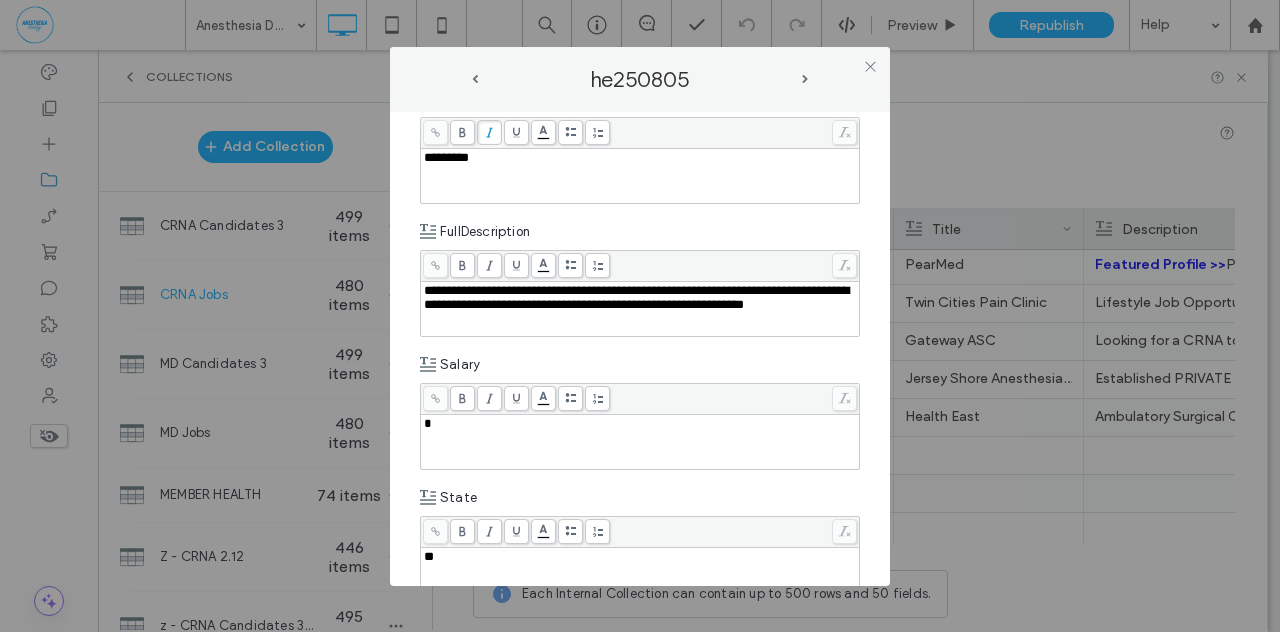 type 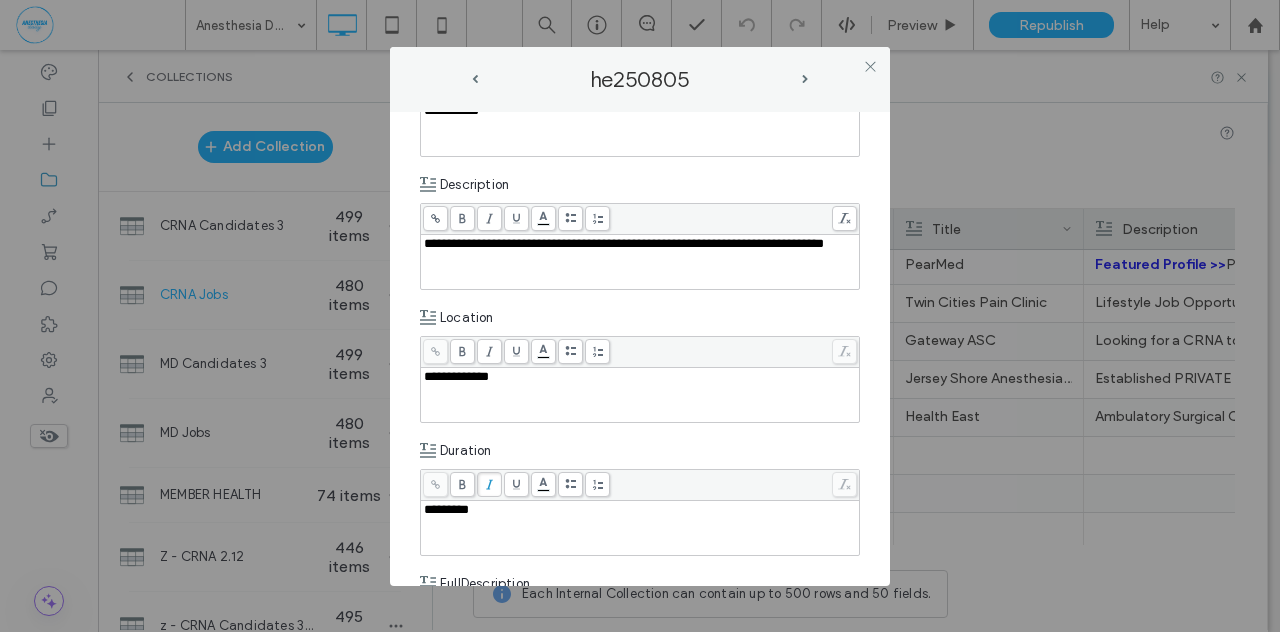 scroll, scrollTop: 250, scrollLeft: 0, axis: vertical 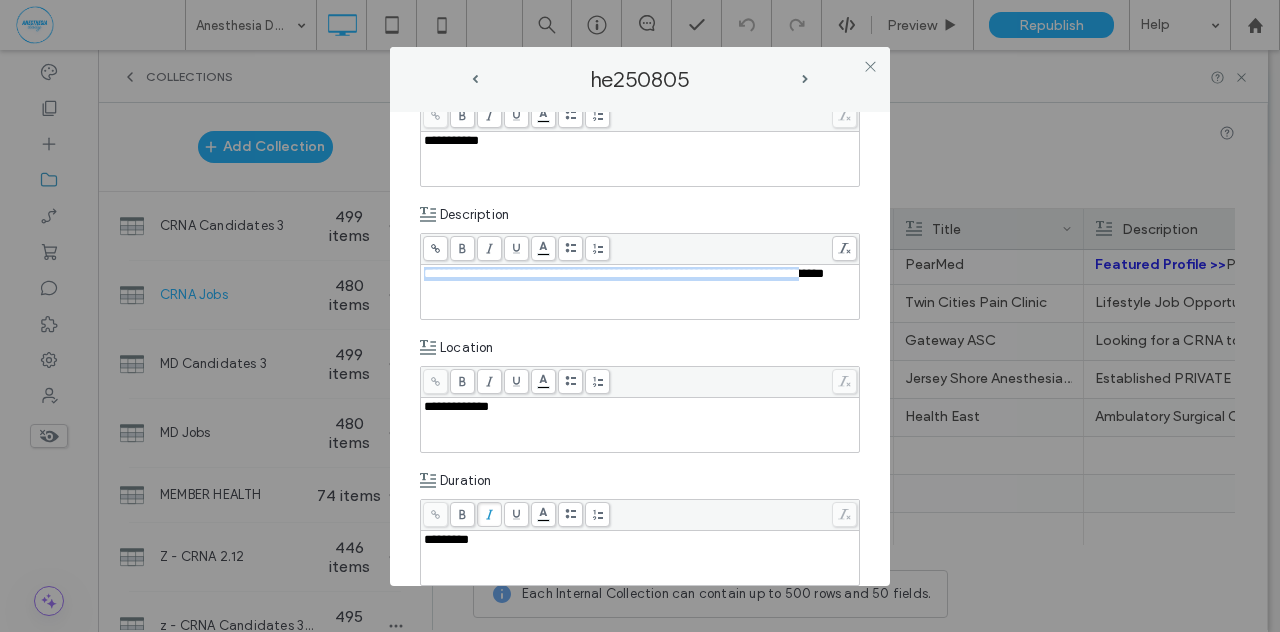 click on "**********" at bounding box center [640, 274] 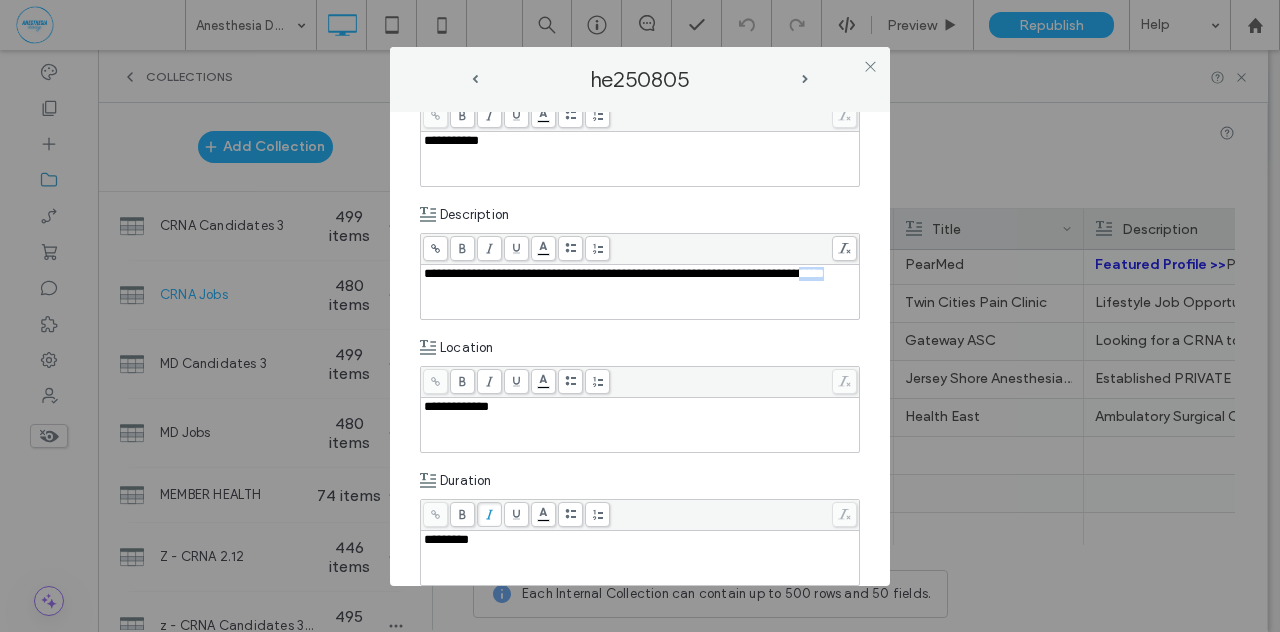 click on "**********" at bounding box center (640, 274) 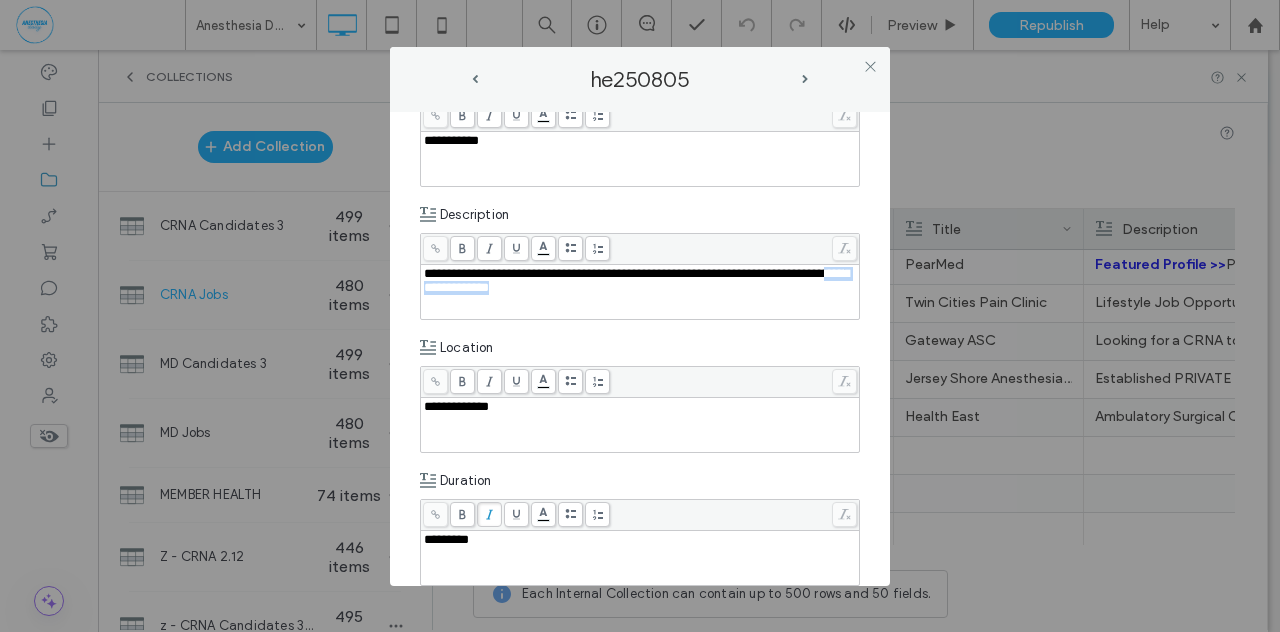 drag, startPoint x: 509, startPoint y: 287, endPoint x: 609, endPoint y: 287, distance: 100 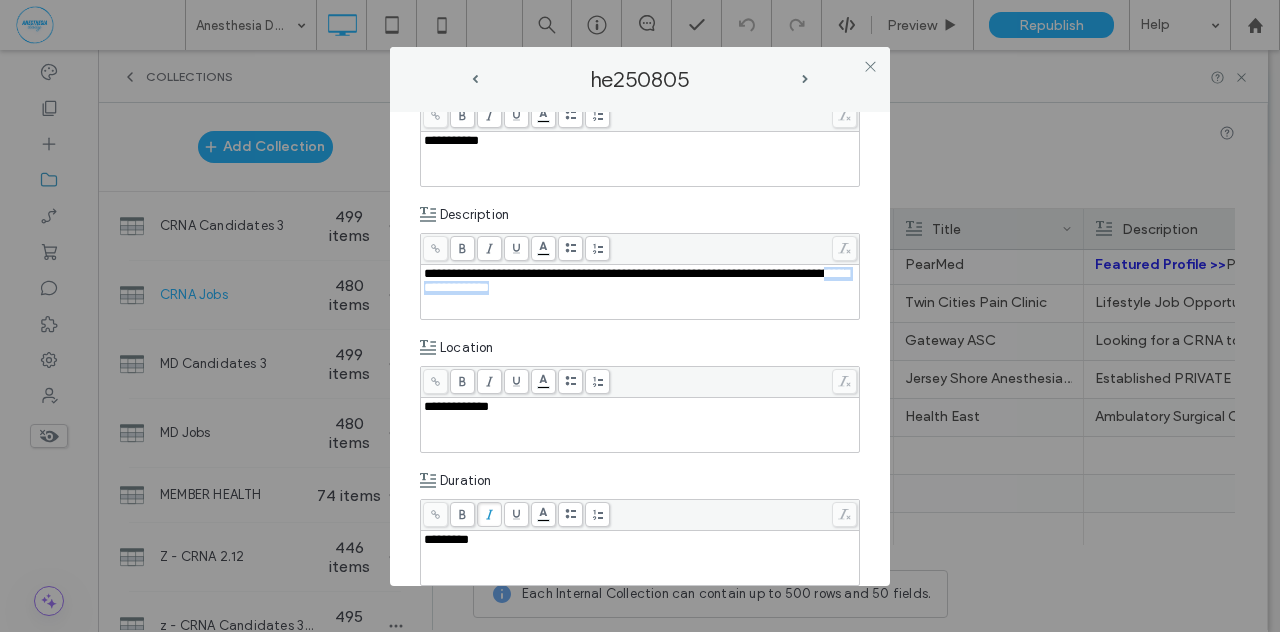 click on "**********" at bounding box center (640, 281) 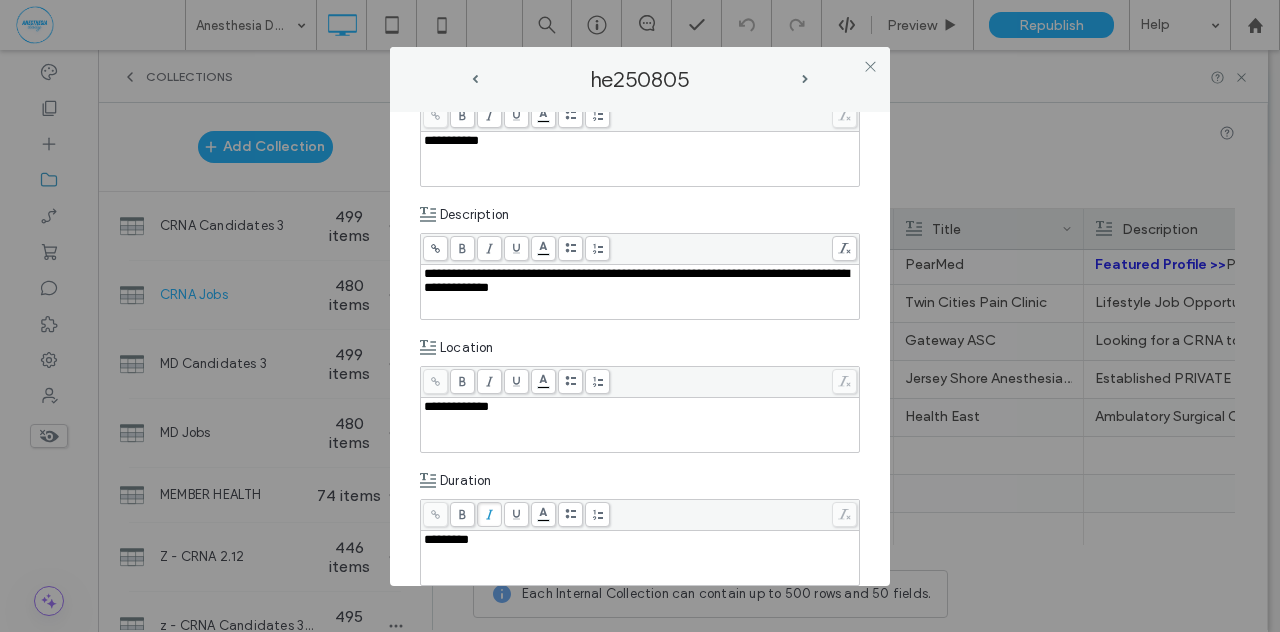 click 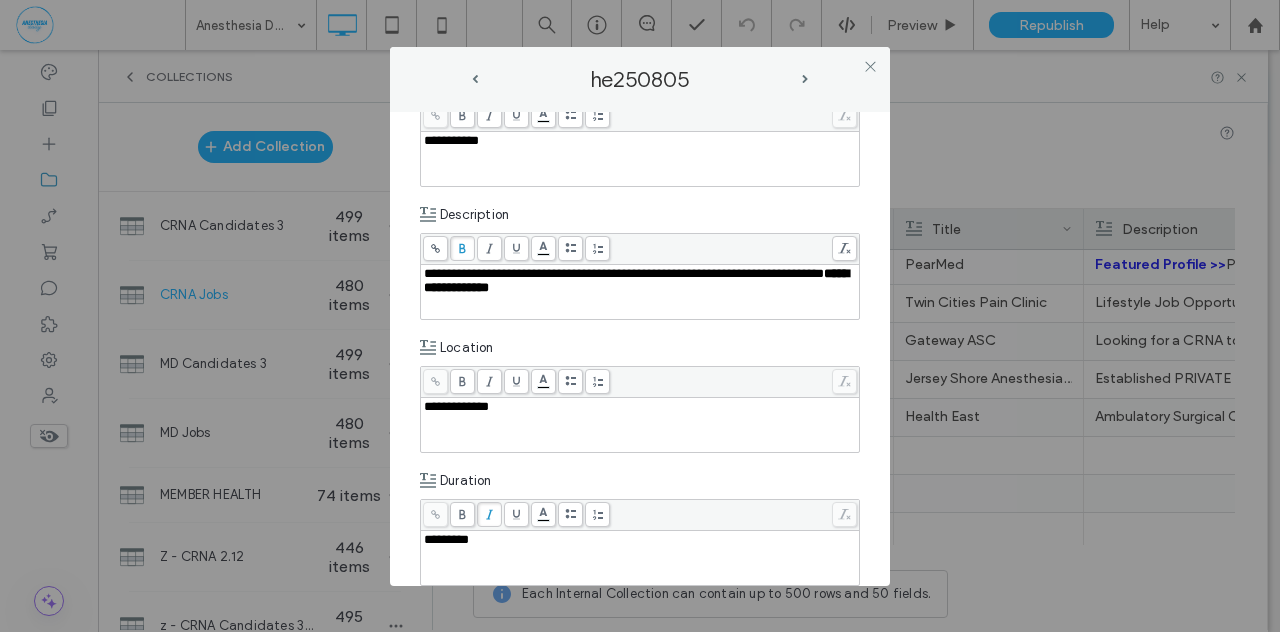 click on "**********" at bounding box center [640, 349] 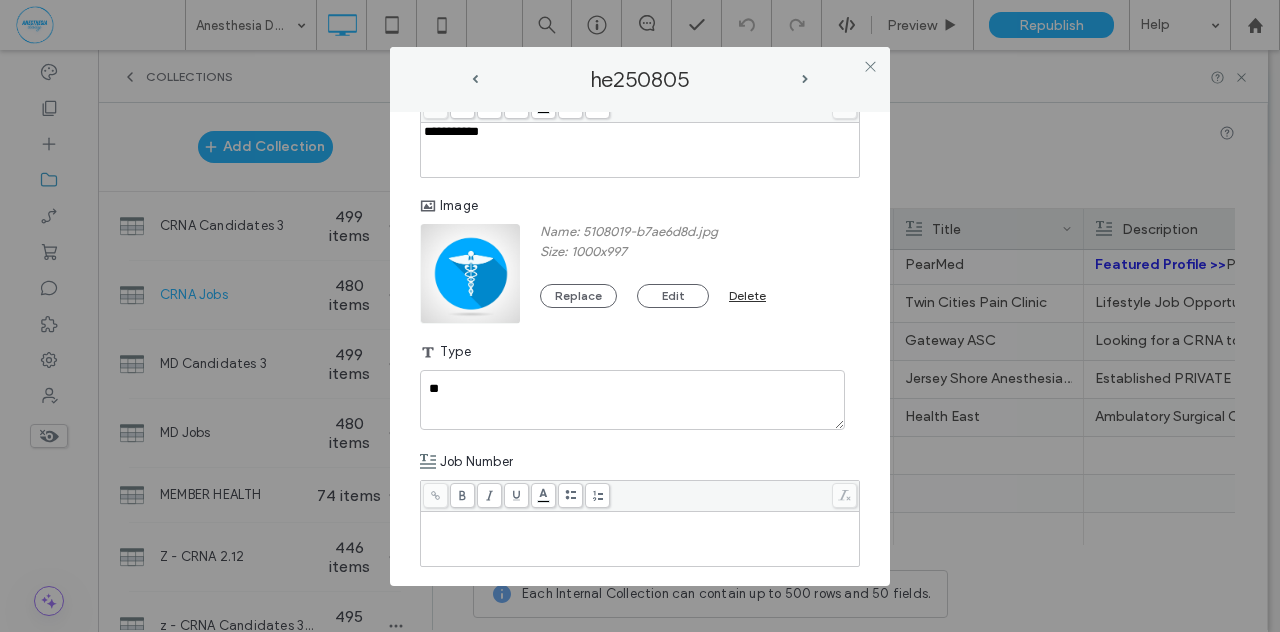 scroll, scrollTop: 0, scrollLeft: 0, axis: both 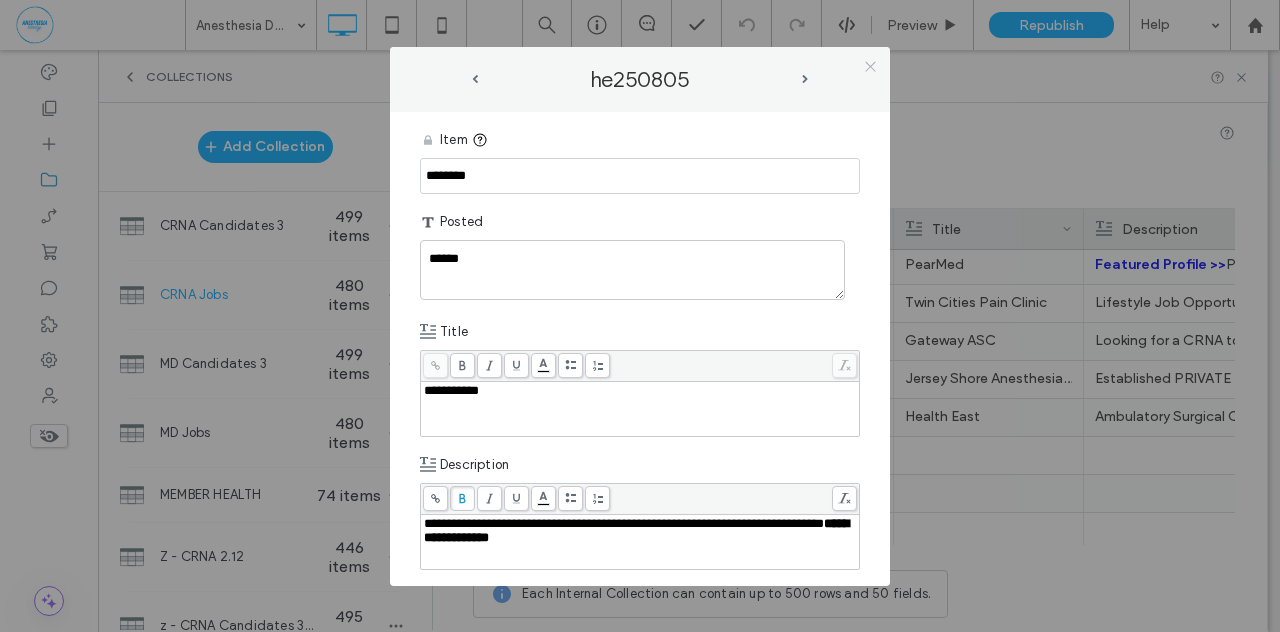 click 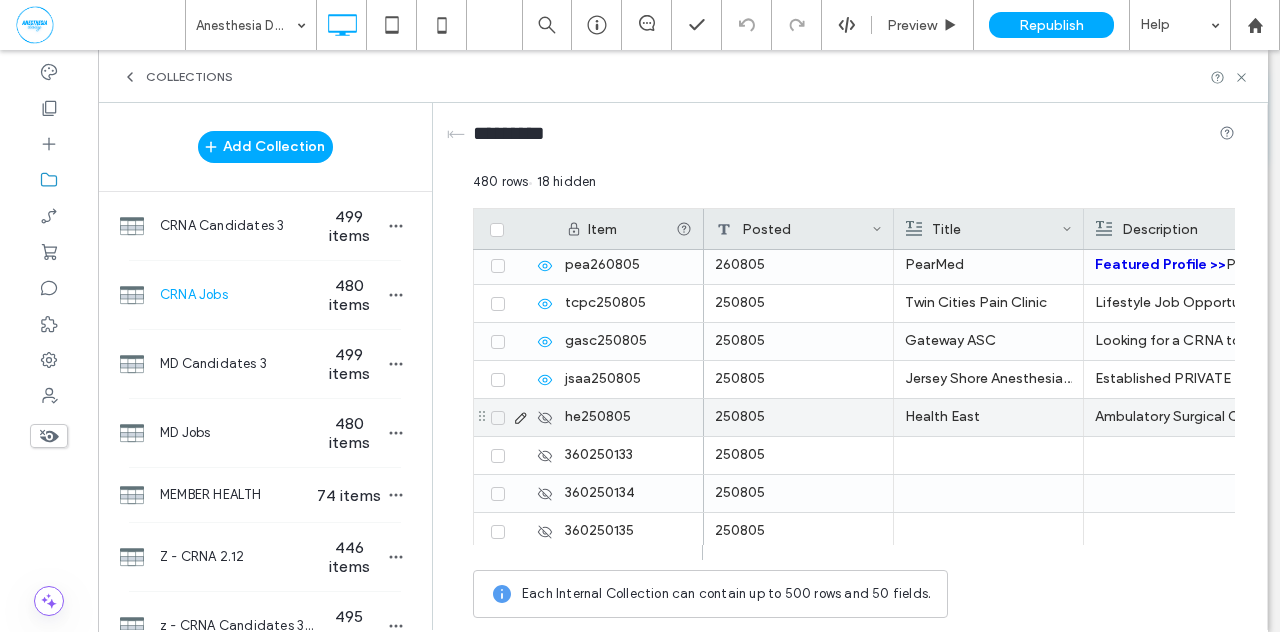 click 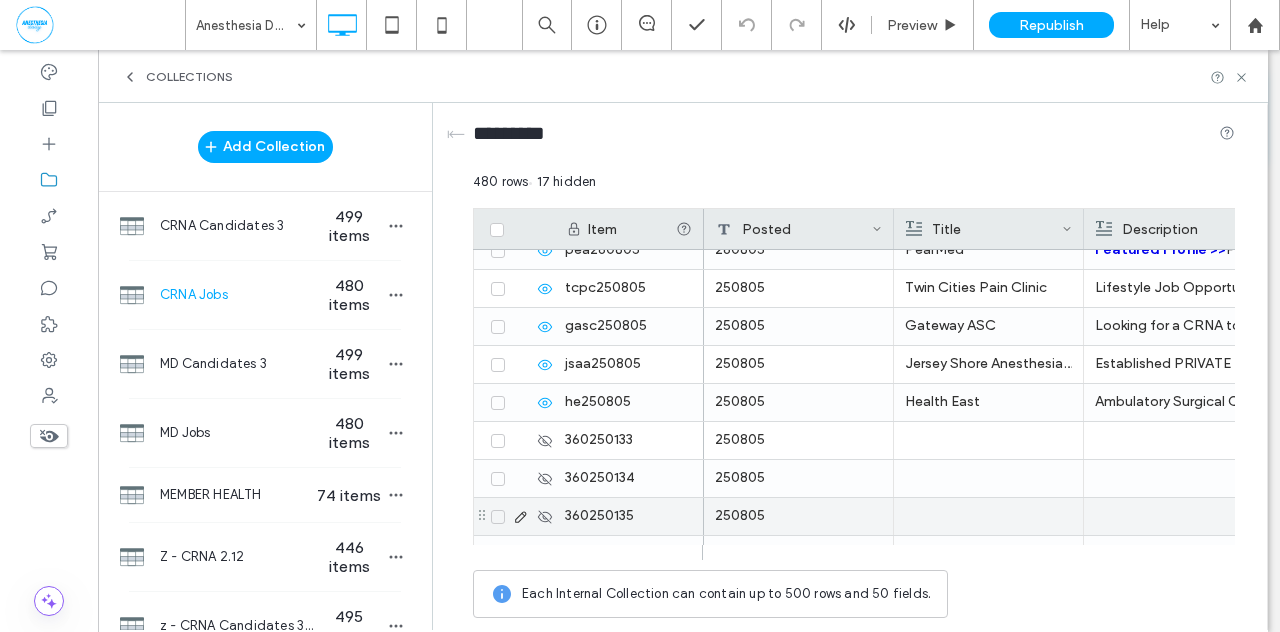 scroll, scrollTop: 17981, scrollLeft: 0, axis: vertical 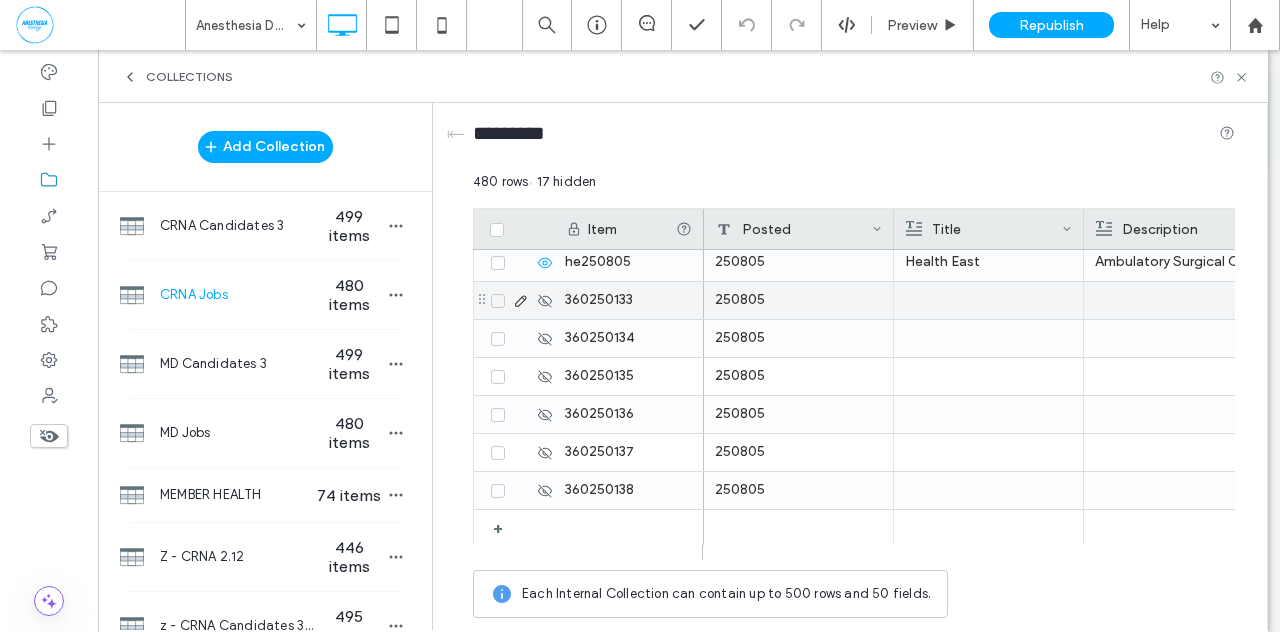 click 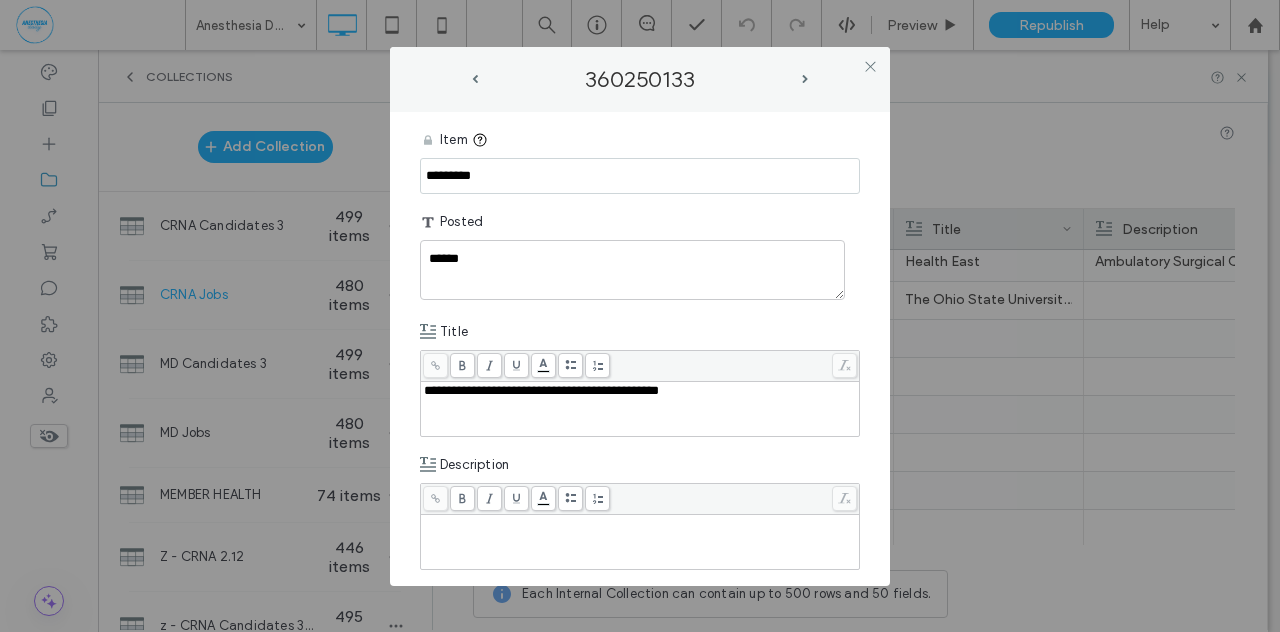 drag, startPoint x: 495, startPoint y: 175, endPoint x: 388, endPoint y: 173, distance: 107.01869 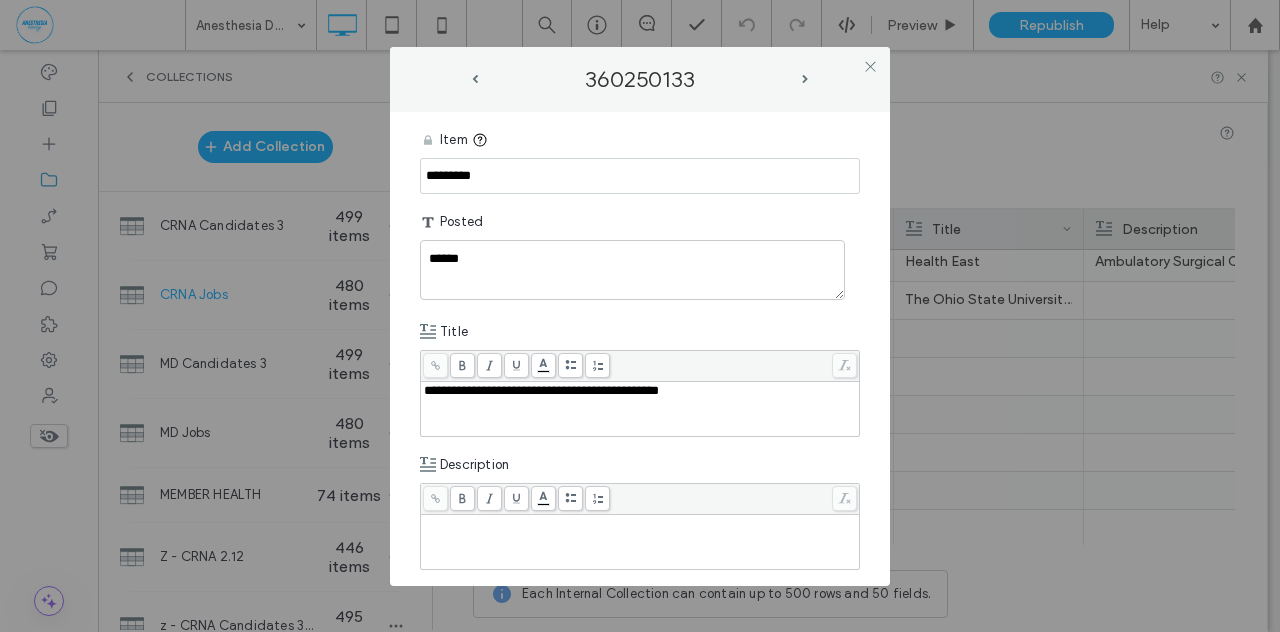 click on "**********" at bounding box center (640, 316) 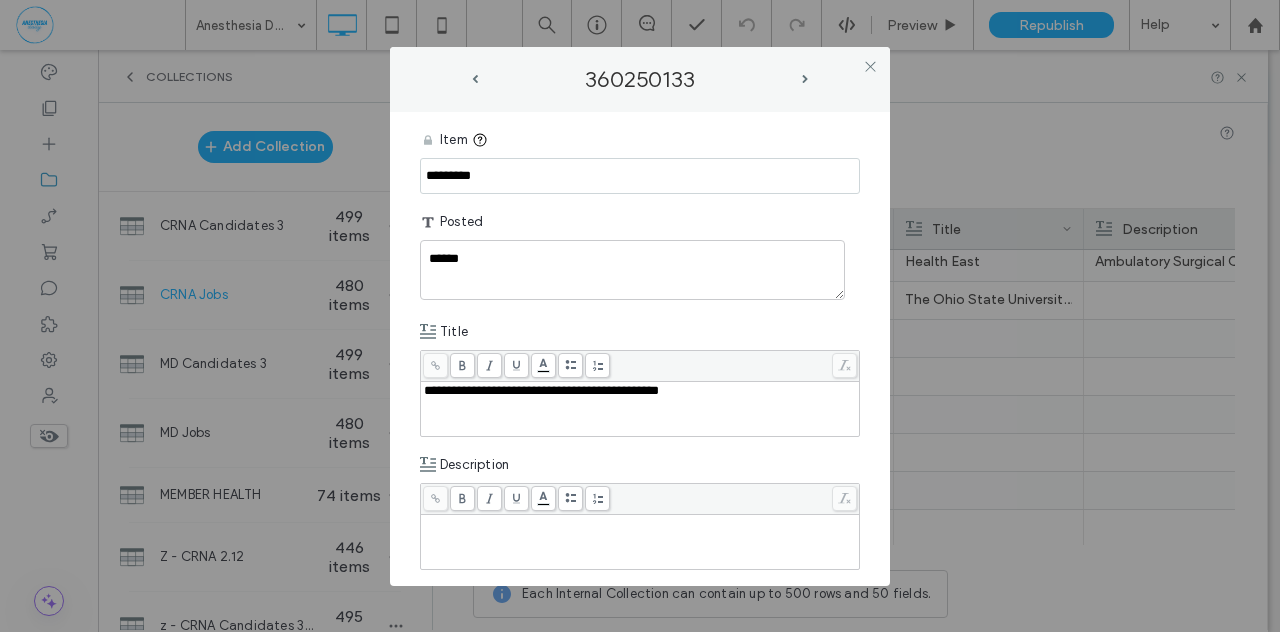 click on "**********" at bounding box center [640, 349] 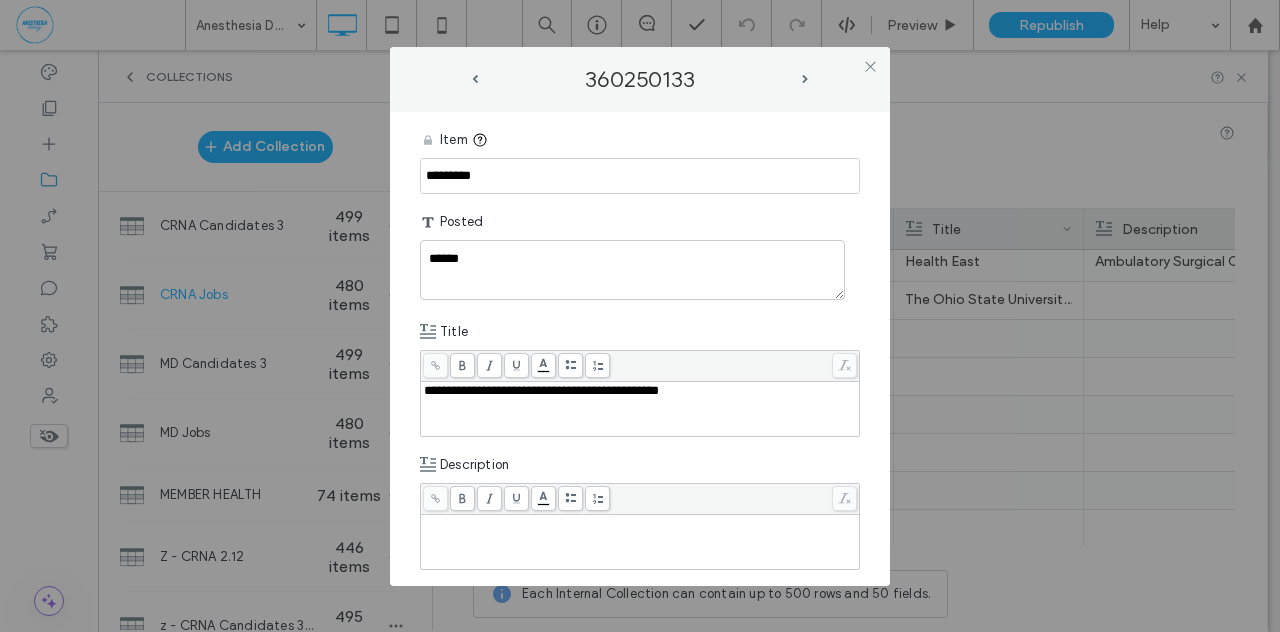 type on "*********" 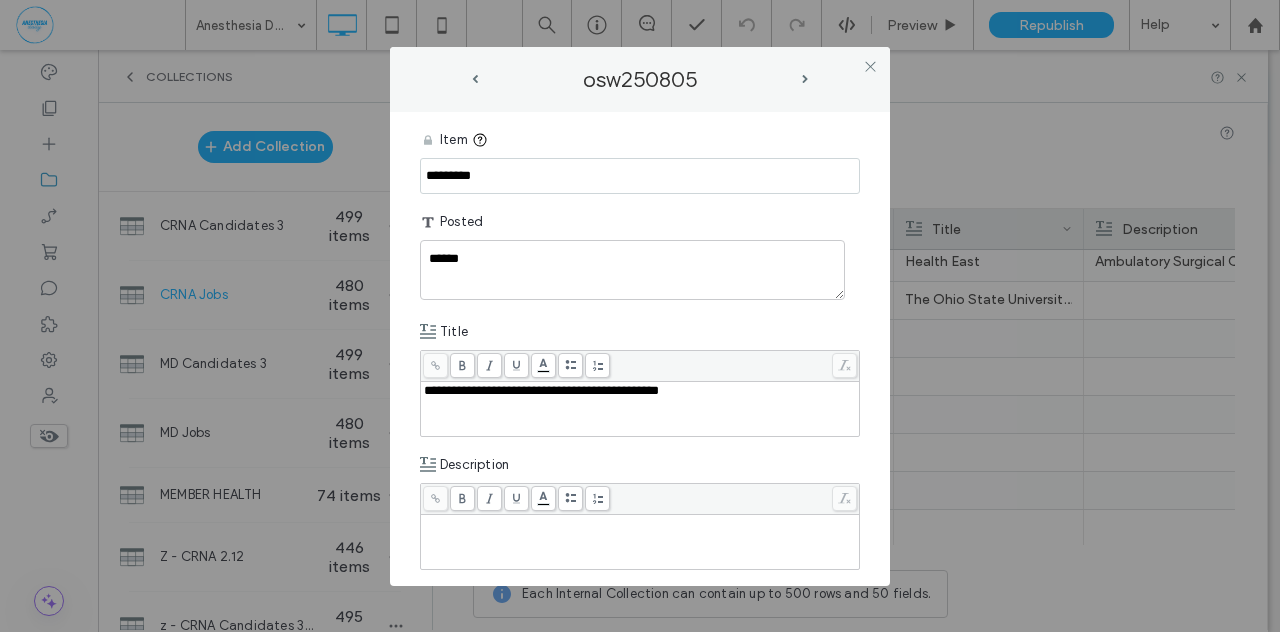 click on "**********" at bounding box center (640, 349) 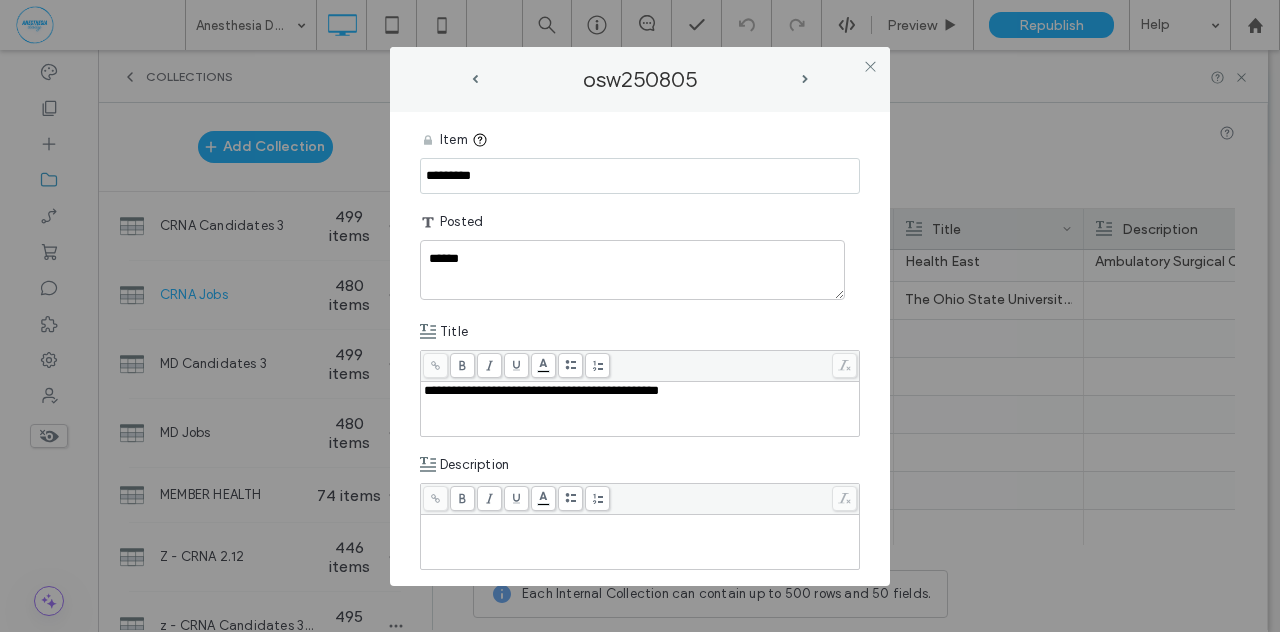 click at bounding box center (640, 524) 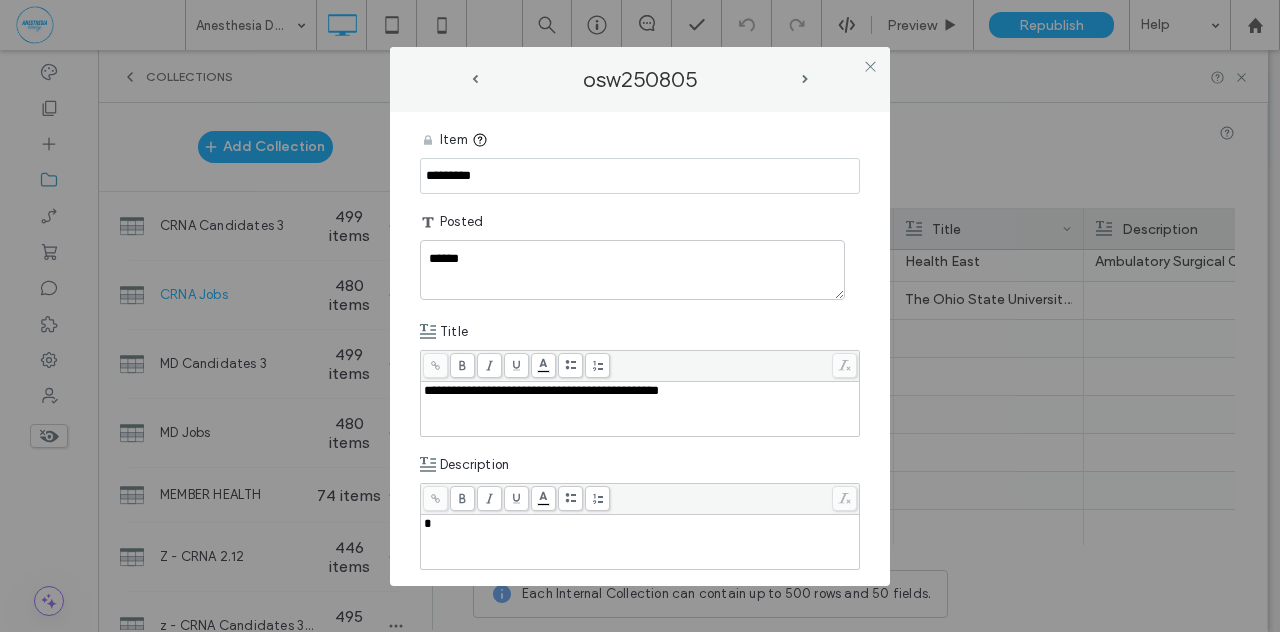 type 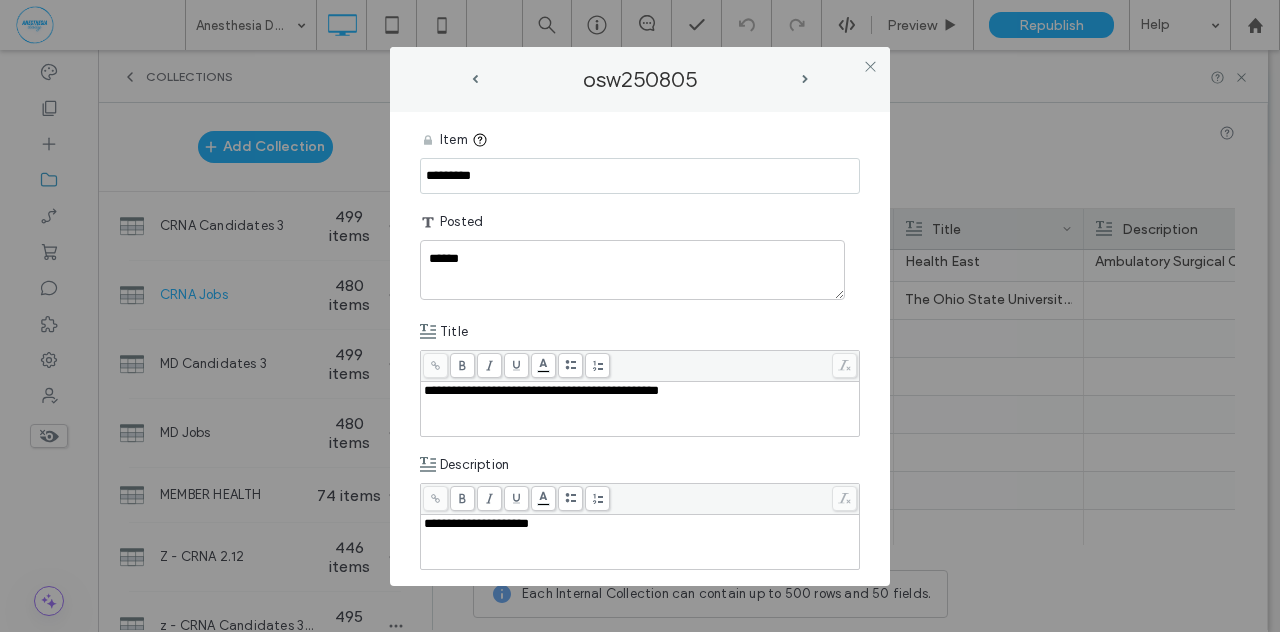 click on "**********" at bounding box center [476, 523] 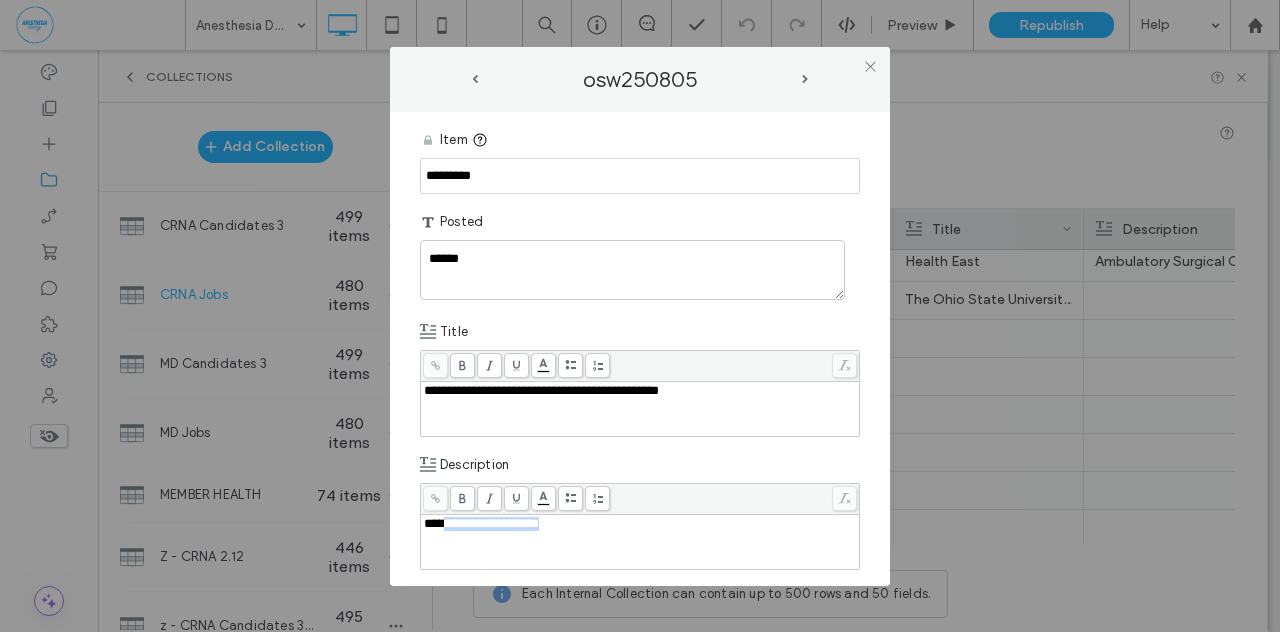 drag, startPoint x: 439, startPoint y: 522, endPoint x: 568, endPoint y: 521, distance: 129.00388 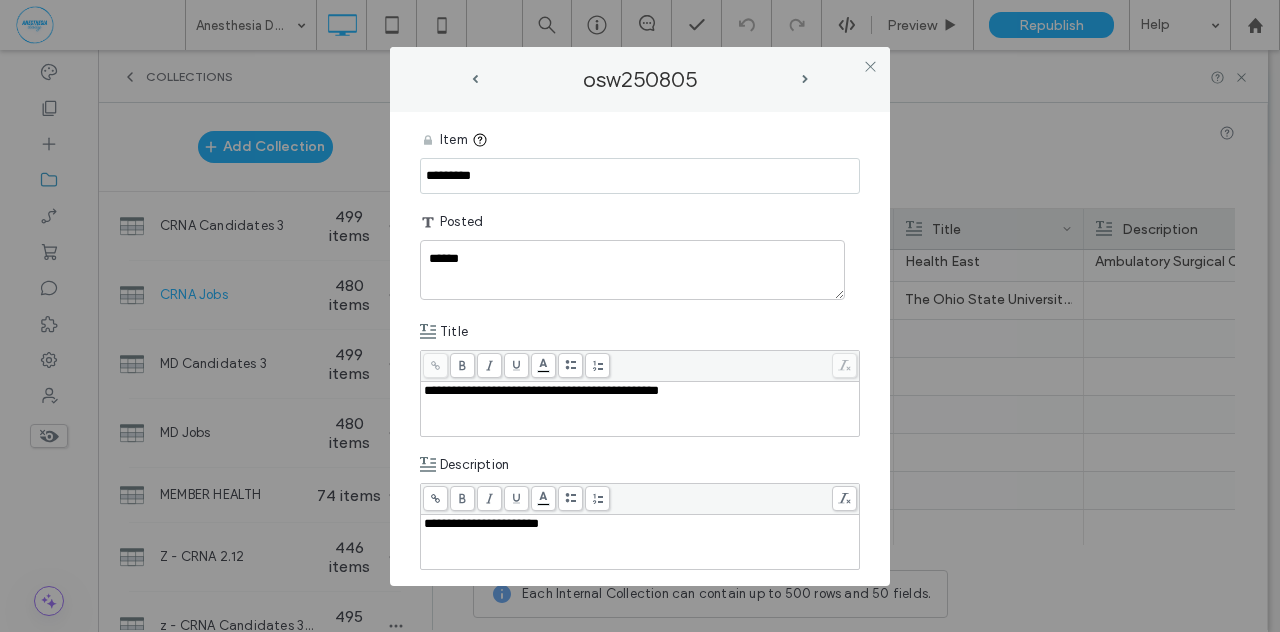click 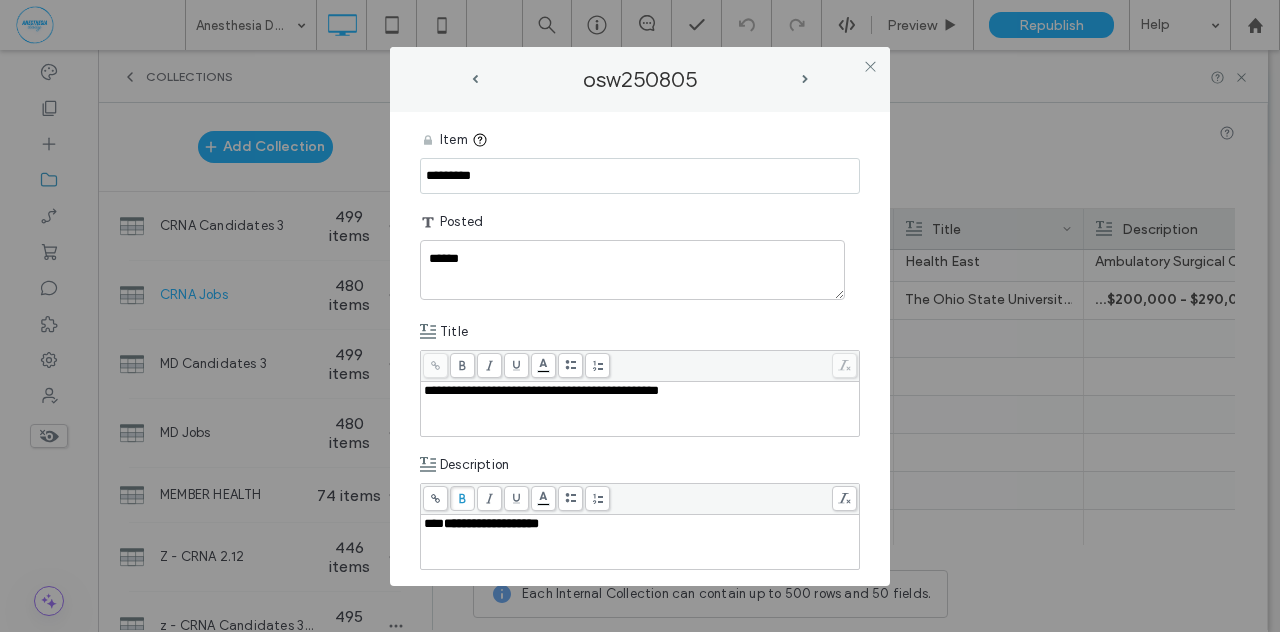 click on "**********" at bounding box center (640, 409) 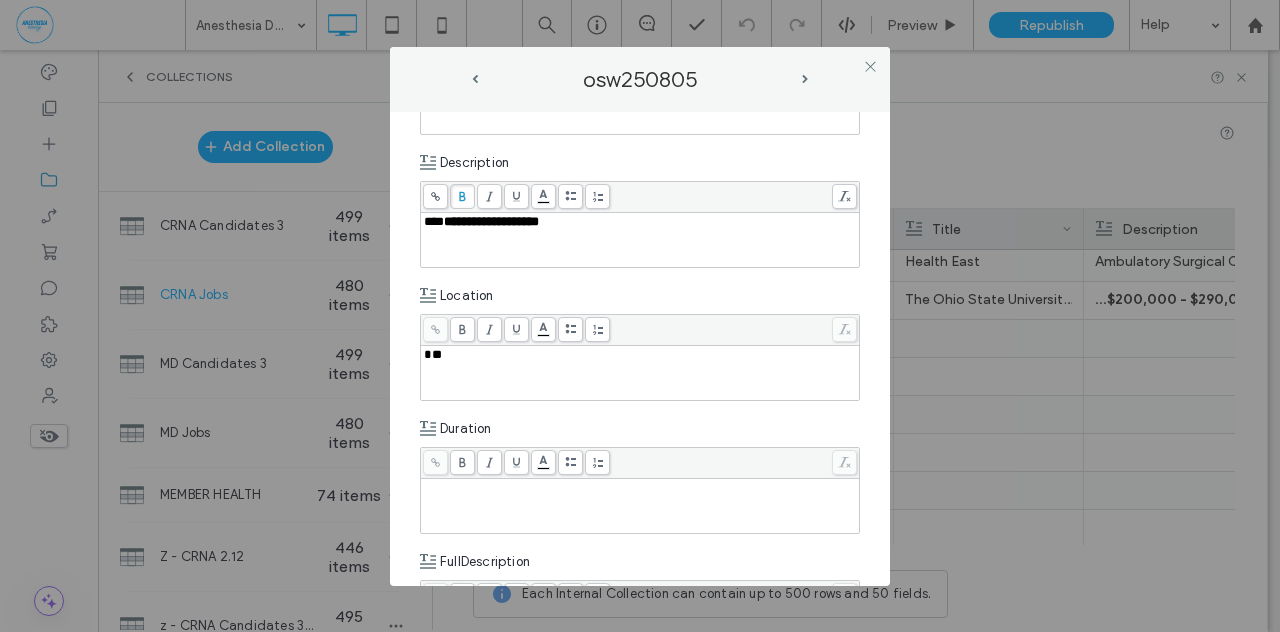 scroll, scrollTop: 318, scrollLeft: 0, axis: vertical 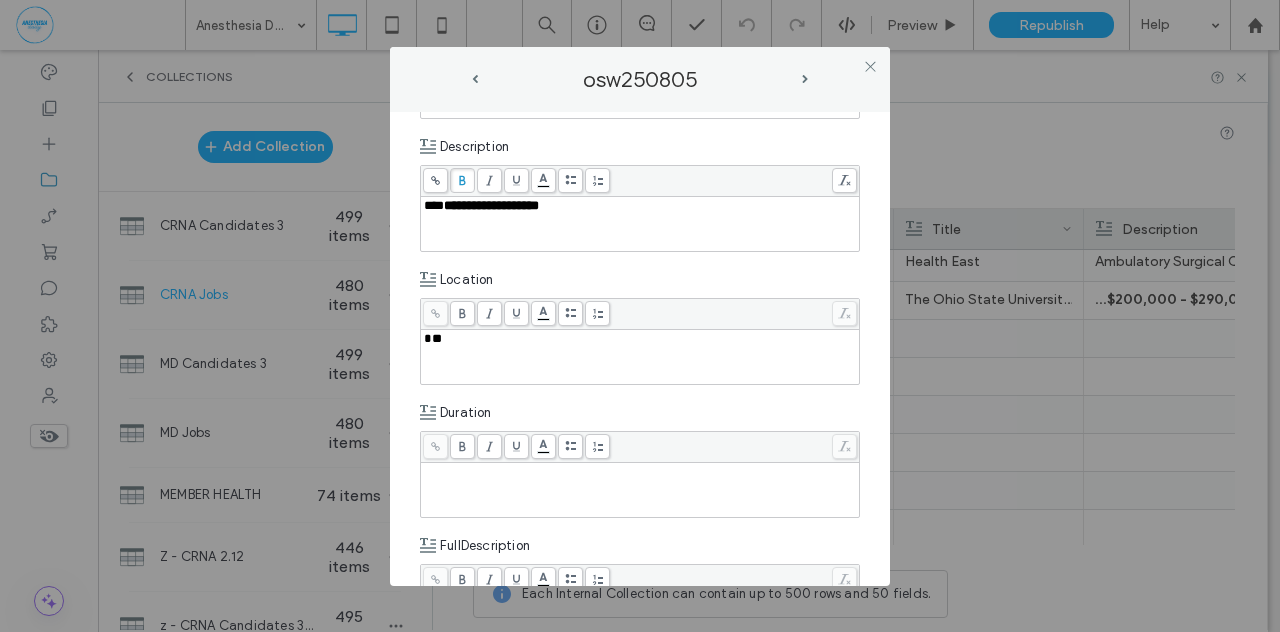 click on "**" at bounding box center [433, 338] 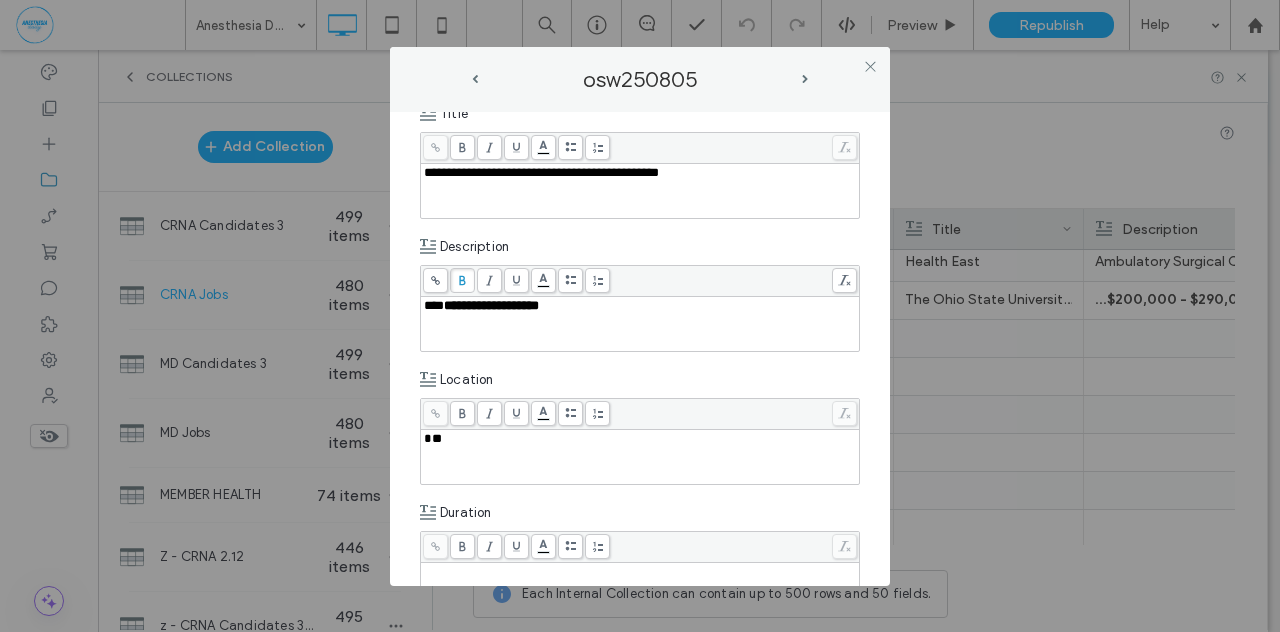 scroll, scrollTop: 233, scrollLeft: 0, axis: vertical 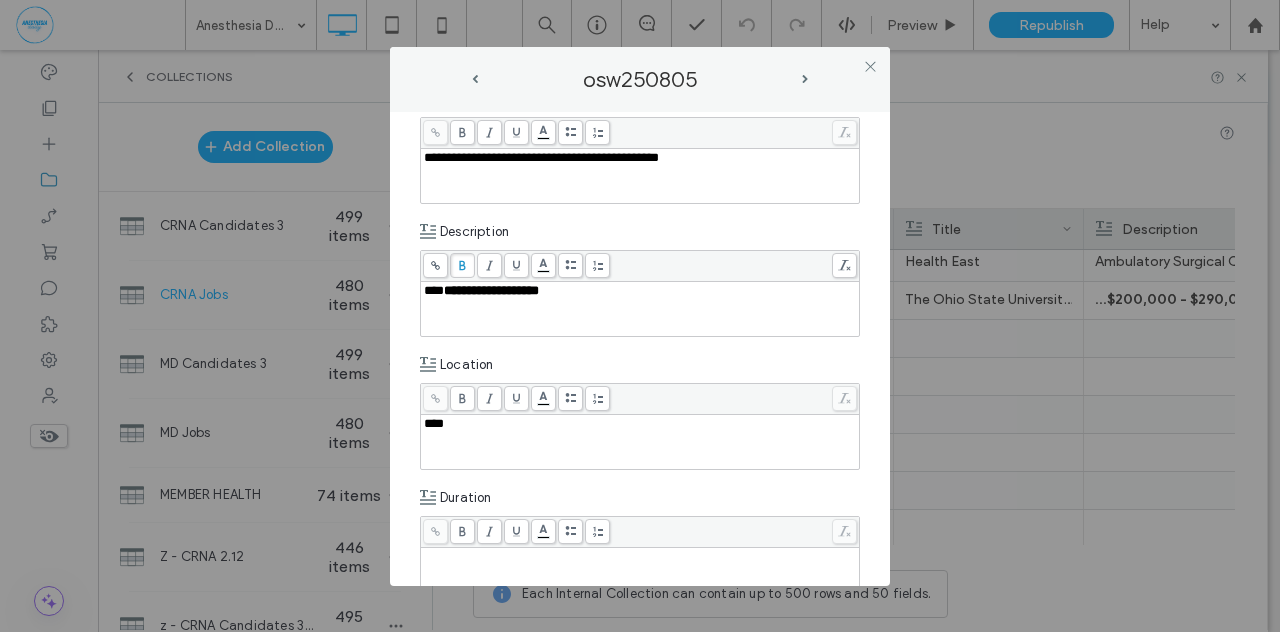 type 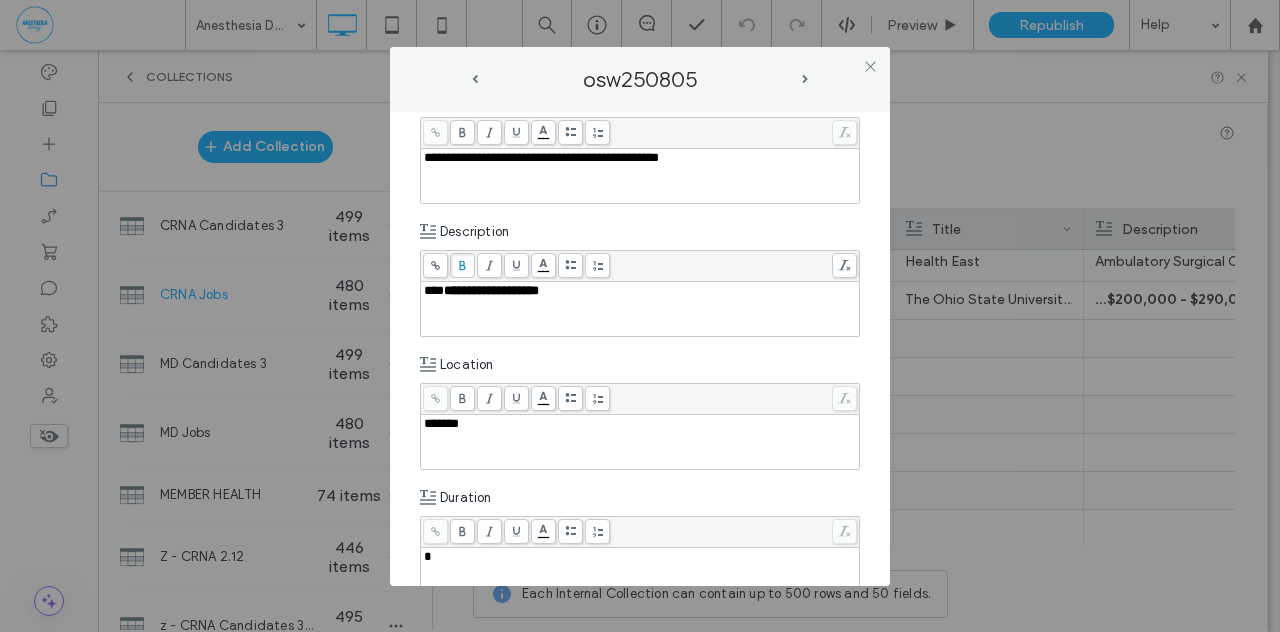 type 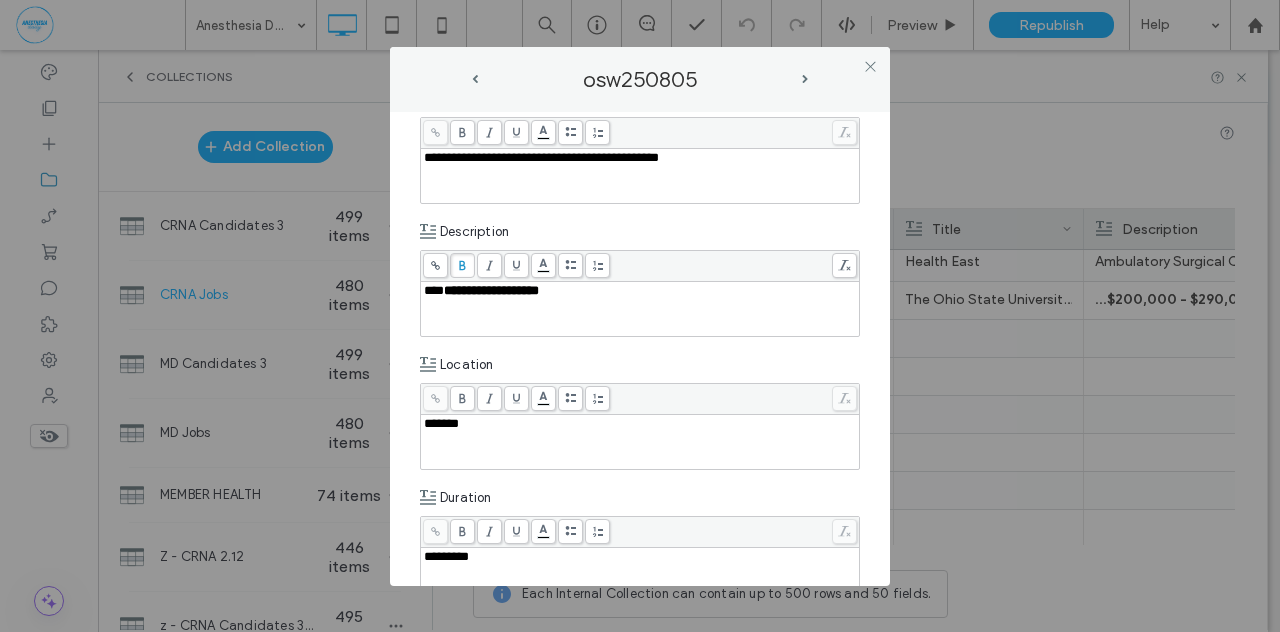 scroll, scrollTop: 570, scrollLeft: 0, axis: vertical 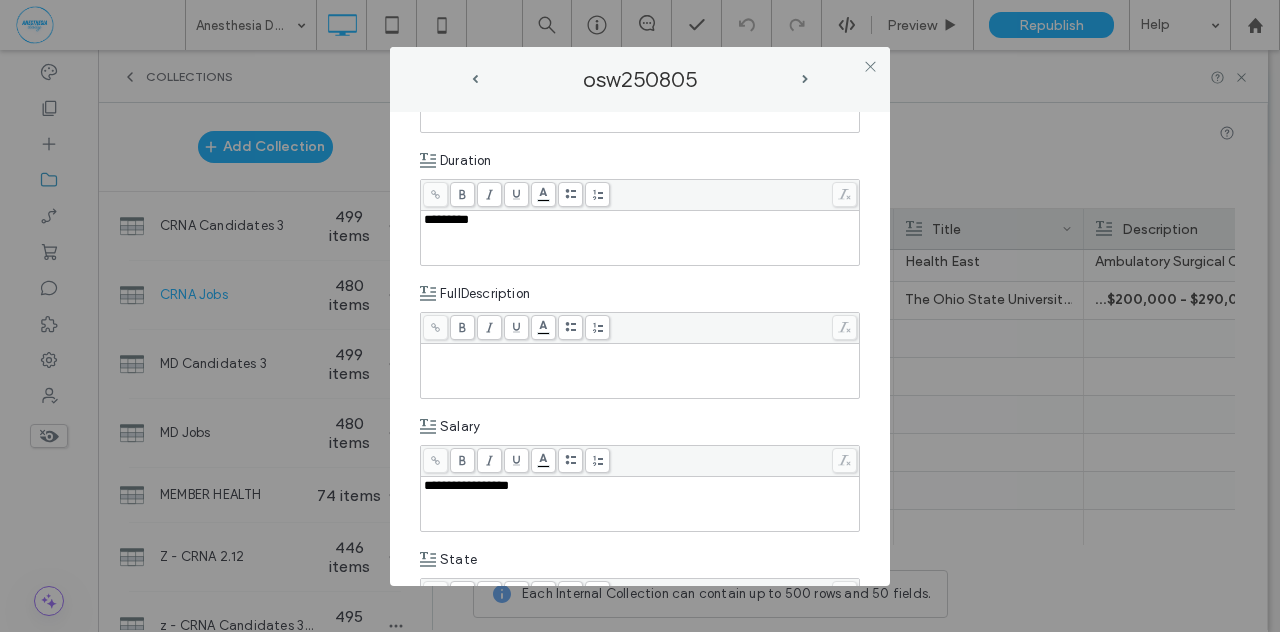 click on "**********" at bounding box center [466, 485] 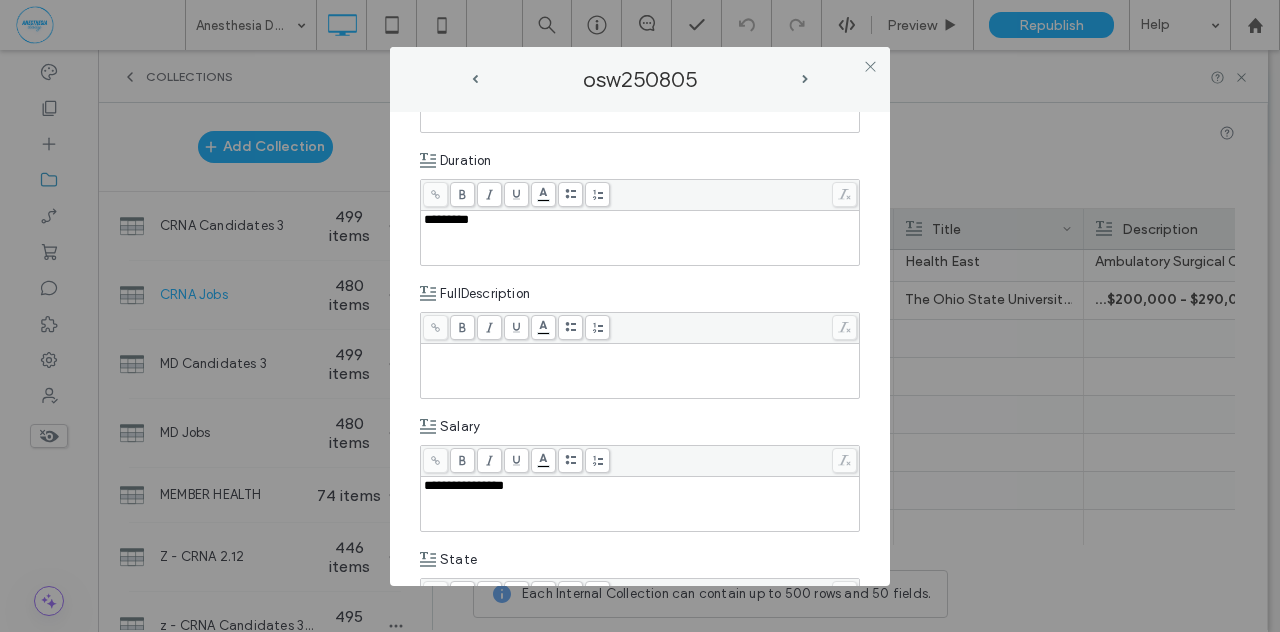 type 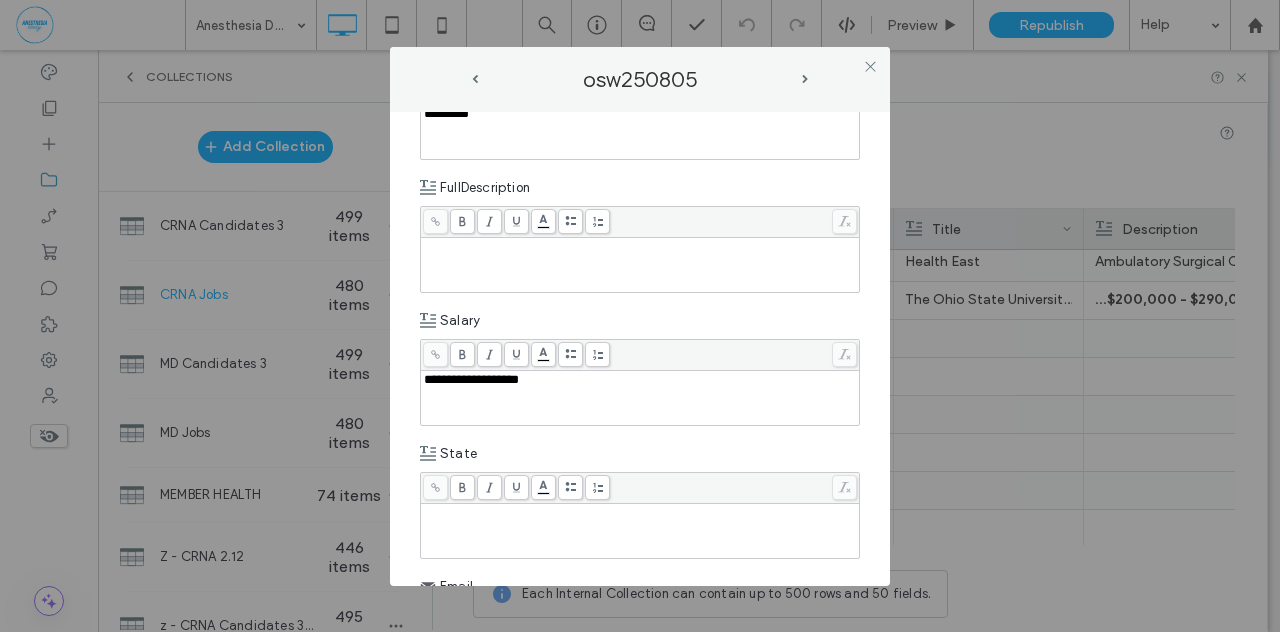 scroll, scrollTop: 772, scrollLeft: 0, axis: vertical 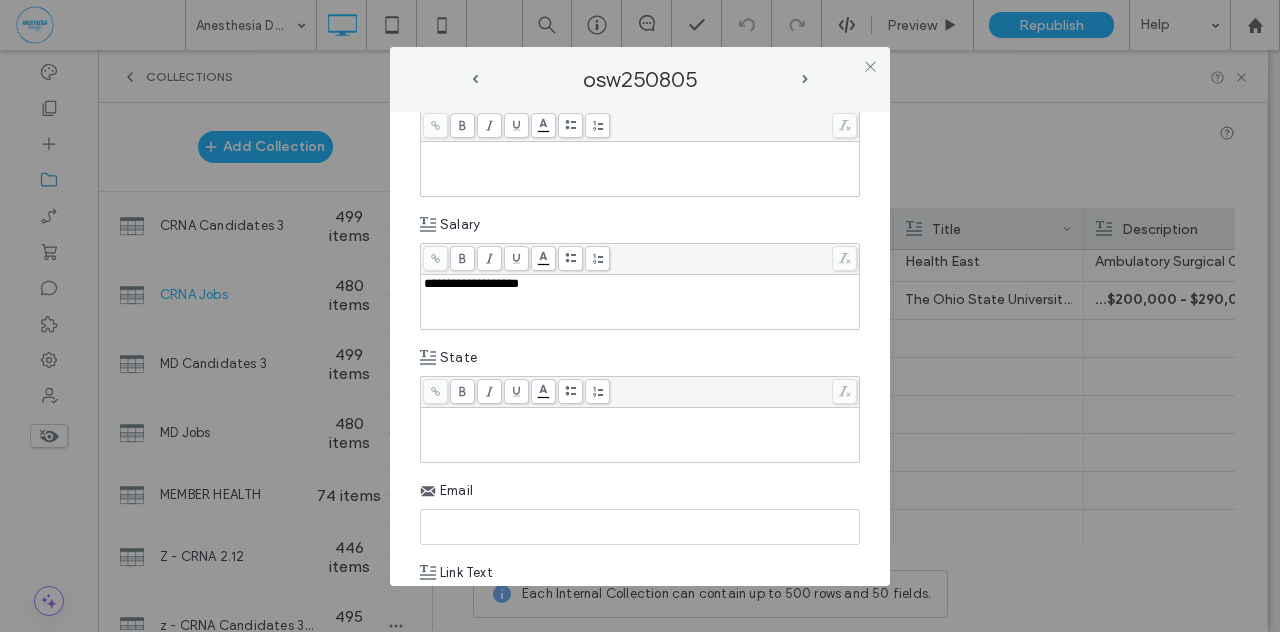 click at bounding box center (640, 435) 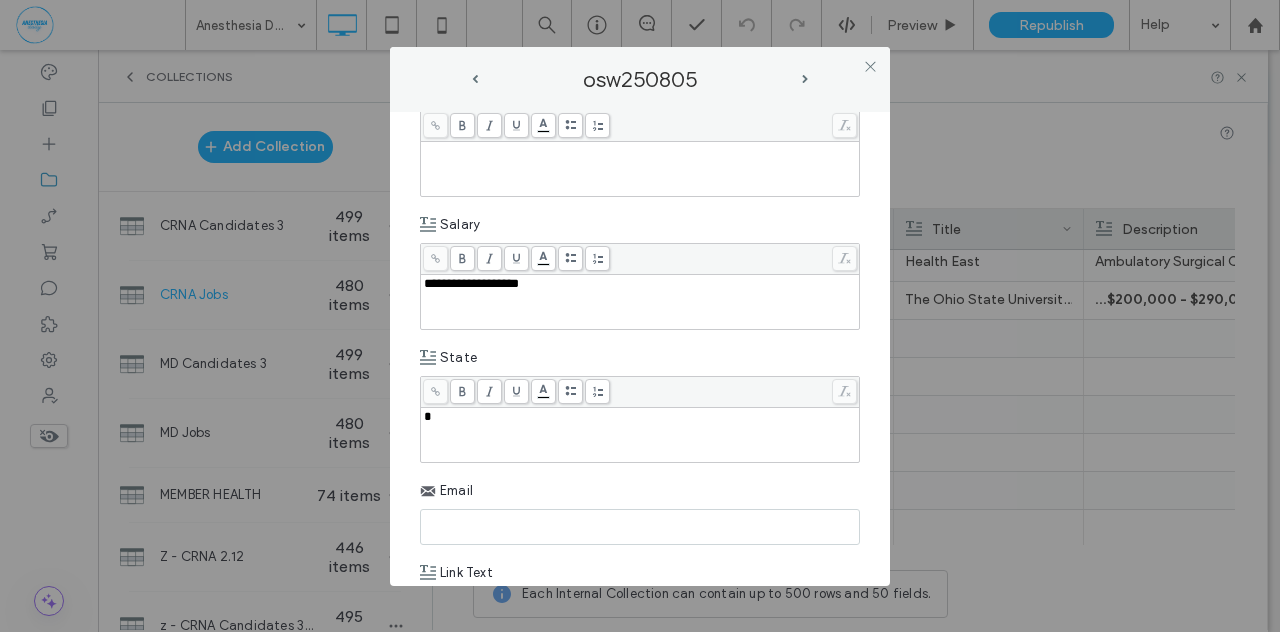 type 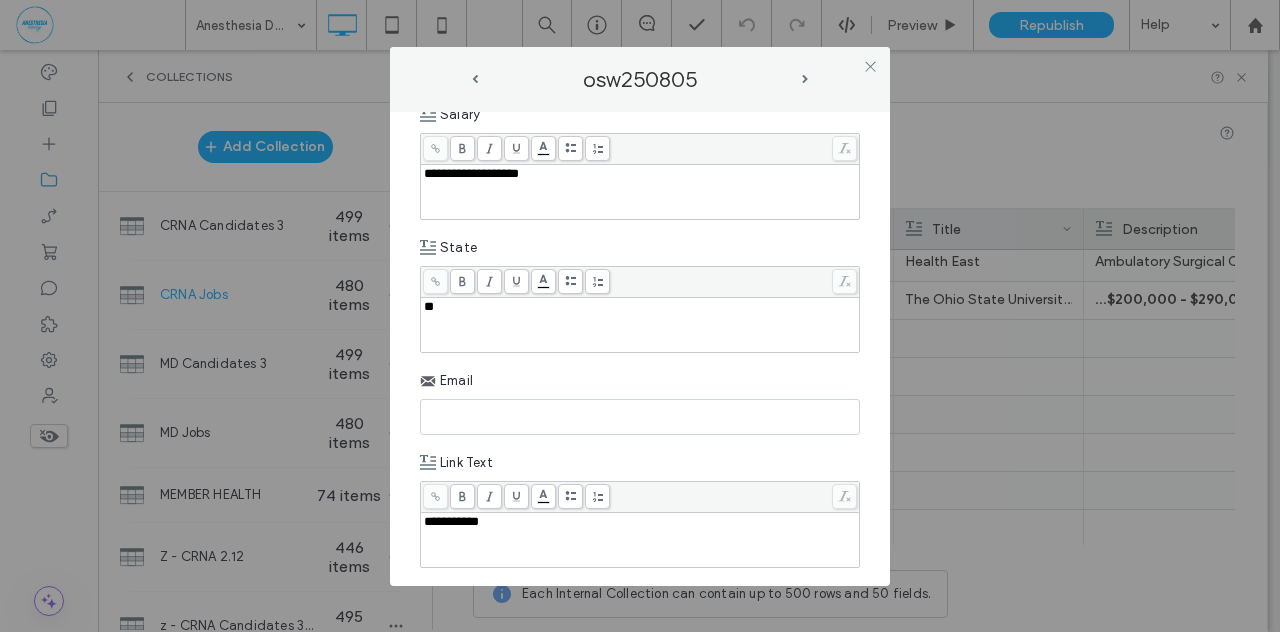 scroll, scrollTop: 1130, scrollLeft: 0, axis: vertical 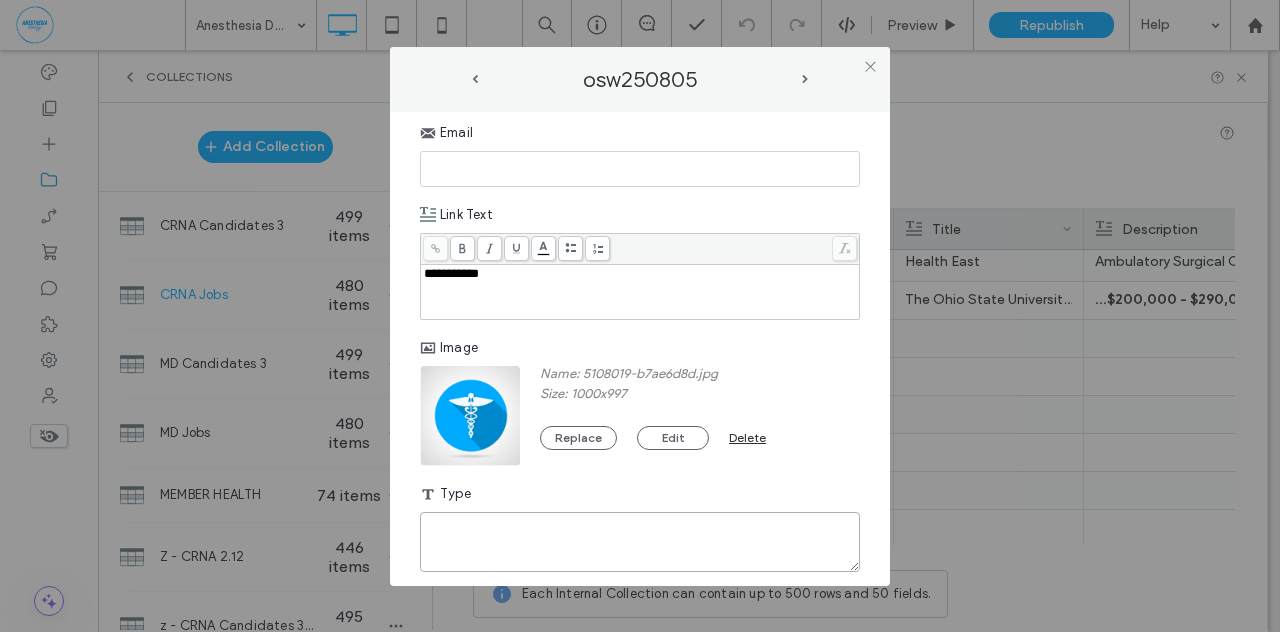 click at bounding box center (640, 542) 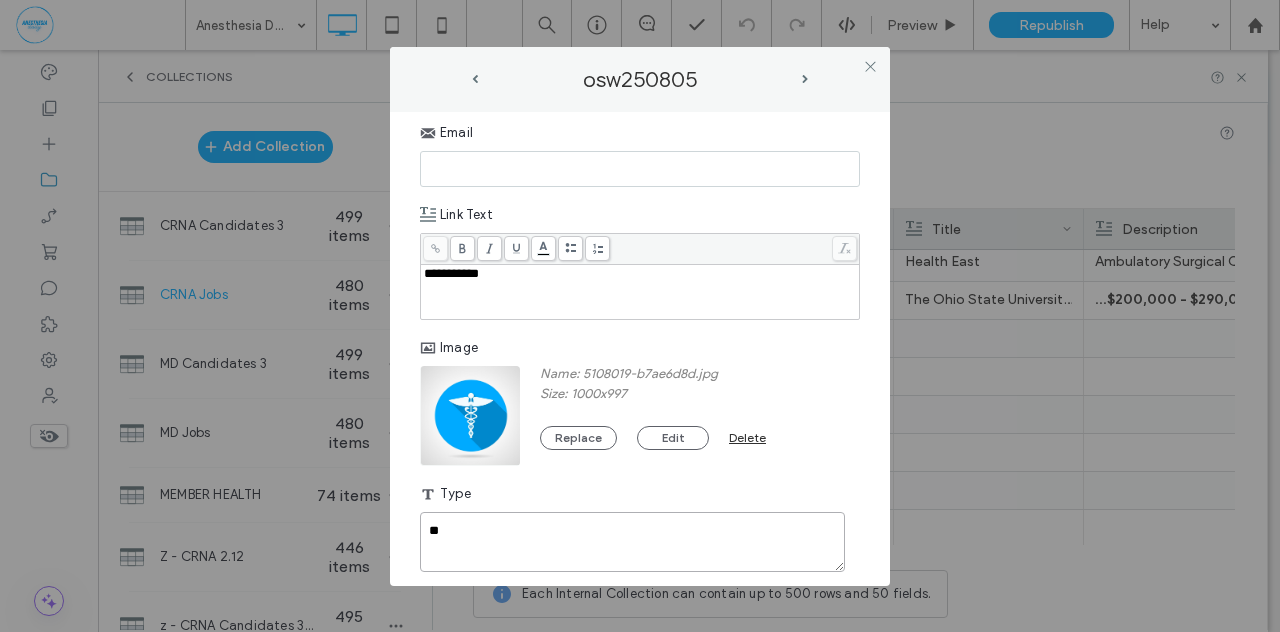 type on "**" 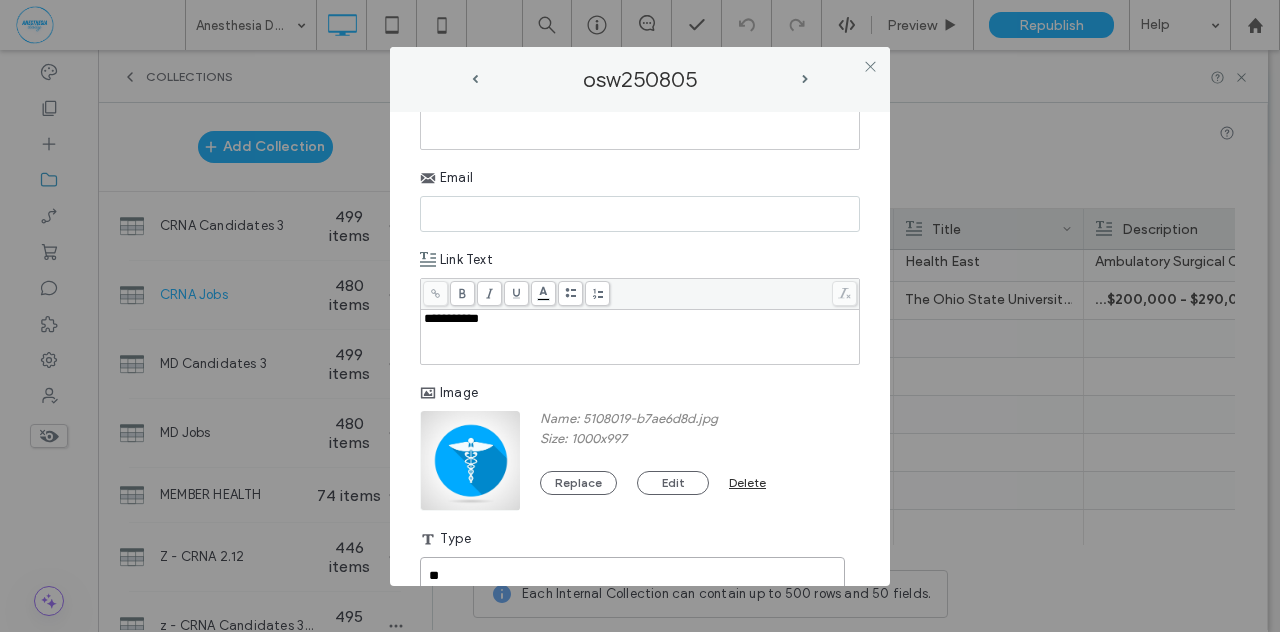 scroll, scrollTop: 1075, scrollLeft: 0, axis: vertical 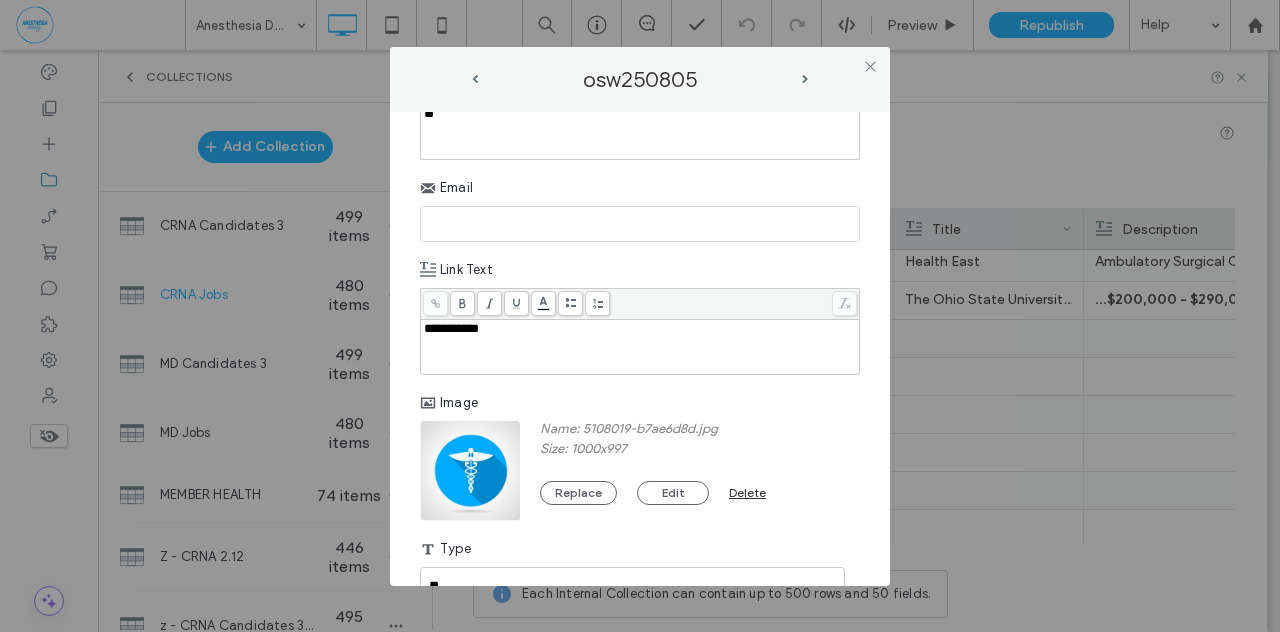 paste on "**********" 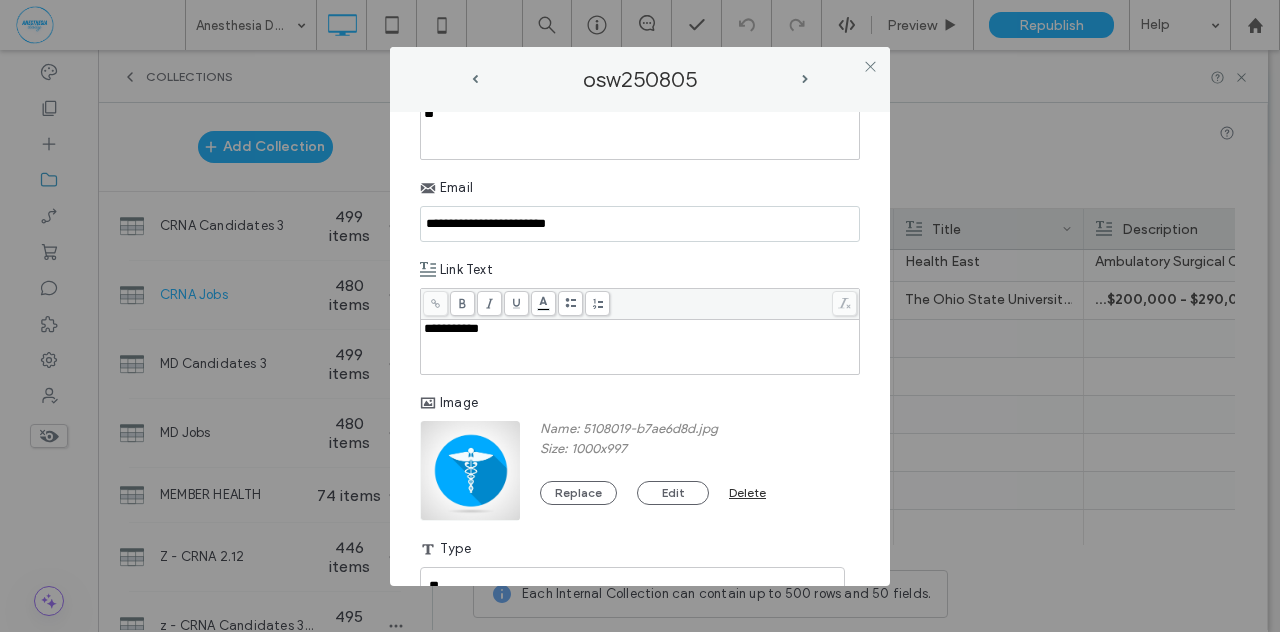 type on "**********" 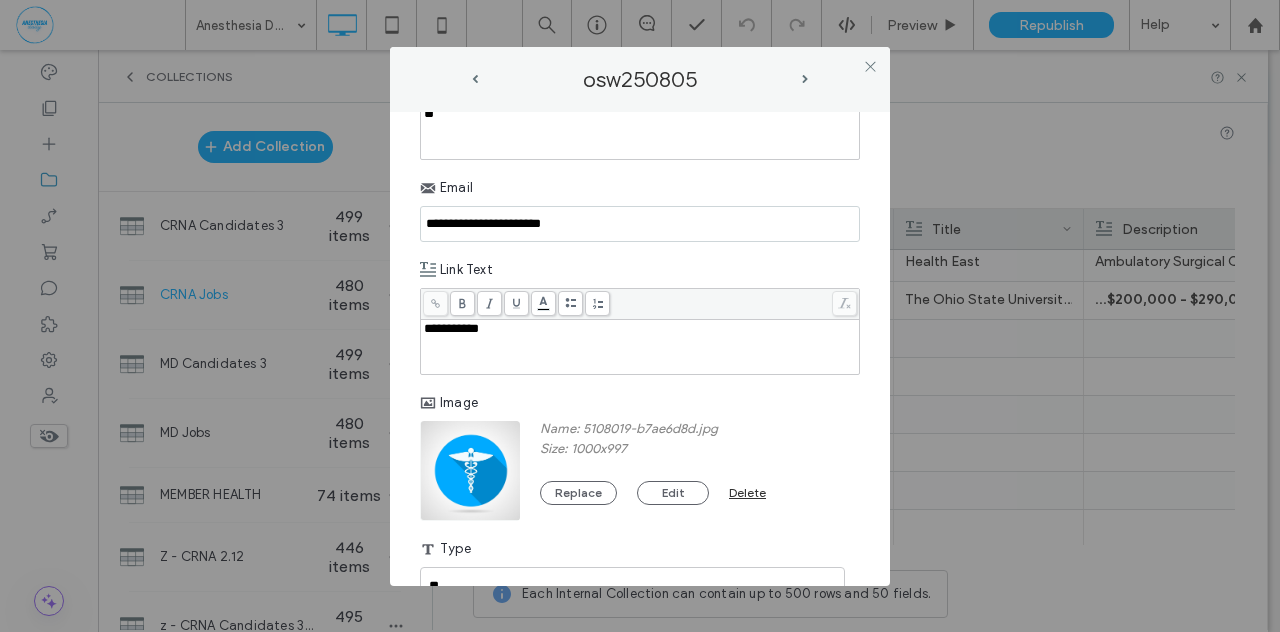 click on "**********" at bounding box center (640, 349) 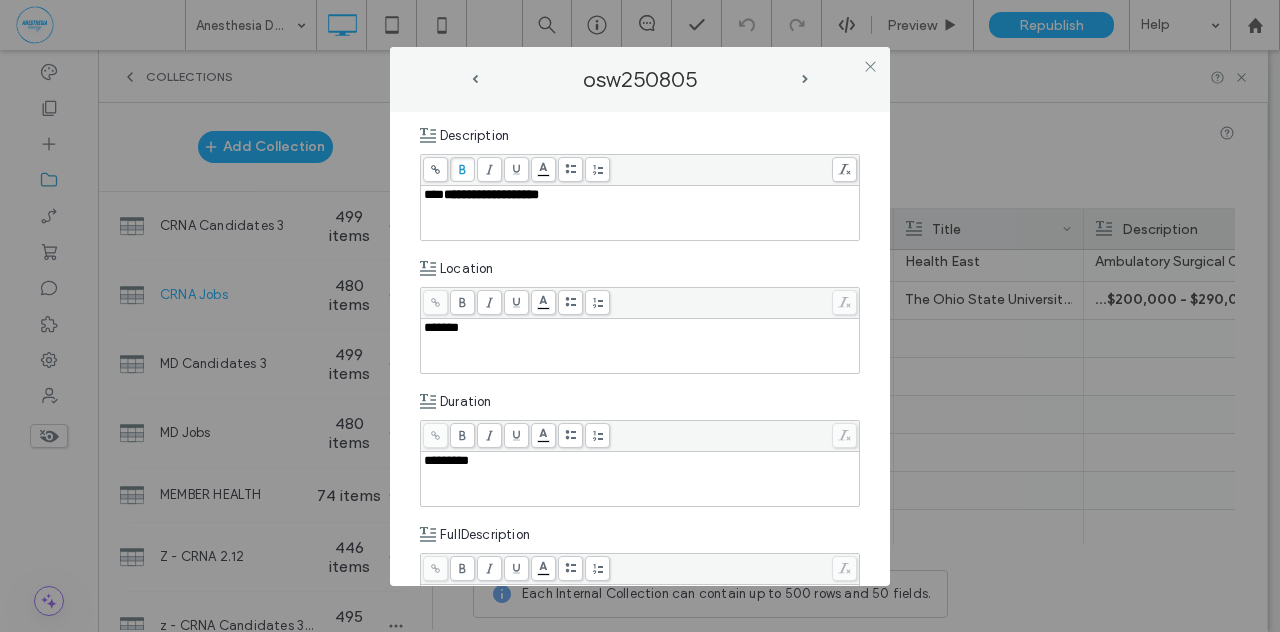 scroll, scrollTop: 328, scrollLeft: 0, axis: vertical 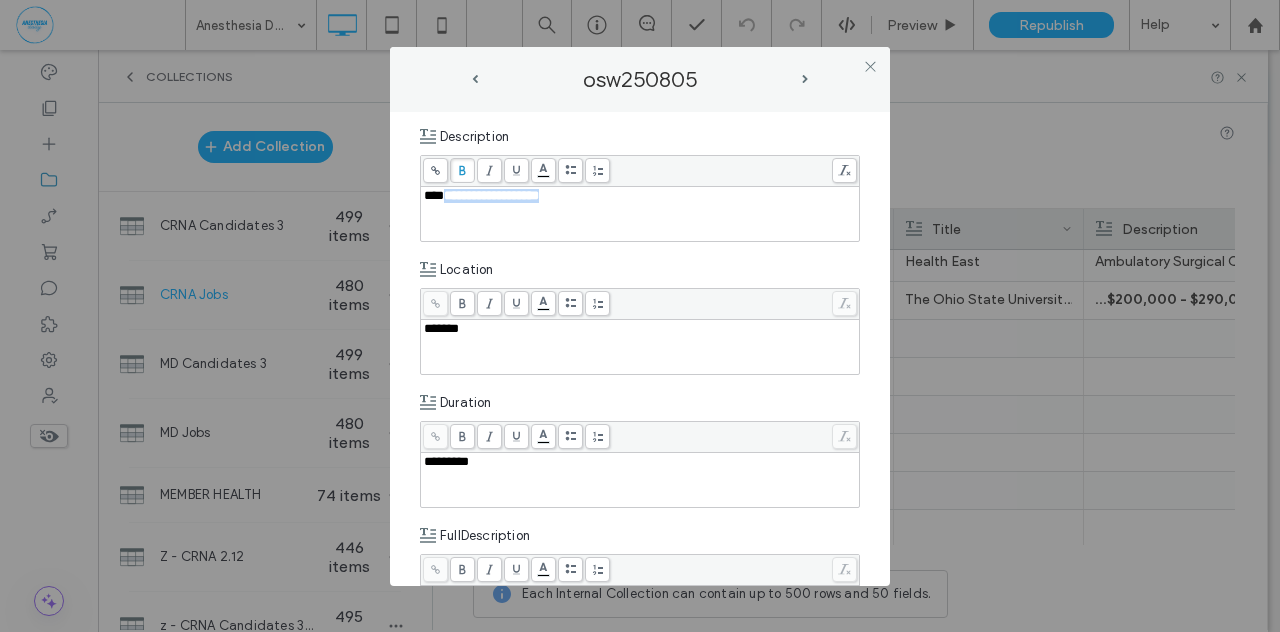 click on "***" at bounding box center (434, 195) 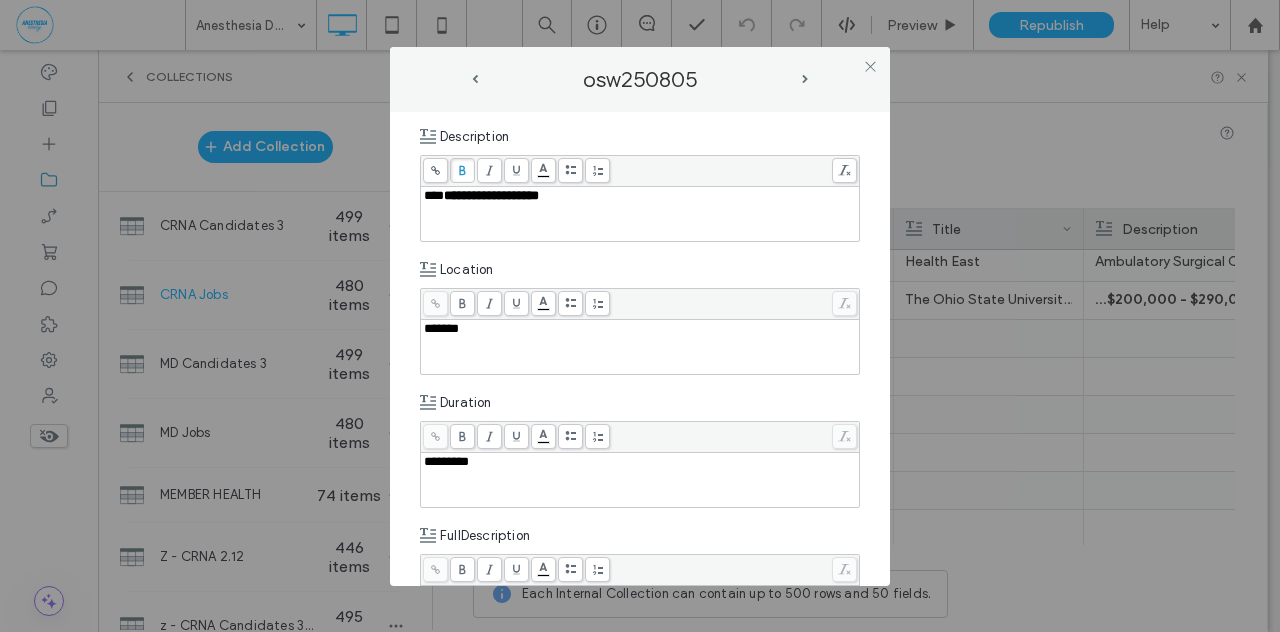 click on "***" at bounding box center (434, 195) 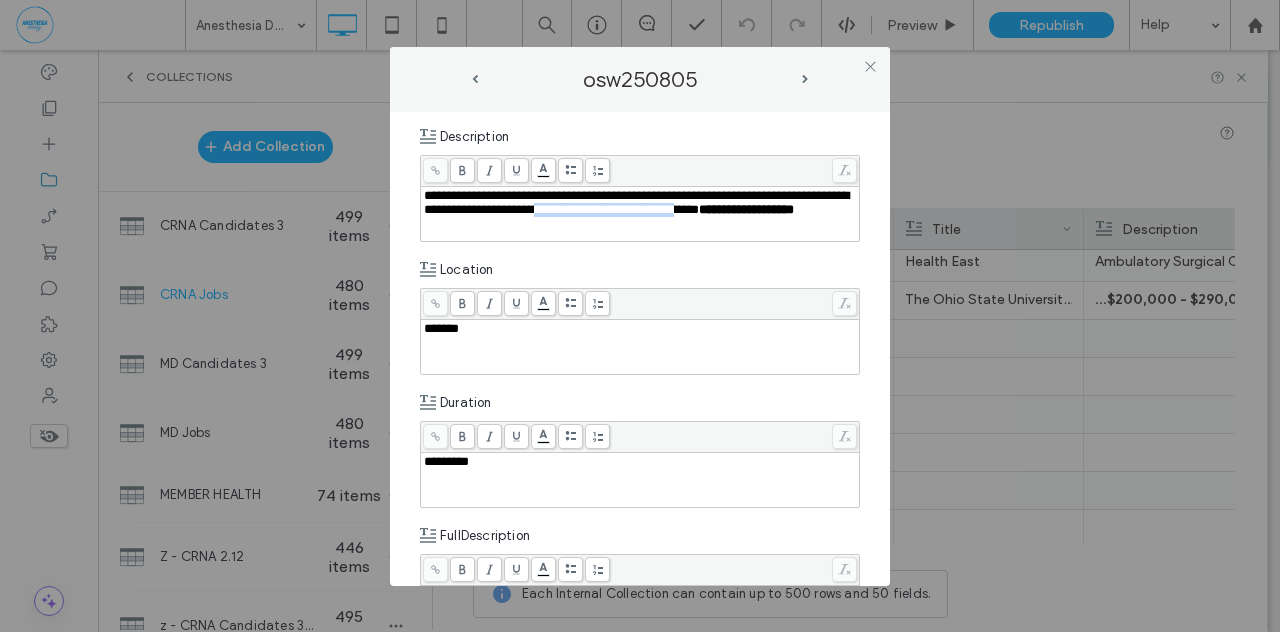 drag, startPoint x: 807, startPoint y: 212, endPoint x: 632, endPoint y: 209, distance: 175.02571 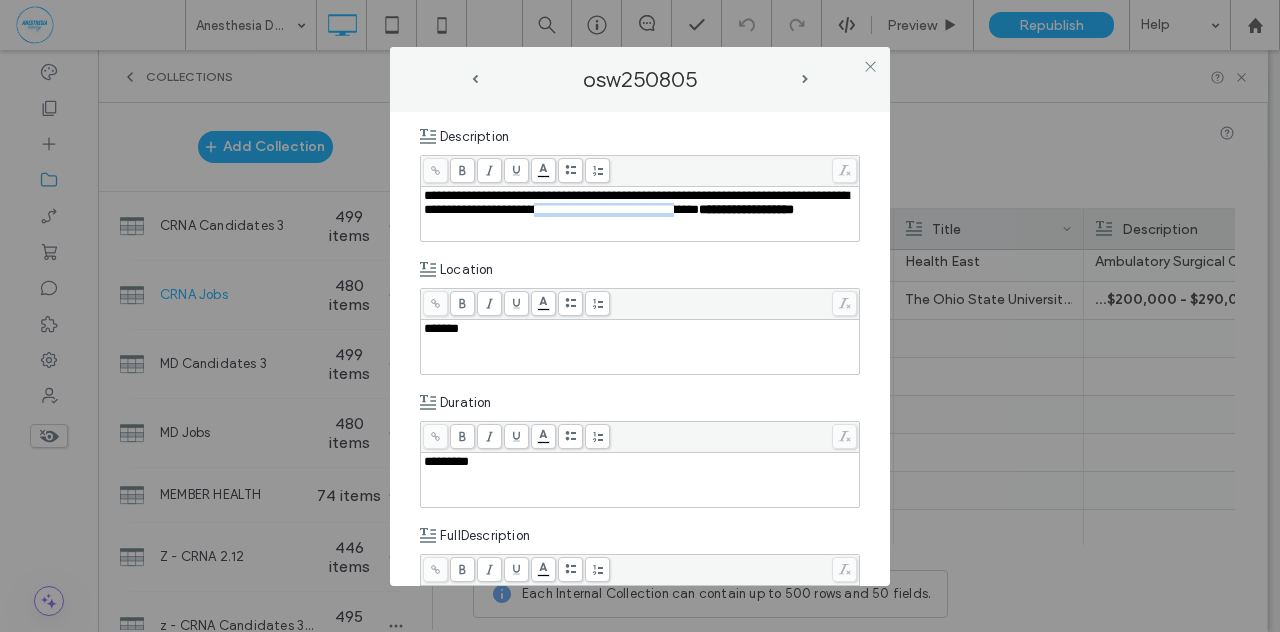 click on "**********" at bounding box center [636, 202] 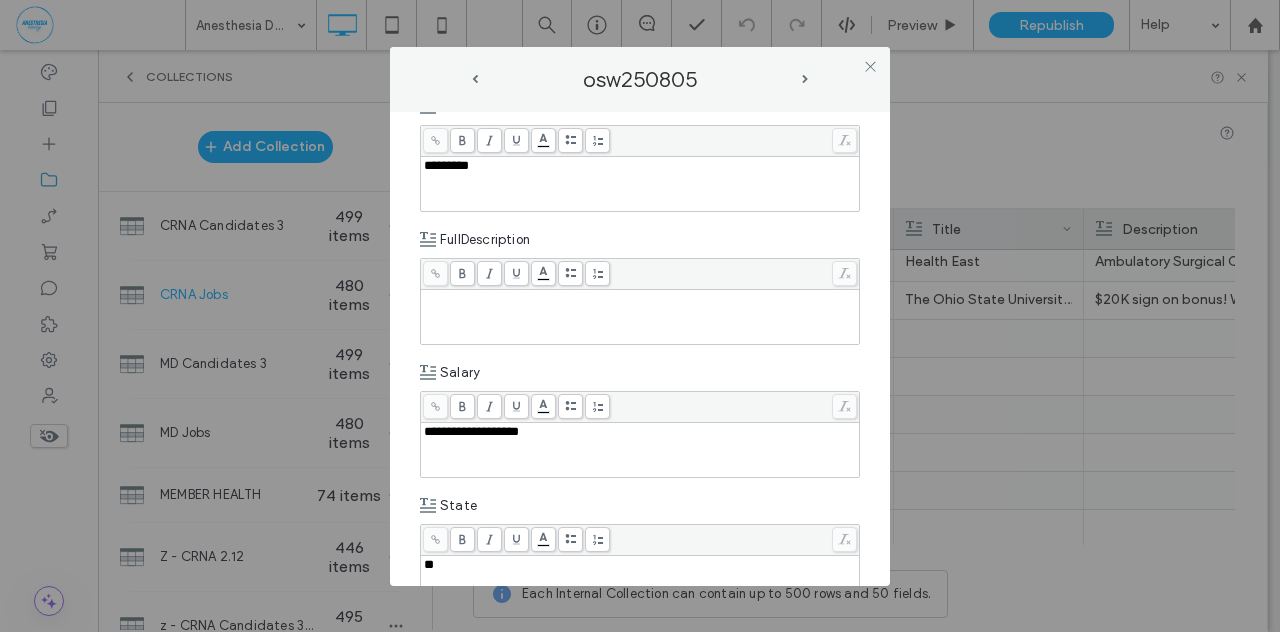 scroll, scrollTop: 678, scrollLeft: 0, axis: vertical 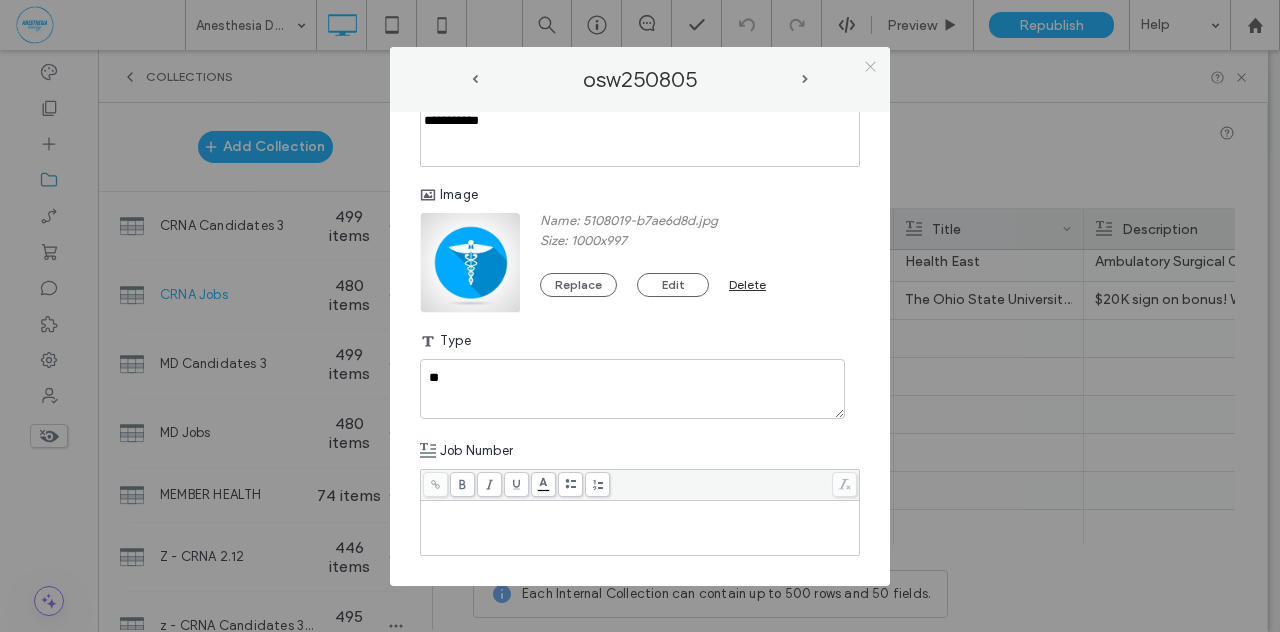 click 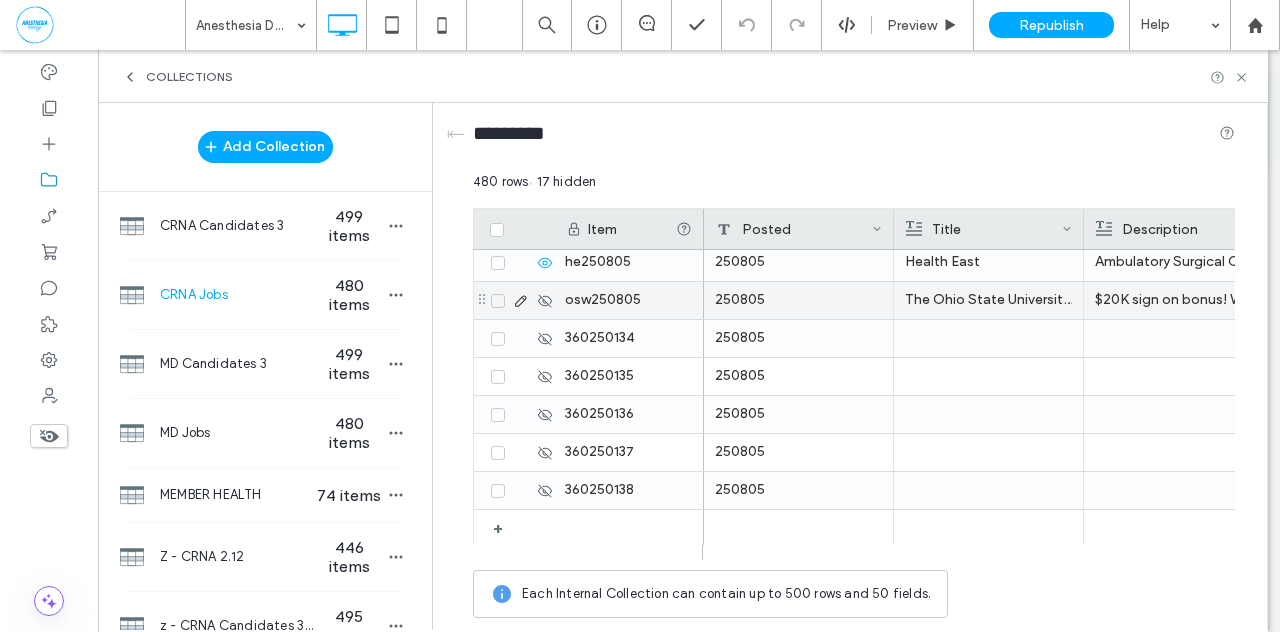 click 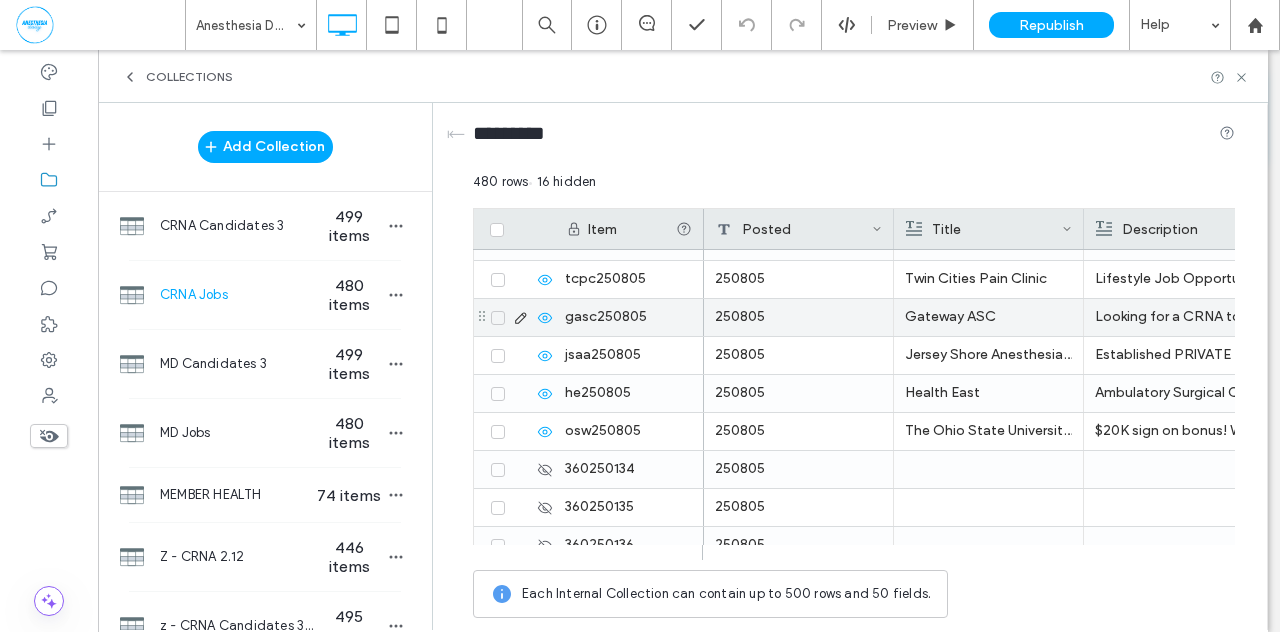 scroll, scrollTop: 17856, scrollLeft: 0, axis: vertical 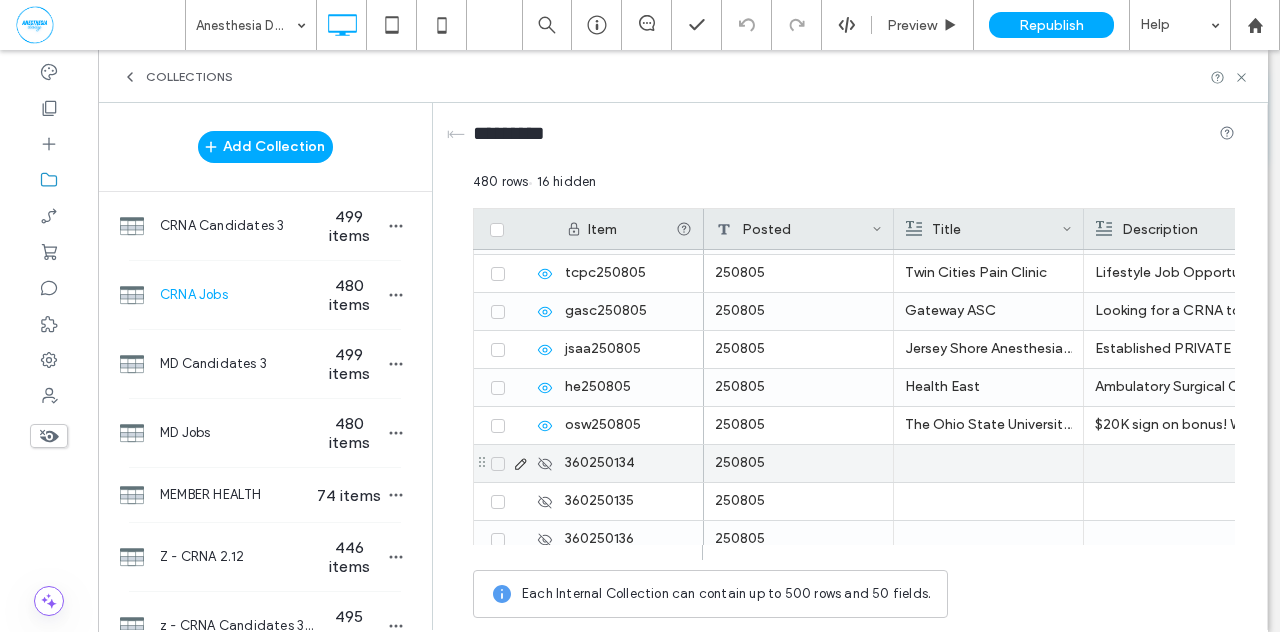 click 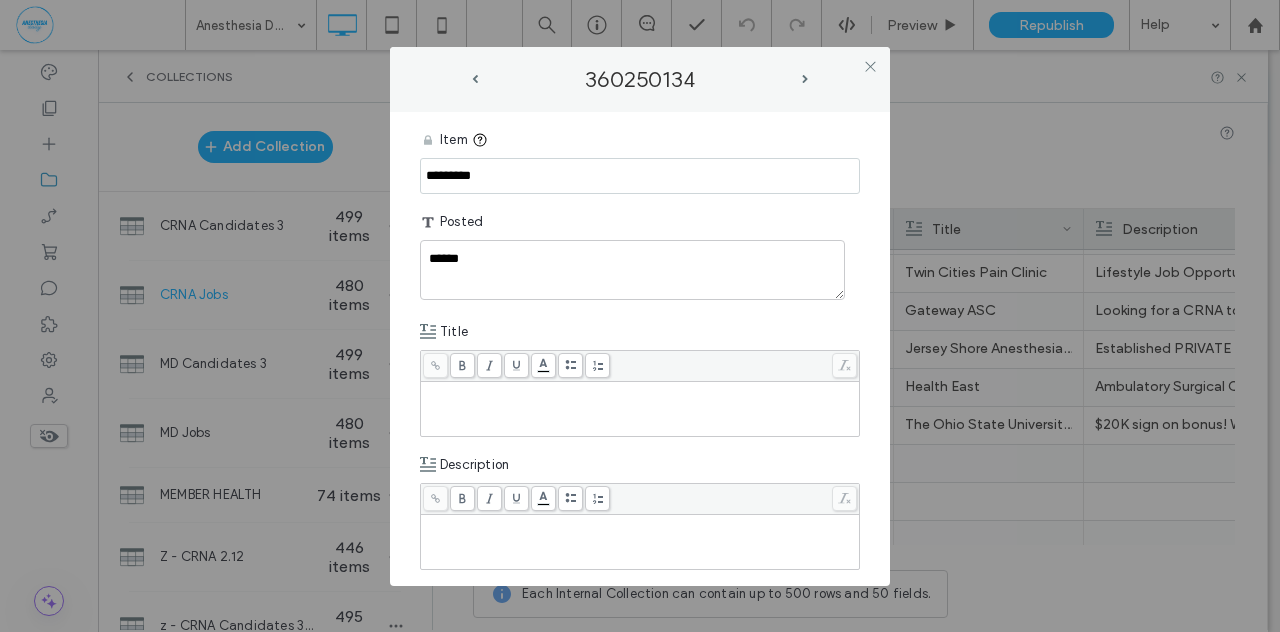click at bounding box center (640, 391) 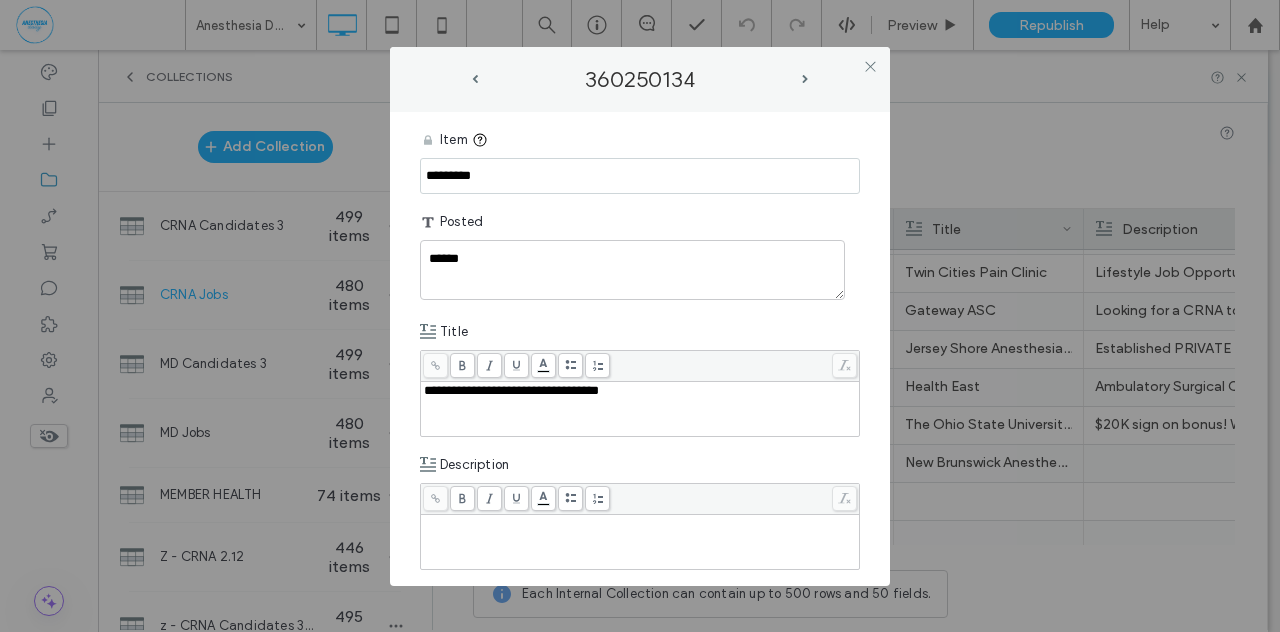drag, startPoint x: 502, startPoint y: 178, endPoint x: 404, endPoint y: 176, distance: 98.02041 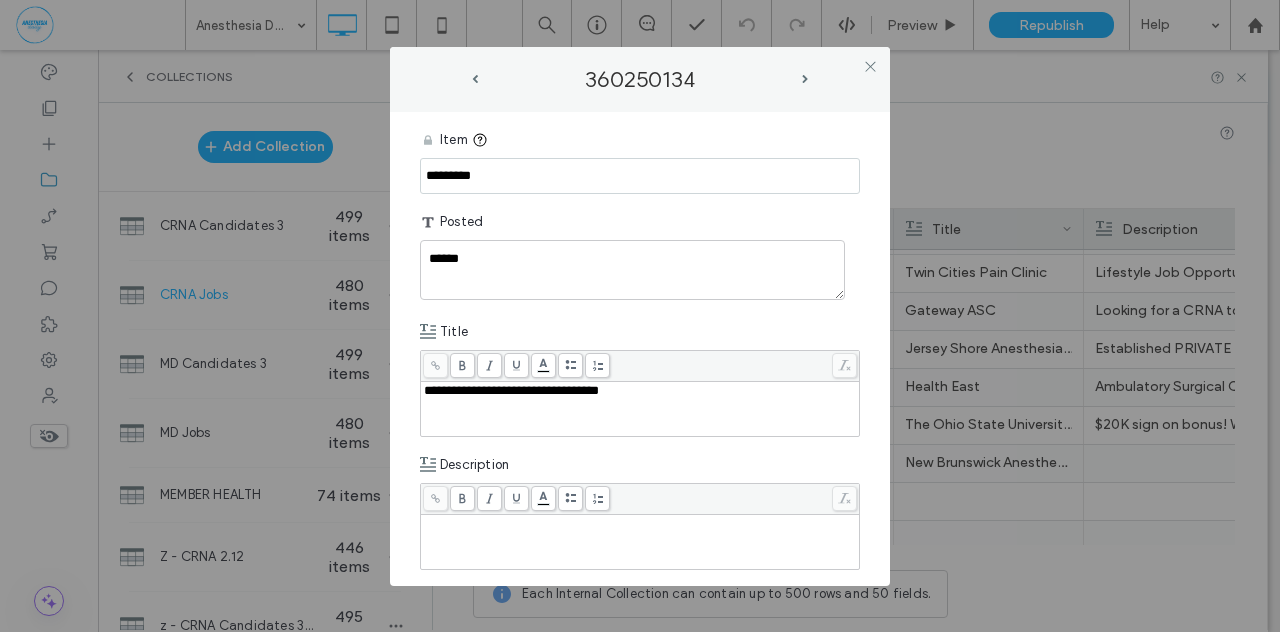 click on "**********" at bounding box center (640, 349) 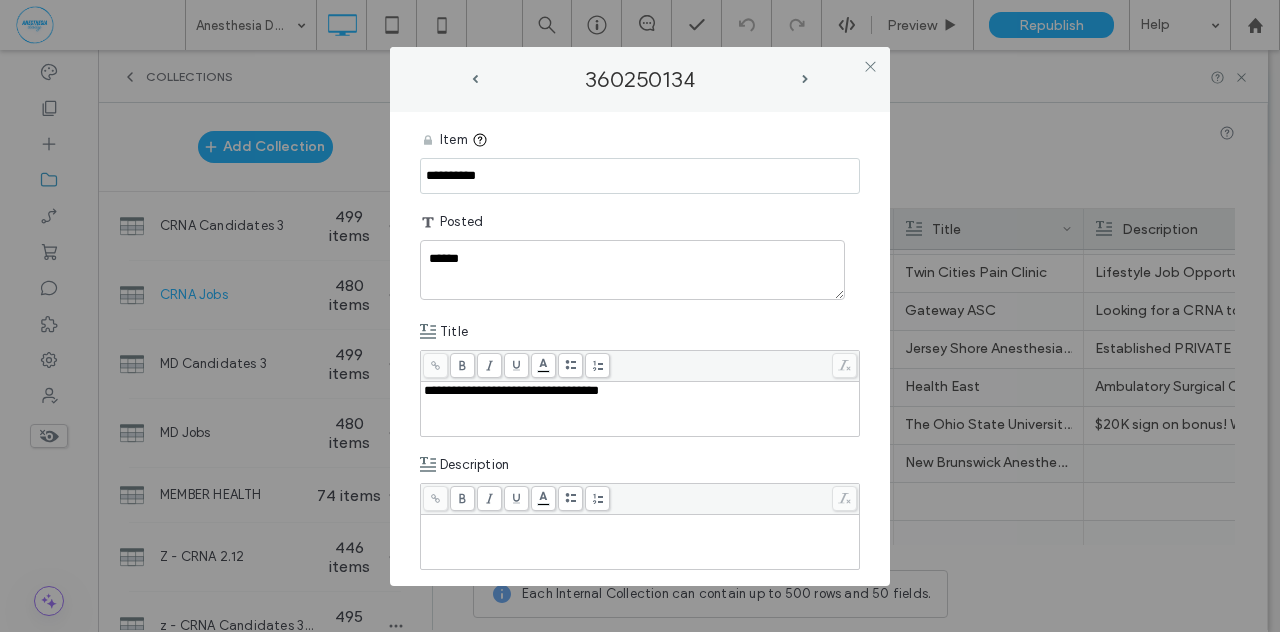 type on "**********" 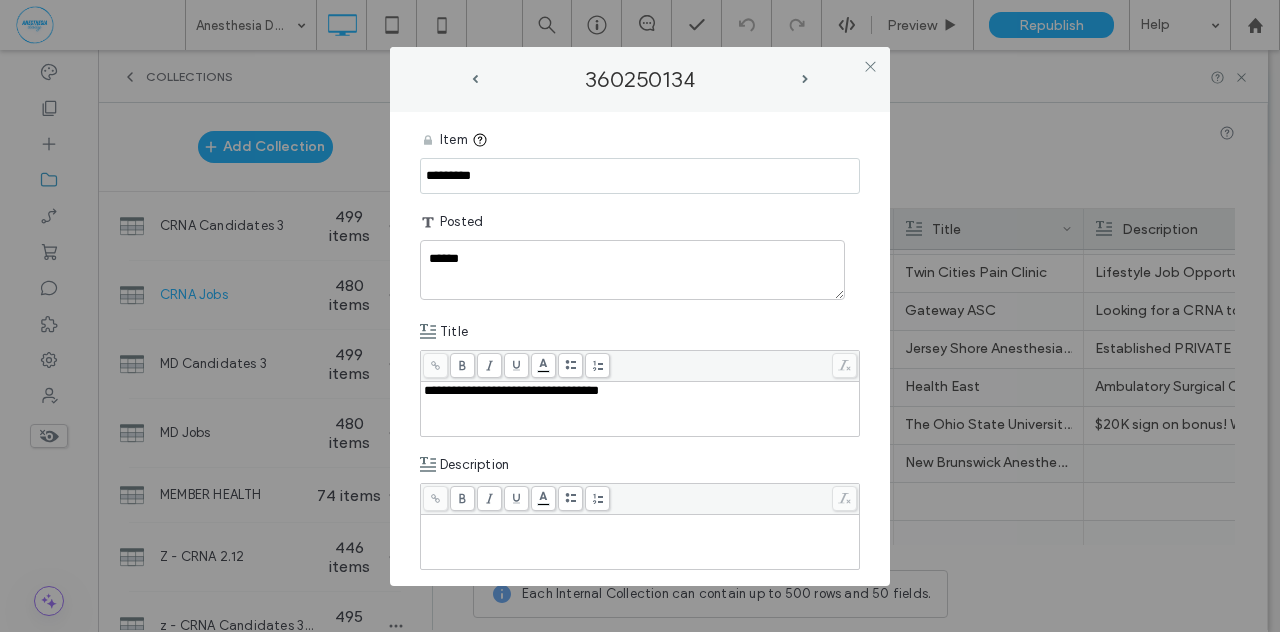 drag, startPoint x: 508, startPoint y: 176, endPoint x: 352, endPoint y: 177, distance: 156.0032 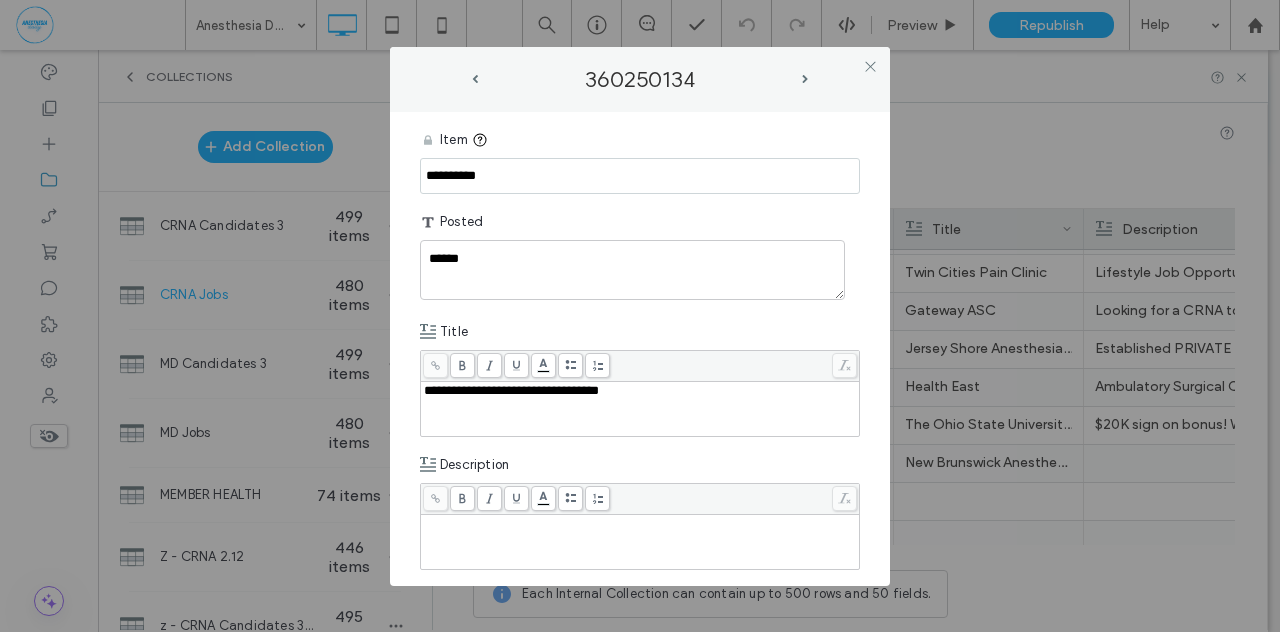 type on "**********" 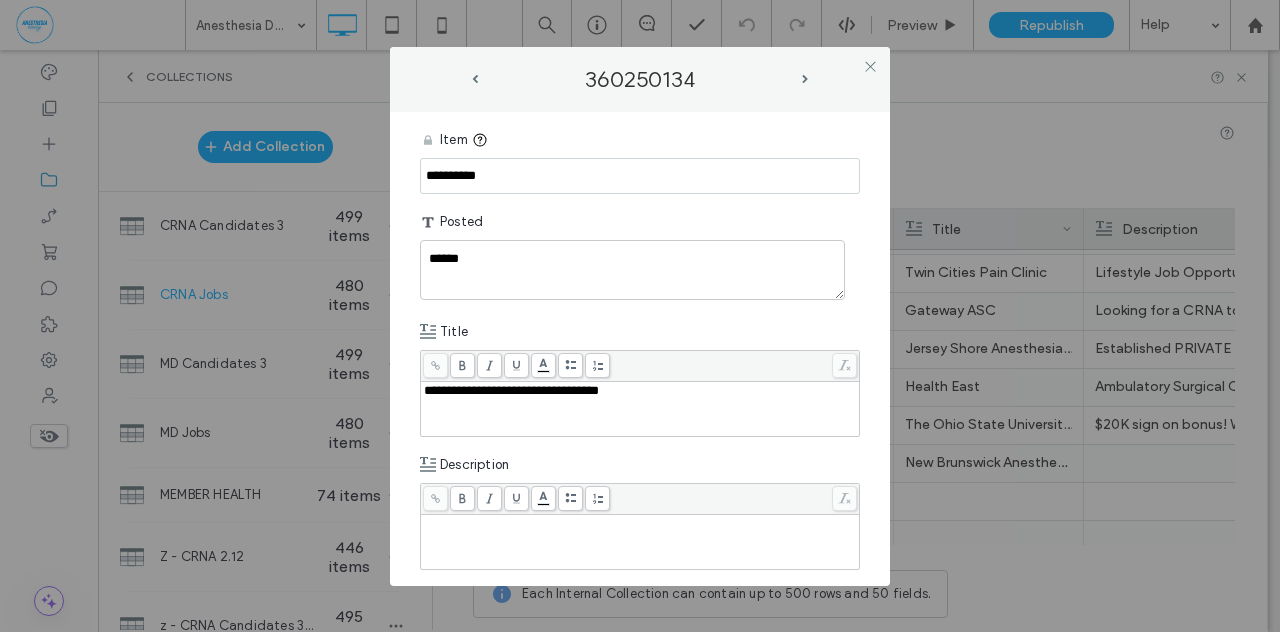 click on "**********" at bounding box center (640, 349) 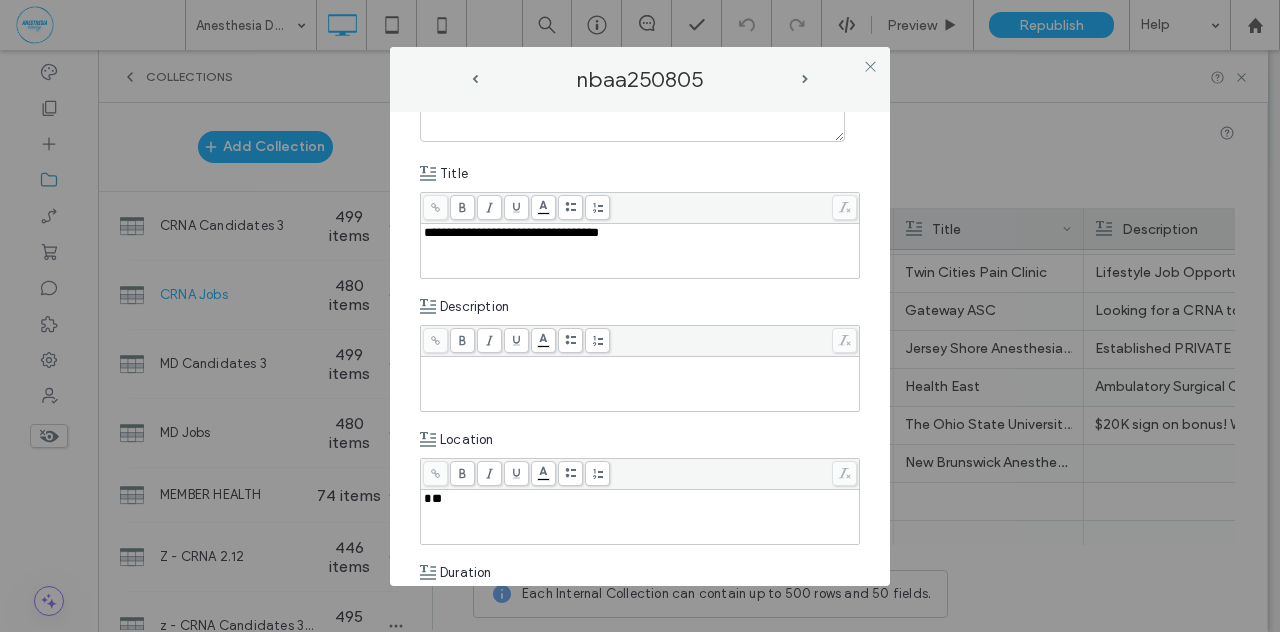 scroll, scrollTop: 171, scrollLeft: 0, axis: vertical 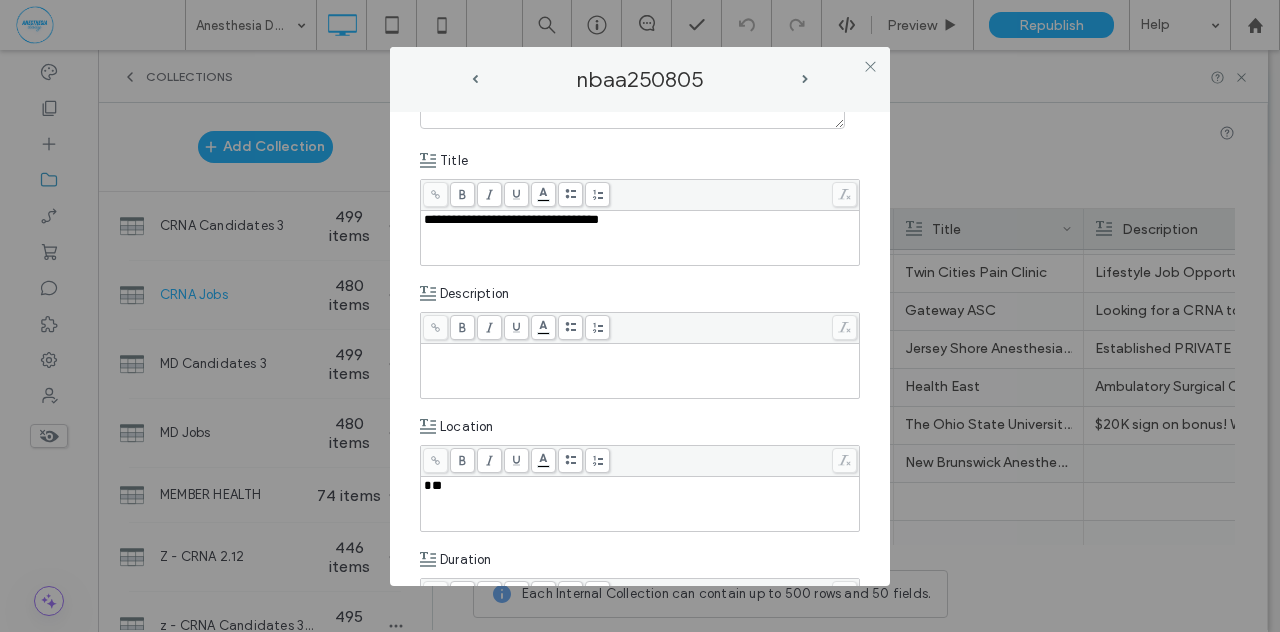 click at bounding box center [640, 371] 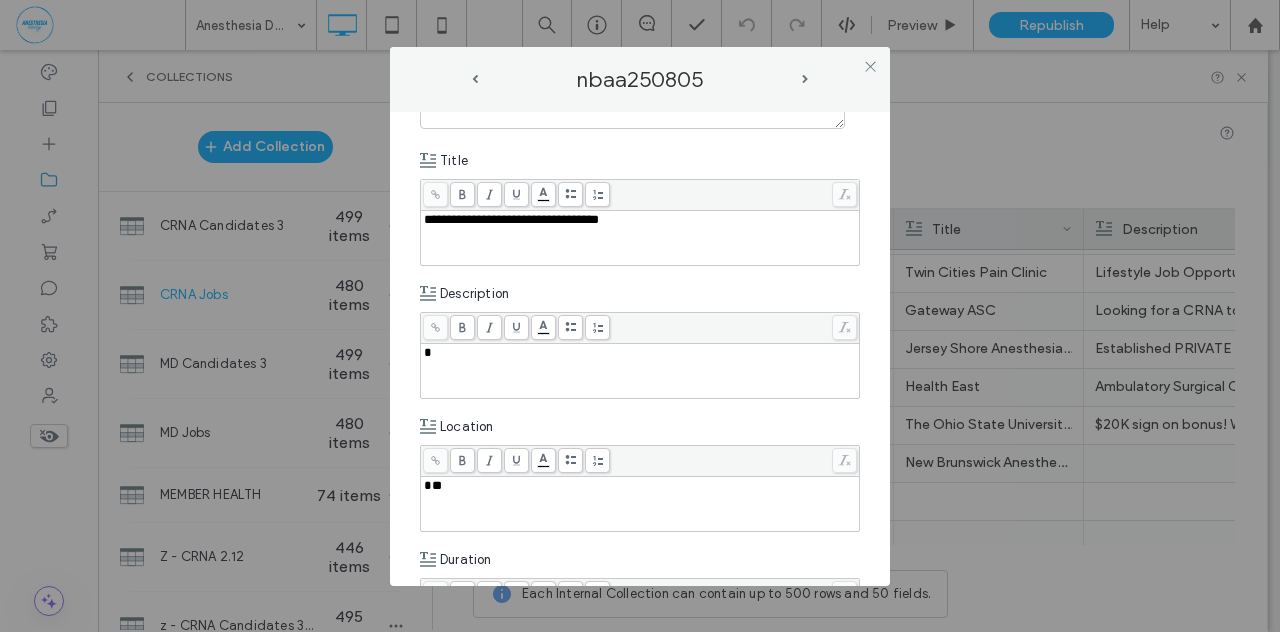 type 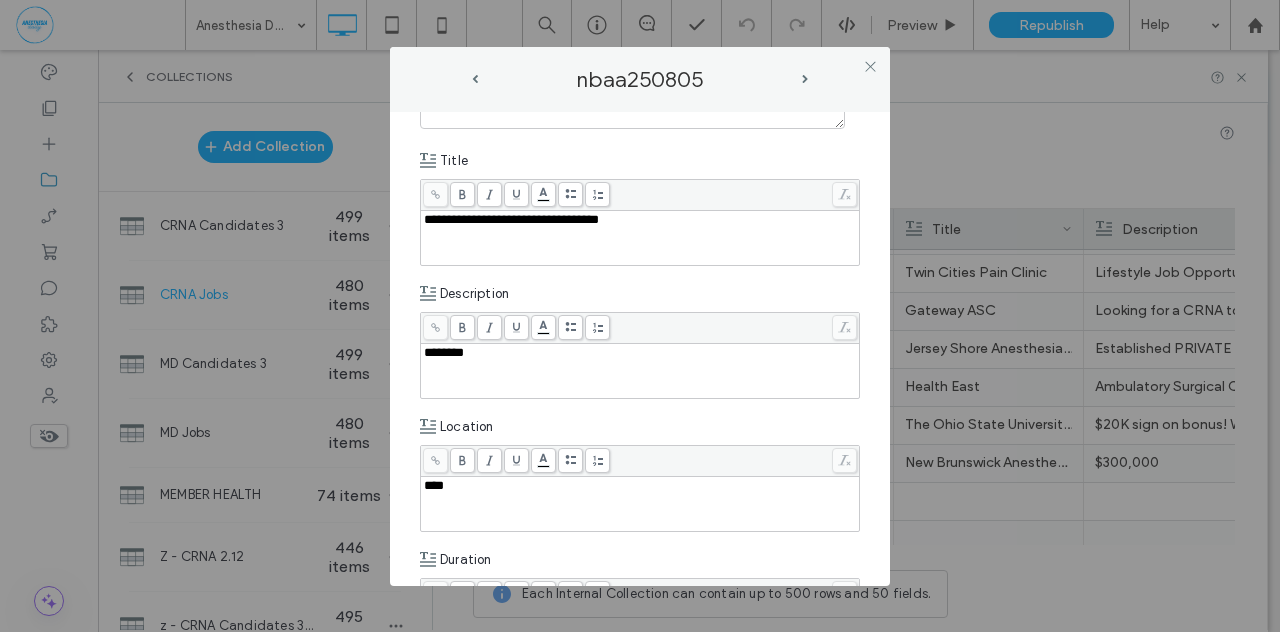 type 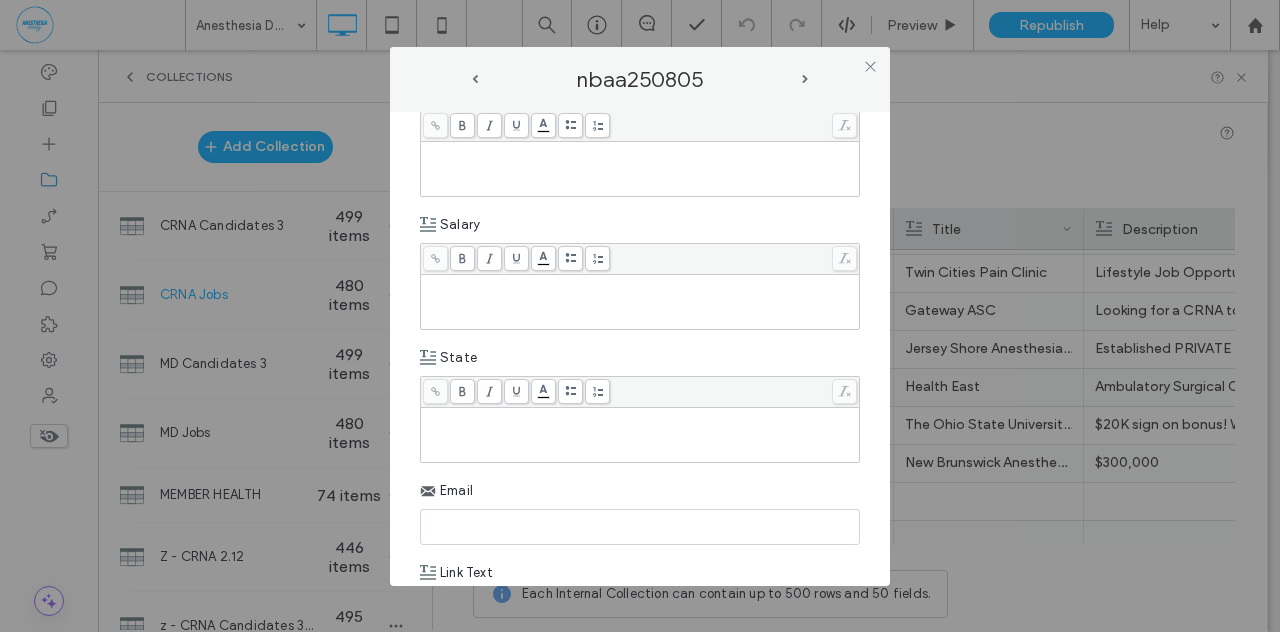 scroll, scrollTop: 785, scrollLeft: 0, axis: vertical 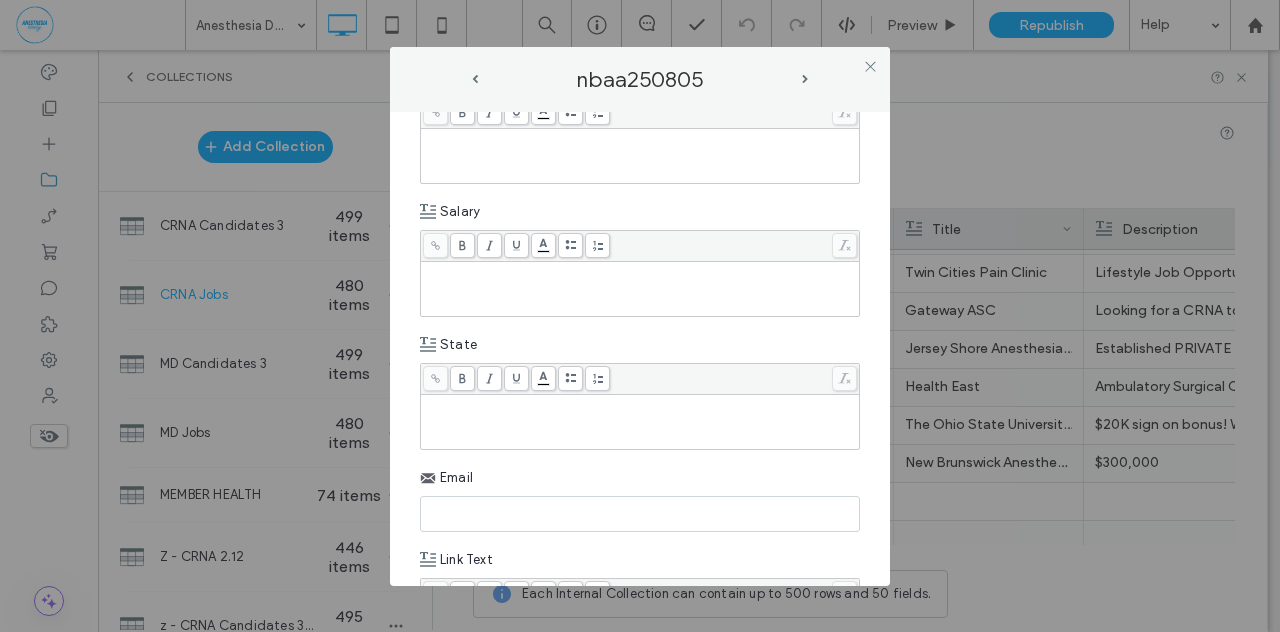 paste on "**********" 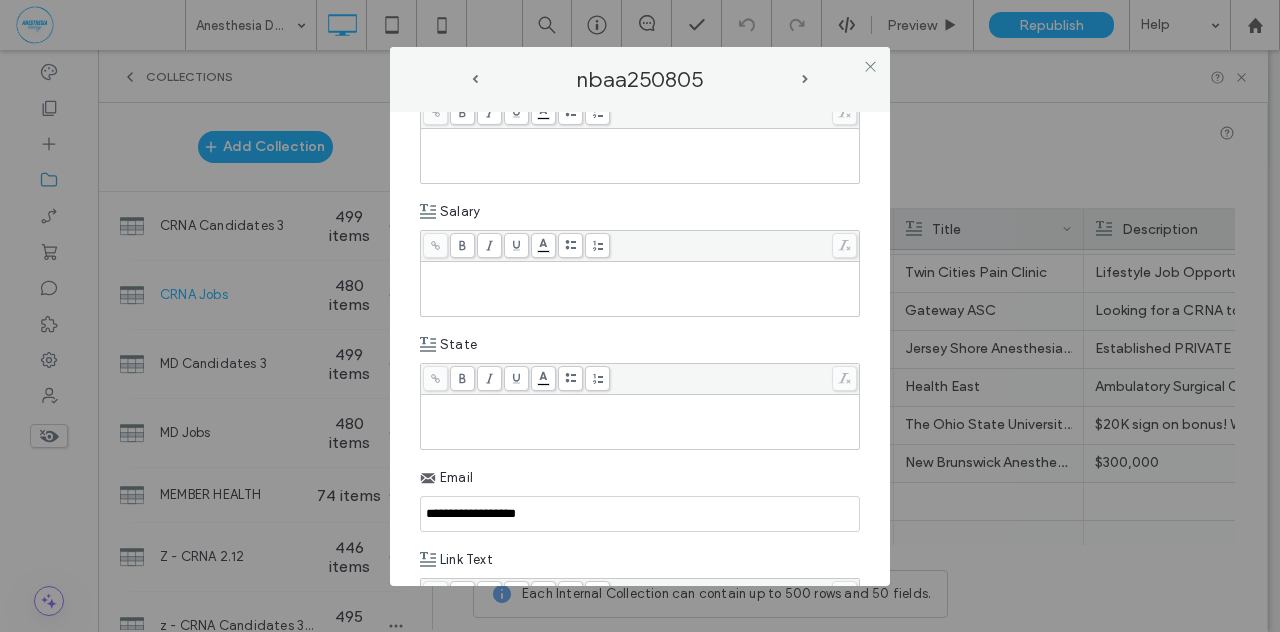 type on "**********" 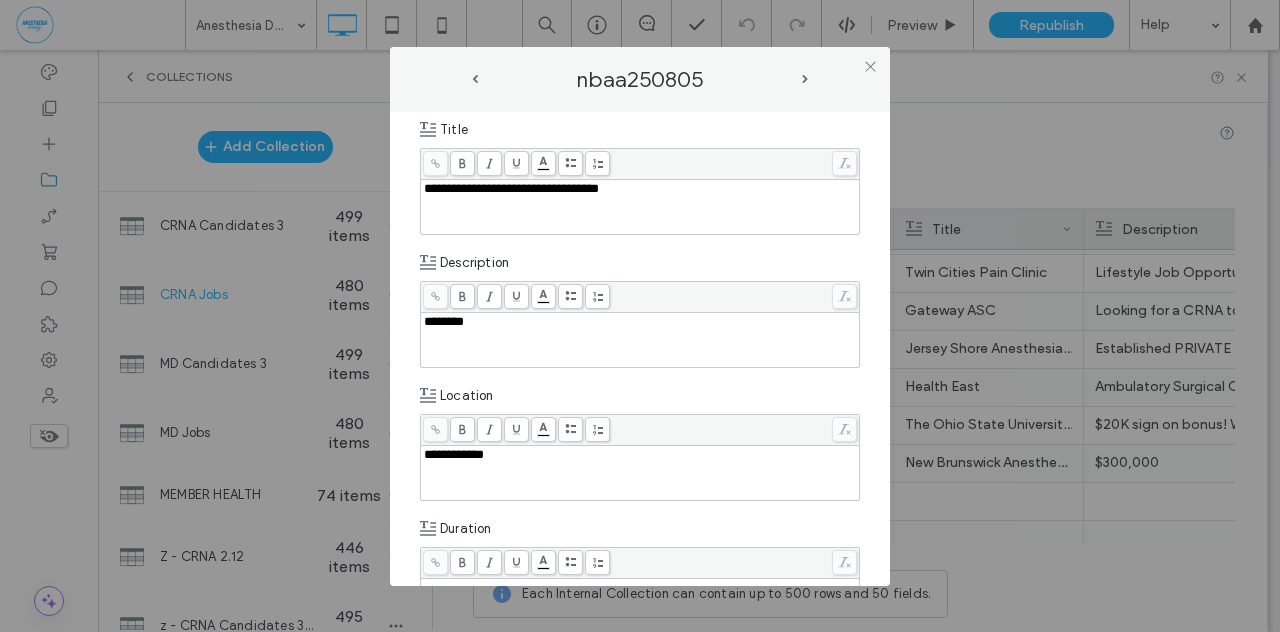 scroll, scrollTop: 194, scrollLeft: 0, axis: vertical 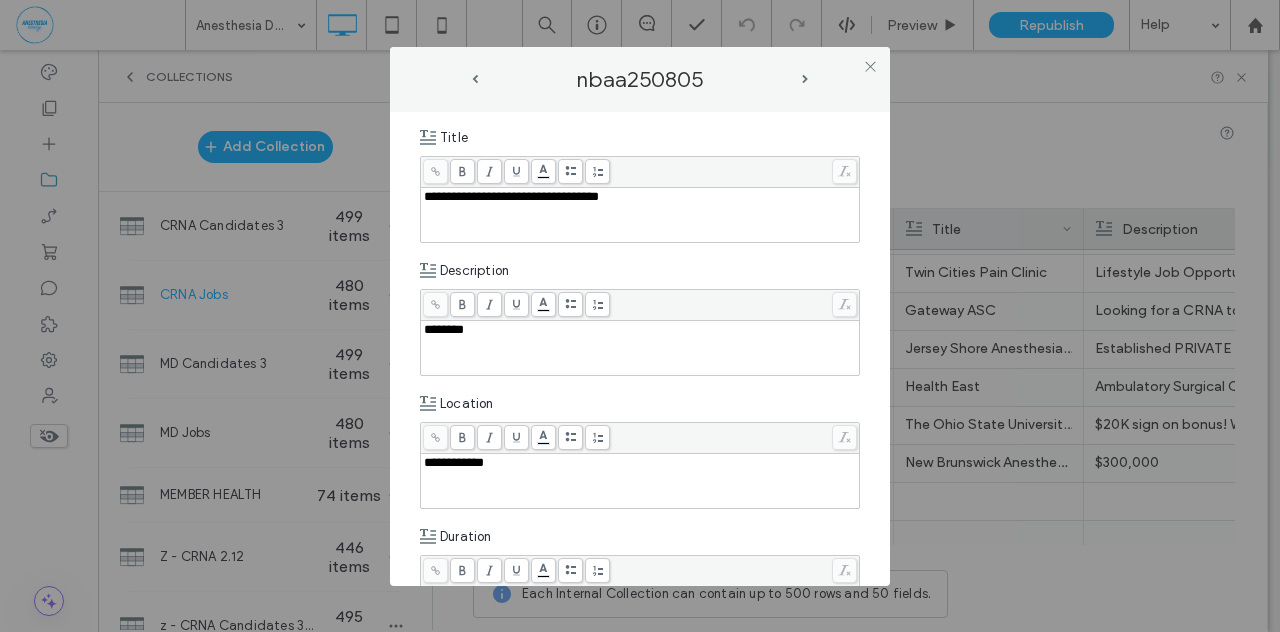 click on "********" at bounding box center (444, 329) 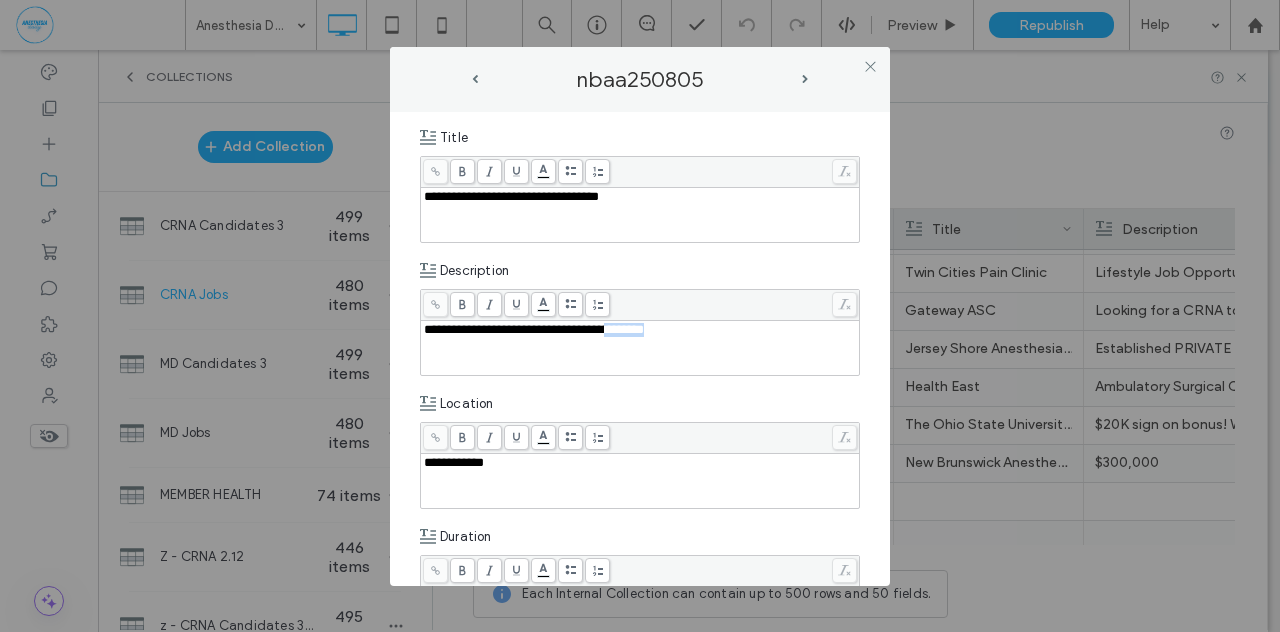 drag, startPoint x: 637, startPoint y: 331, endPoint x: 708, endPoint y: 333, distance: 71.02816 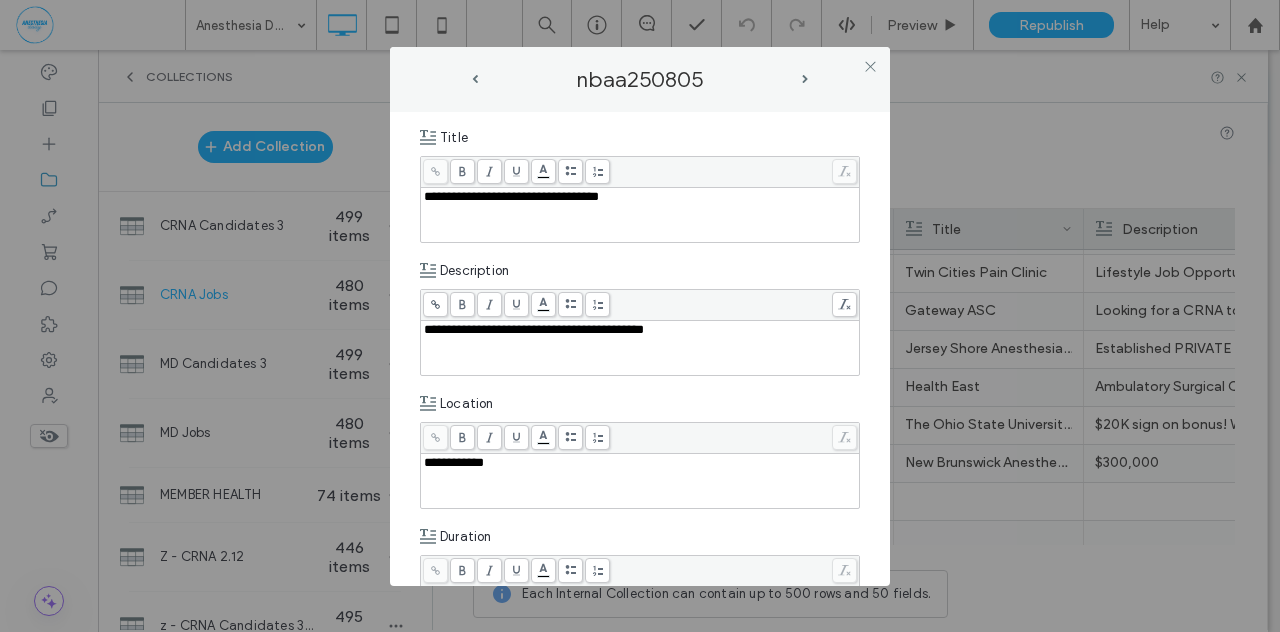 click at bounding box center (462, 304) 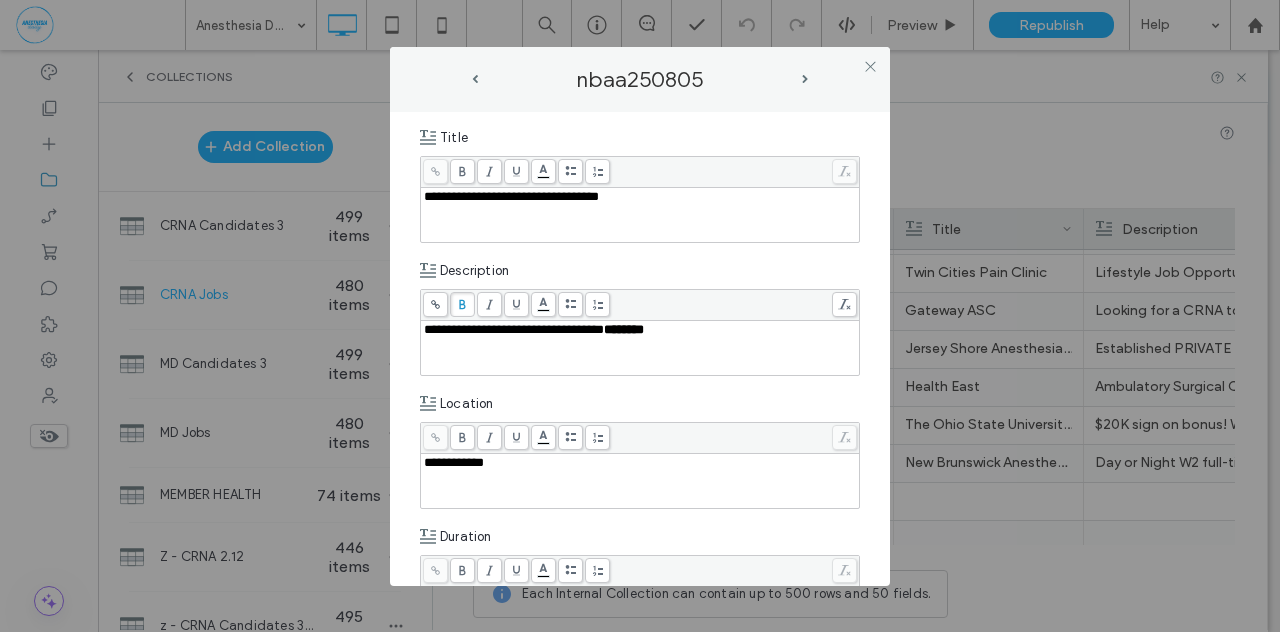 click on "**********" at bounding box center (640, 349) 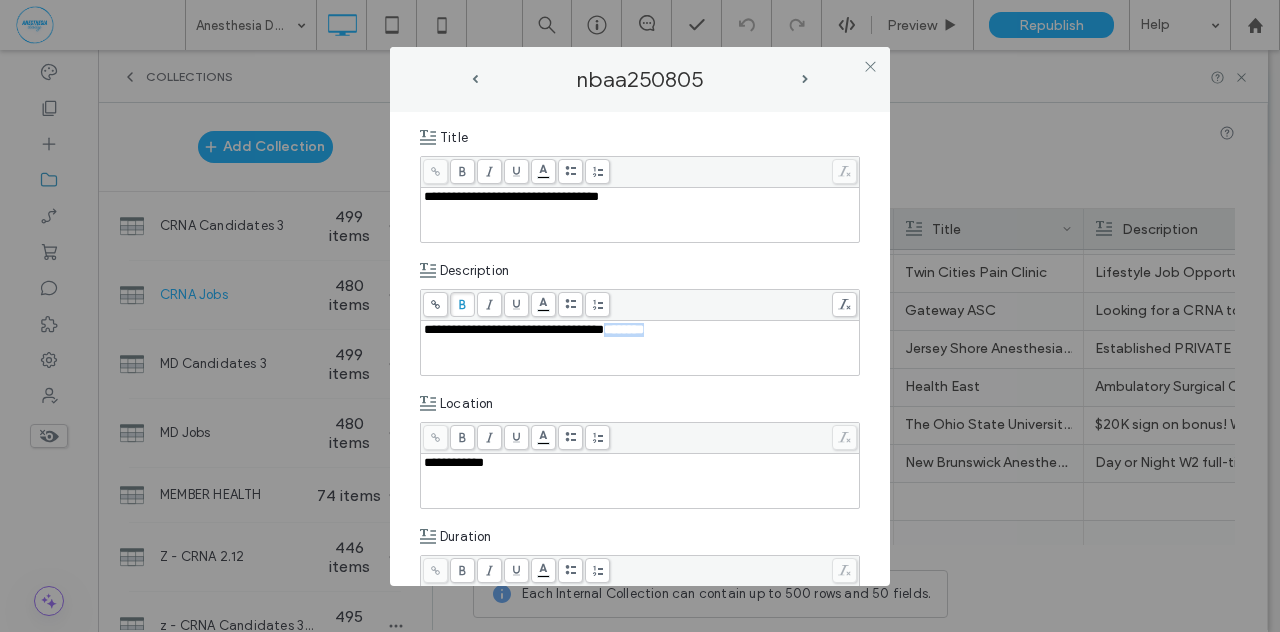 click on "**********" at bounding box center [514, 329] 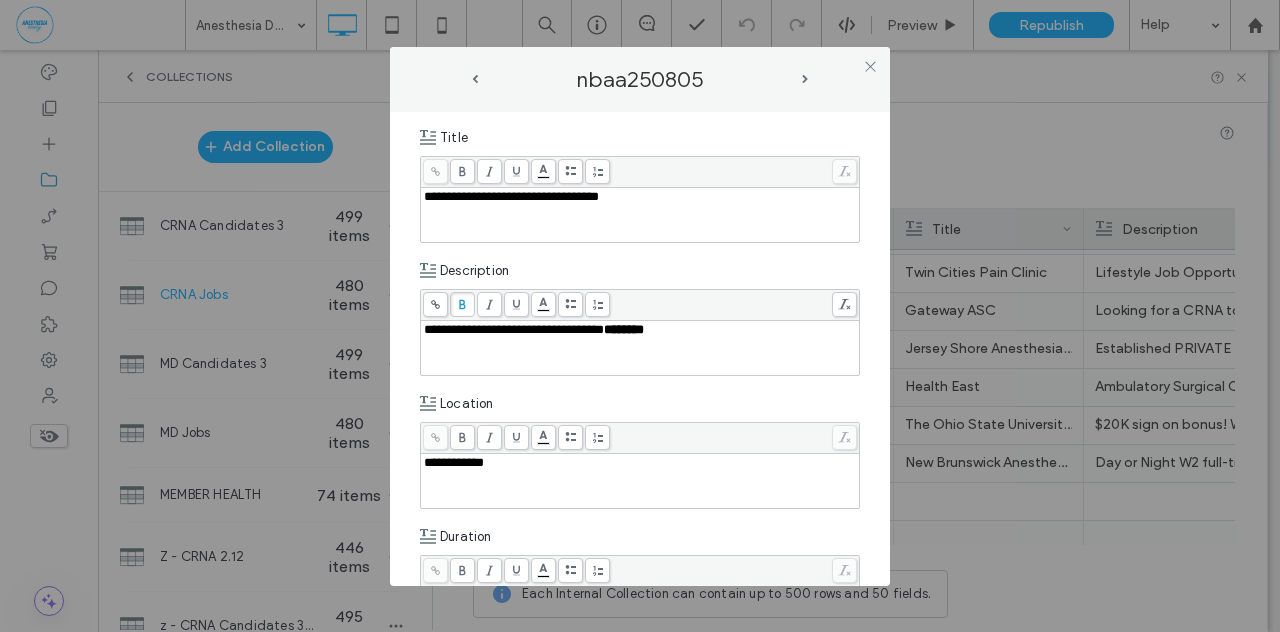 click on "**********" at bounding box center (514, 329) 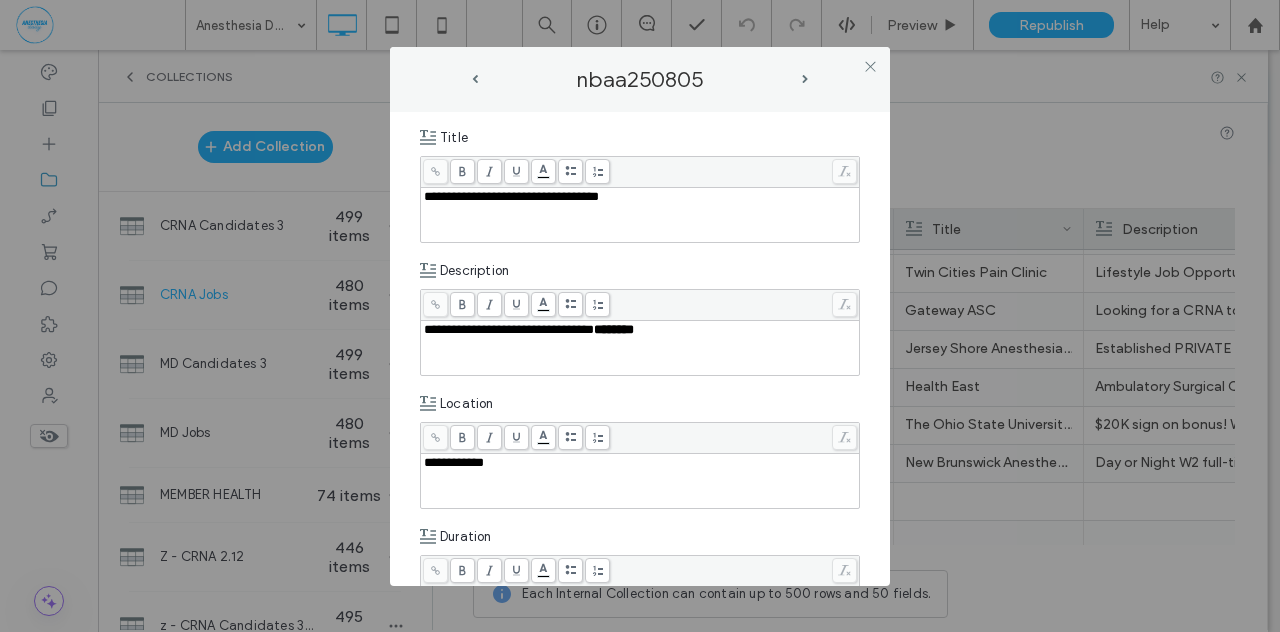 click on "**********" at bounding box center [509, 329] 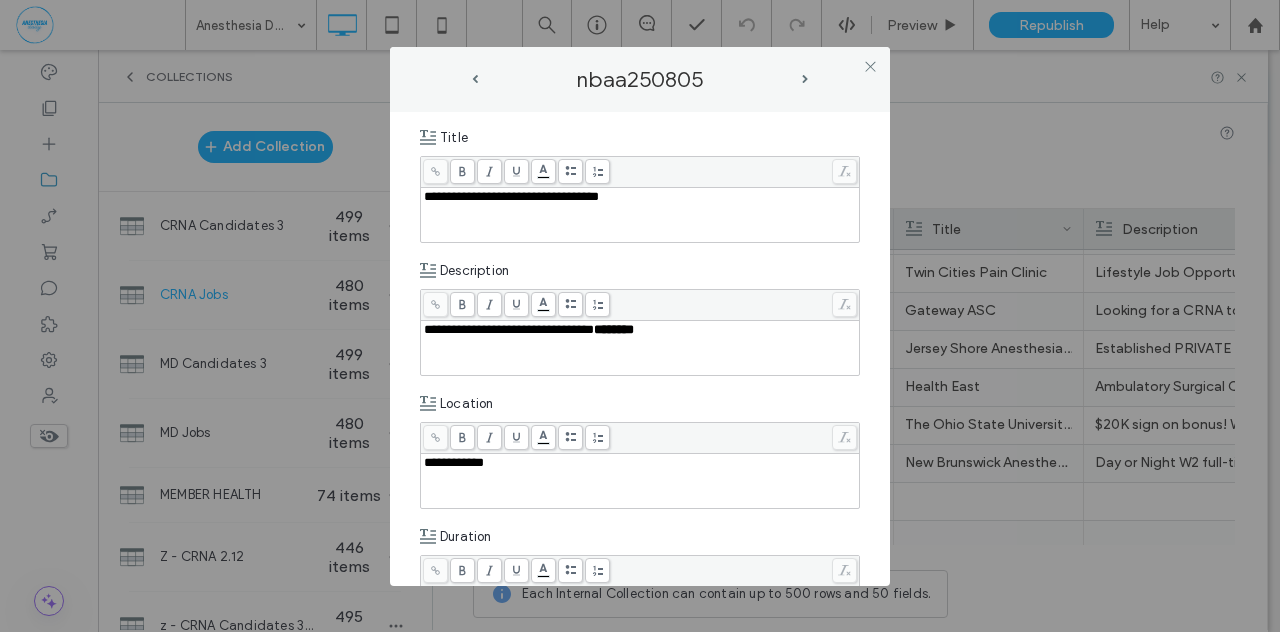 click on "**********" at bounding box center [509, 329] 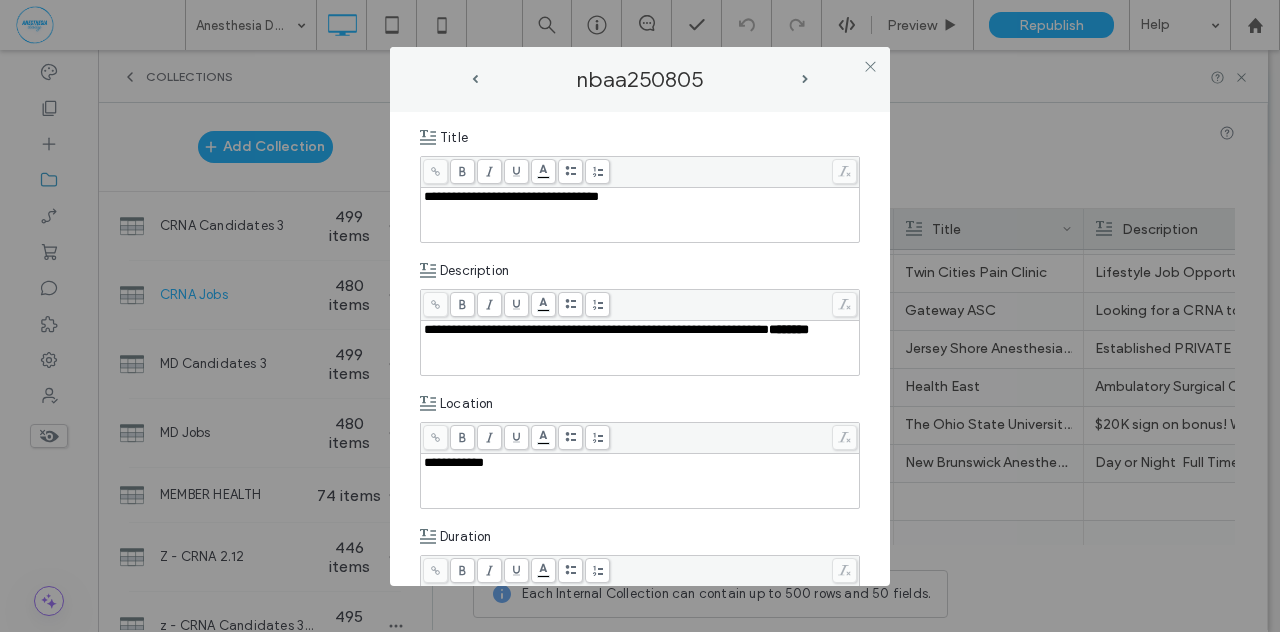click on "**********" at bounding box center (596, 329) 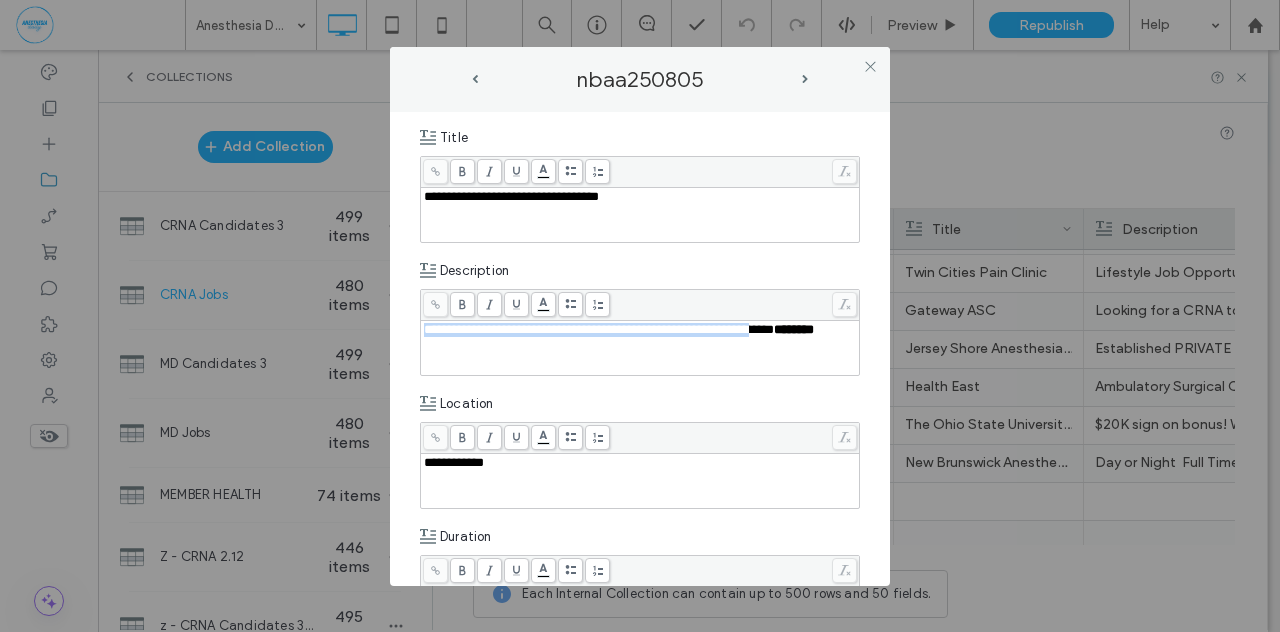 drag, startPoint x: 835, startPoint y: 327, endPoint x: 416, endPoint y: 303, distance: 419.6868 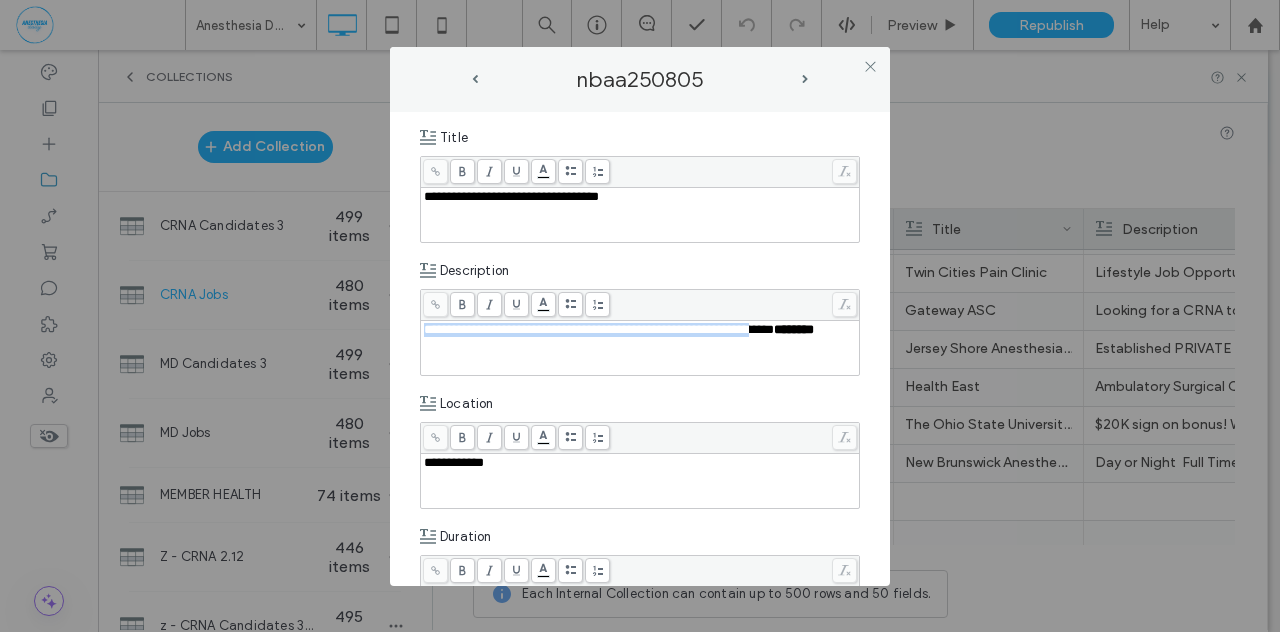 click on "**********" at bounding box center (640, 349) 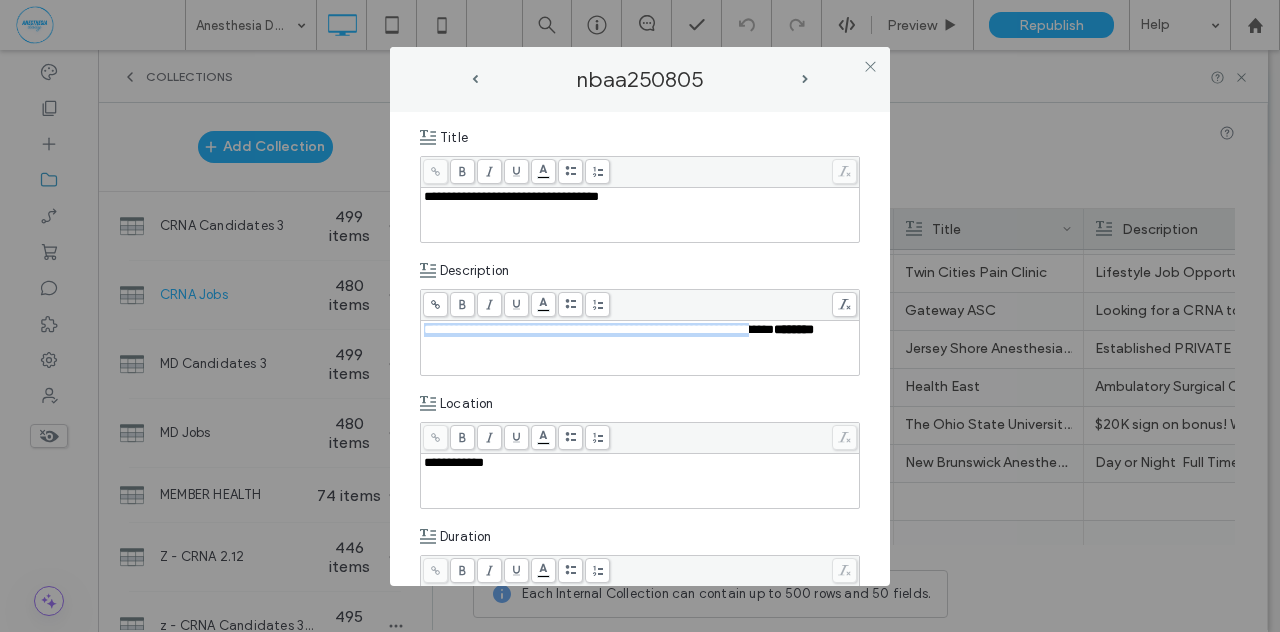 copy on "**********" 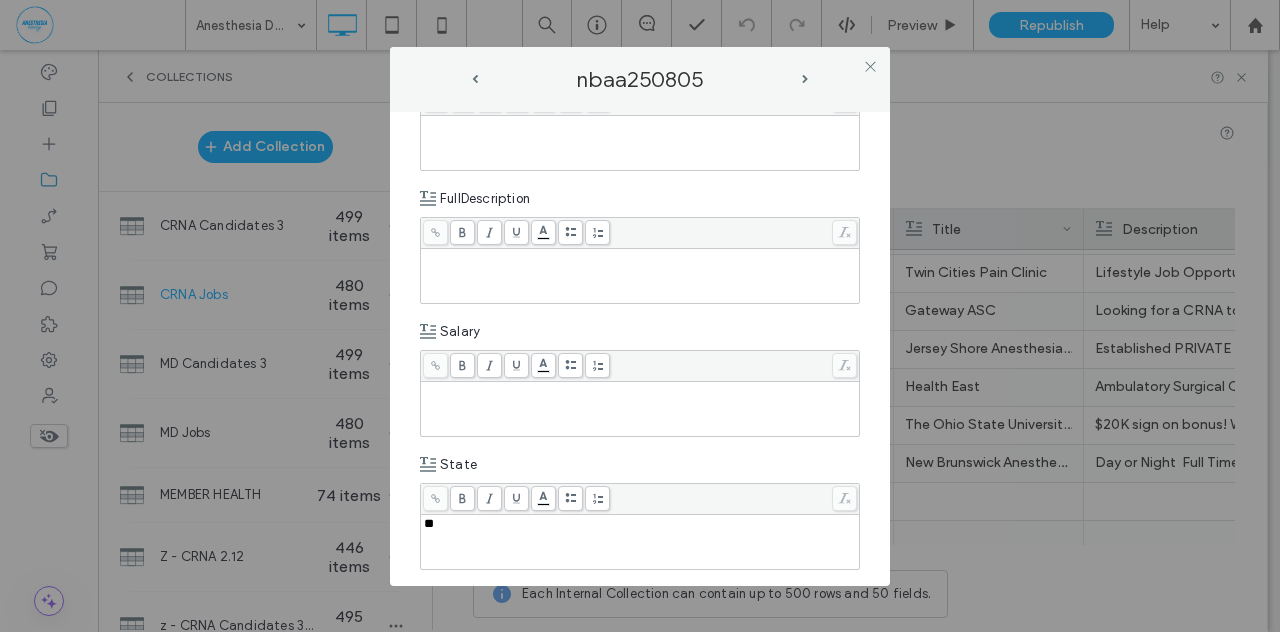 scroll, scrollTop: 668, scrollLeft: 0, axis: vertical 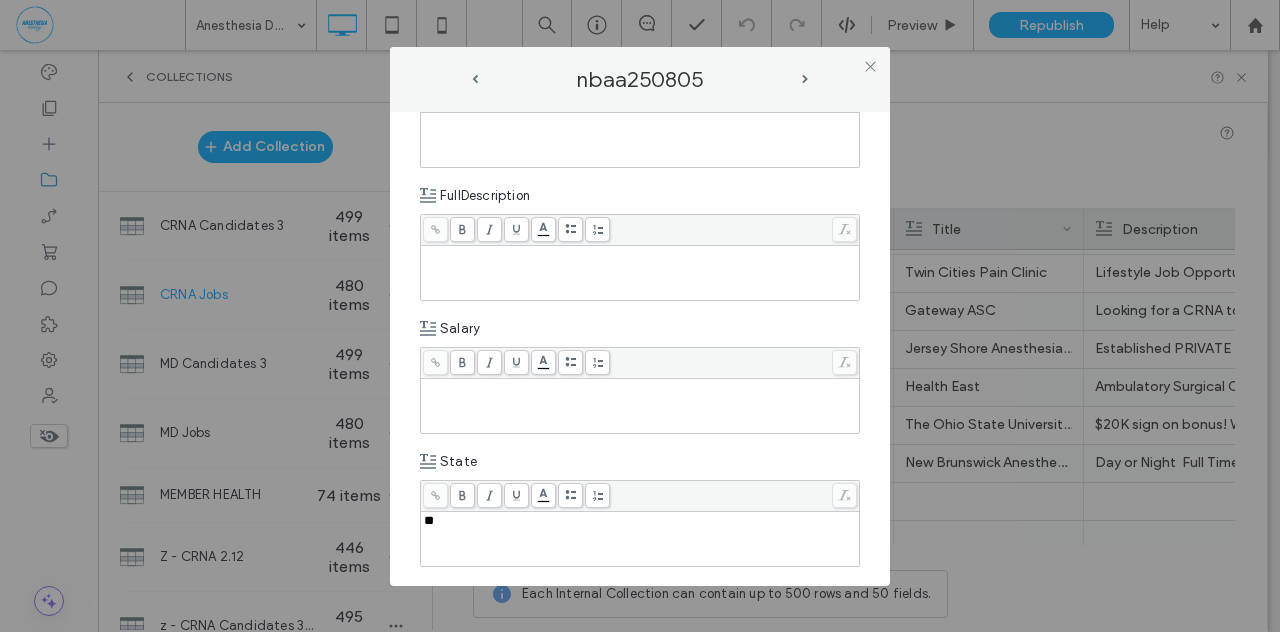 paste 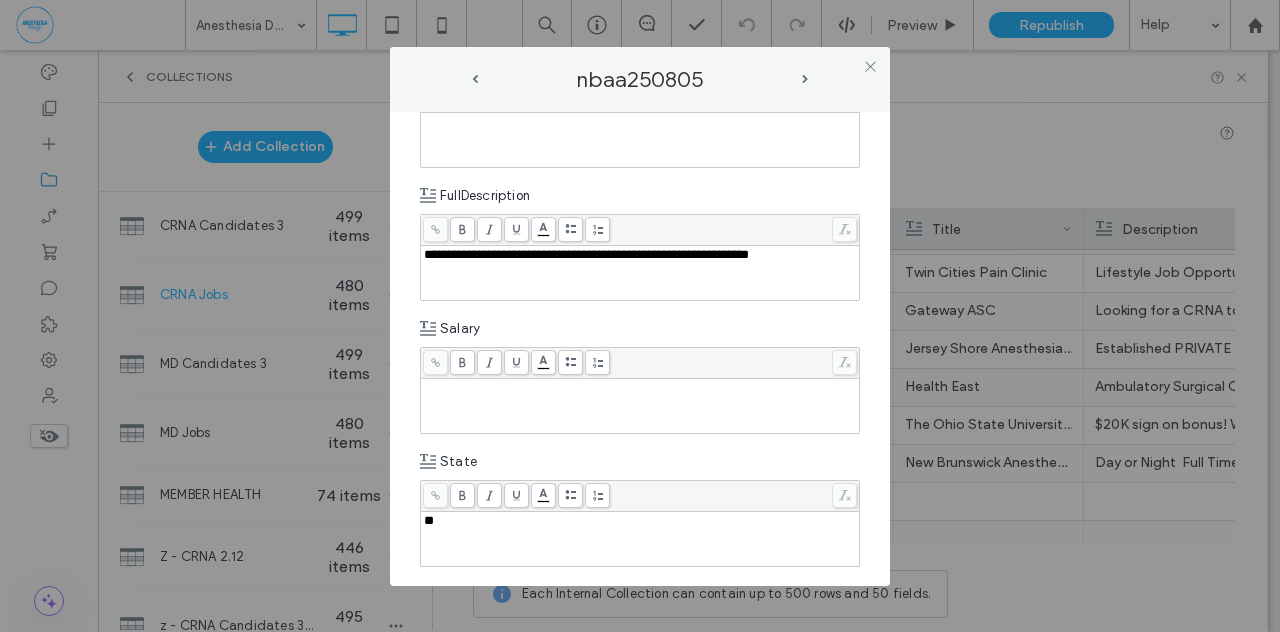 type 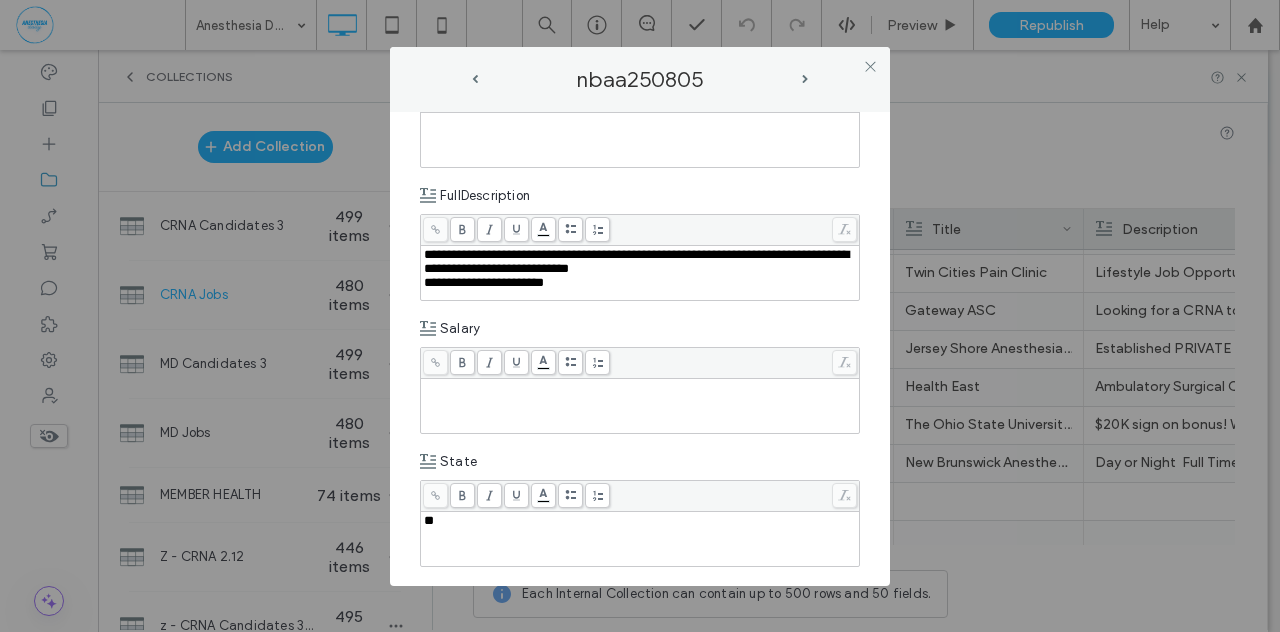 click on "**********" at bounding box center [484, 282] 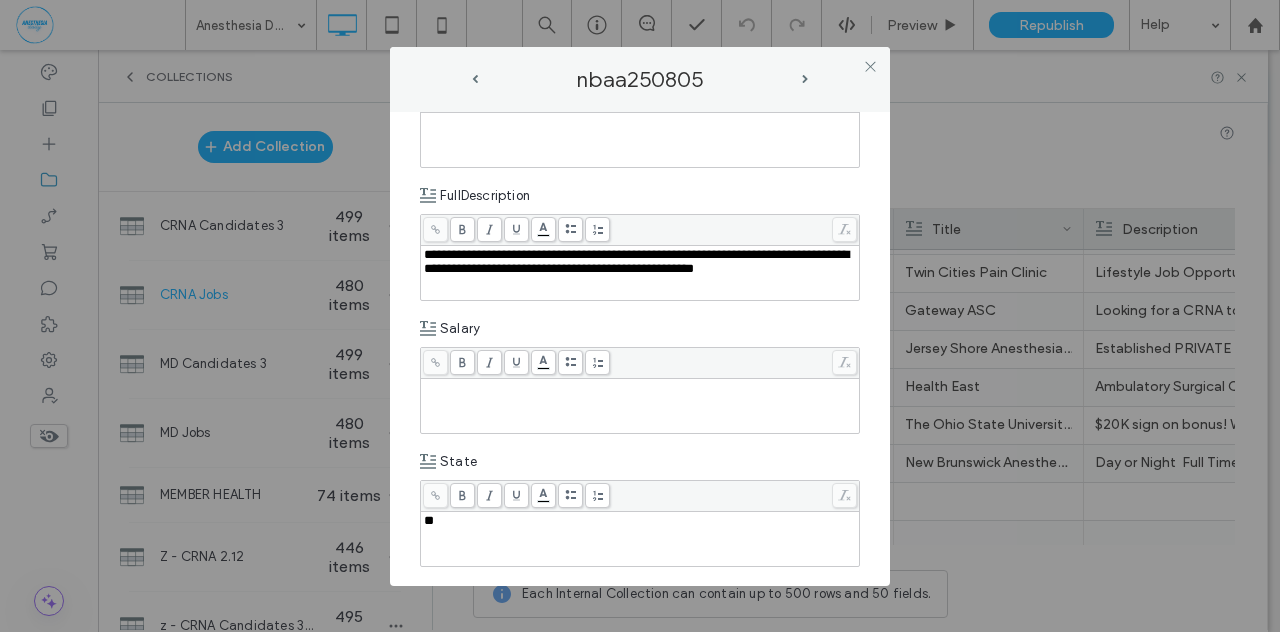 click on "**********" at bounding box center [640, 262] 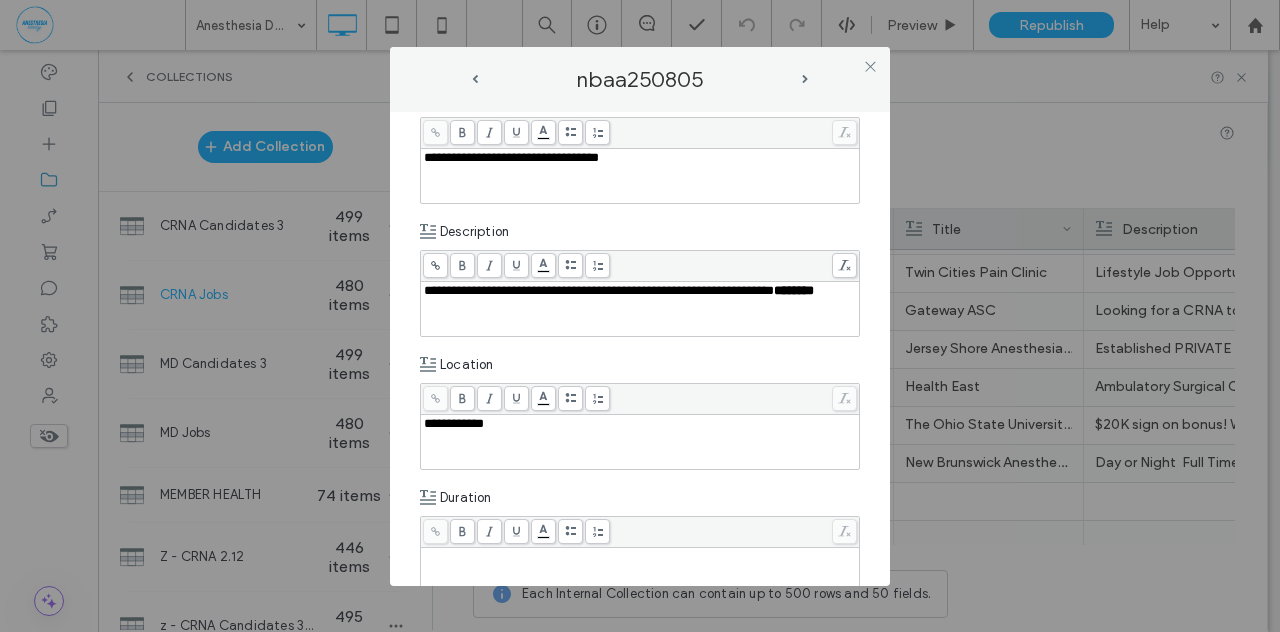 scroll, scrollTop: 210, scrollLeft: 0, axis: vertical 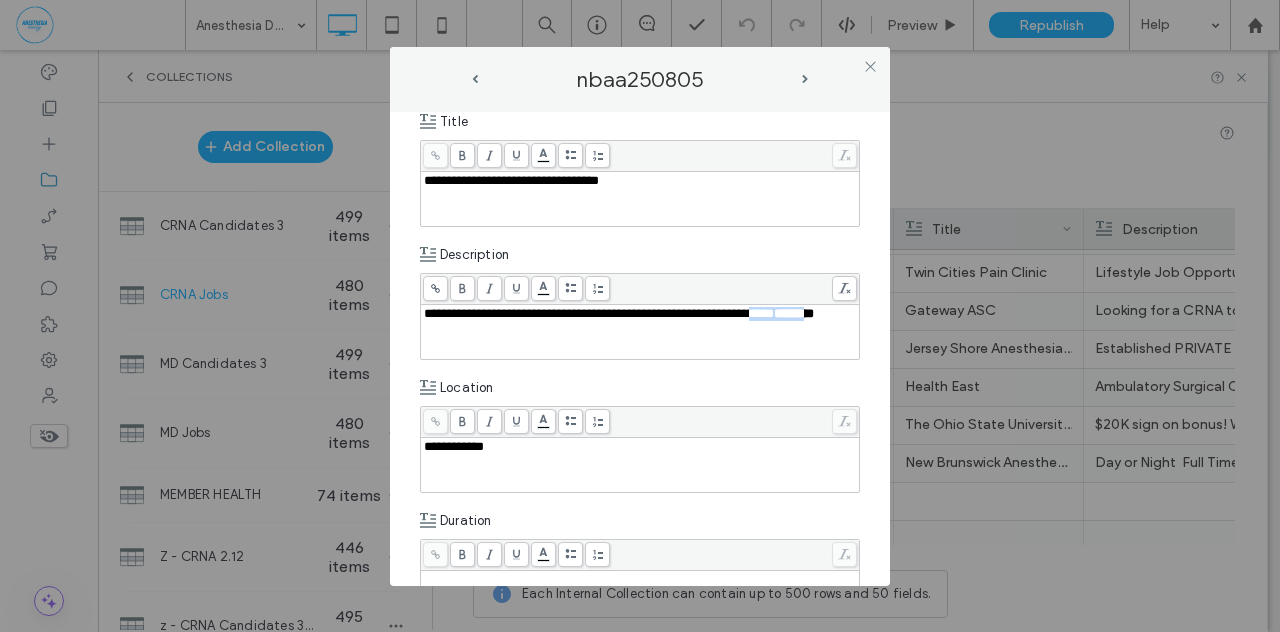 drag, startPoint x: 439, startPoint y: 331, endPoint x: 484, endPoint y: 334, distance: 45.099888 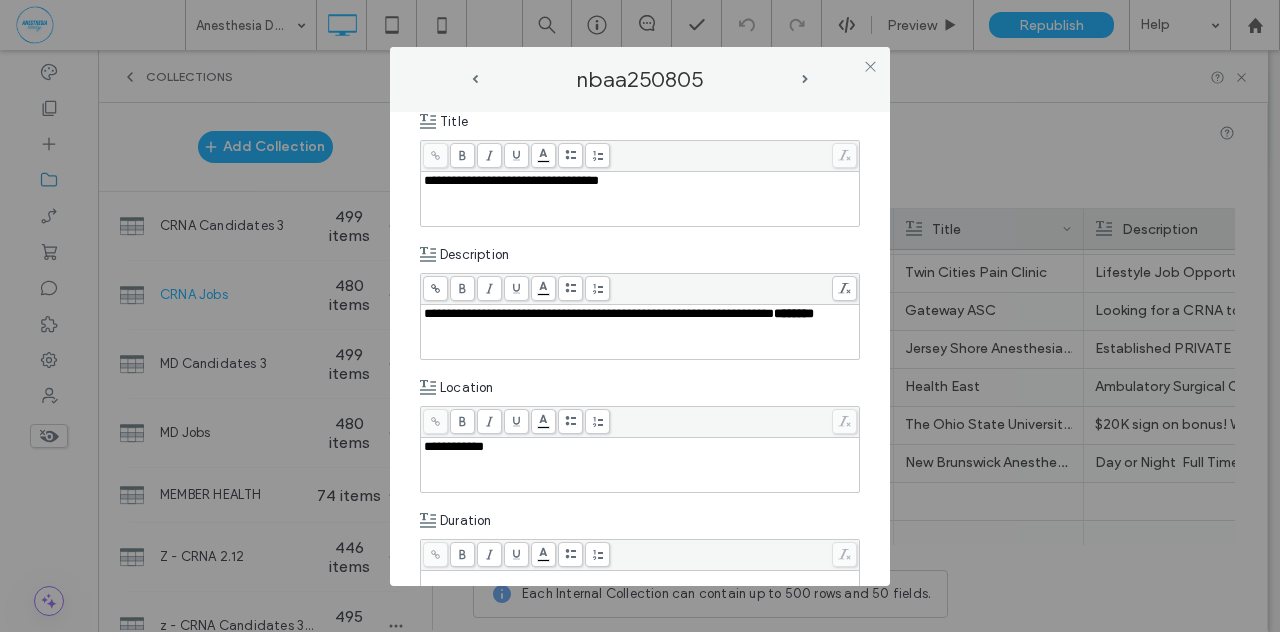 click on "**********" at bounding box center [640, 314] 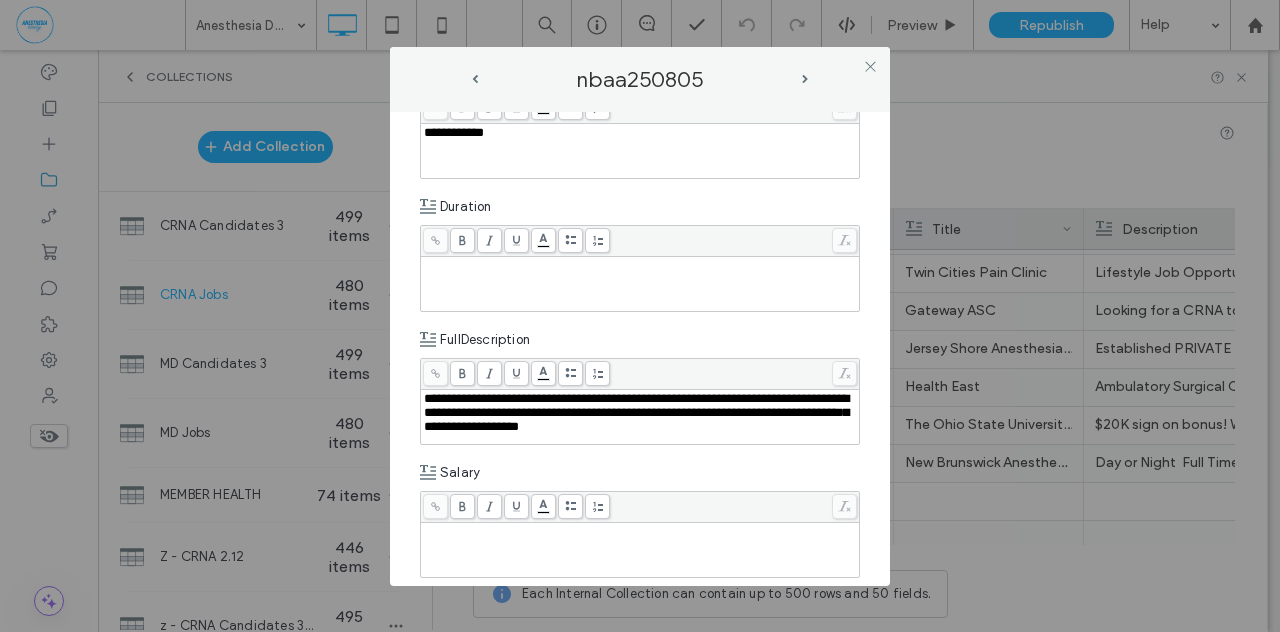 scroll, scrollTop: 568, scrollLeft: 0, axis: vertical 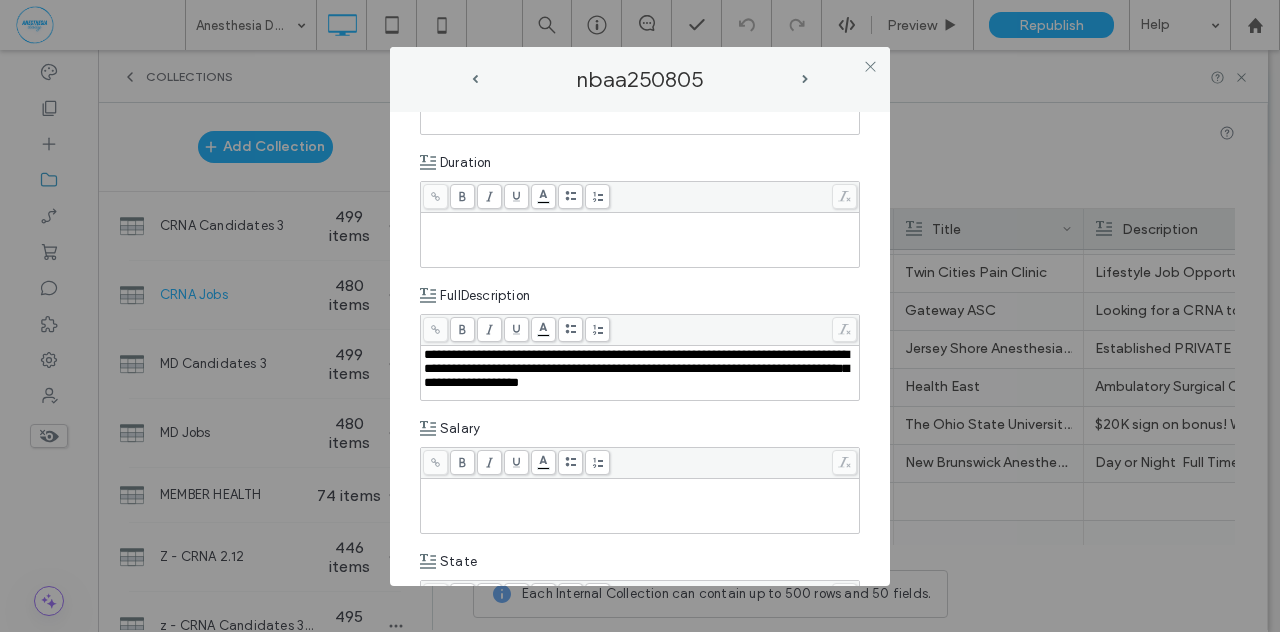 click at bounding box center [640, 222] 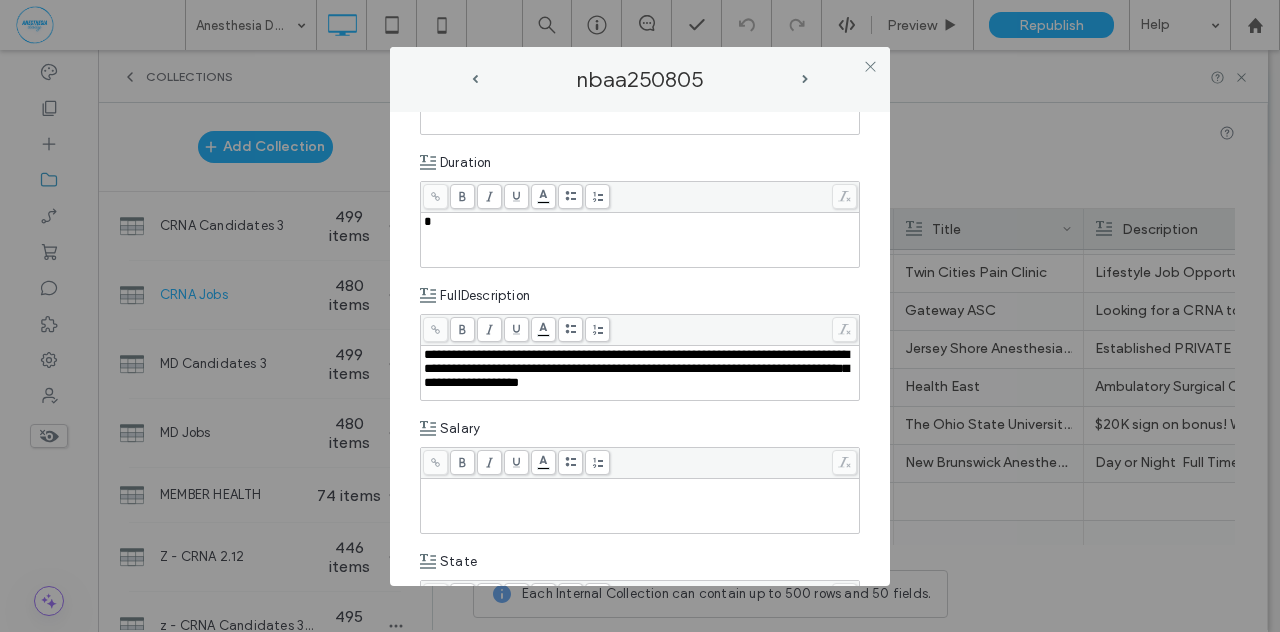 type 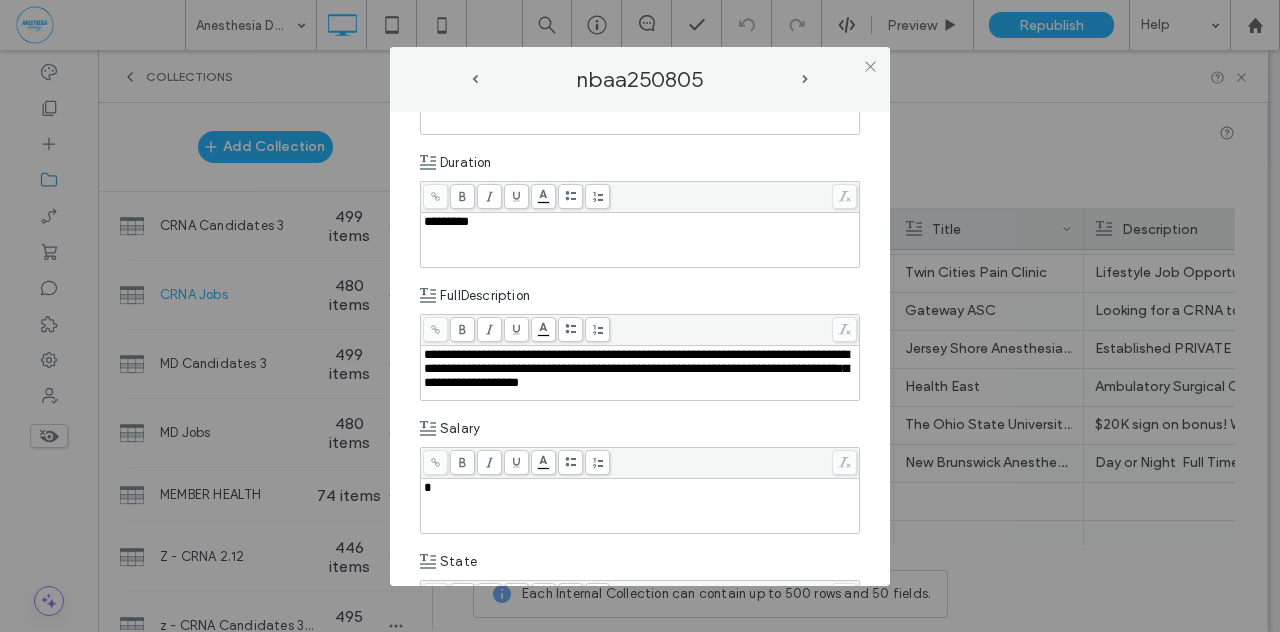 type 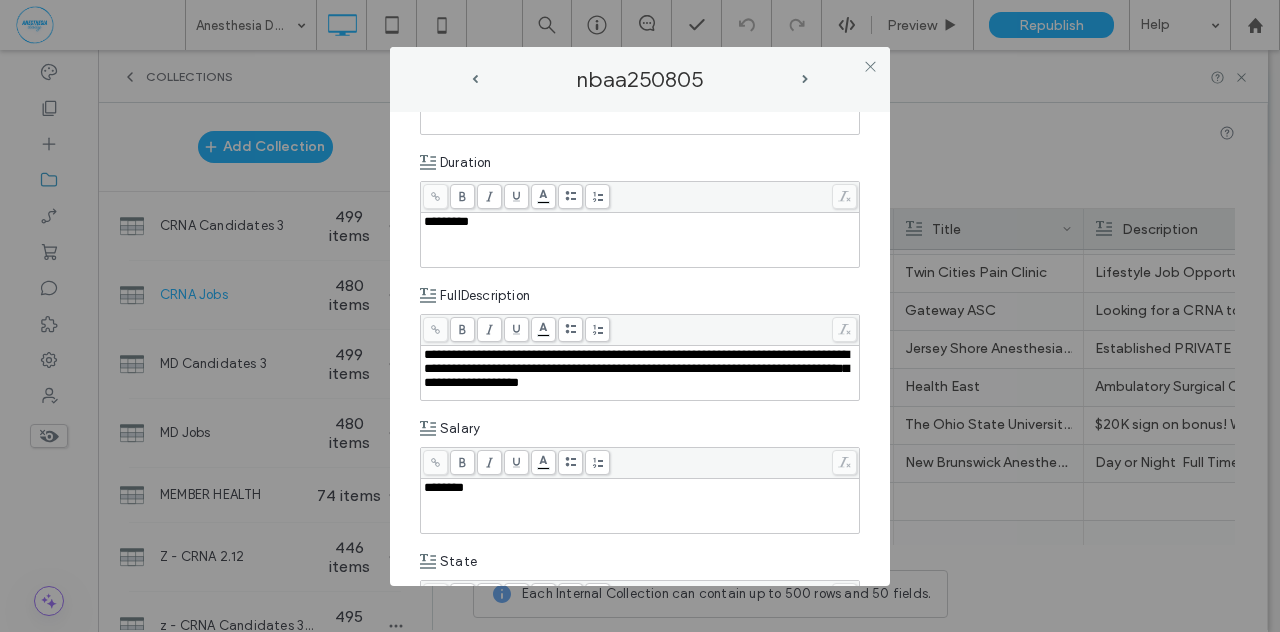 click on "**********" at bounding box center [640, 349] 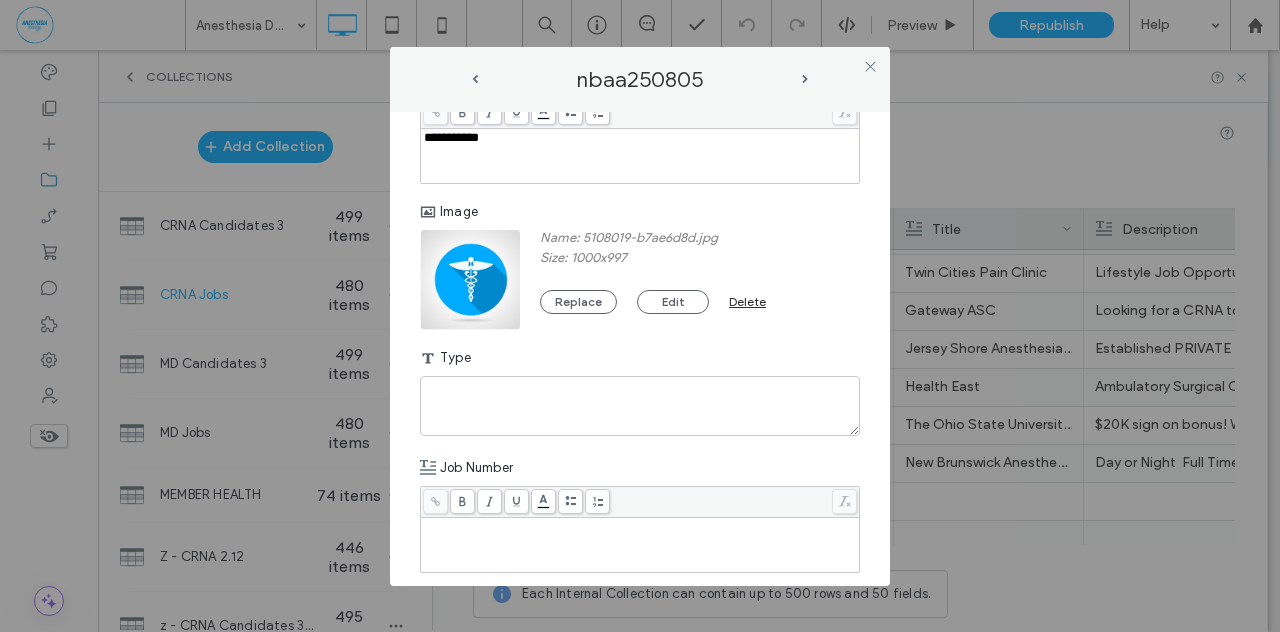 scroll, scrollTop: 1264, scrollLeft: 0, axis: vertical 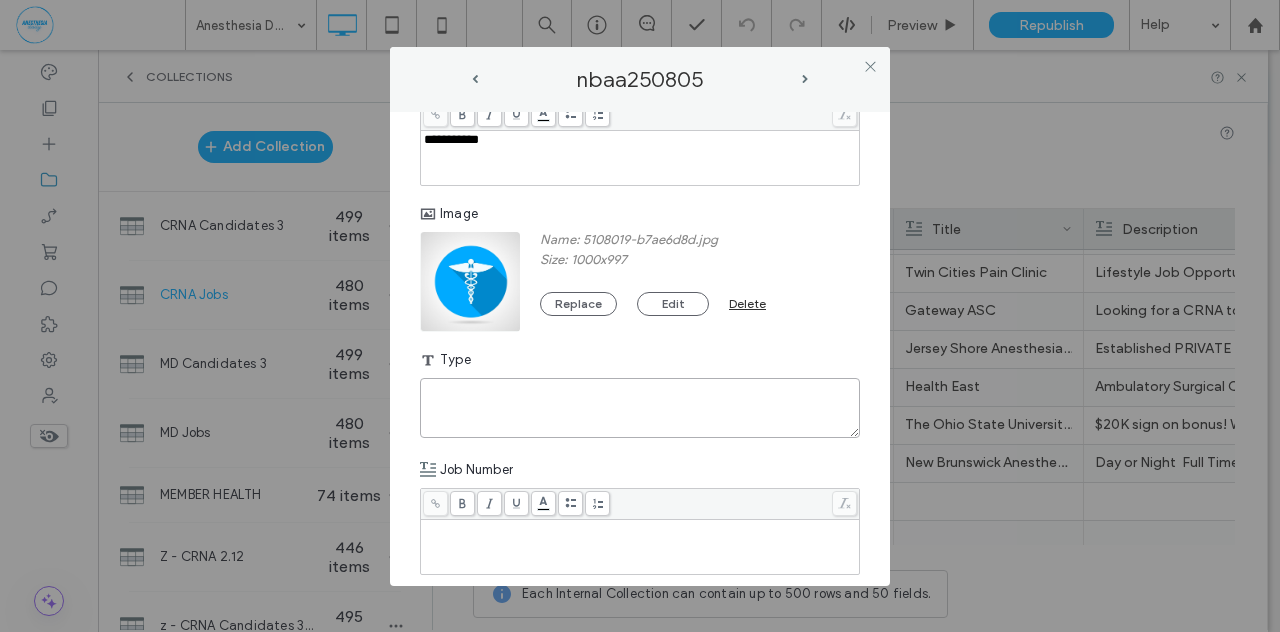 click at bounding box center [640, 408] 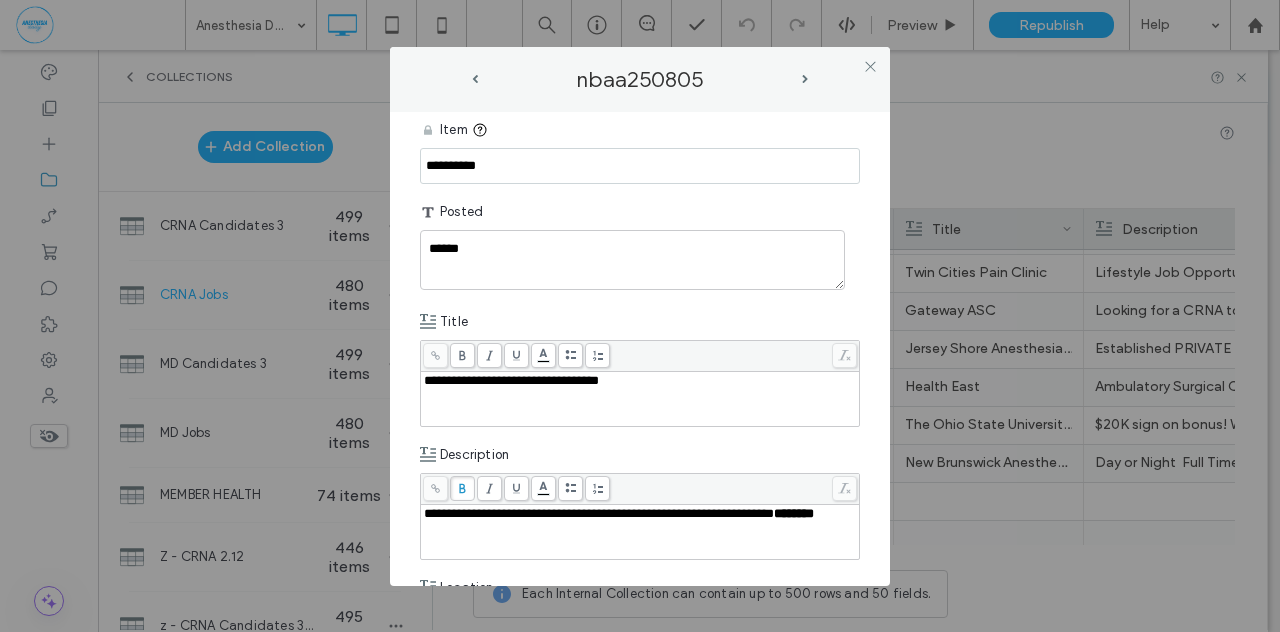 scroll, scrollTop: 0, scrollLeft: 0, axis: both 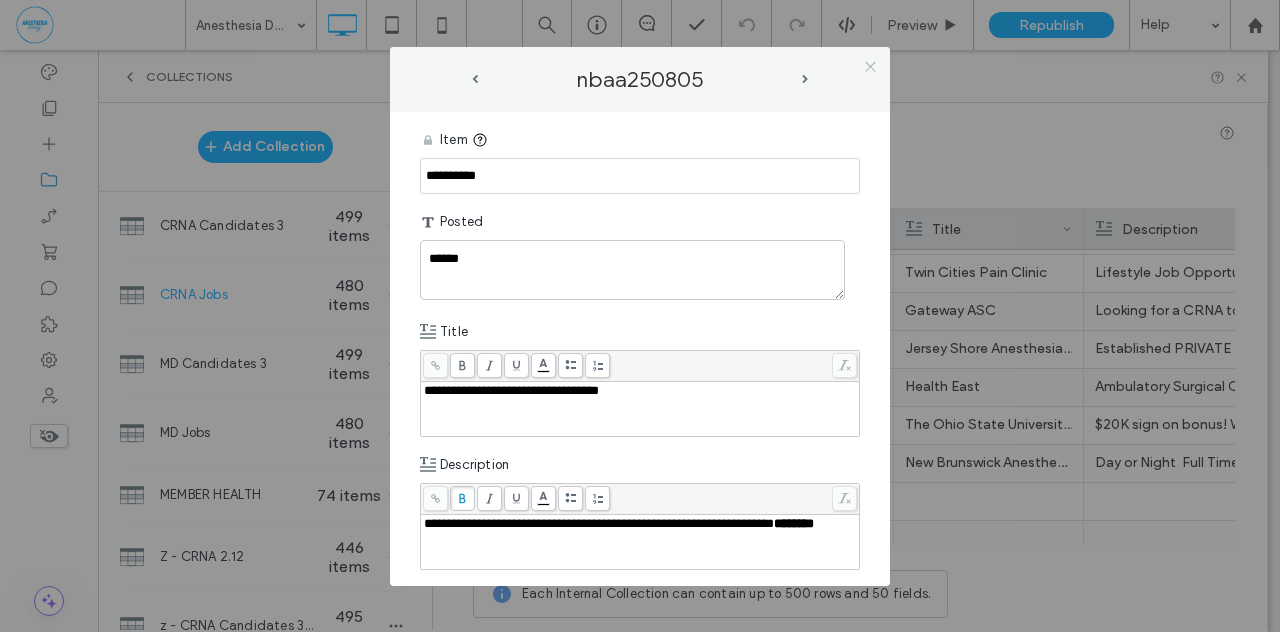 type on "**" 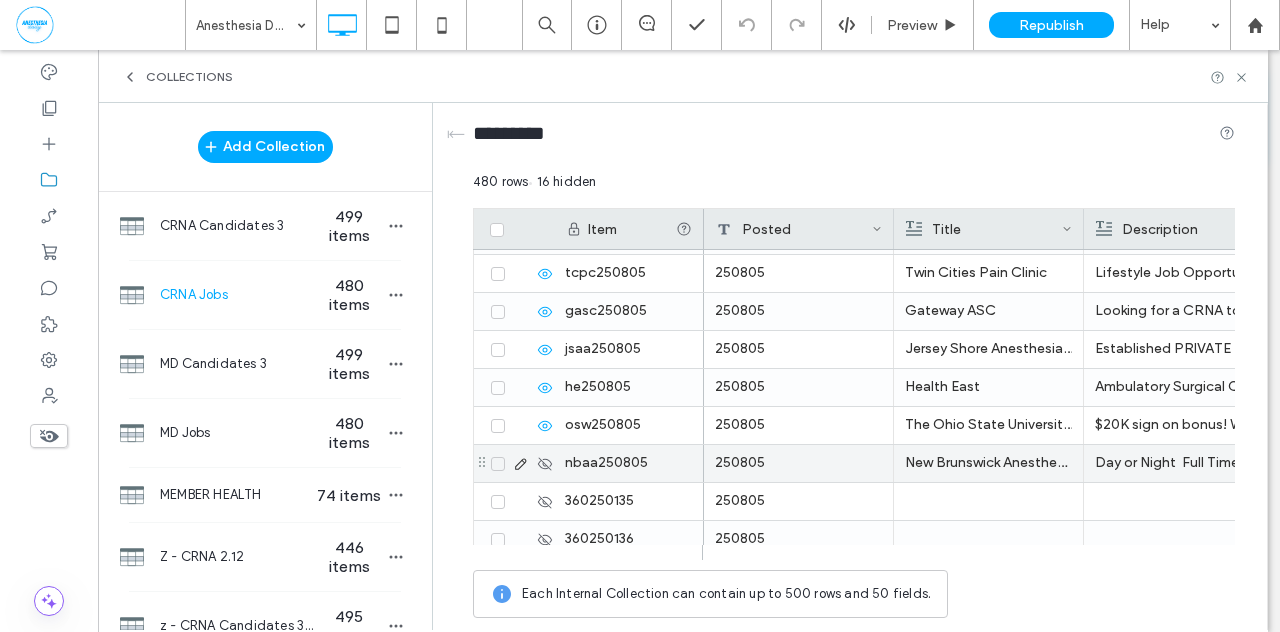 click 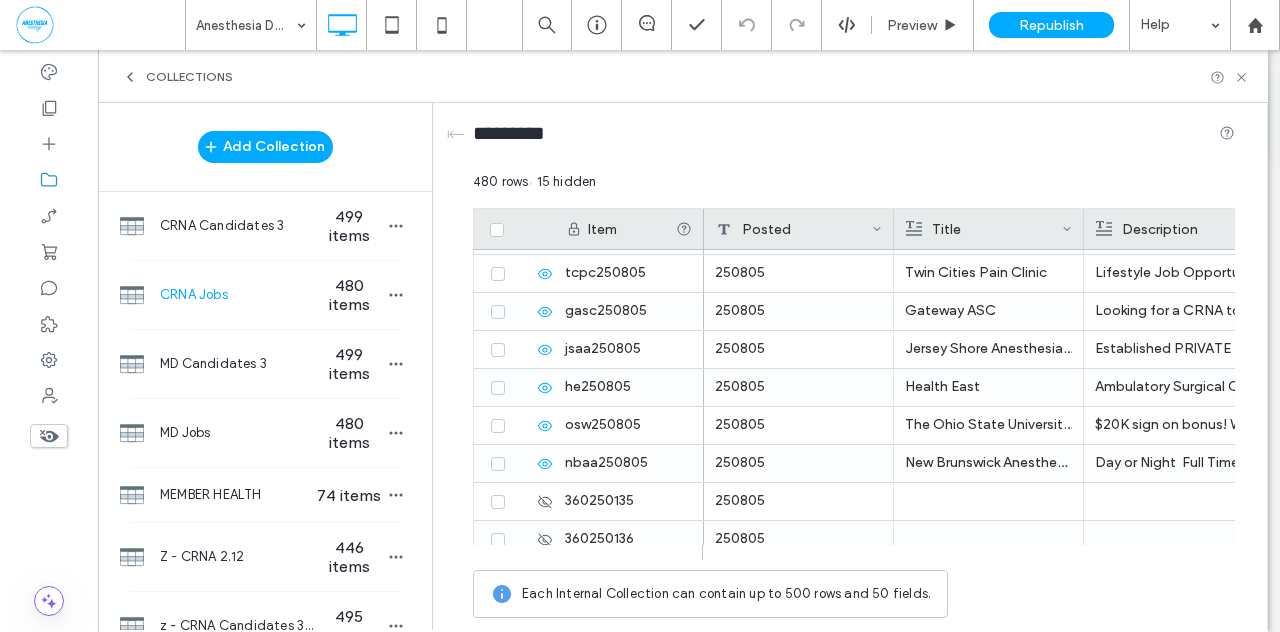 scroll, scrollTop: 17981, scrollLeft: 0, axis: vertical 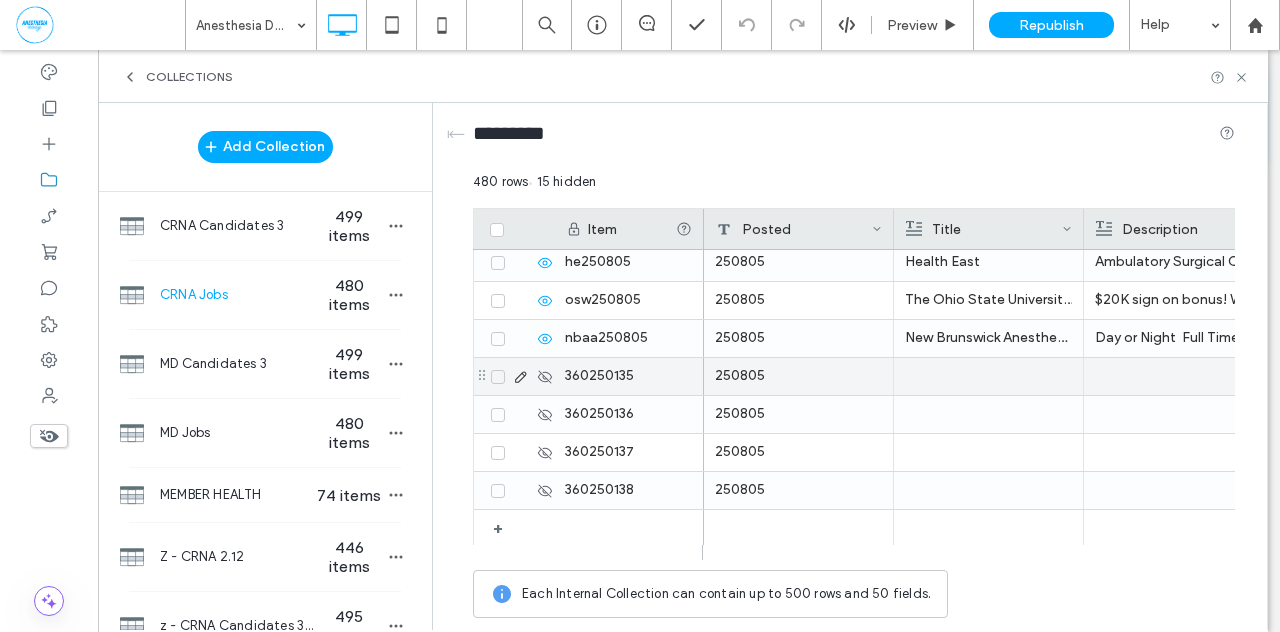 click 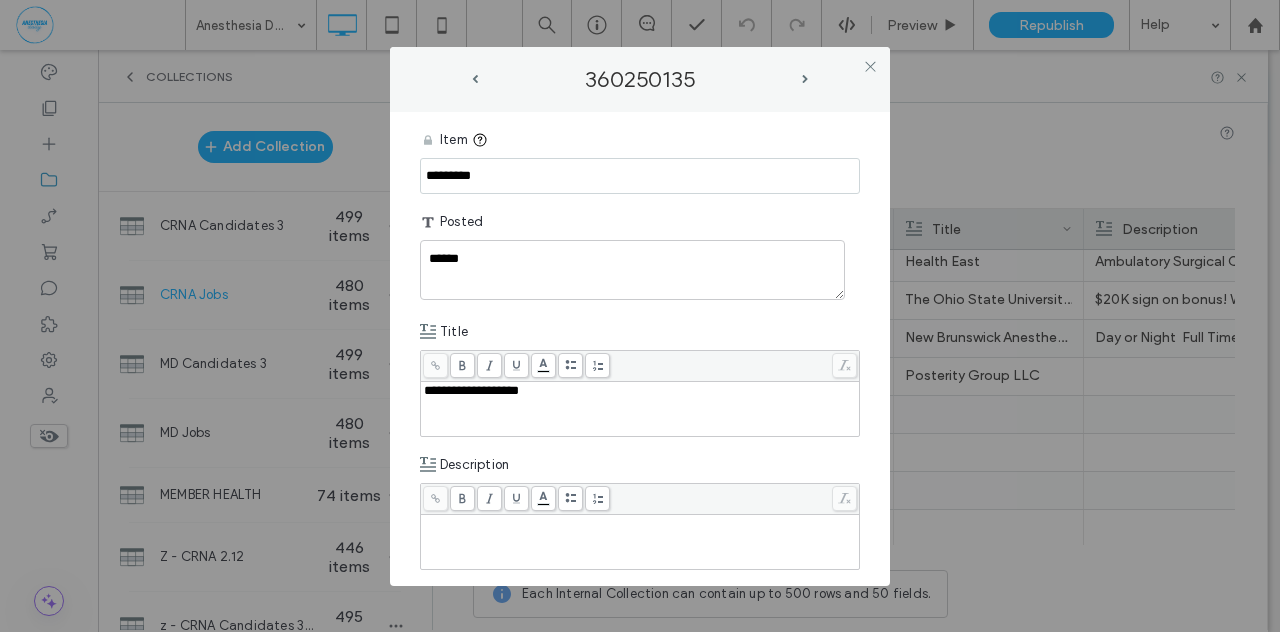 drag, startPoint x: 482, startPoint y: 174, endPoint x: 398, endPoint y: 173, distance: 84.00595 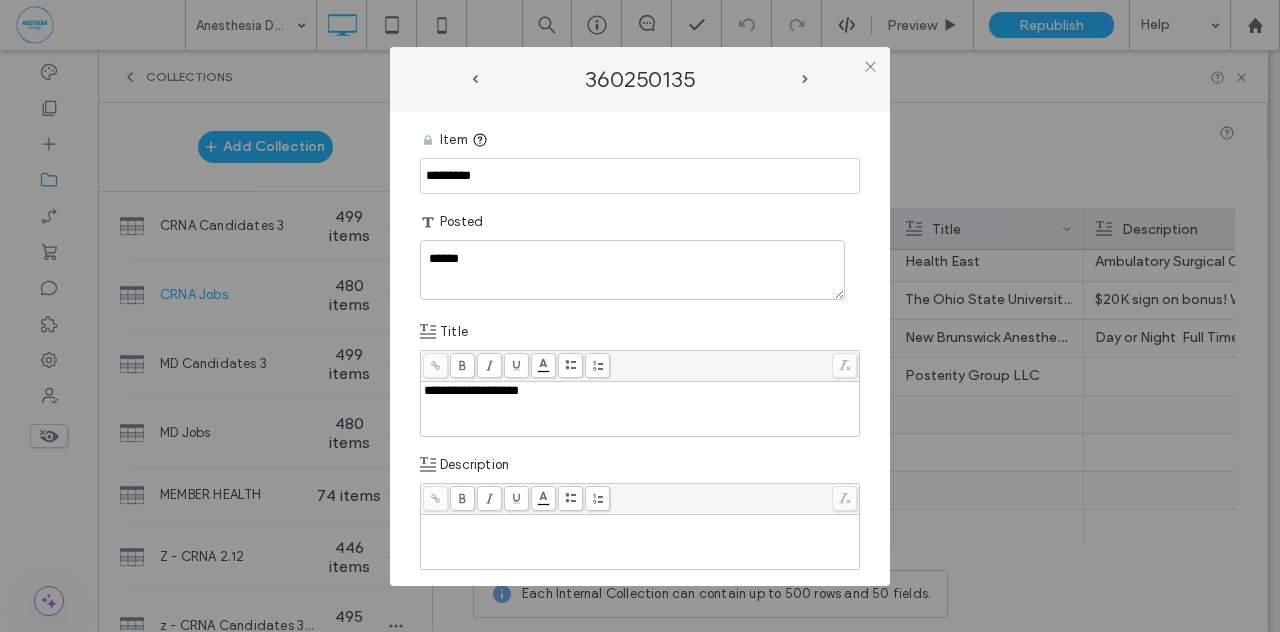 click on "**********" at bounding box center (640, 349) 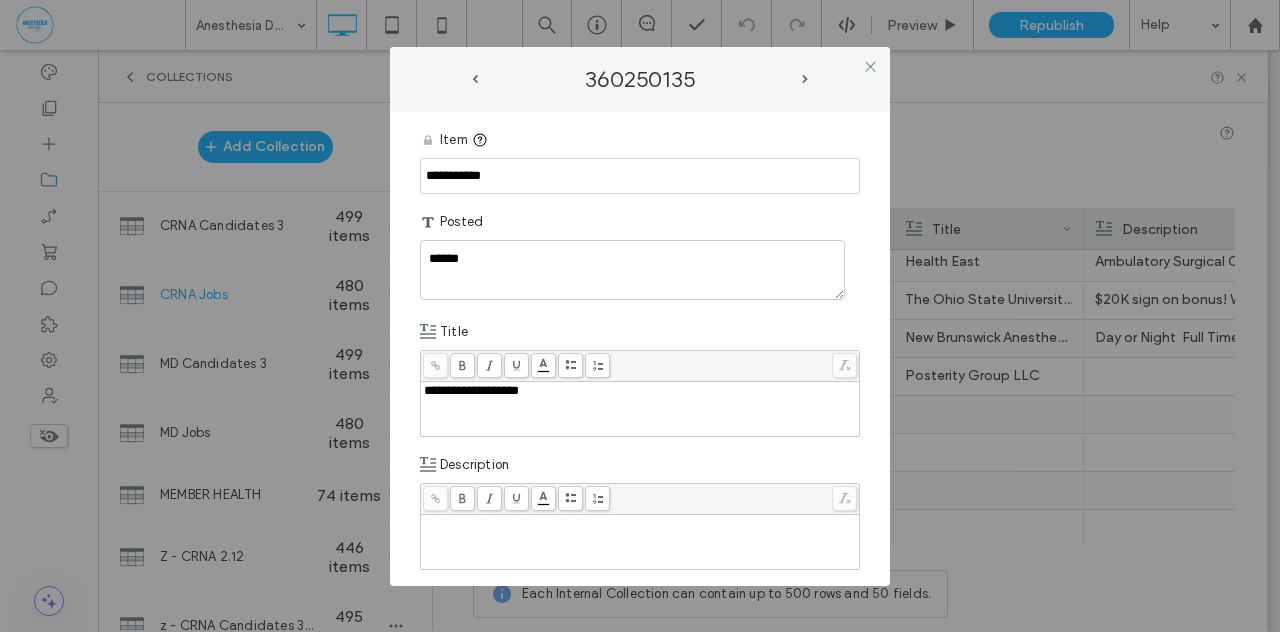 type on "**********" 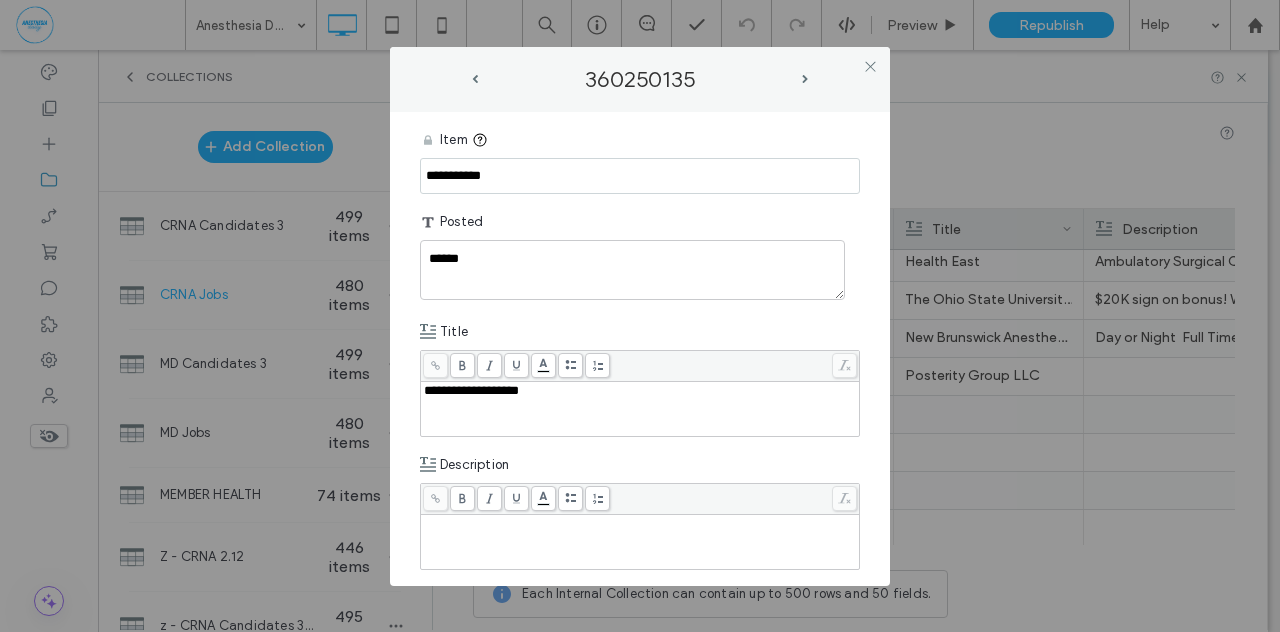 click on "**********" at bounding box center [640, 349] 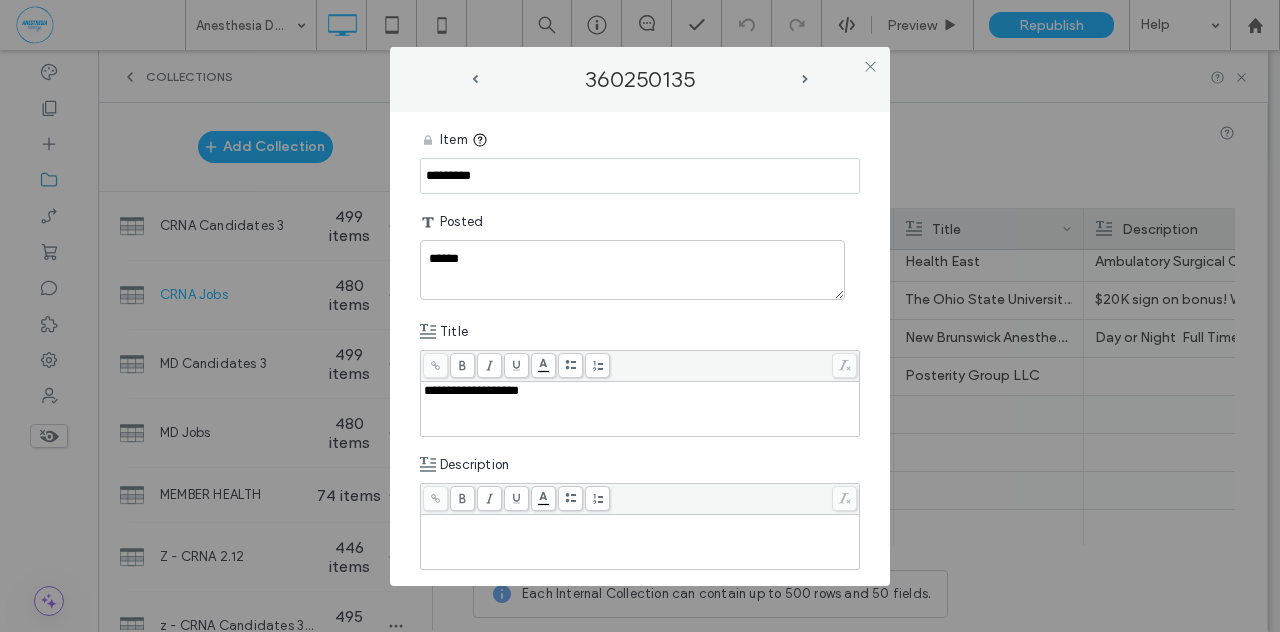drag, startPoint x: 494, startPoint y: 175, endPoint x: 419, endPoint y: 171, distance: 75.10659 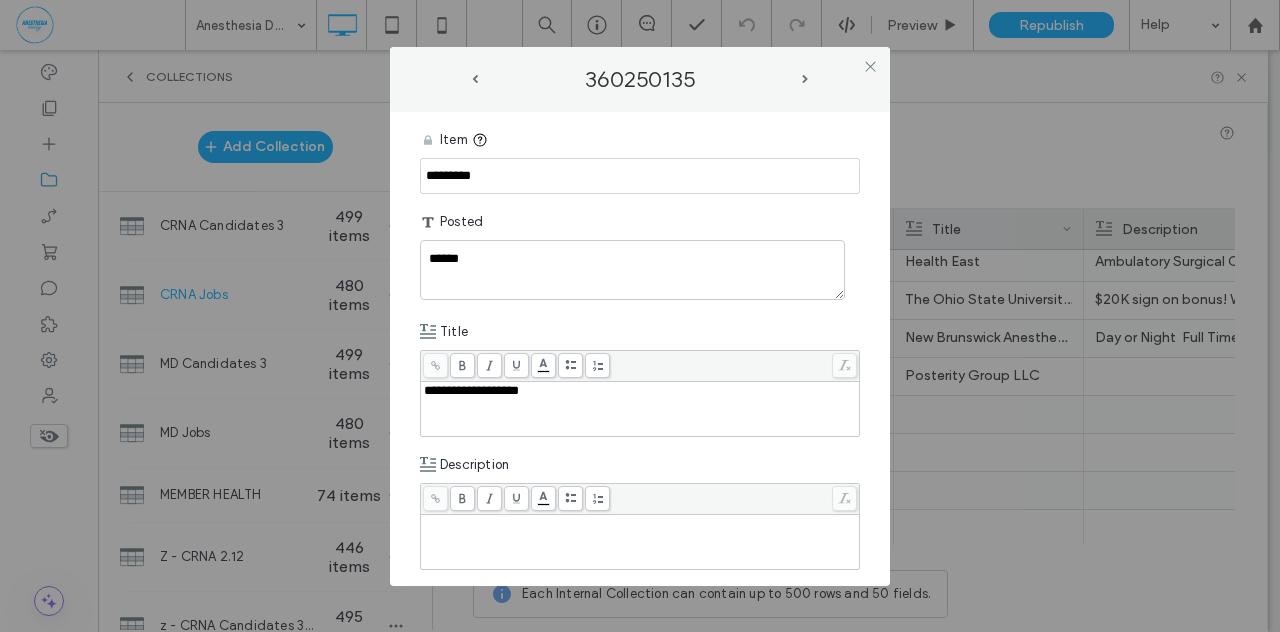 click on "**********" at bounding box center [640, 349] 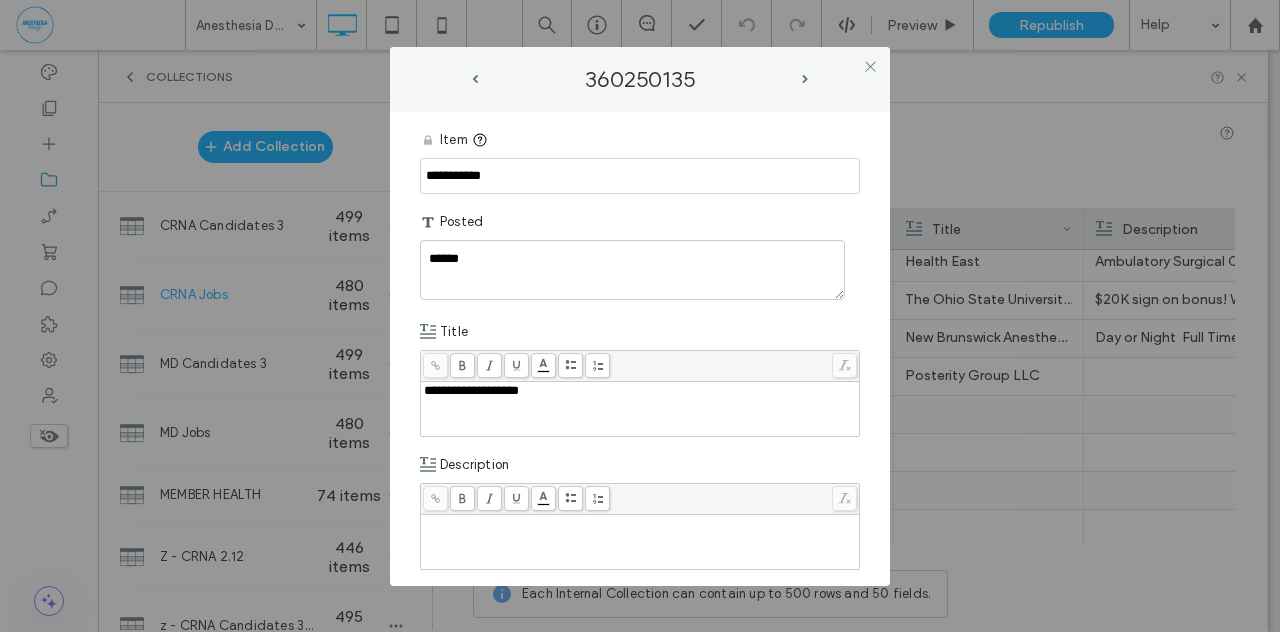 type on "**********" 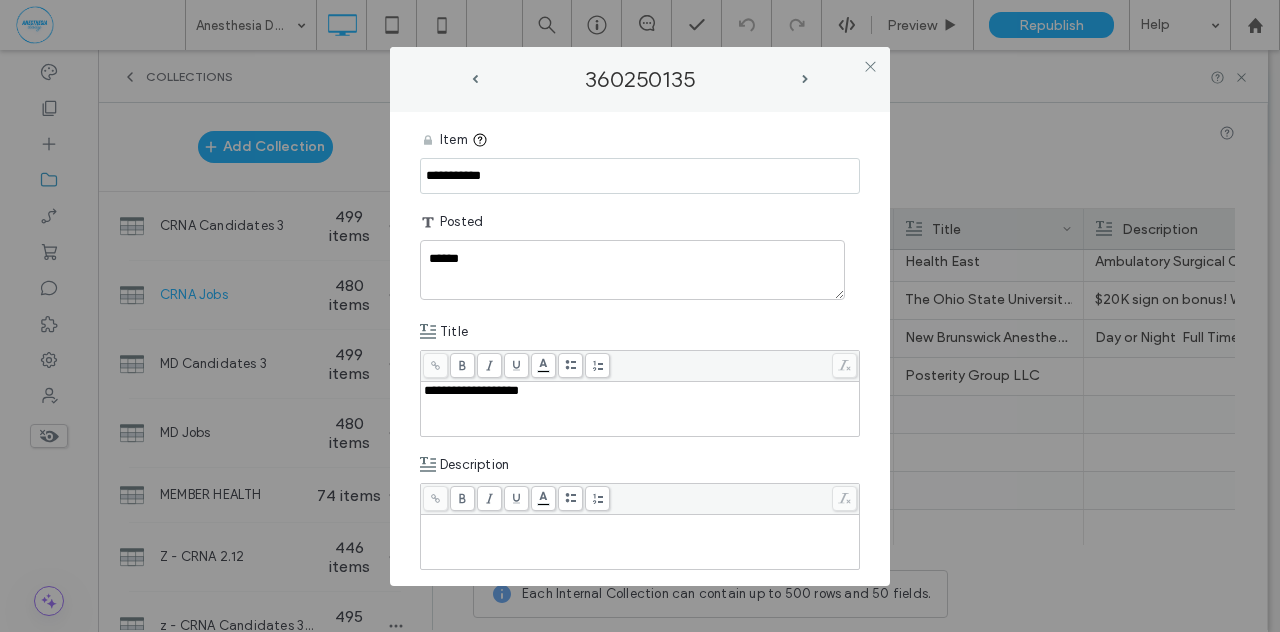 click on "**********" at bounding box center (640, 349) 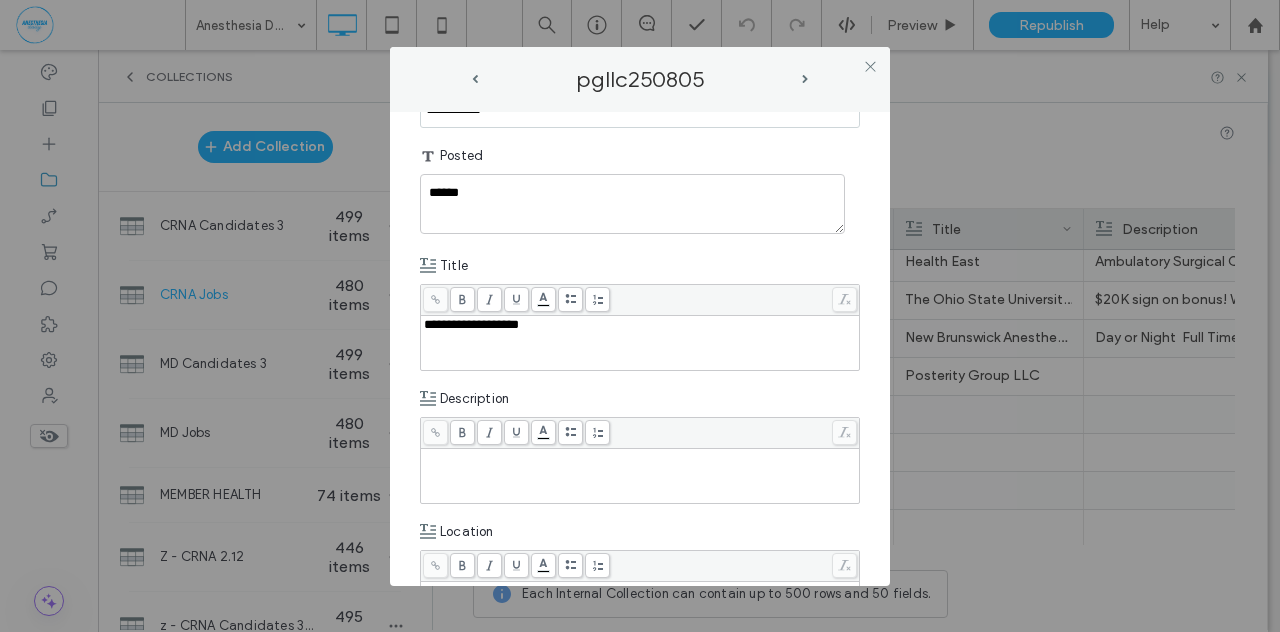 scroll, scrollTop: 148, scrollLeft: 0, axis: vertical 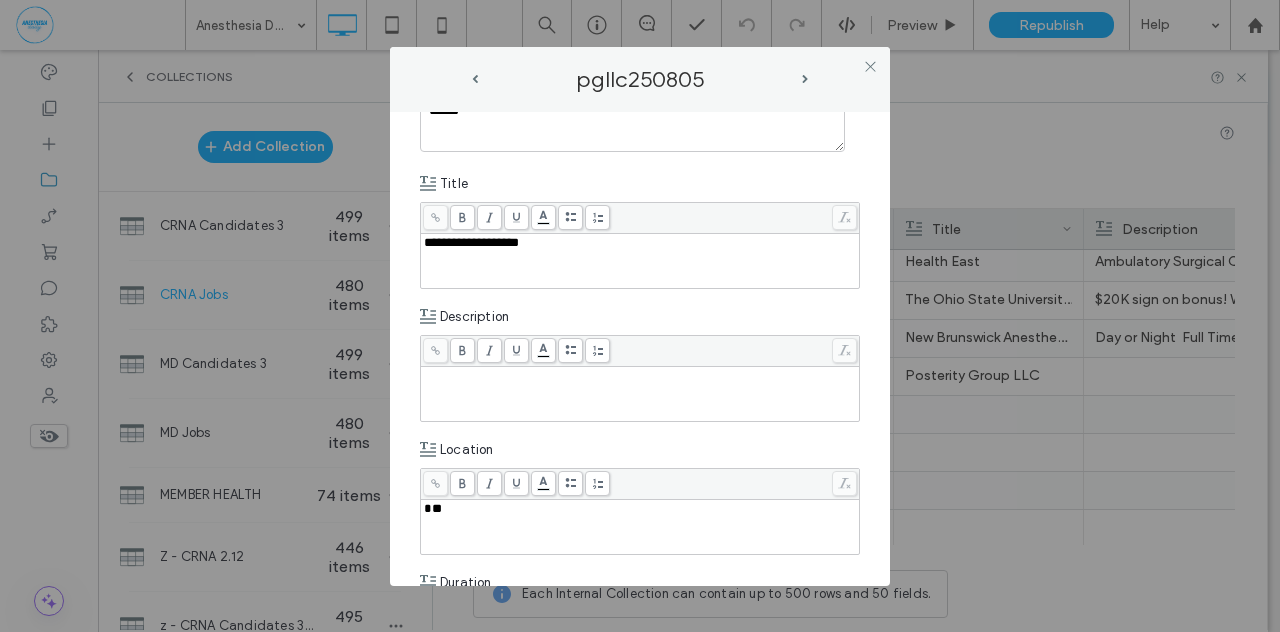 click at bounding box center [640, 376] 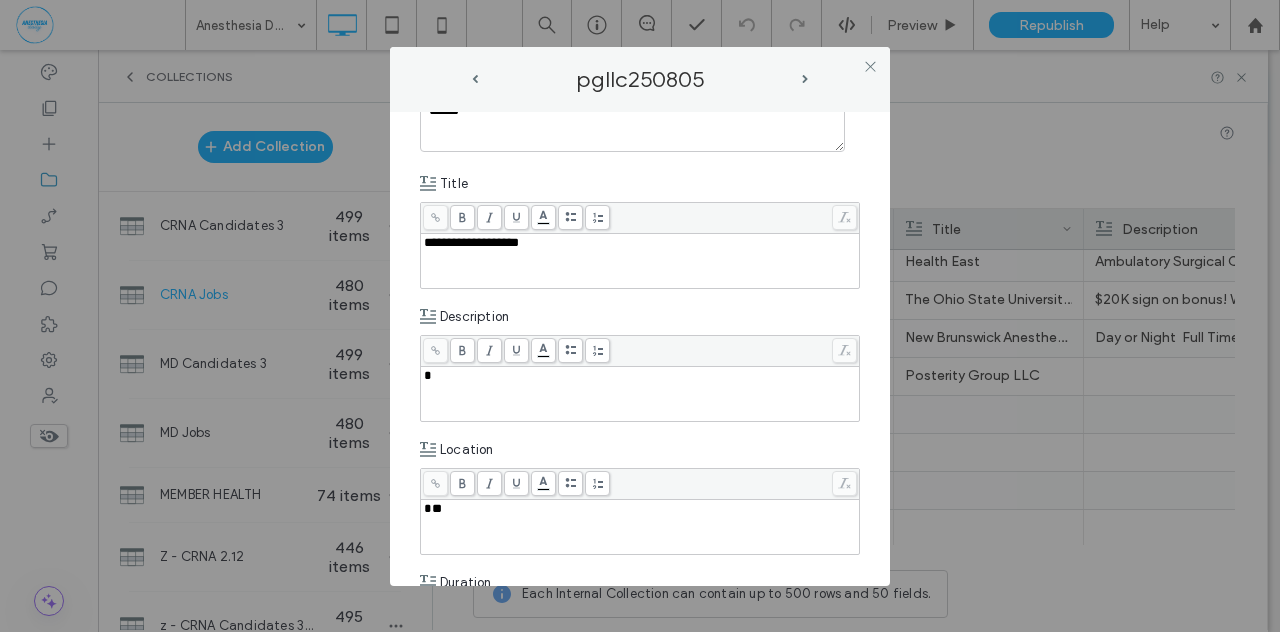 type 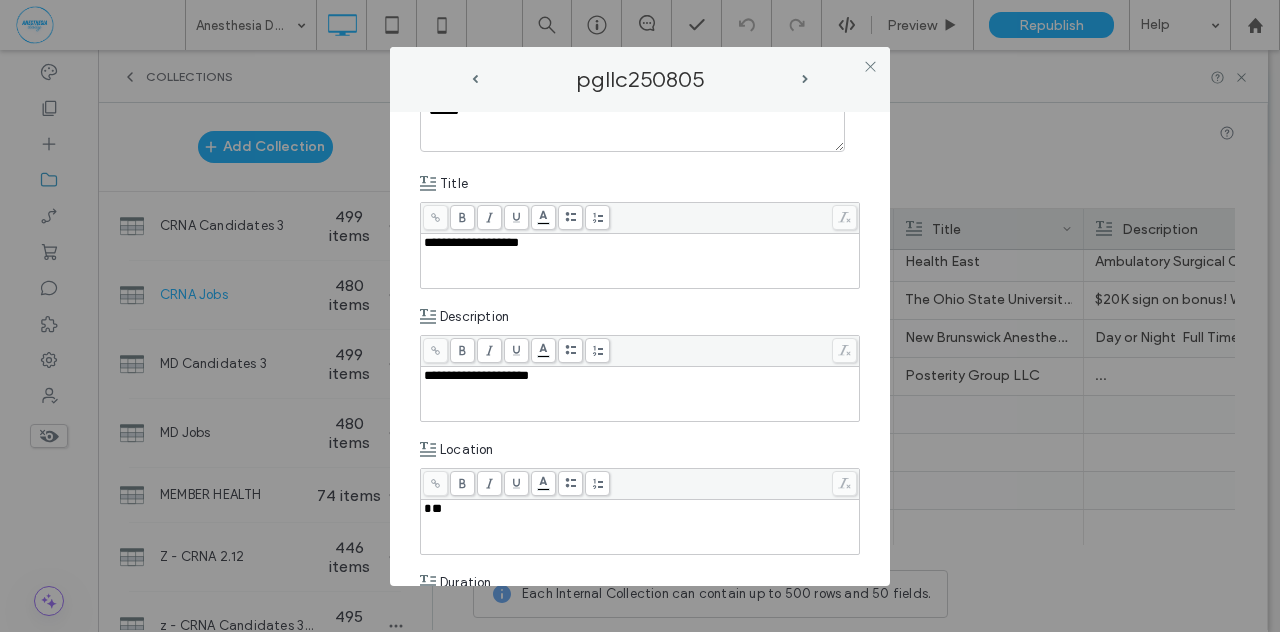 click on "**********" at bounding box center [476, 375] 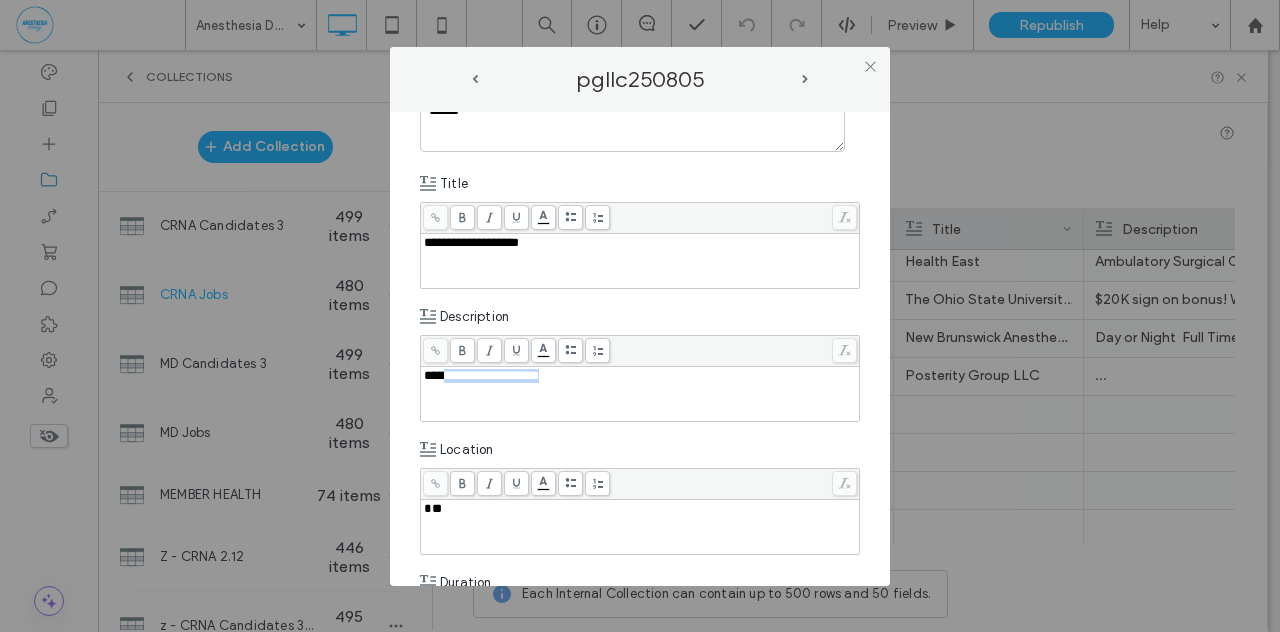 drag, startPoint x: 562, startPoint y: 374, endPoint x: 437, endPoint y: 373, distance: 125.004 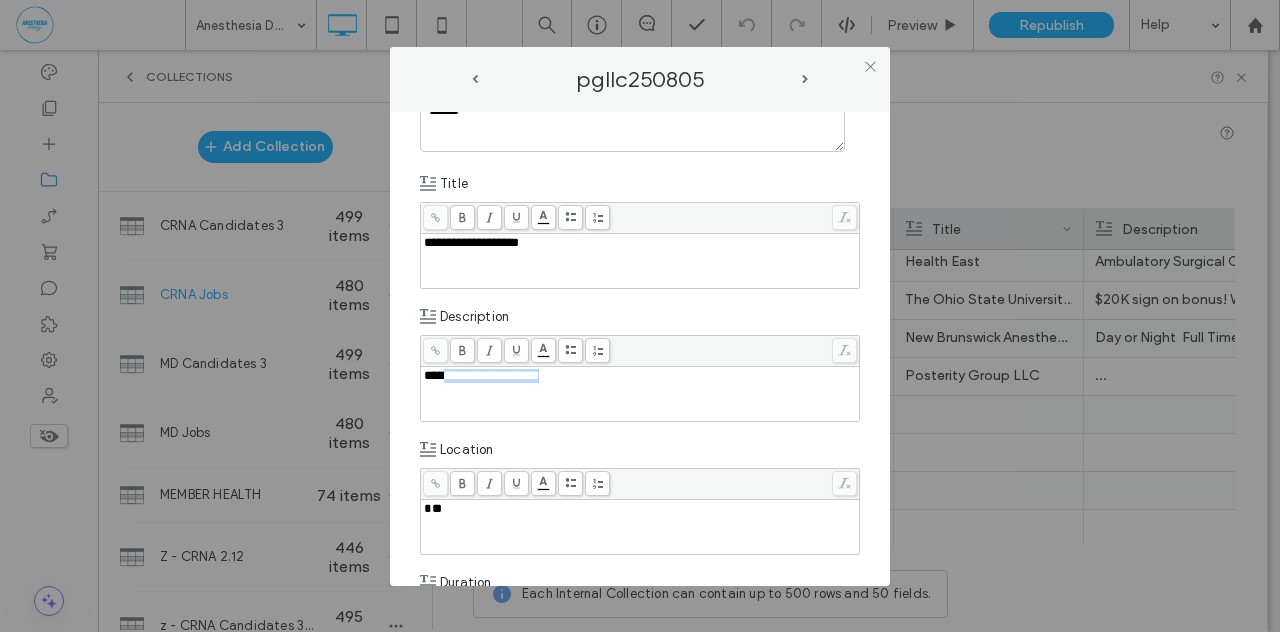 click on "**********" at bounding box center (640, 376) 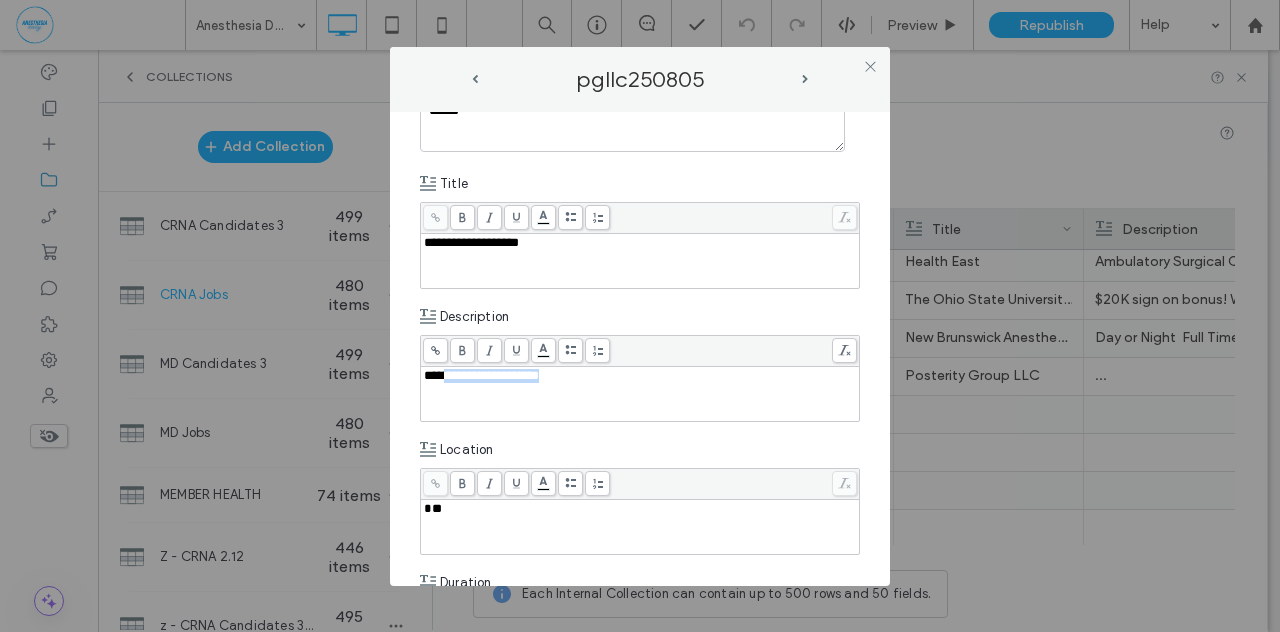 copy on "**********" 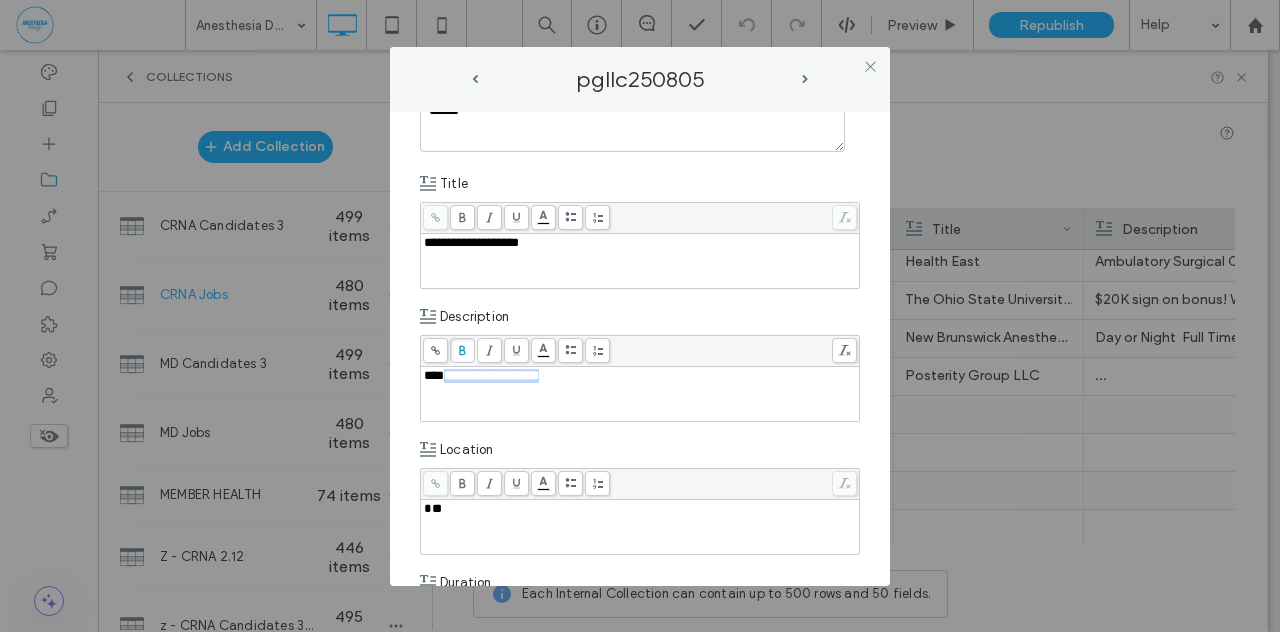 click at bounding box center (462, 350) 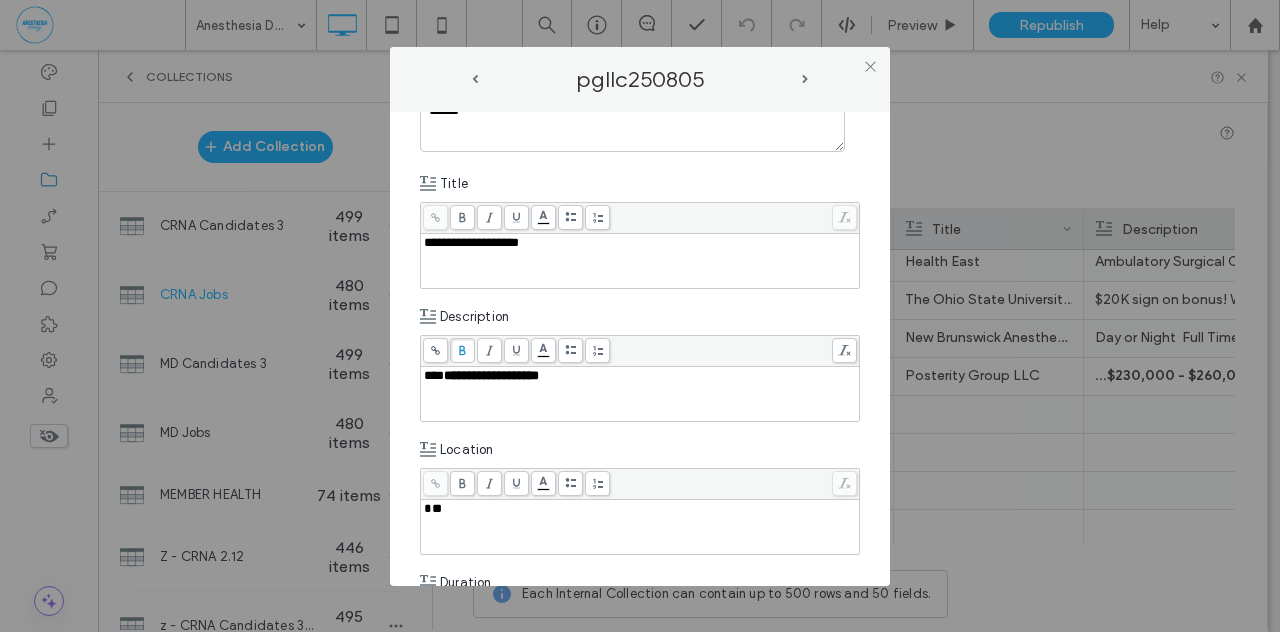 click on "**********" at bounding box center (640, 349) 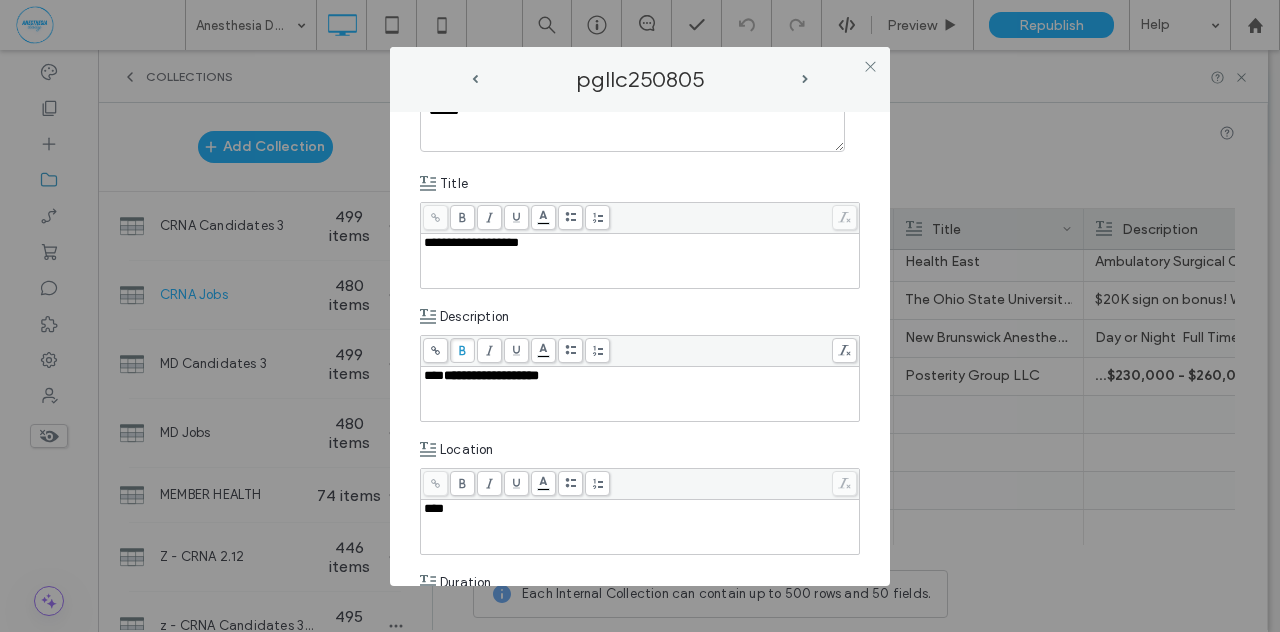type 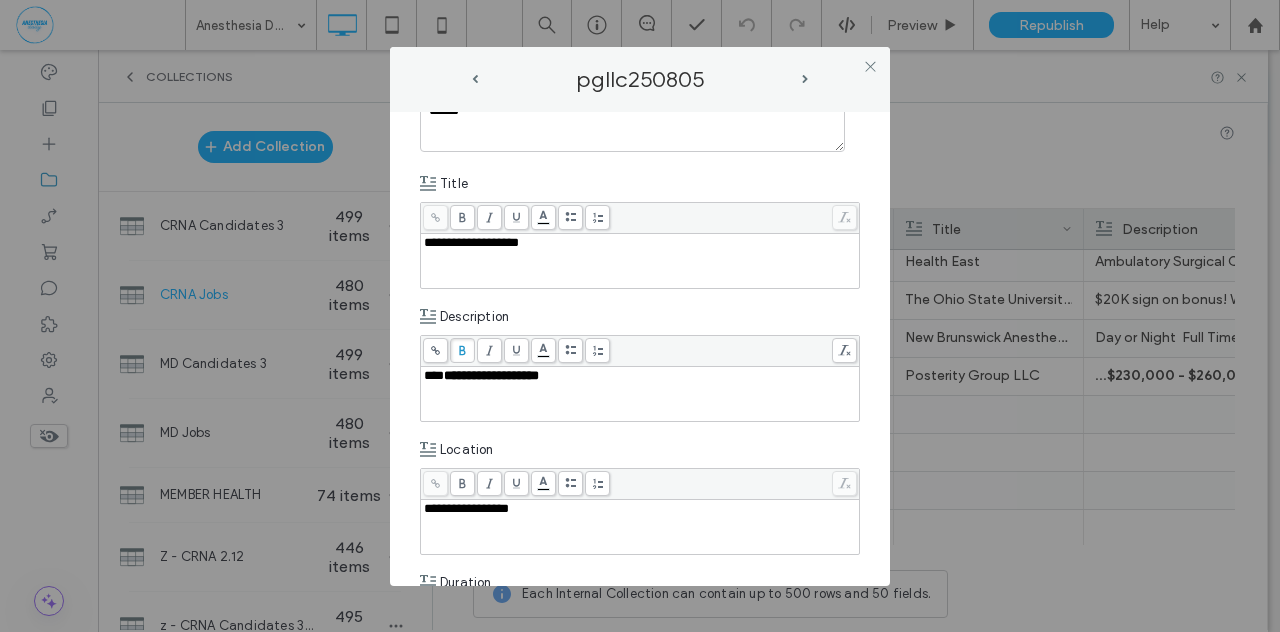 scroll, scrollTop: 438, scrollLeft: 0, axis: vertical 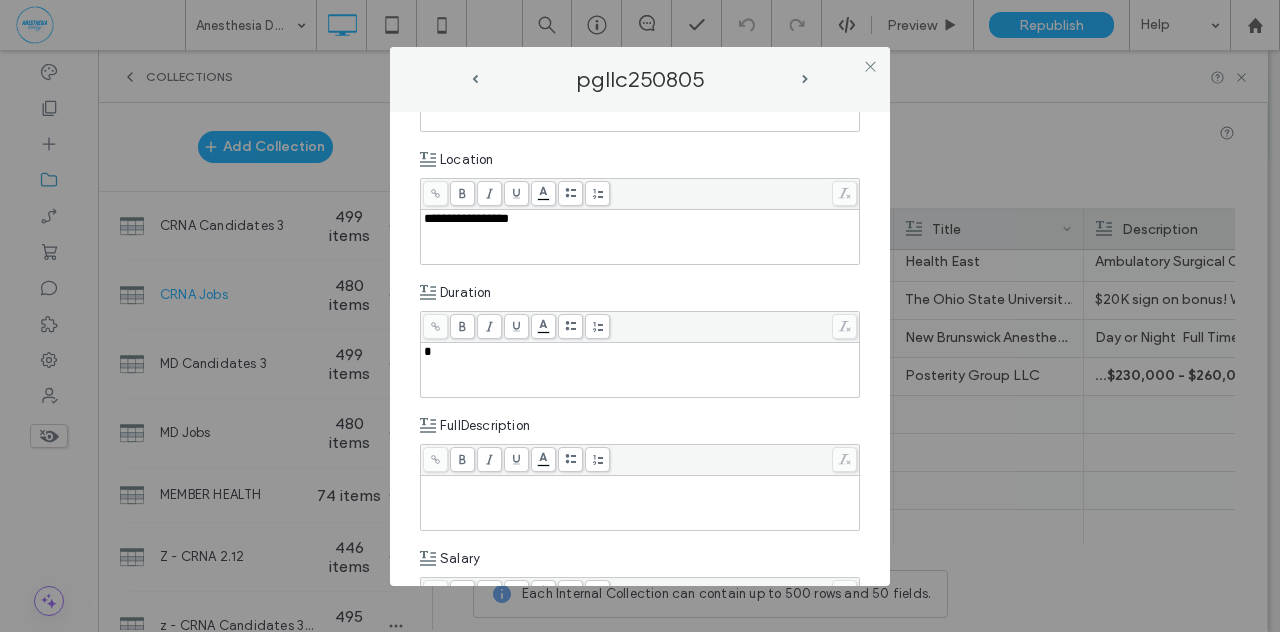 type 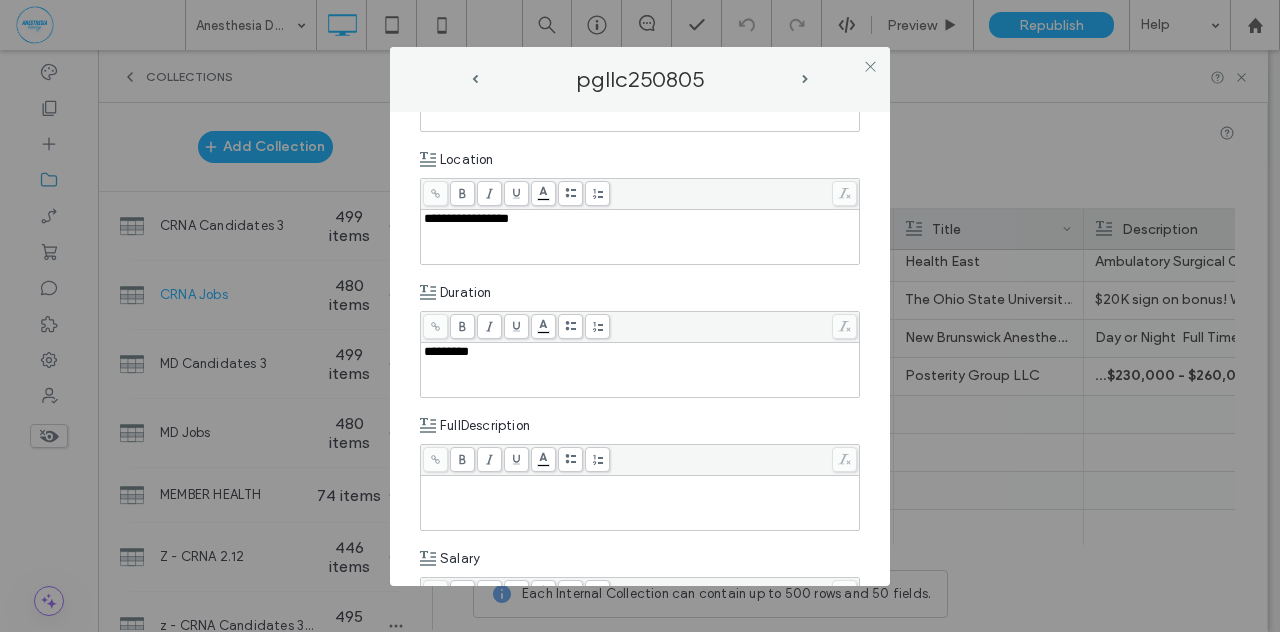 scroll, scrollTop: 702, scrollLeft: 0, axis: vertical 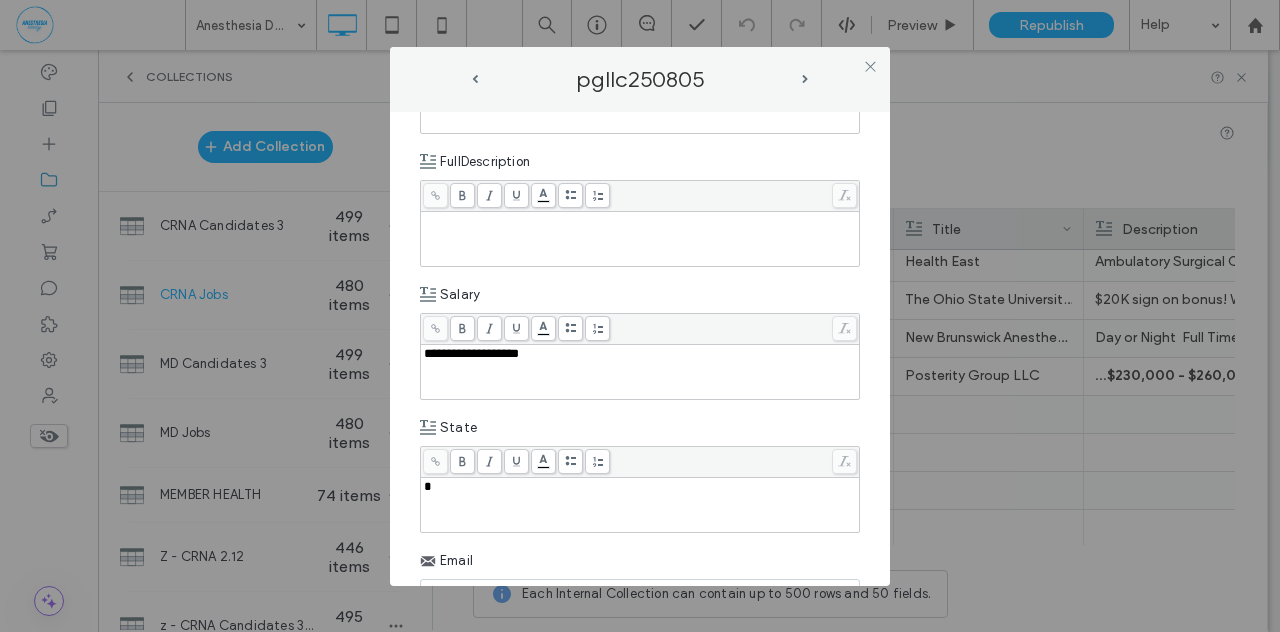 type 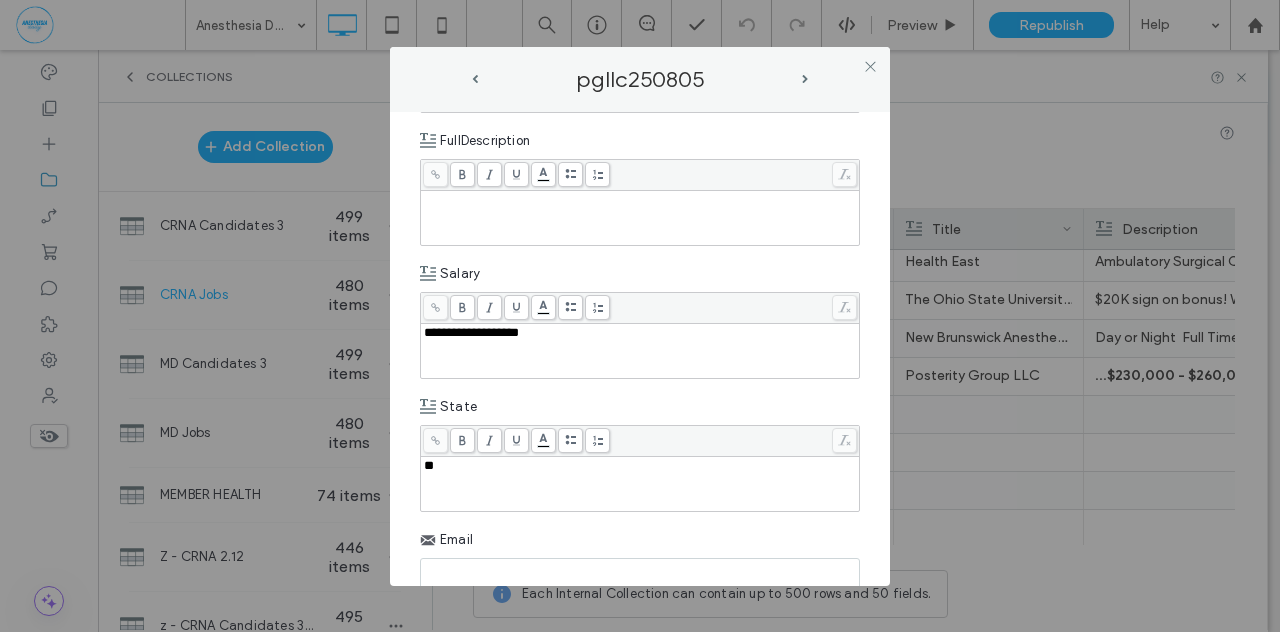 scroll, scrollTop: 1048, scrollLeft: 0, axis: vertical 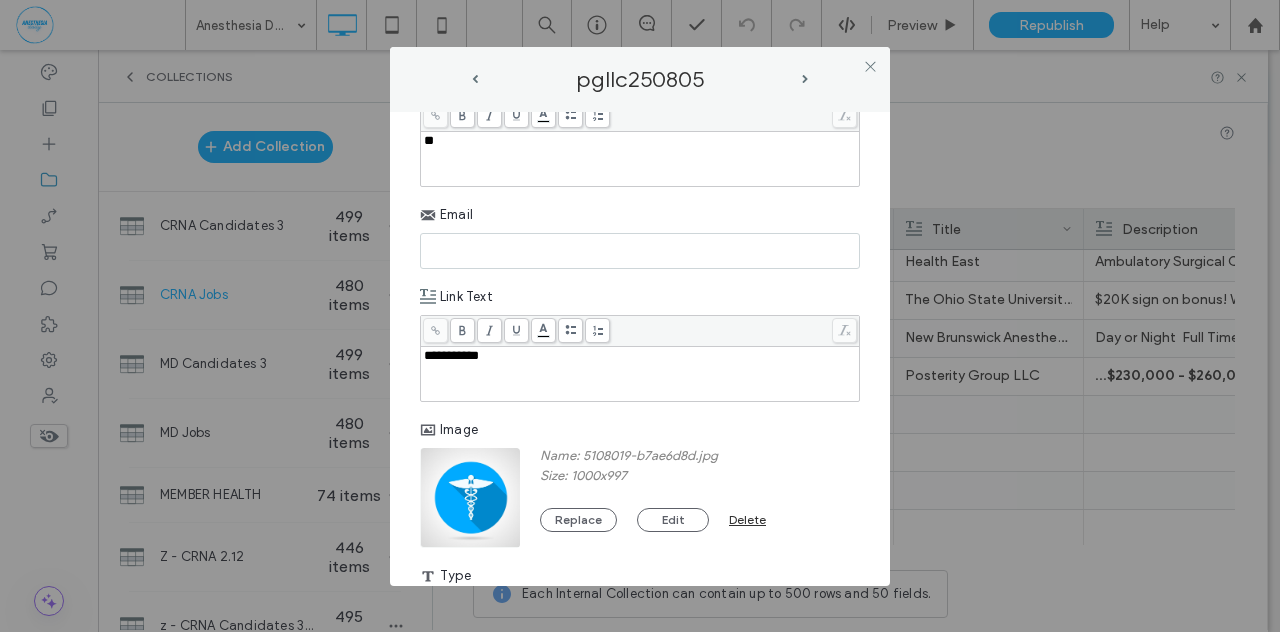 type 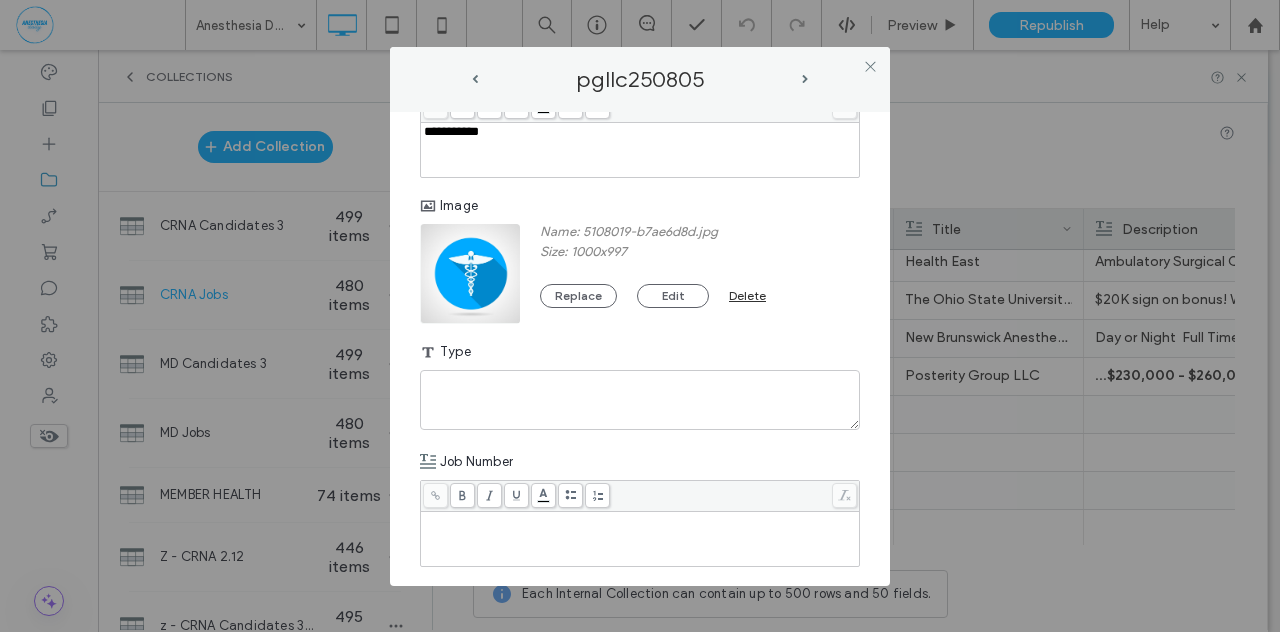 scroll, scrollTop: 1264, scrollLeft: 0, axis: vertical 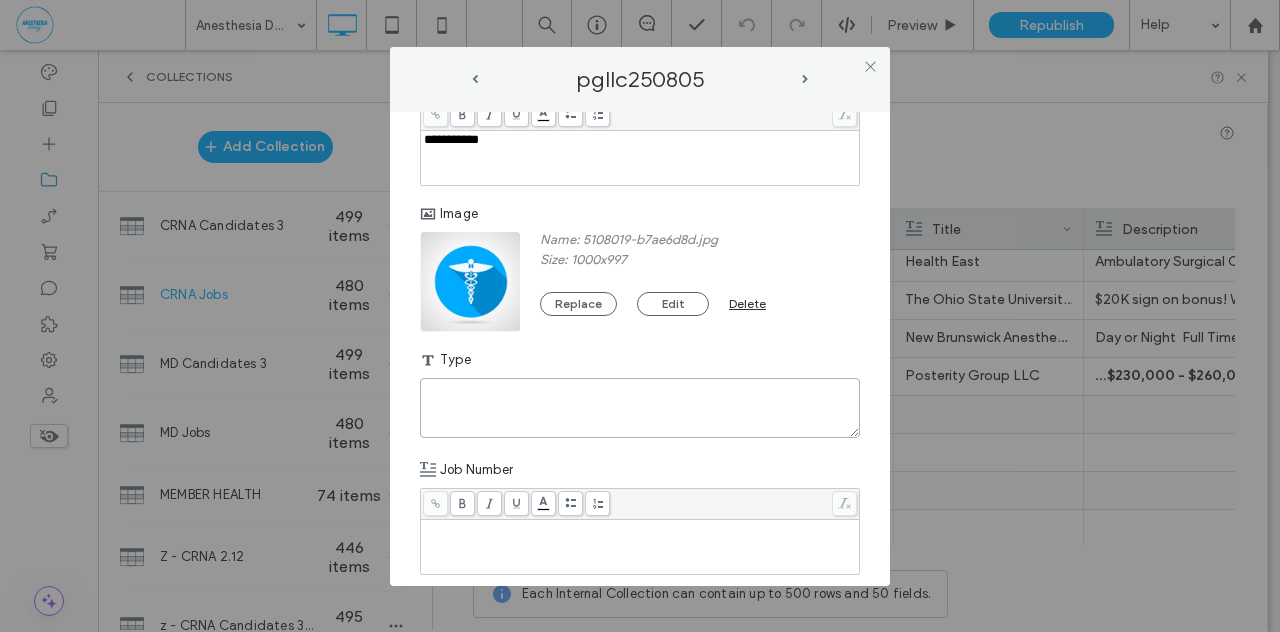 click at bounding box center [640, 408] 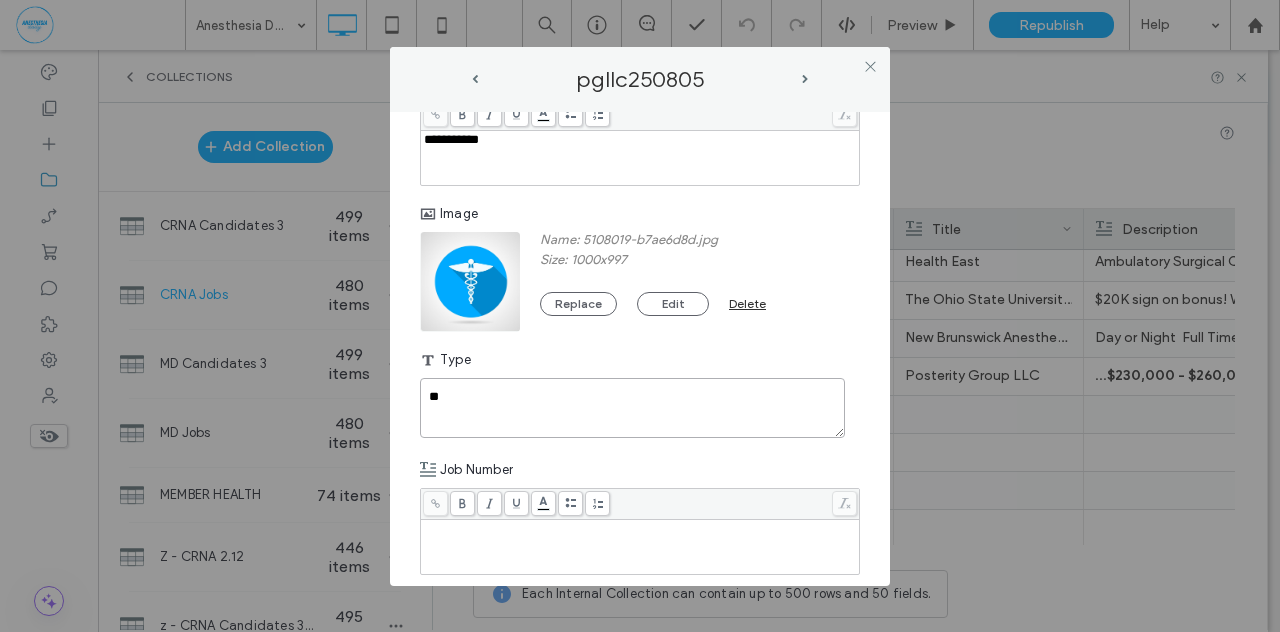type on "**" 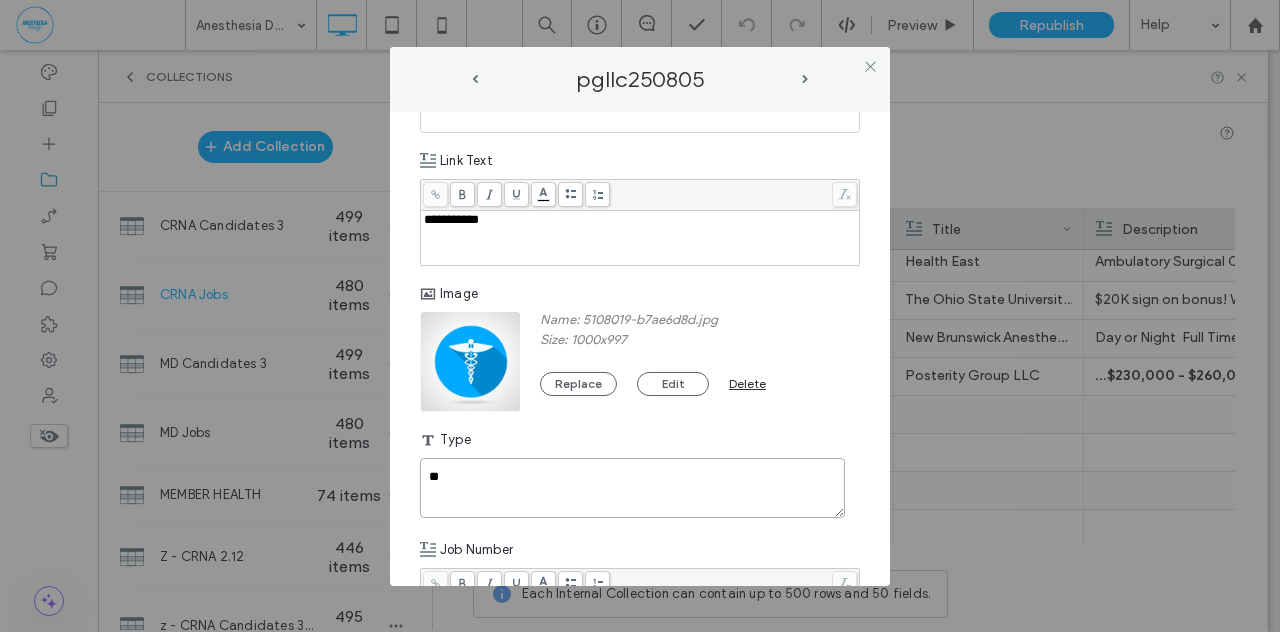scroll, scrollTop: 1101, scrollLeft: 0, axis: vertical 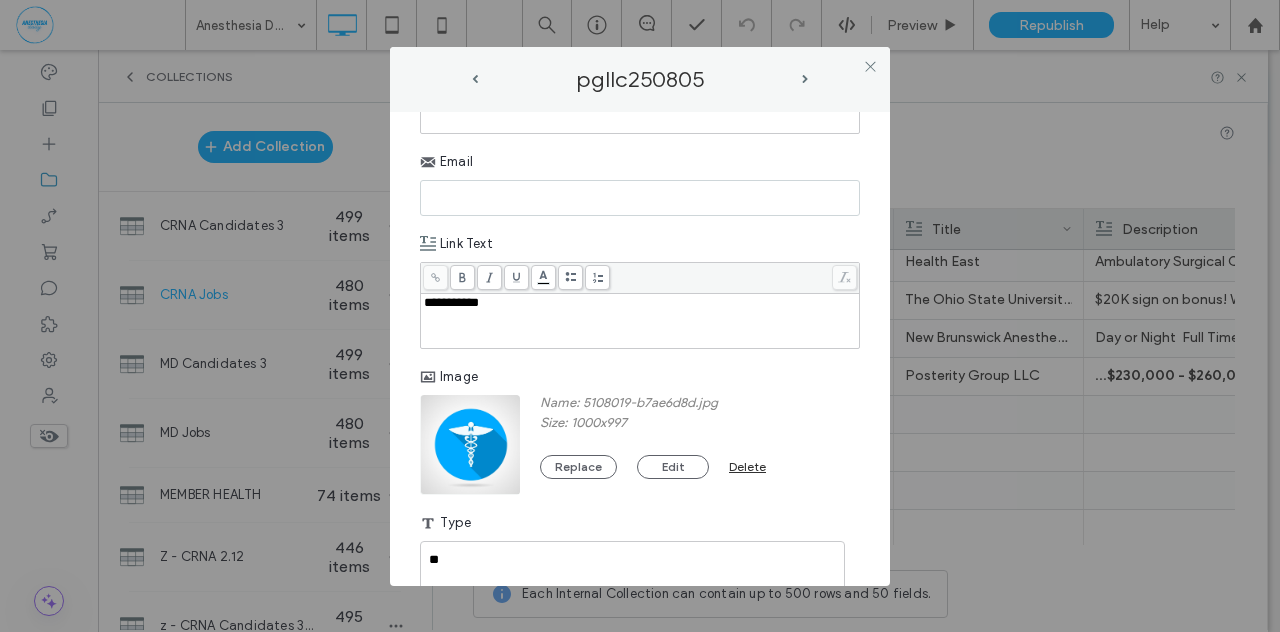 paste on "**********" 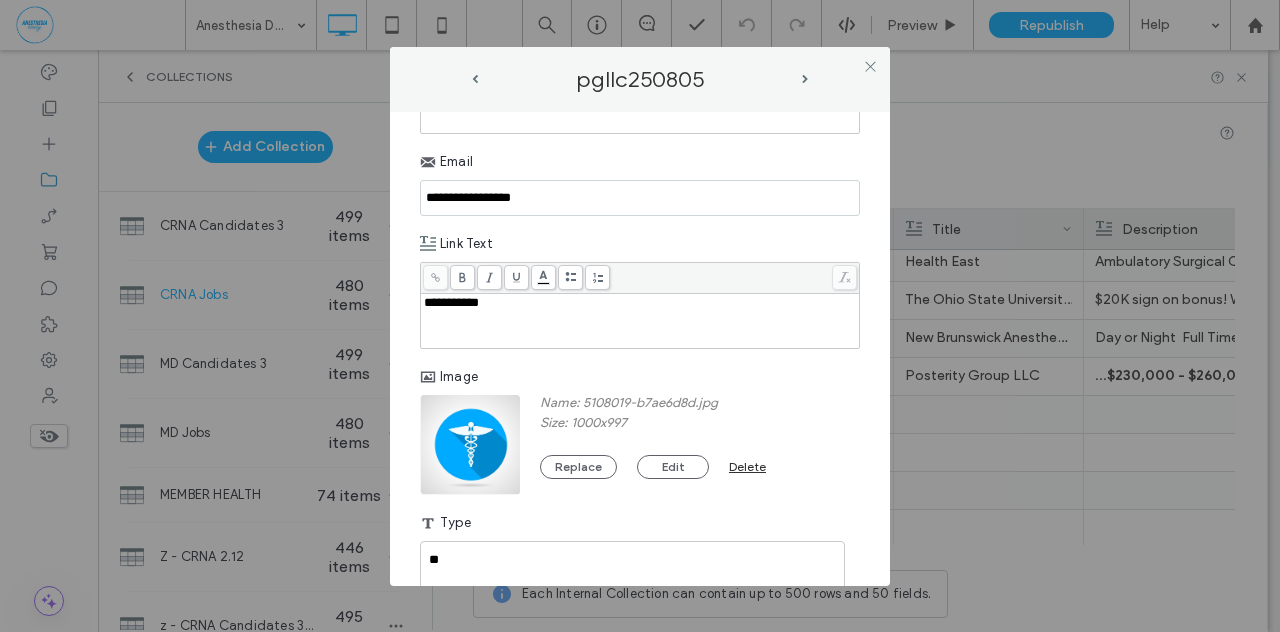 type on "**********" 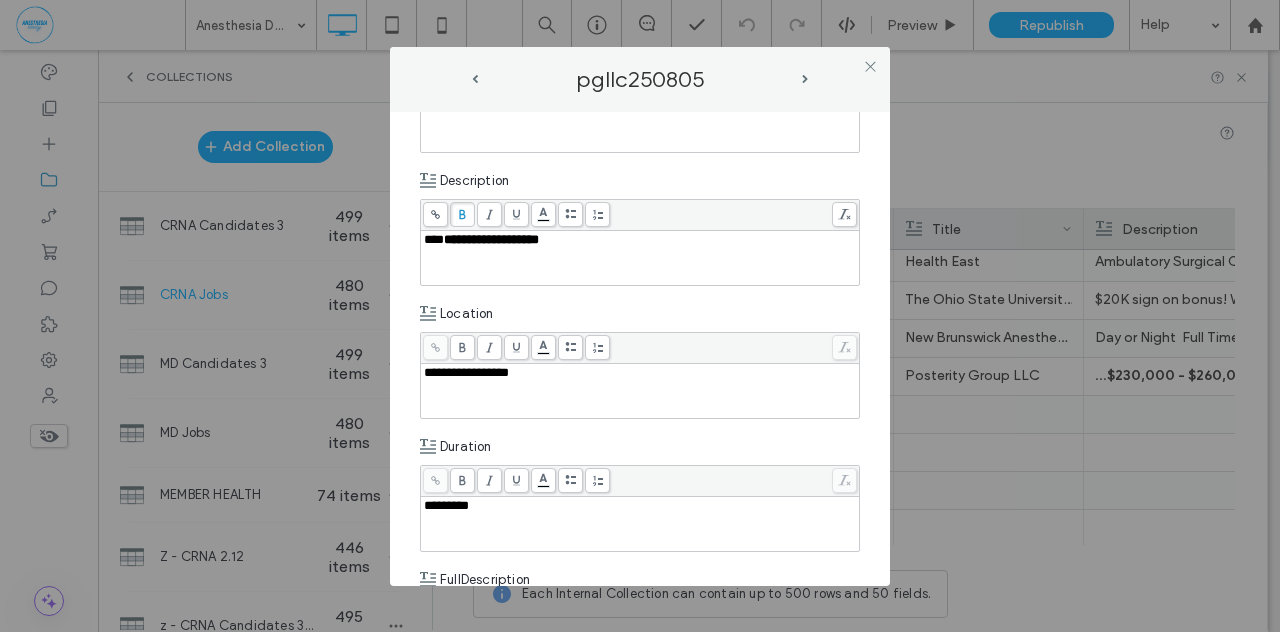 scroll, scrollTop: 238, scrollLeft: 0, axis: vertical 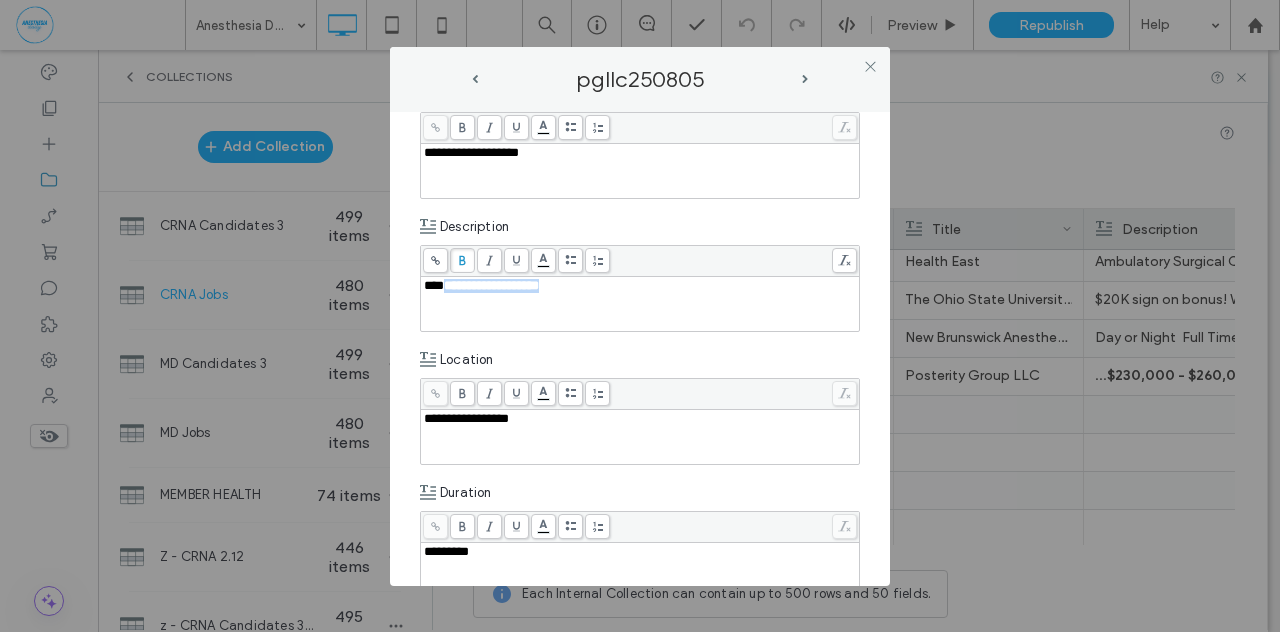 click on "***" at bounding box center (434, 285) 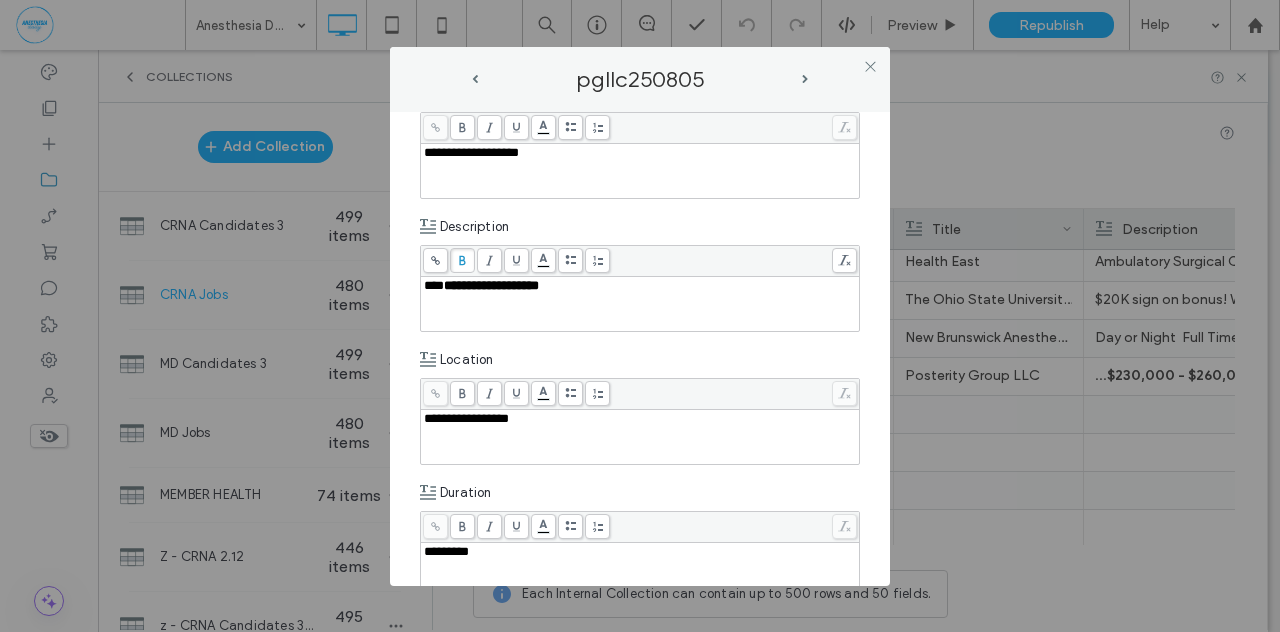 click on "***" at bounding box center [434, 285] 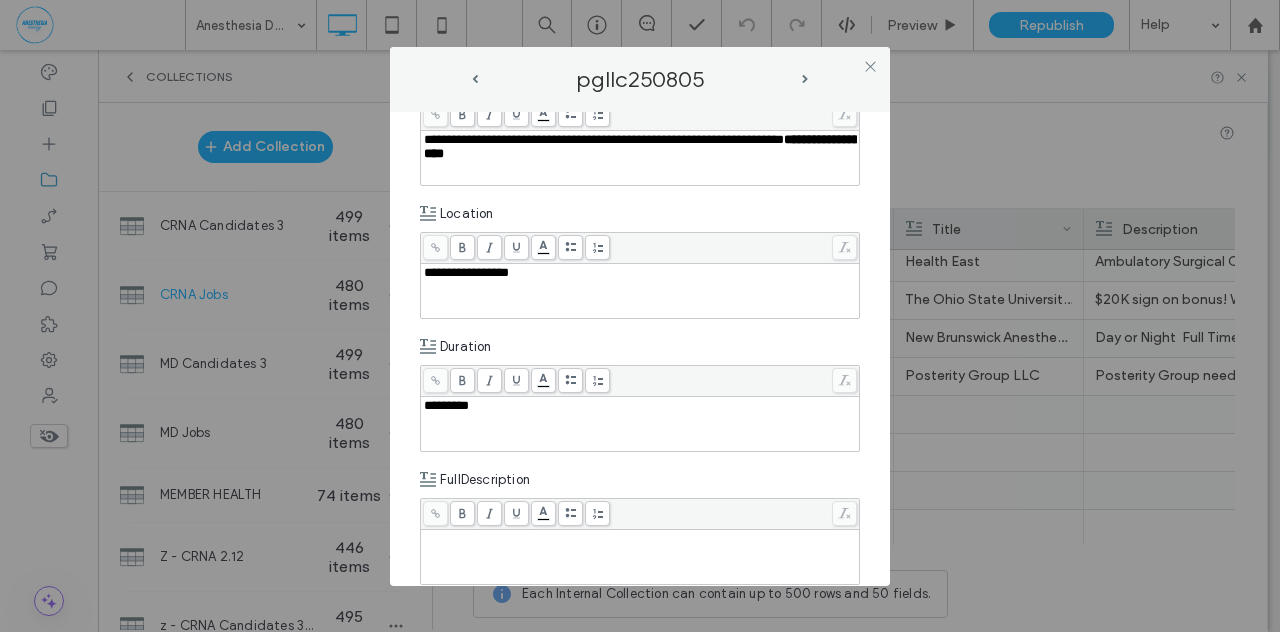 scroll, scrollTop: 378, scrollLeft: 0, axis: vertical 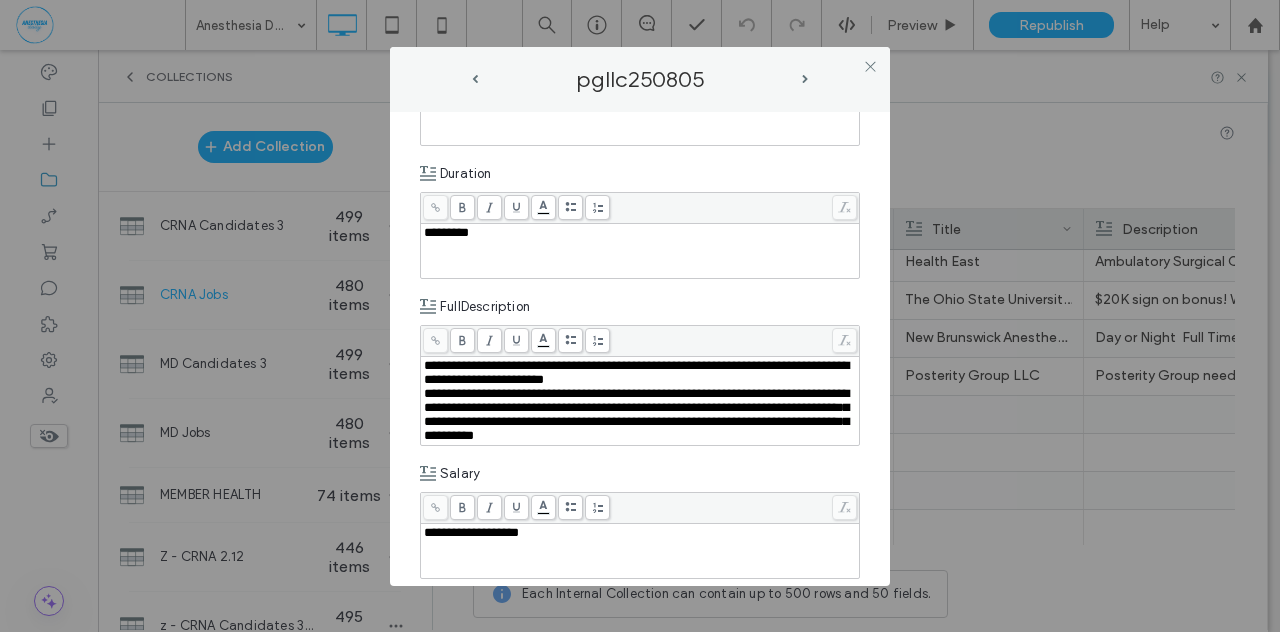 click on "**********" at bounding box center (636, 414) 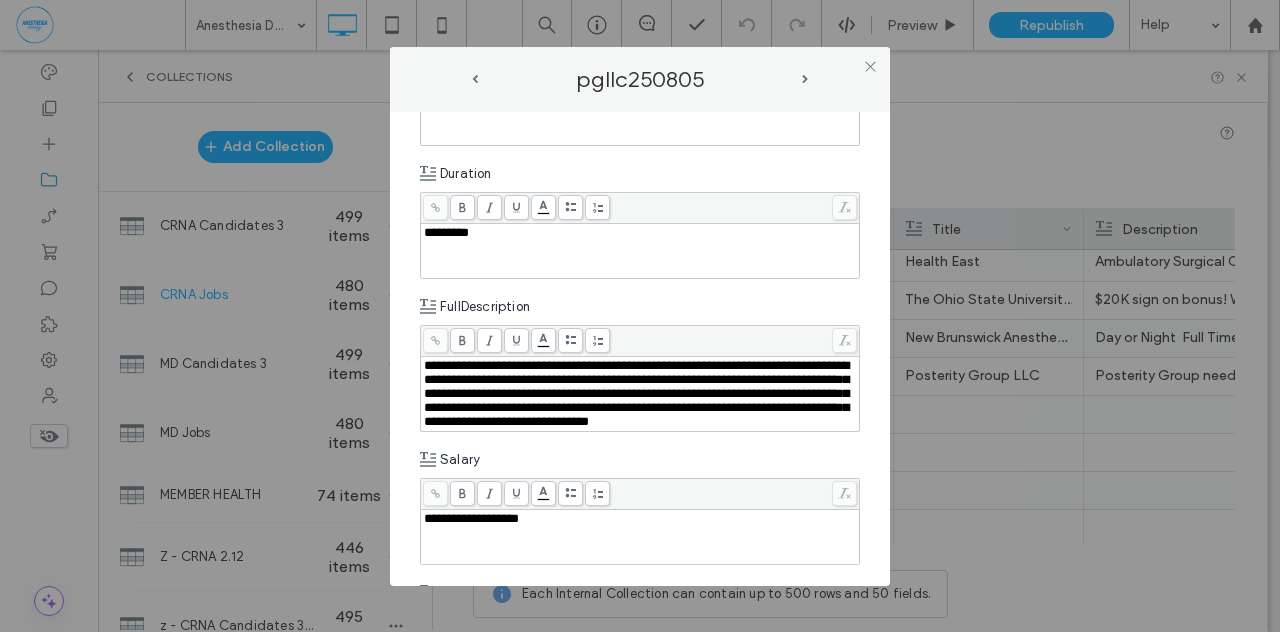 type 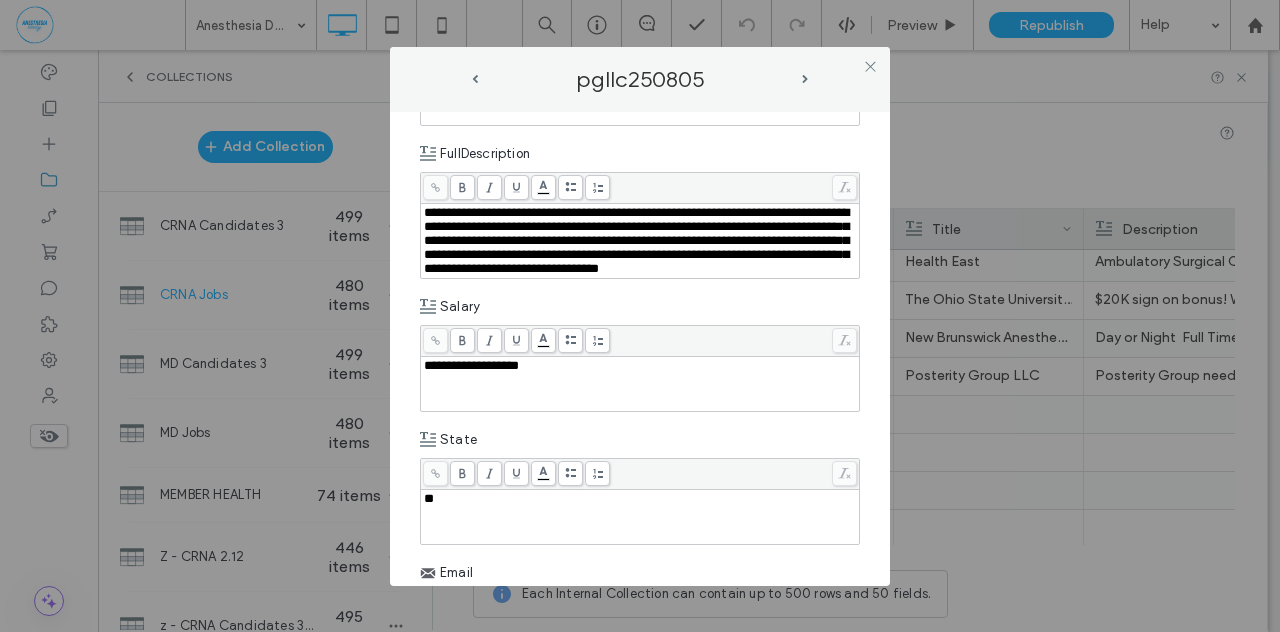 scroll, scrollTop: 704, scrollLeft: 0, axis: vertical 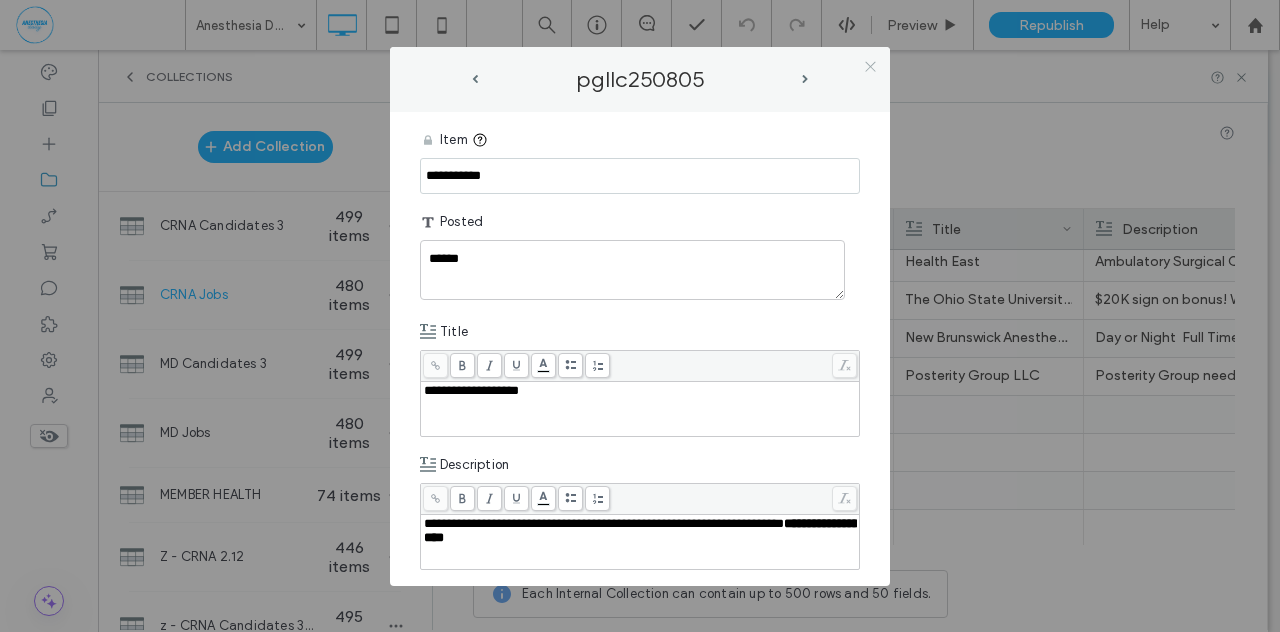click 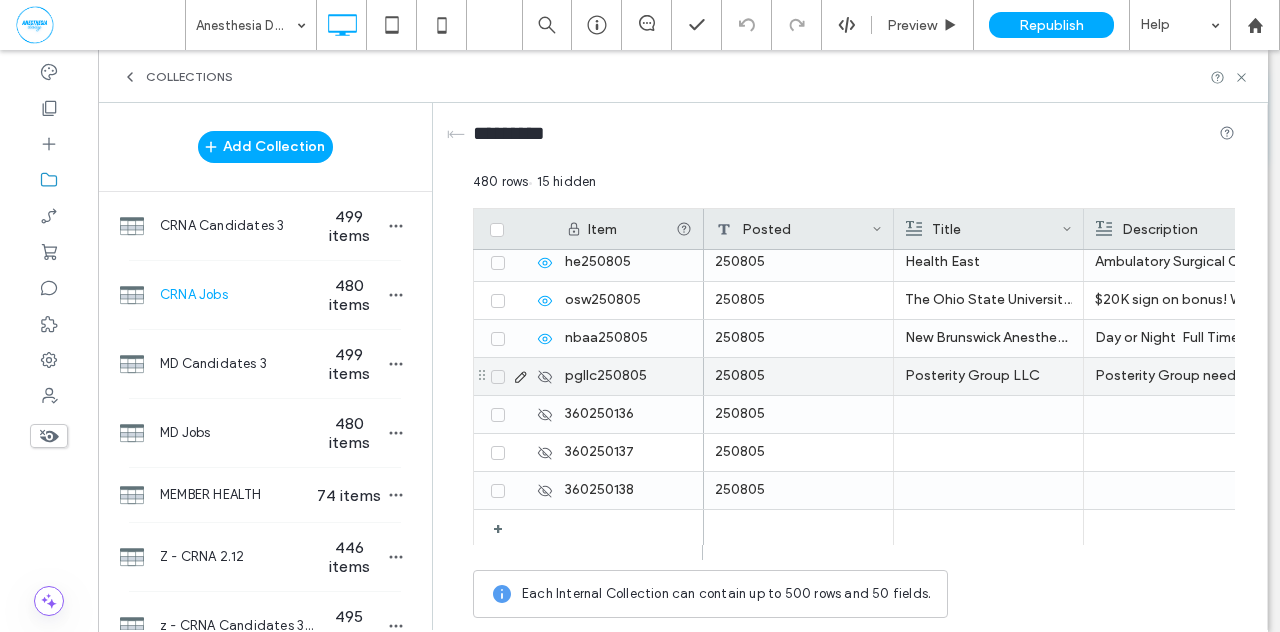 click 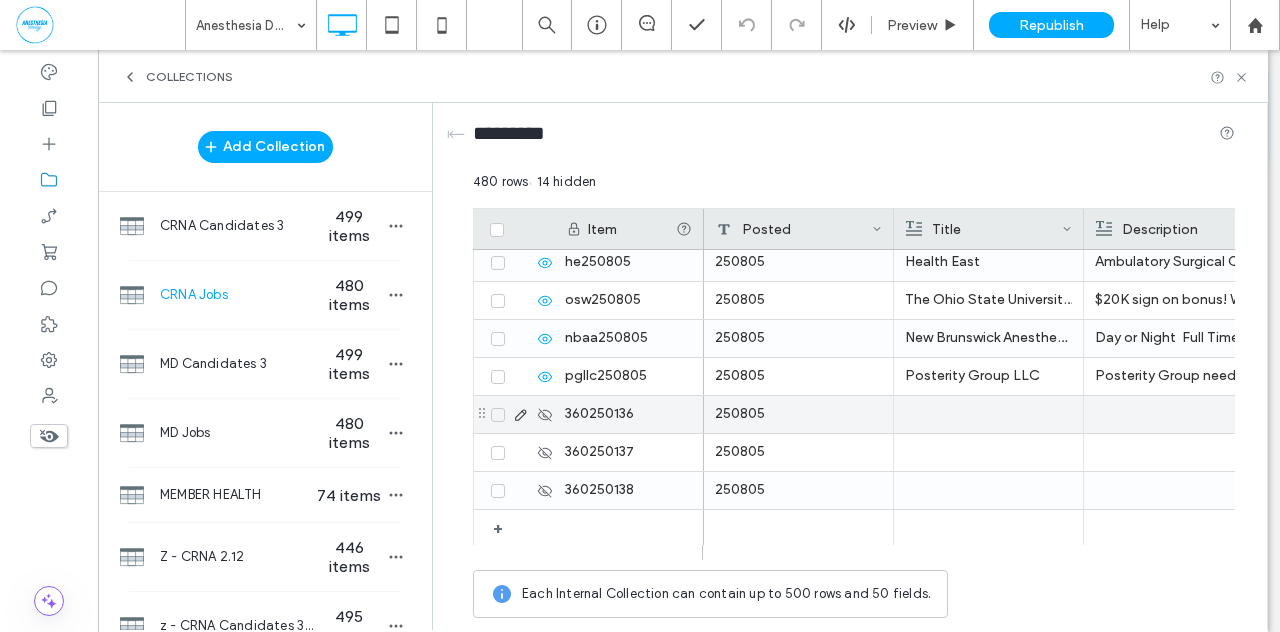 click 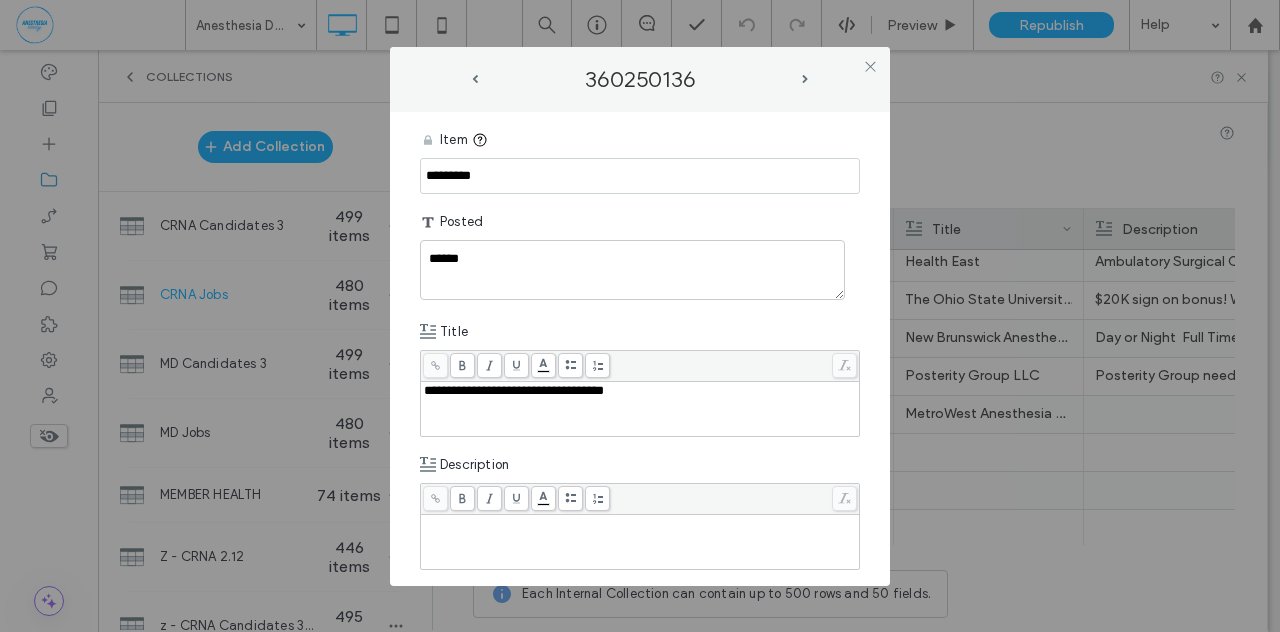 drag, startPoint x: 500, startPoint y: 178, endPoint x: 417, endPoint y: 167, distance: 83.725746 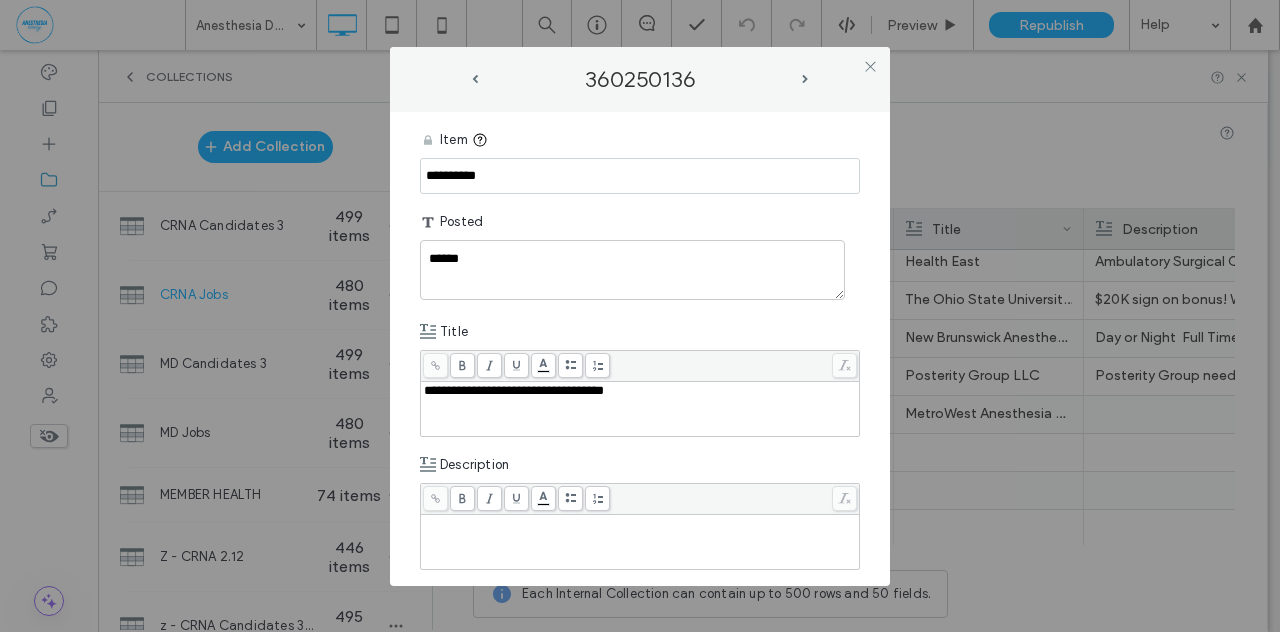 type on "**********" 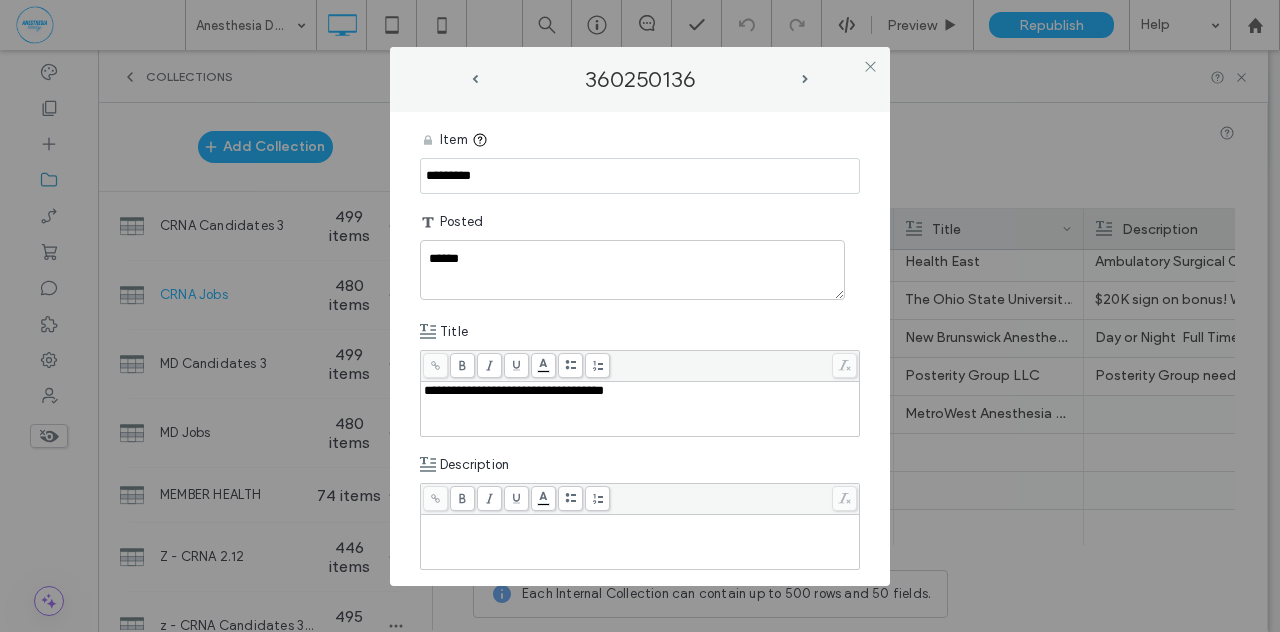 drag, startPoint x: 496, startPoint y: 175, endPoint x: 403, endPoint y: 171, distance: 93.08598 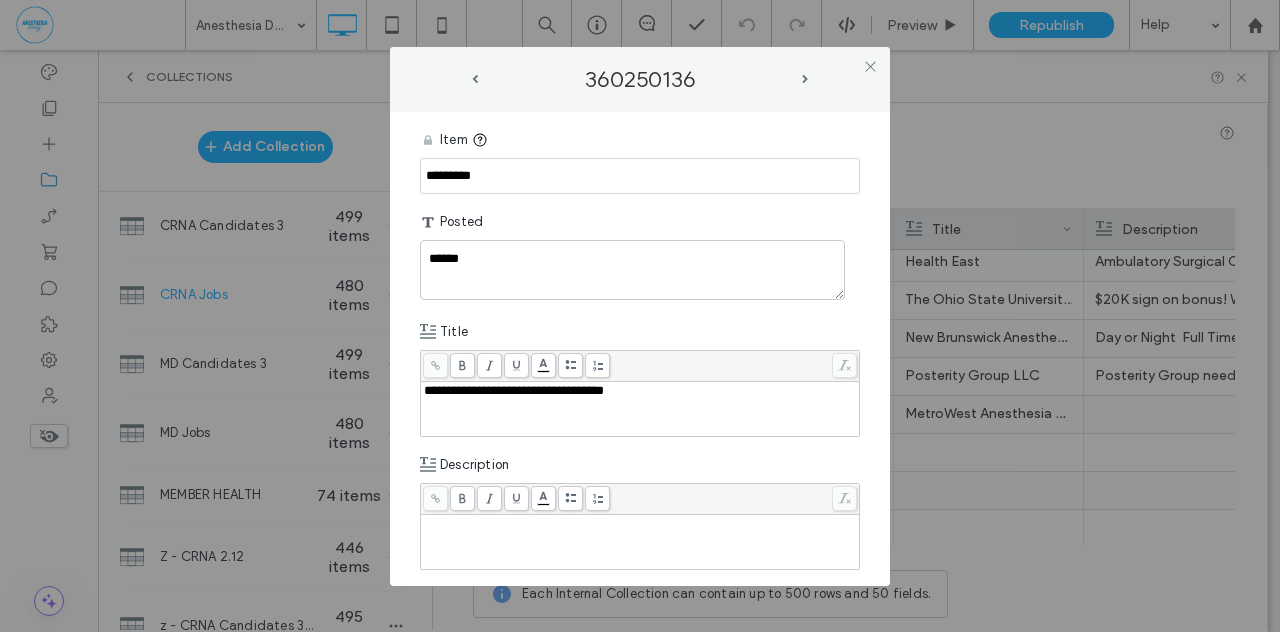 click on "**********" at bounding box center (640, 349) 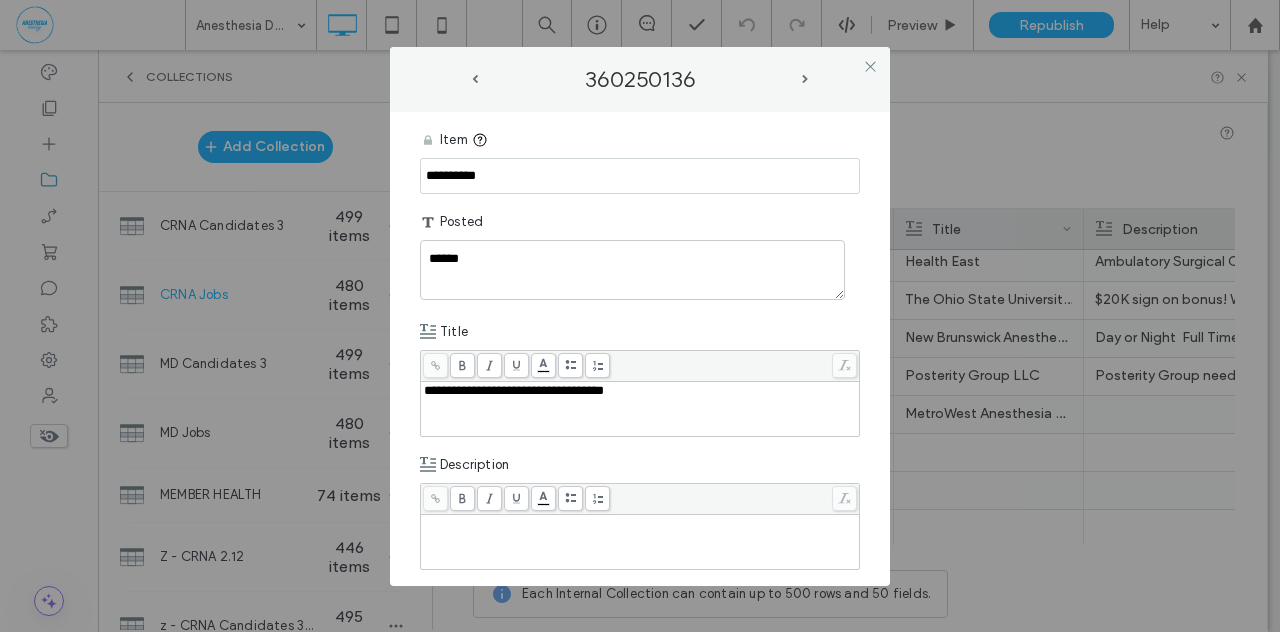 type on "**********" 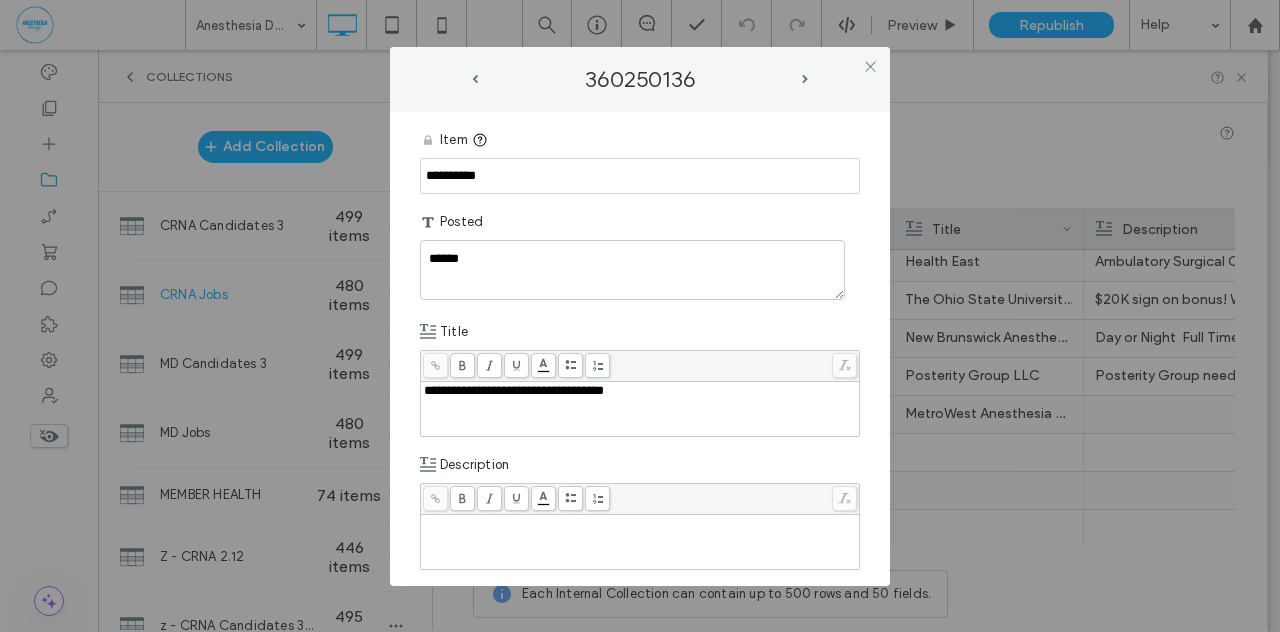 click on "**********" at bounding box center (640, 349) 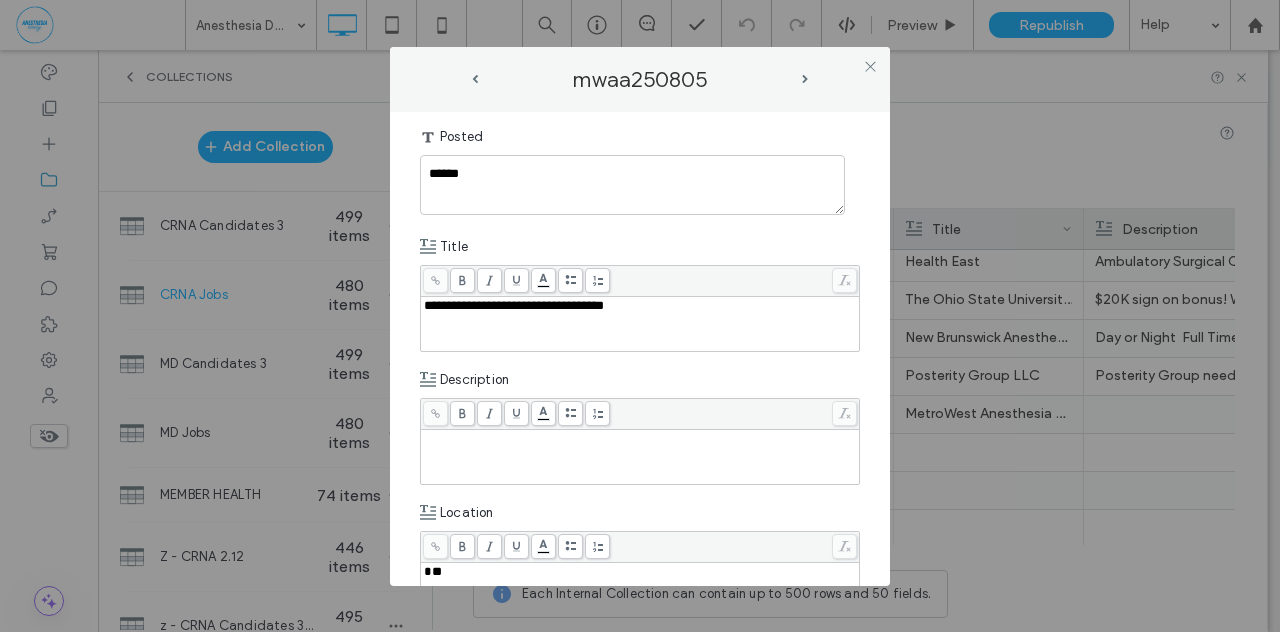 scroll, scrollTop: 132, scrollLeft: 0, axis: vertical 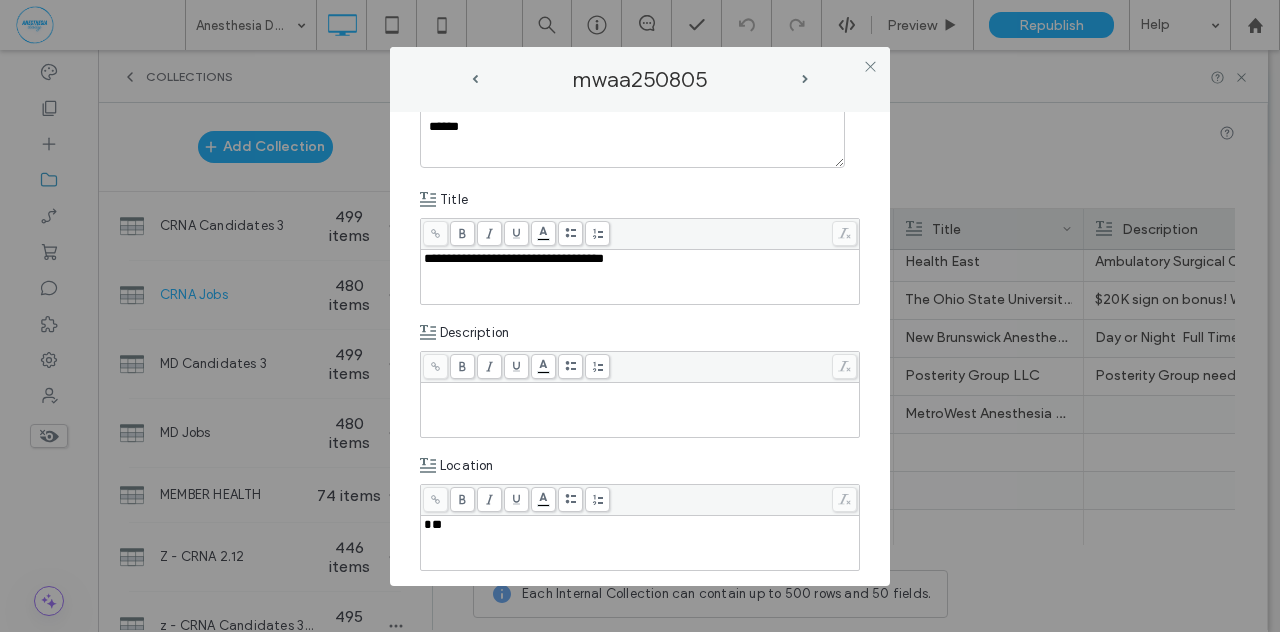 click at bounding box center (640, 392) 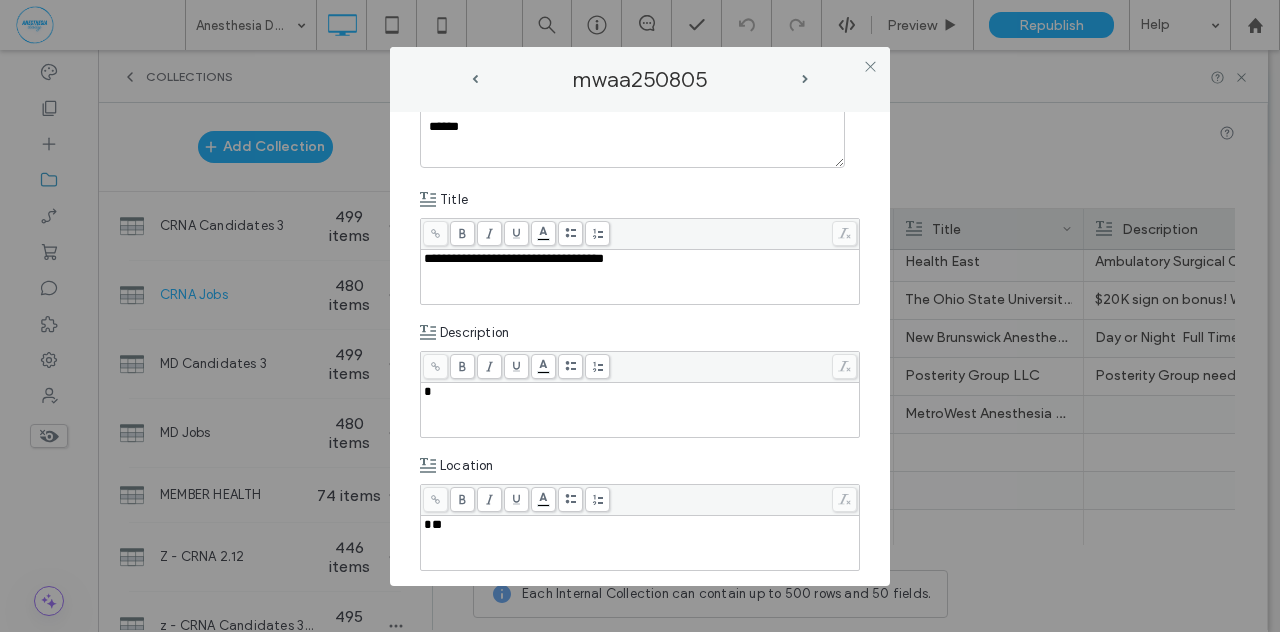 type 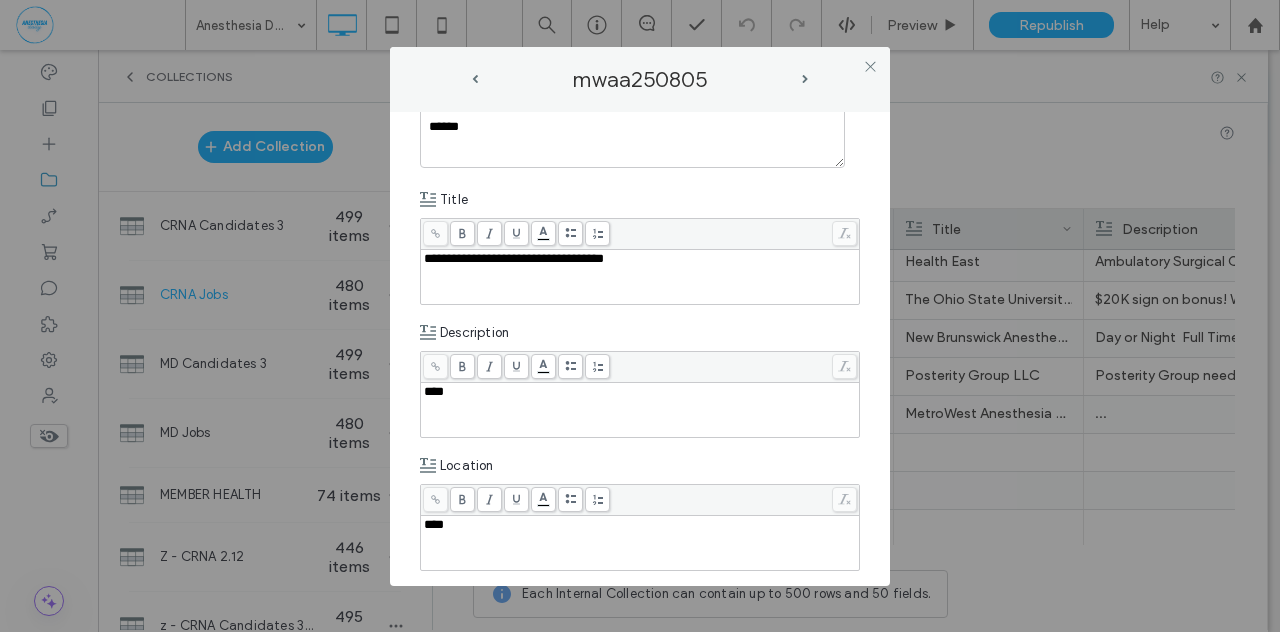 type 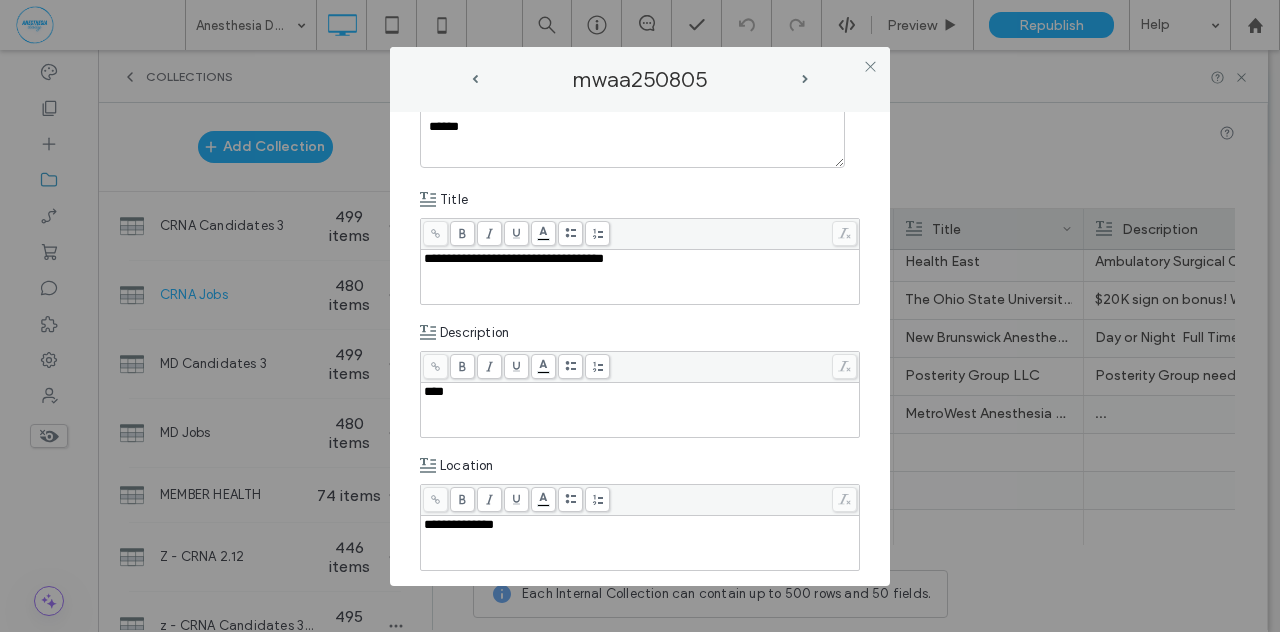 click on "***" at bounding box center [640, 392] 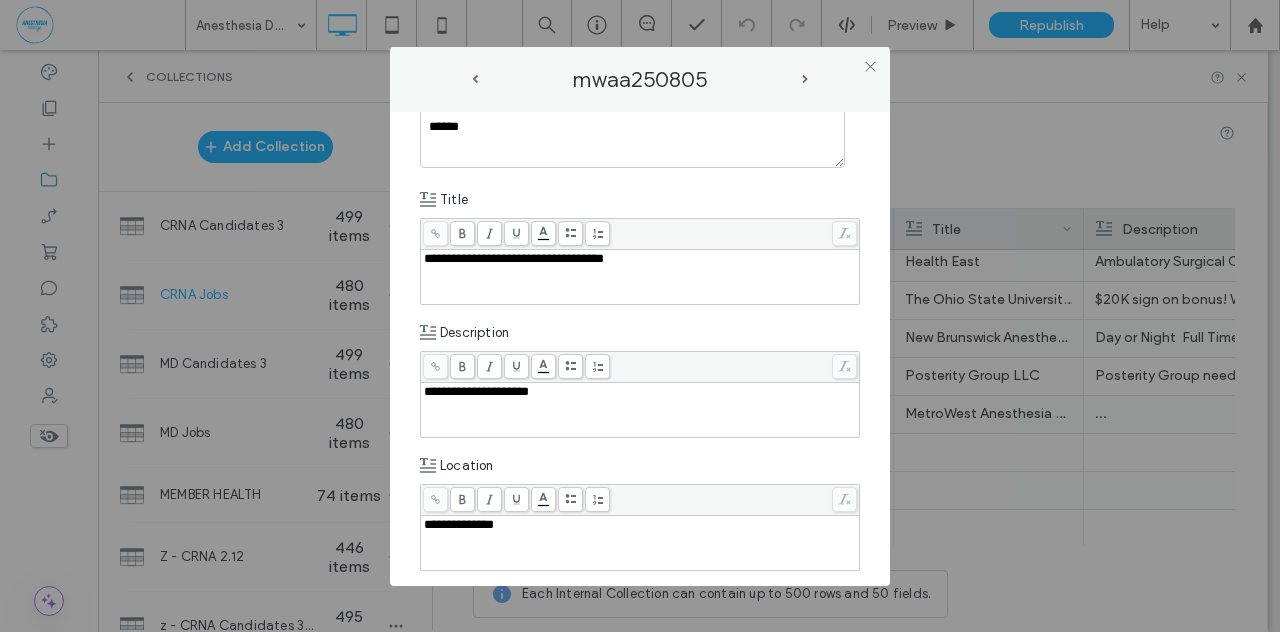 click on "**********" at bounding box center (476, 391) 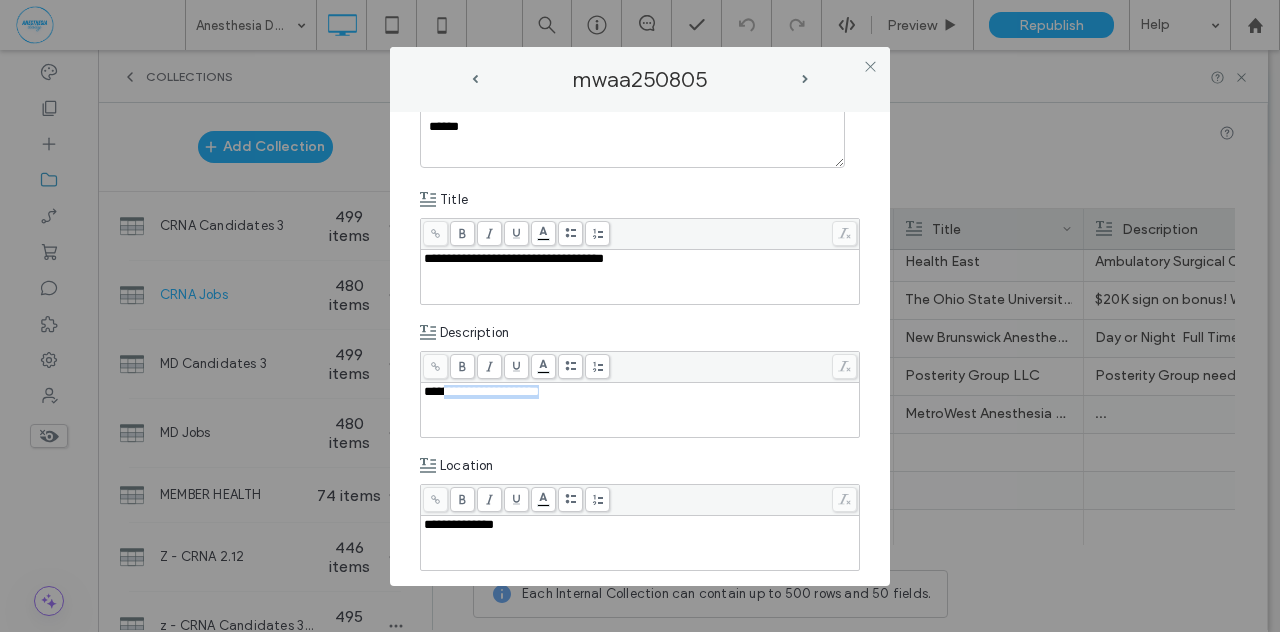 drag, startPoint x: 568, startPoint y: 389, endPoint x: 436, endPoint y: 389, distance: 132 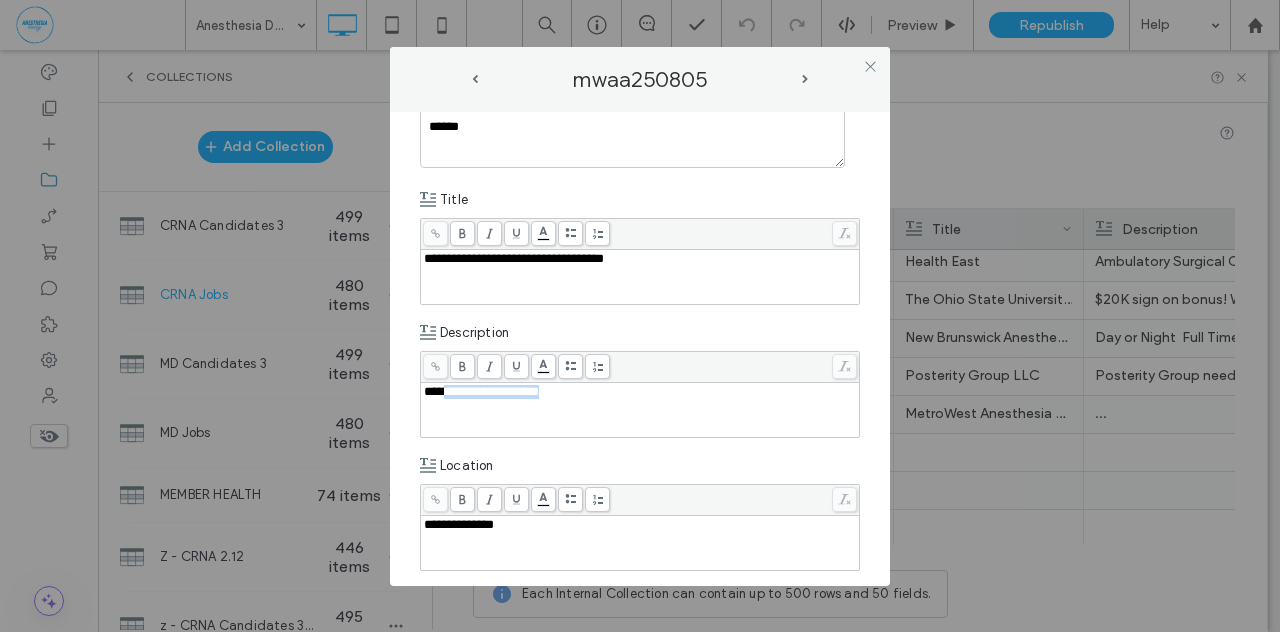 click on "**********" at bounding box center (640, 392) 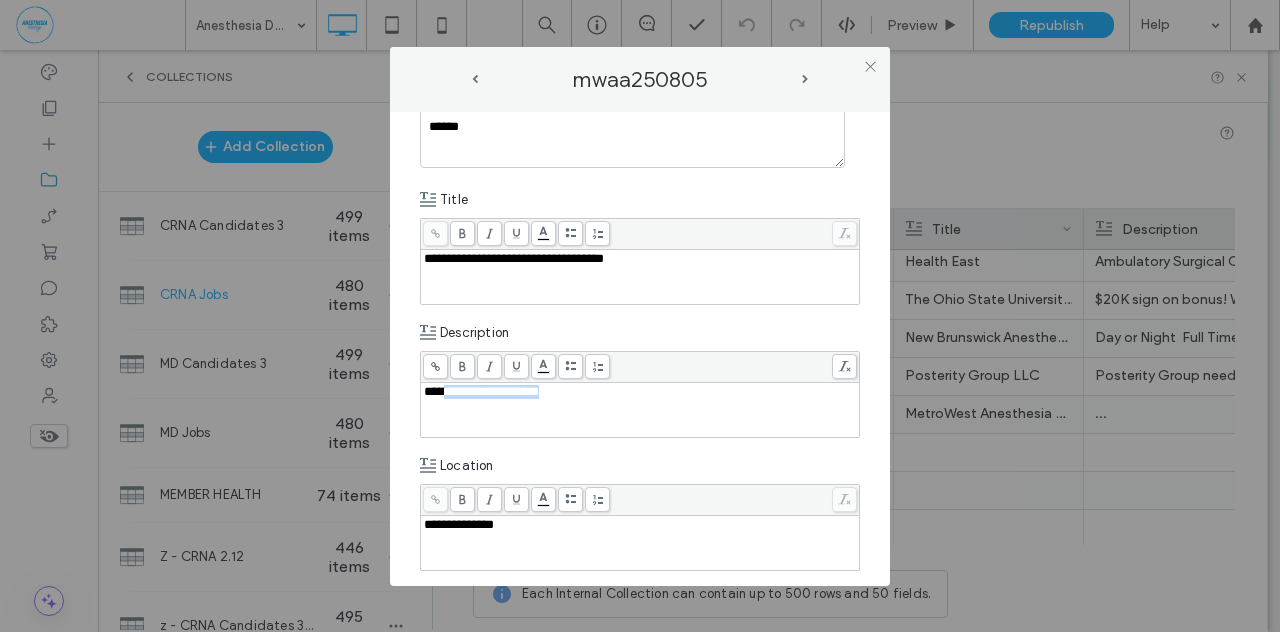 copy on "**********" 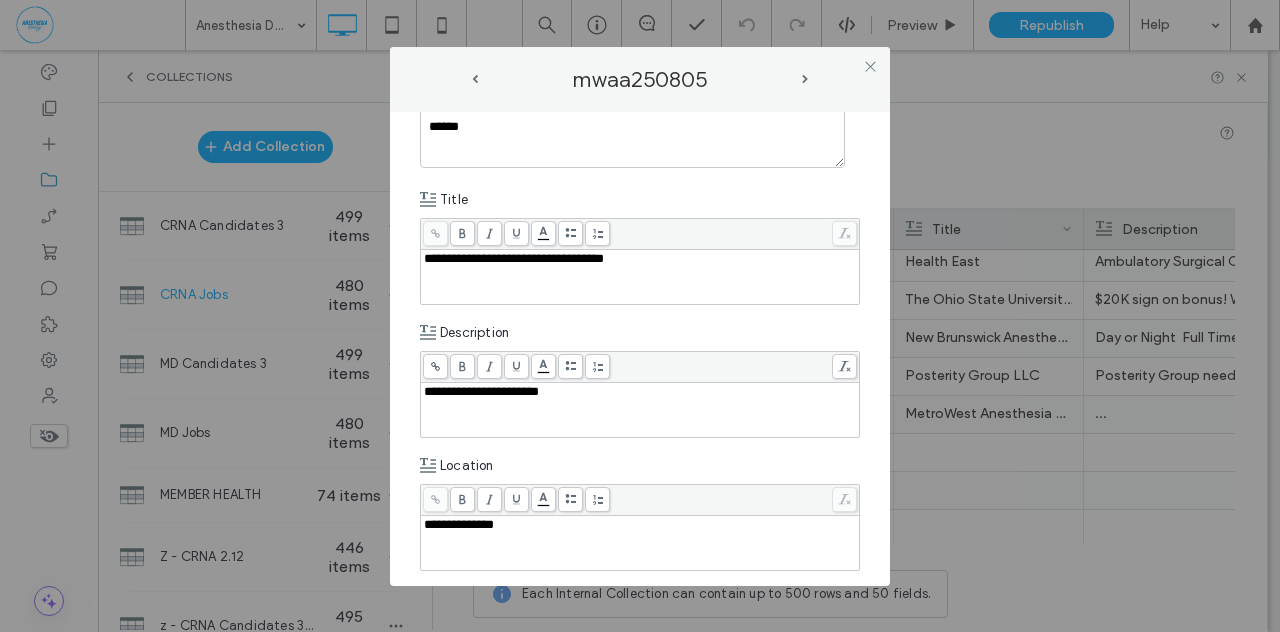 click at bounding box center (462, 366) 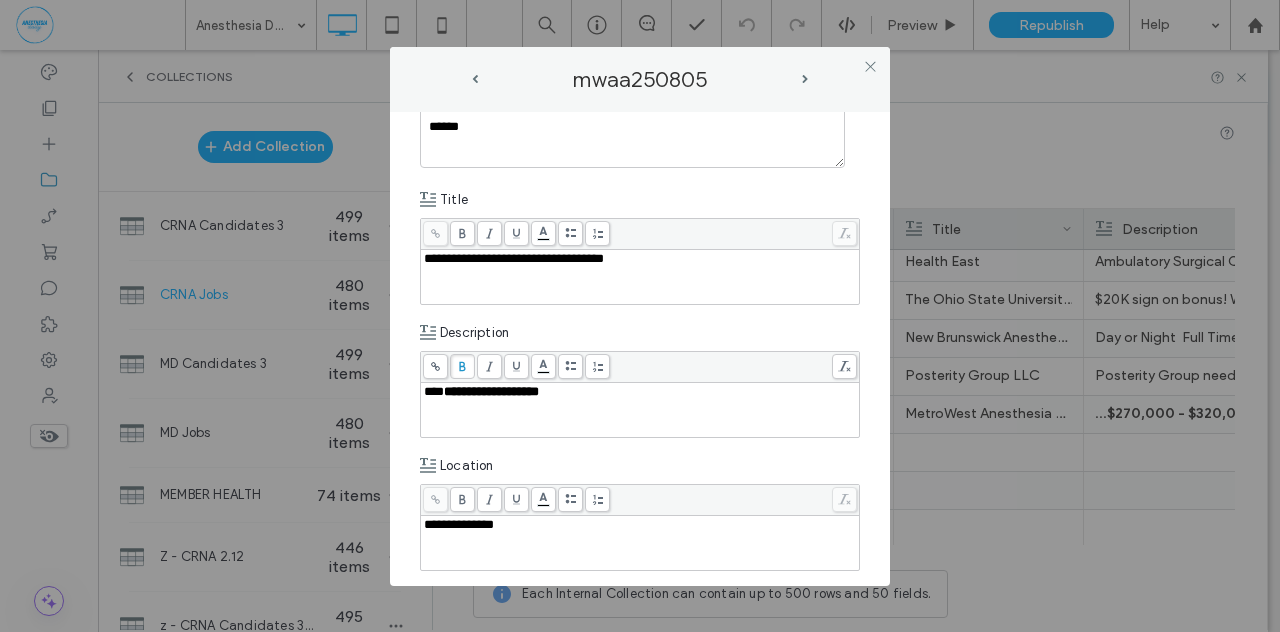 click on "**********" at bounding box center (640, 349) 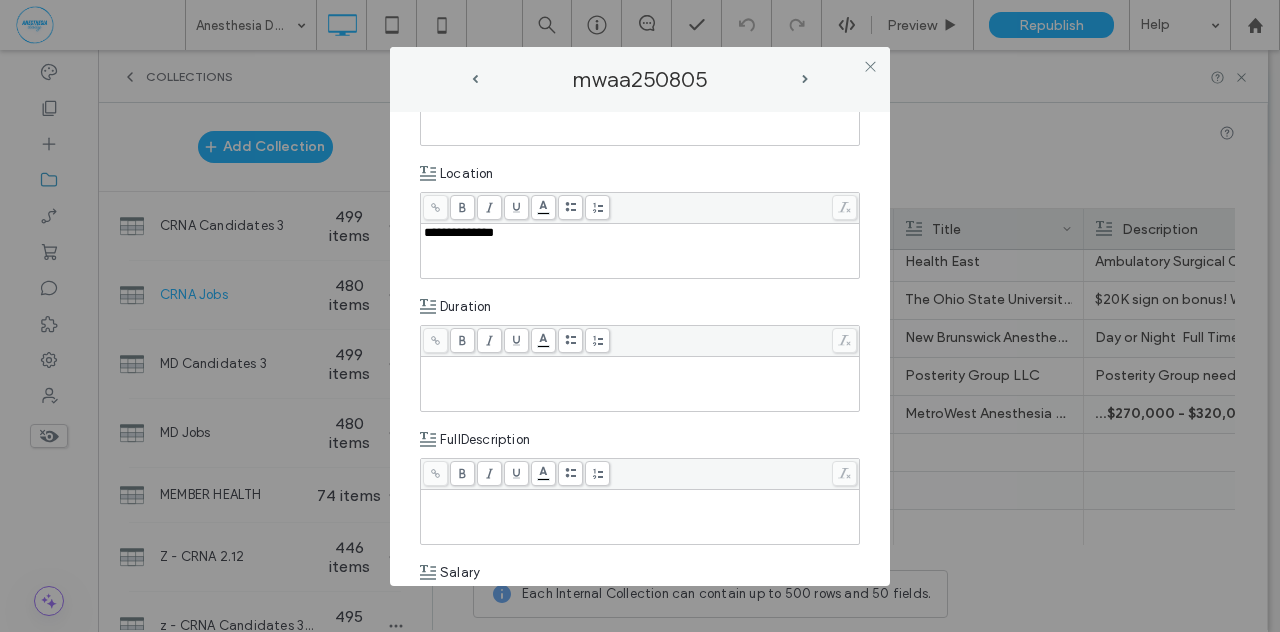 scroll, scrollTop: 466, scrollLeft: 0, axis: vertical 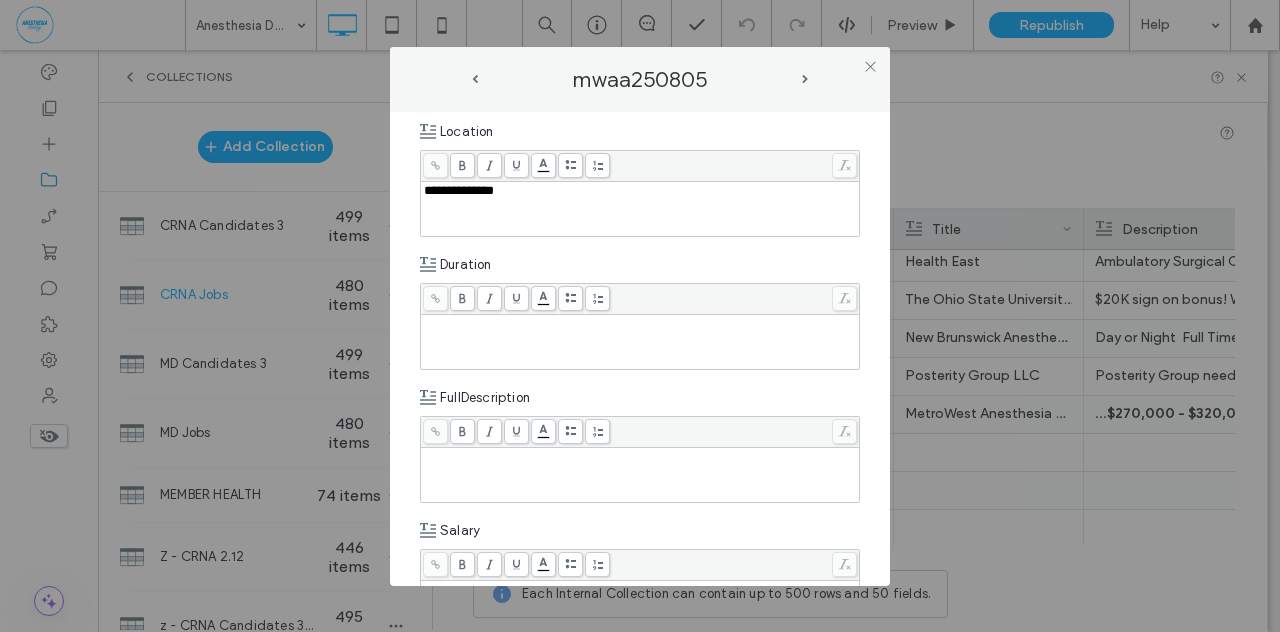 click at bounding box center (640, 324) 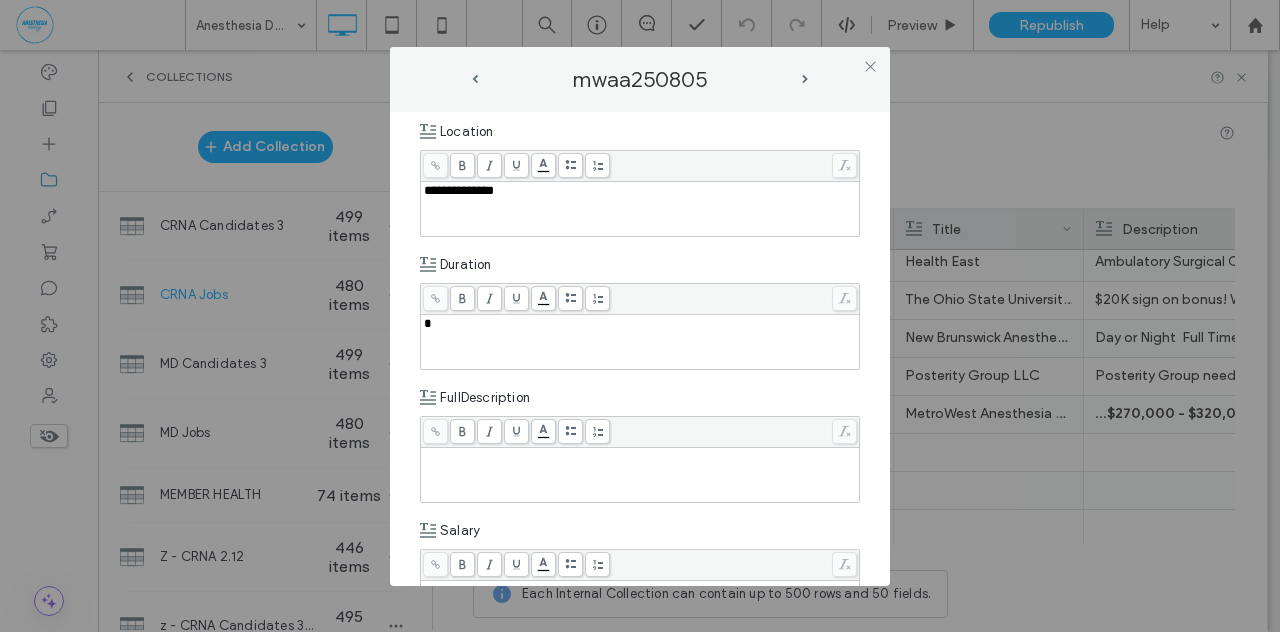 type 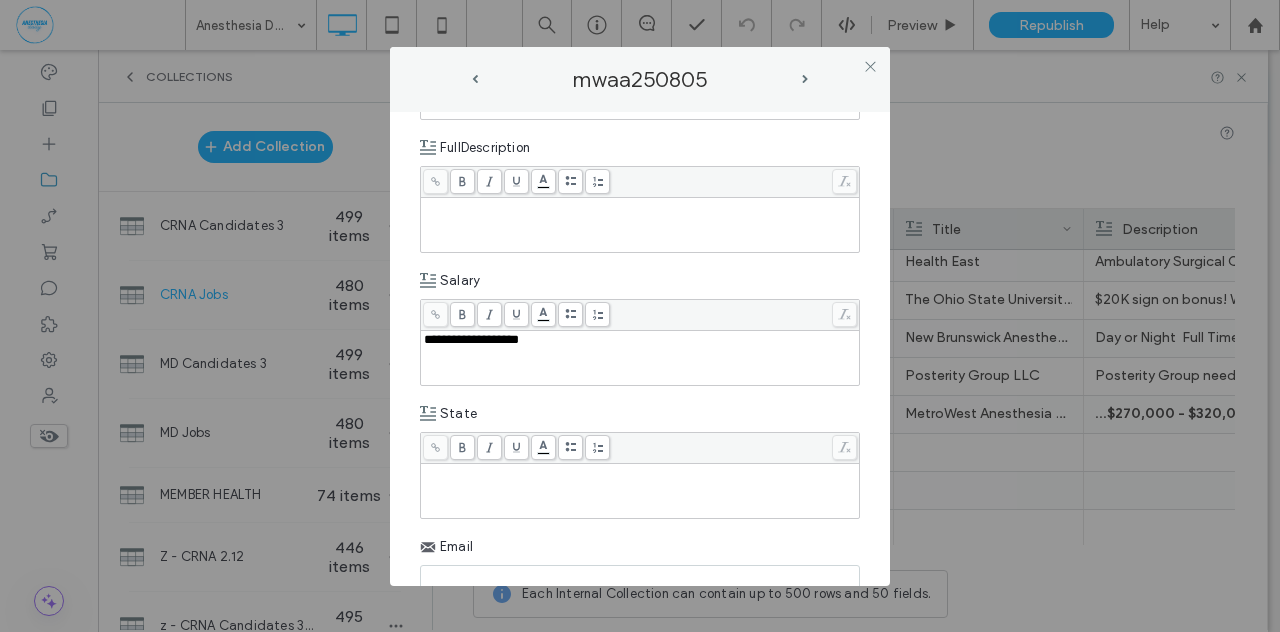 scroll, scrollTop: 753, scrollLeft: 0, axis: vertical 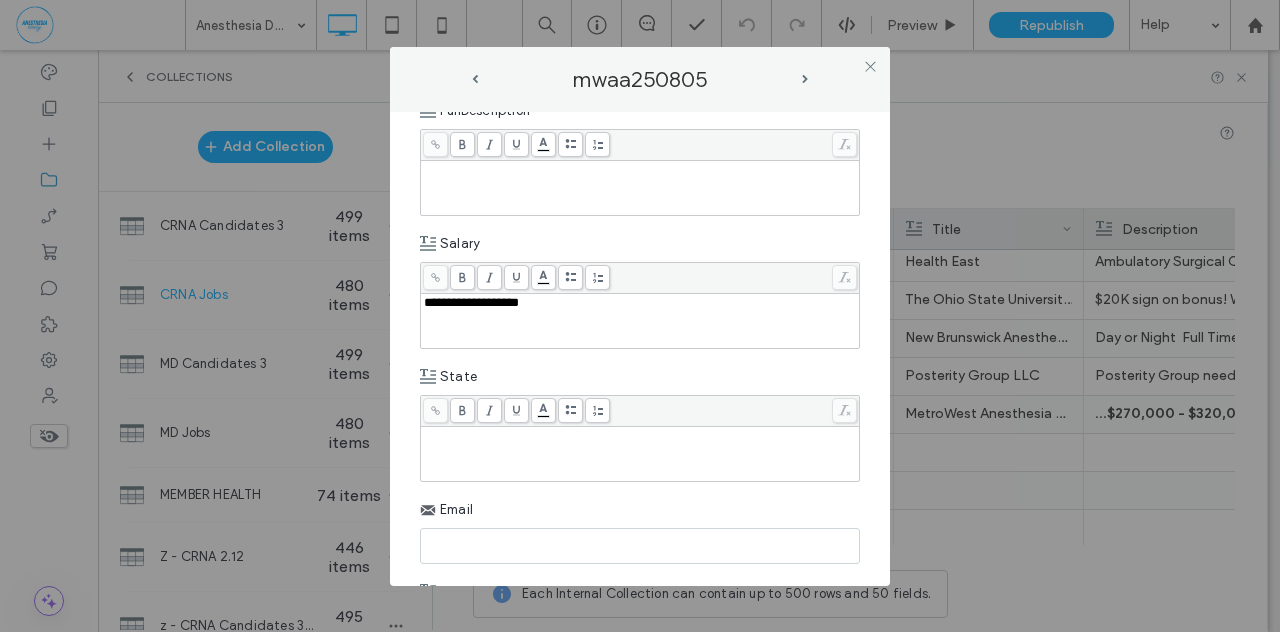 click at bounding box center (640, 436) 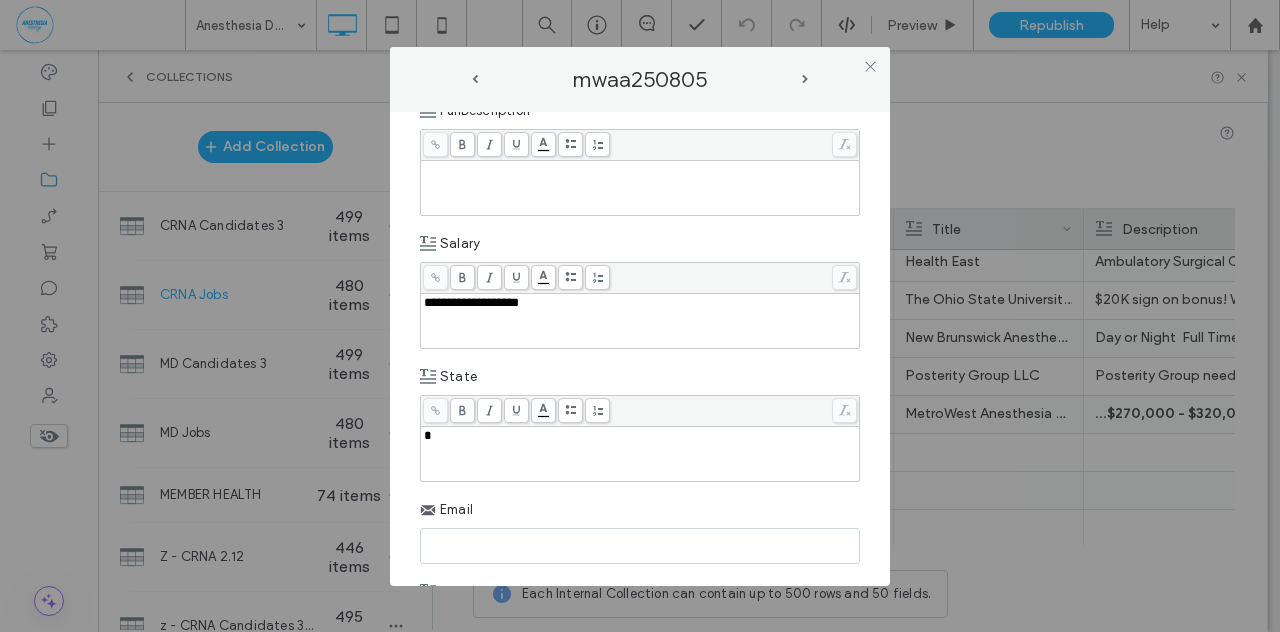 type 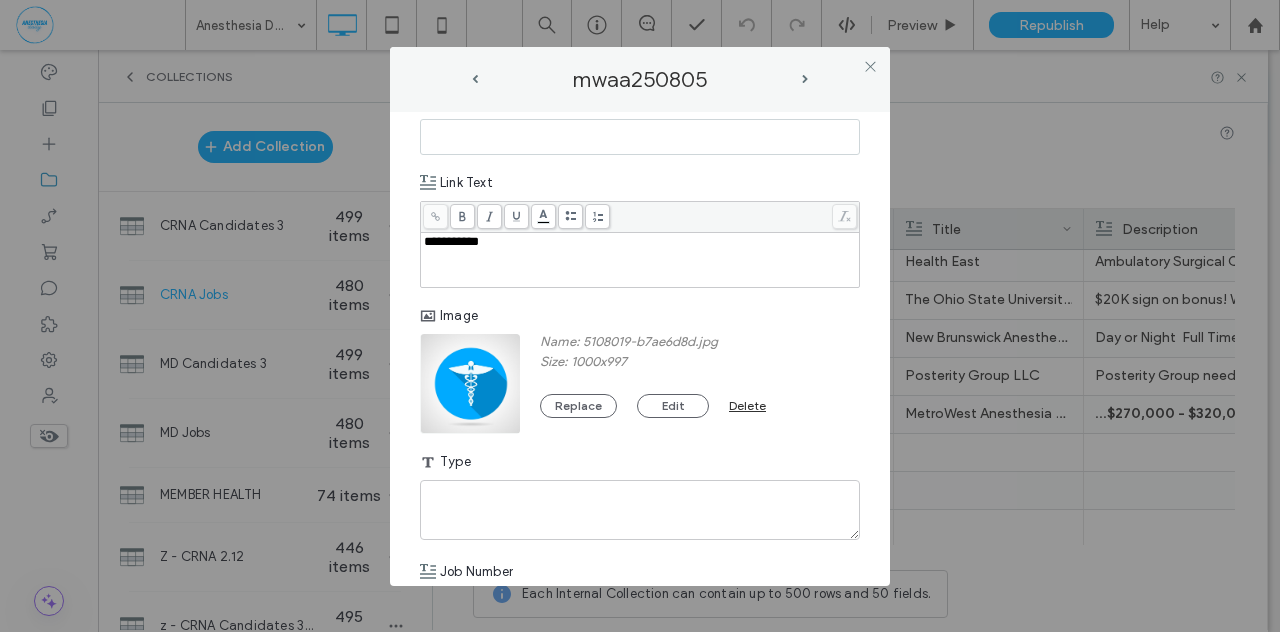 scroll, scrollTop: 1212, scrollLeft: 0, axis: vertical 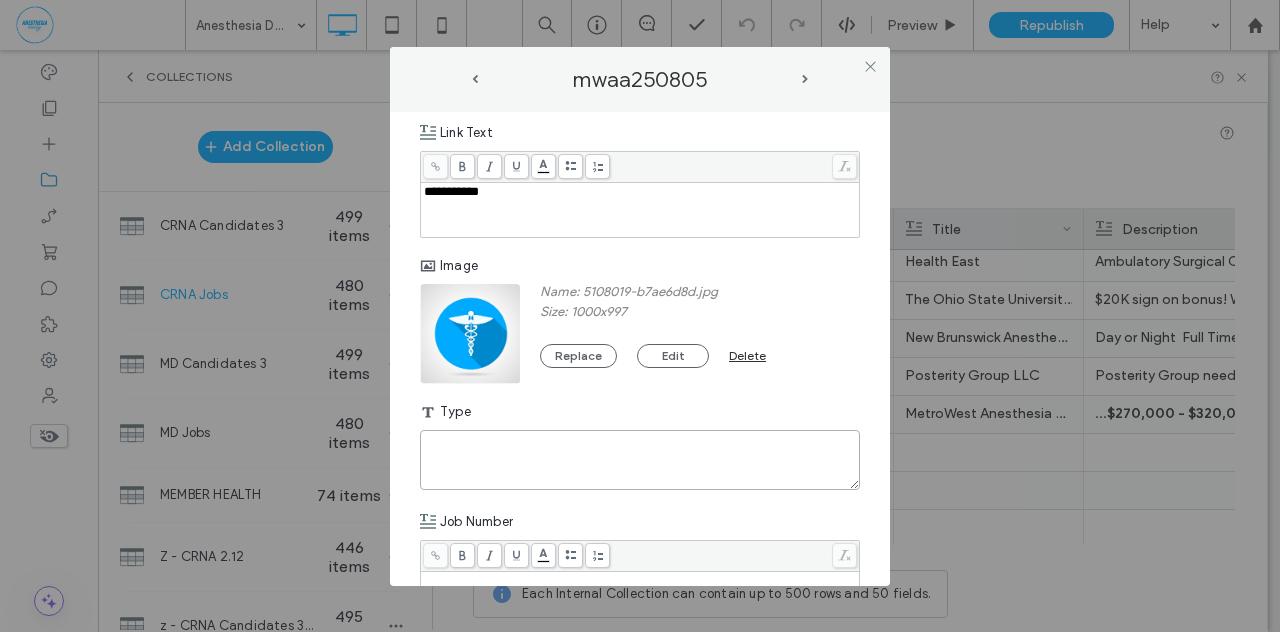 click at bounding box center [640, 460] 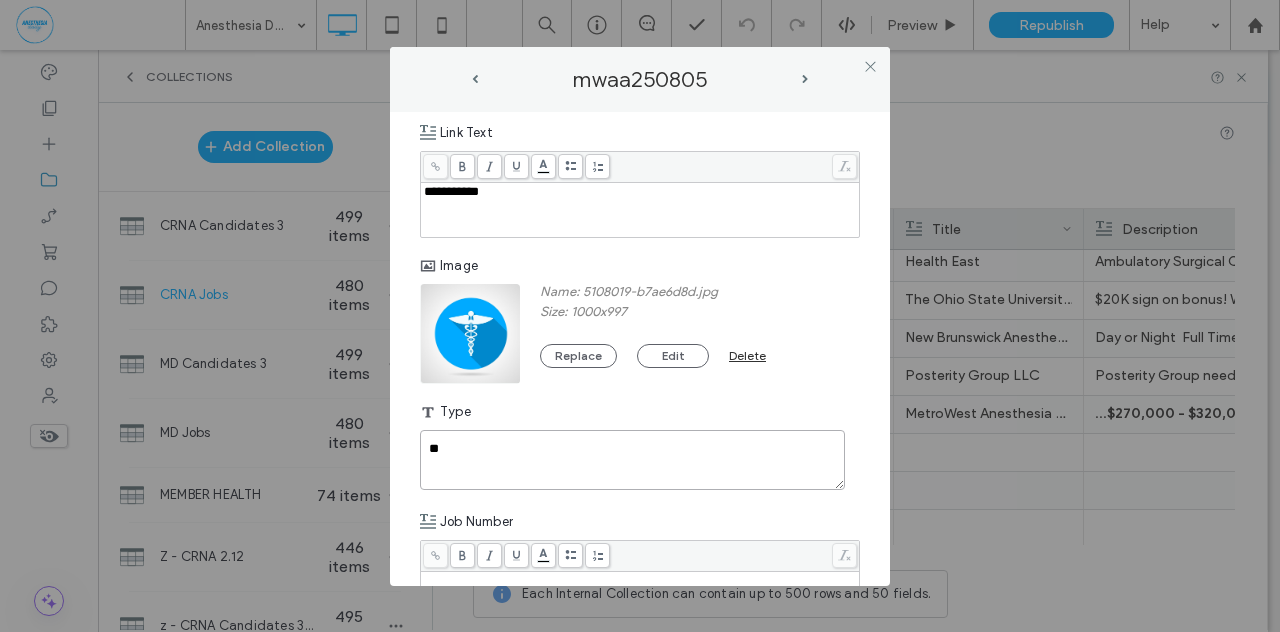 type on "**" 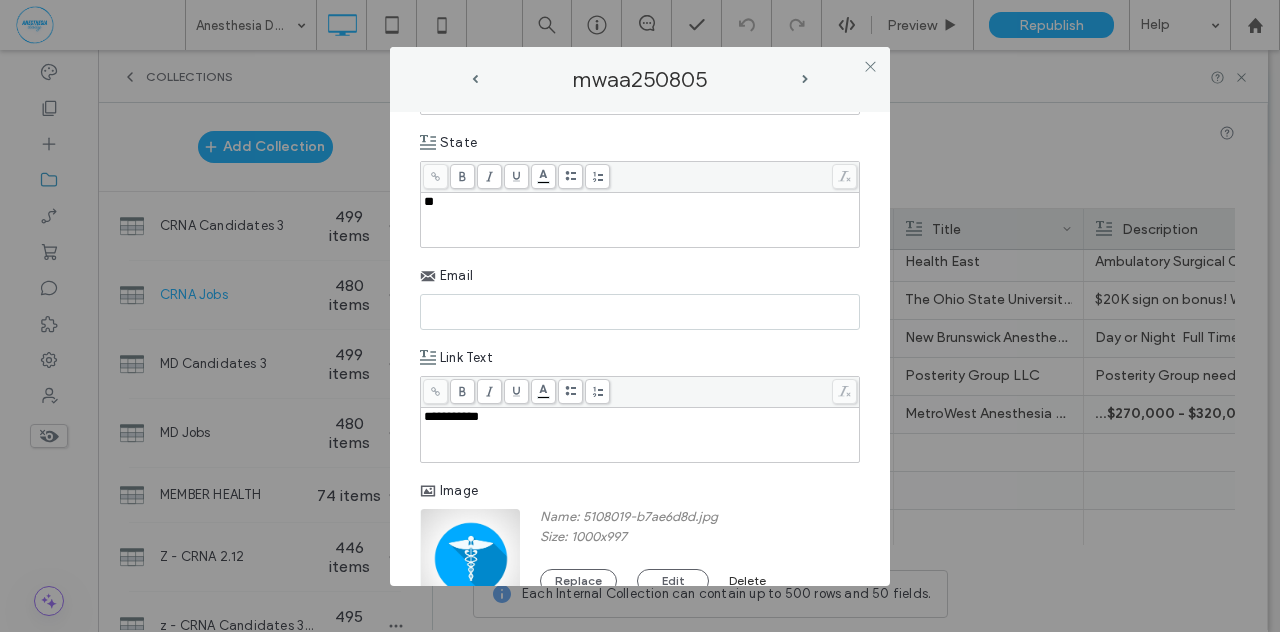 scroll, scrollTop: 978, scrollLeft: 0, axis: vertical 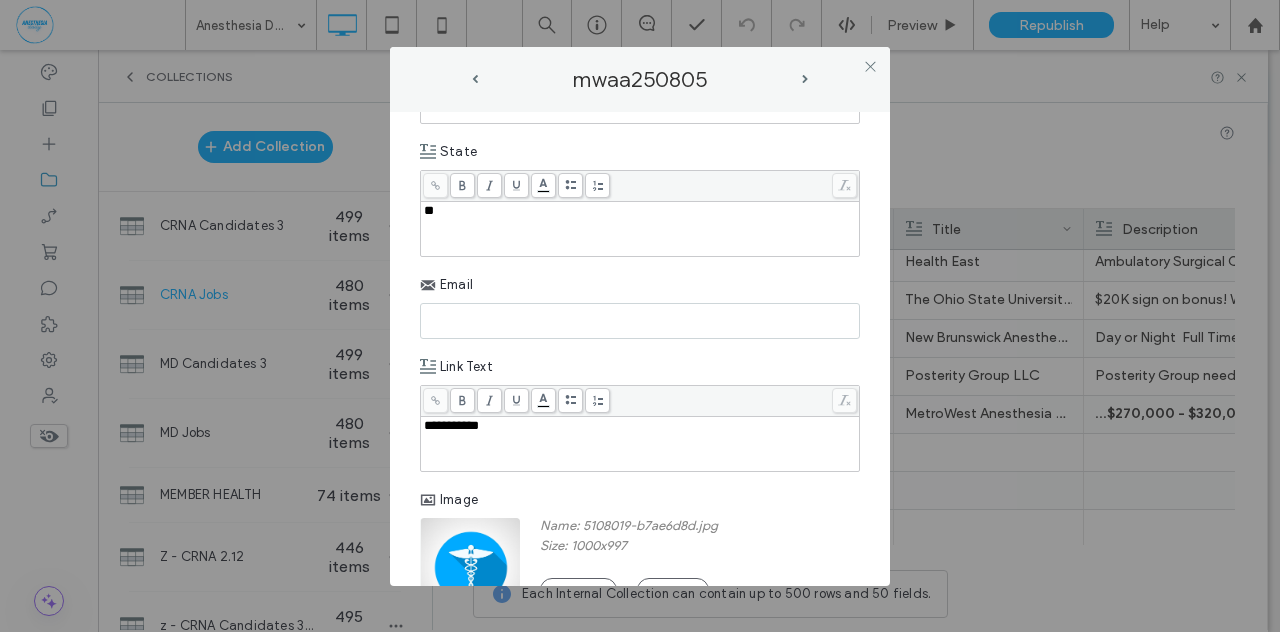 paste on "**********" 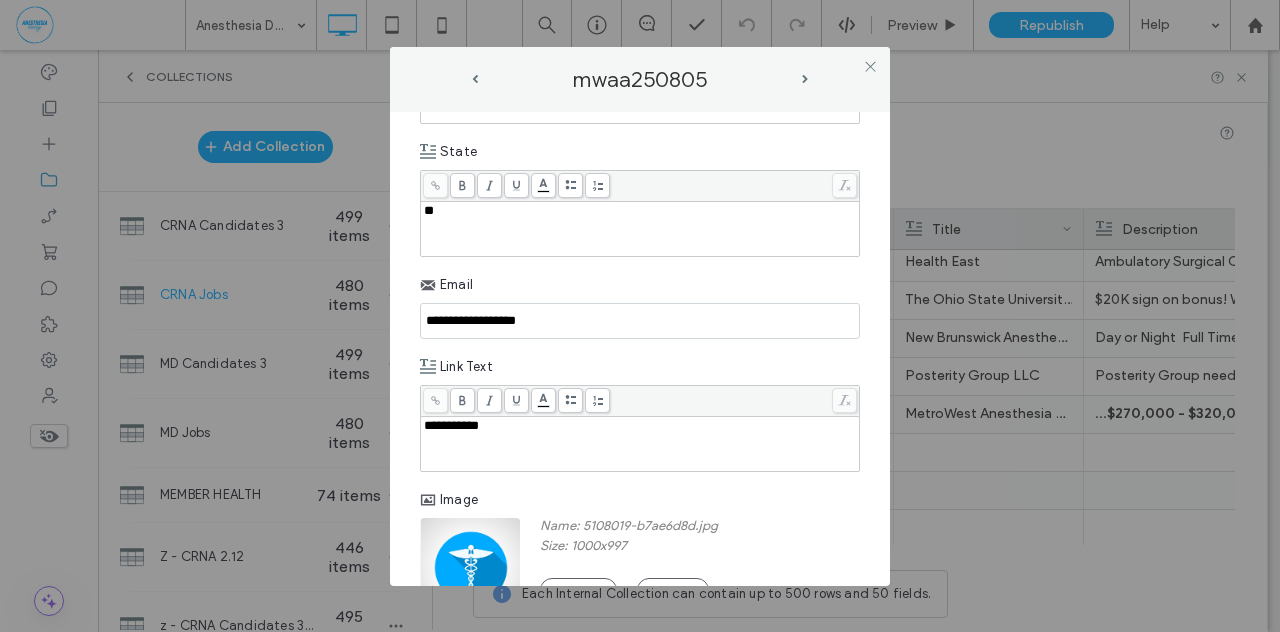 type on "**********" 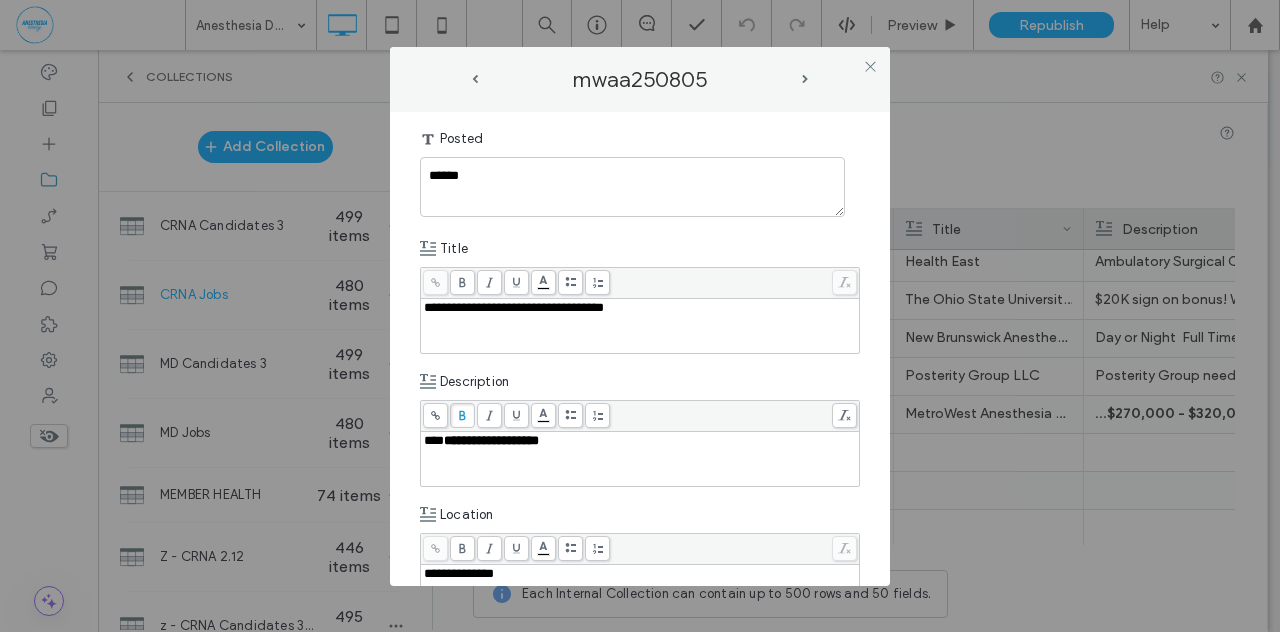 scroll, scrollTop: 76, scrollLeft: 0, axis: vertical 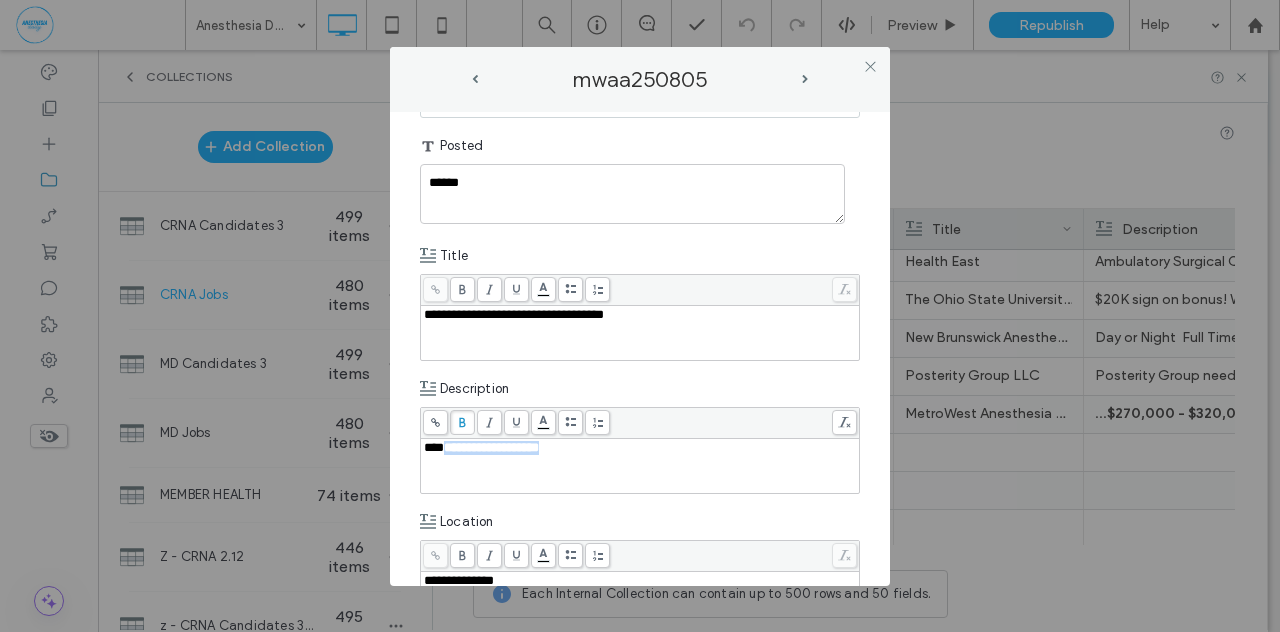 click on "***" at bounding box center [434, 447] 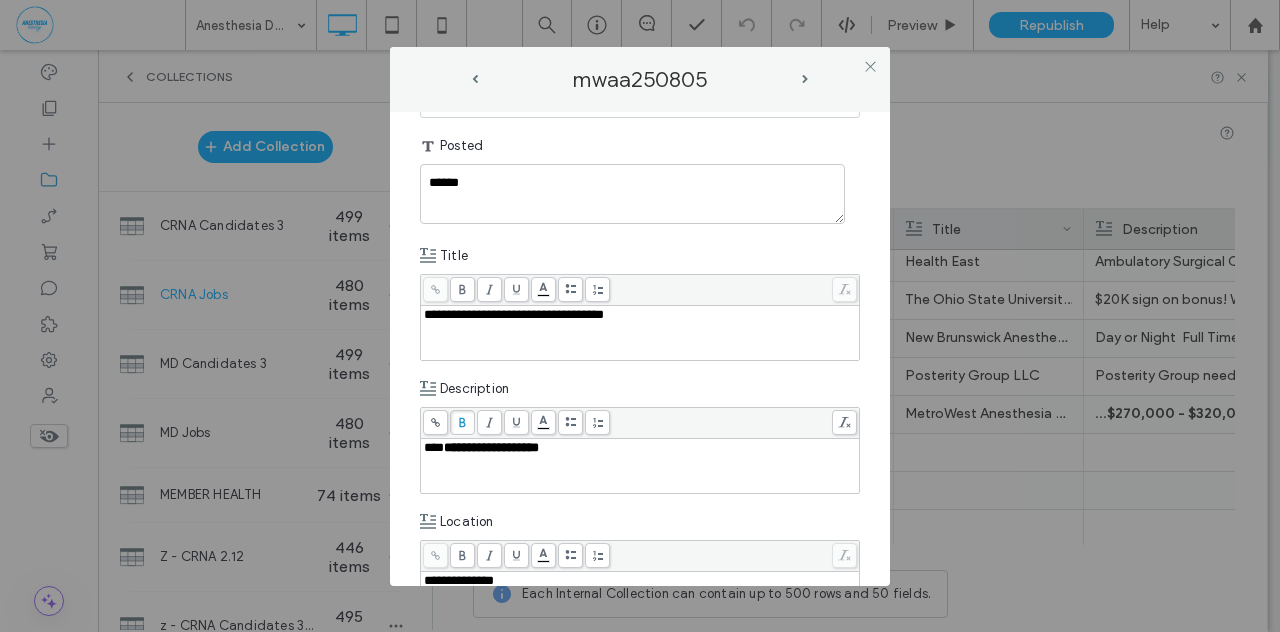 click on "***" at bounding box center [434, 447] 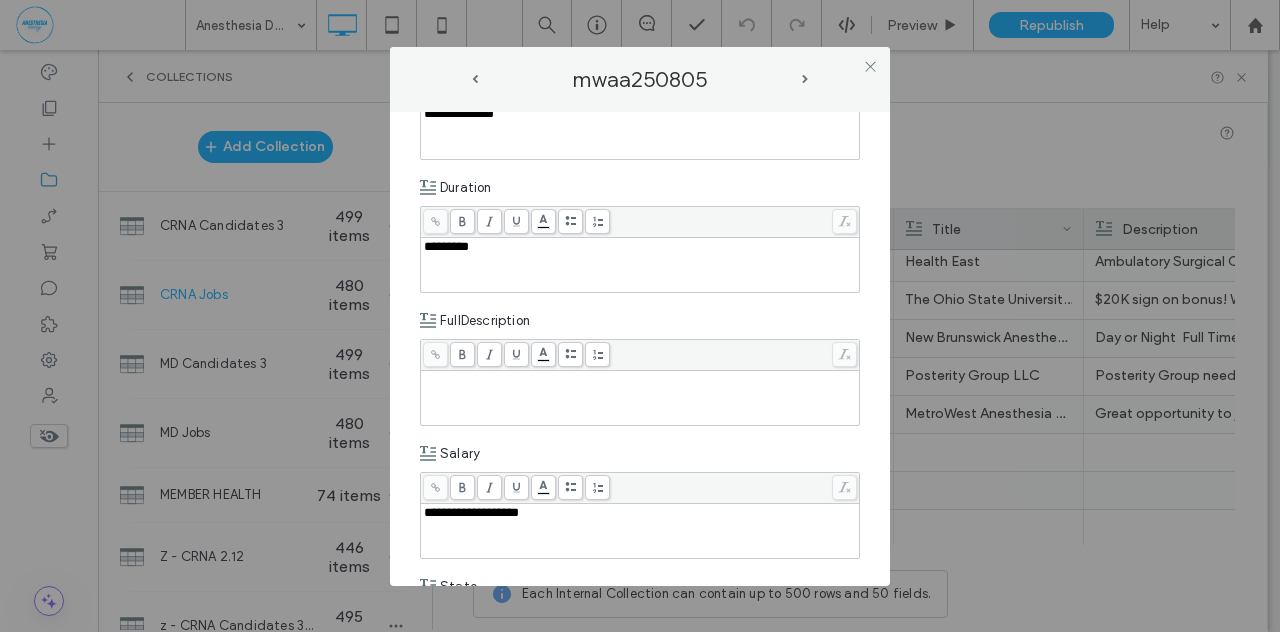 scroll, scrollTop: 558, scrollLeft: 0, axis: vertical 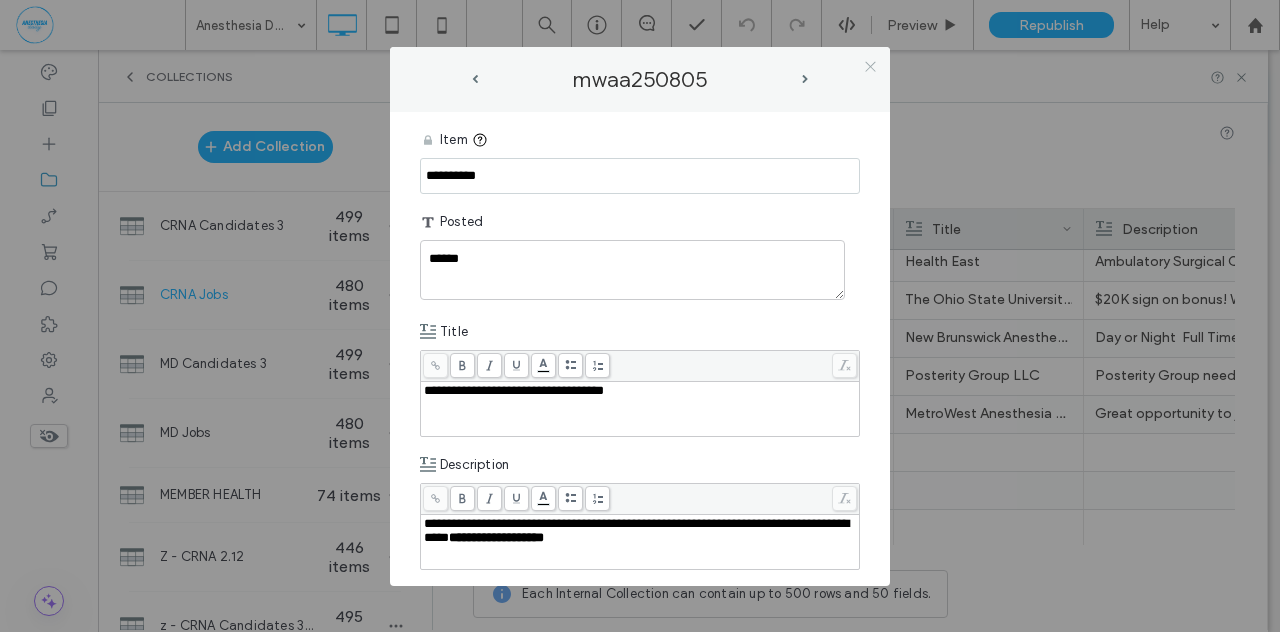 click 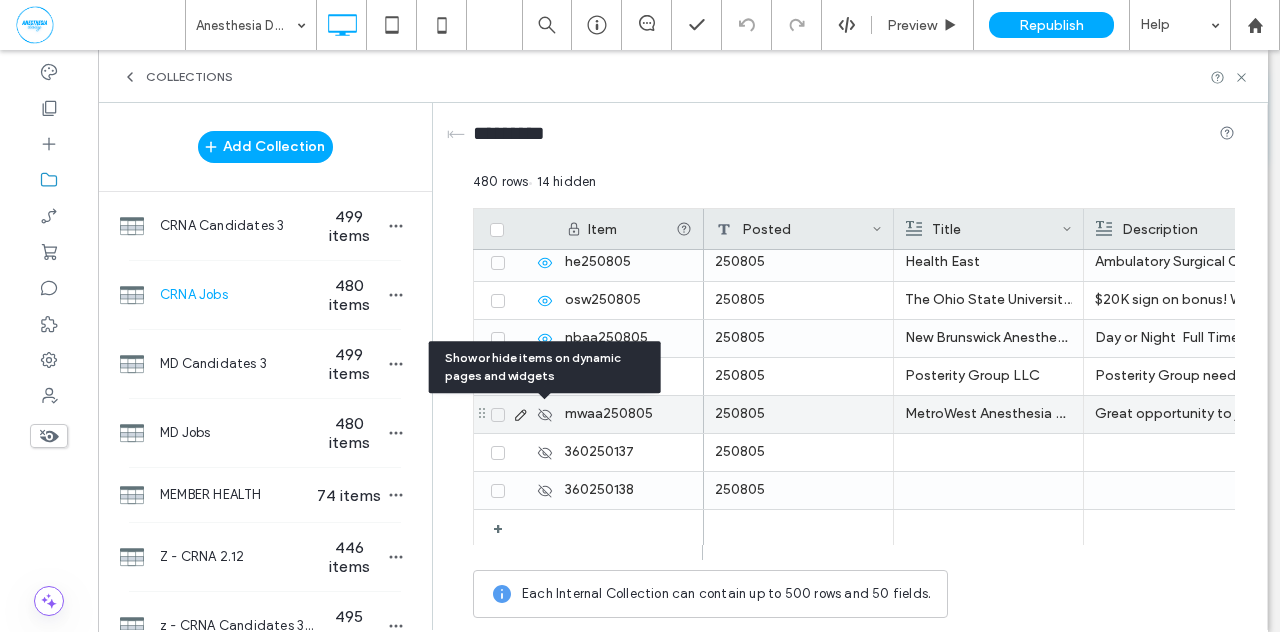 click 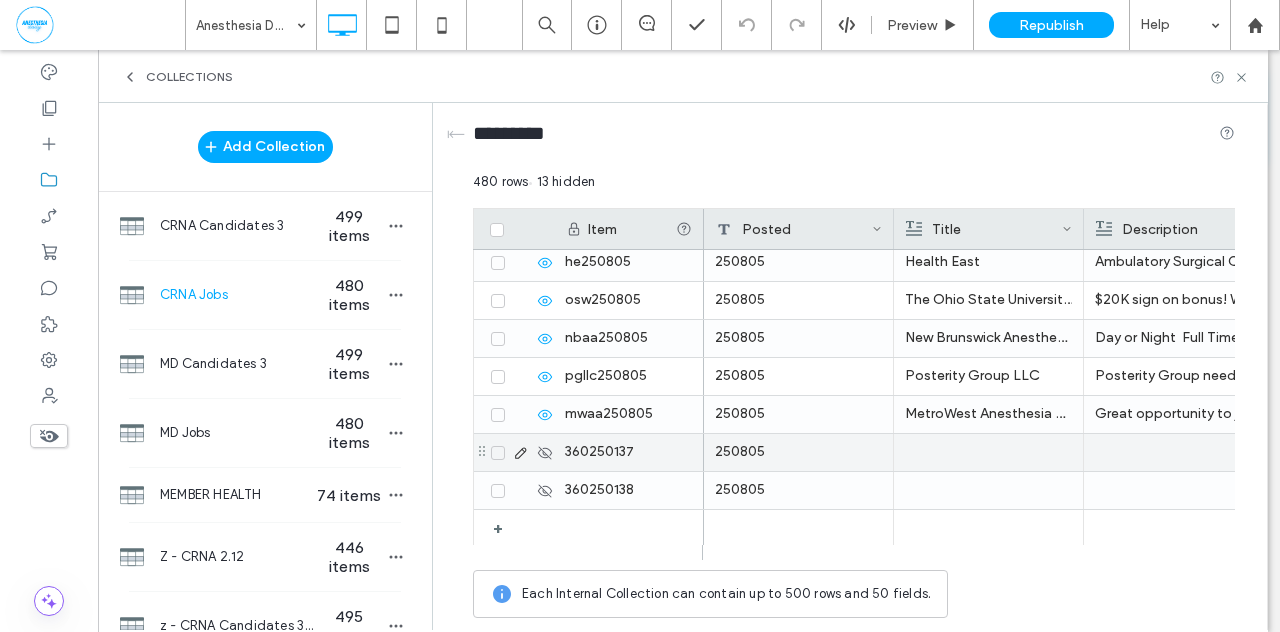 click 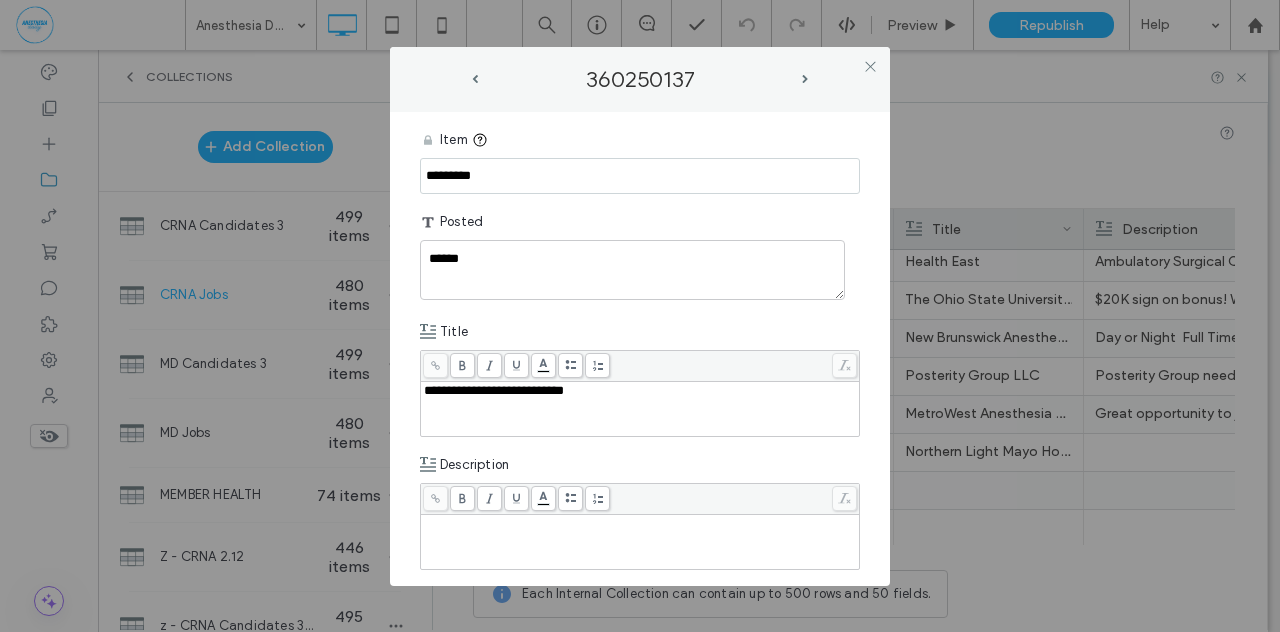 drag, startPoint x: 479, startPoint y: 175, endPoint x: 414, endPoint y: 172, distance: 65.06919 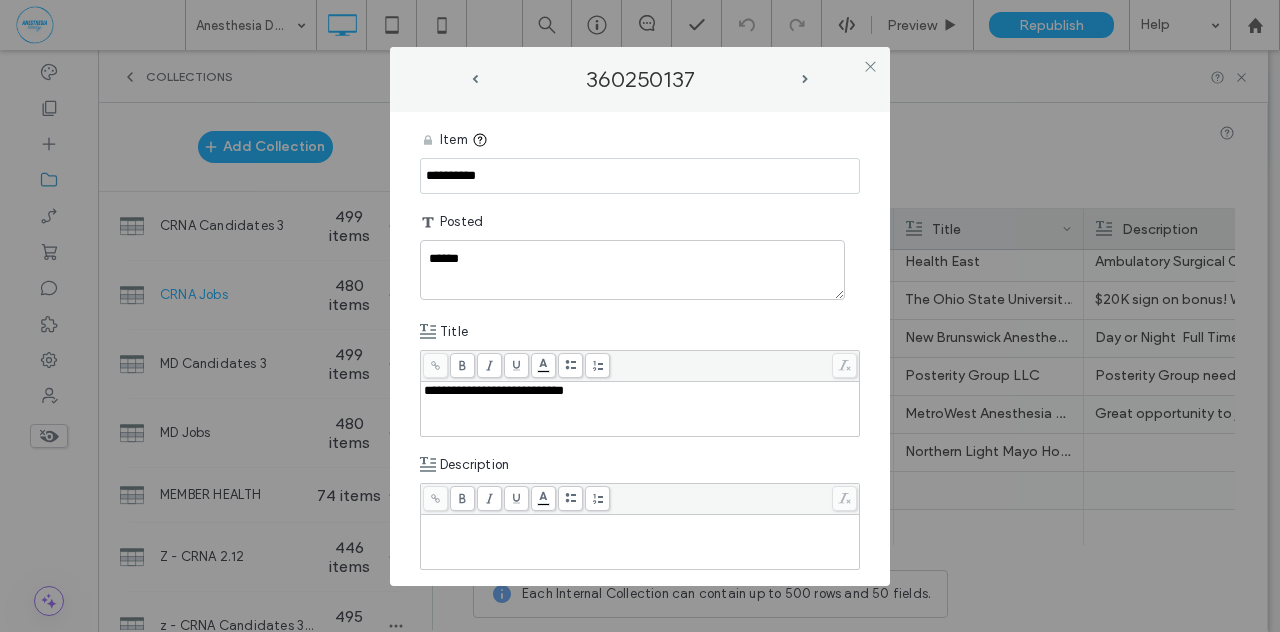 type on "**********" 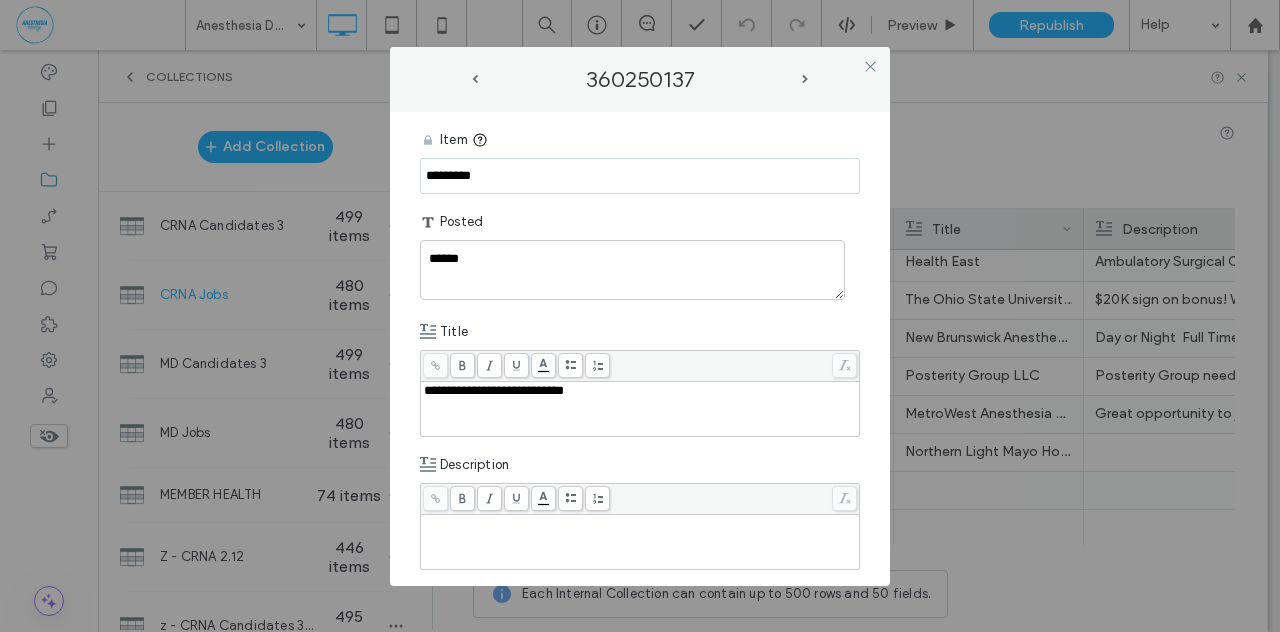 drag, startPoint x: 494, startPoint y: 175, endPoint x: 408, endPoint y: 173, distance: 86.023254 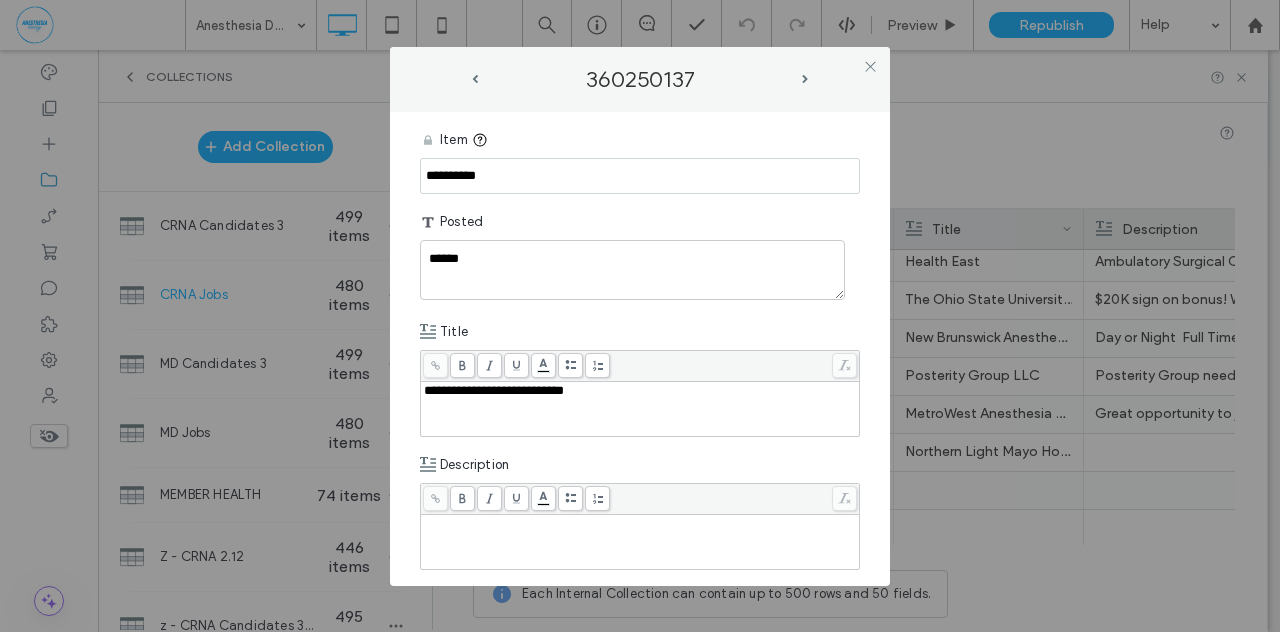 type on "**********" 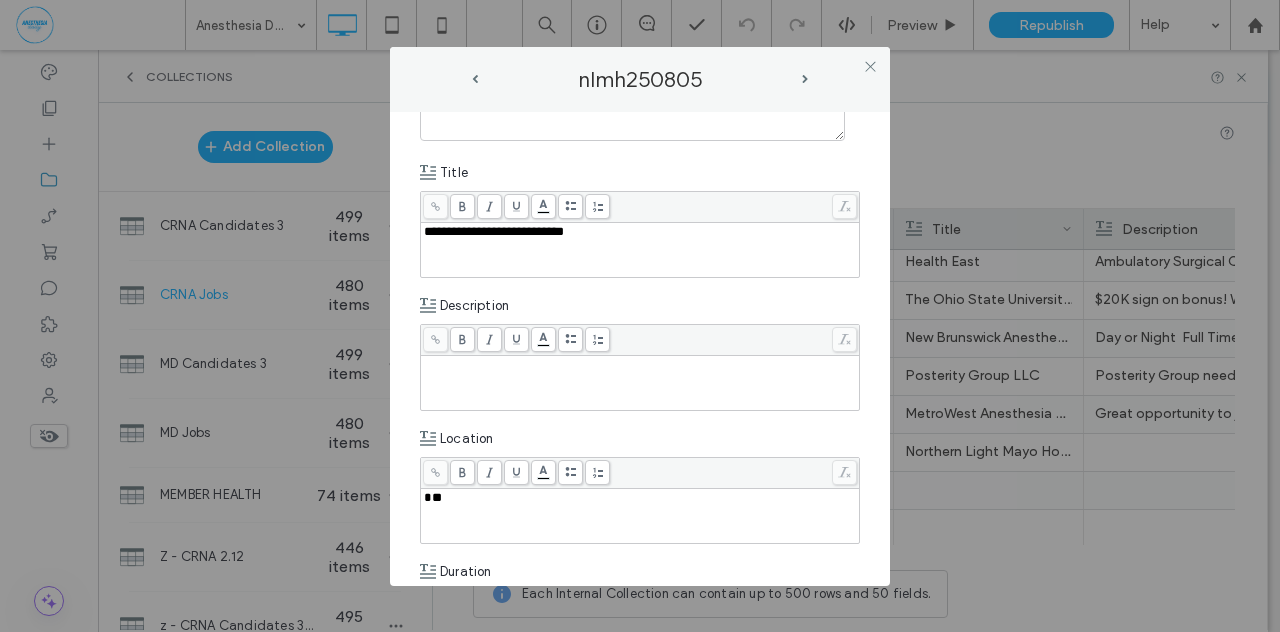 scroll, scrollTop: 210, scrollLeft: 0, axis: vertical 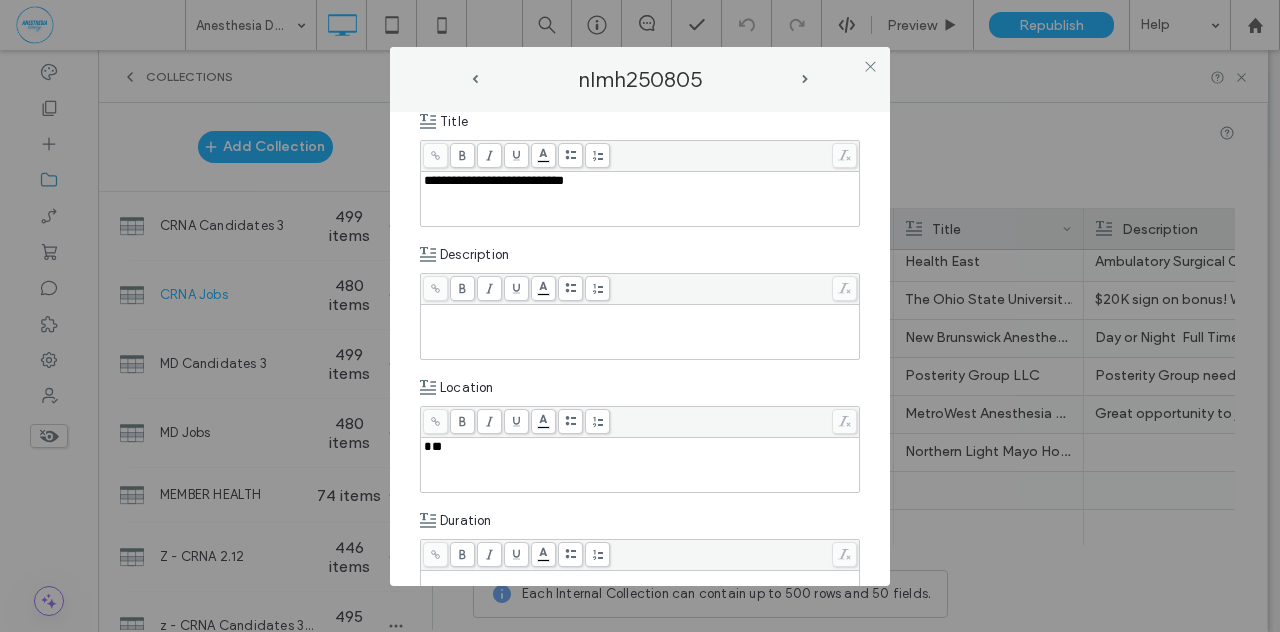 click at bounding box center (640, 314) 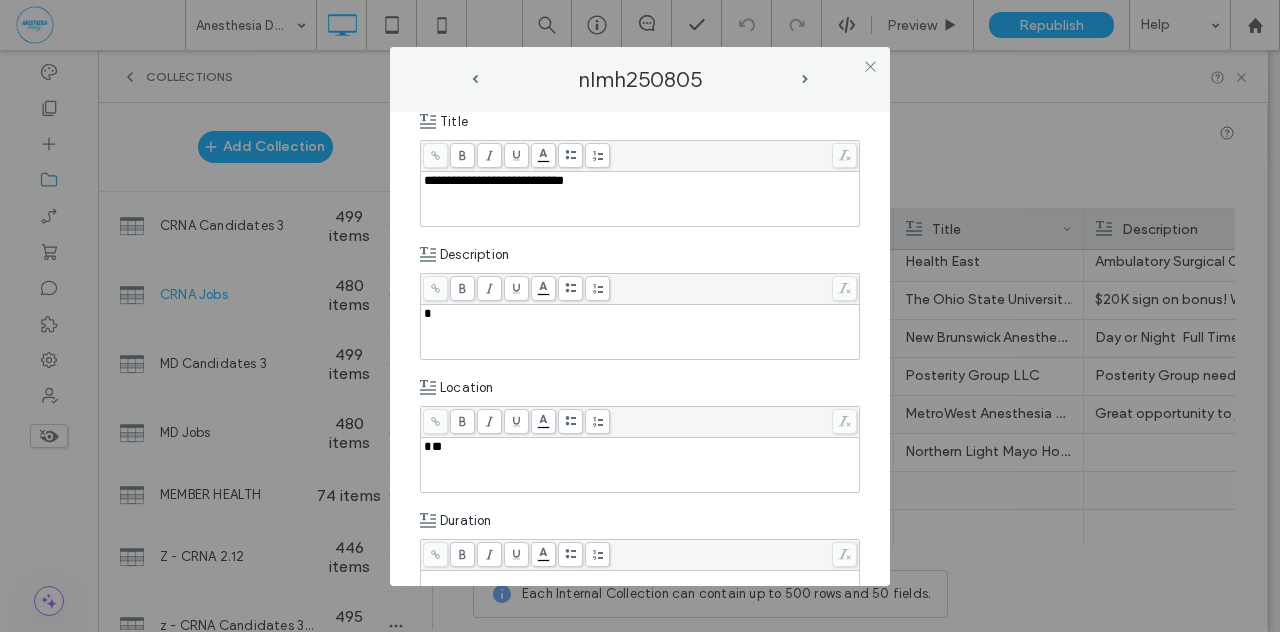 type 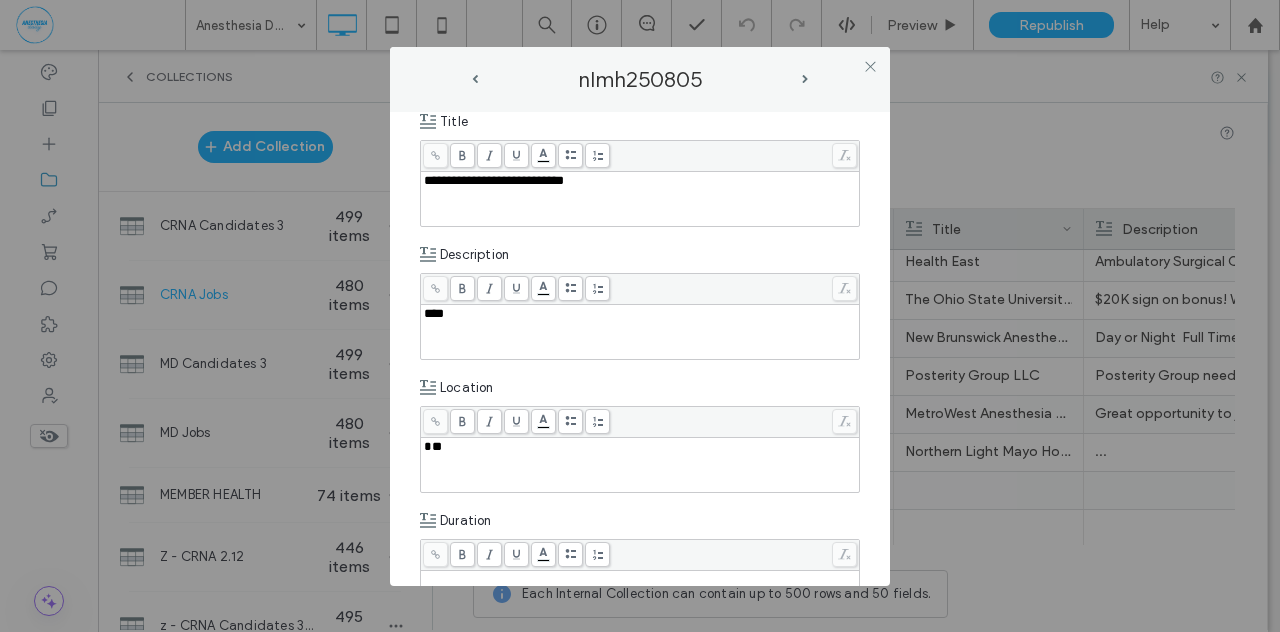 type 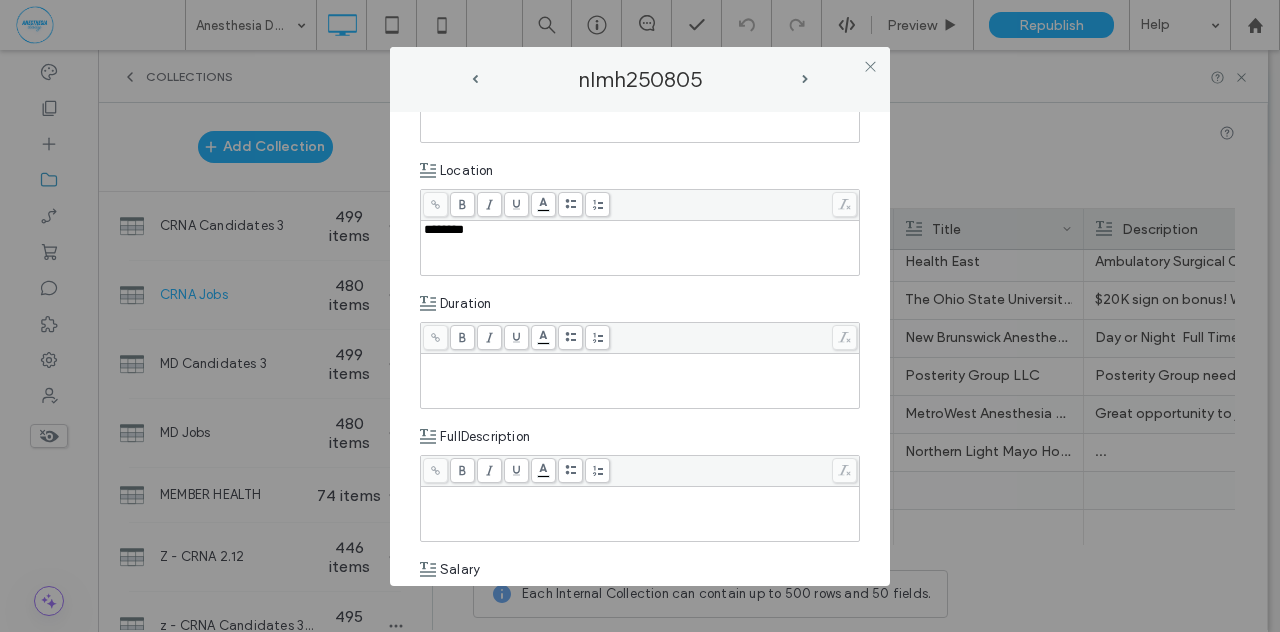 scroll, scrollTop: 435, scrollLeft: 0, axis: vertical 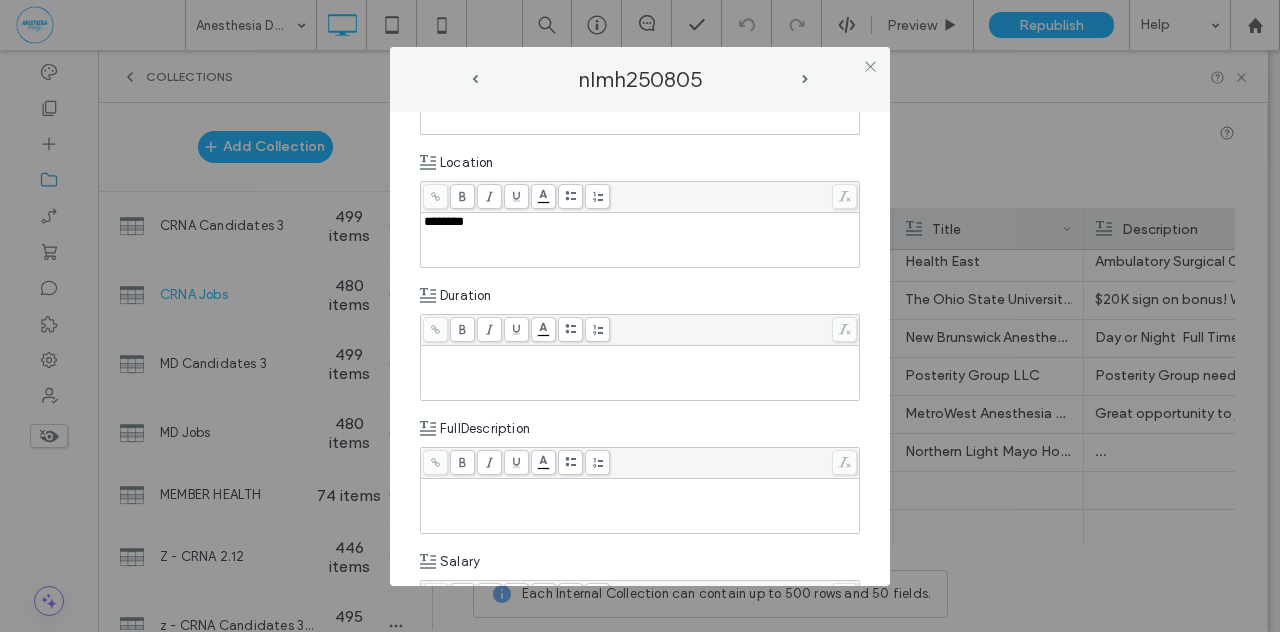 click at bounding box center (640, 355) 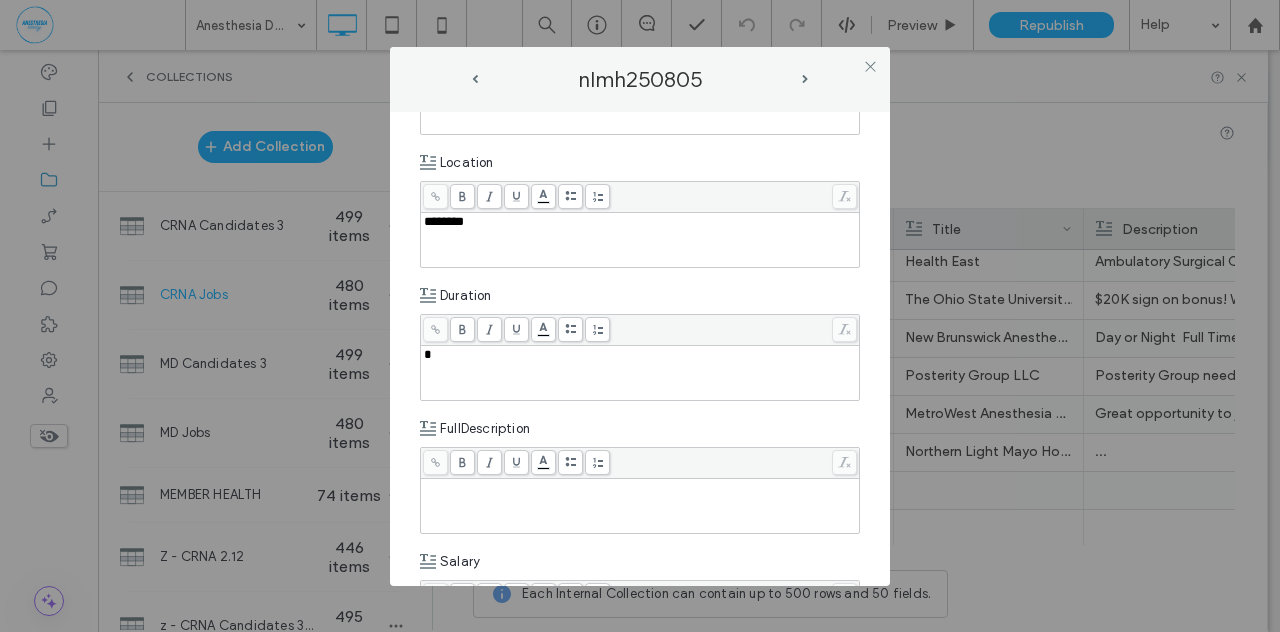 type 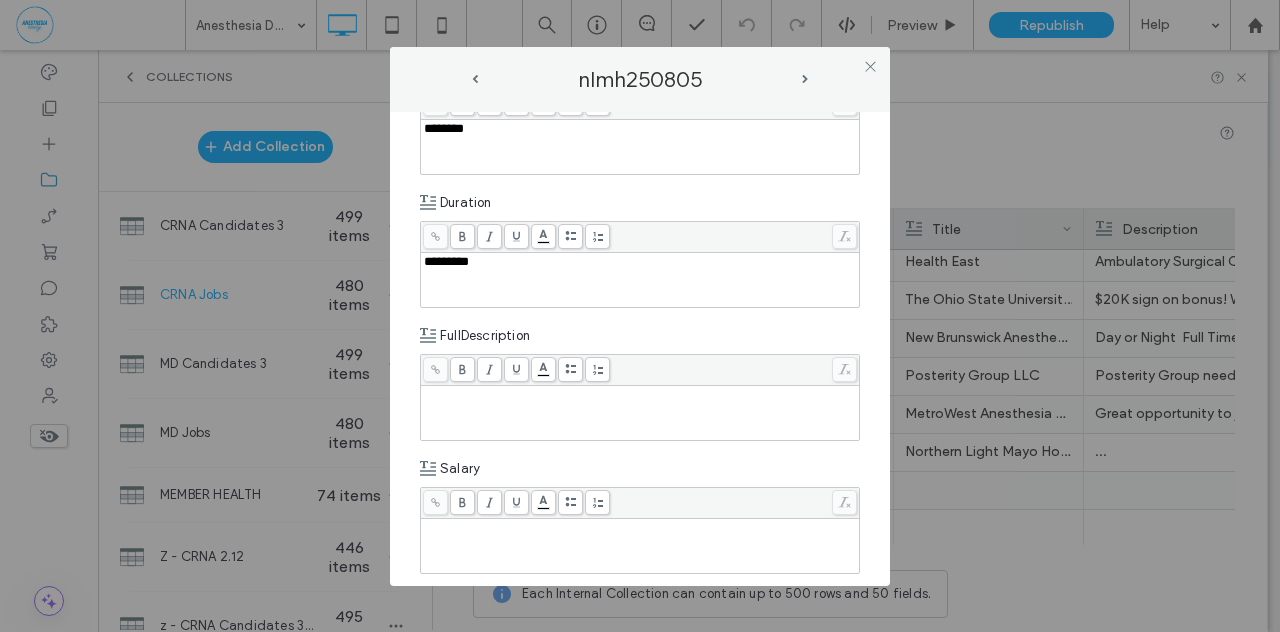 scroll, scrollTop: 630, scrollLeft: 0, axis: vertical 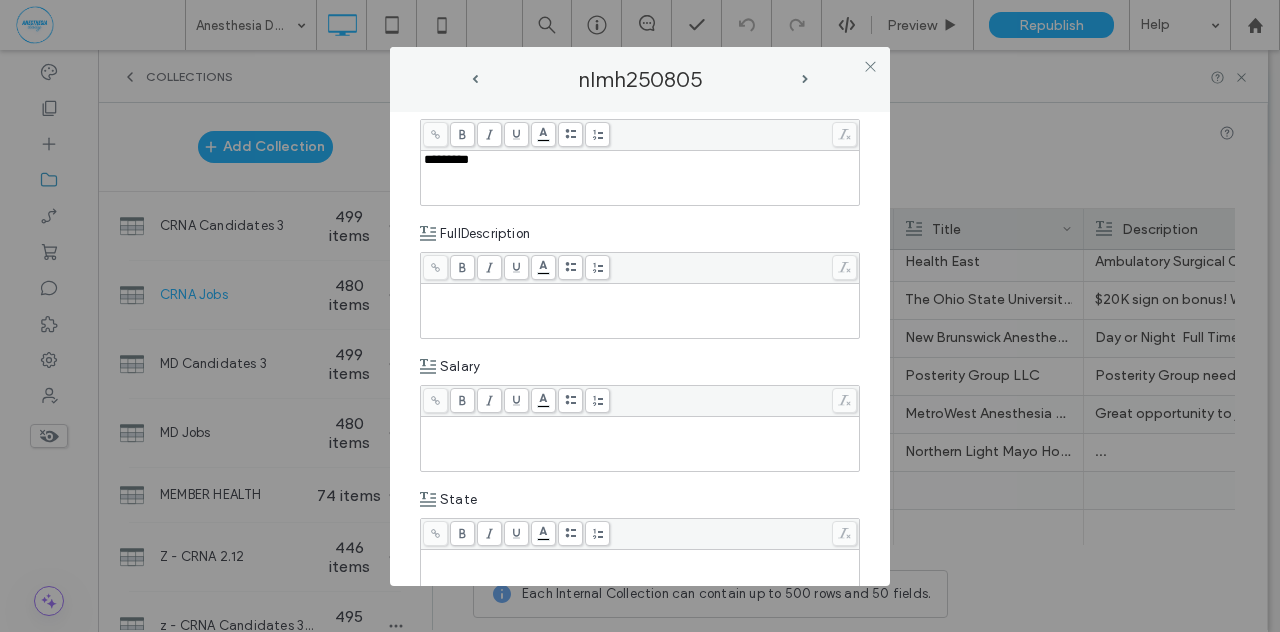 click at bounding box center [640, 577] 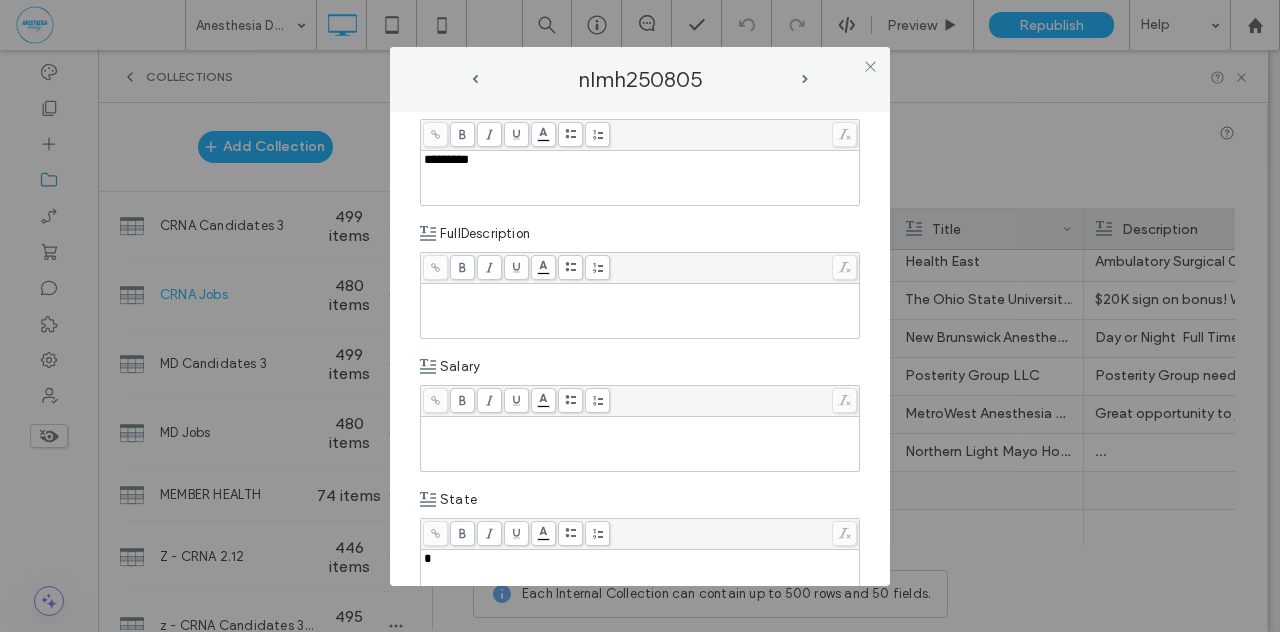 type 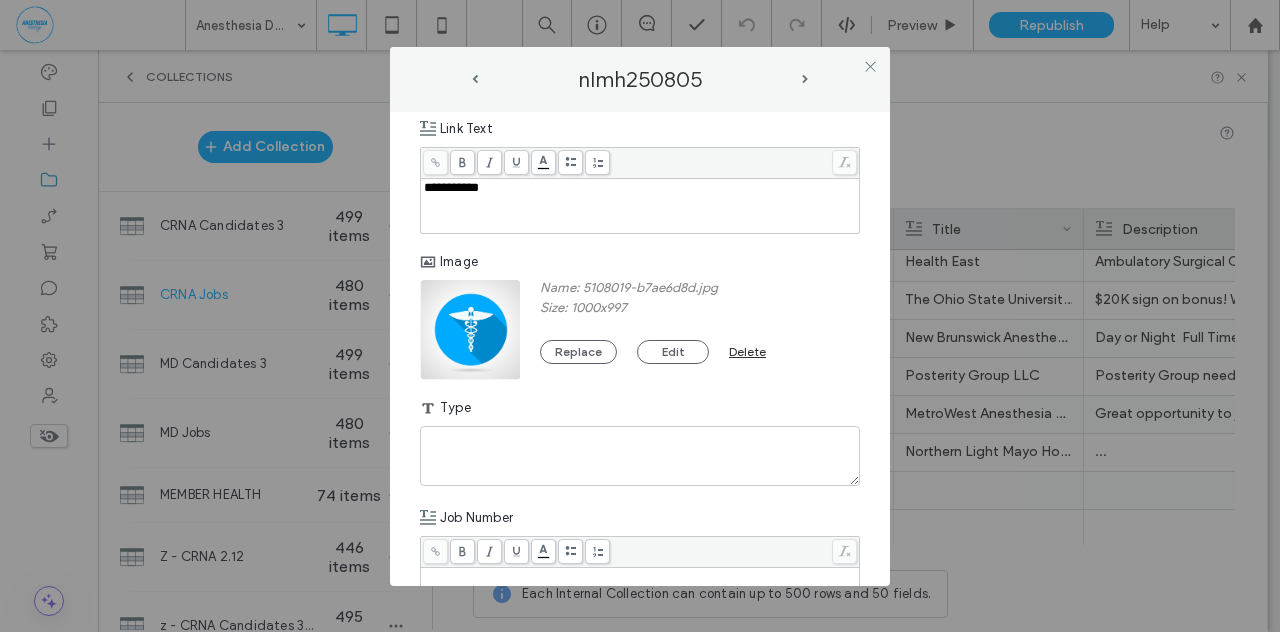 scroll, scrollTop: 1272, scrollLeft: 0, axis: vertical 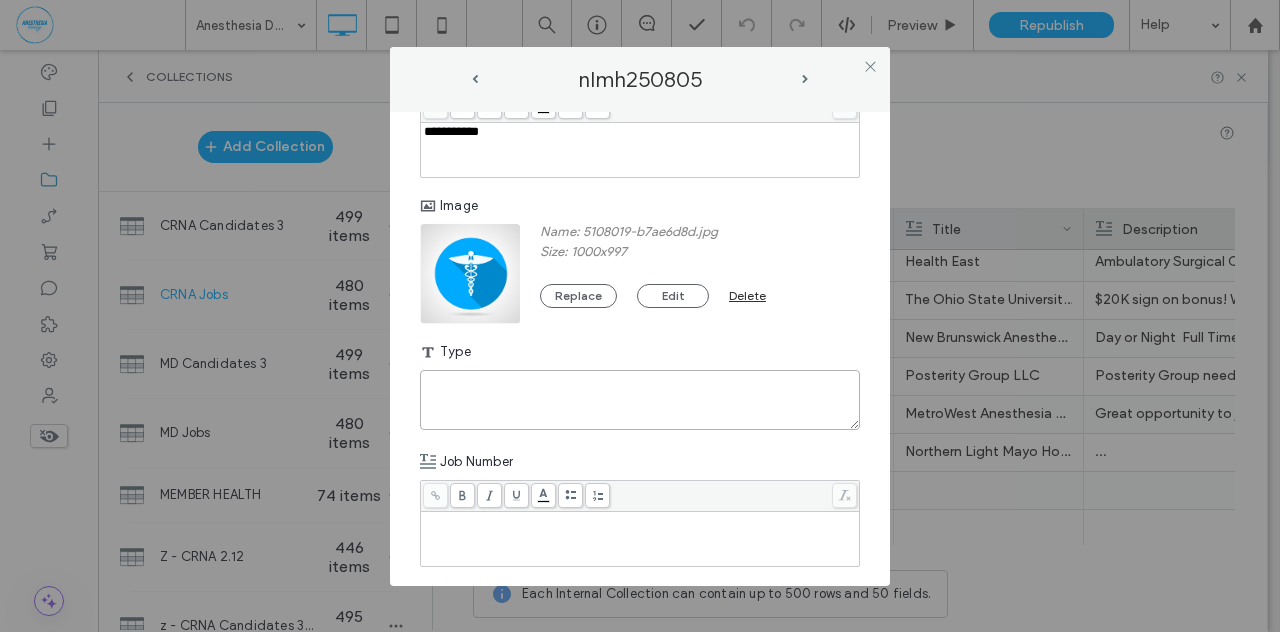 click at bounding box center [640, 400] 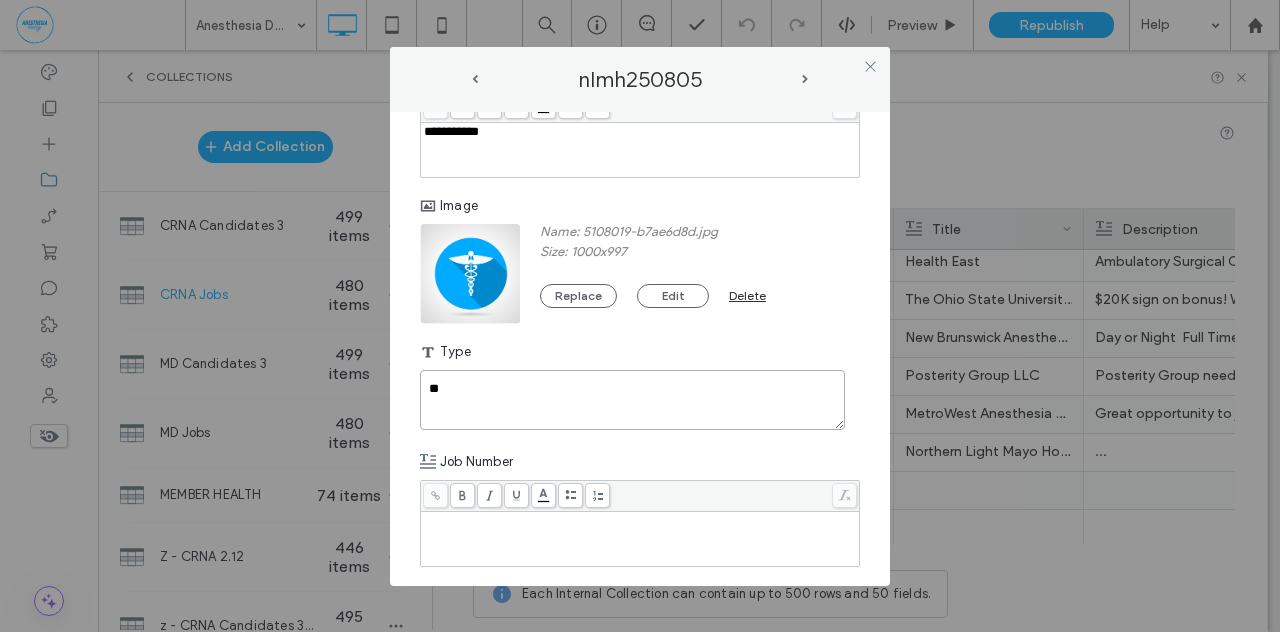 type on "**" 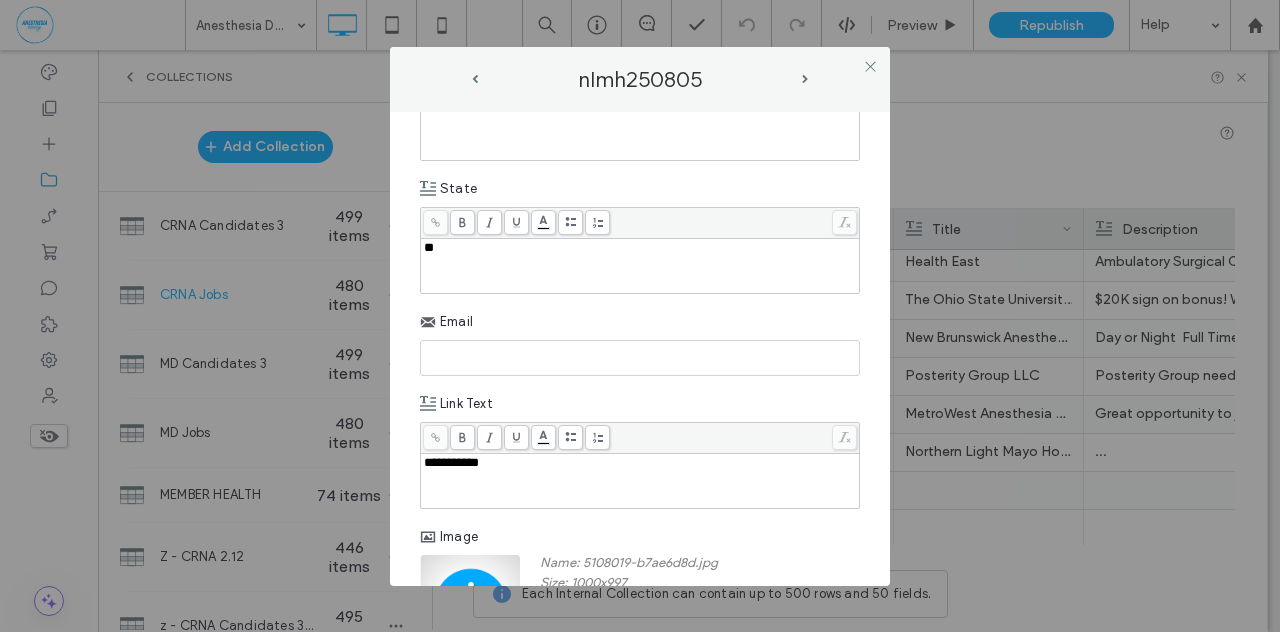 scroll, scrollTop: 938, scrollLeft: 0, axis: vertical 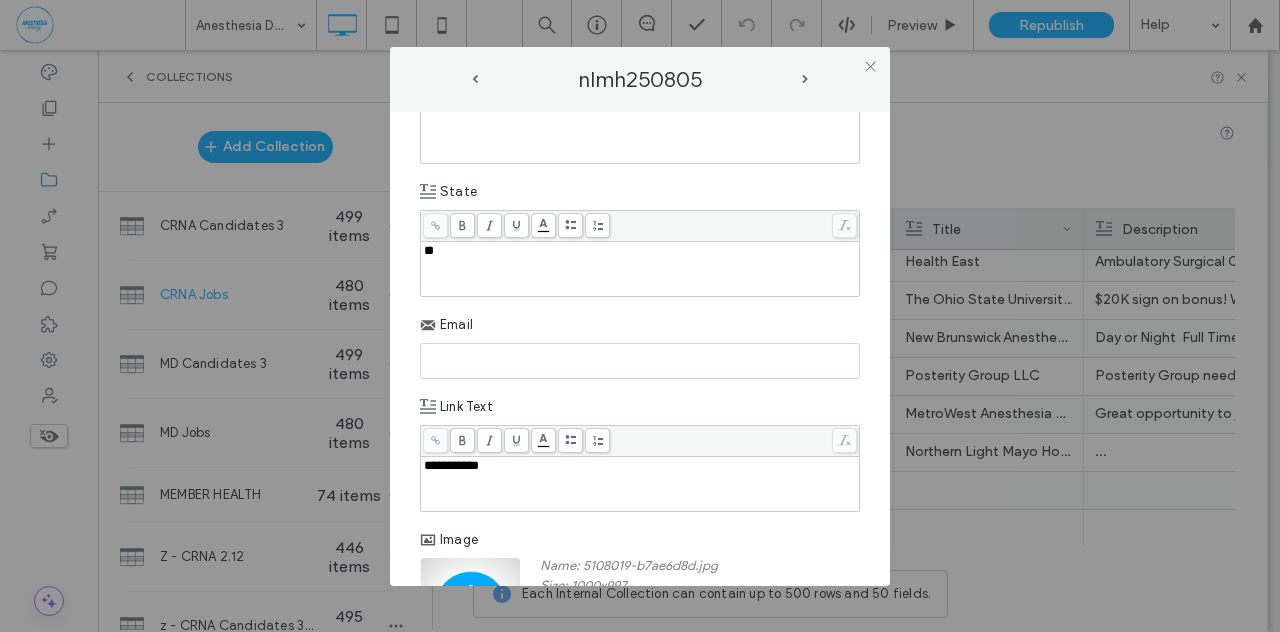 paste on "**********" 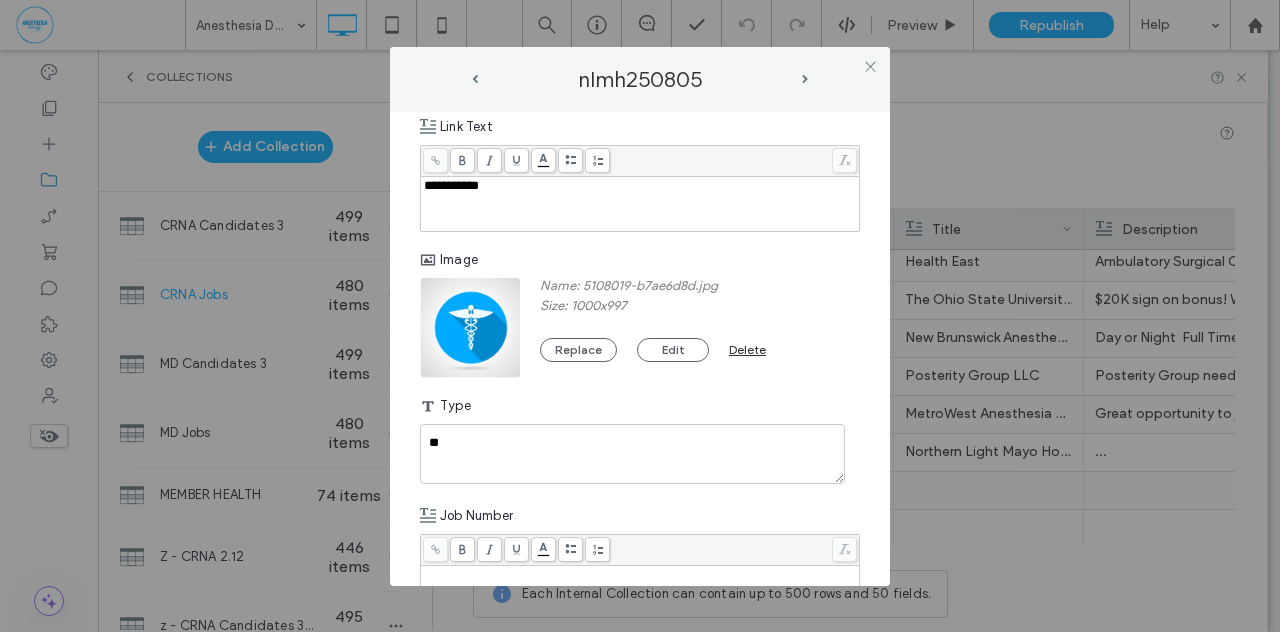 scroll, scrollTop: 1272, scrollLeft: 0, axis: vertical 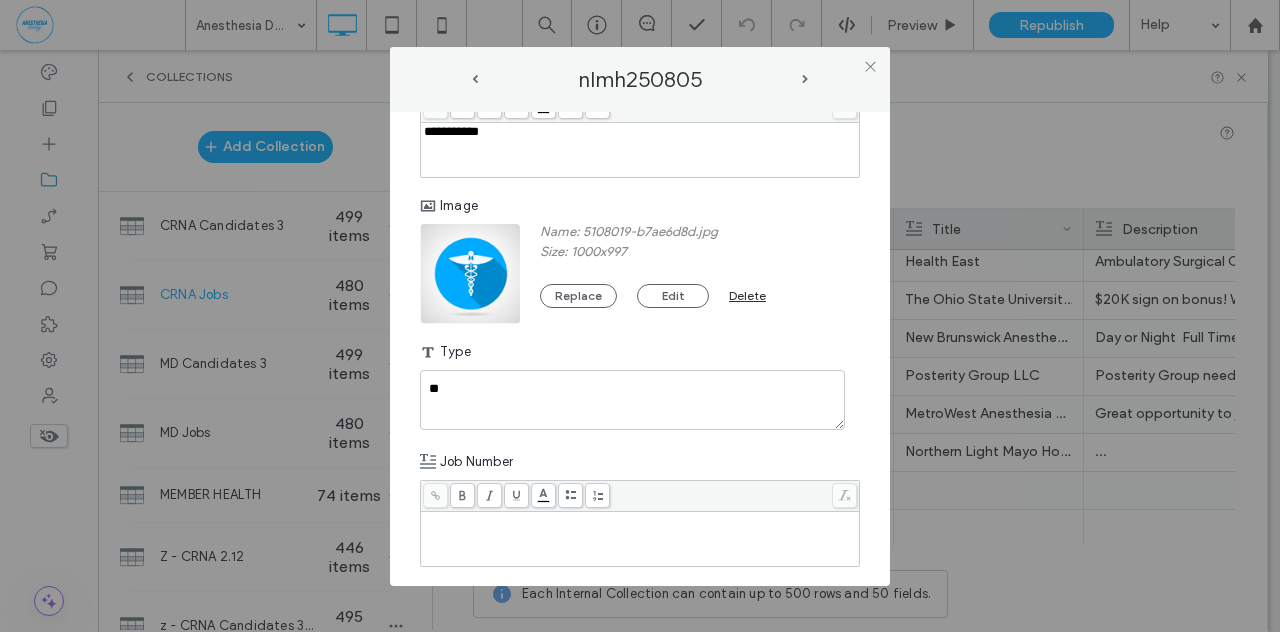 type on "**********" 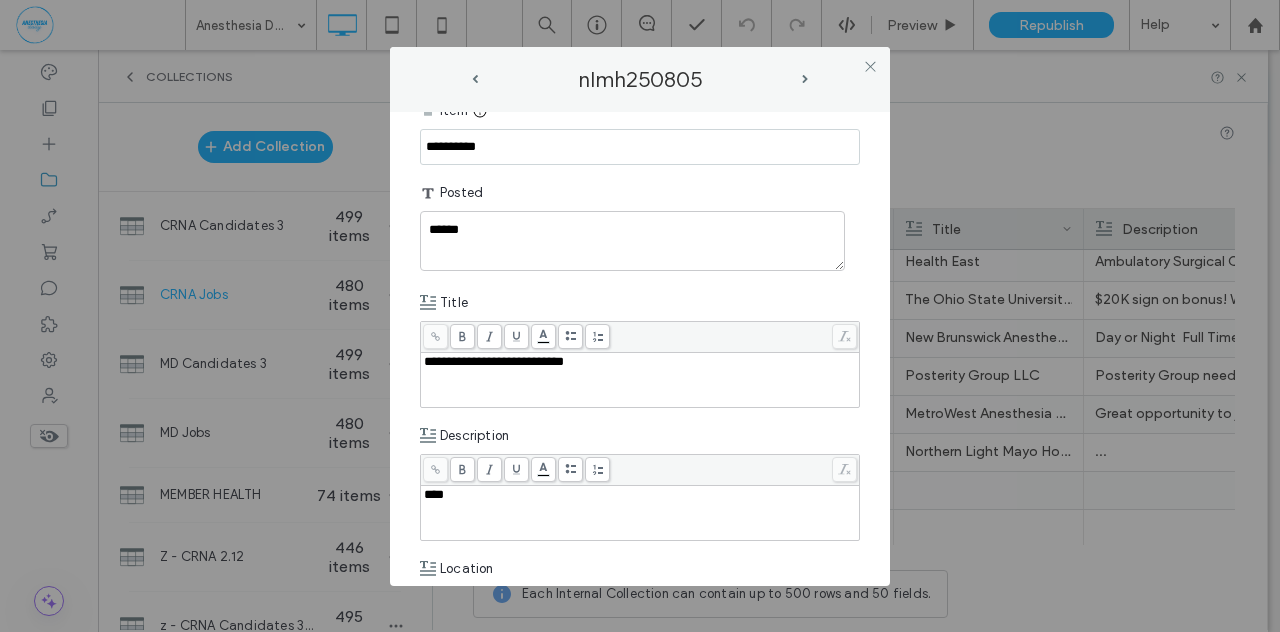scroll, scrollTop: 28, scrollLeft: 0, axis: vertical 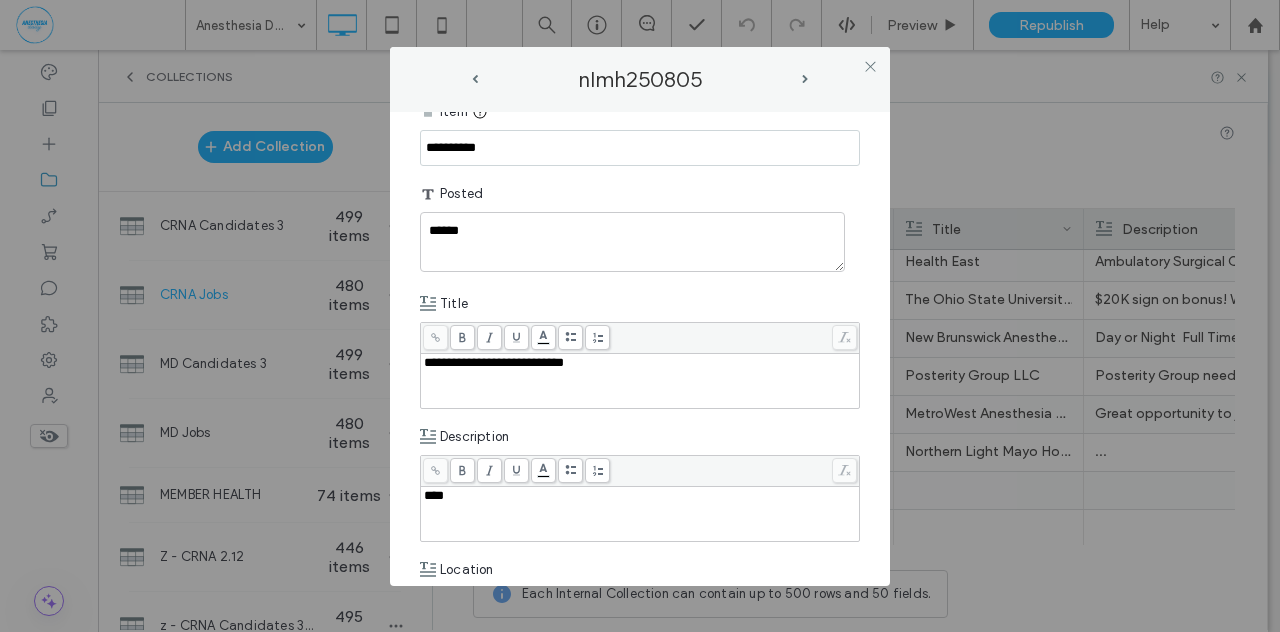 click on "***" at bounding box center [434, 495] 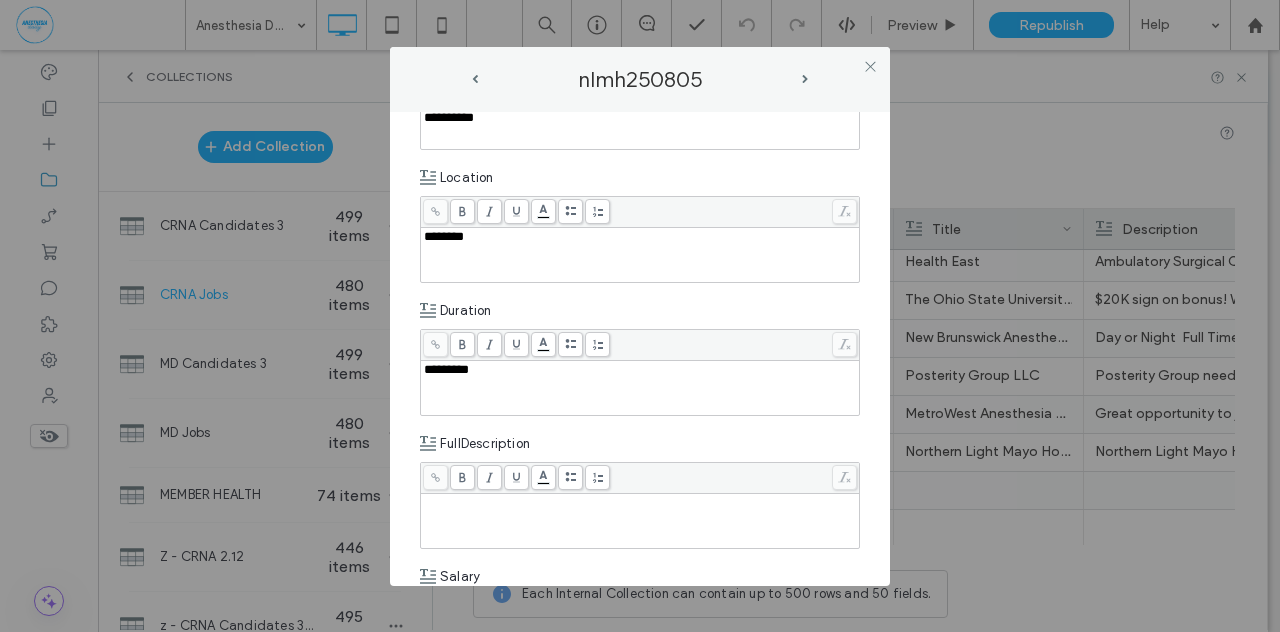 scroll, scrollTop: 432, scrollLeft: 0, axis: vertical 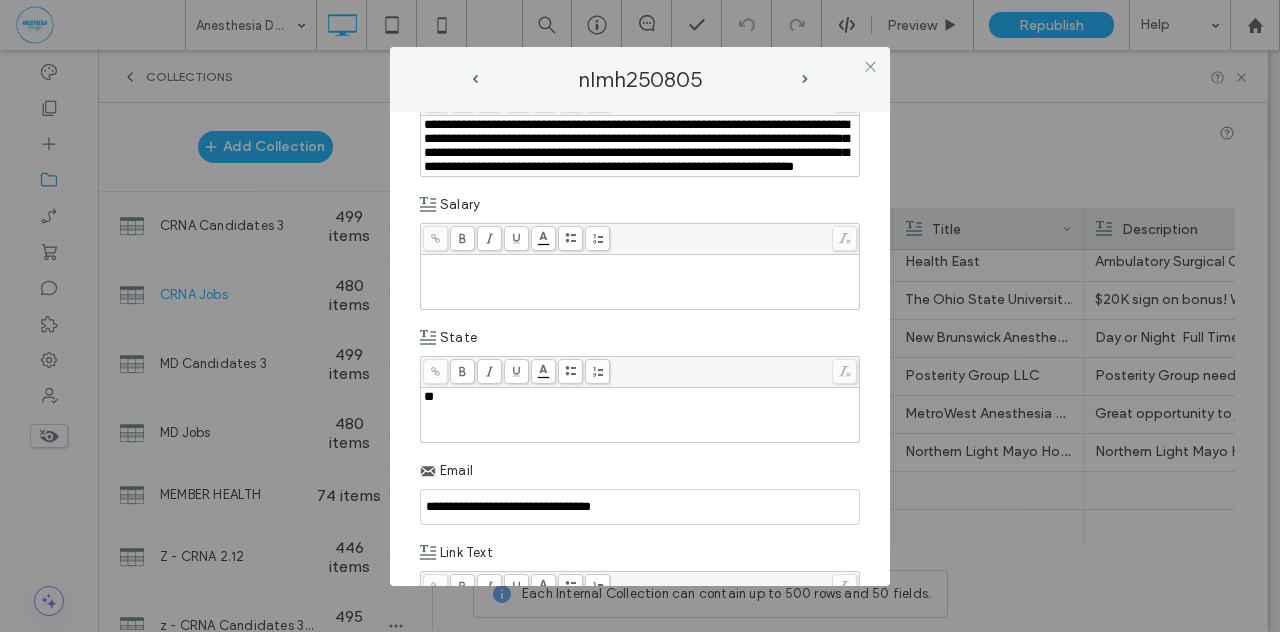 click at bounding box center (640, 264) 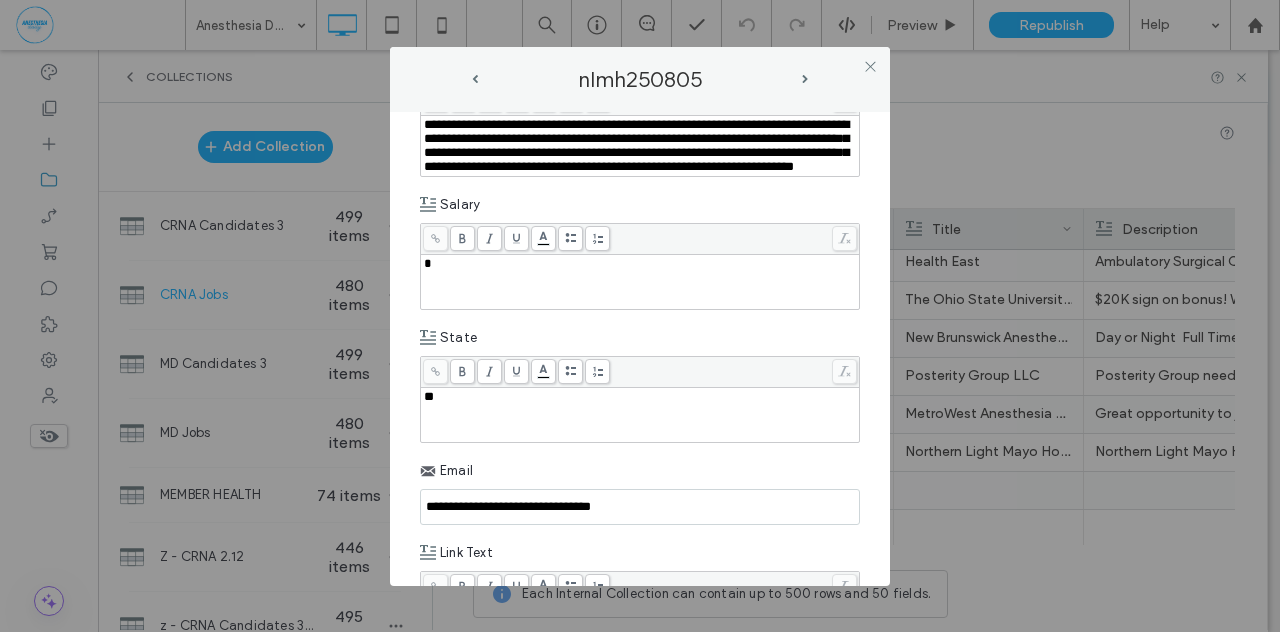 type 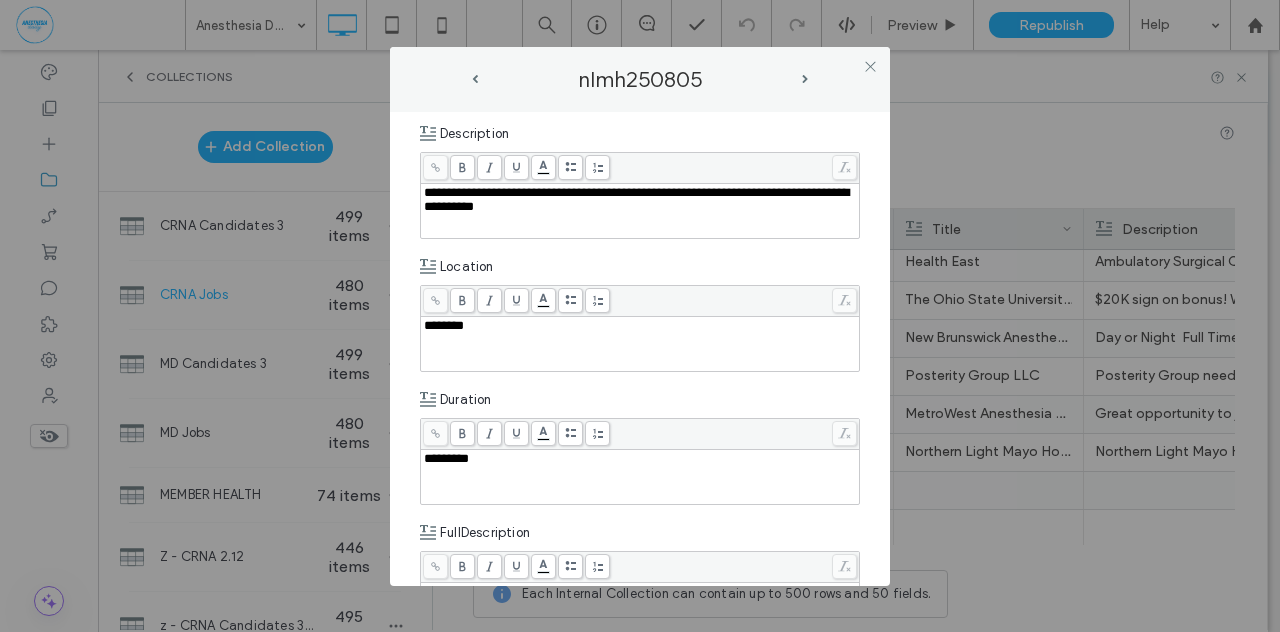 scroll, scrollTop: 324, scrollLeft: 0, axis: vertical 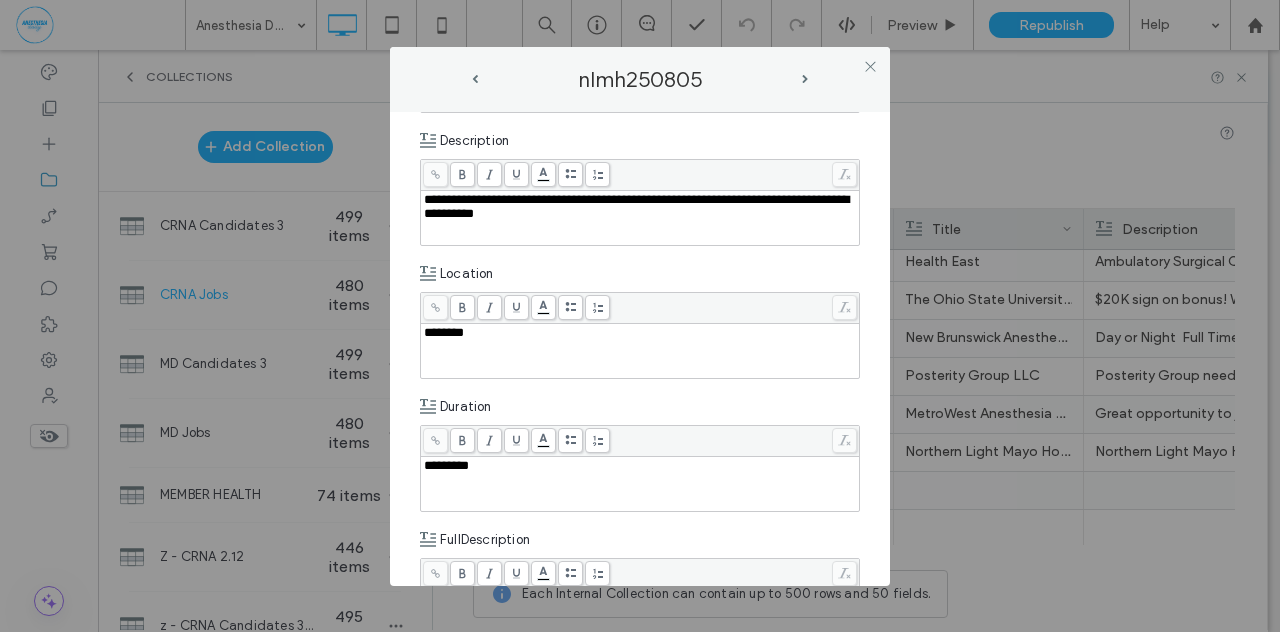 click on "**********" at bounding box center [640, 207] 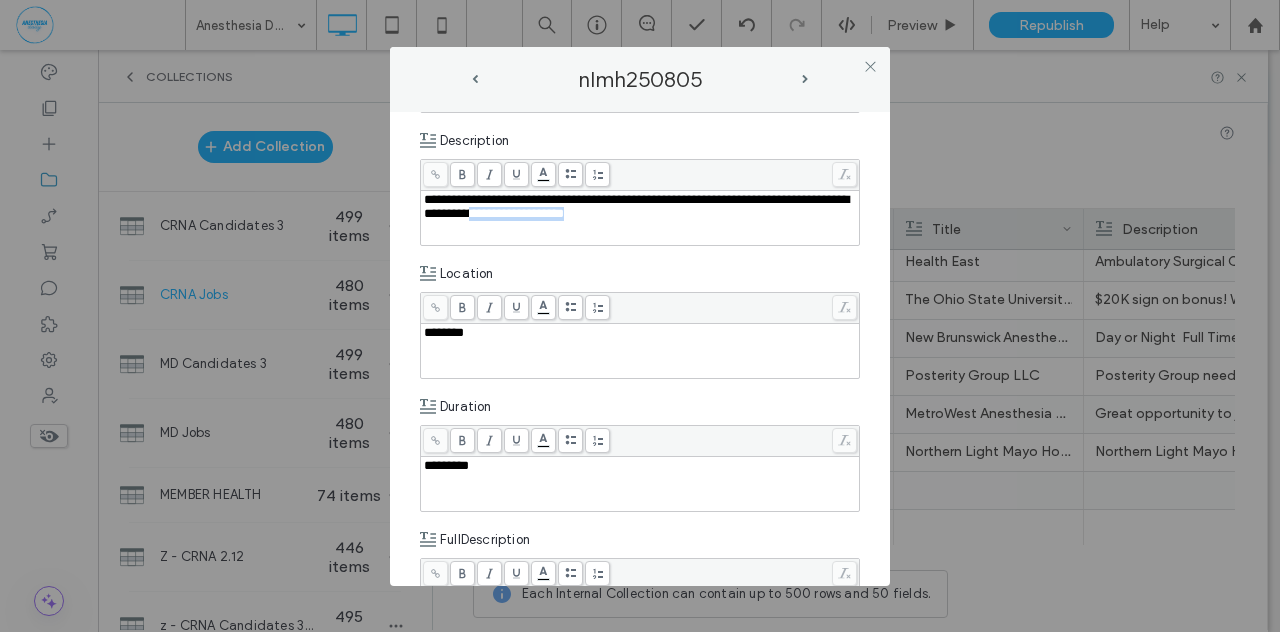 drag, startPoint x: 613, startPoint y: 211, endPoint x: 718, endPoint y: 207, distance: 105.076164 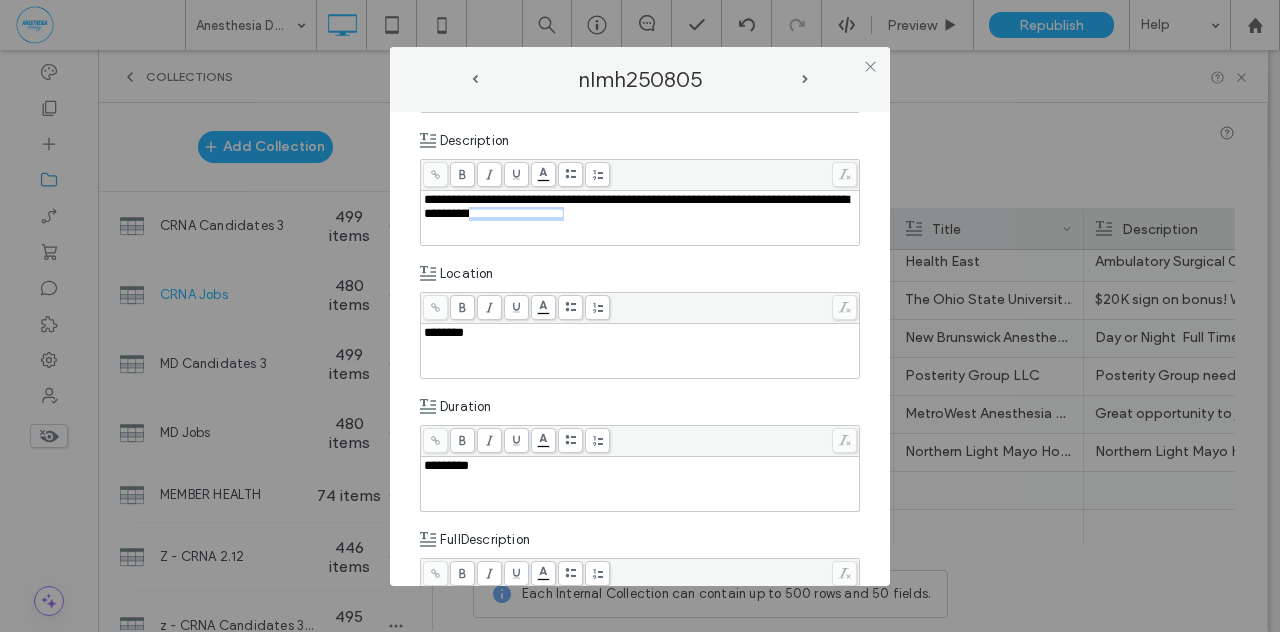 click on "**********" at bounding box center (640, 207) 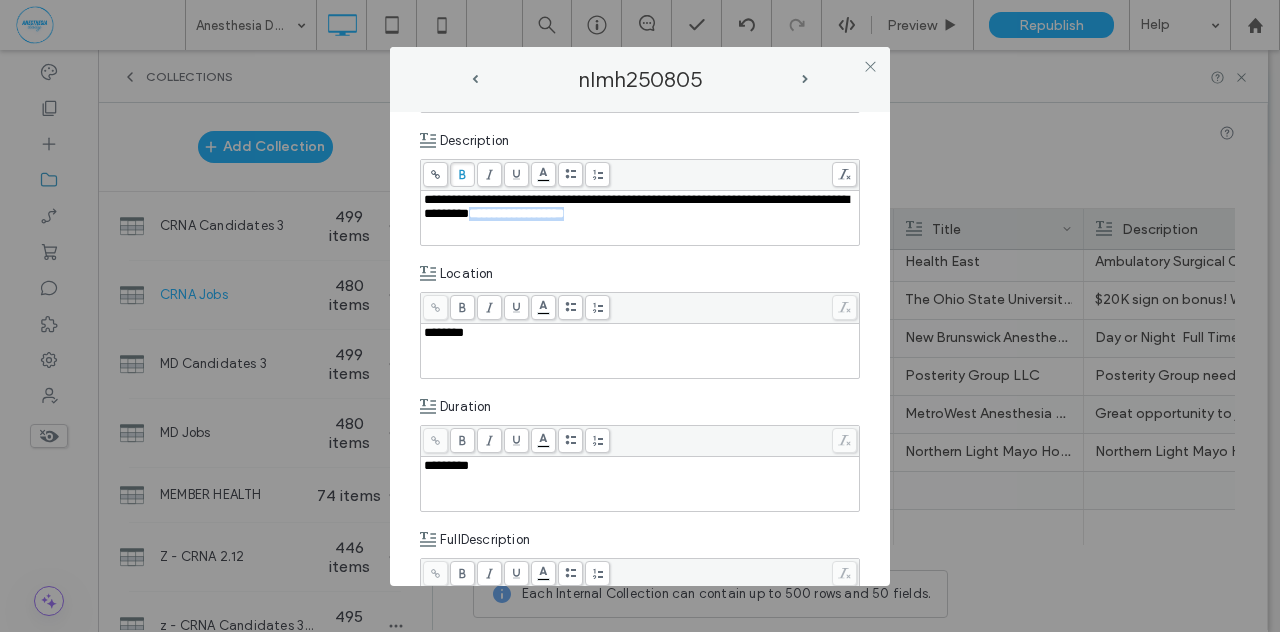 drag, startPoint x: 466, startPoint y: 167, endPoint x: 443, endPoint y: 169, distance: 23.086792 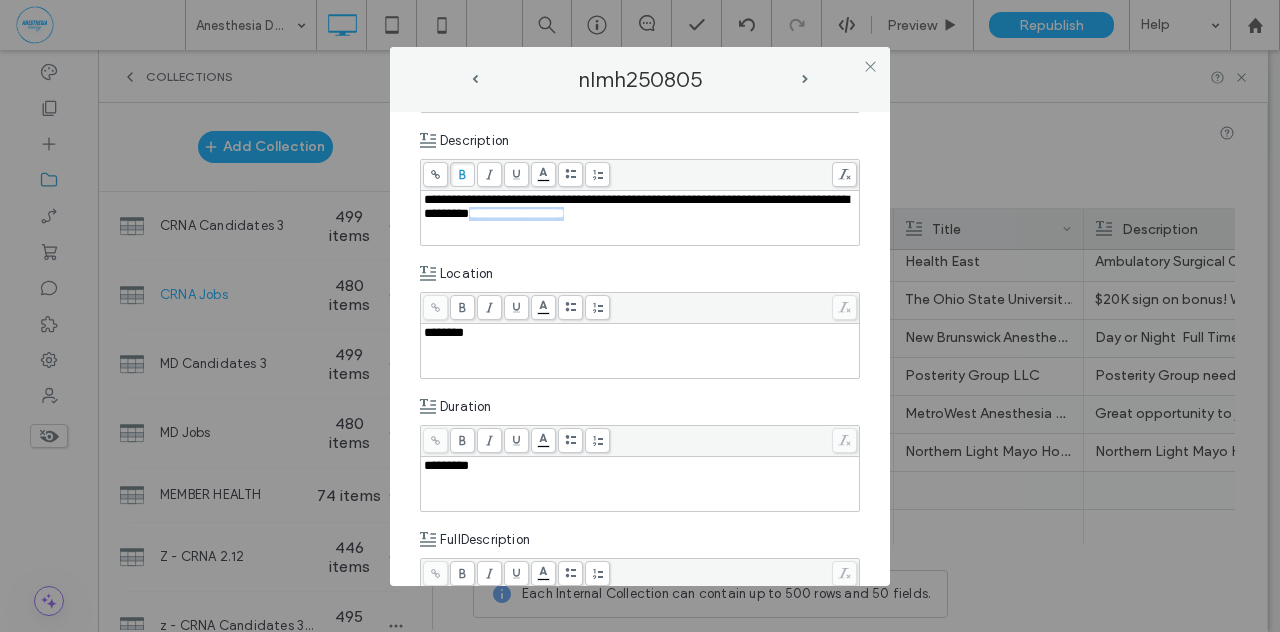 click 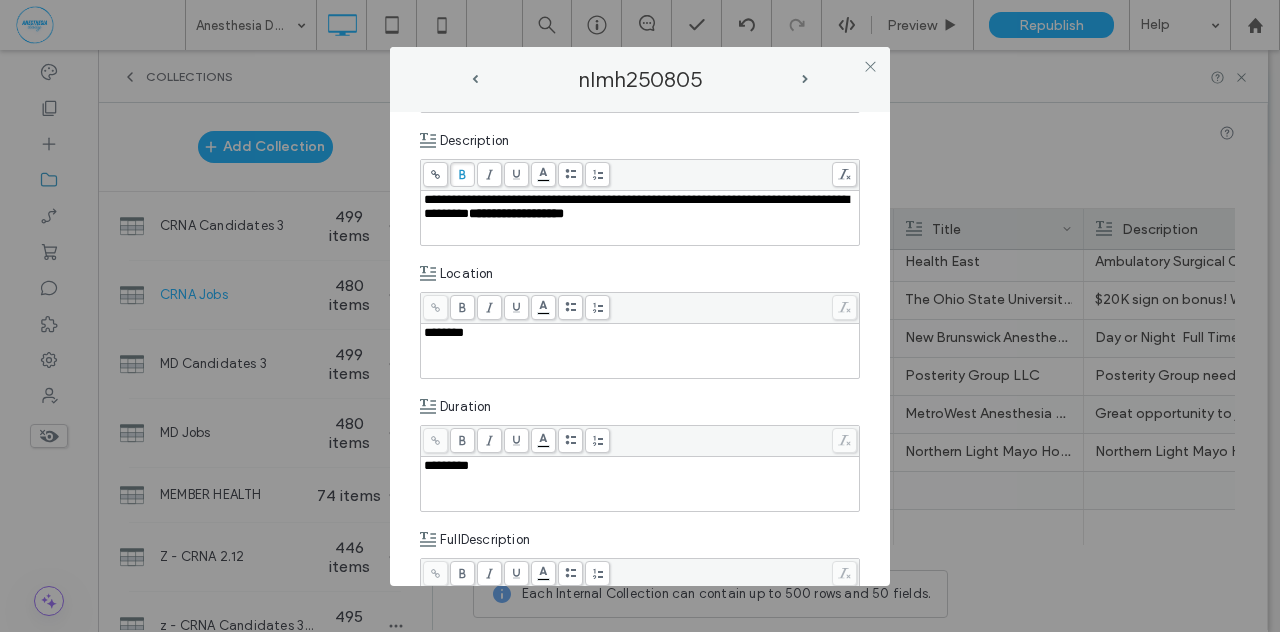 click on "**********" at bounding box center (640, 349) 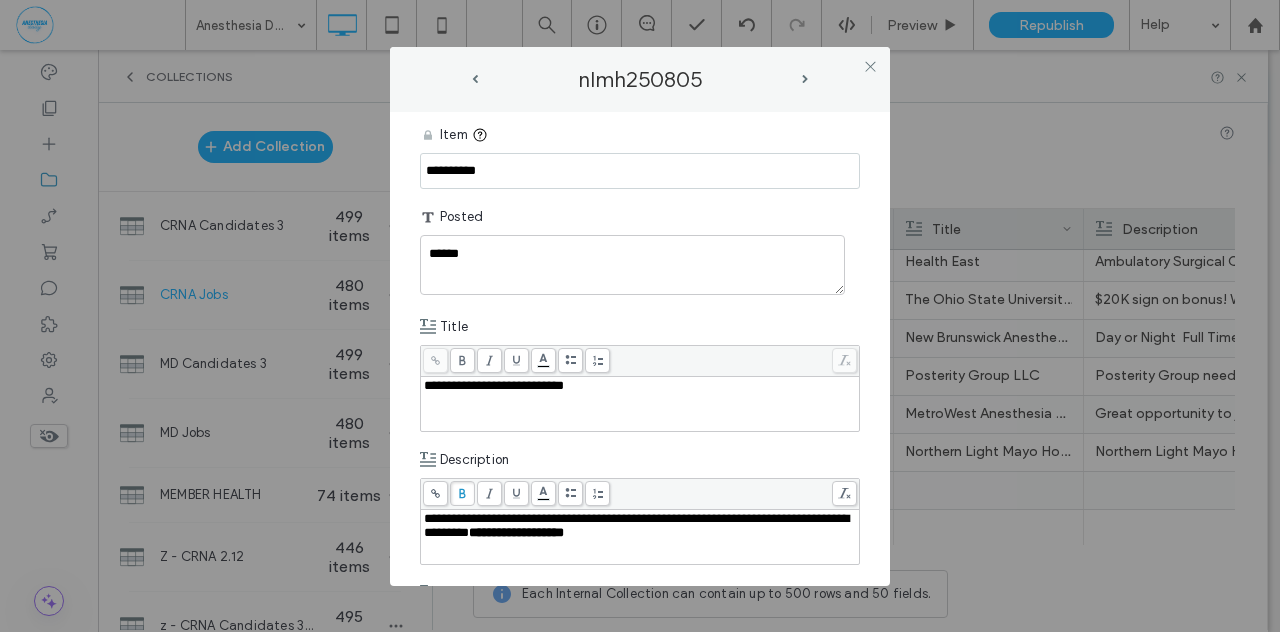 scroll, scrollTop: 0, scrollLeft: 0, axis: both 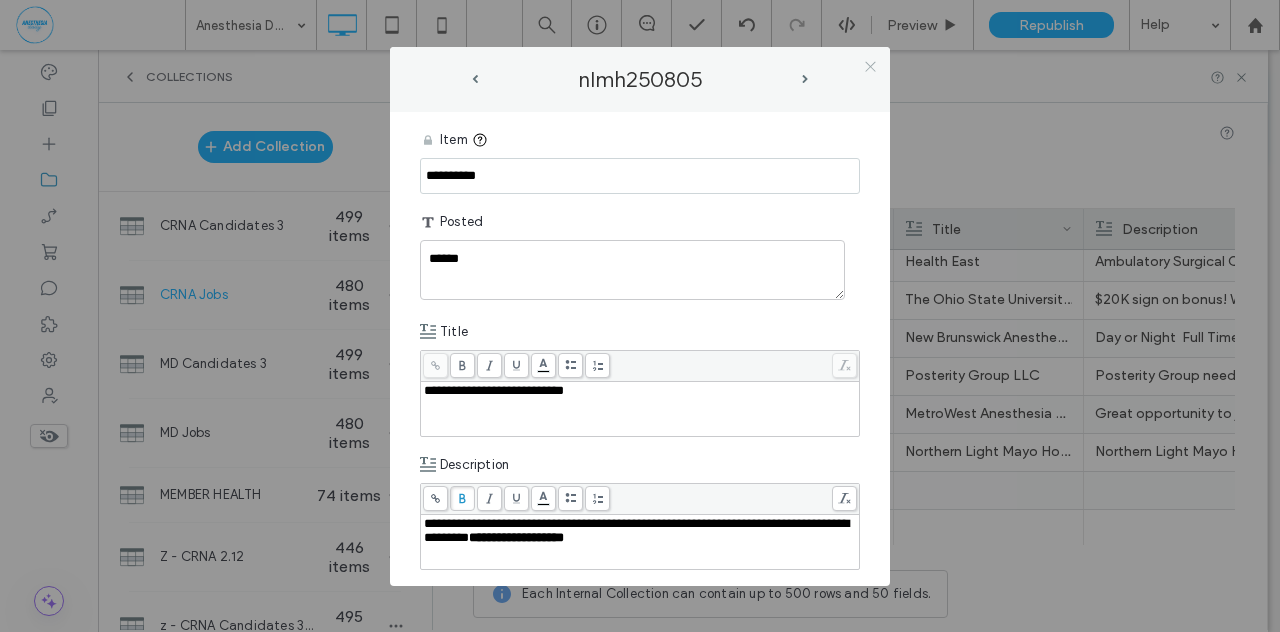 click 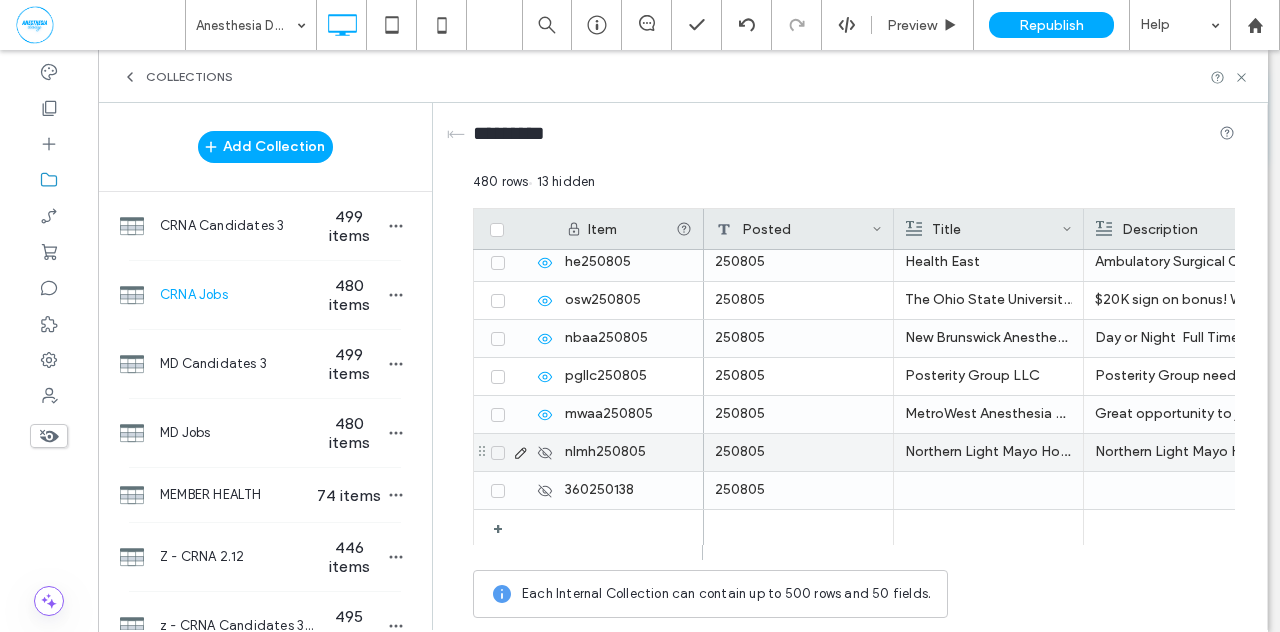 click 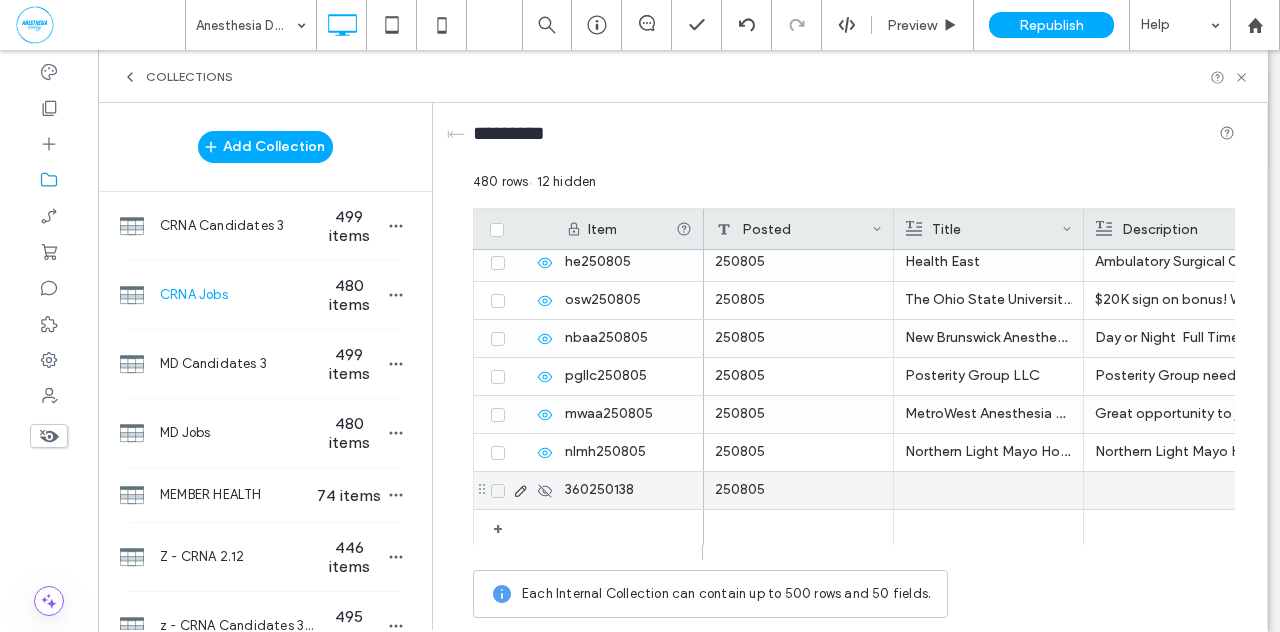 click 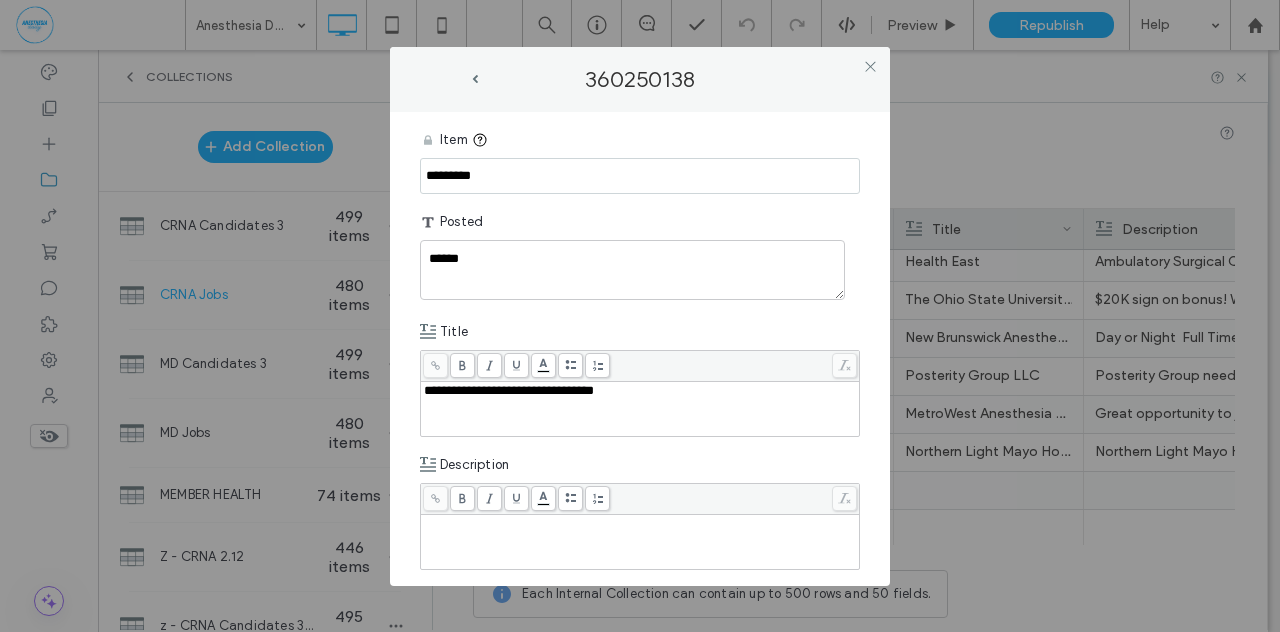 drag, startPoint x: 503, startPoint y: 176, endPoint x: 354, endPoint y: 173, distance: 149.0302 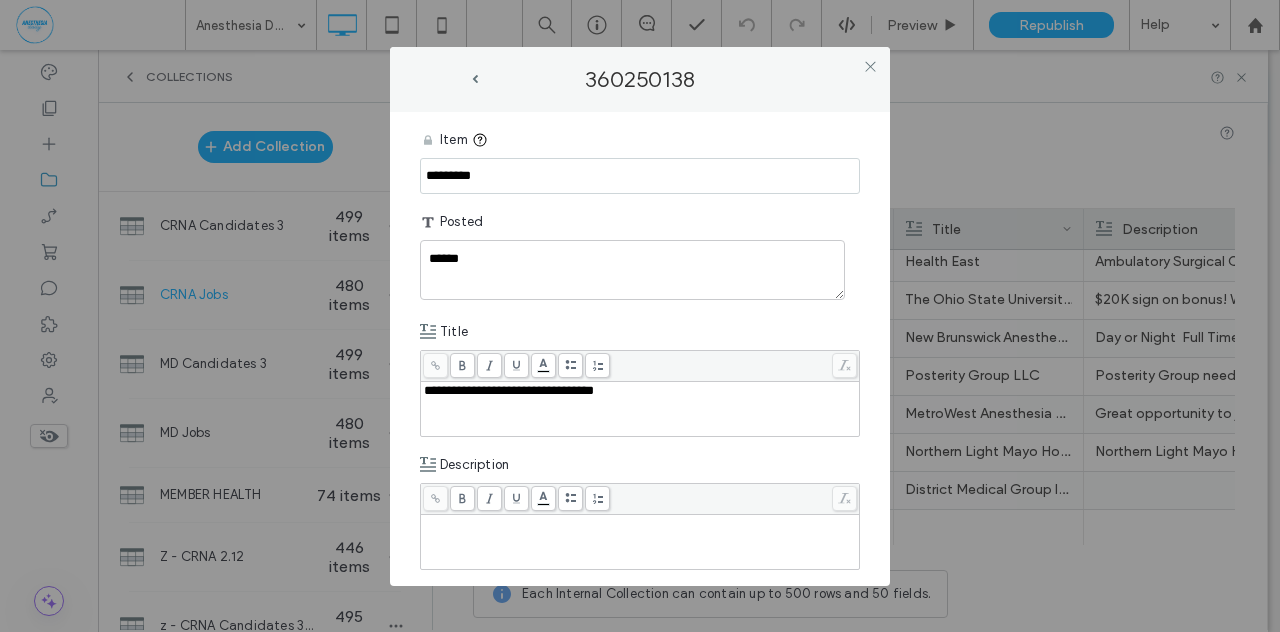 type on "*********" 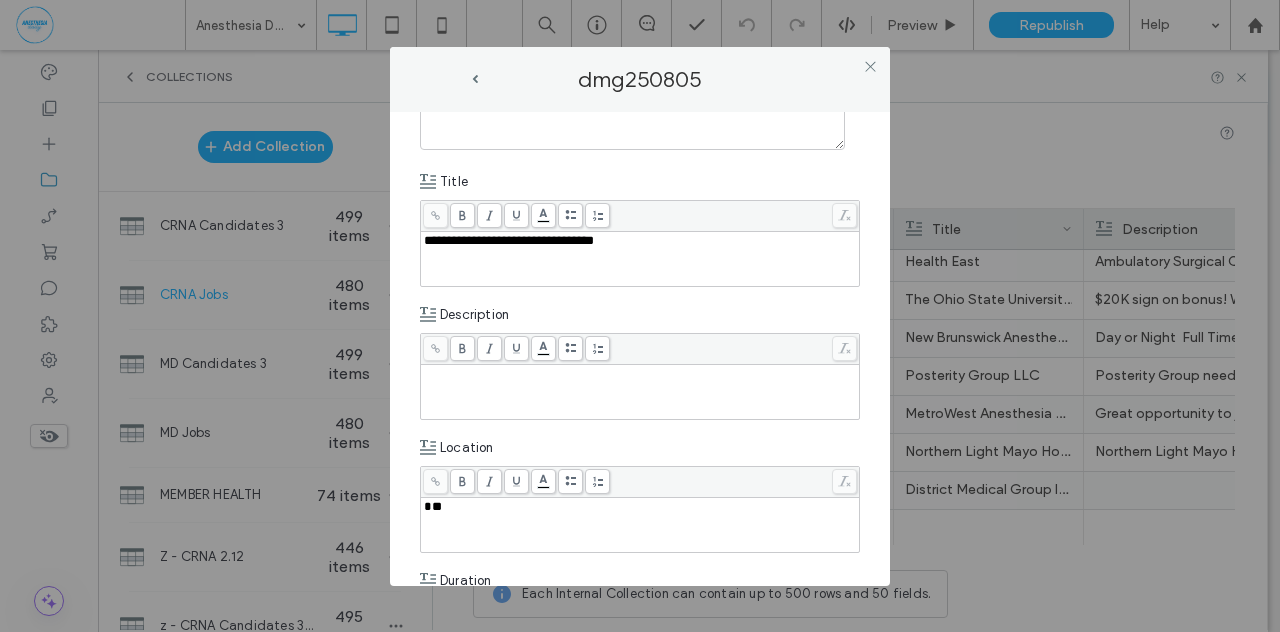 scroll, scrollTop: 155, scrollLeft: 0, axis: vertical 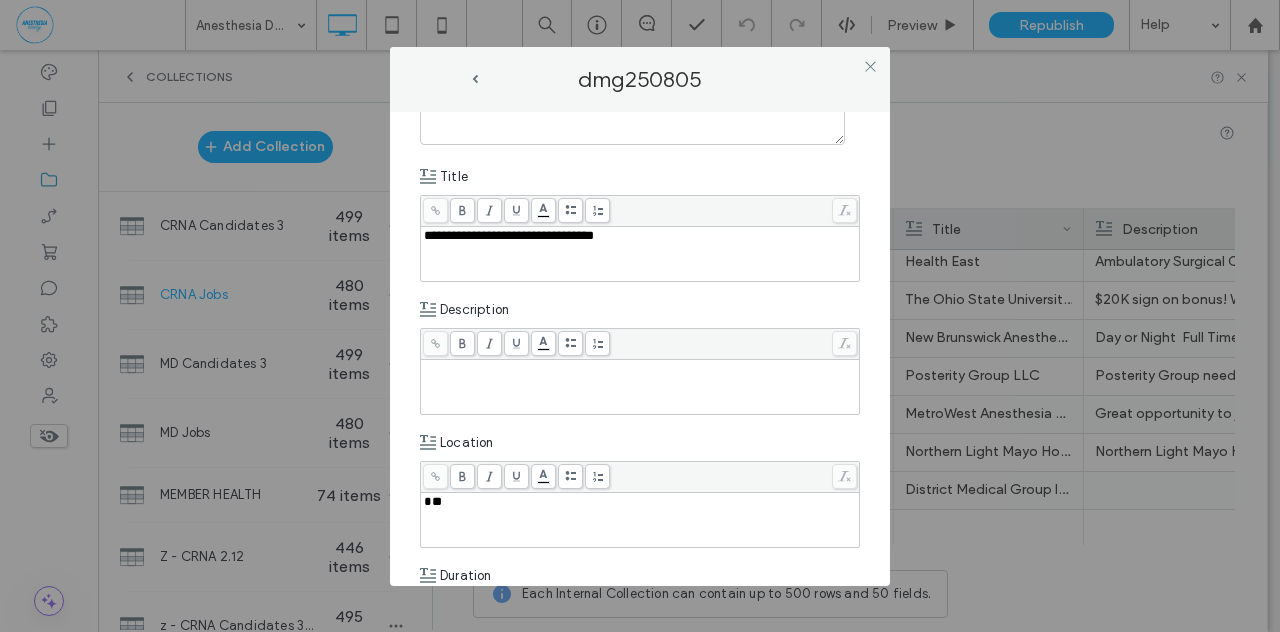 click at bounding box center [640, 387] 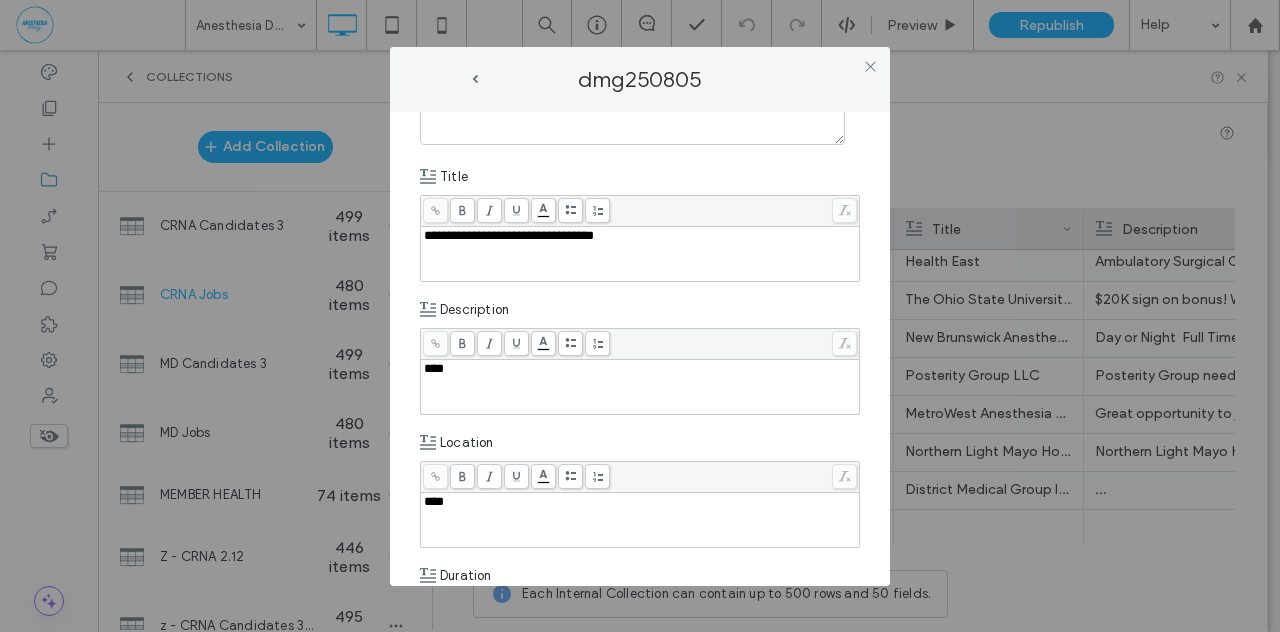 type 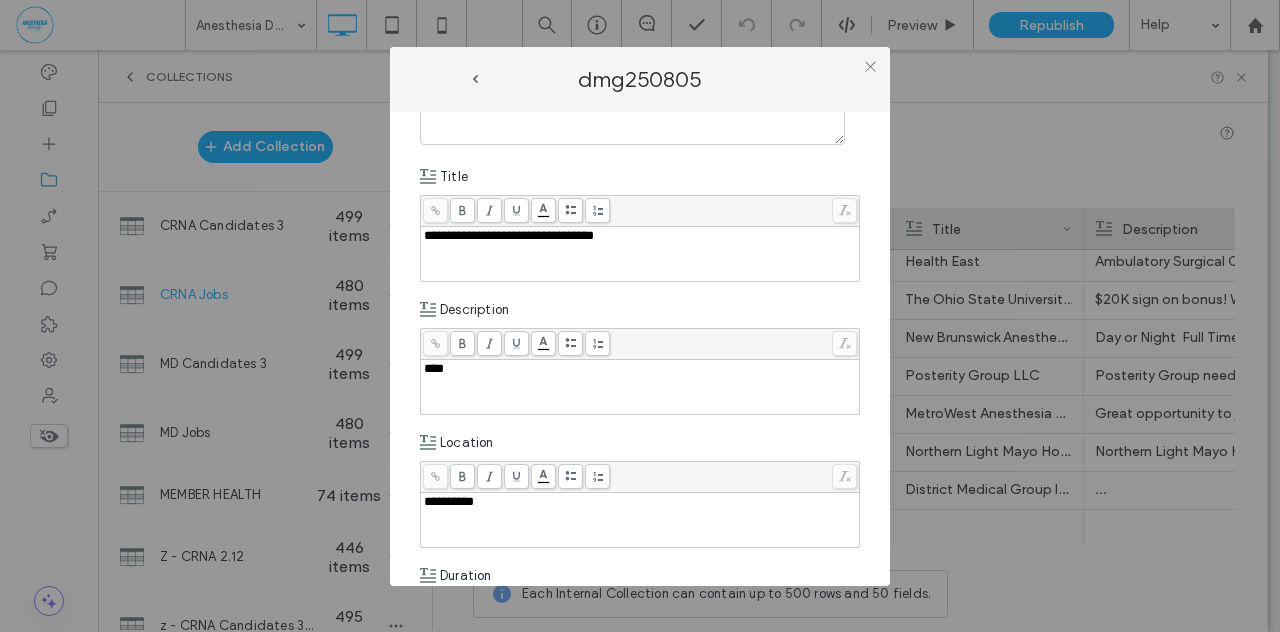 scroll, scrollTop: 438, scrollLeft: 0, axis: vertical 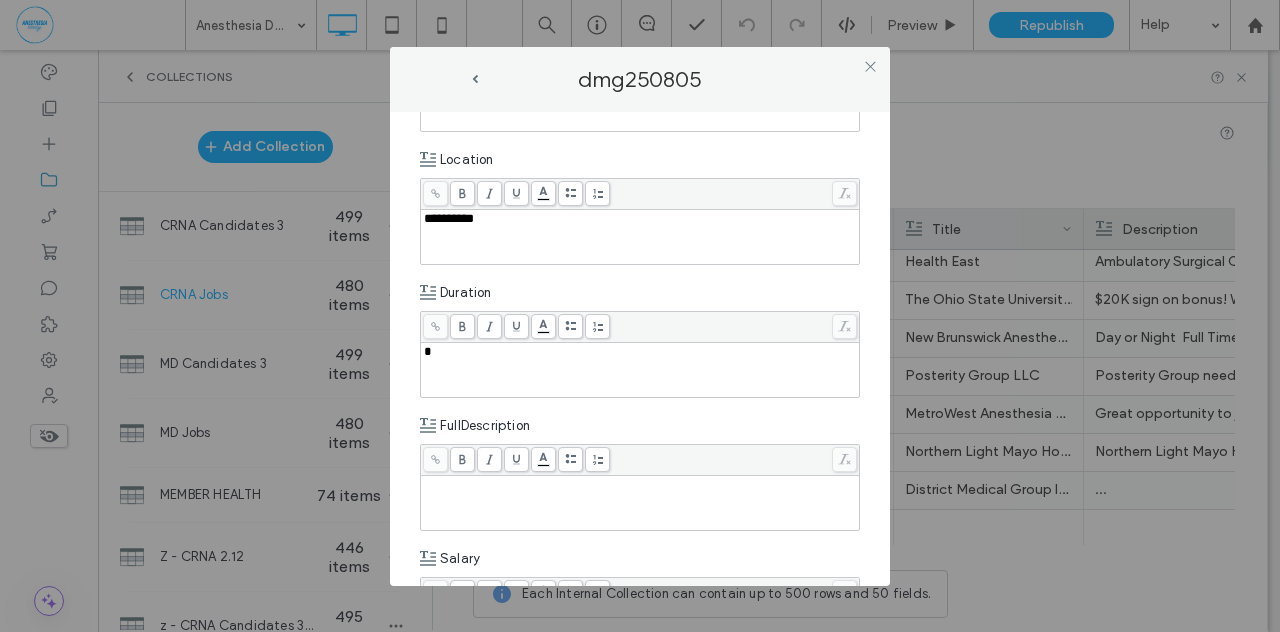 type 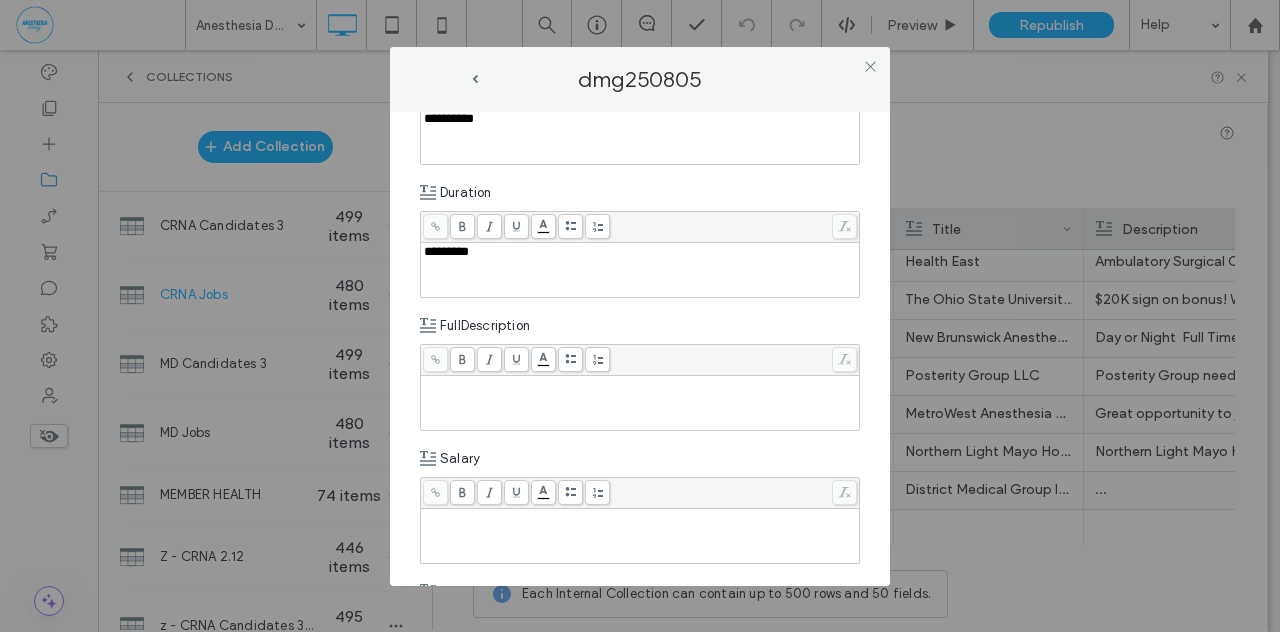 scroll, scrollTop: 694, scrollLeft: 0, axis: vertical 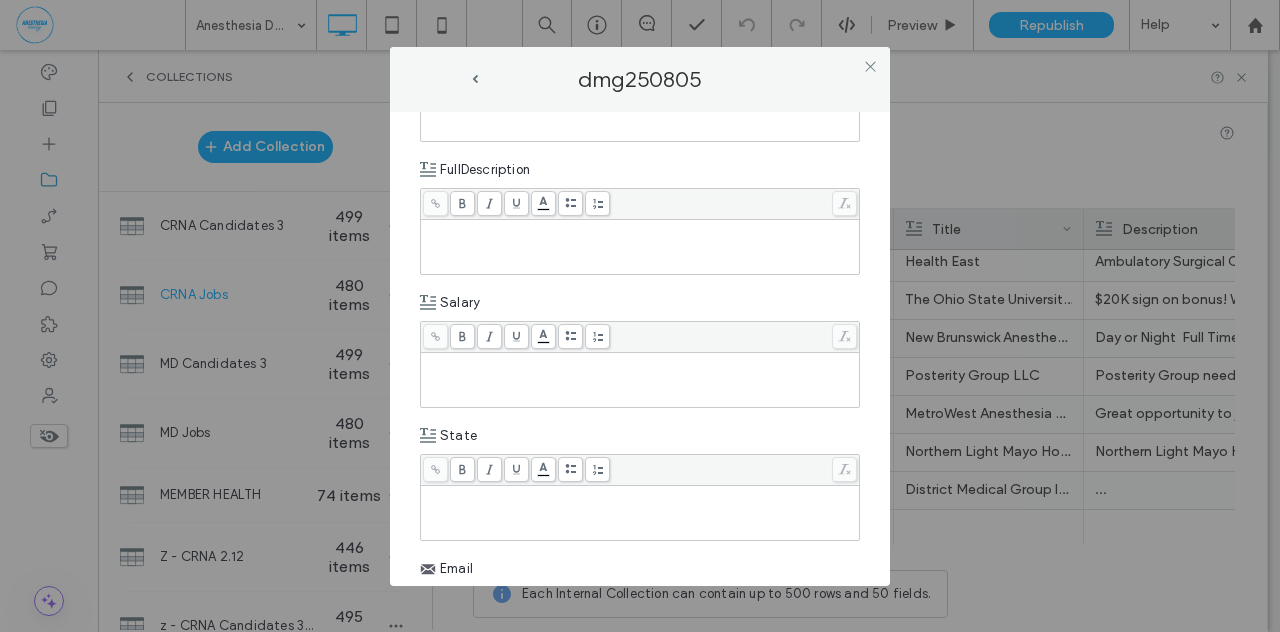 click at bounding box center (640, 495) 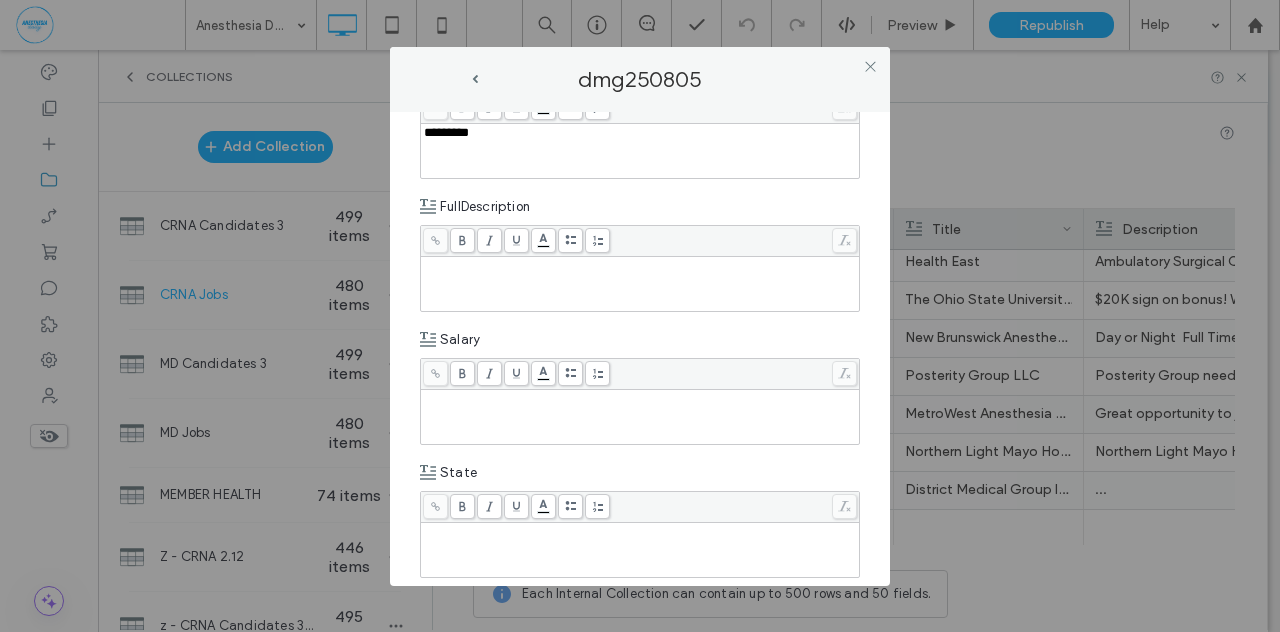 scroll, scrollTop: 866, scrollLeft: 0, axis: vertical 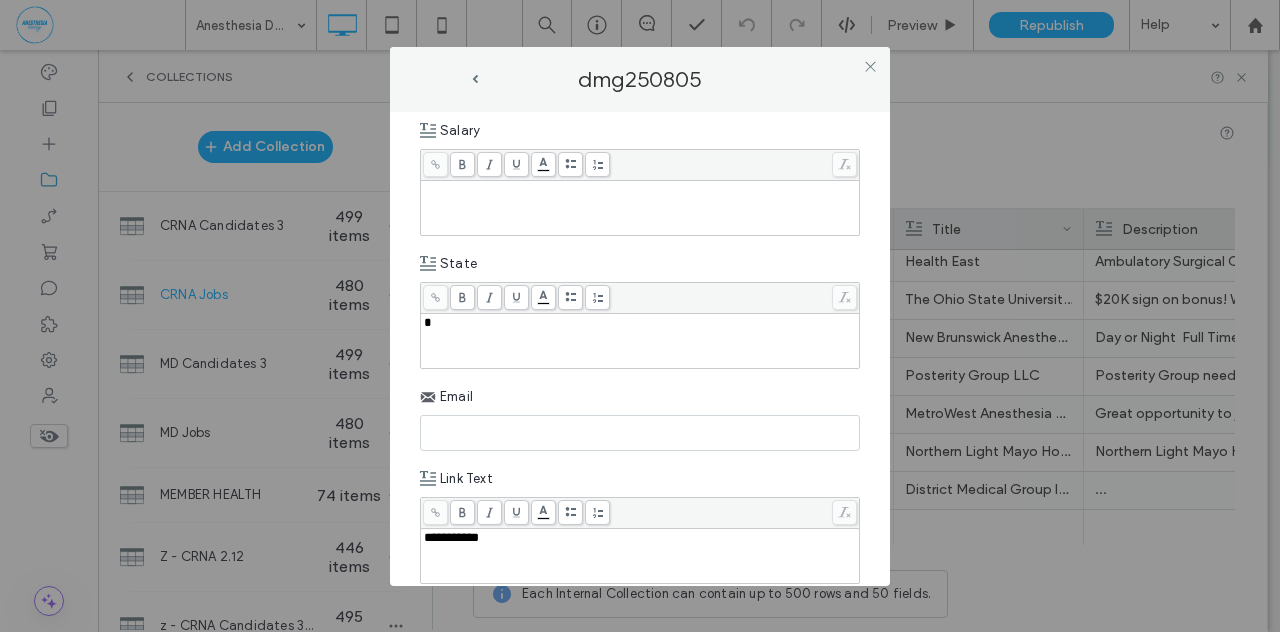 type 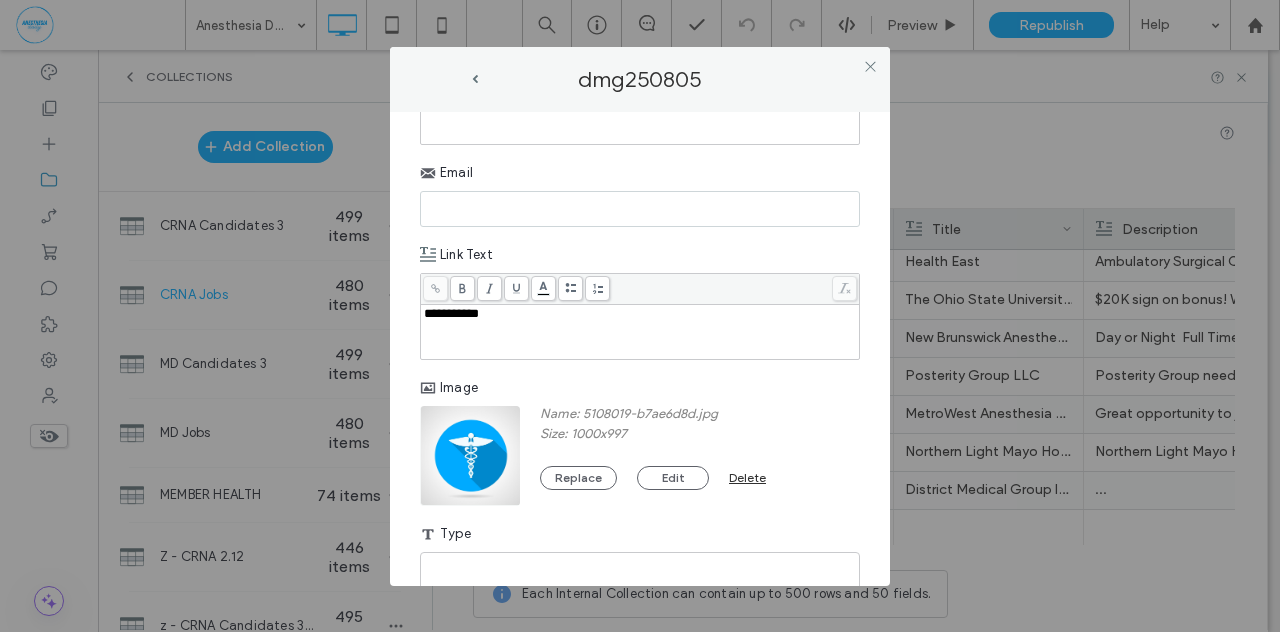scroll, scrollTop: 1272, scrollLeft: 0, axis: vertical 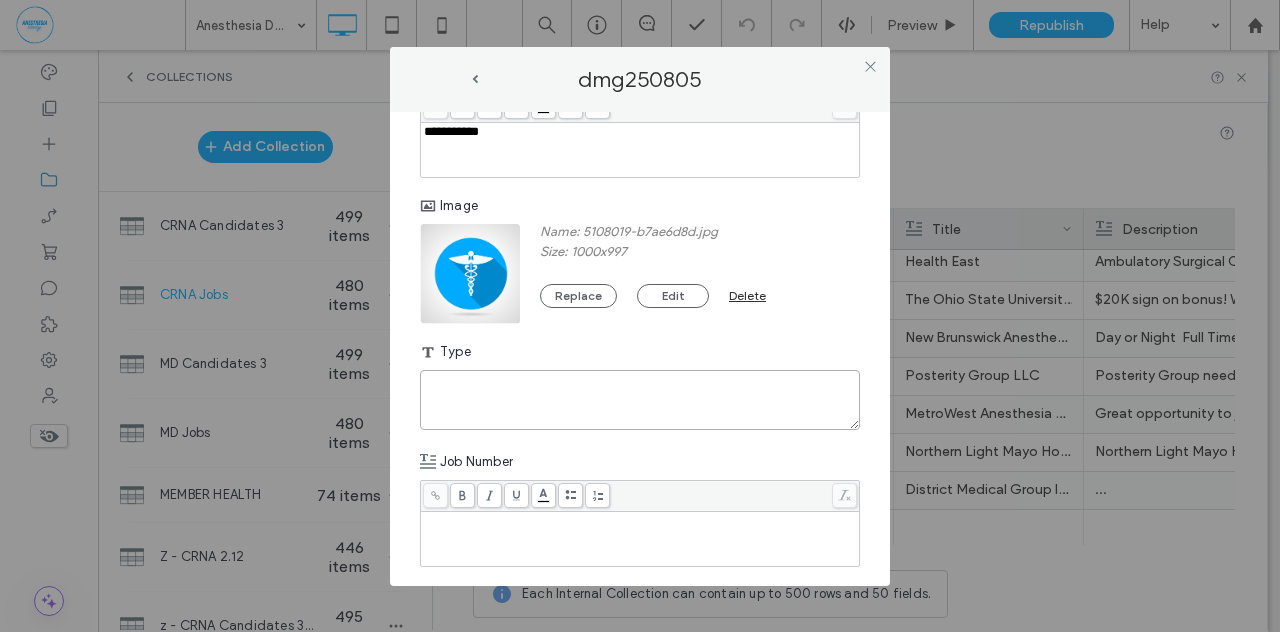 click at bounding box center (640, 400) 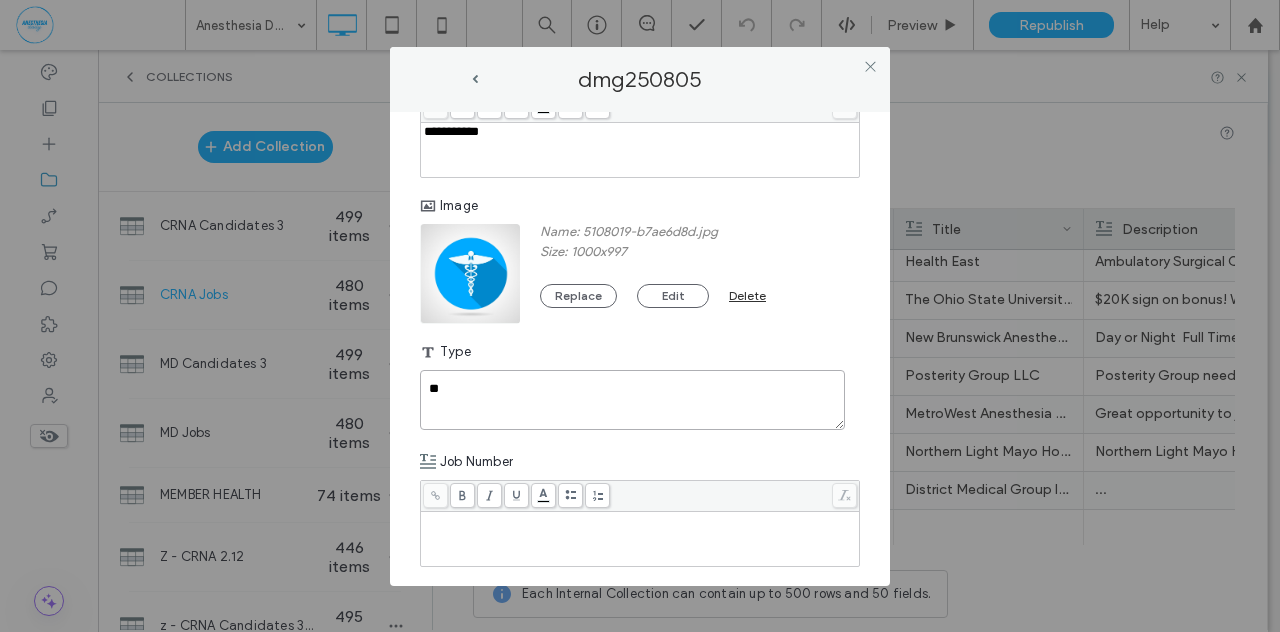 type on "**" 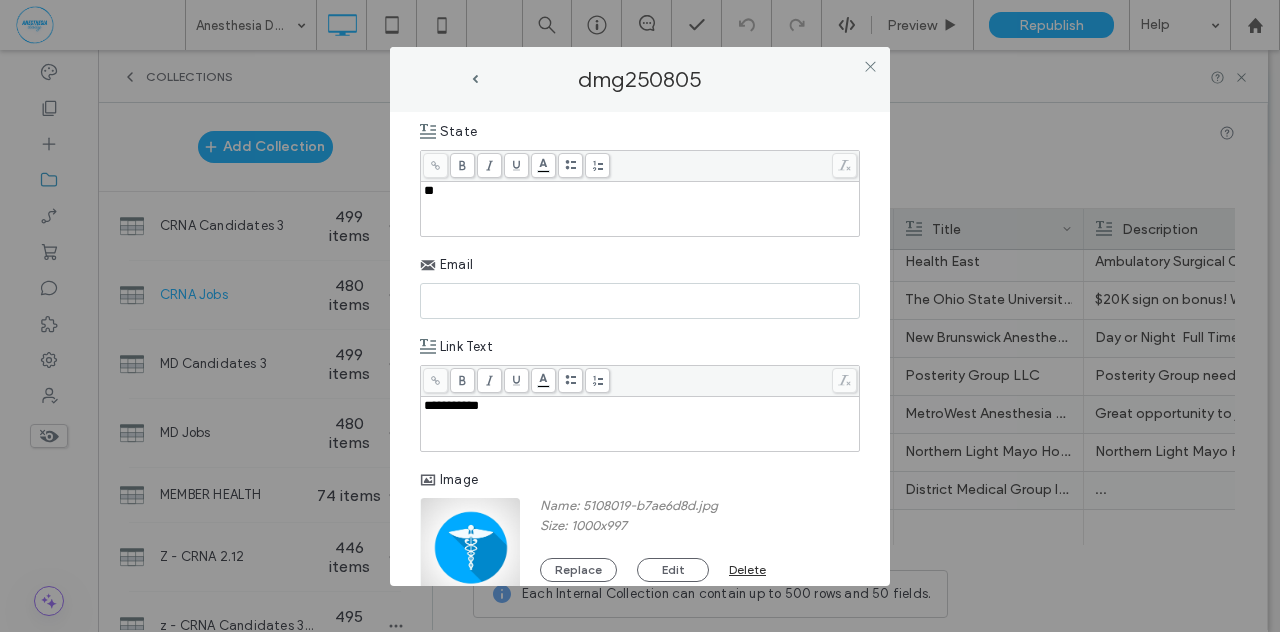 scroll, scrollTop: 930, scrollLeft: 0, axis: vertical 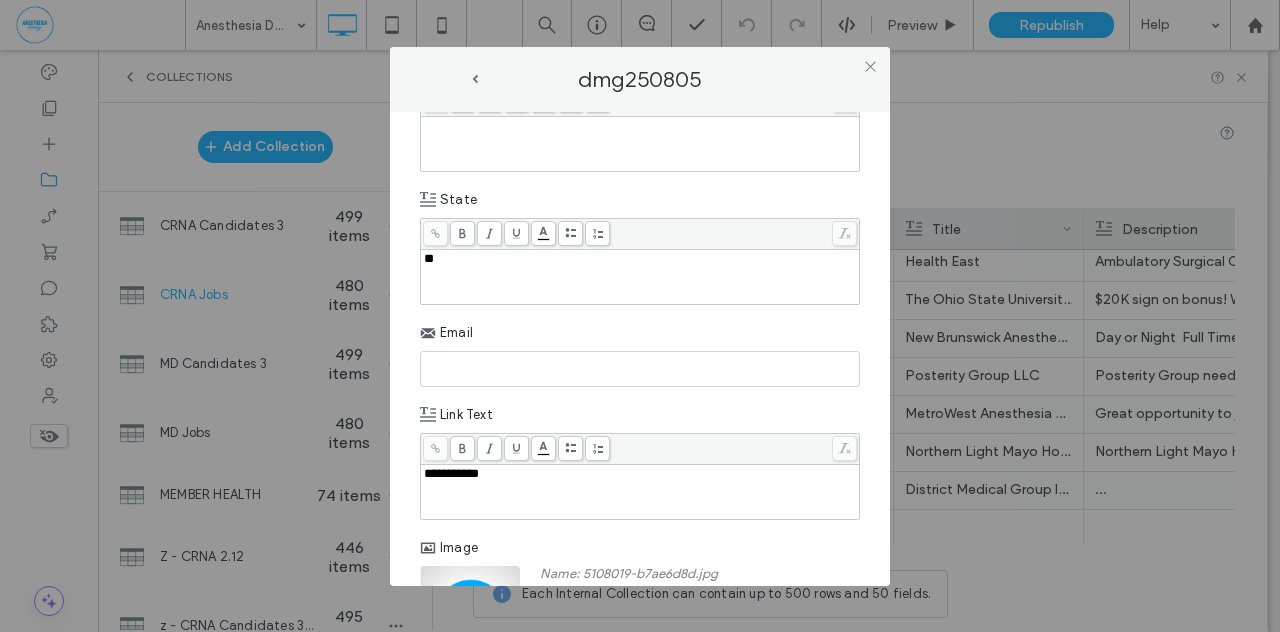 paste on "**********" 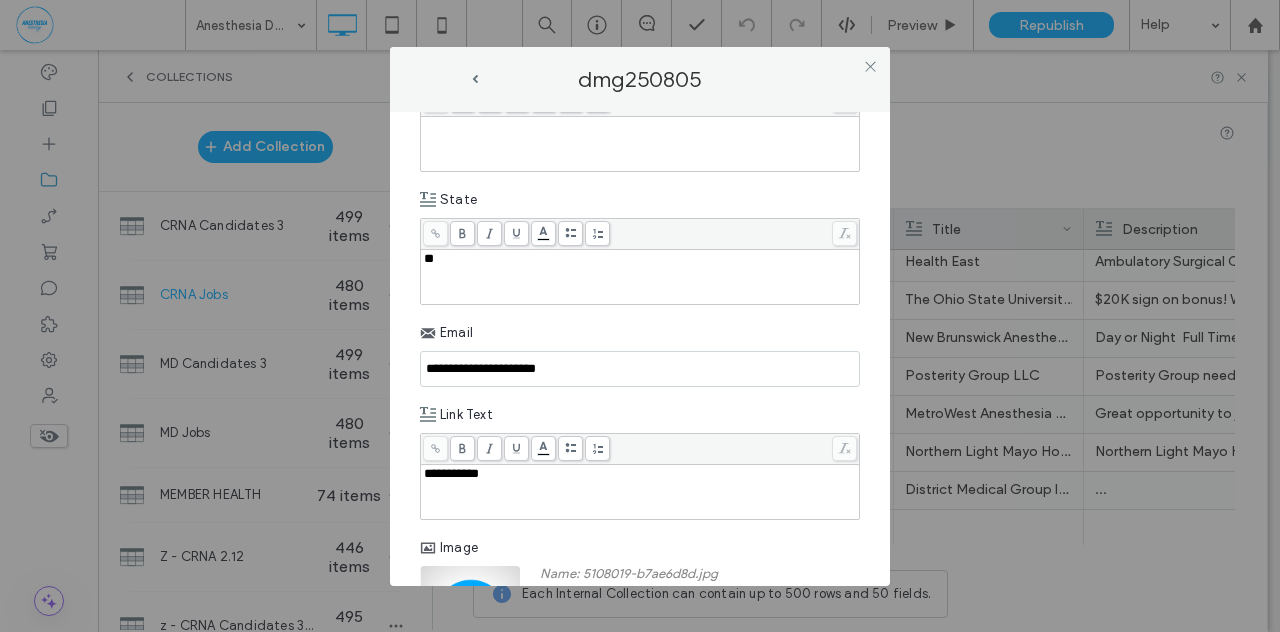 type on "**********" 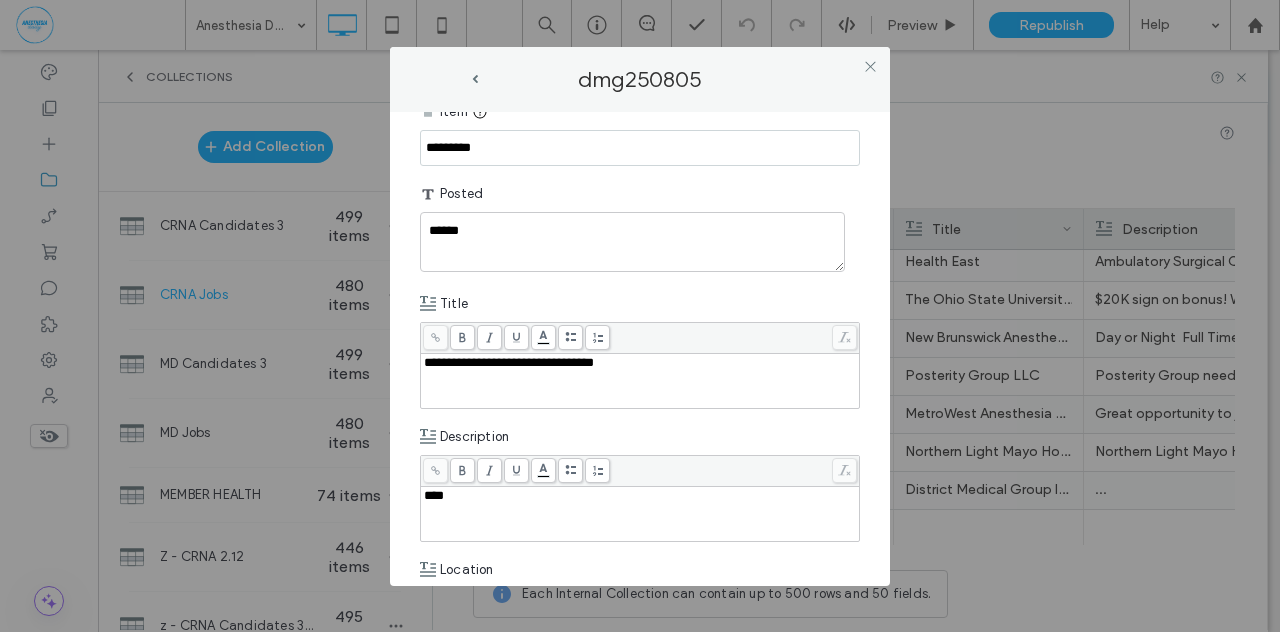 scroll, scrollTop: 28, scrollLeft: 0, axis: vertical 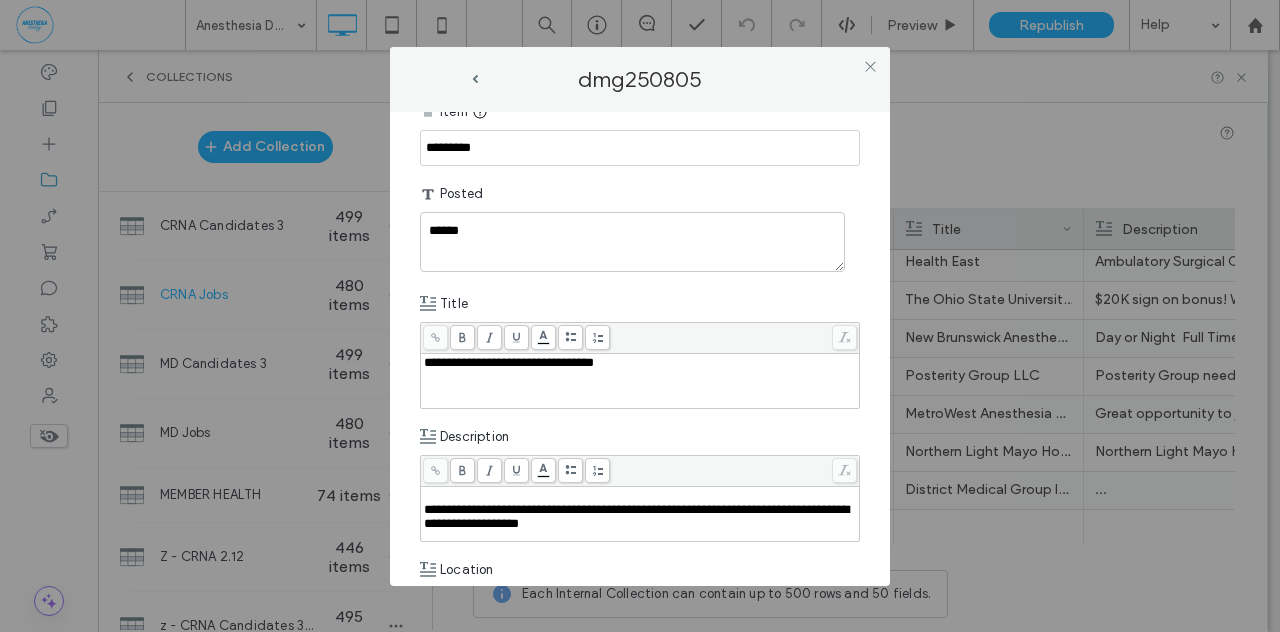 click on "**********" at bounding box center (636, 516) 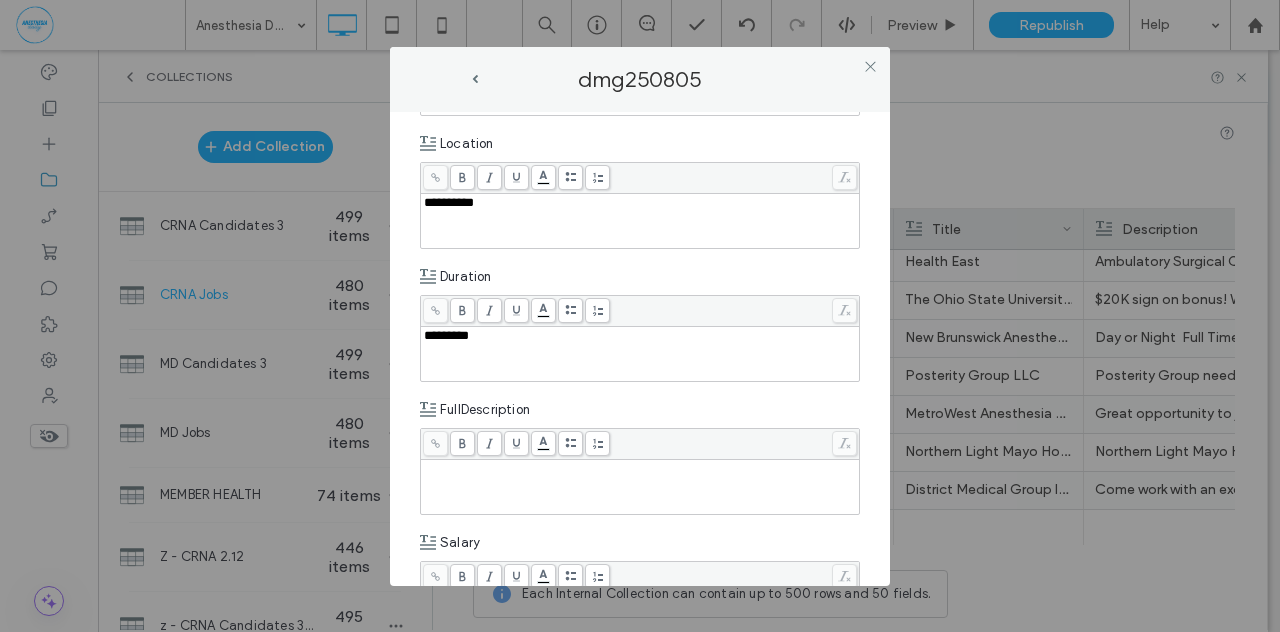 scroll, scrollTop: 502, scrollLeft: 0, axis: vertical 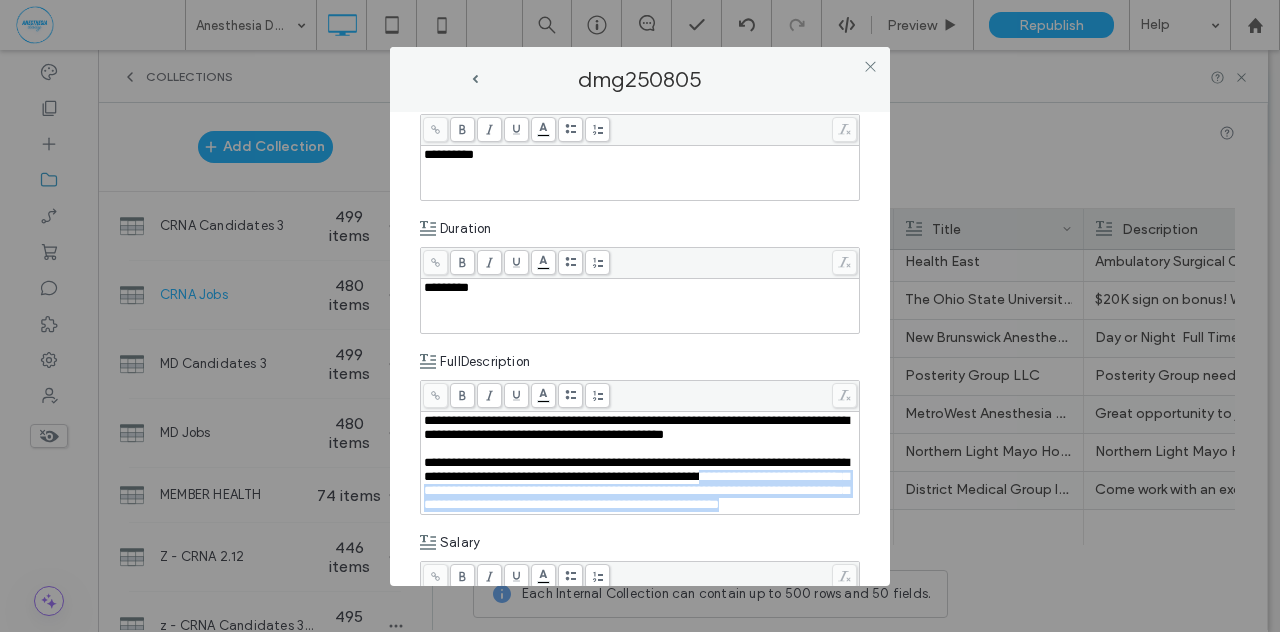 drag, startPoint x: 519, startPoint y: 497, endPoint x: 794, endPoint y: 531, distance: 277.09384 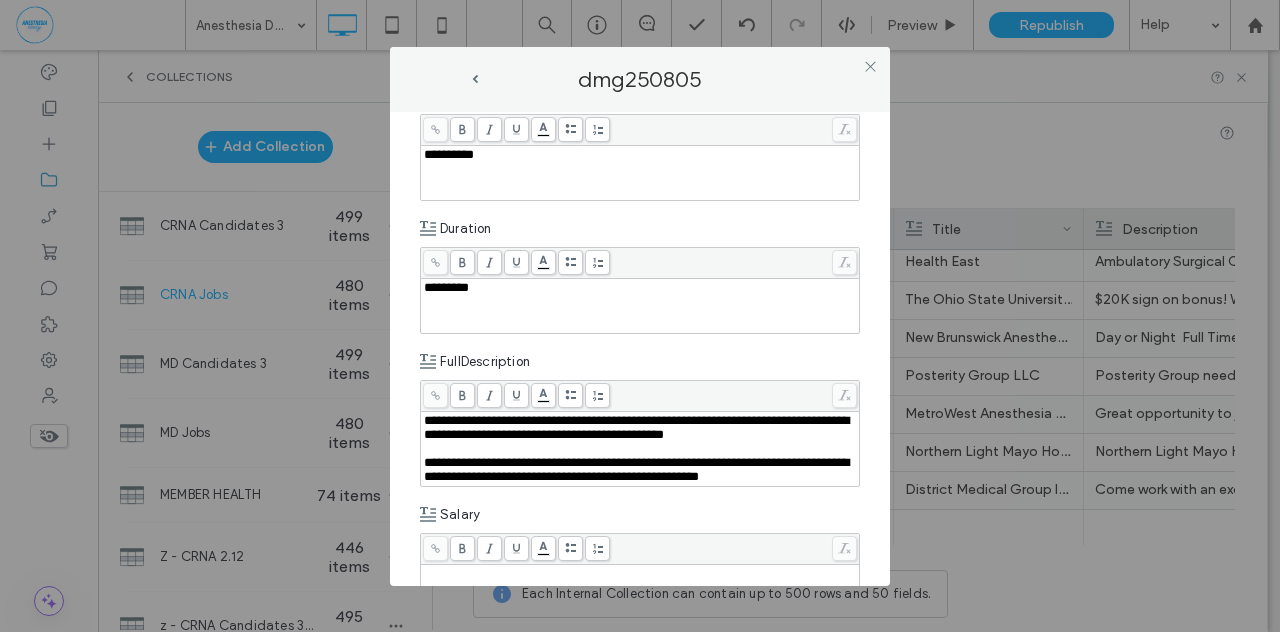 click on "**********" at bounding box center (640, 449) 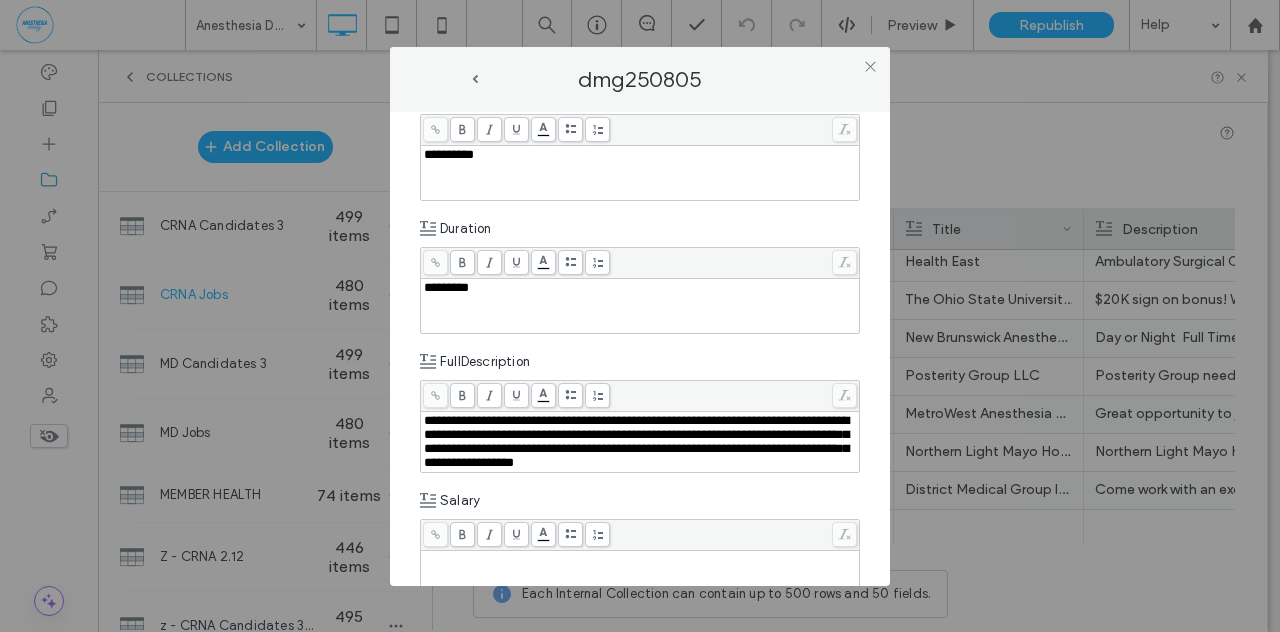 type 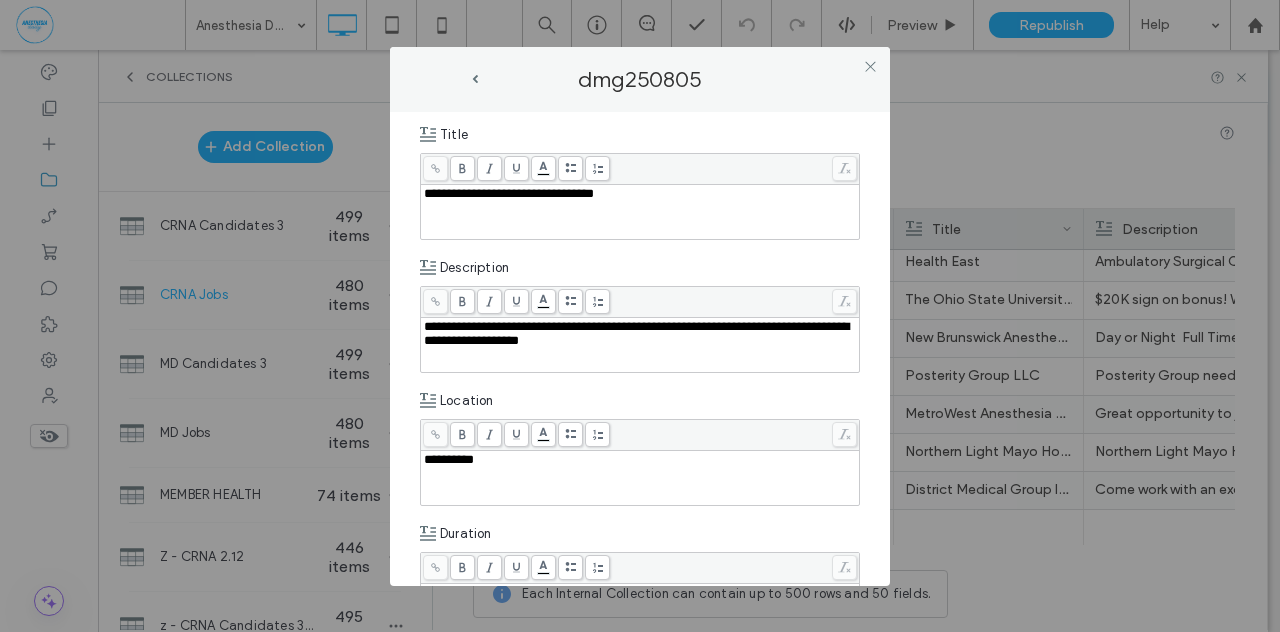 scroll, scrollTop: 191, scrollLeft: 0, axis: vertical 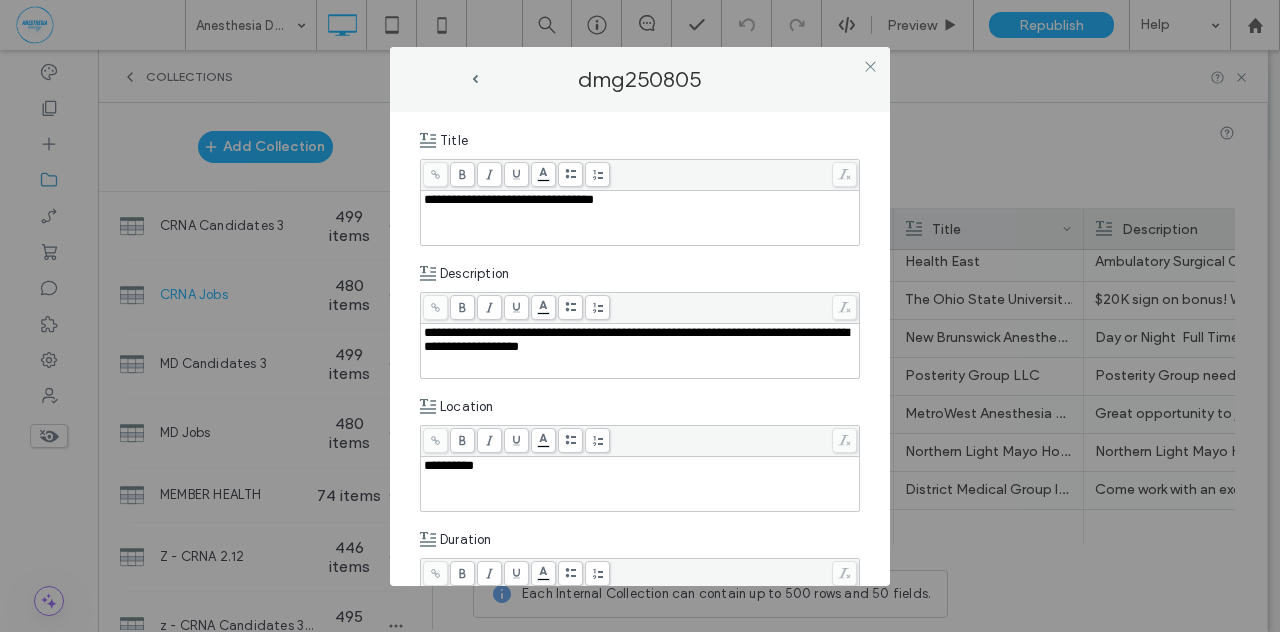 click on "**********" at bounding box center (640, 351) 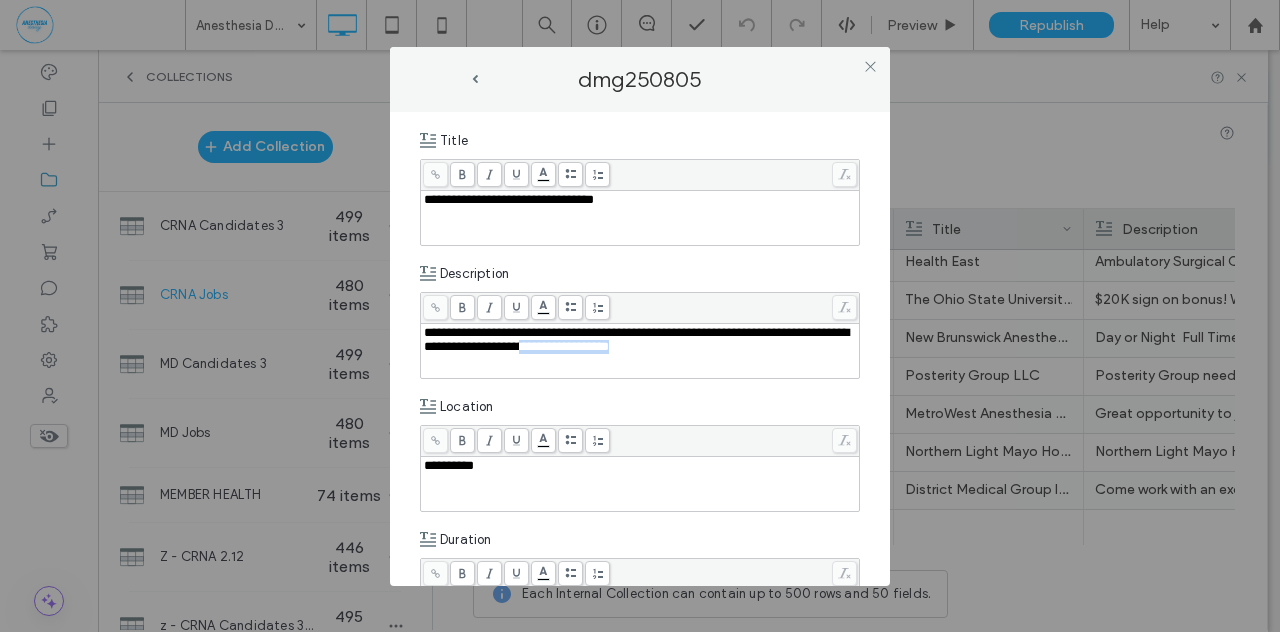 drag, startPoint x: 645, startPoint y: 347, endPoint x: 750, endPoint y: 349, distance: 105.01904 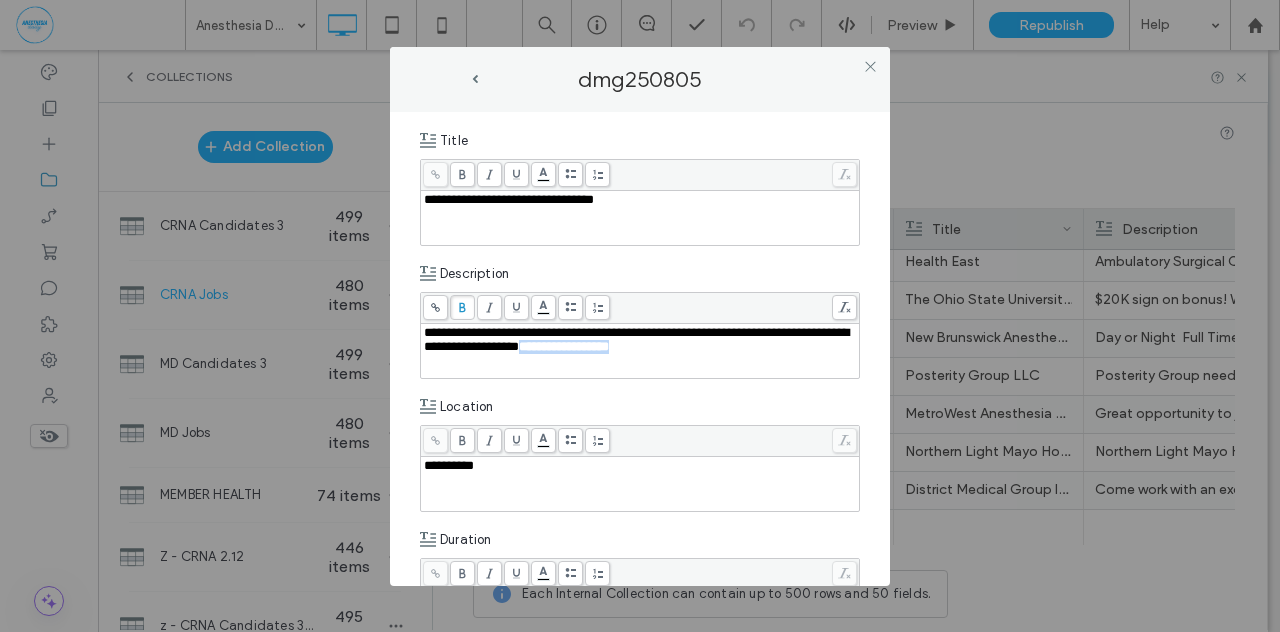 click 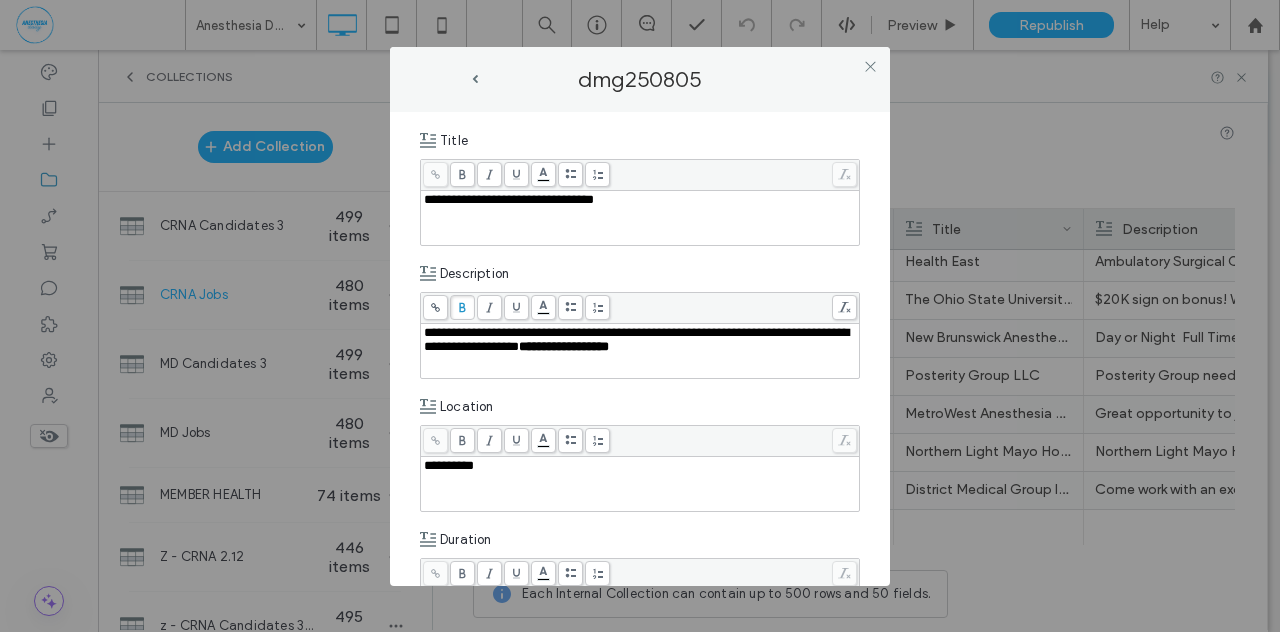 click on "**********" at bounding box center [640, 349] 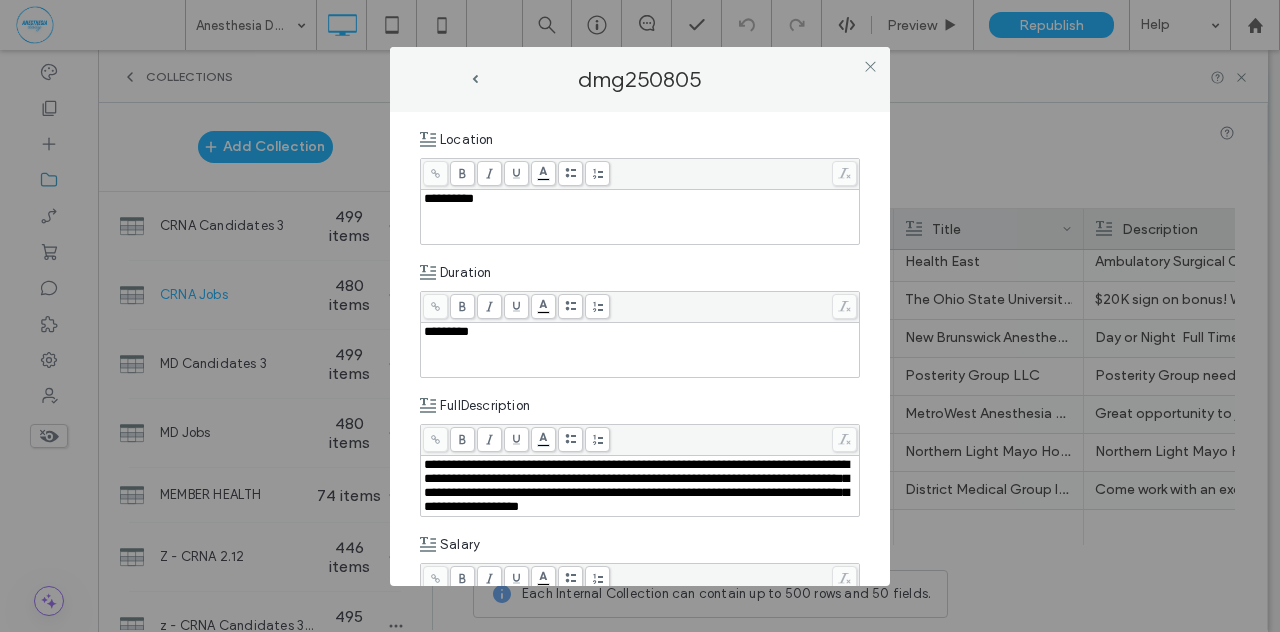 scroll, scrollTop: 674, scrollLeft: 0, axis: vertical 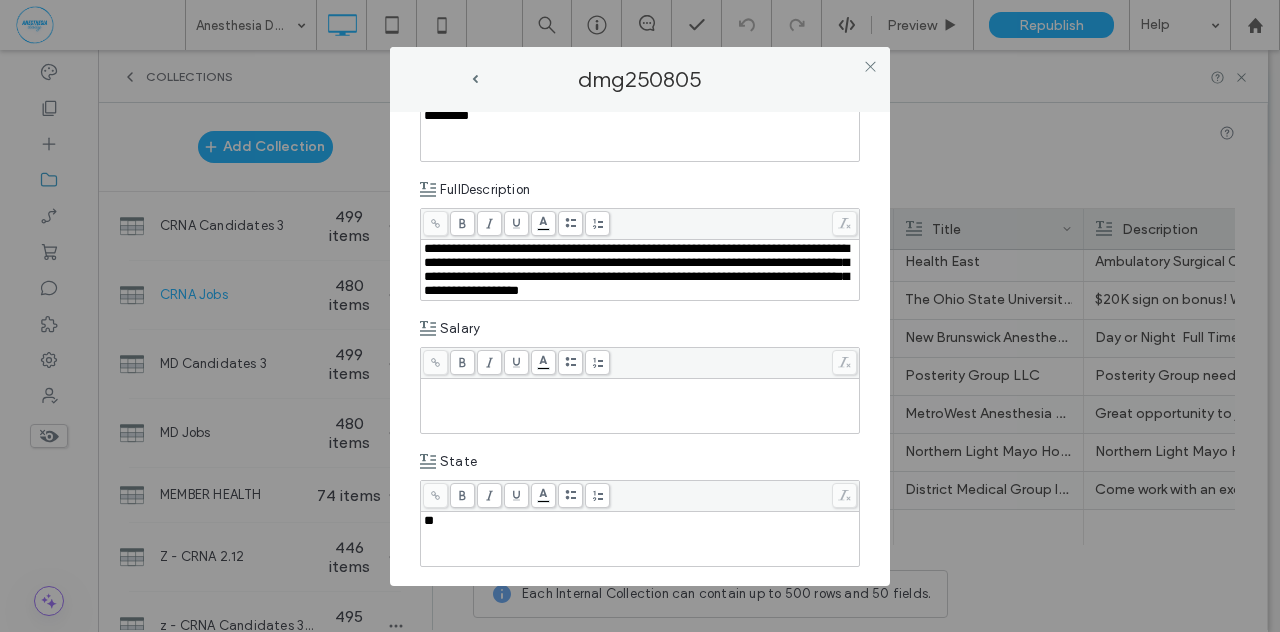 click at bounding box center [640, 406] 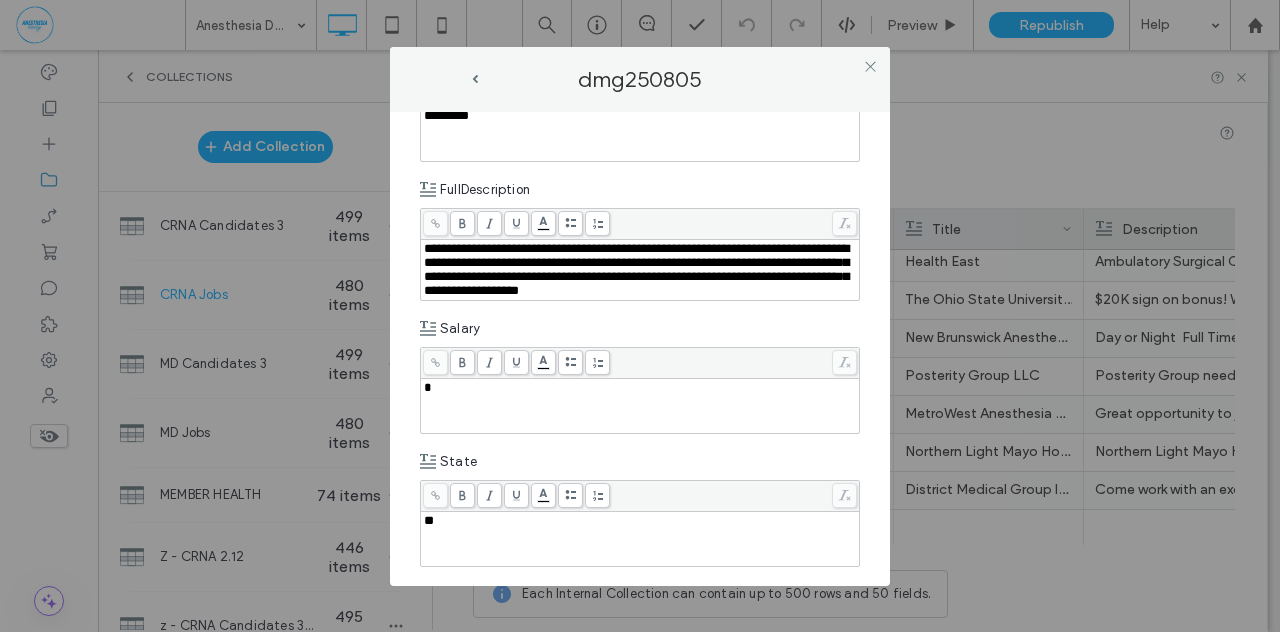 type 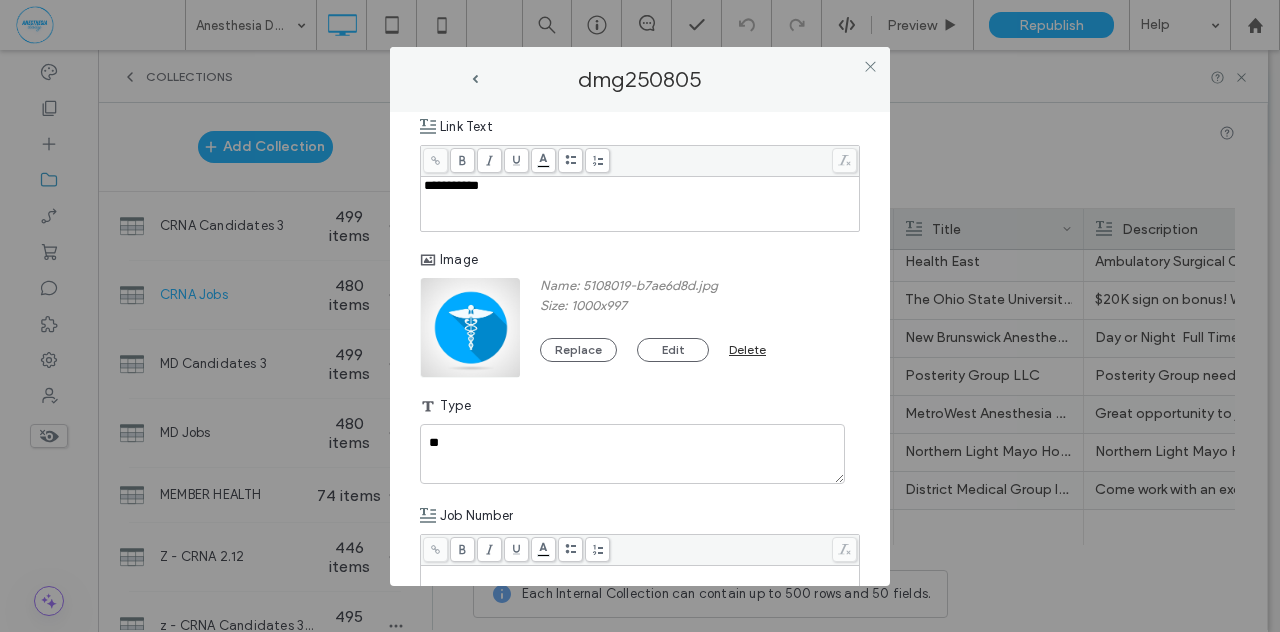 scroll, scrollTop: 1286, scrollLeft: 0, axis: vertical 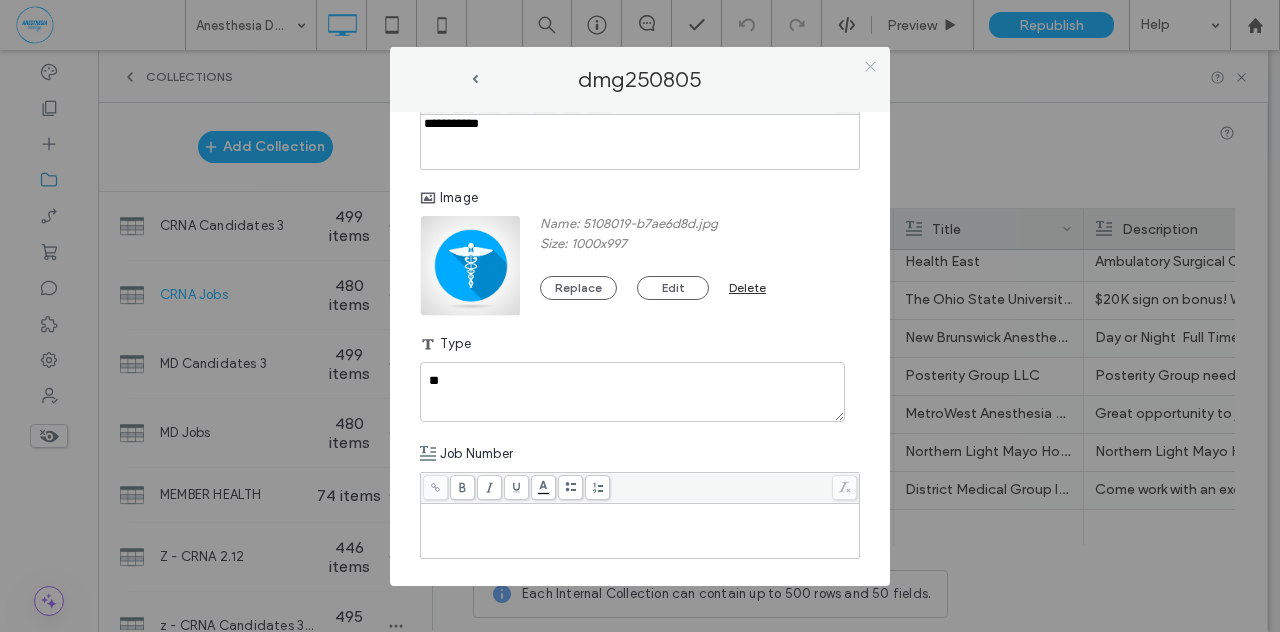 click 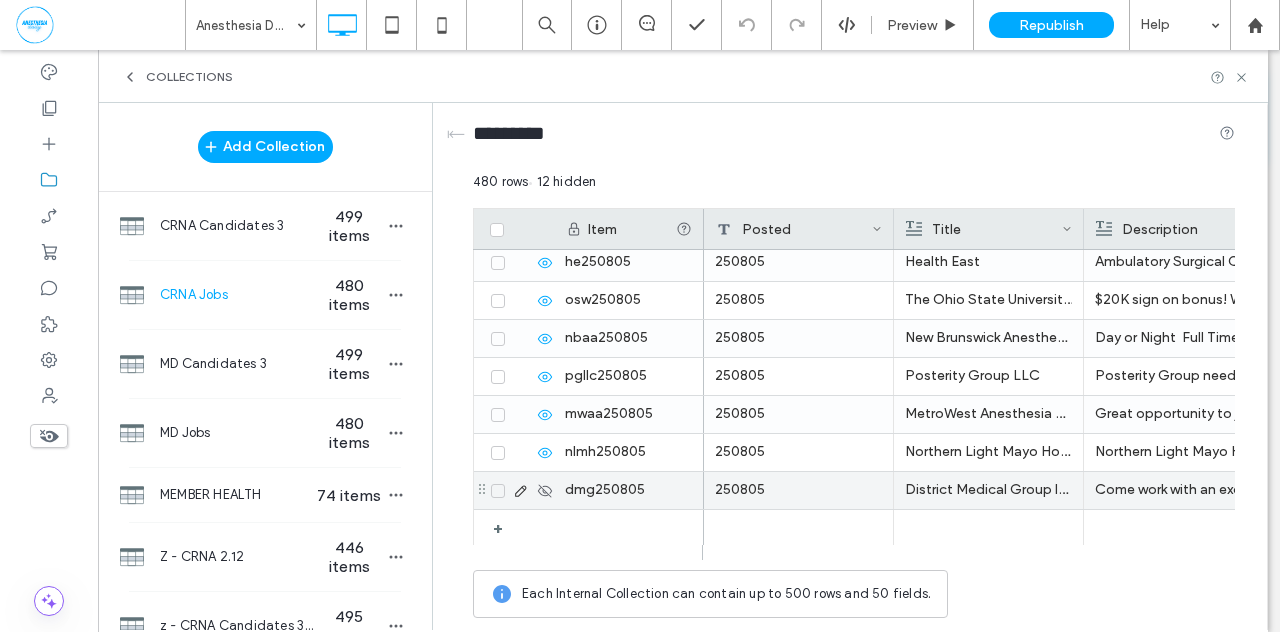 click 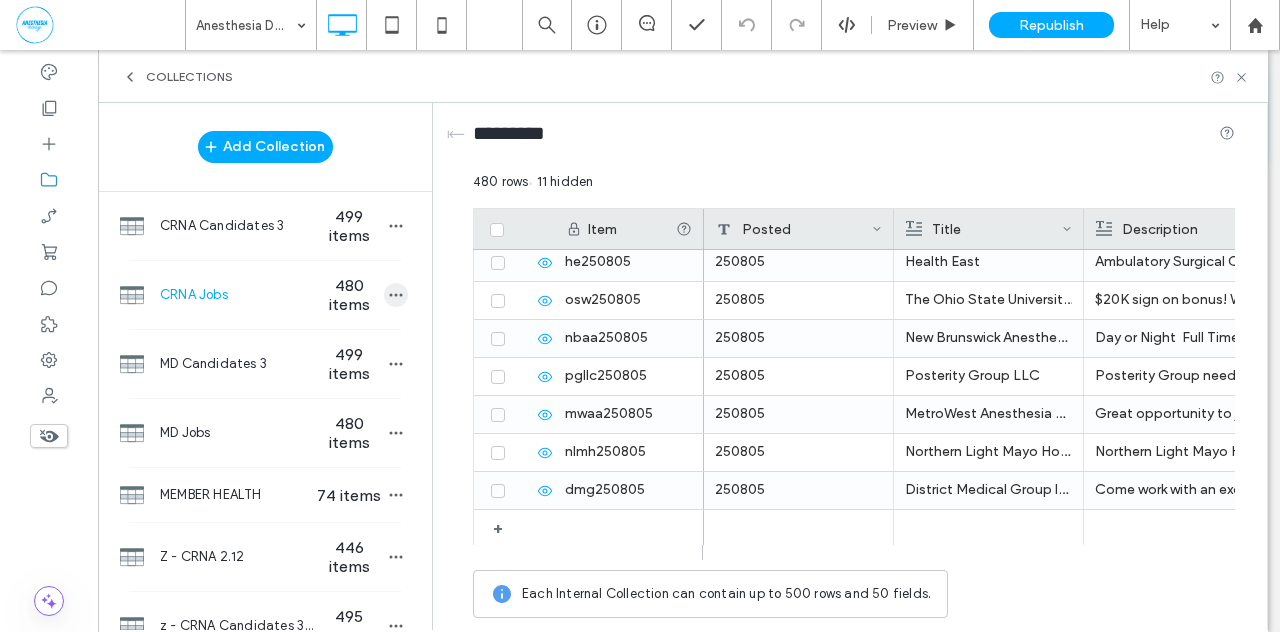 click 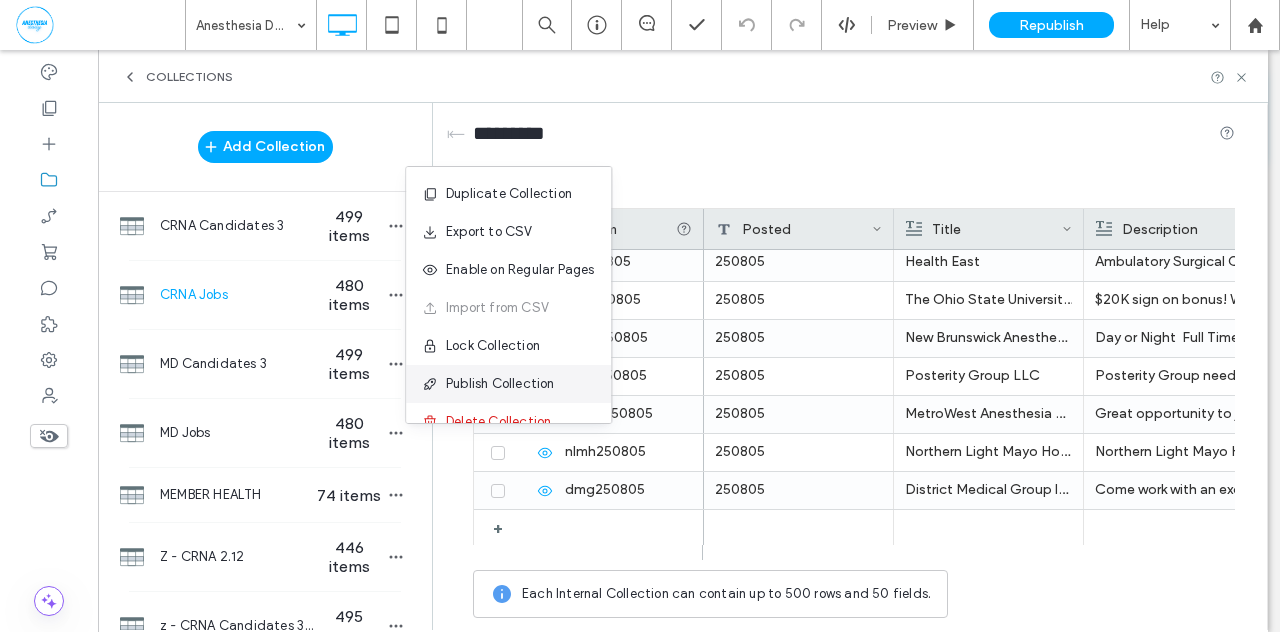 click on "Publish Collection" at bounding box center [500, 384] 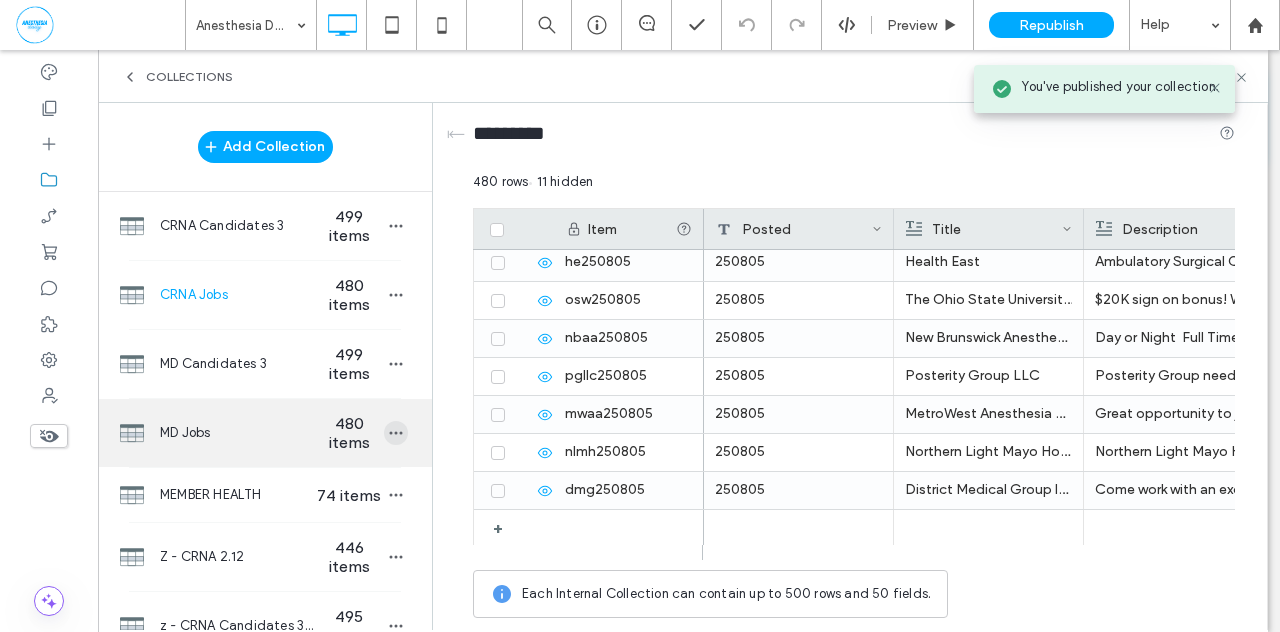 click 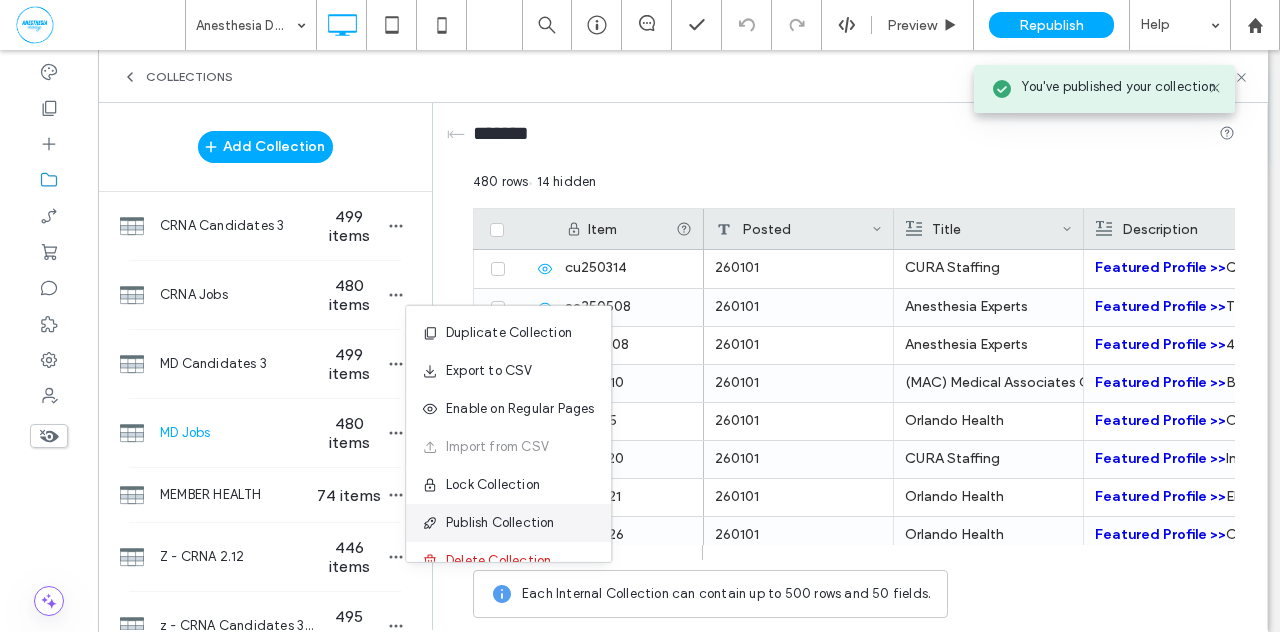 click on "Publish Collection" at bounding box center [500, 523] 